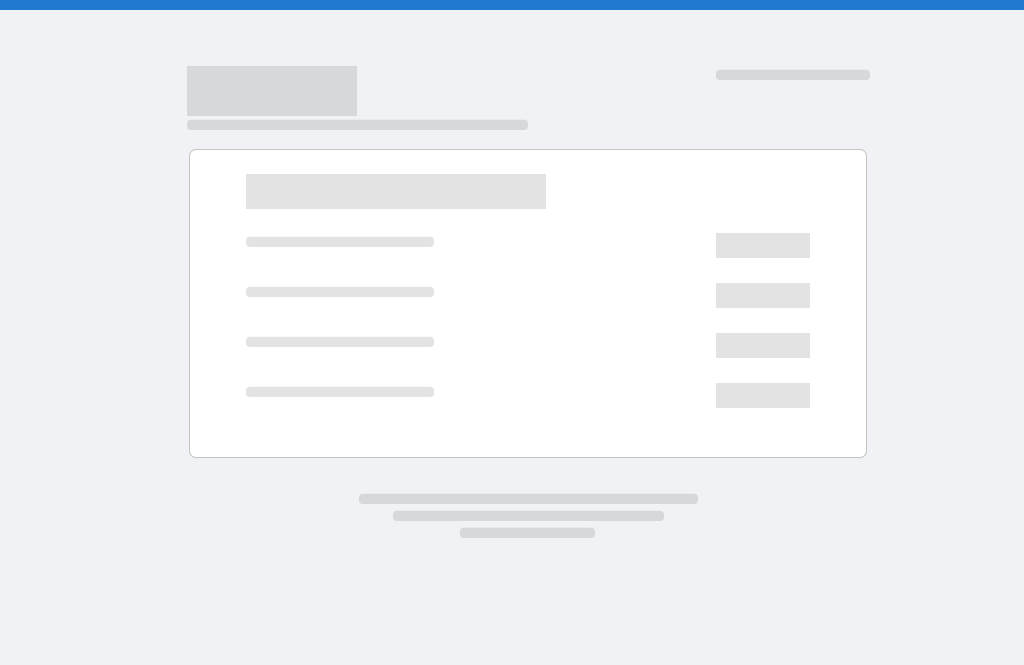 scroll, scrollTop: 0, scrollLeft: 0, axis: both 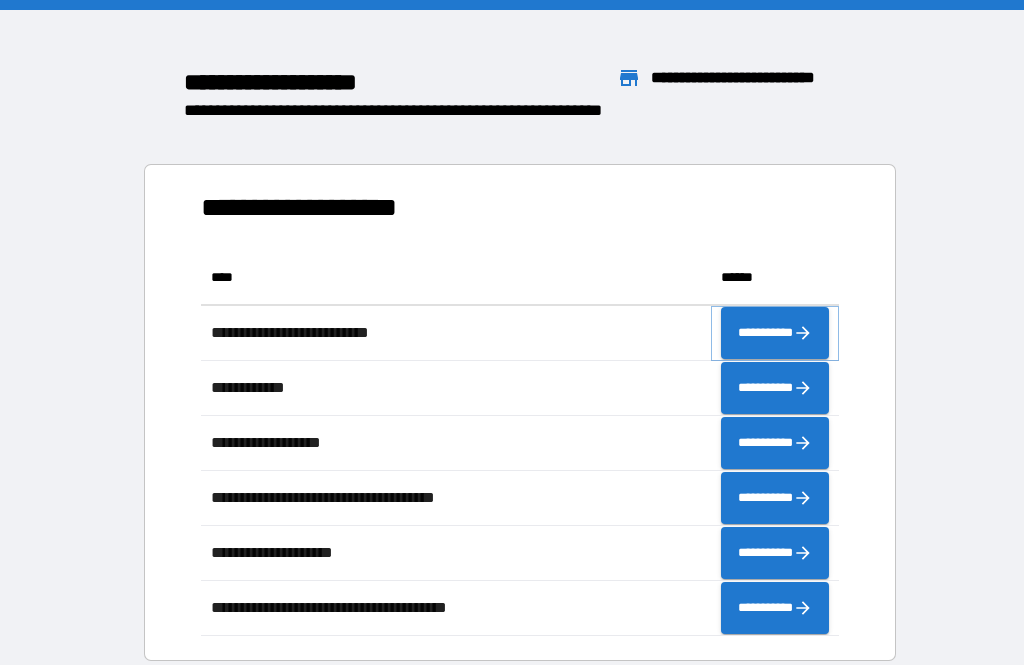 click on "**********" at bounding box center [775, 333] 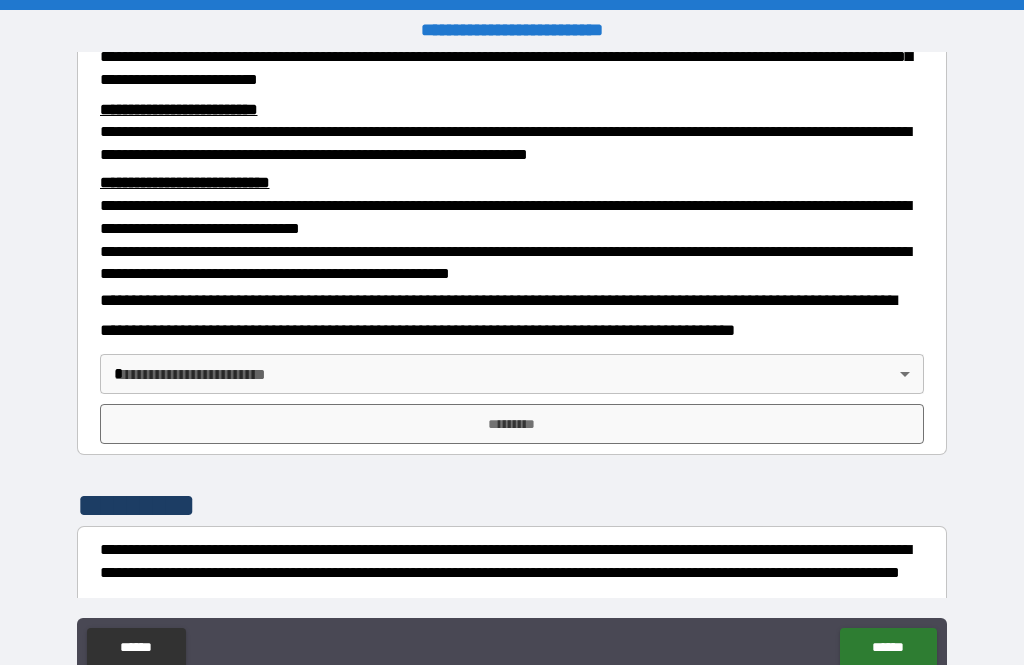 scroll, scrollTop: 562, scrollLeft: 0, axis: vertical 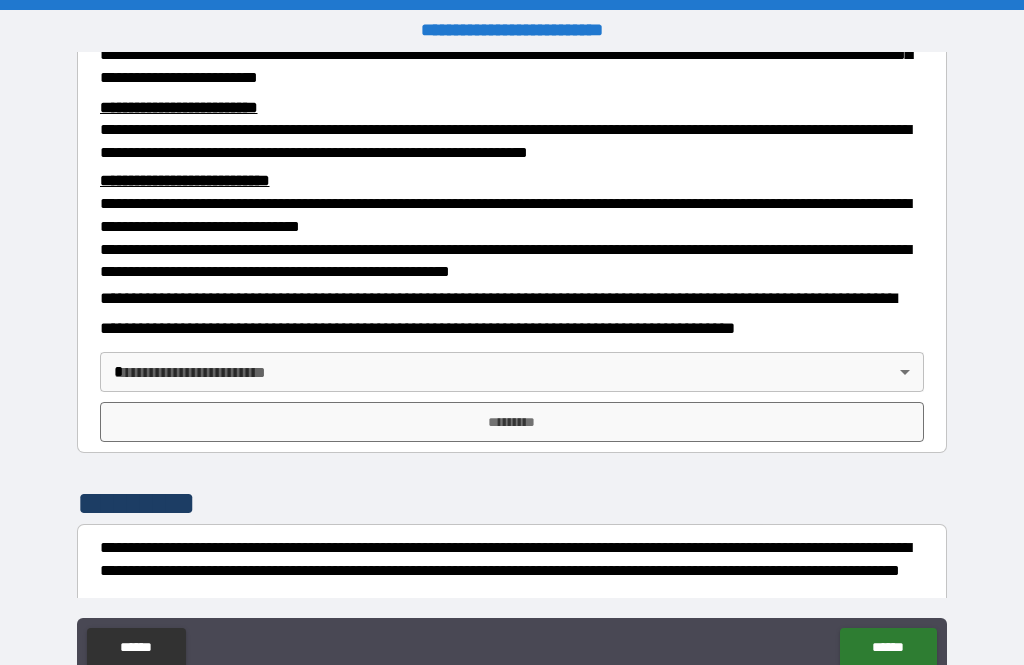 click on "**********" at bounding box center [512, 364] 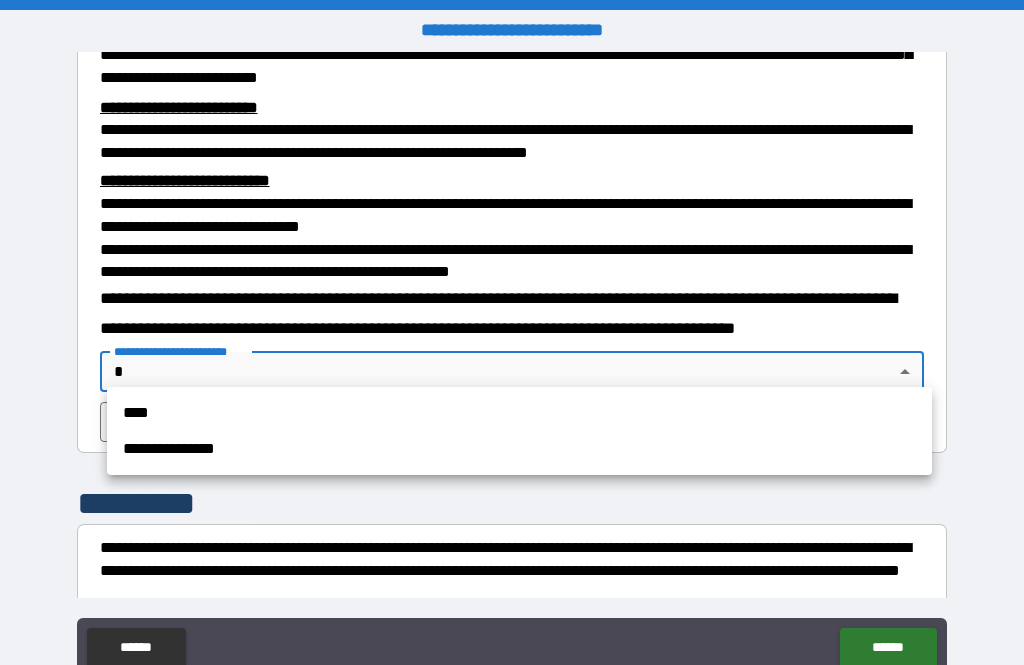 click on "****" at bounding box center [519, 413] 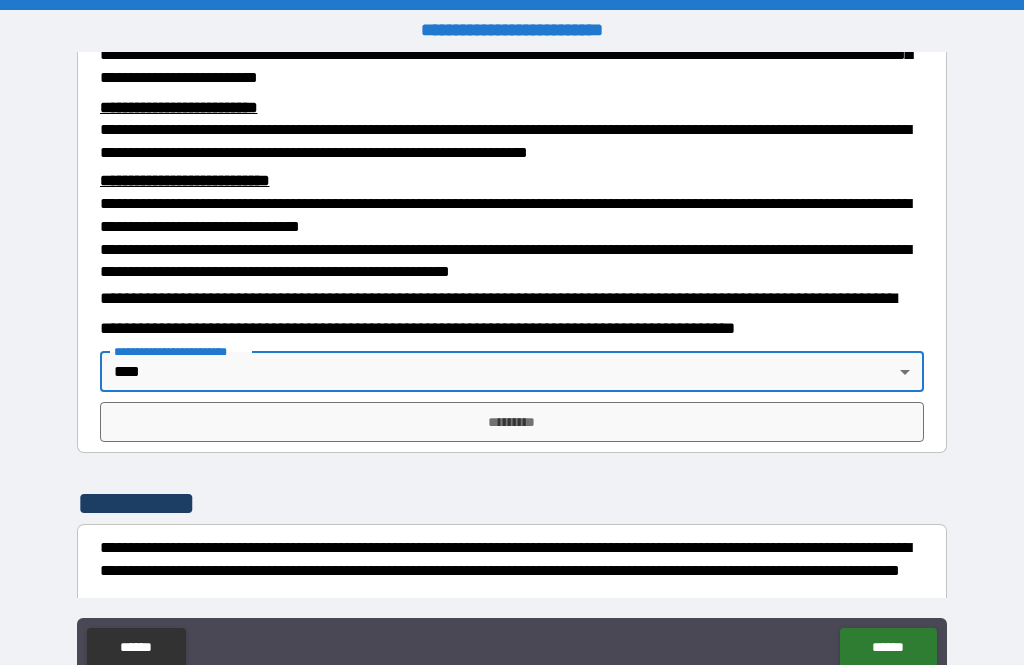 click on "*********" at bounding box center (512, 422) 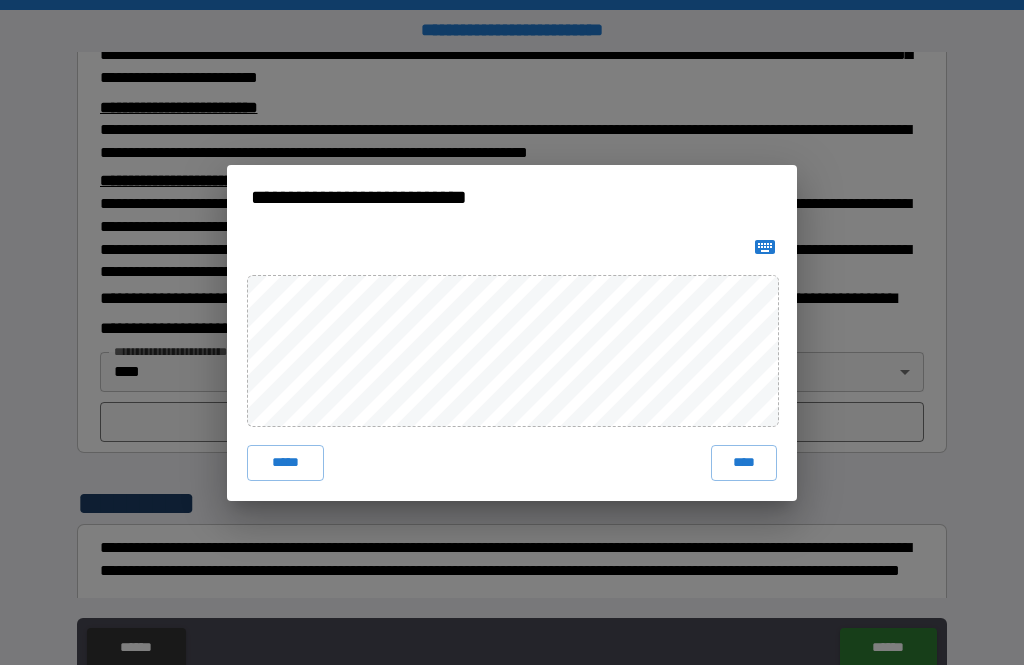 click on "****" at bounding box center [744, 463] 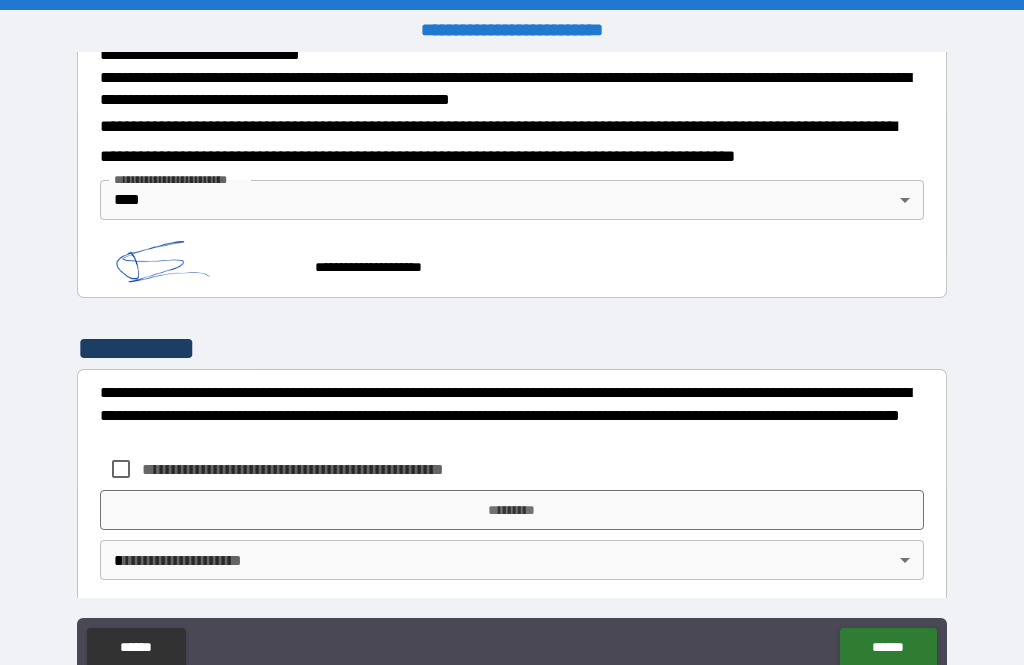 scroll, scrollTop: 734, scrollLeft: 0, axis: vertical 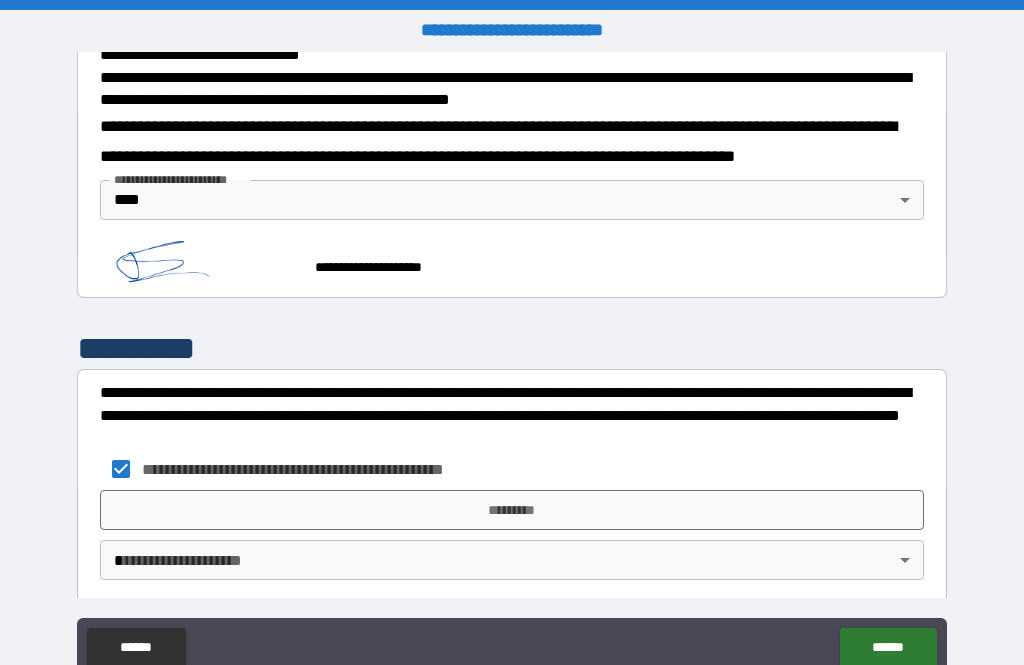 click on "*********" at bounding box center [512, 510] 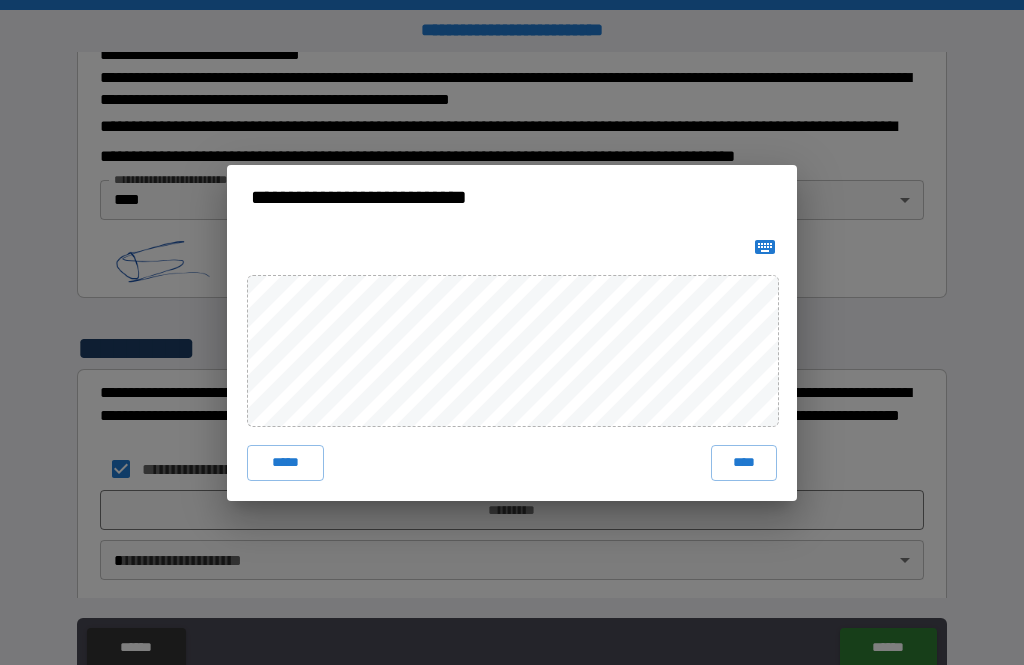 click on "****" at bounding box center (744, 463) 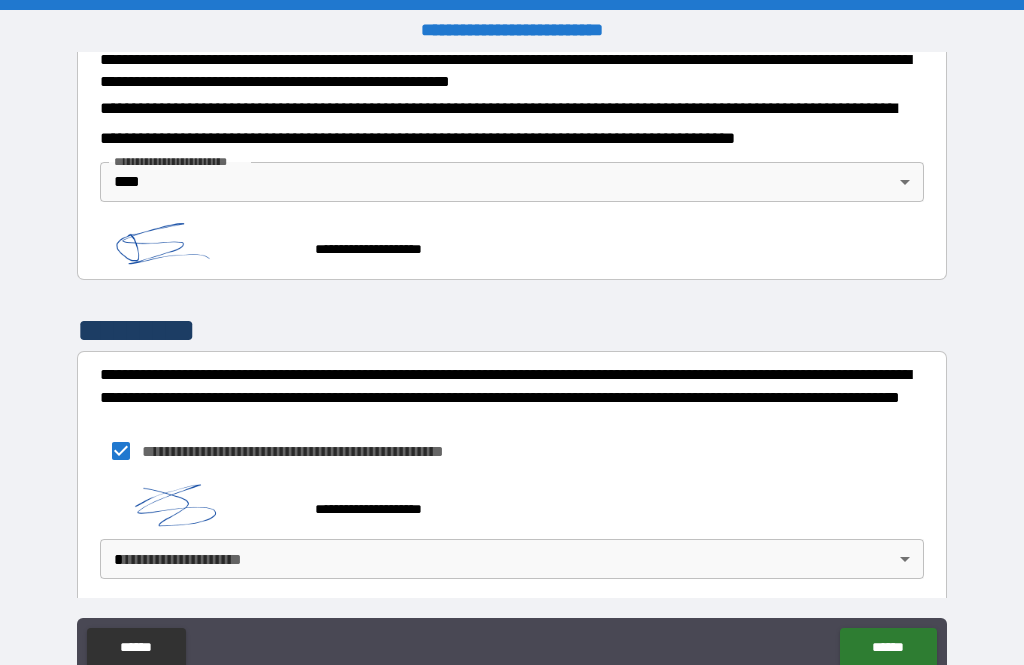 scroll, scrollTop: 751, scrollLeft: 0, axis: vertical 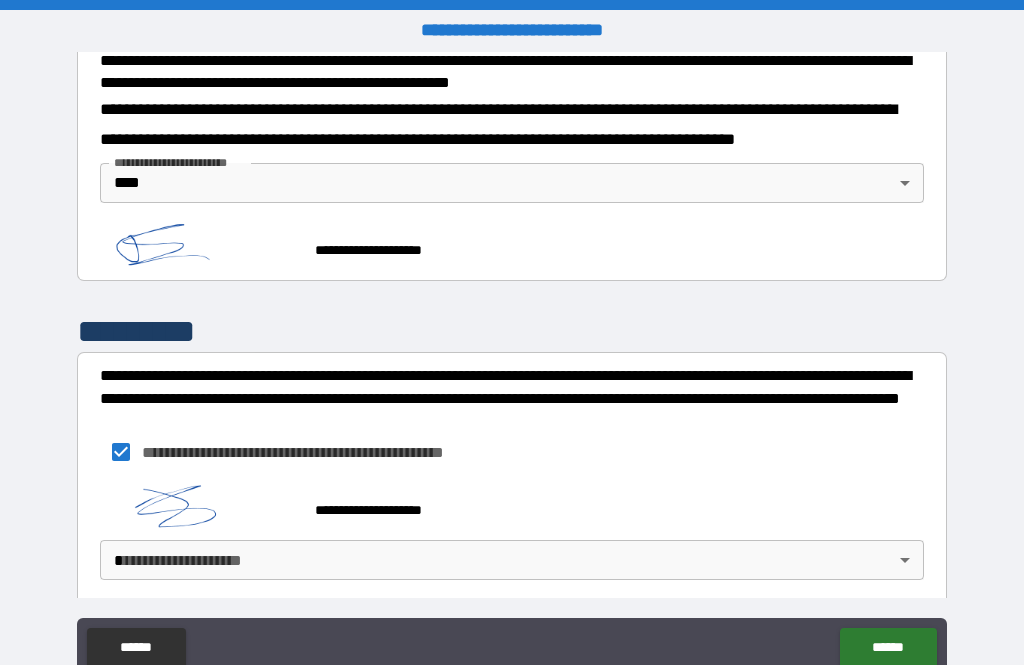 click on "******" at bounding box center [888, 648] 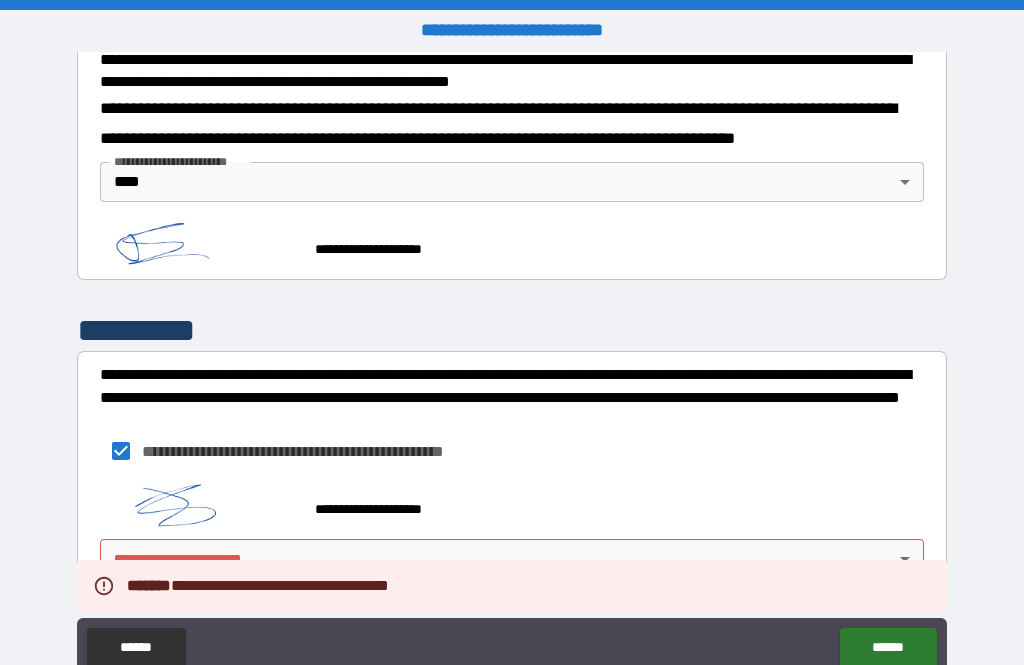 scroll, scrollTop: 751, scrollLeft: 0, axis: vertical 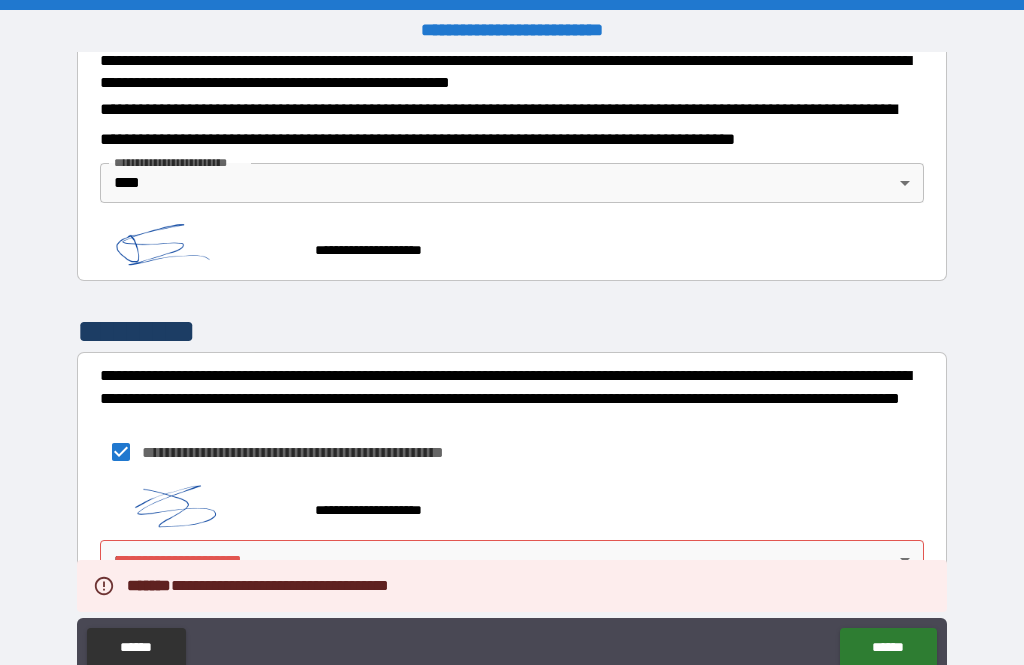 click on "**********" at bounding box center (512, 364) 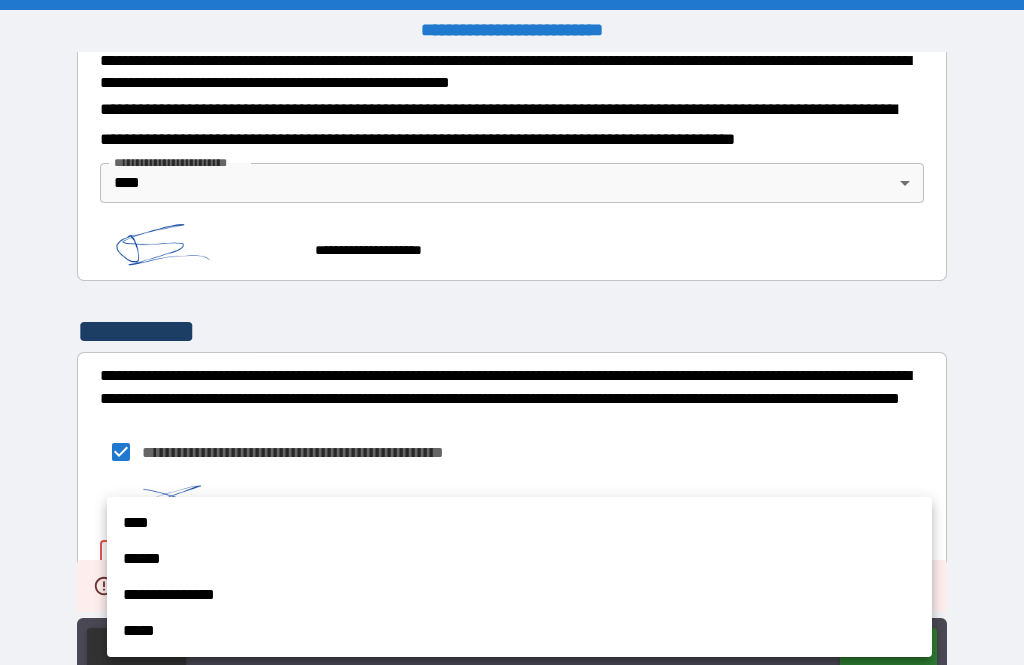 click on "****" at bounding box center (519, 523) 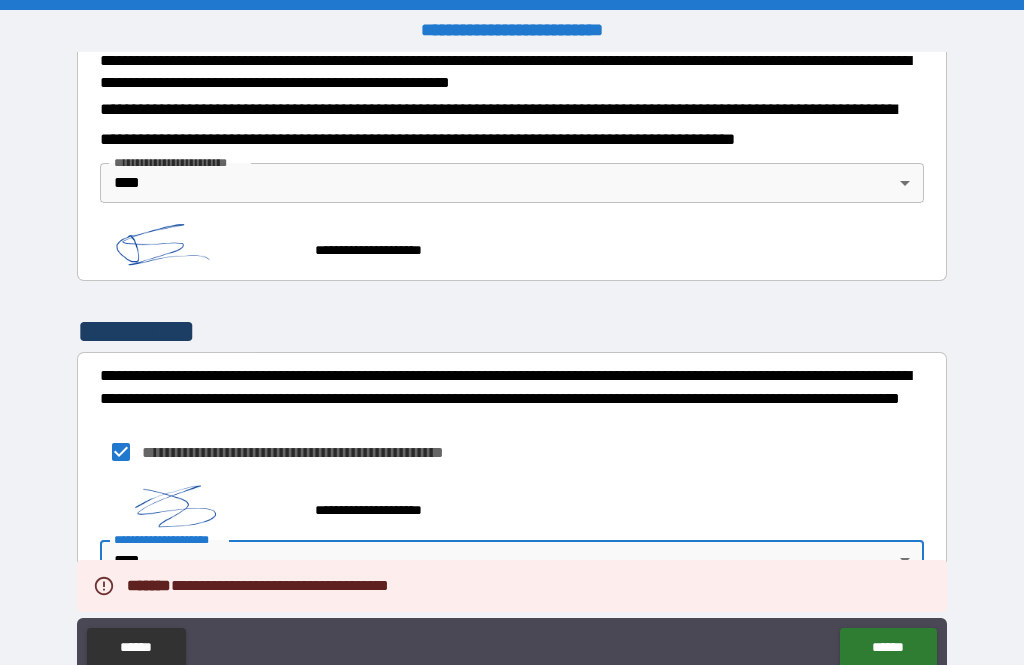 click on "******" at bounding box center (888, 648) 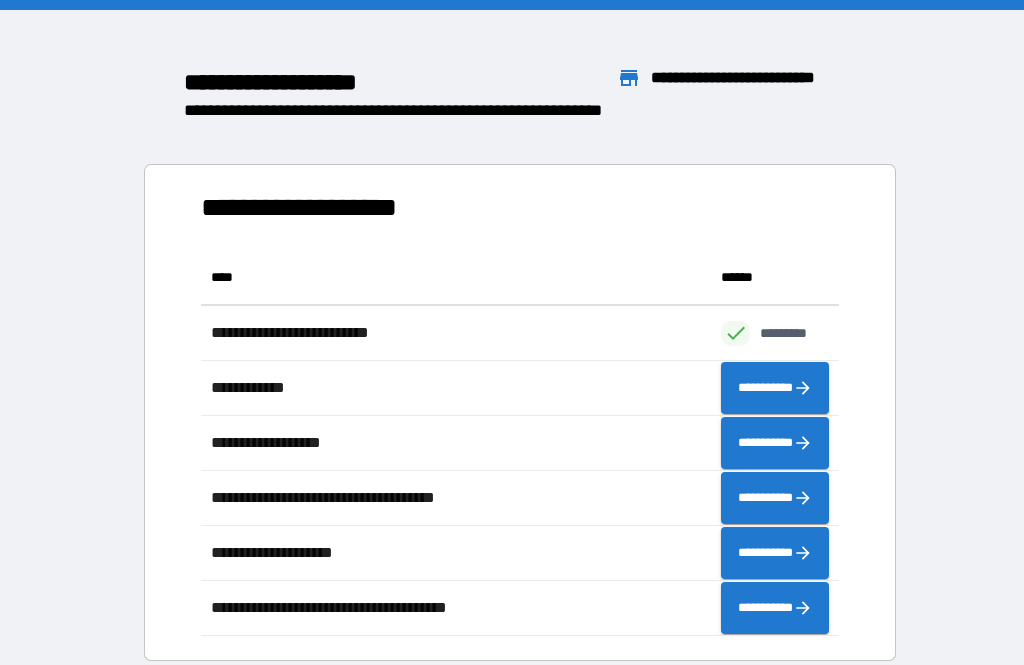 scroll, scrollTop: 386, scrollLeft: 638, axis: both 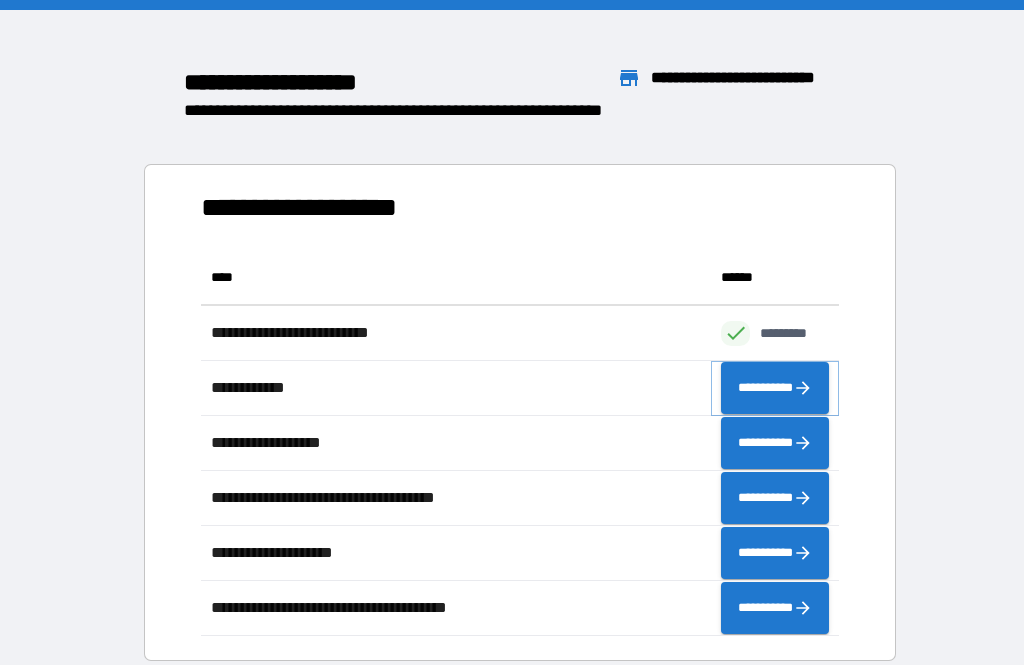 click on "**********" at bounding box center (775, 388) 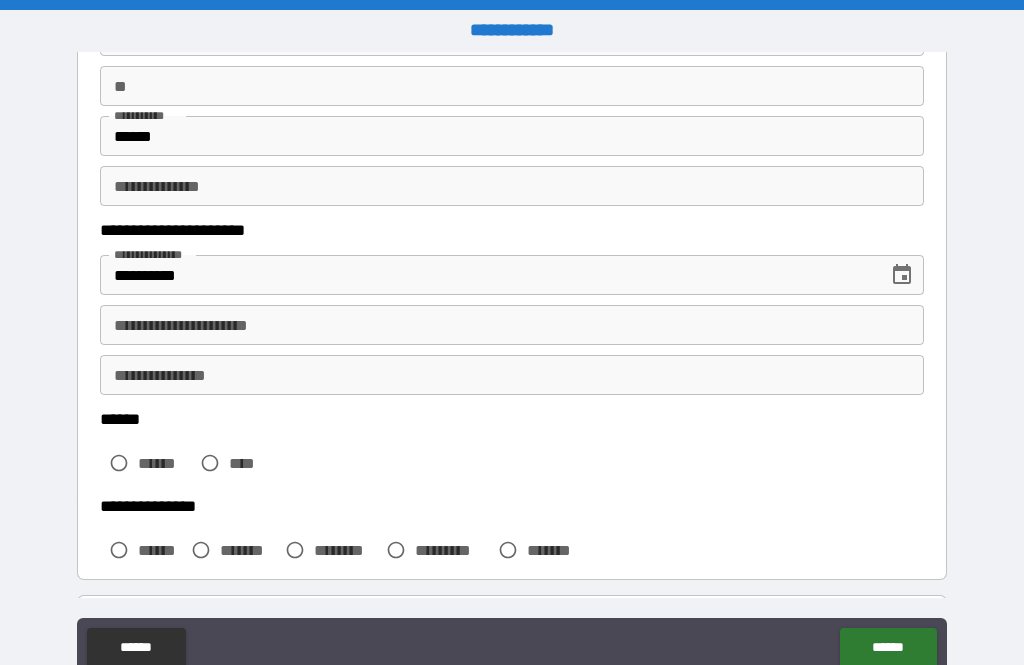 scroll, scrollTop: 204, scrollLeft: 0, axis: vertical 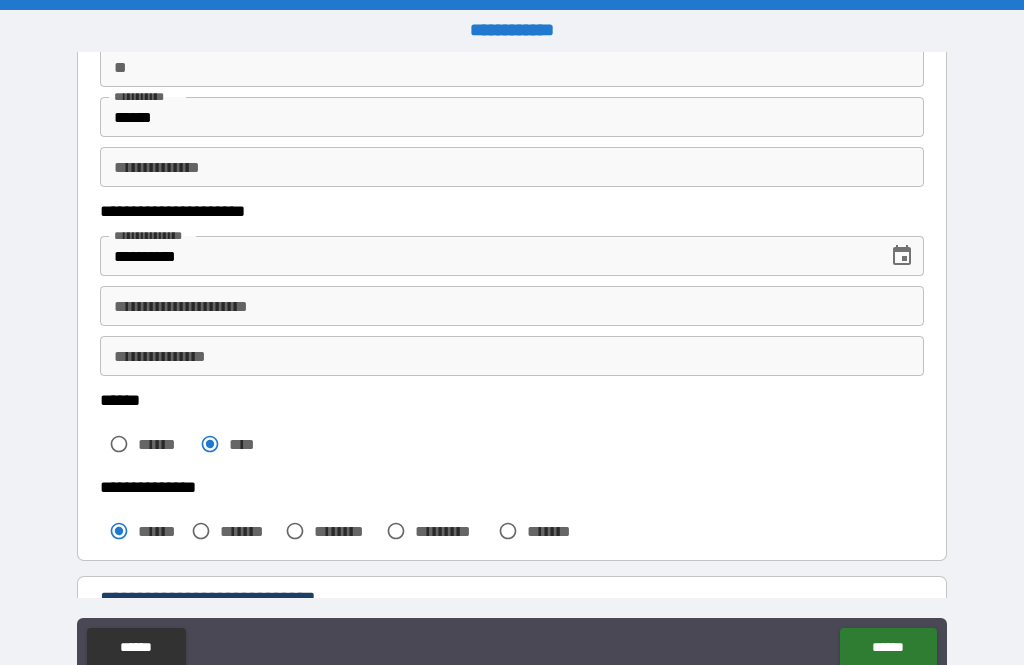 click on "**********" at bounding box center [512, 306] 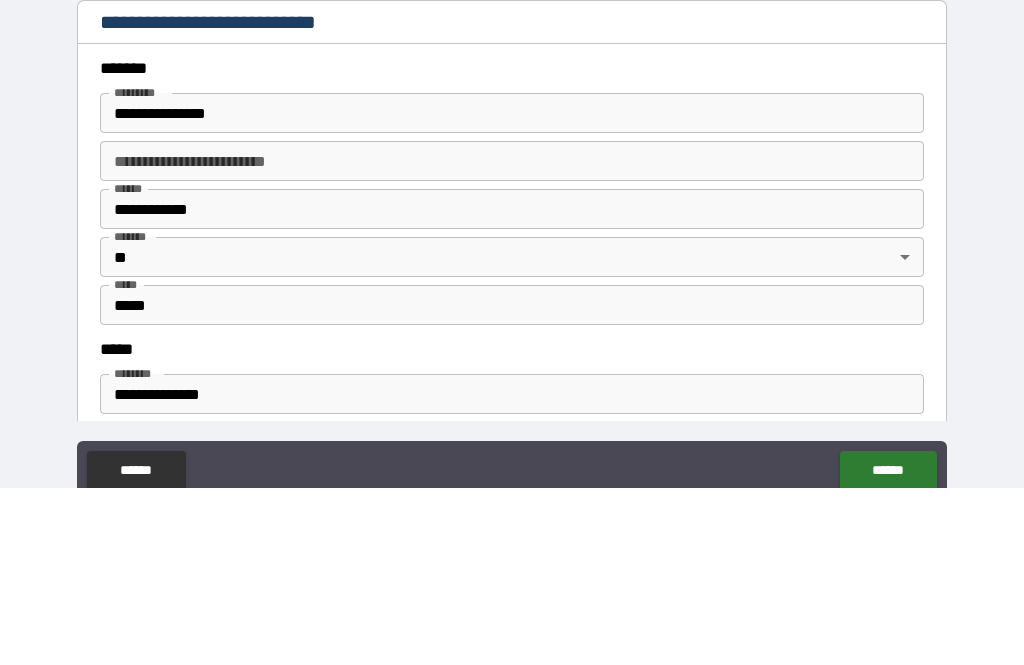 scroll, scrollTop: 604, scrollLeft: 0, axis: vertical 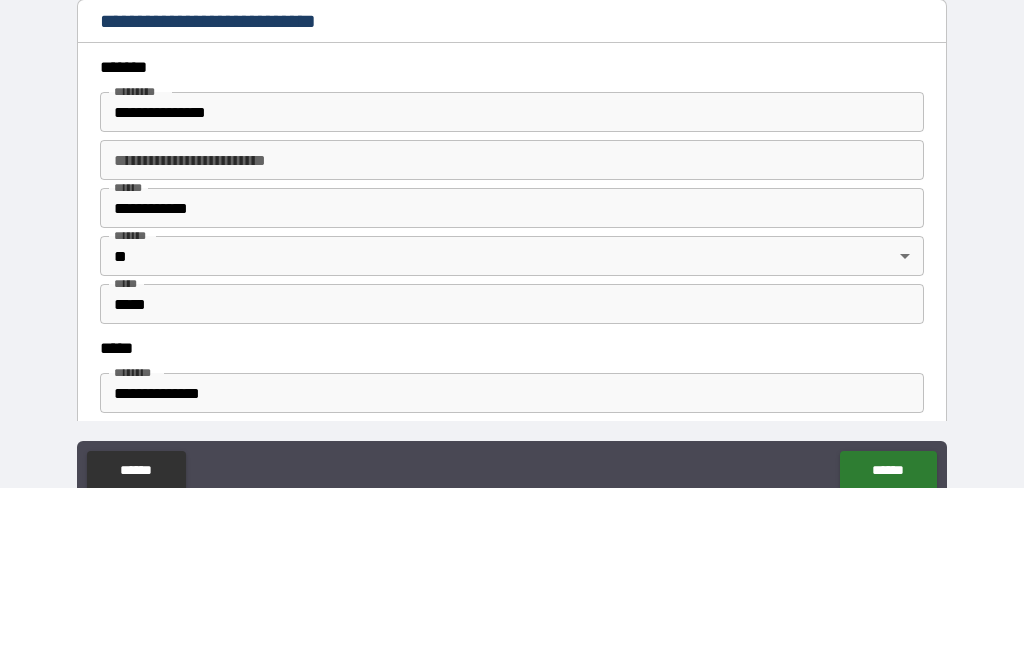 type on "**********" 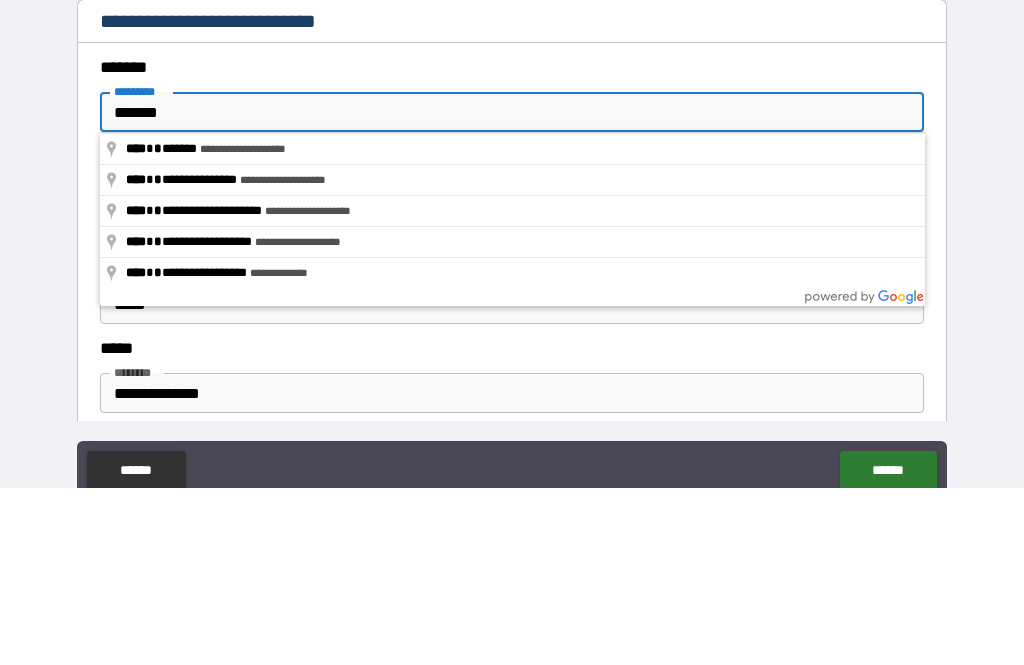 type on "**********" 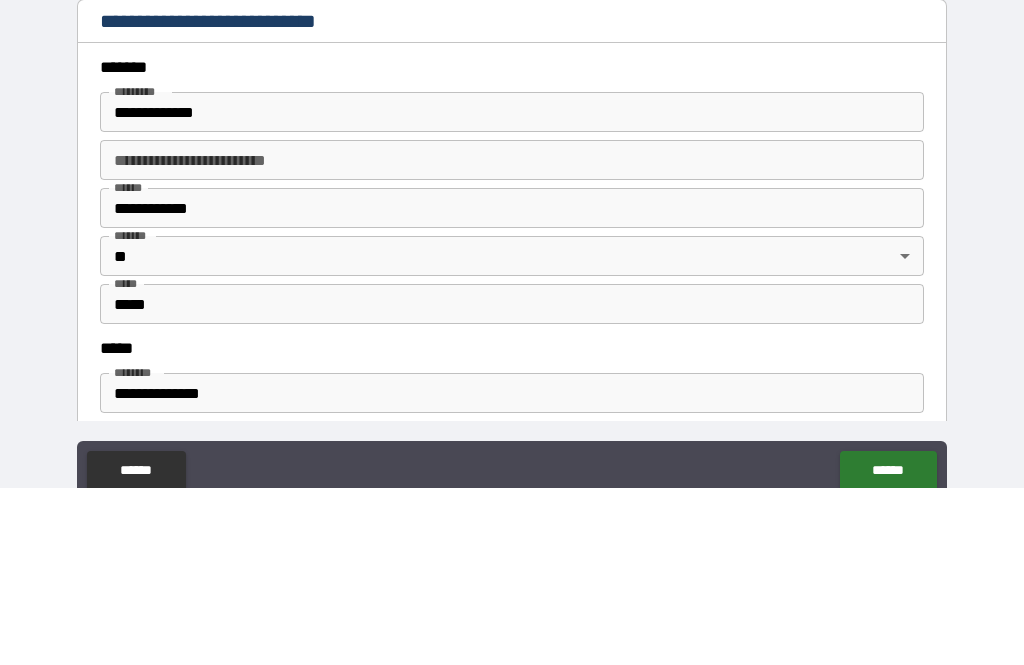 scroll, scrollTop: 64, scrollLeft: 0, axis: vertical 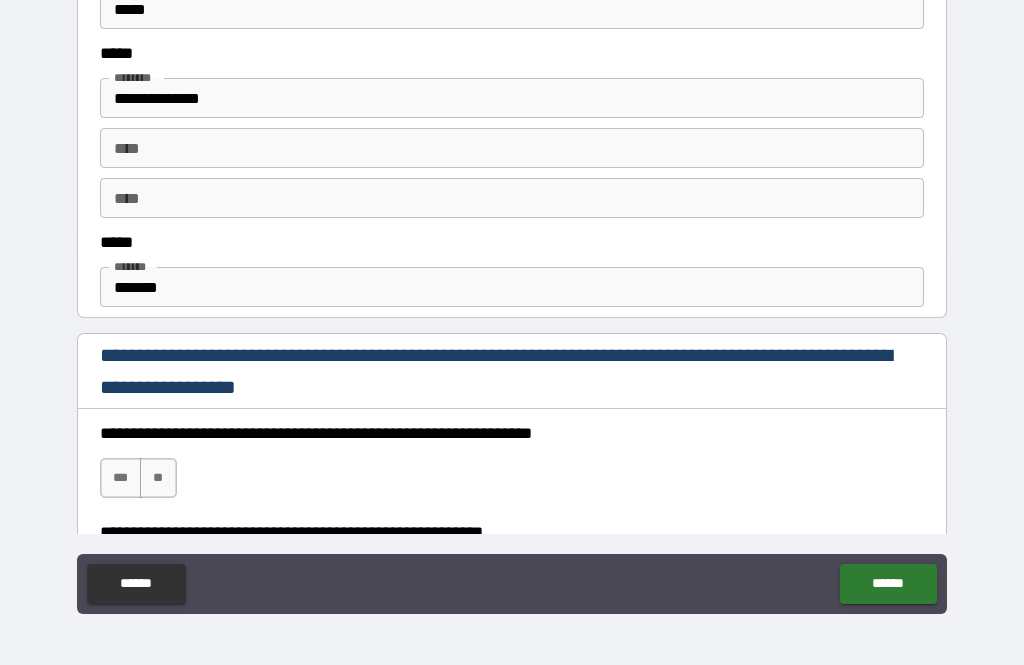 click on "*******" at bounding box center (512, 287) 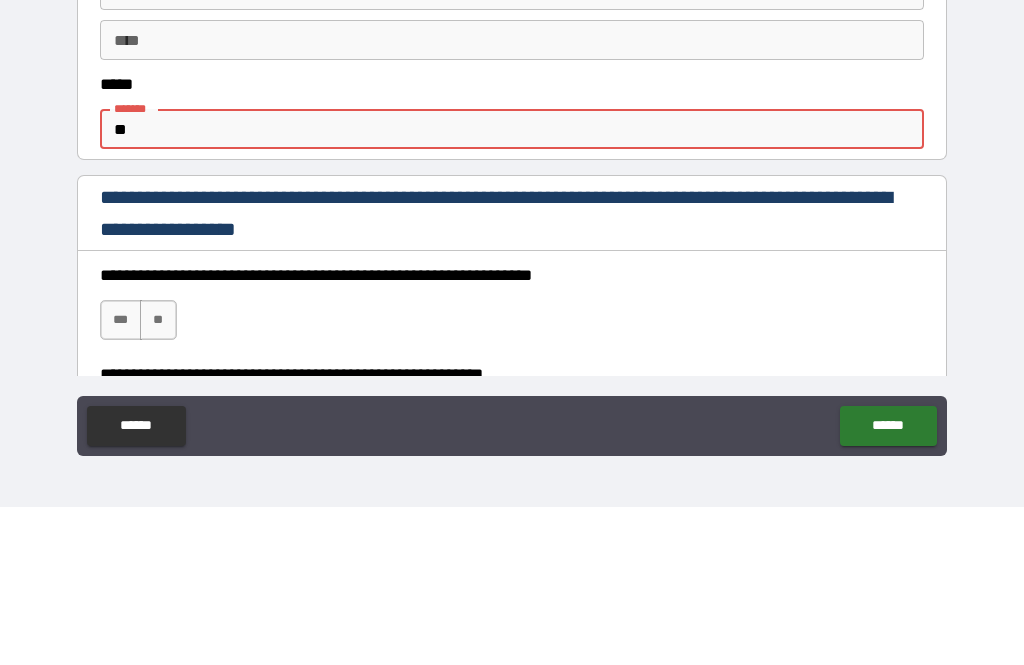 type on "*" 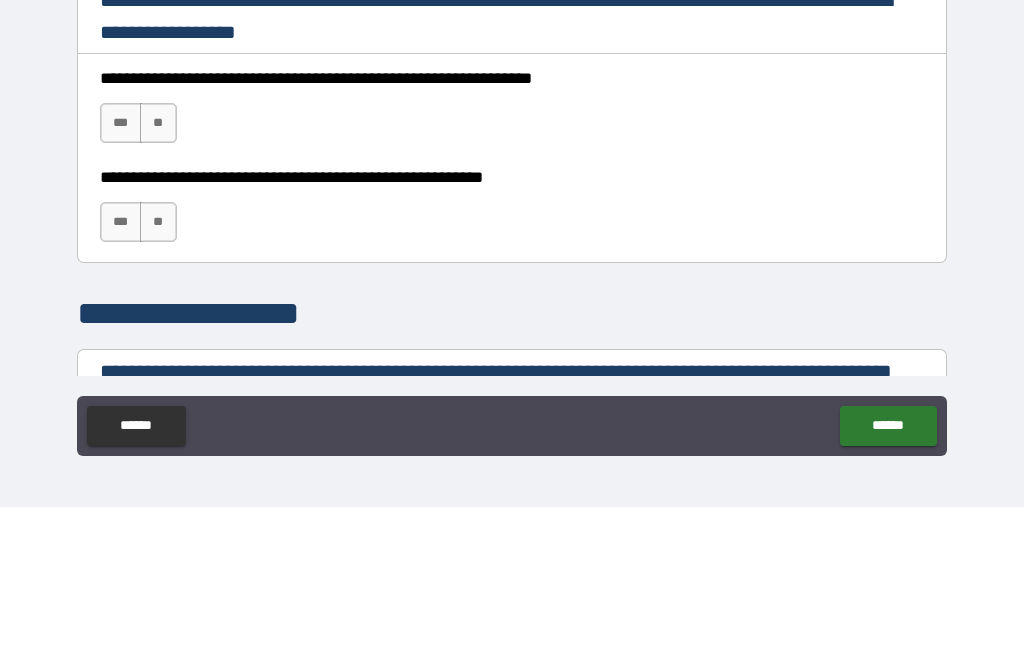 scroll, scrollTop: 1210, scrollLeft: 0, axis: vertical 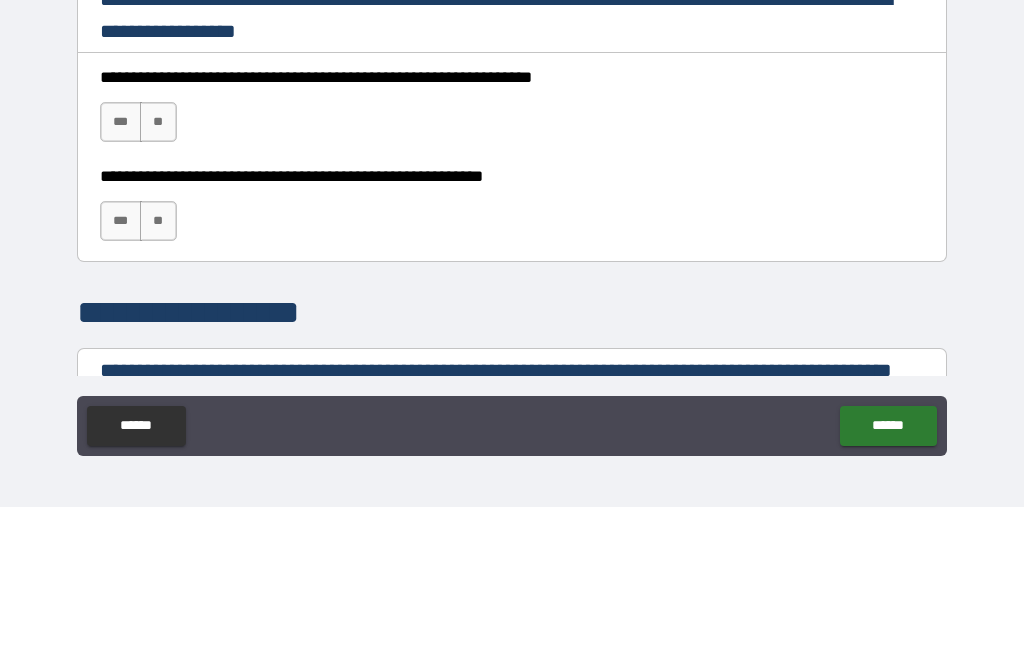 type on "**********" 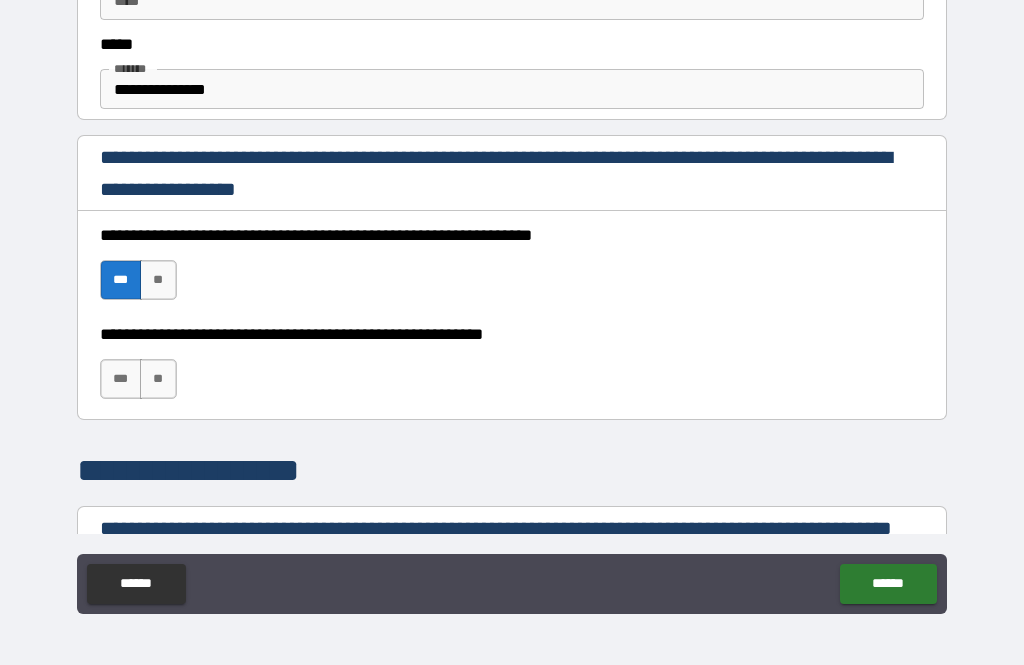 click on "***" at bounding box center (121, 379) 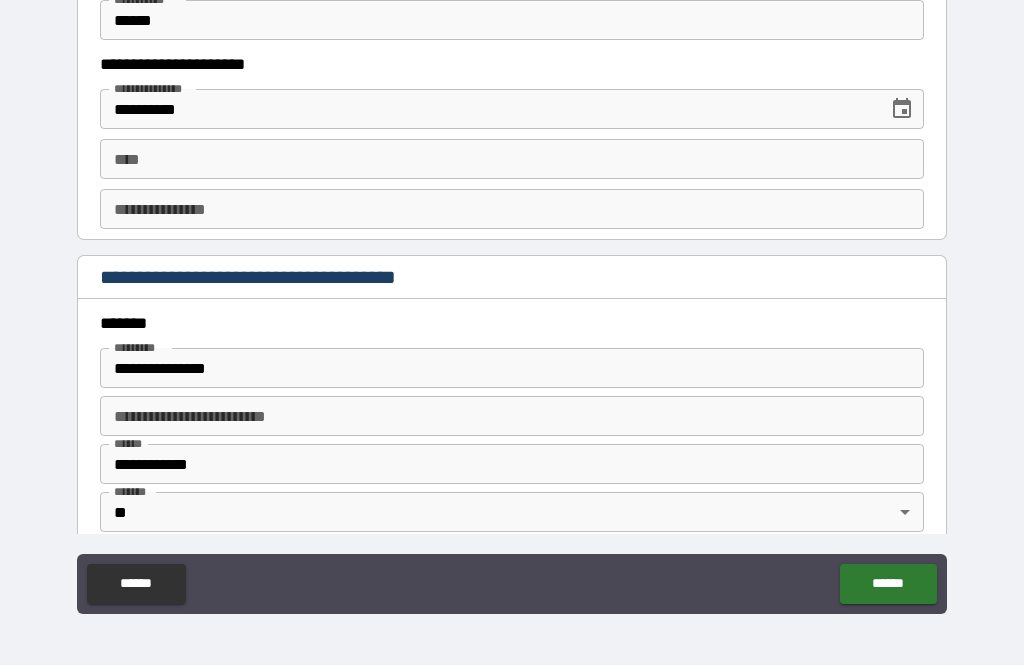 scroll, scrollTop: 2101, scrollLeft: 0, axis: vertical 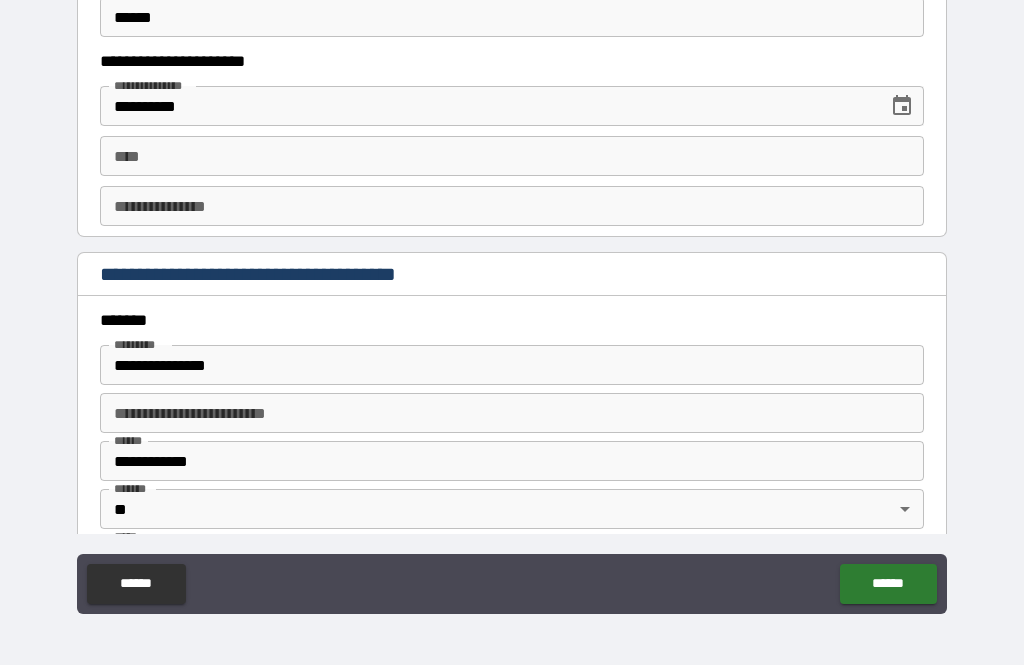 click on "**********" at bounding box center [512, 365] 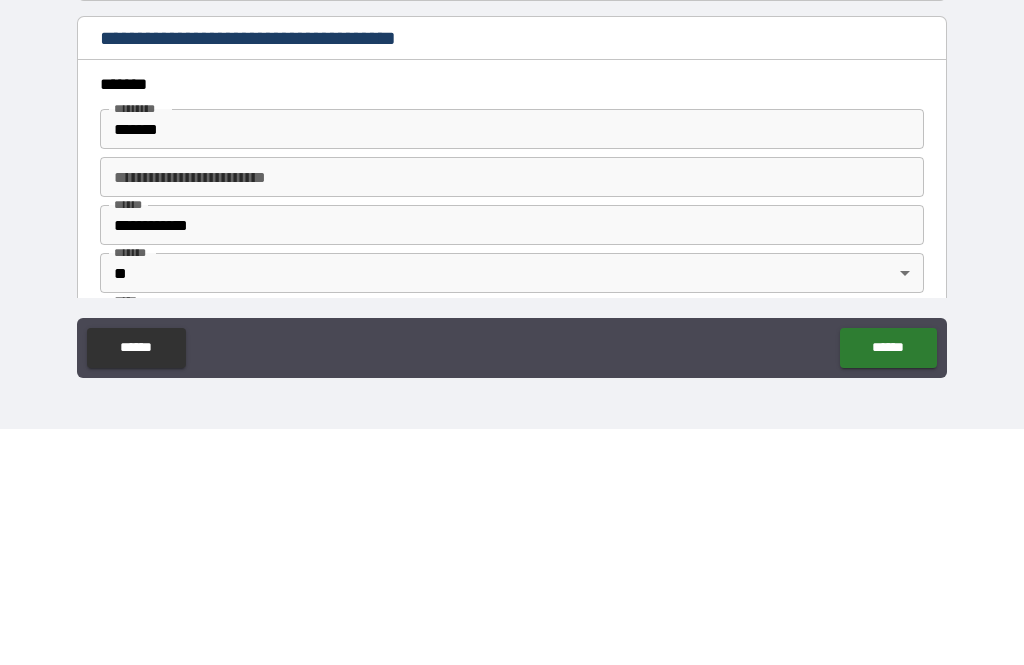 type on "**********" 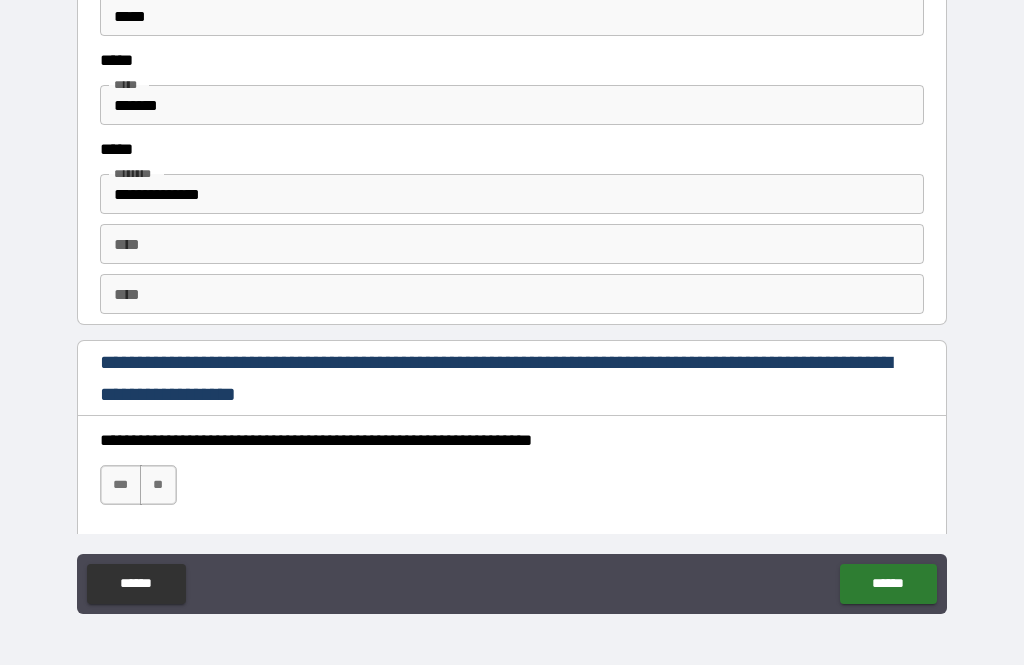 scroll, scrollTop: 2634, scrollLeft: 0, axis: vertical 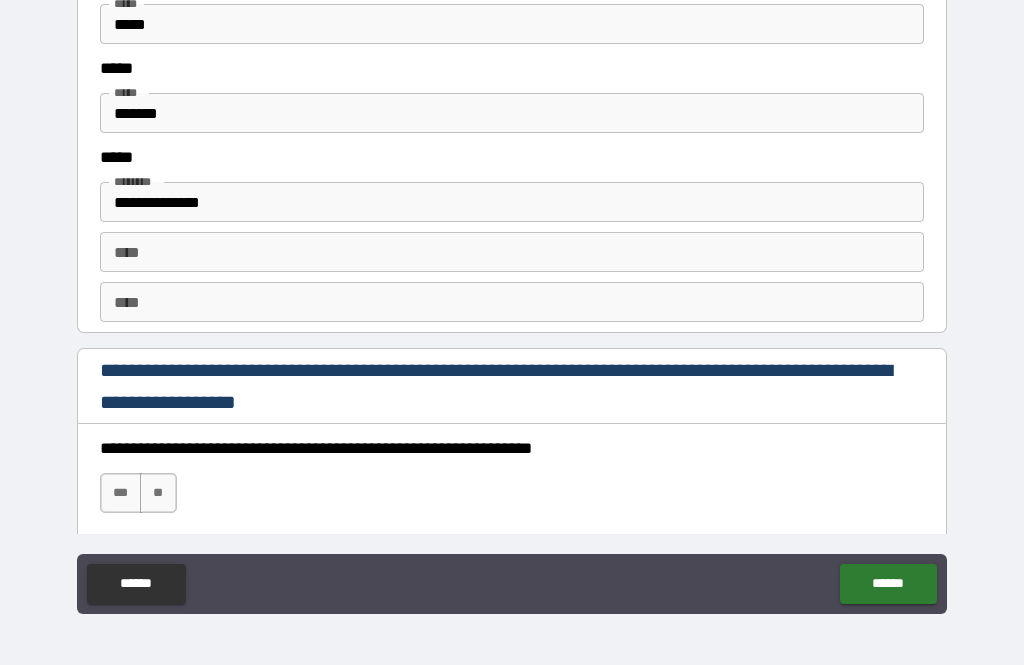 click on "*******" at bounding box center [512, 113] 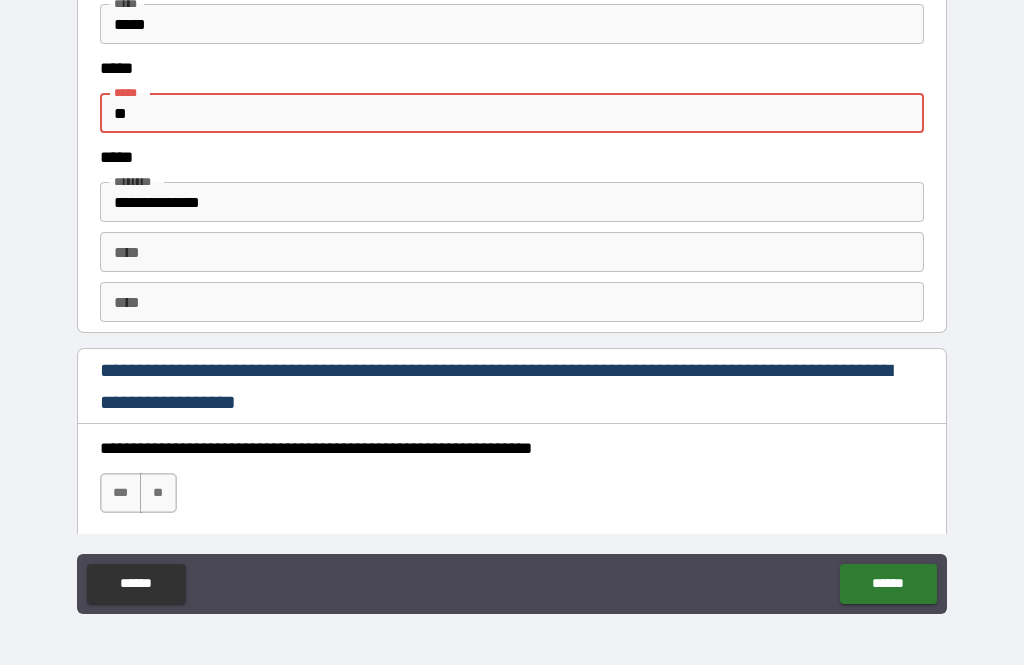 type on "*" 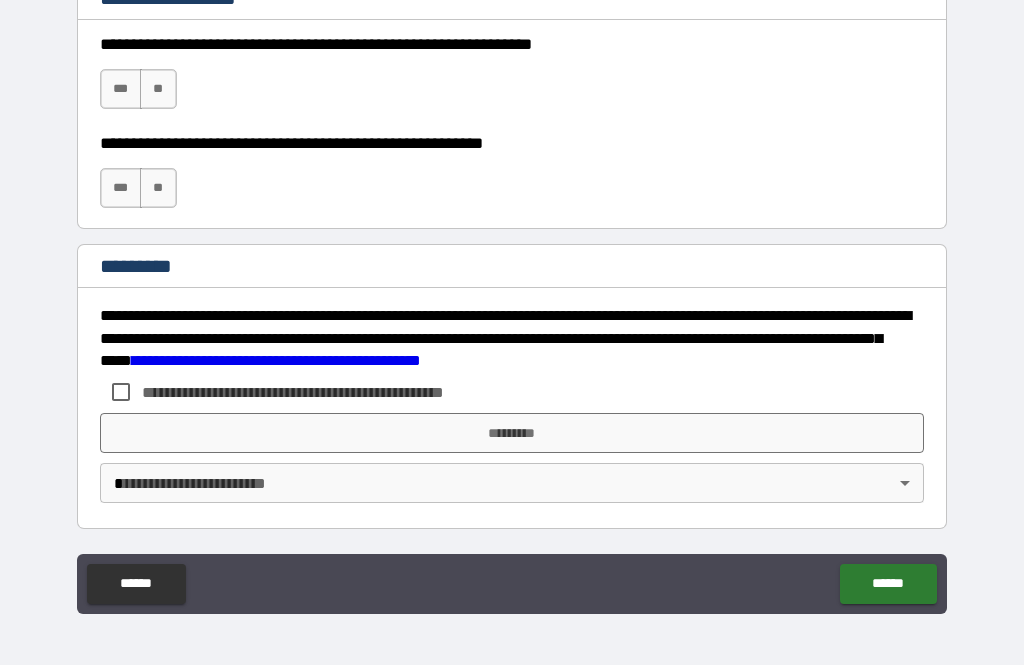 scroll, scrollTop: 3038, scrollLeft: 0, axis: vertical 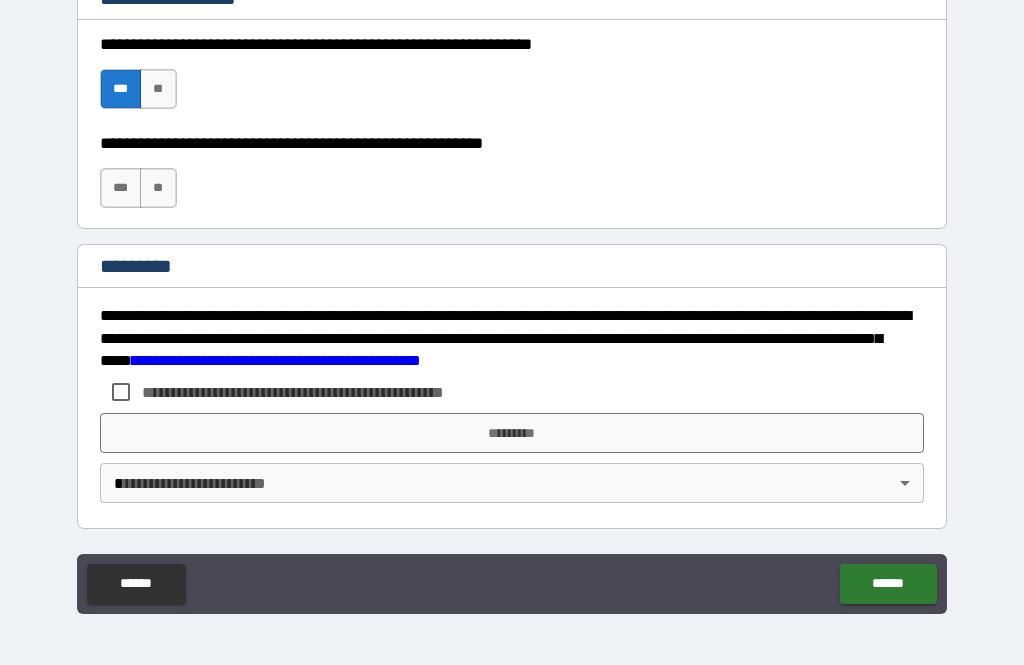click on "***" at bounding box center [121, 188] 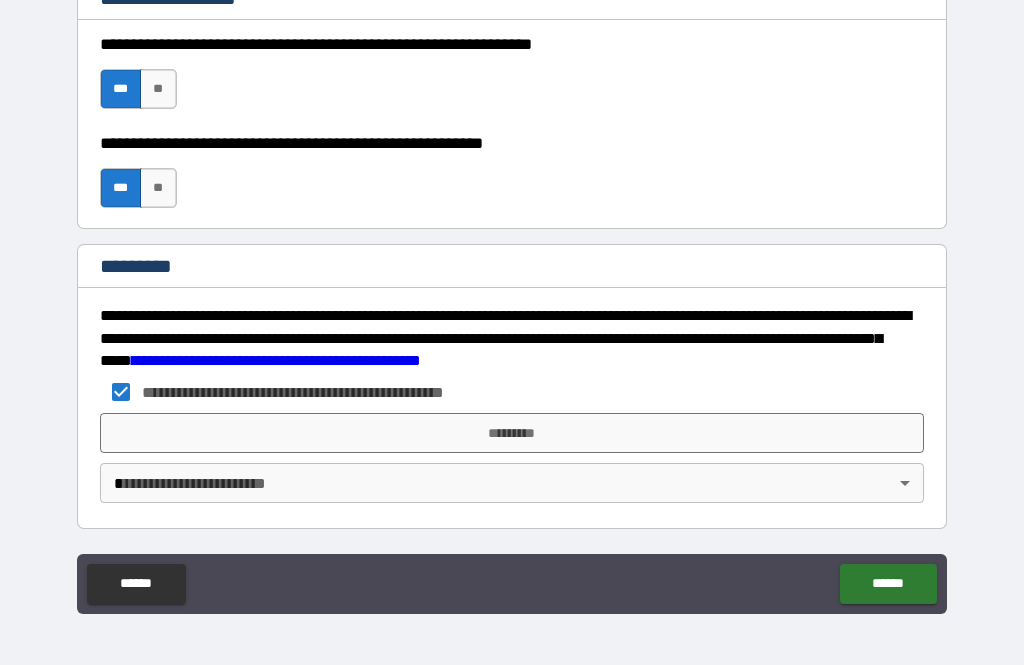 click on "**********" at bounding box center (512, 300) 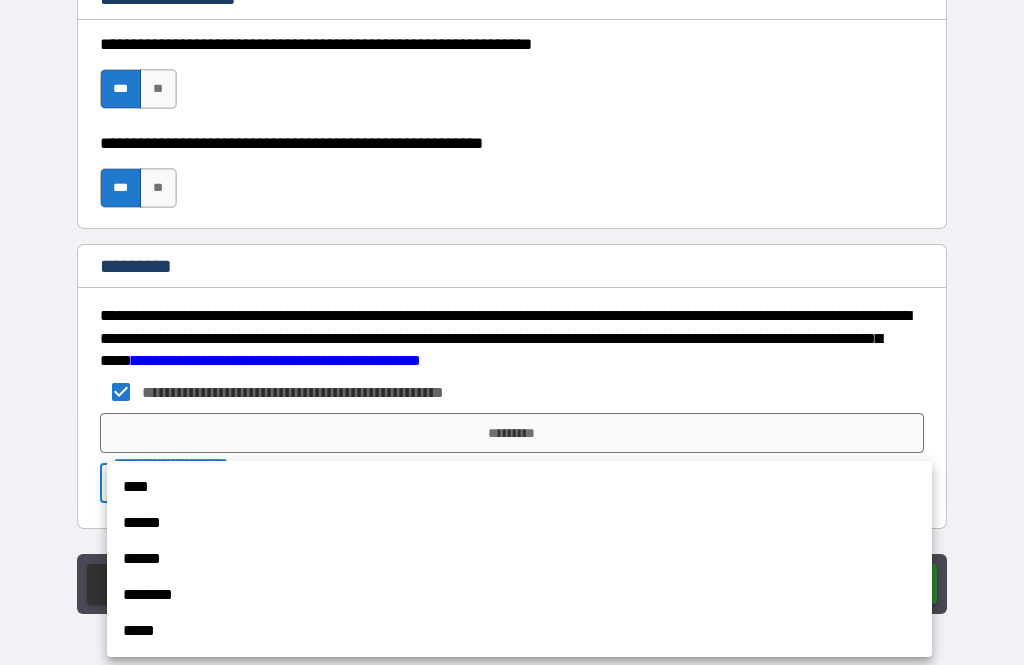 click on "****" at bounding box center (519, 487) 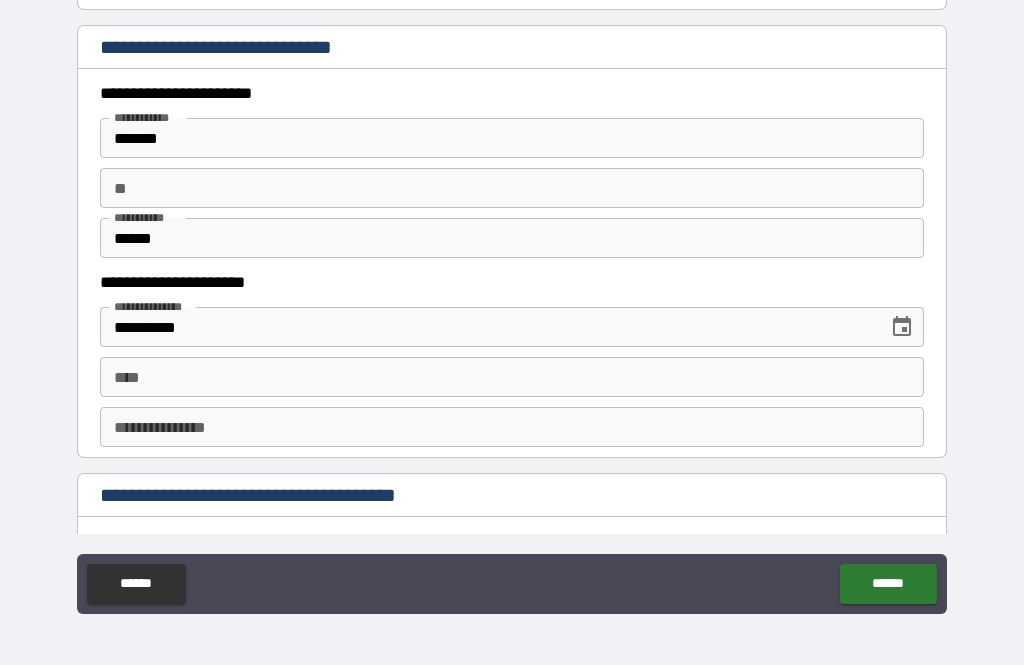 scroll, scrollTop: 1884, scrollLeft: 0, axis: vertical 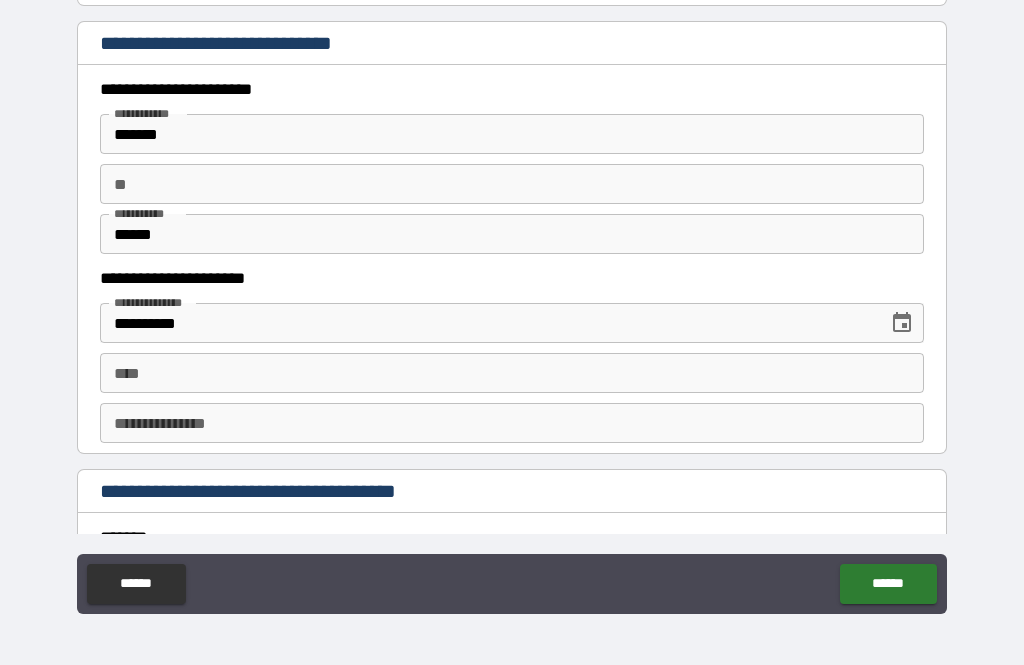 click on "****" at bounding box center (512, 373) 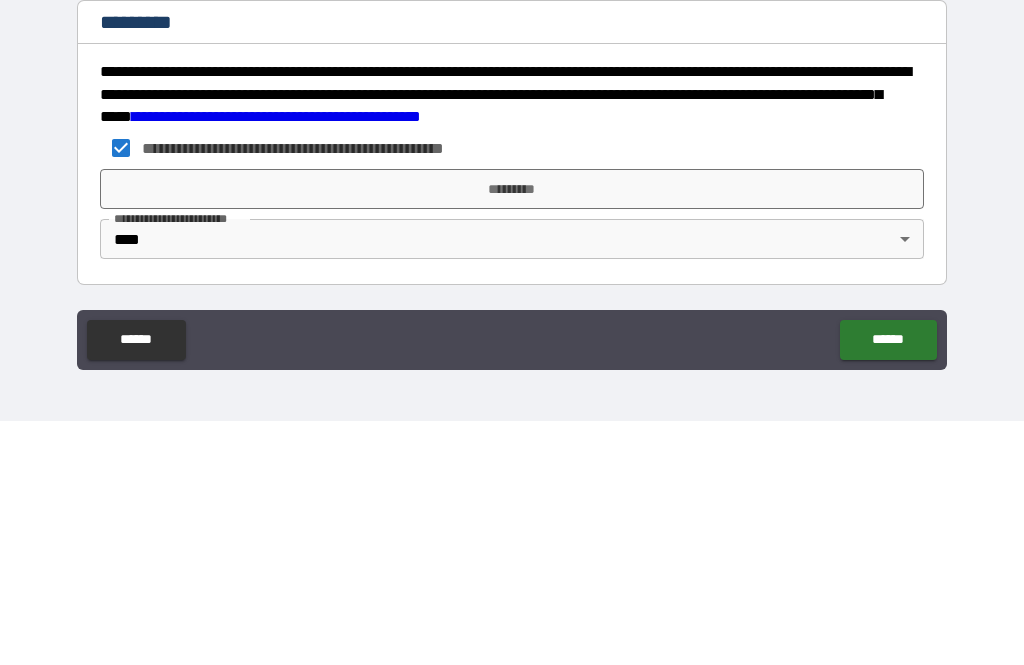 scroll, scrollTop: 3038, scrollLeft: 0, axis: vertical 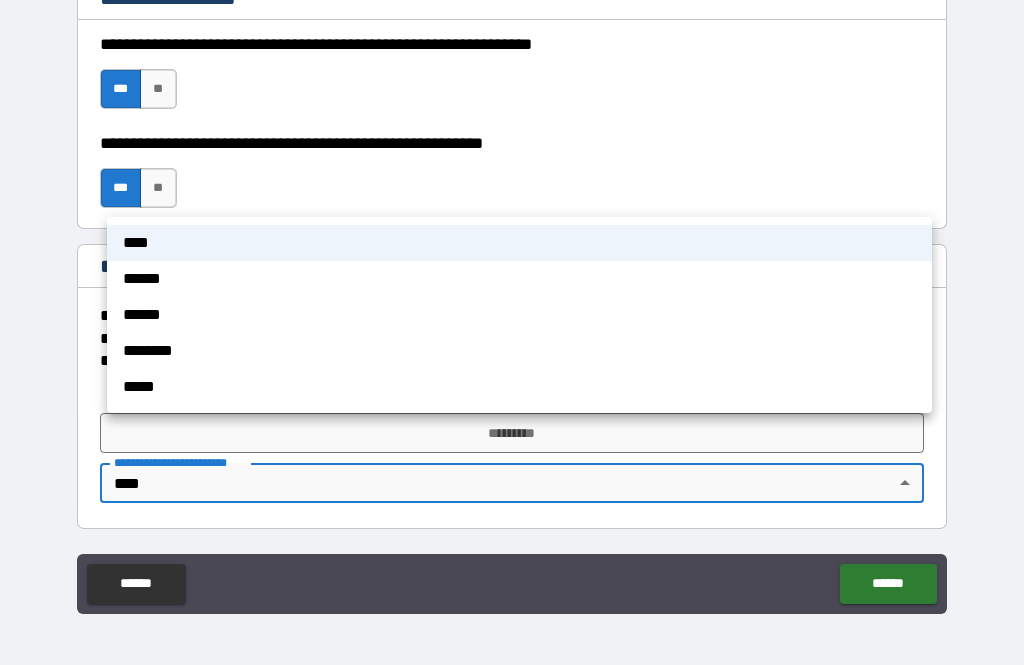 click at bounding box center (512, 332) 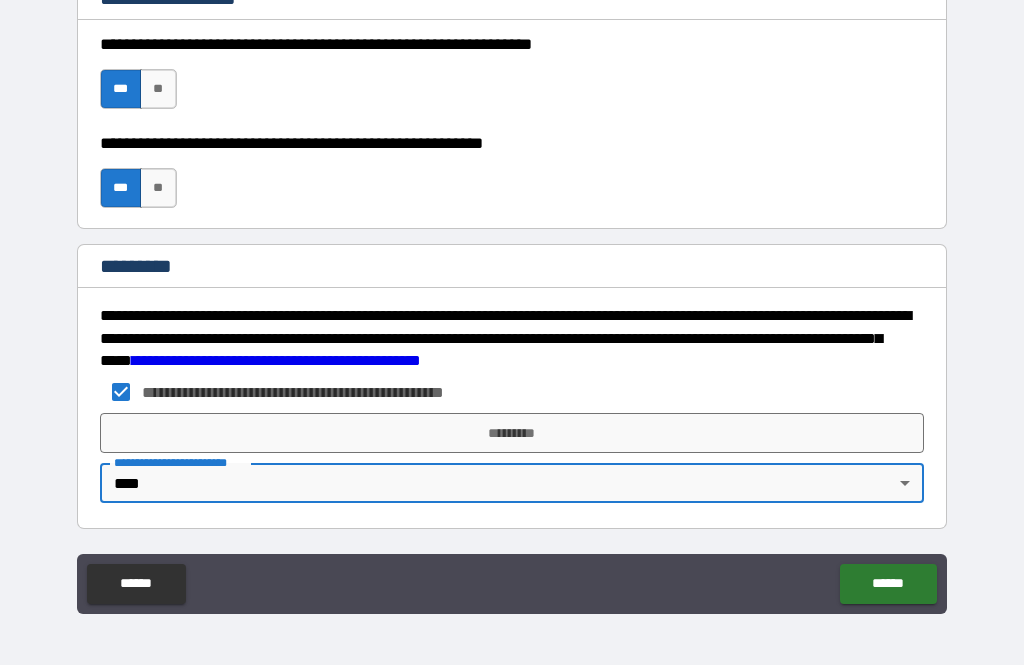 click on "*********" at bounding box center (512, 433) 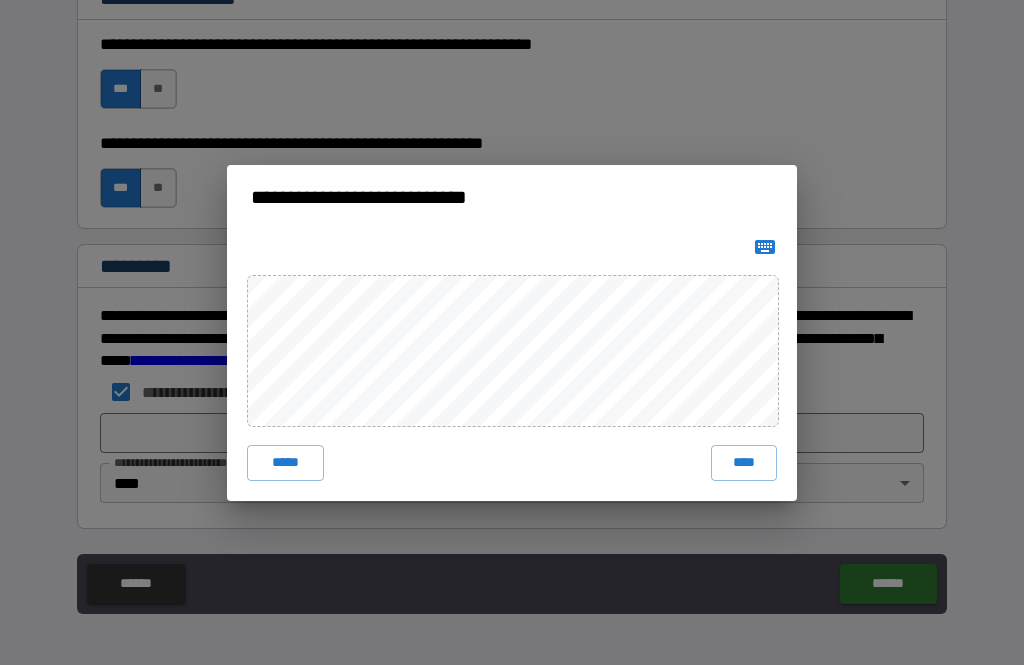 click on "****" at bounding box center (744, 463) 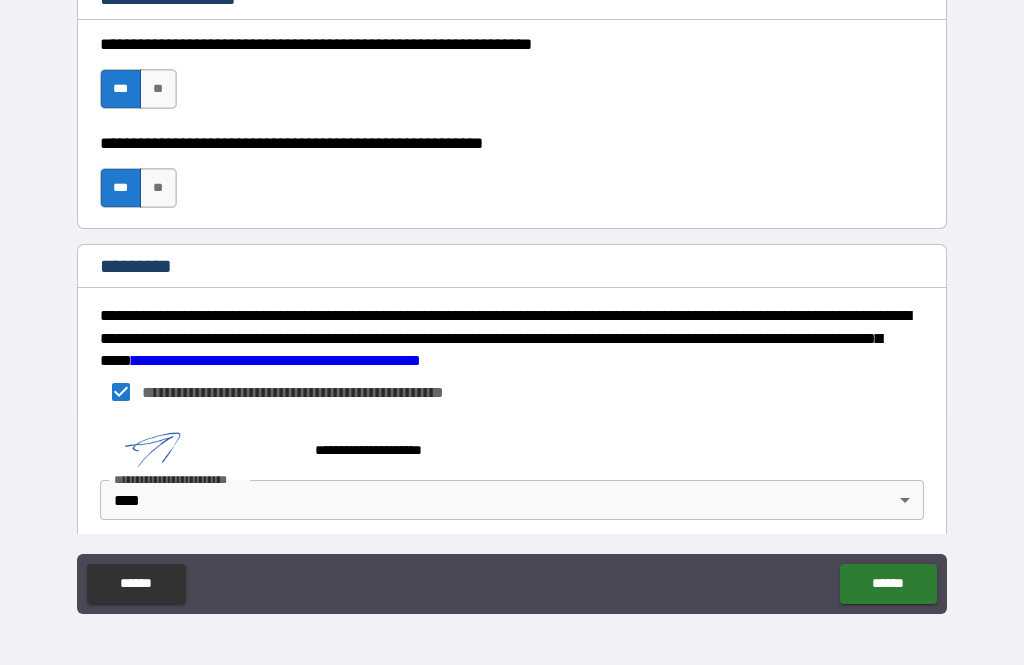 click on "******" at bounding box center (888, 584) 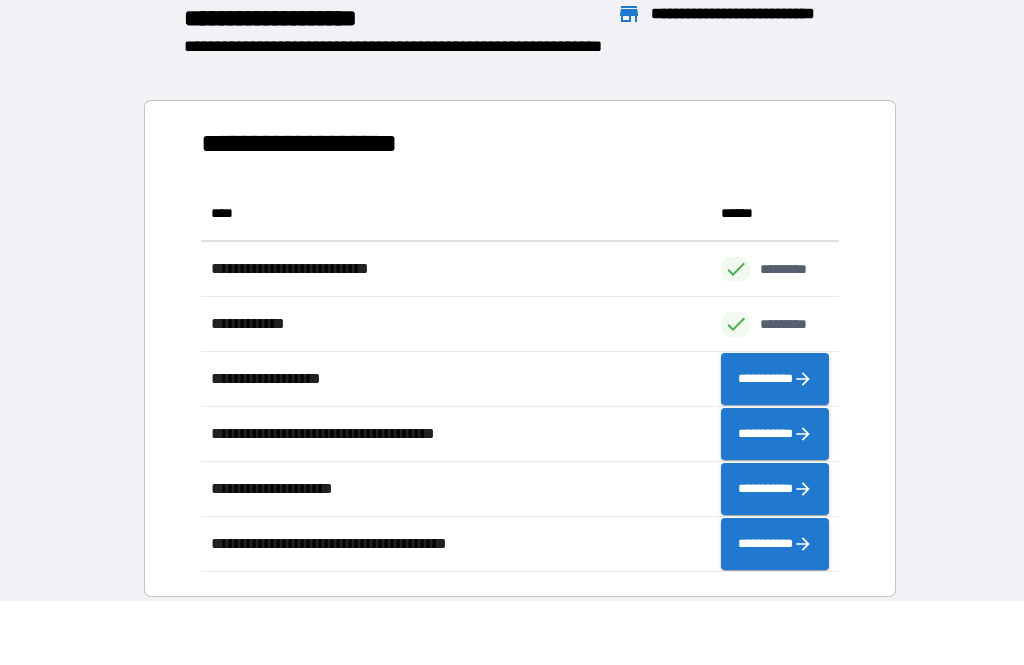 scroll, scrollTop: 1, scrollLeft: 1, axis: both 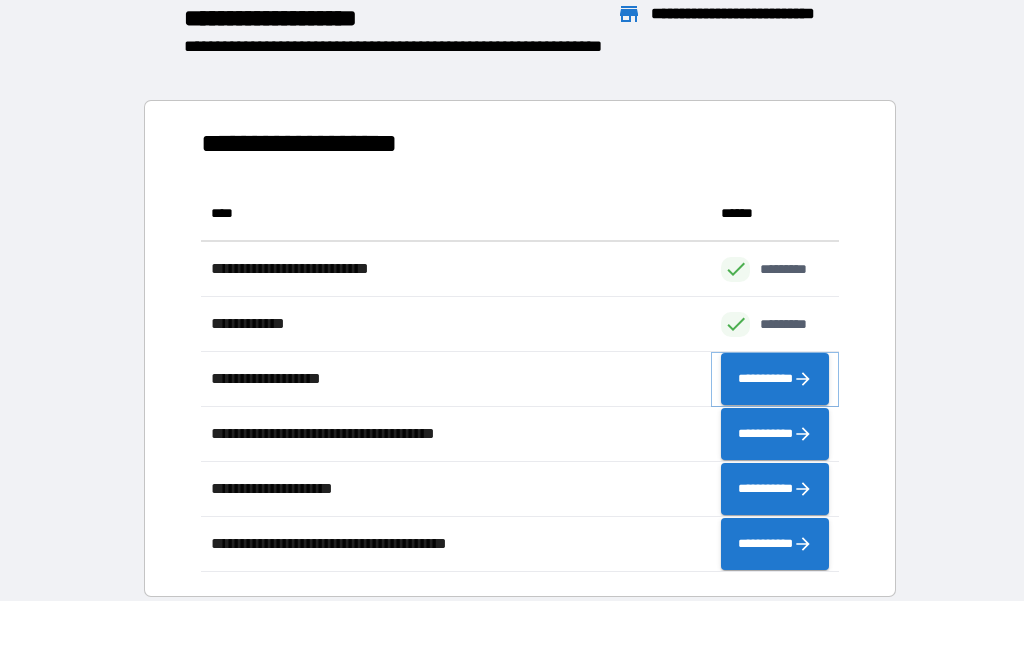 click on "**********" at bounding box center [775, 379] 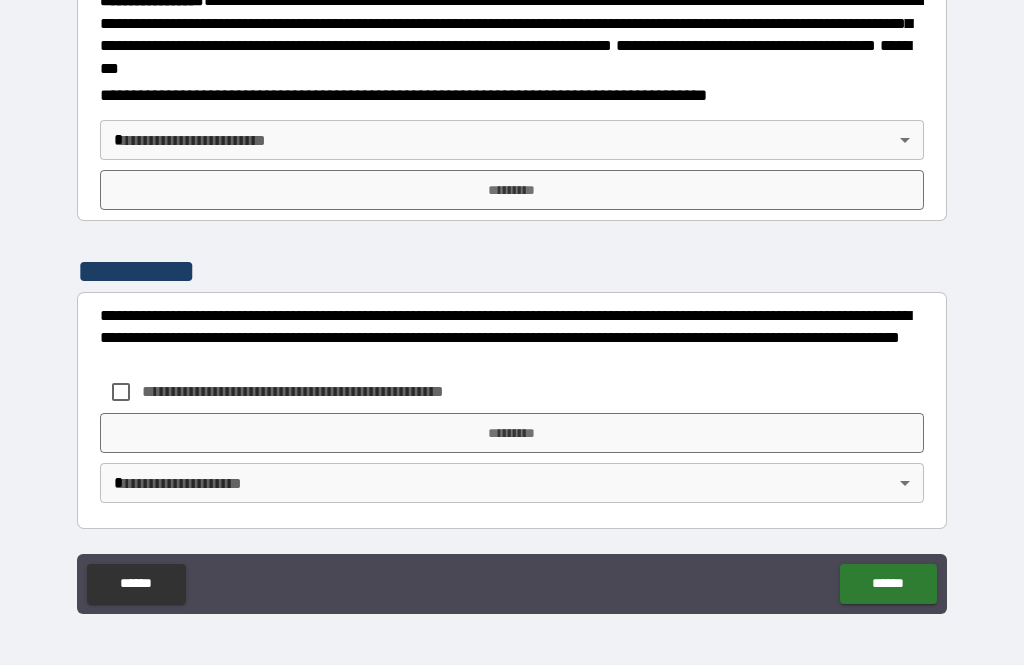 scroll, scrollTop: 2299, scrollLeft: 0, axis: vertical 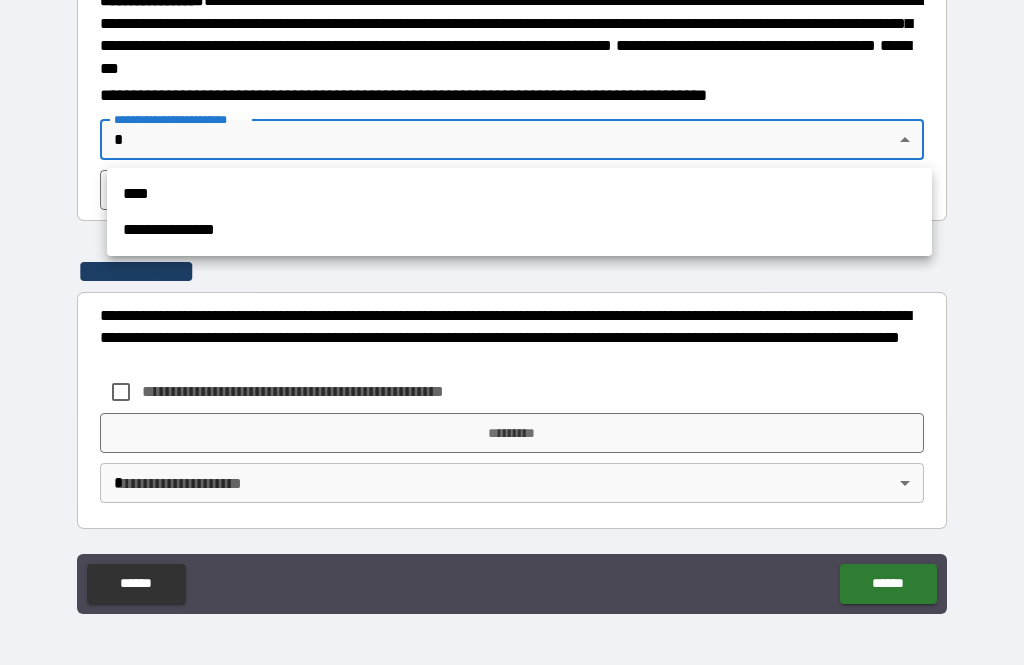 click on "****" at bounding box center [519, 194] 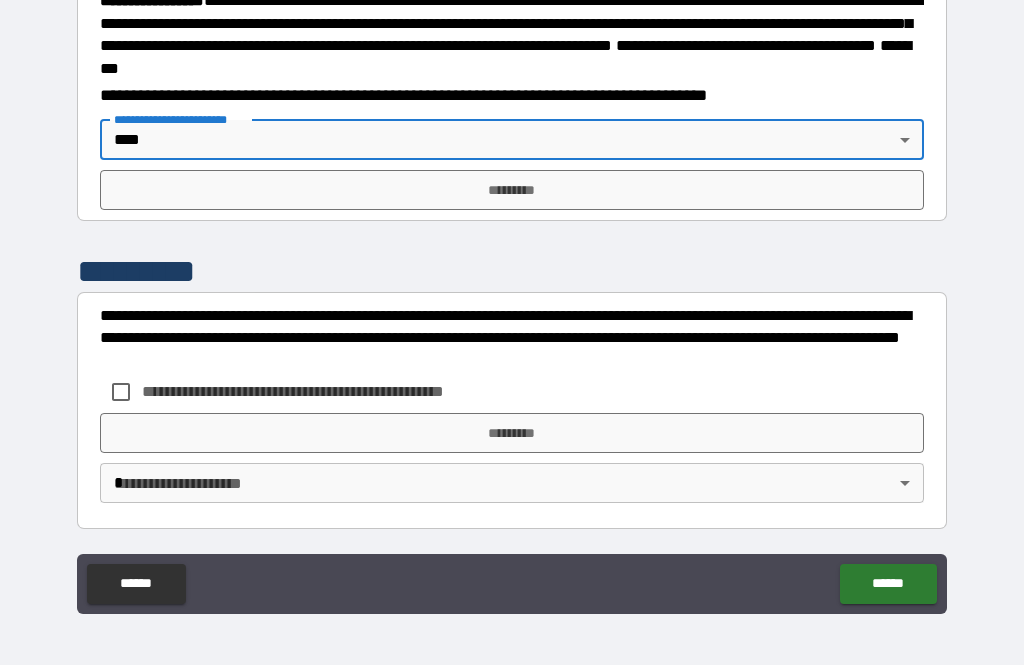 click on "*********" at bounding box center (512, 190) 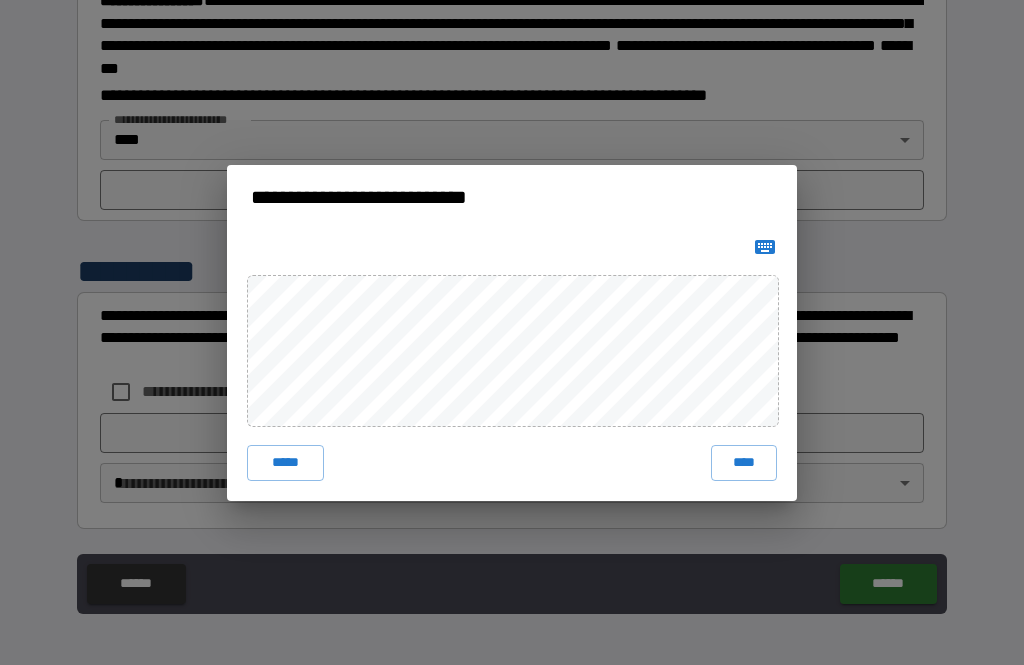 click on "****" at bounding box center [744, 463] 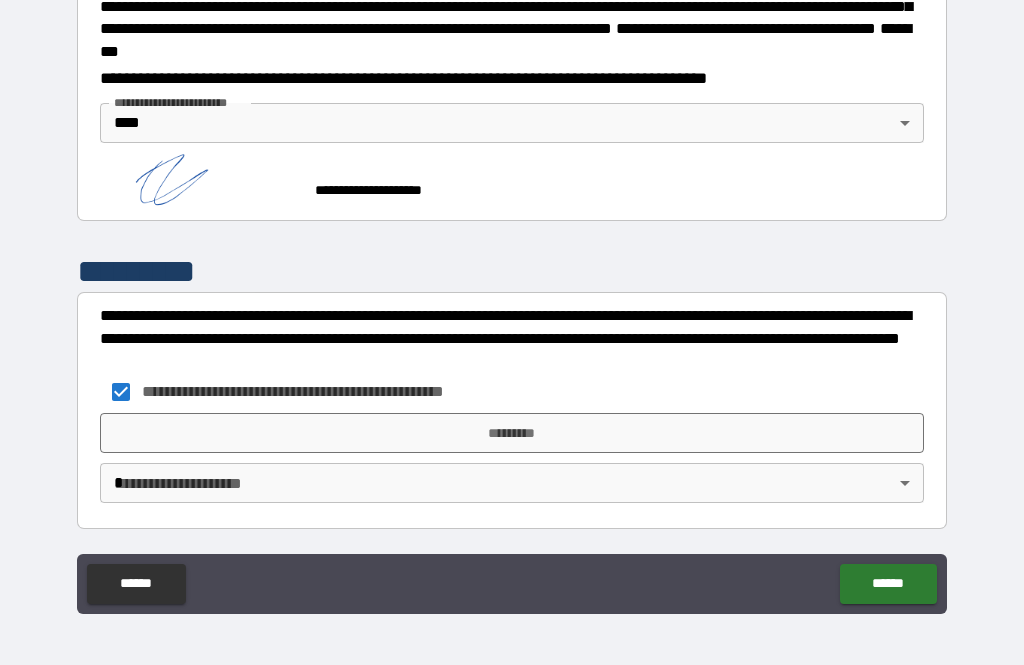 click on "*********" at bounding box center [512, 433] 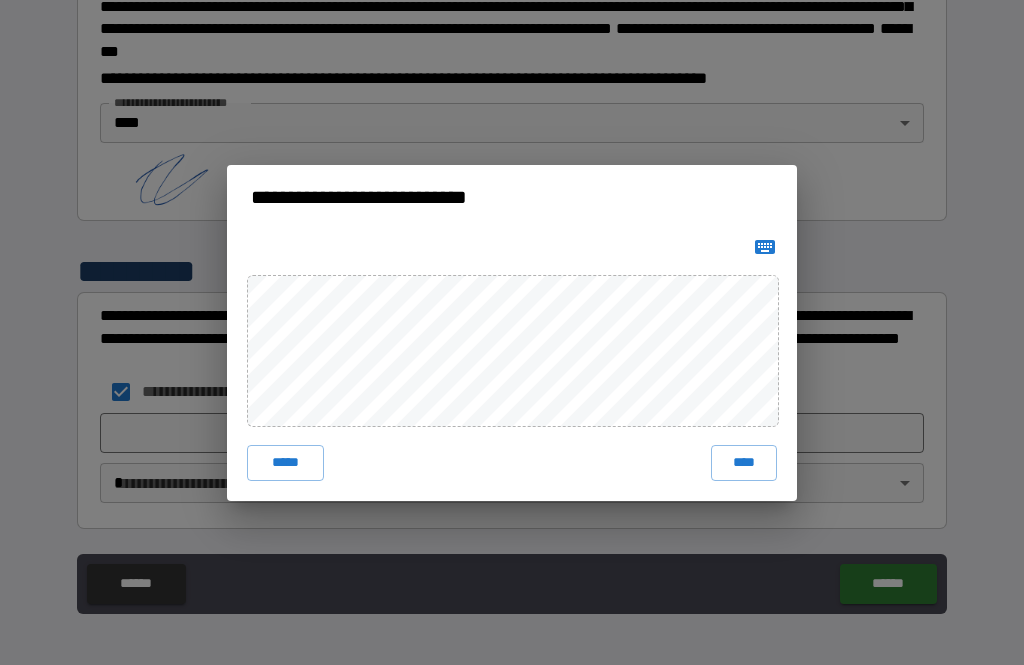 click on "****" at bounding box center [744, 463] 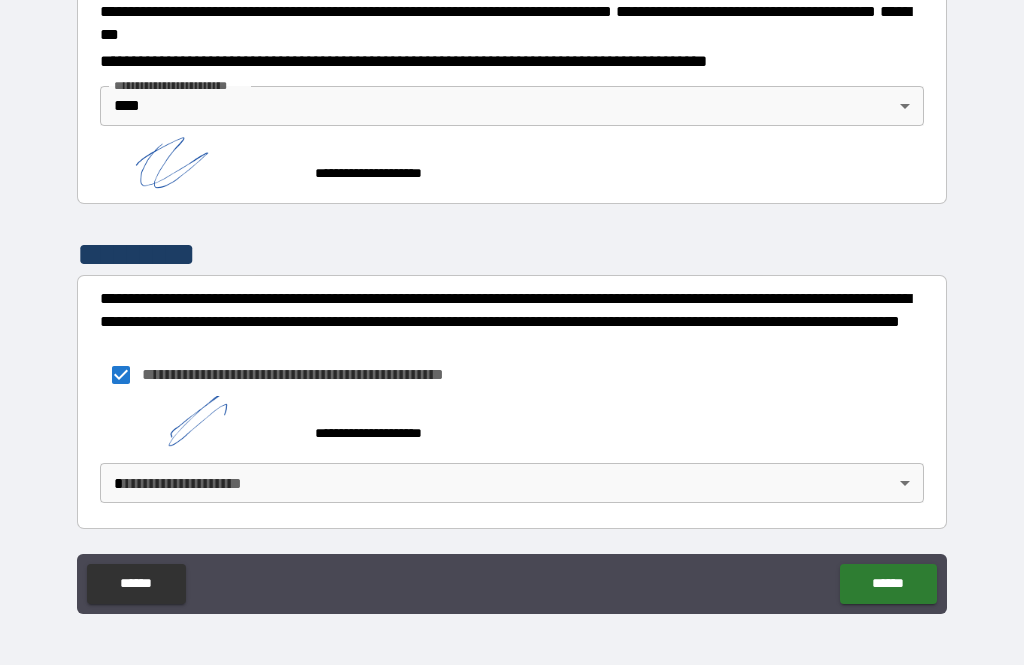 click on "******" at bounding box center (888, 584) 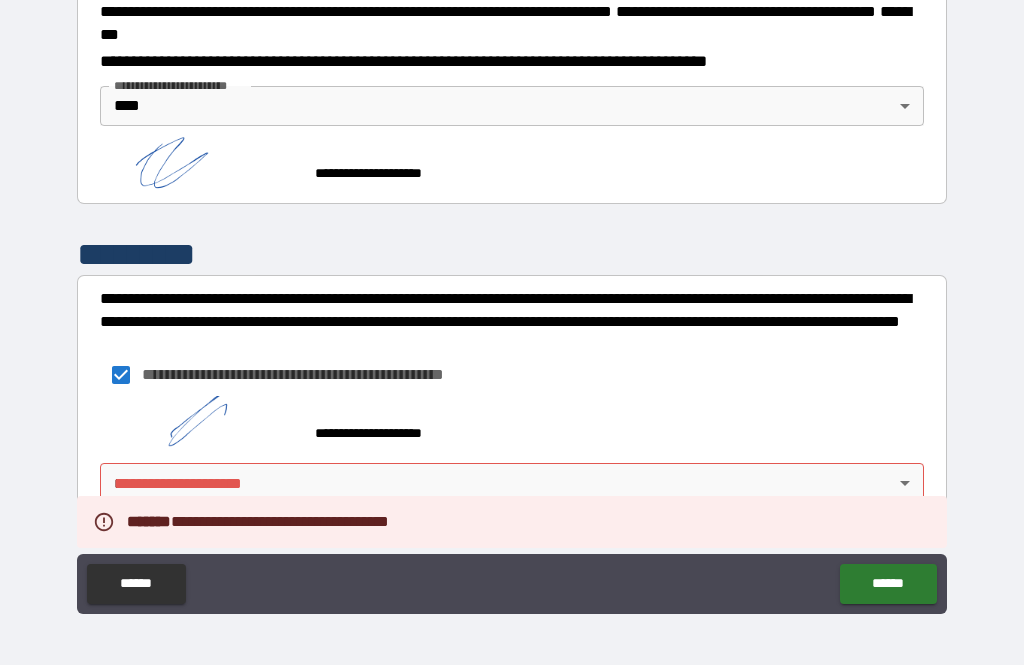 scroll, scrollTop: 2333, scrollLeft: 0, axis: vertical 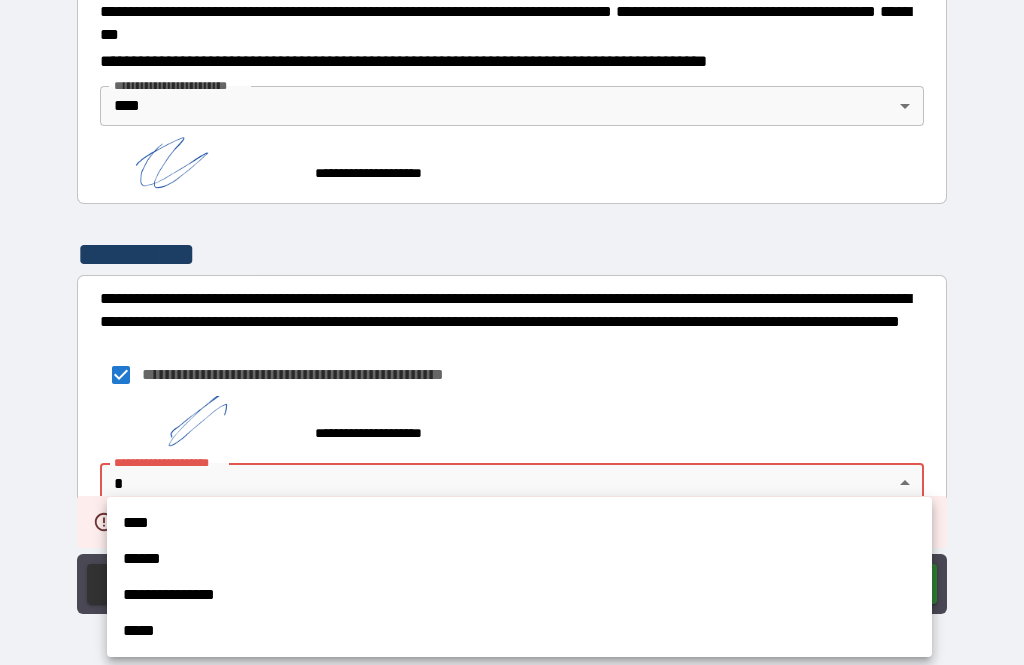 click on "****" at bounding box center (519, 523) 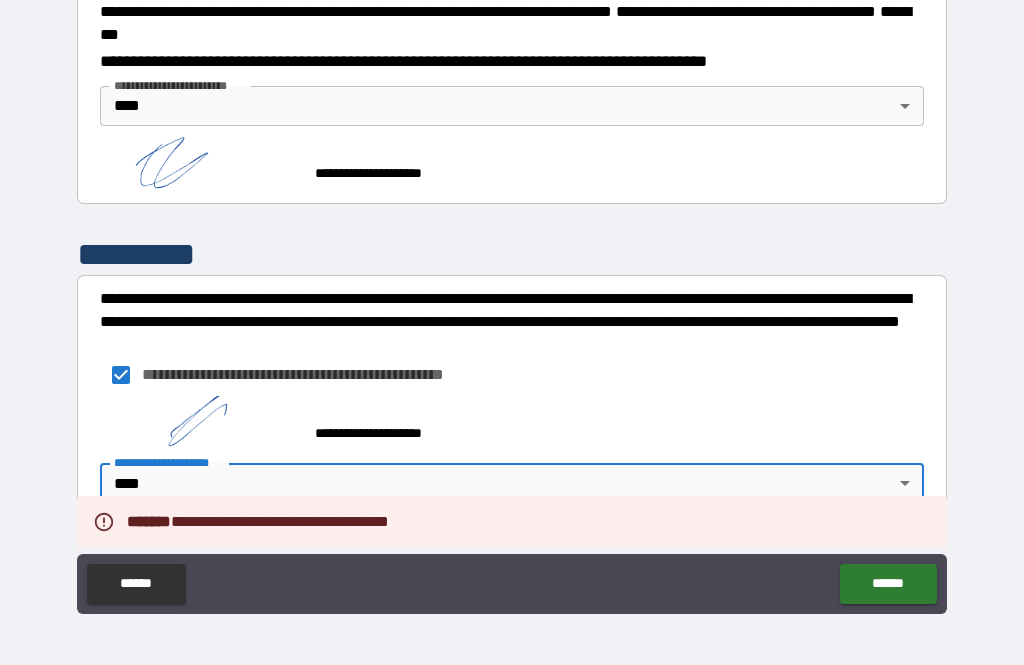 type on "****" 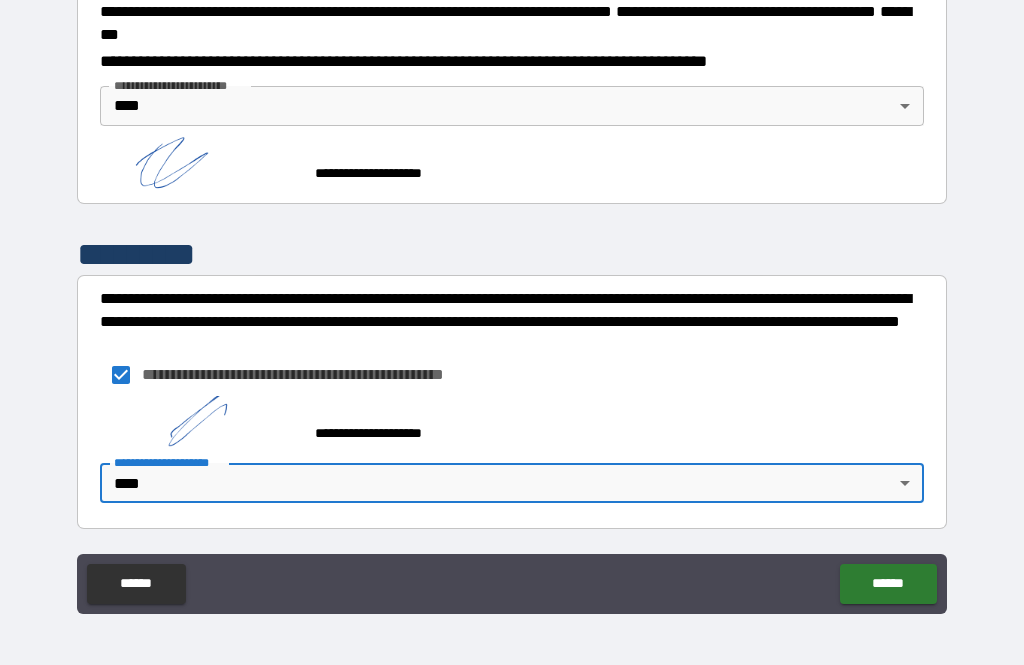 scroll, scrollTop: 2334, scrollLeft: 0, axis: vertical 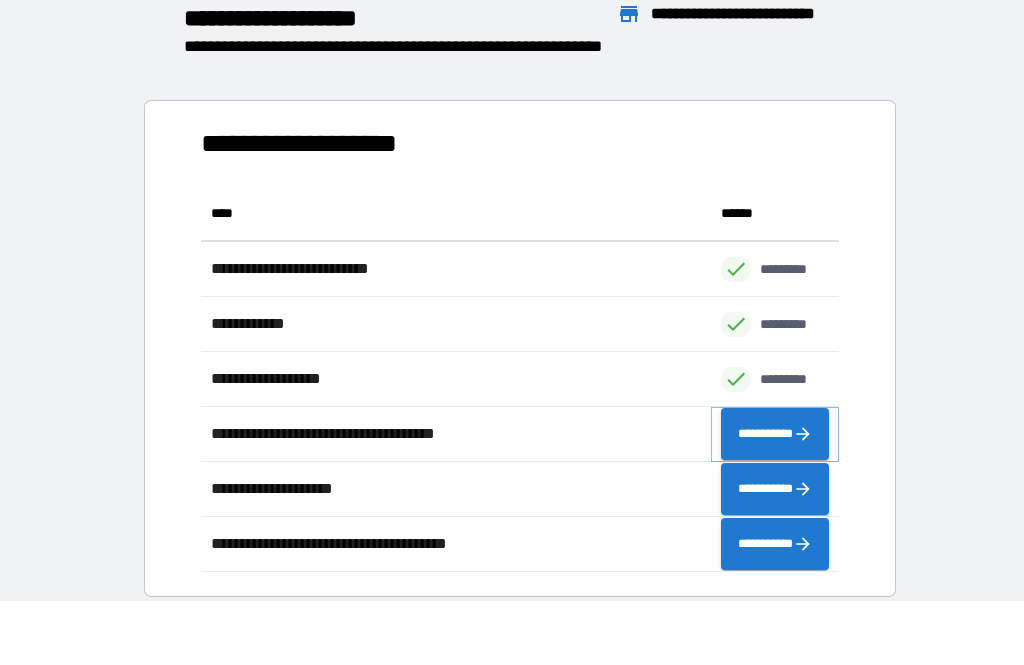 click on "**********" at bounding box center (775, 434) 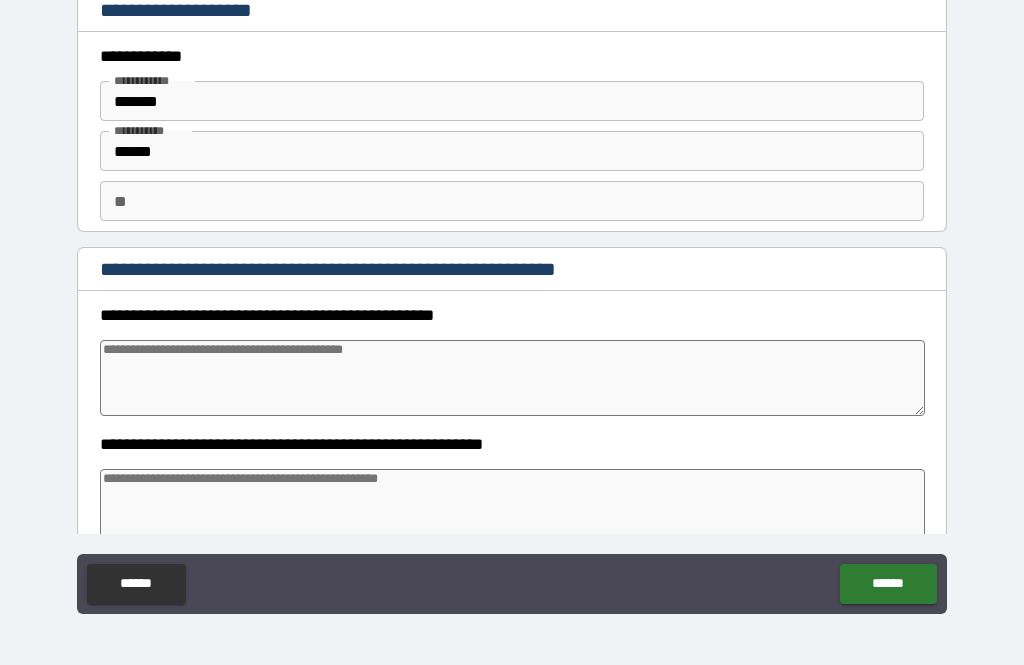 type on "*" 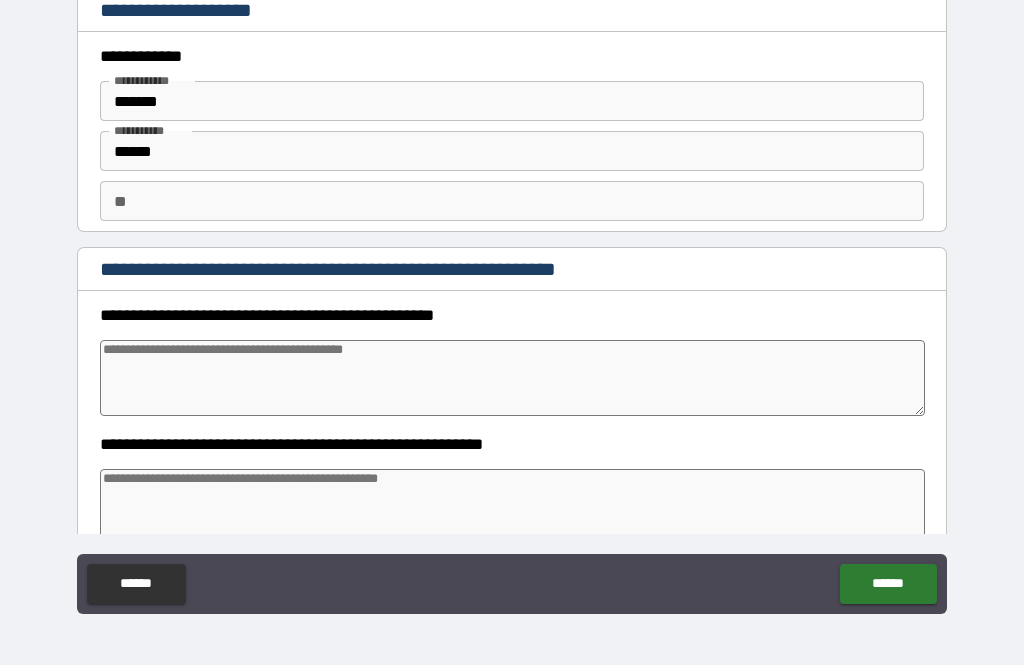 type on "*" 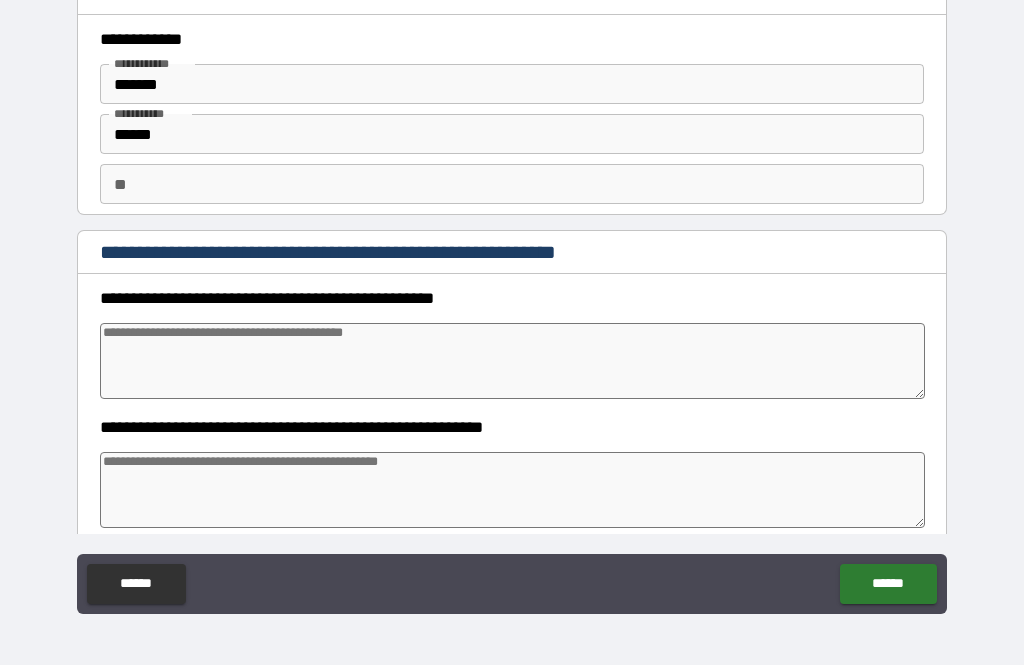 scroll, scrollTop: 18, scrollLeft: 0, axis: vertical 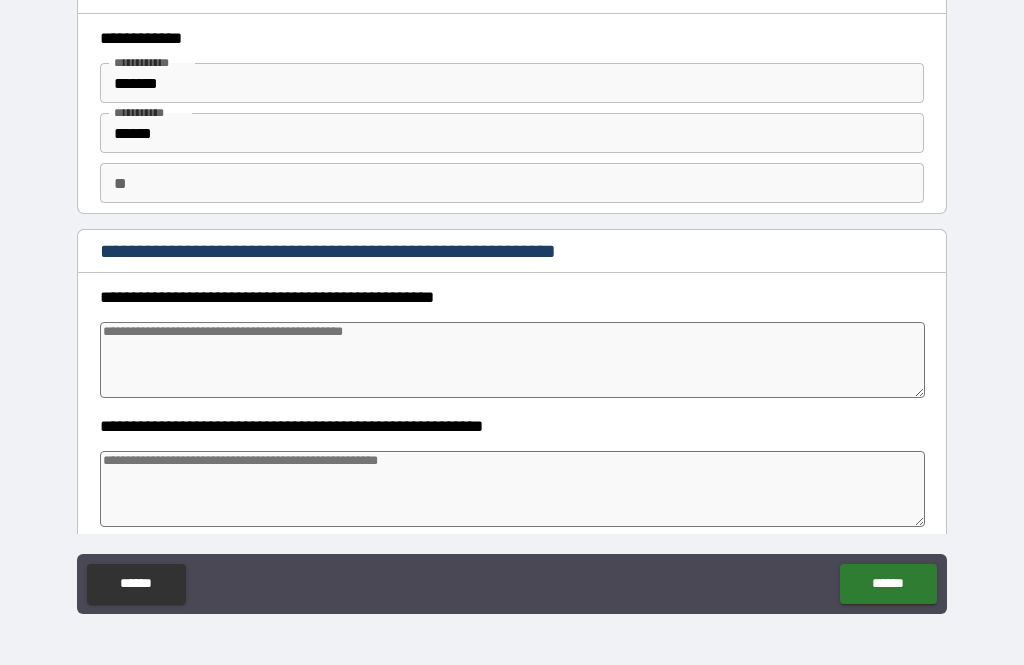 click at bounding box center (513, 360) 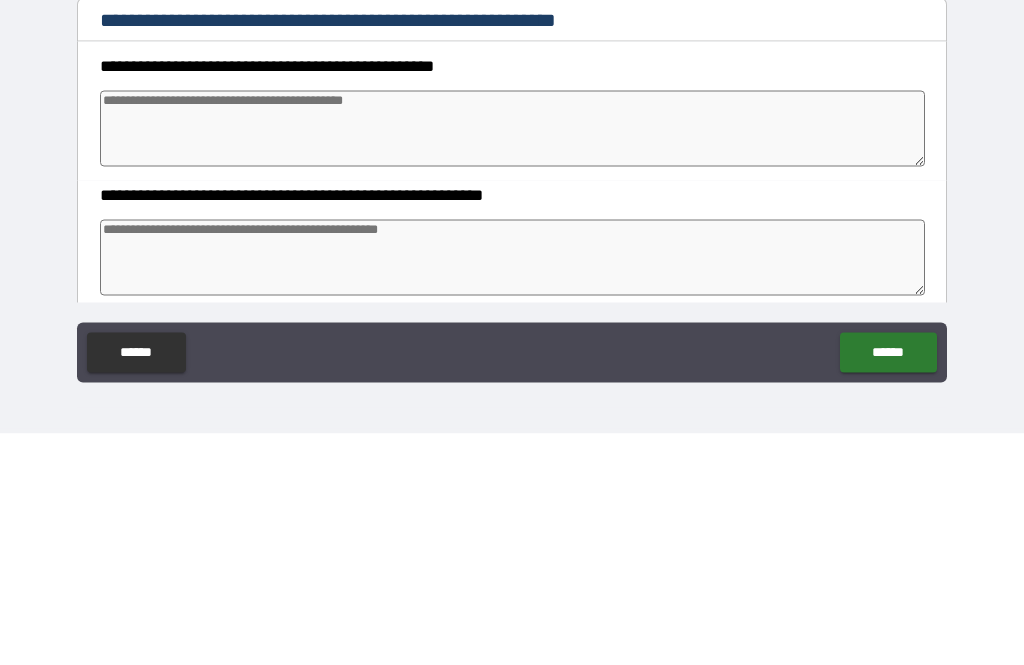 type on "*" 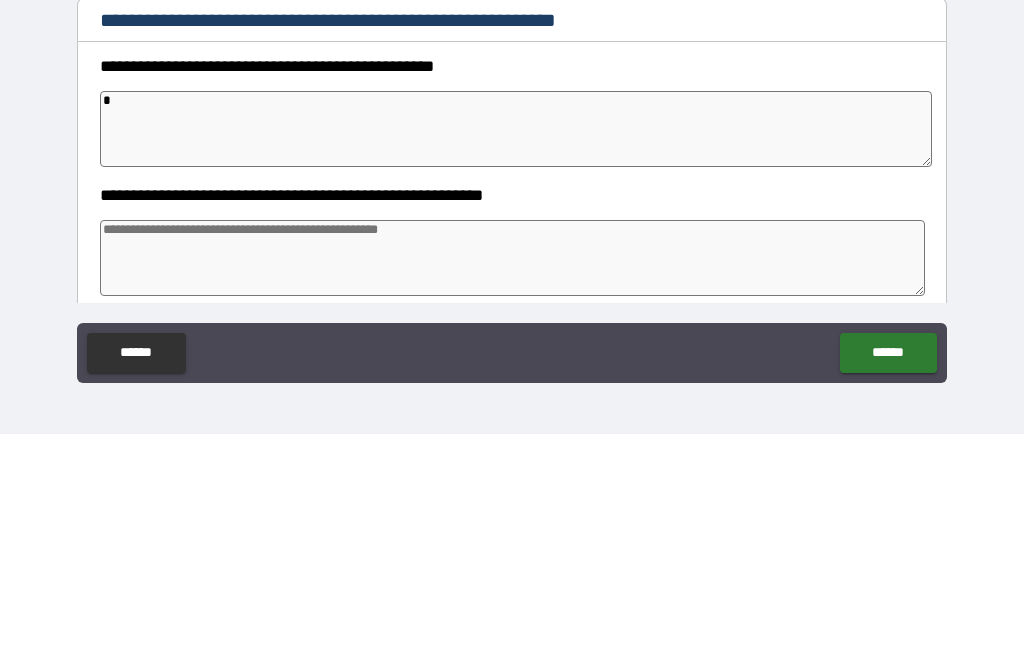 type on "*" 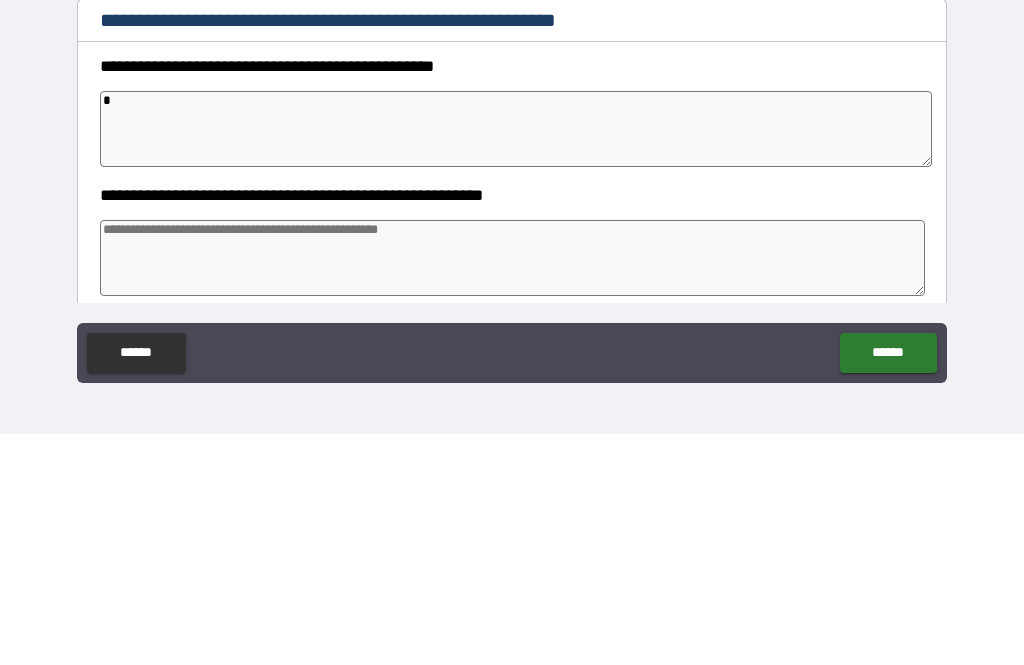 type on "*" 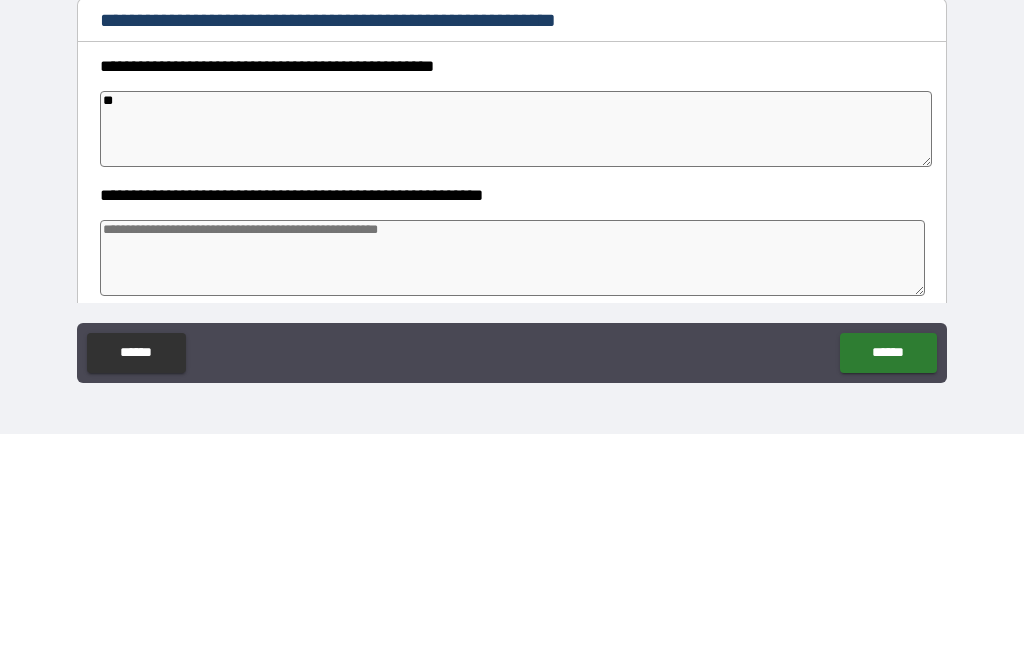 type on "*" 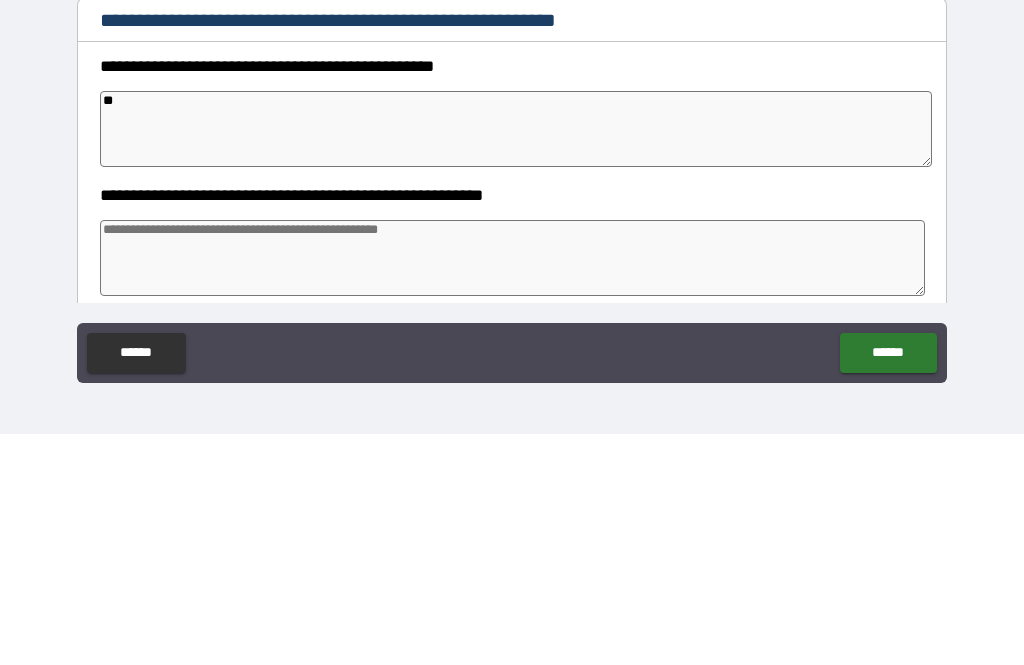 type on "*" 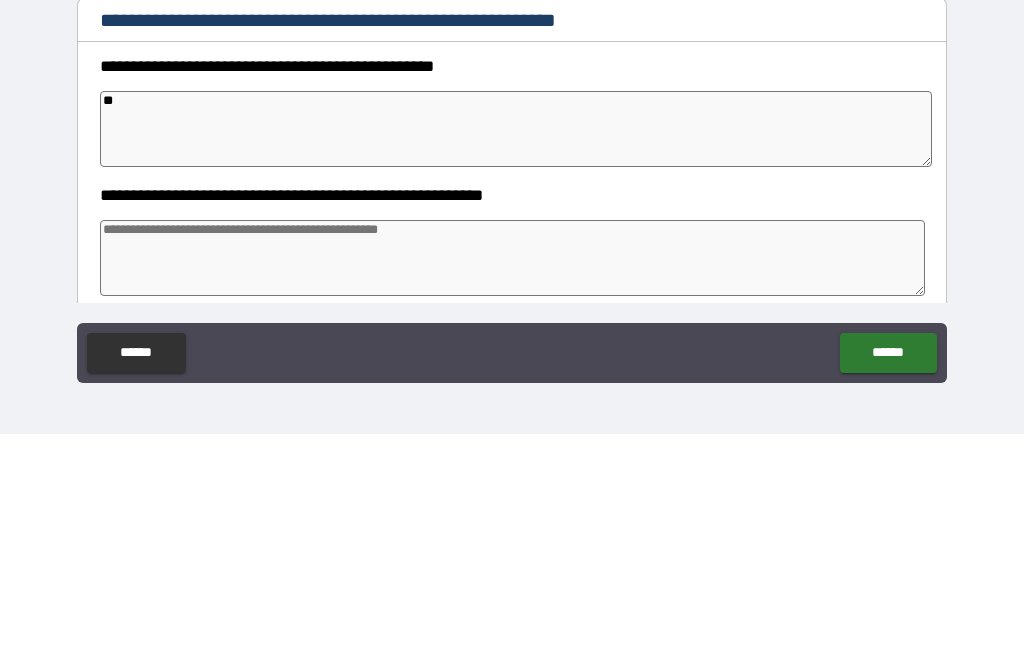 type on "*" 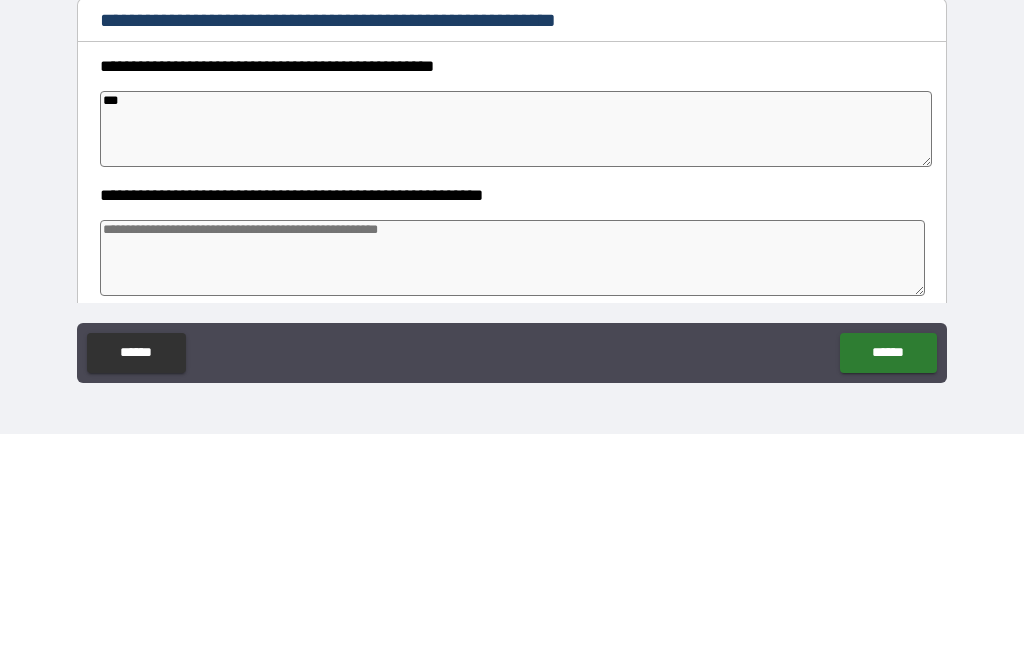 type on "*" 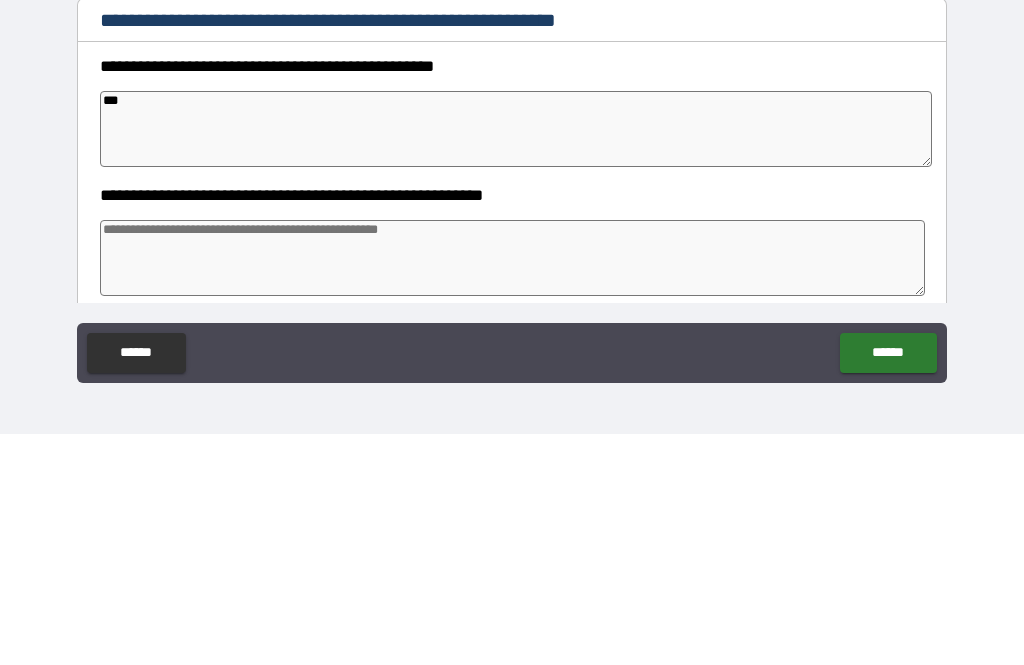 type on "*" 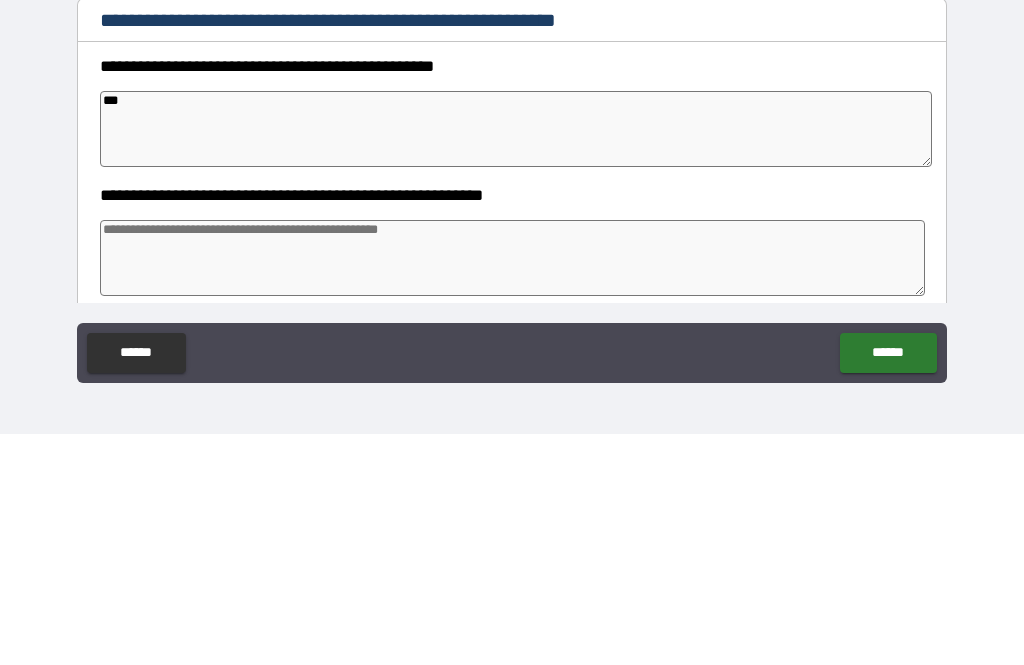 type on "*" 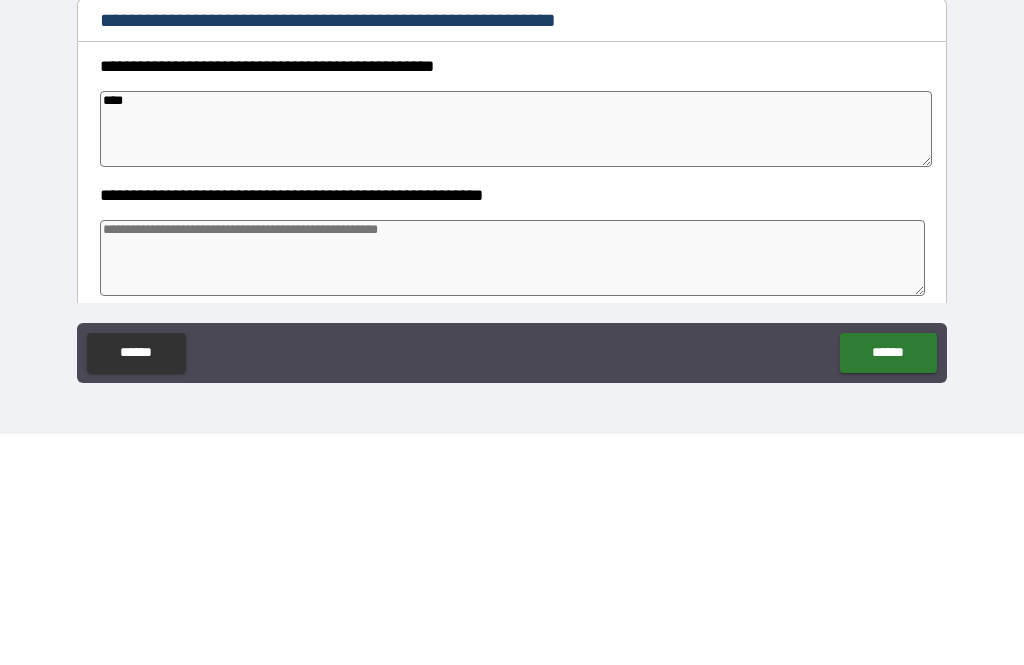 type on "*" 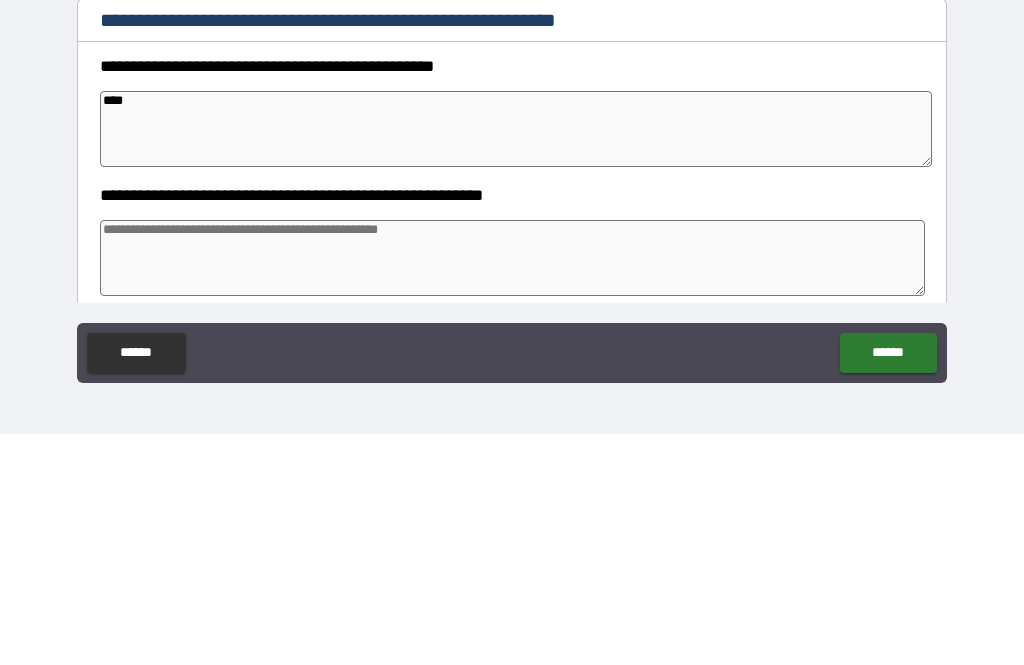 type on "****" 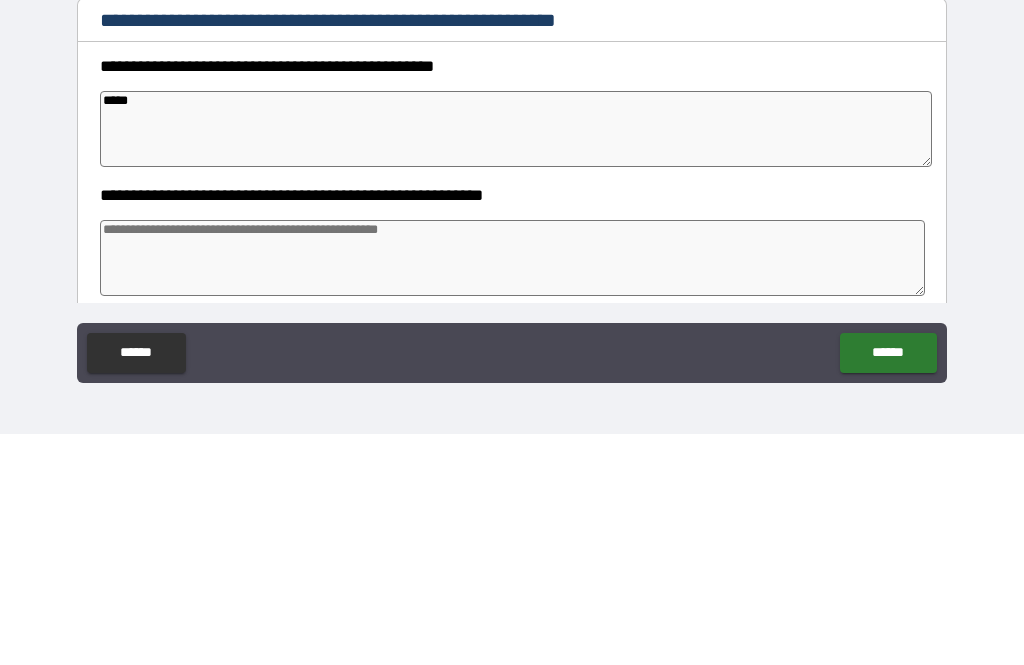 type on "*" 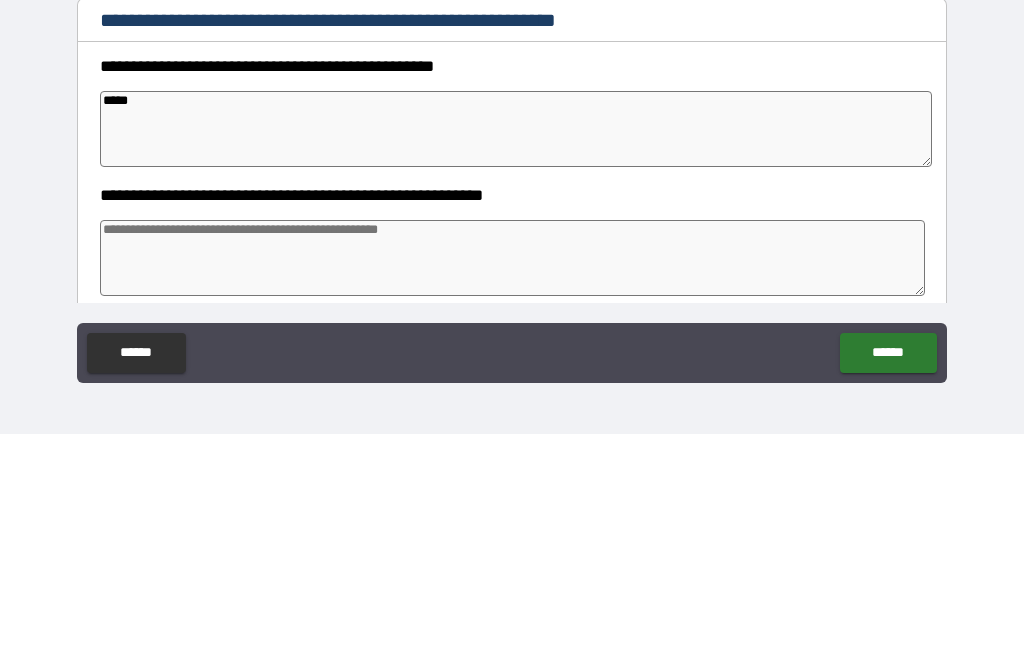 type on "*" 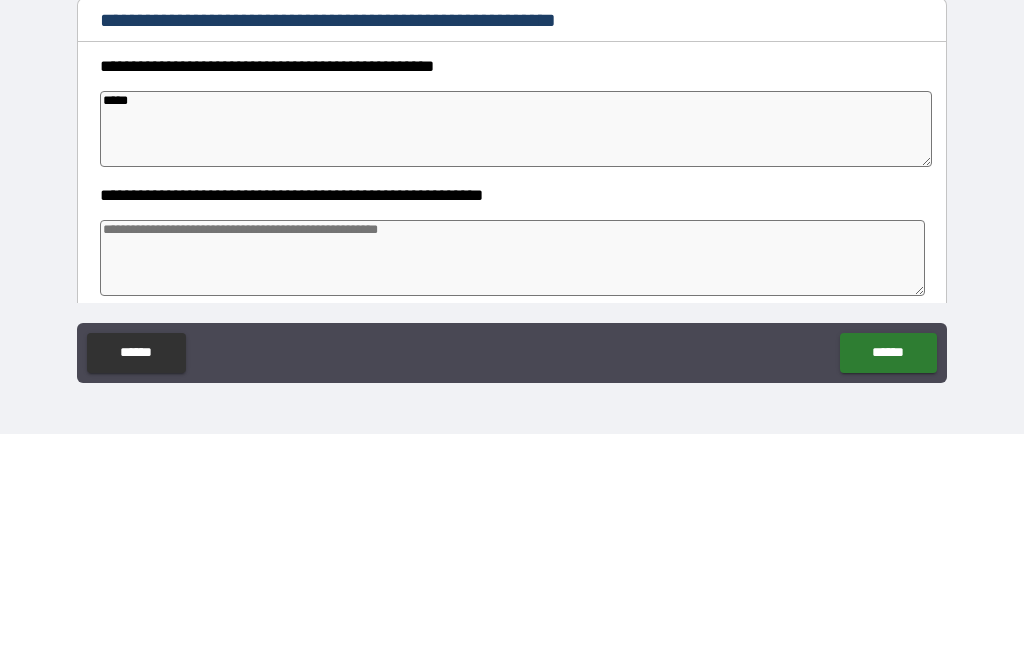type on "*" 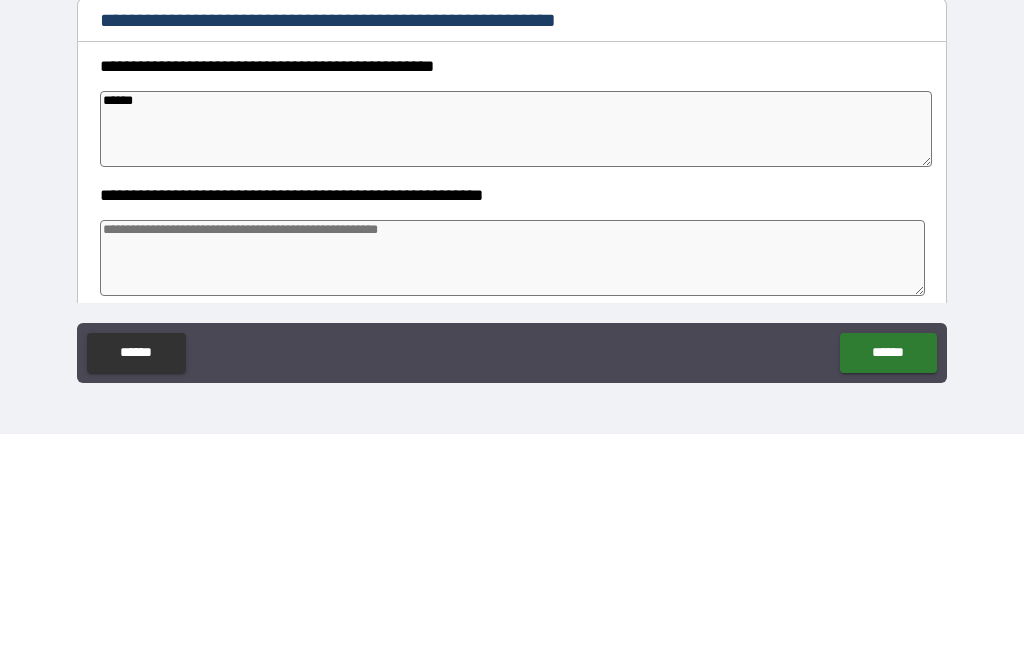 type on "*" 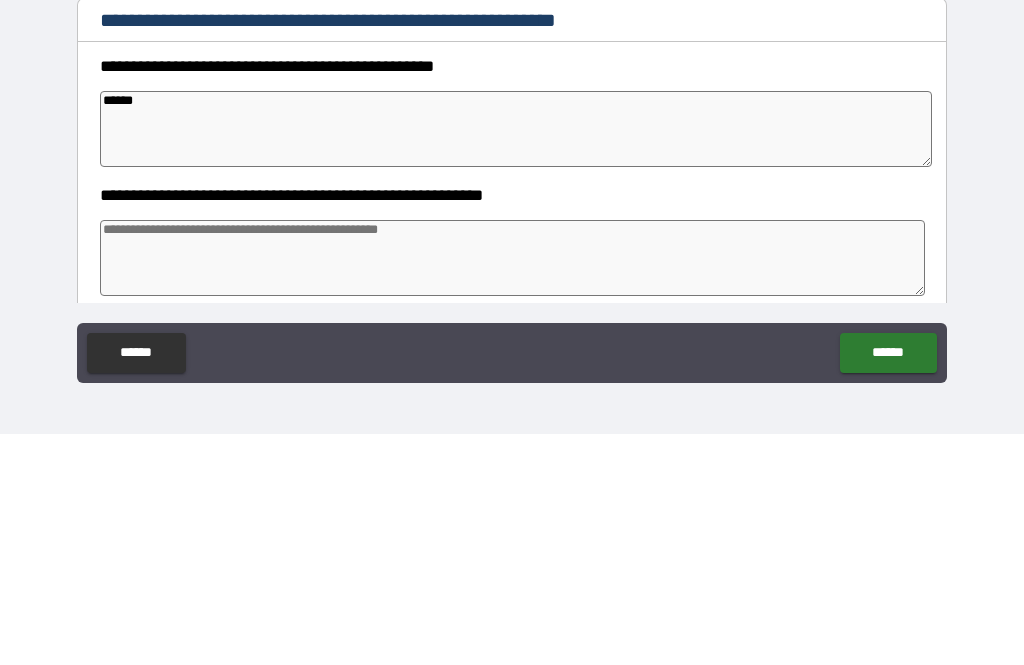 type on "*" 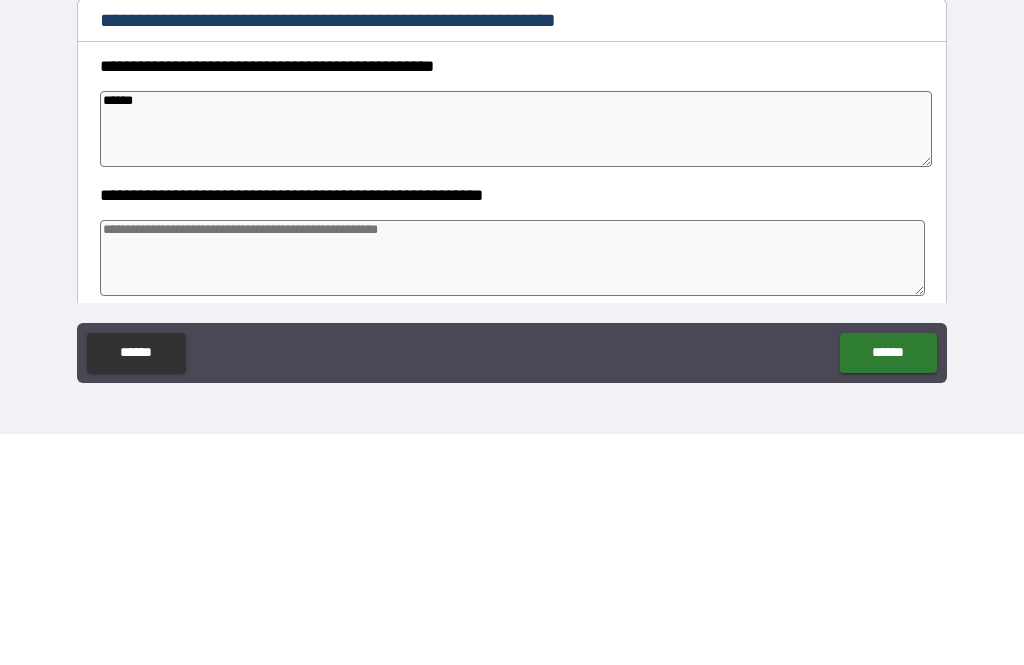 type on "*" 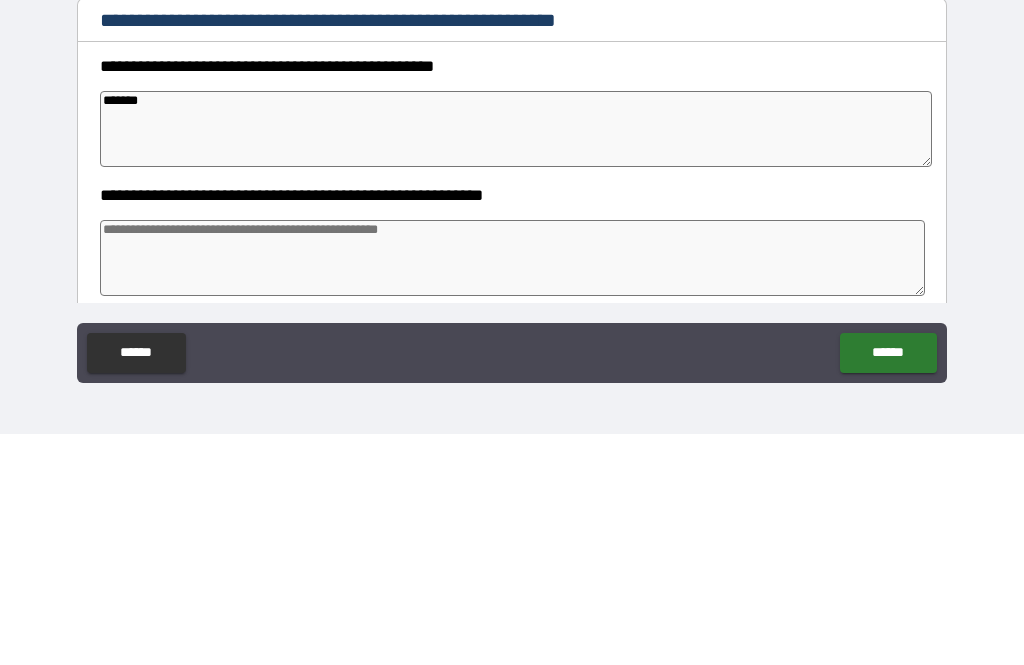 type on "*" 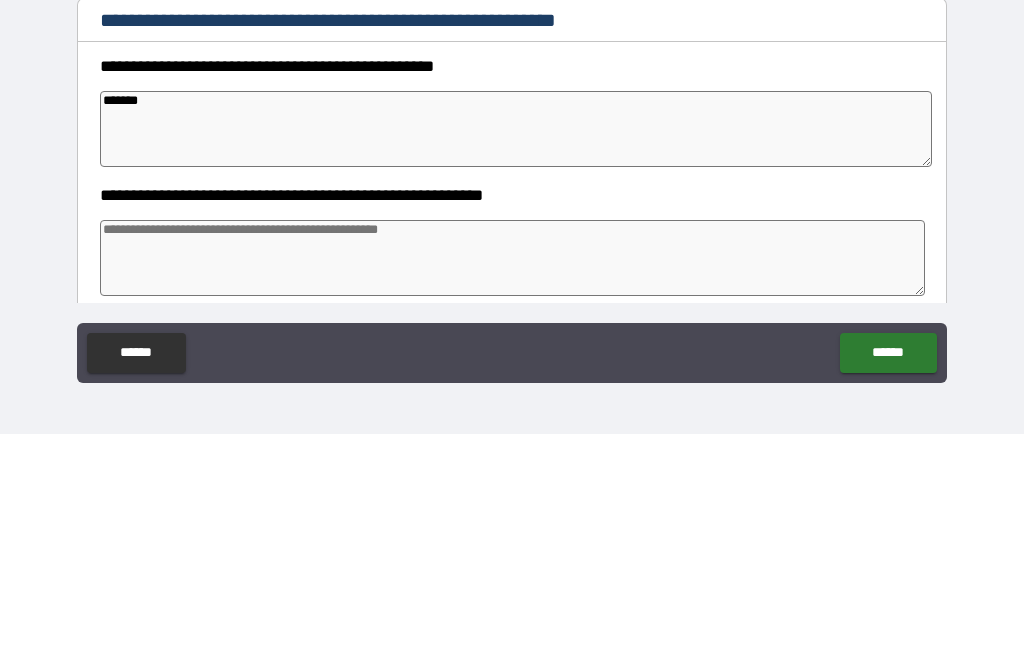 type on "********" 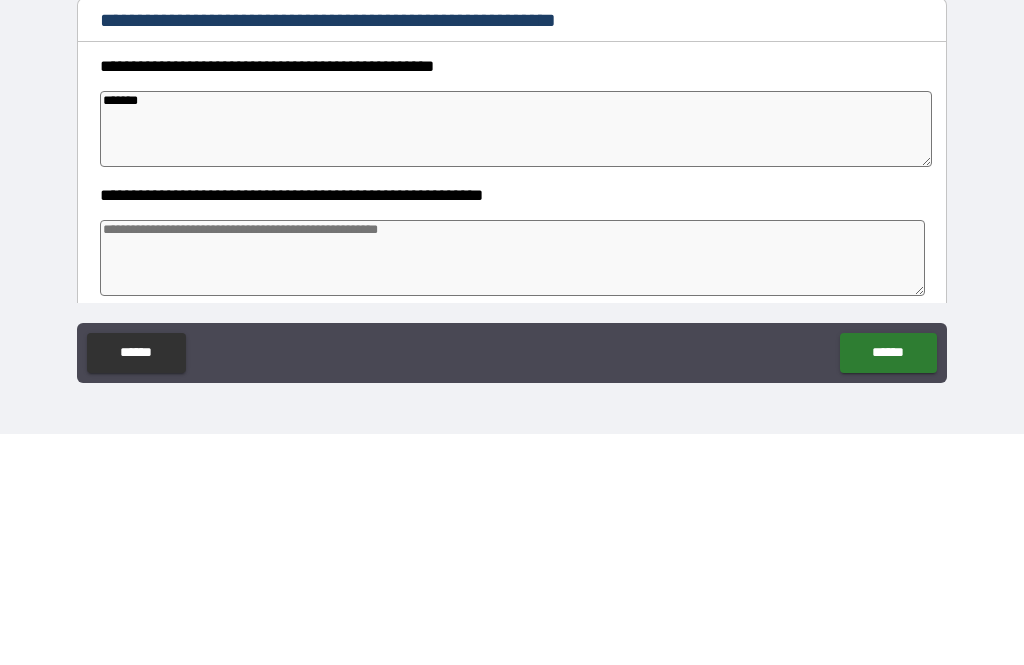 type on "*" 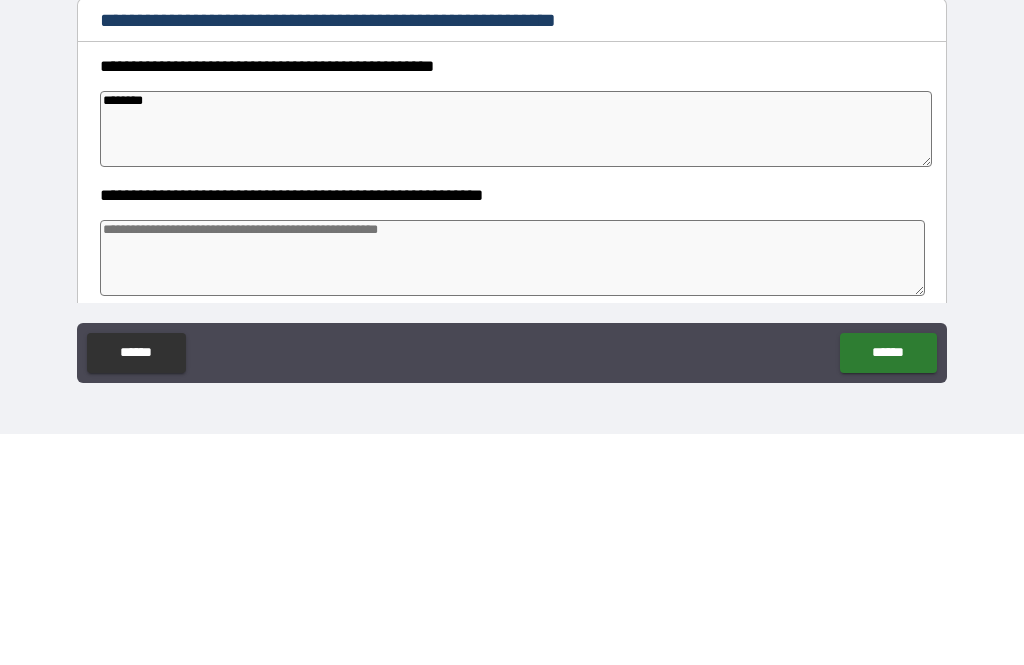 type on "*" 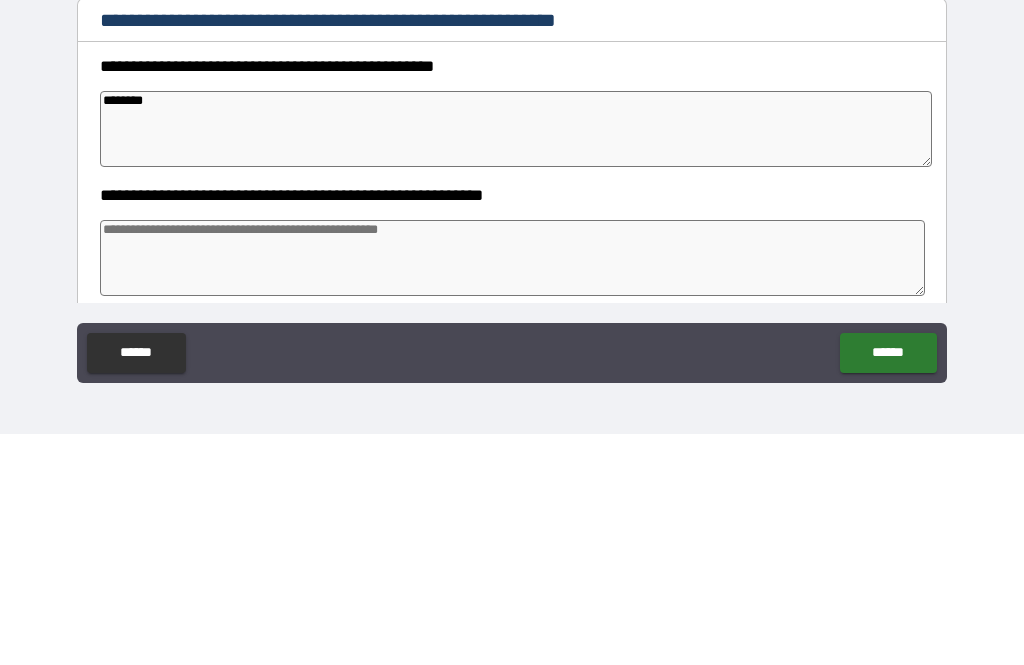 type on "*" 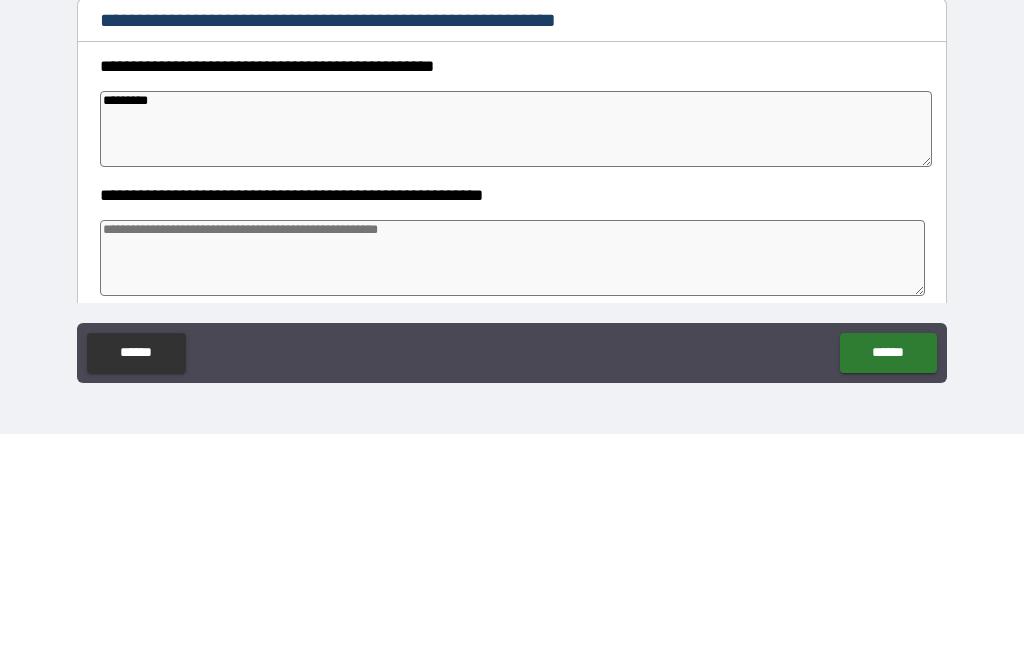 type on "*" 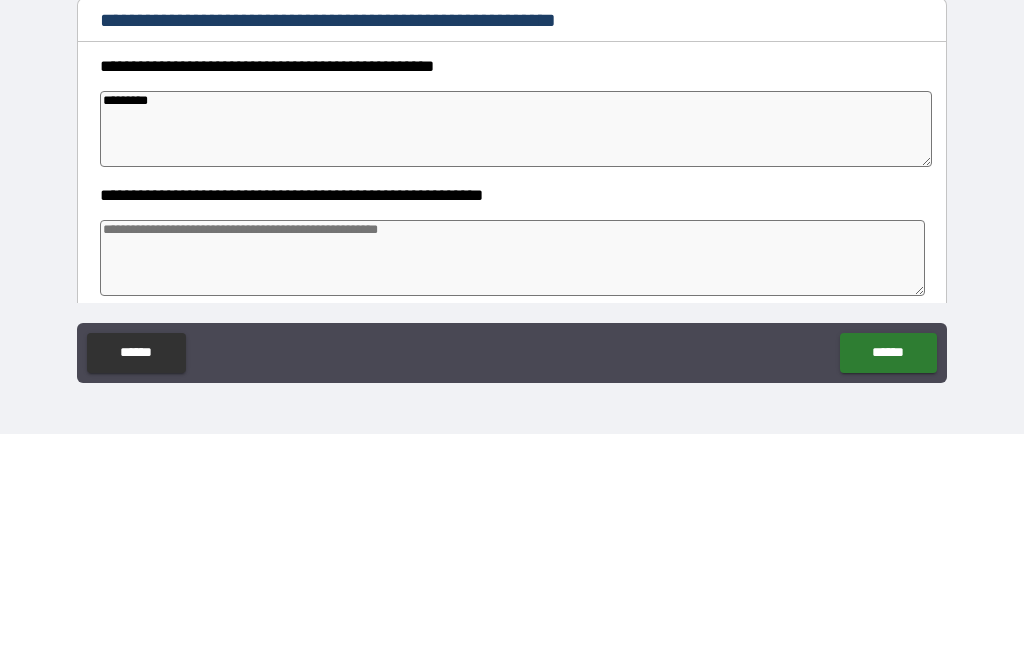 type on "*" 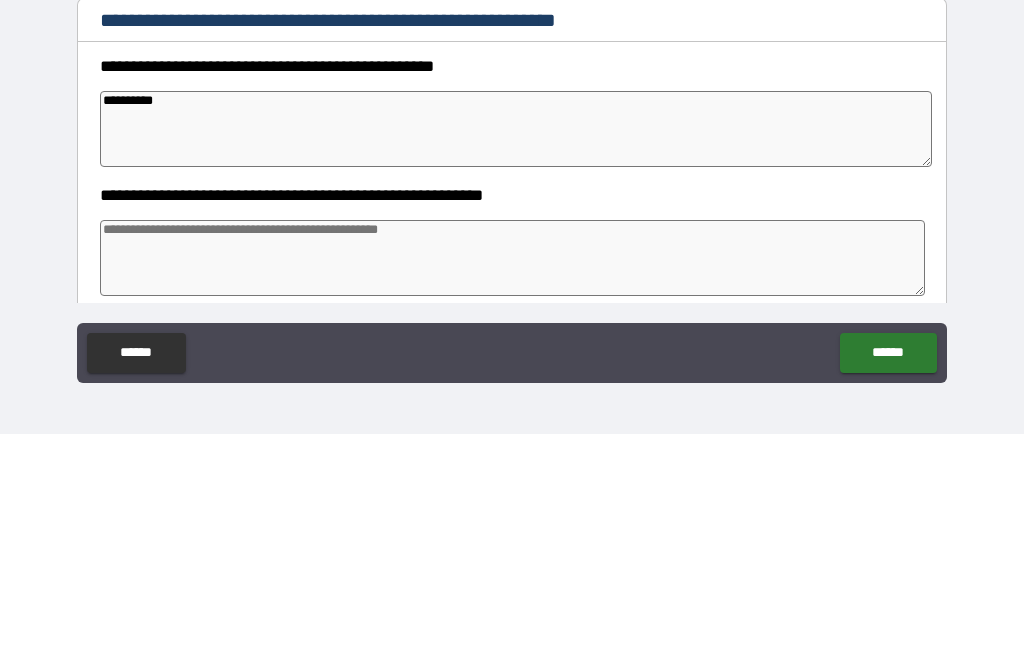 type on "**********" 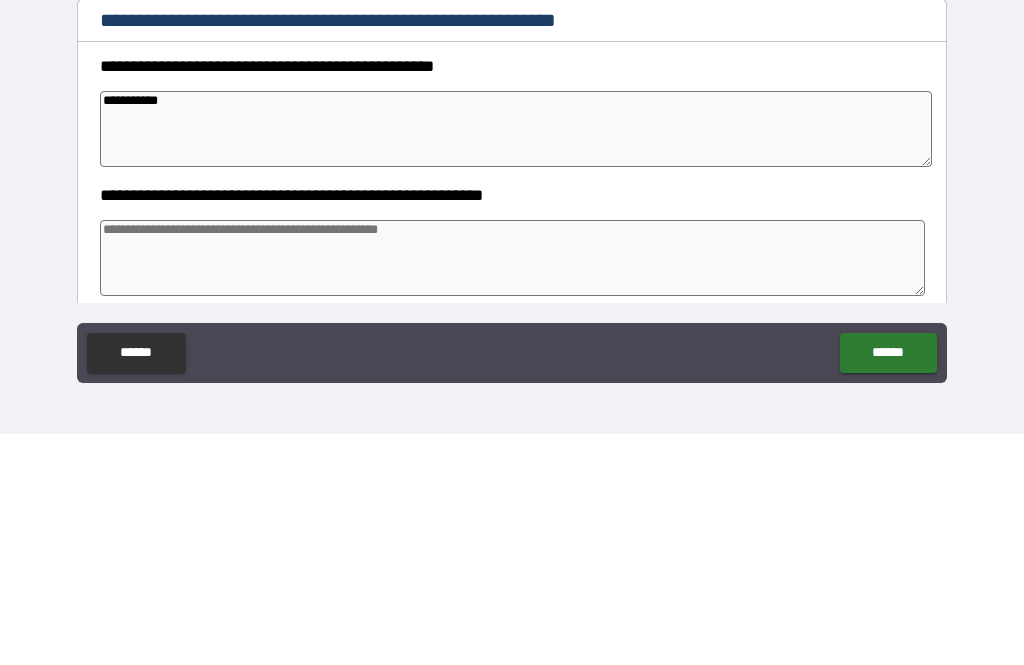 type on "*" 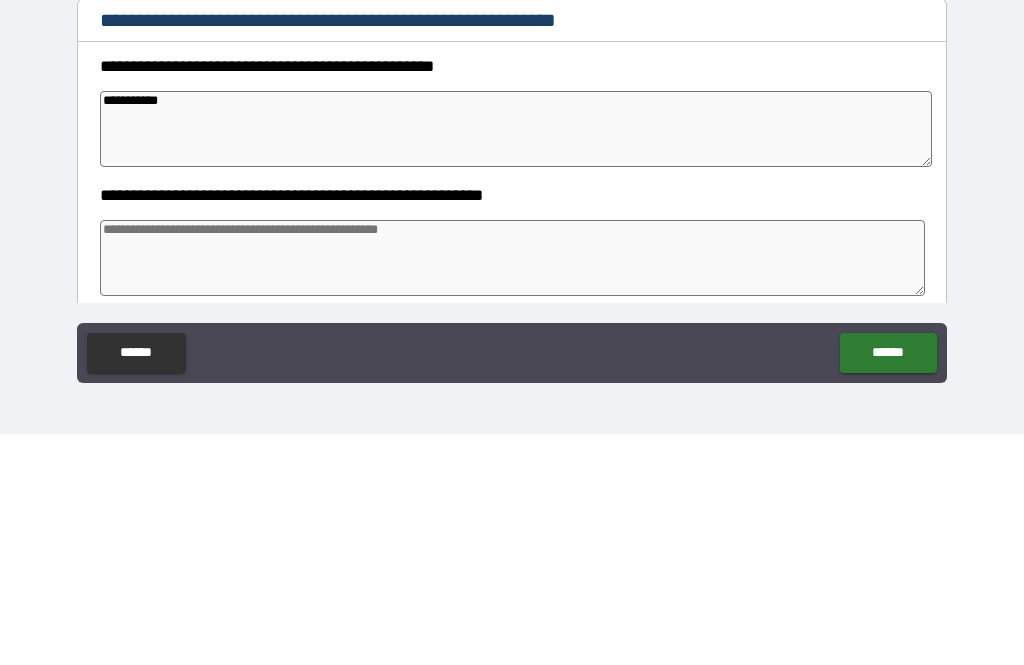 type on "*" 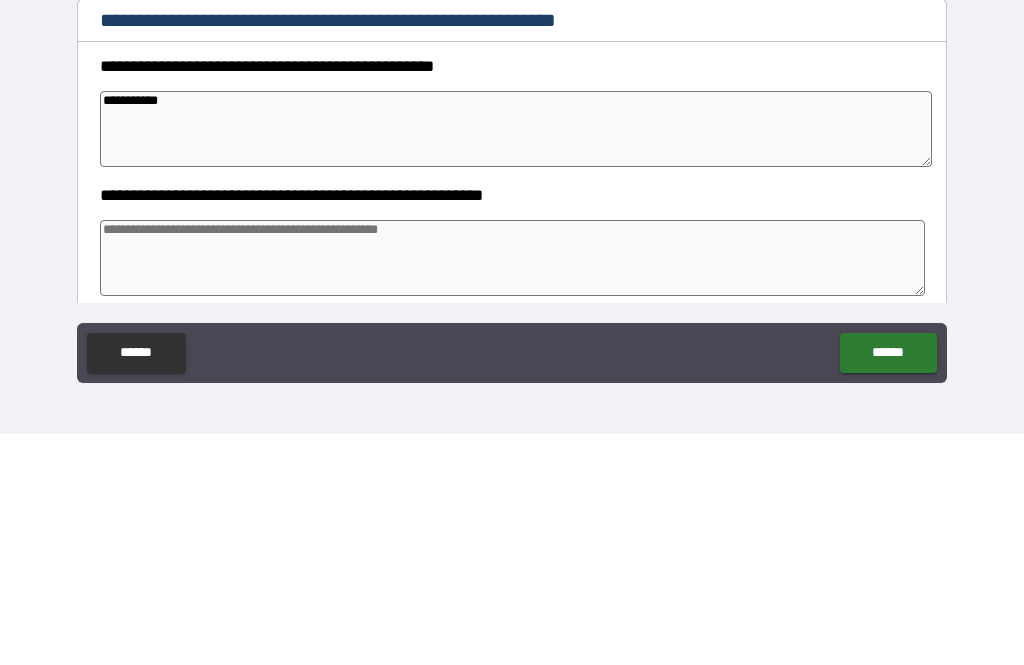 type on "*" 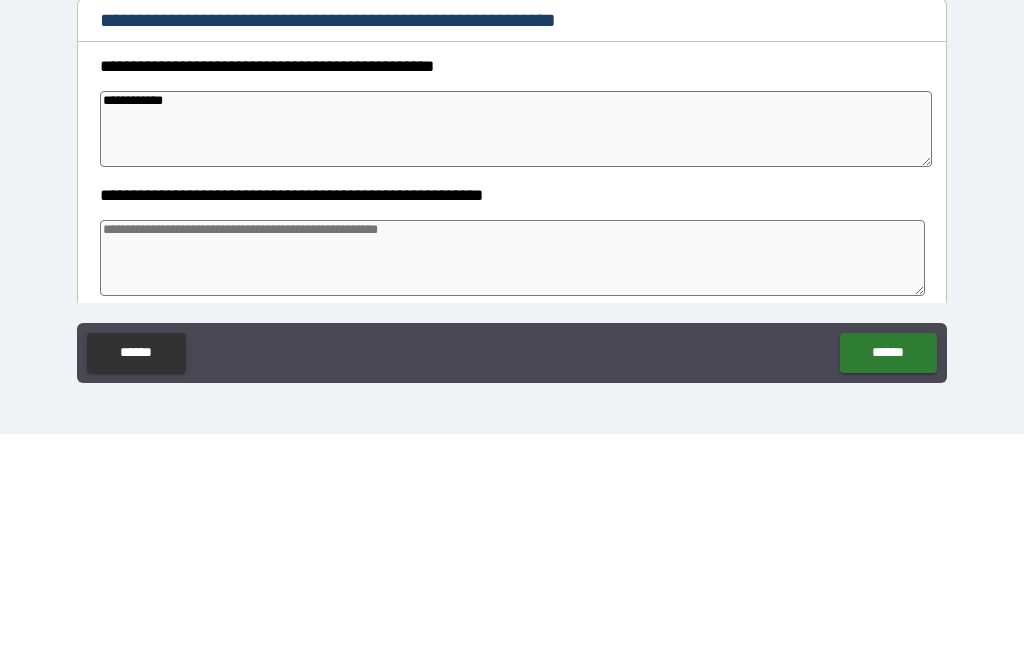 type on "*" 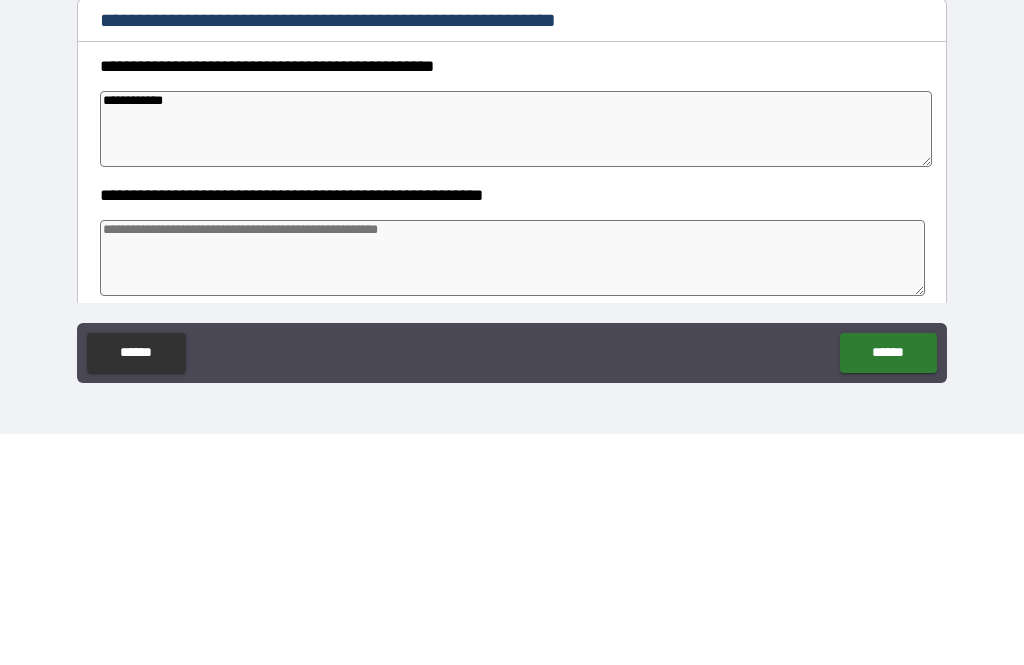 type on "**********" 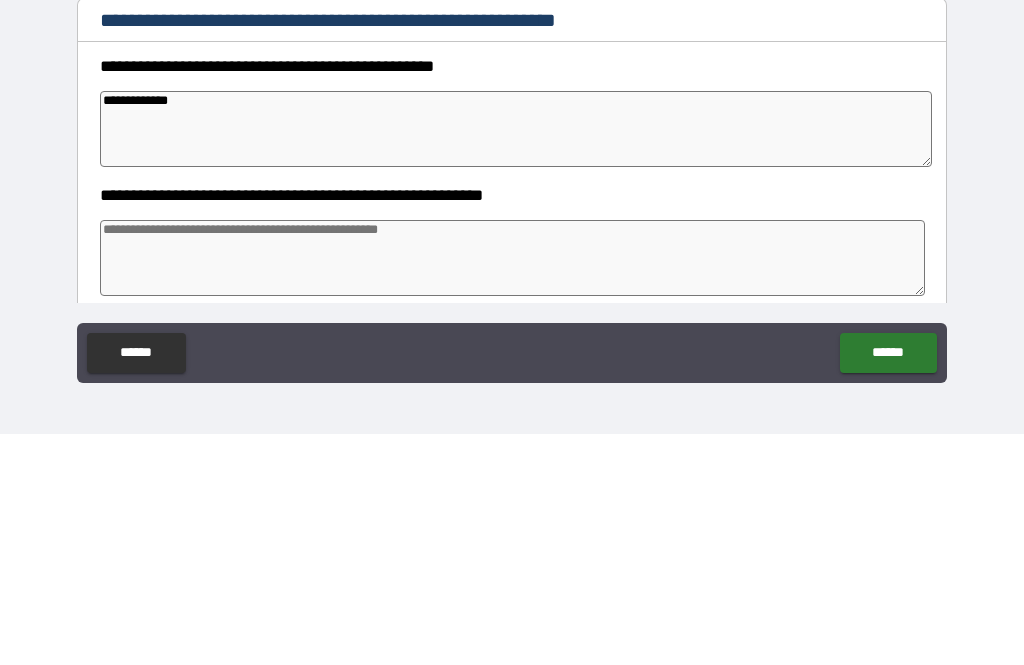 type on "*" 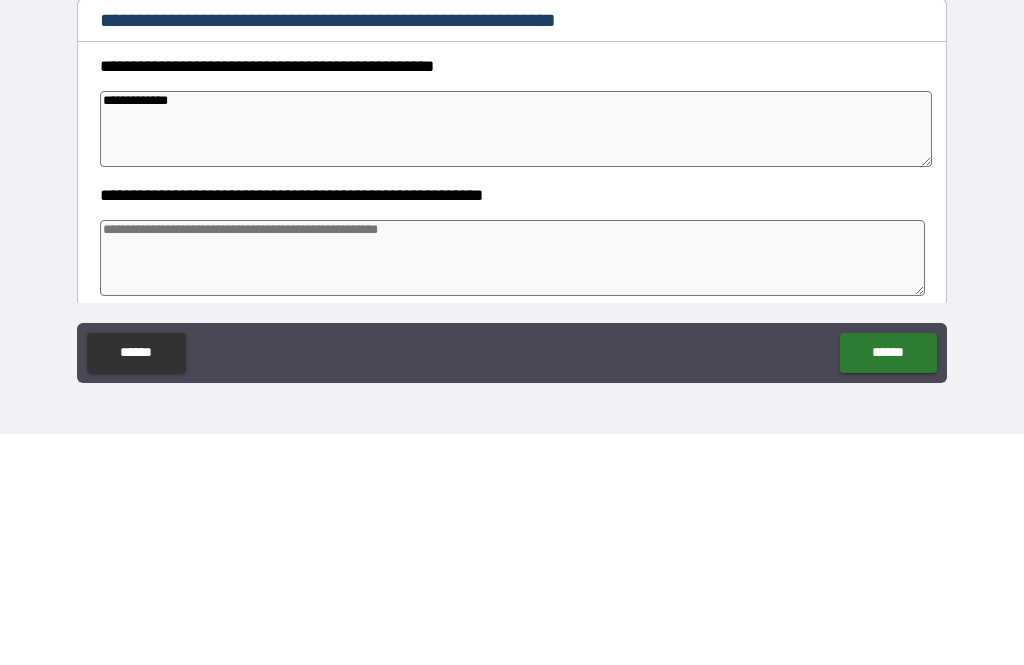 type on "*" 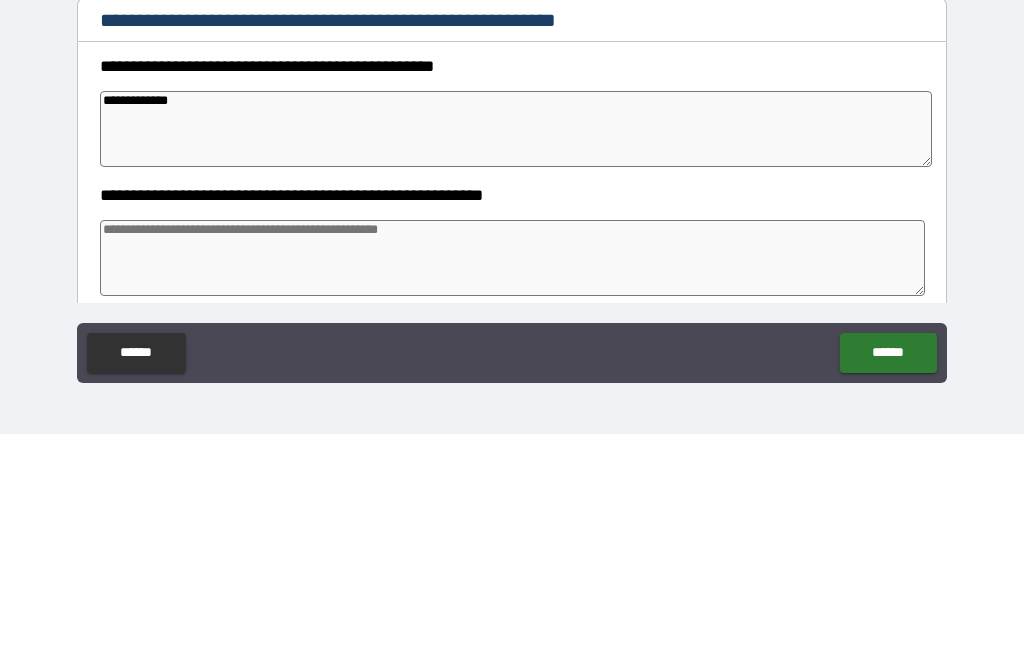 type on "*" 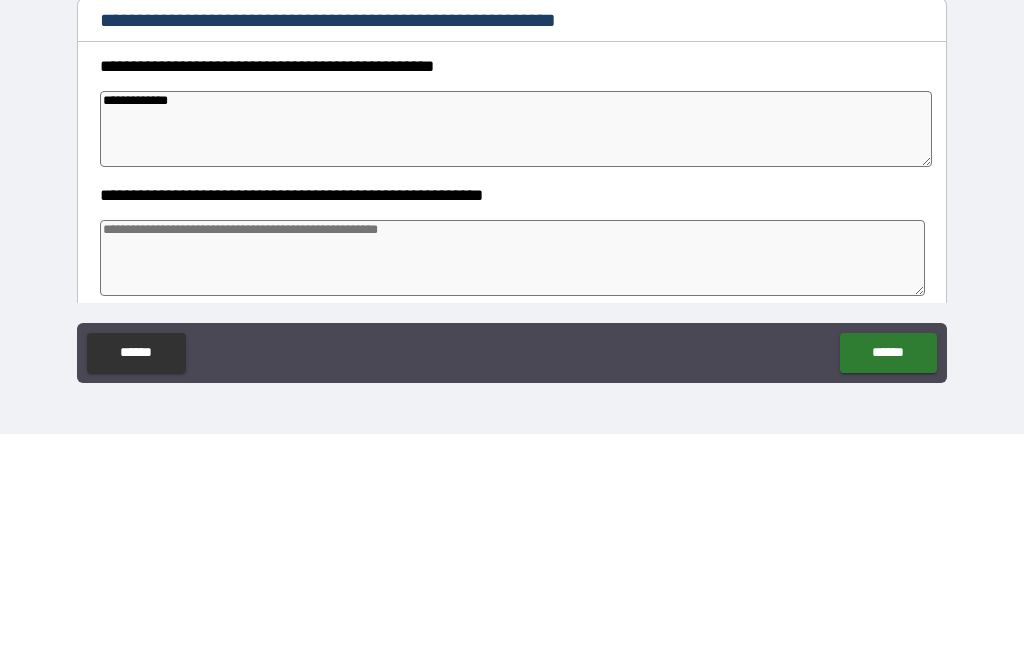 type on "**********" 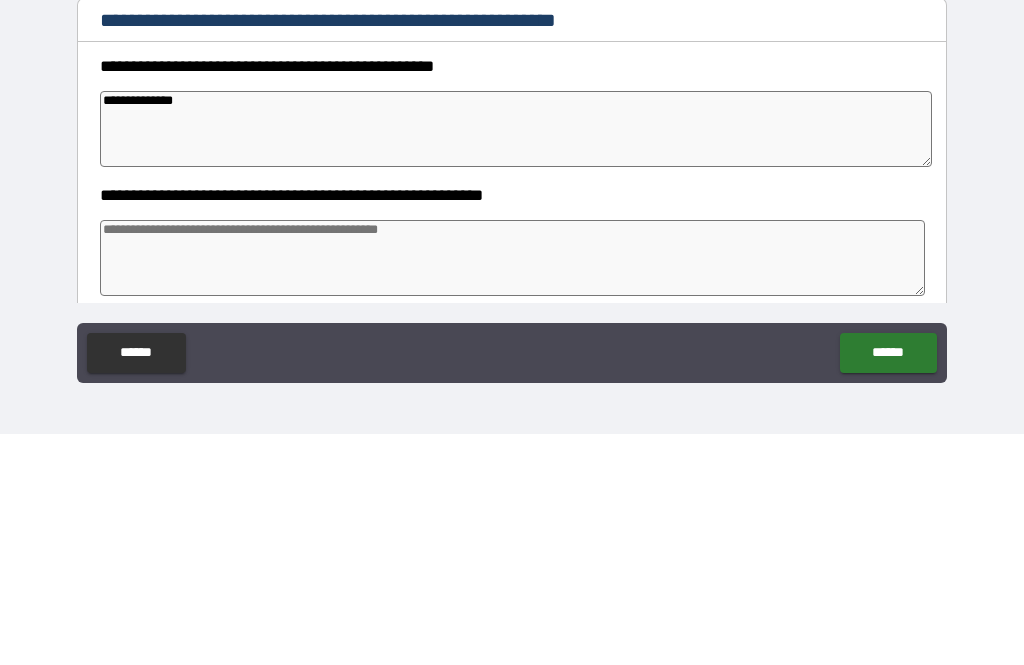type on "*" 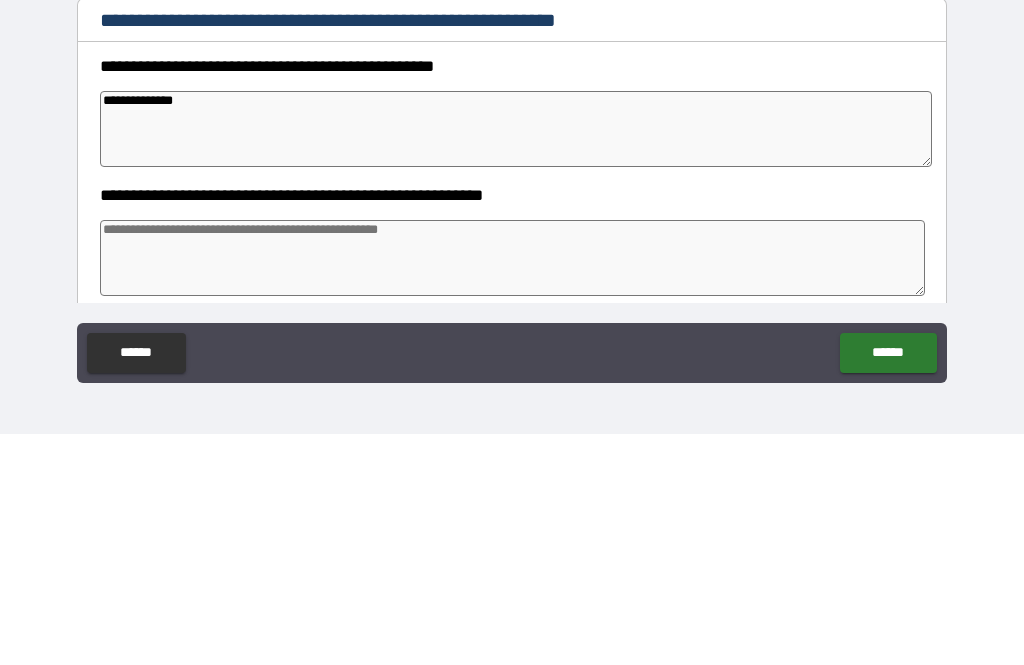 type on "*" 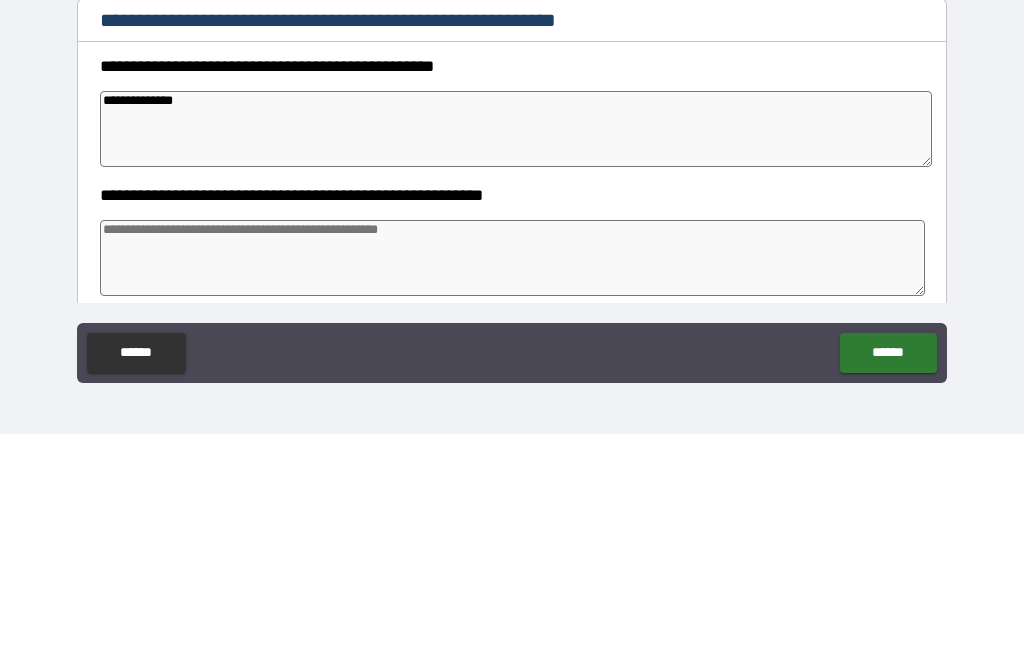 type on "*" 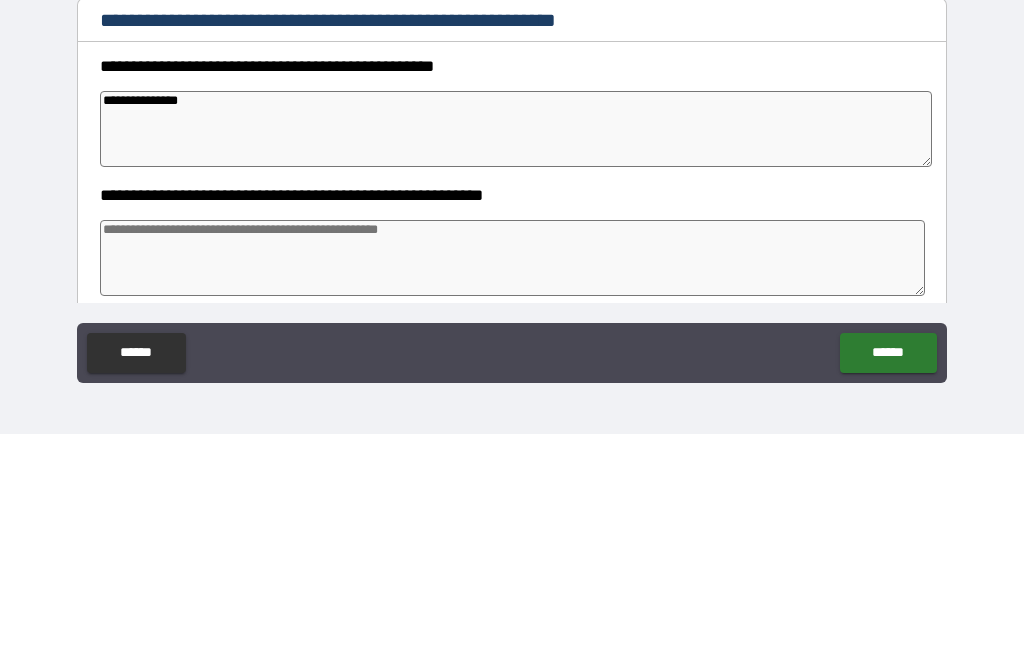 type on "*" 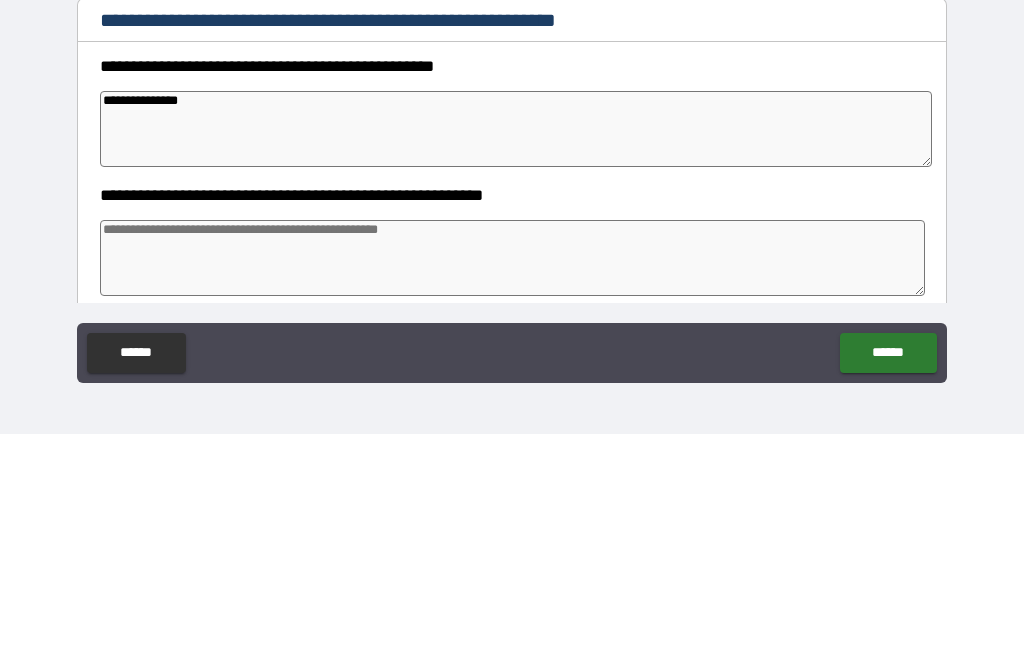 type on "*" 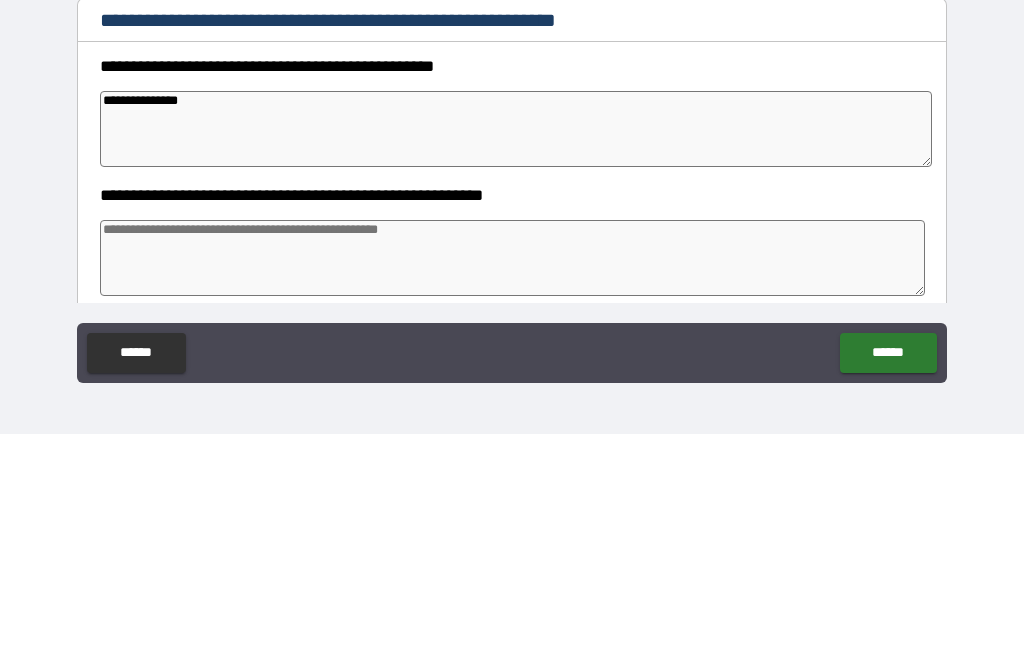 type on "*" 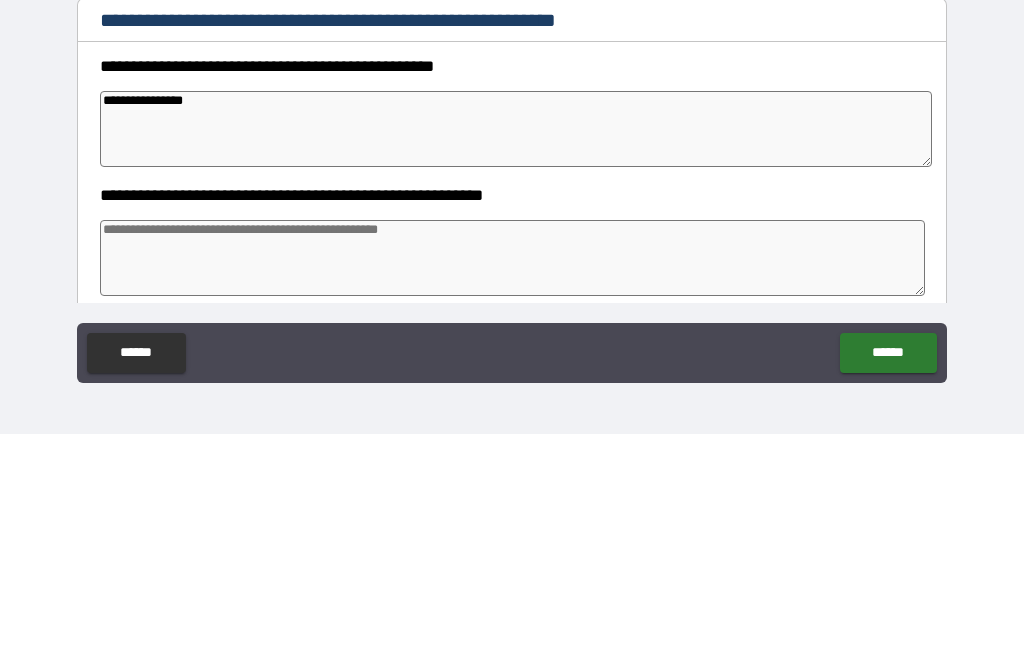 type on "*" 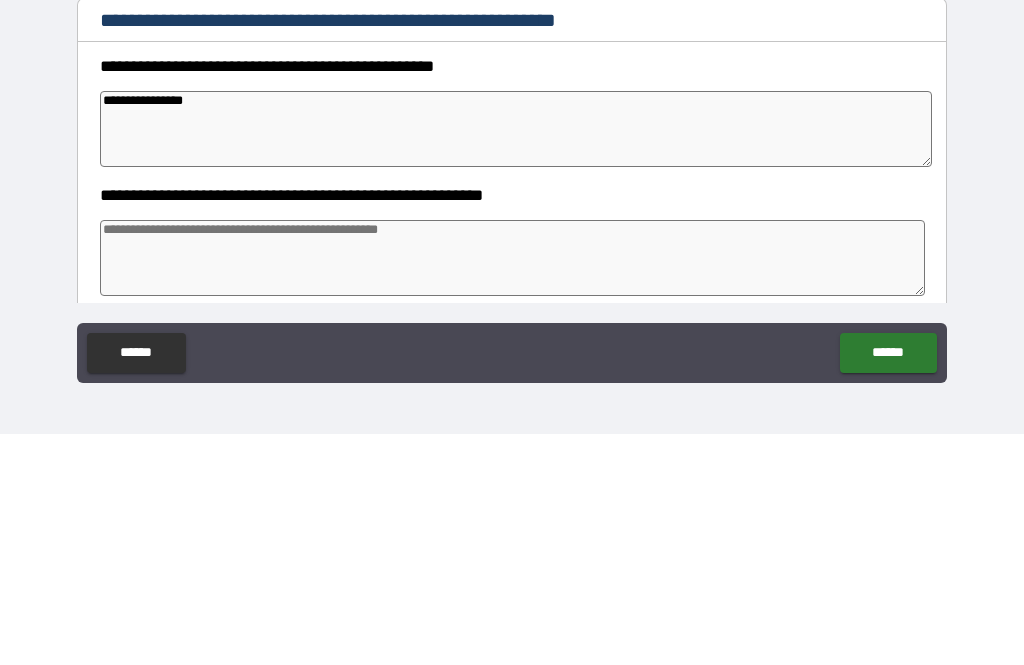 type on "*" 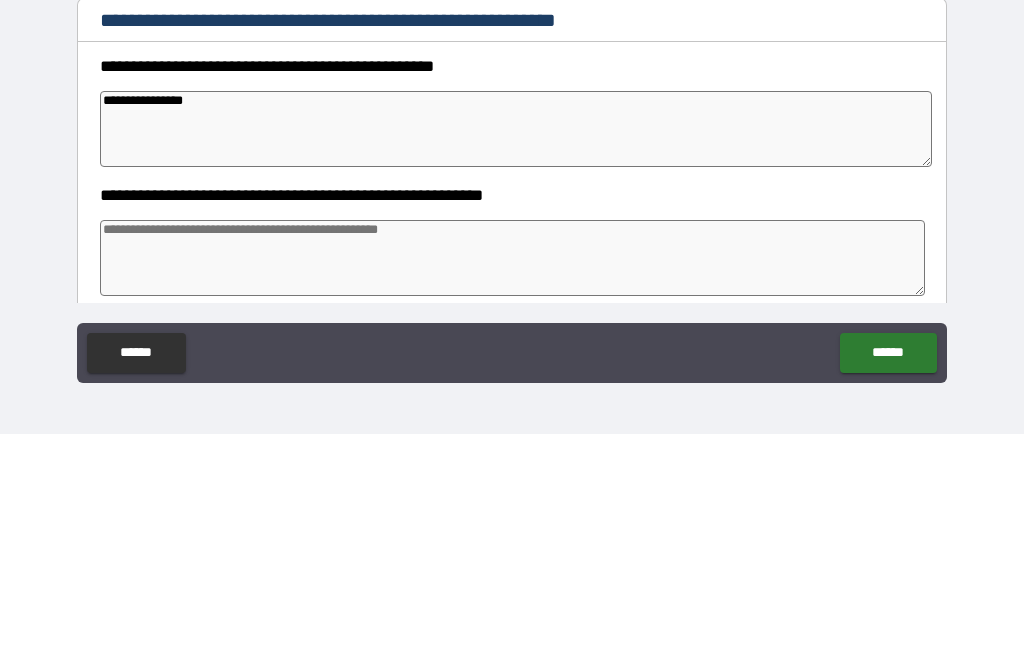 type on "*" 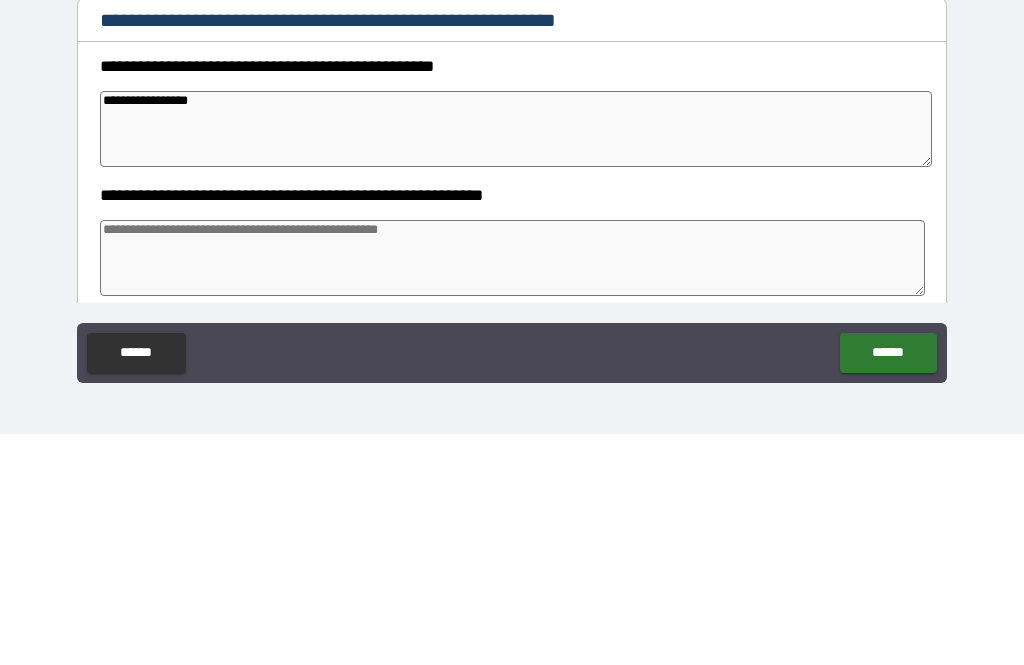 type on "*" 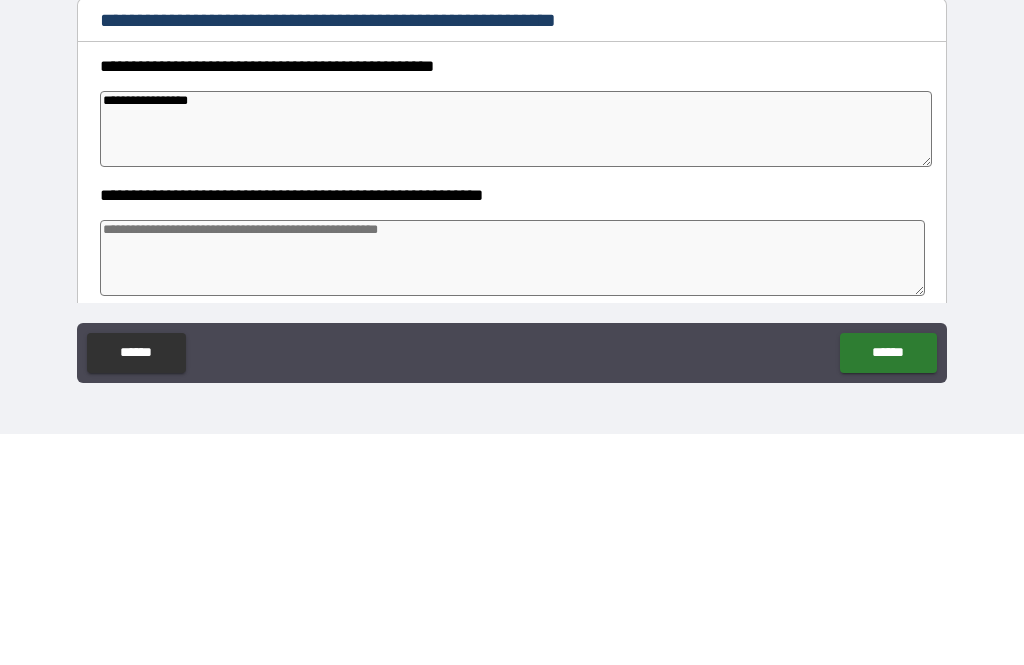 type on "*" 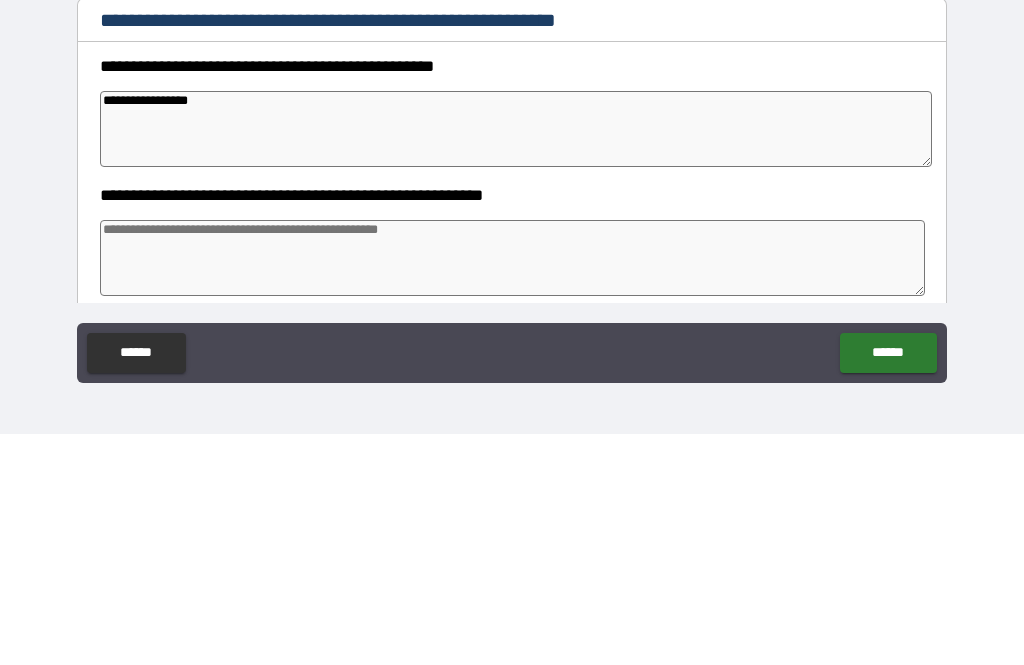 type on "*" 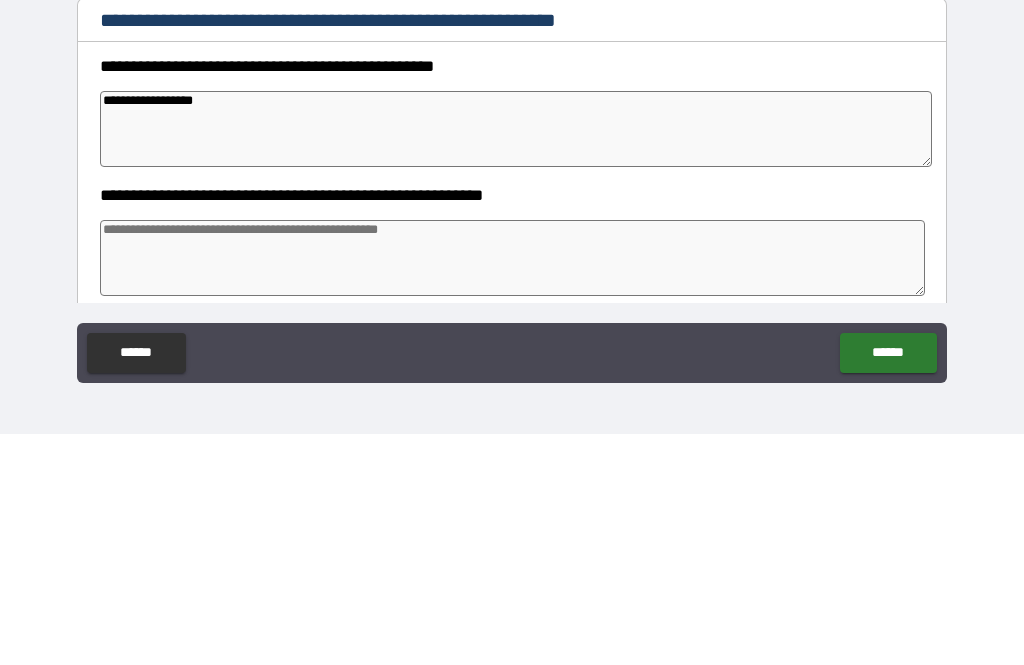 type on "*" 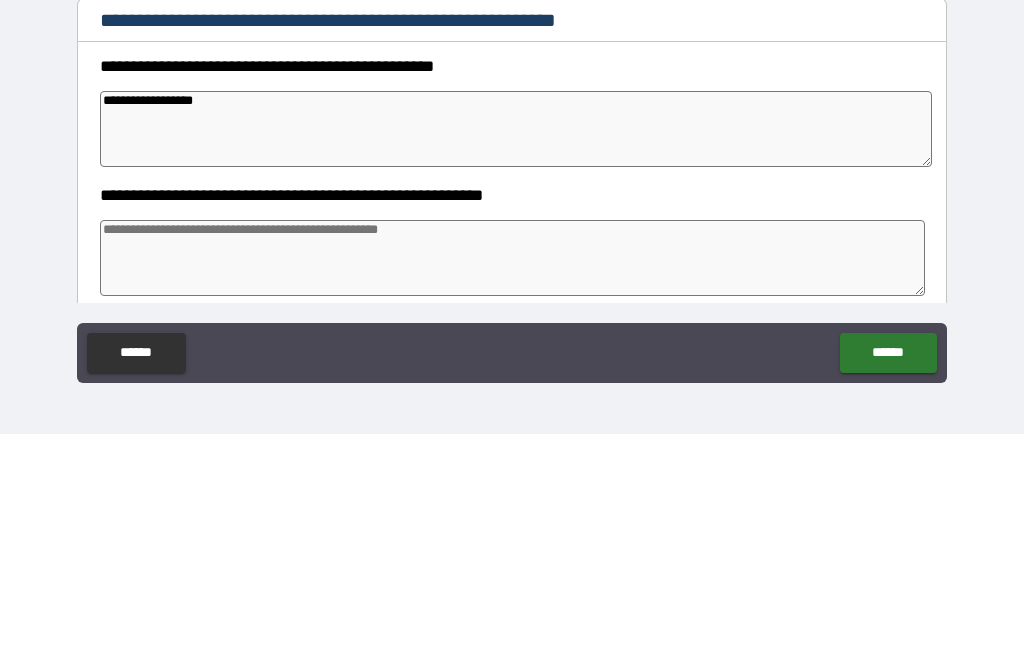 type on "*" 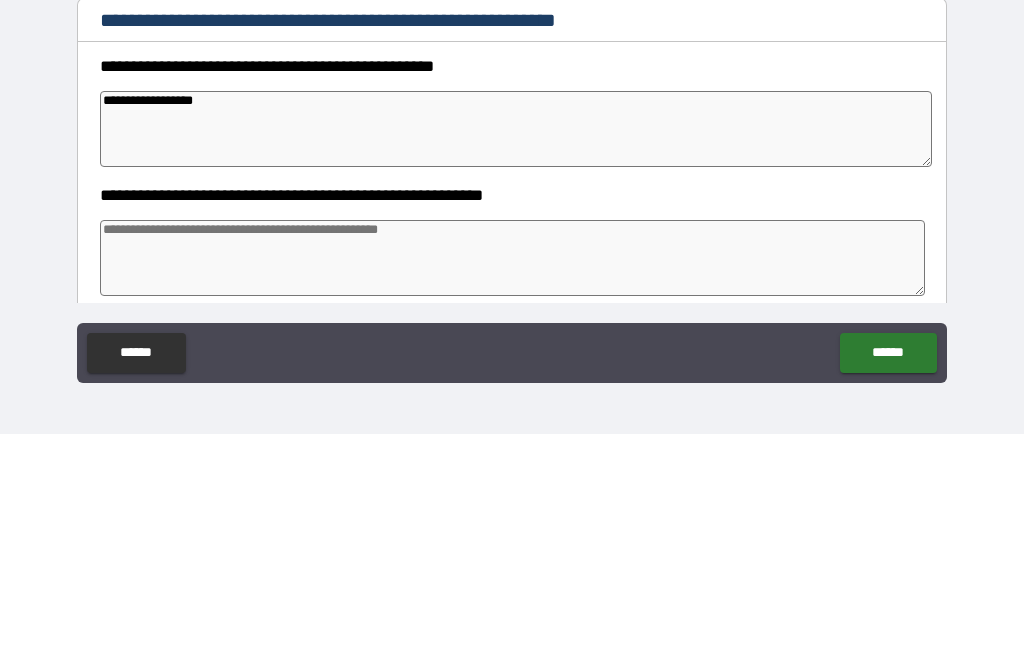 type on "*" 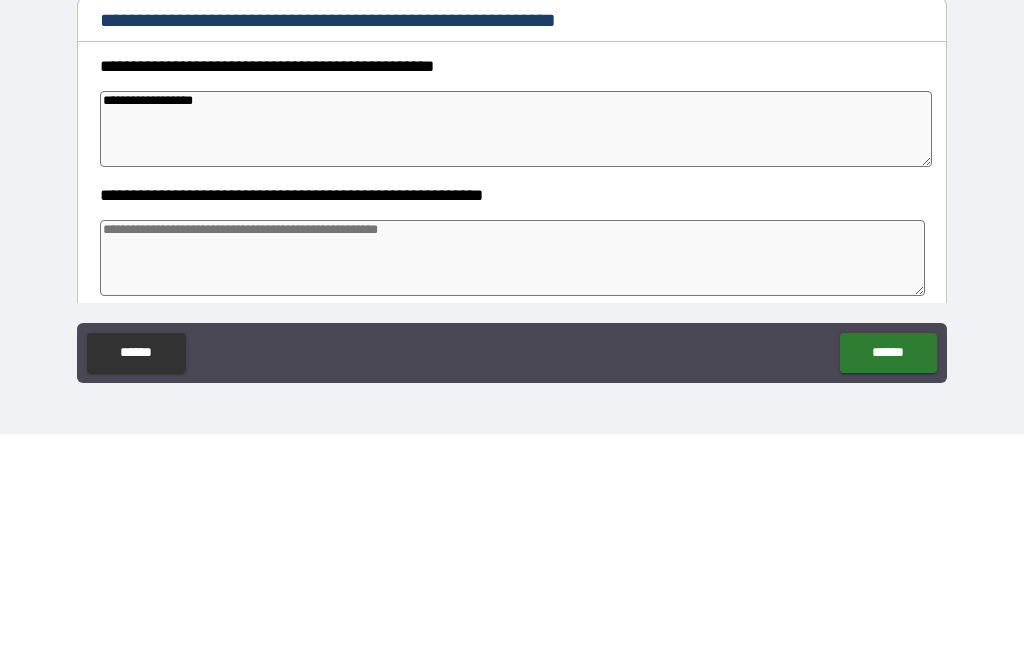 type on "**********" 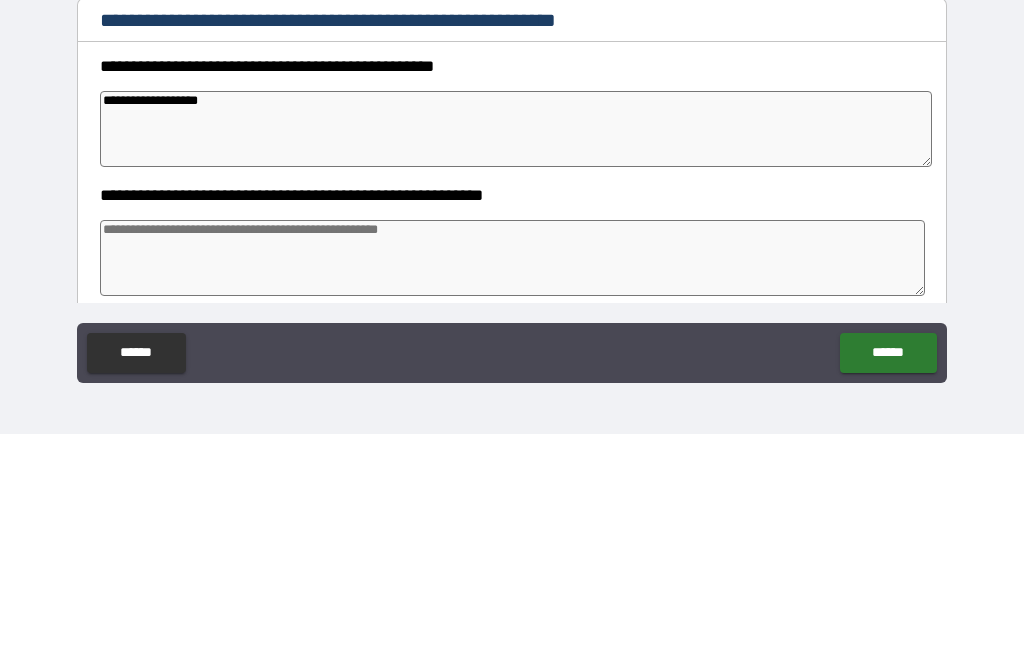 type on "*" 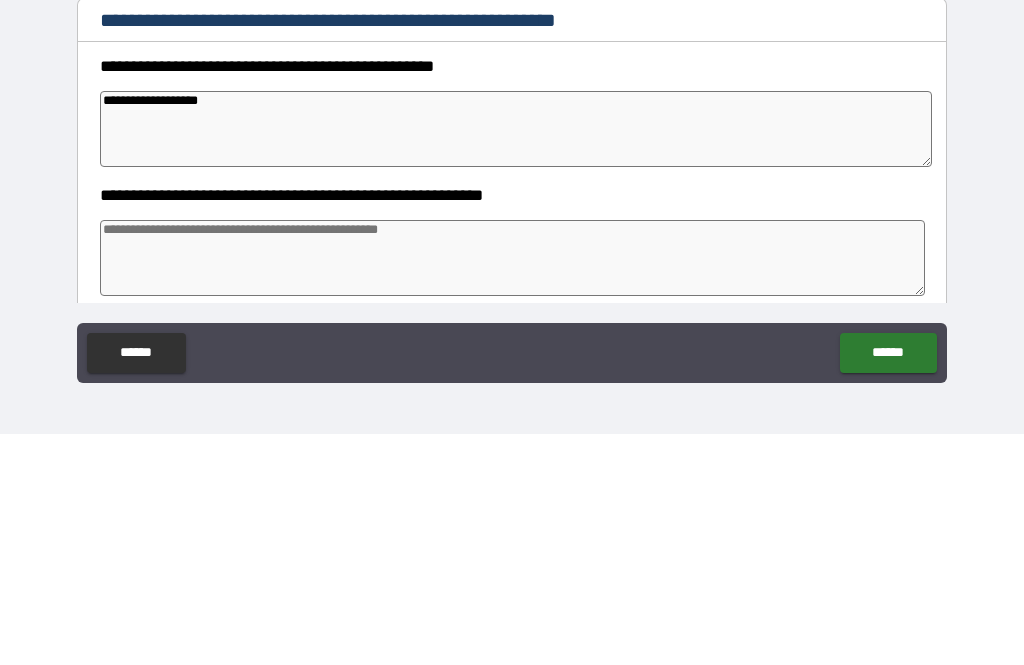 type on "*" 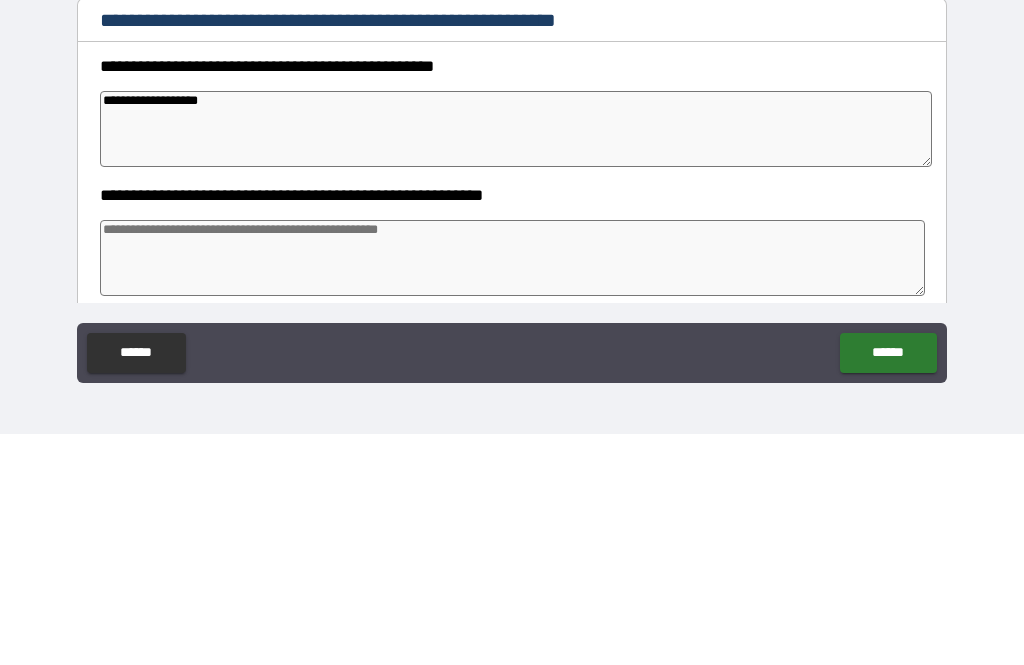 type on "*" 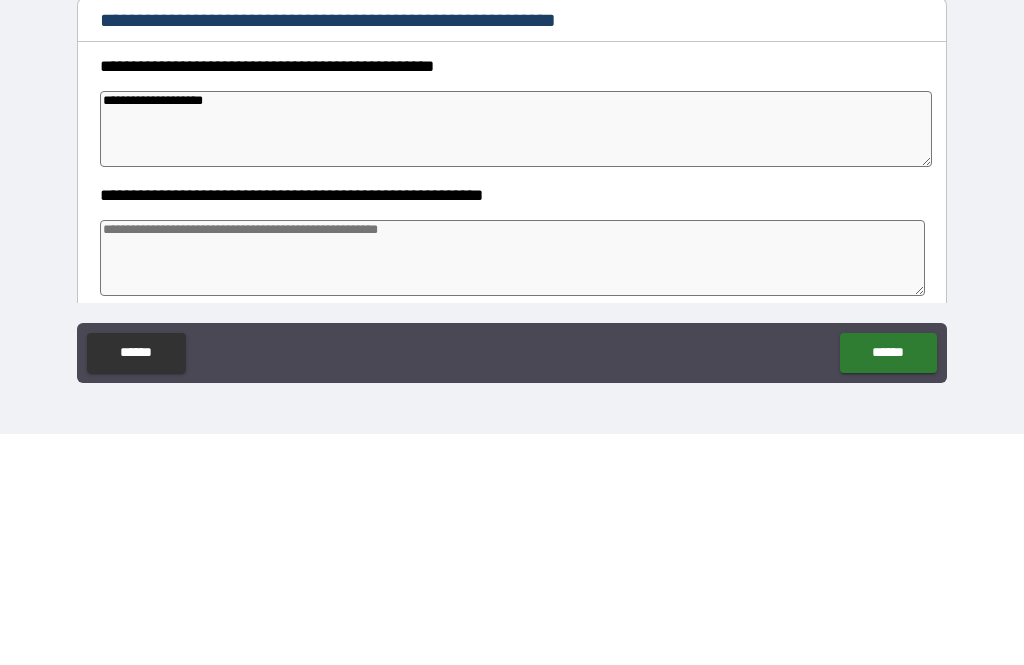 type on "*" 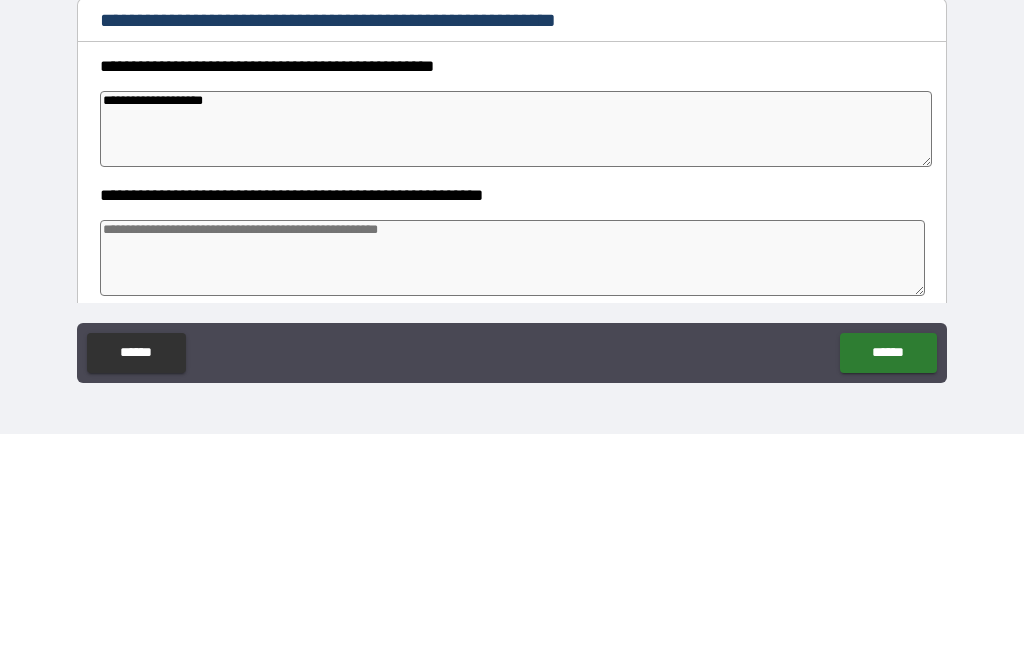 type on "*" 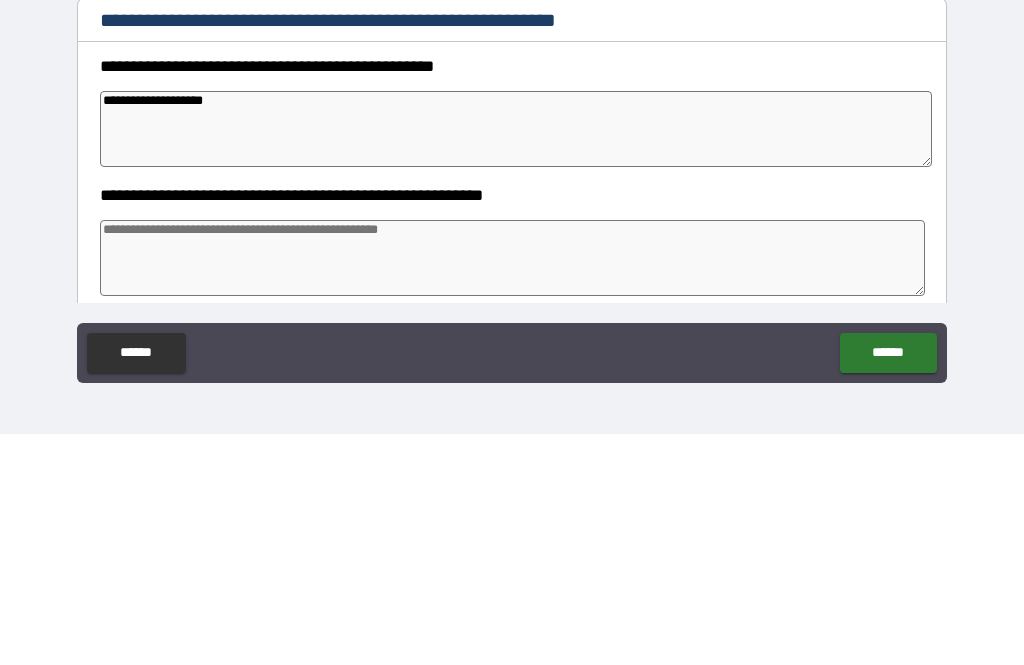 type on "*" 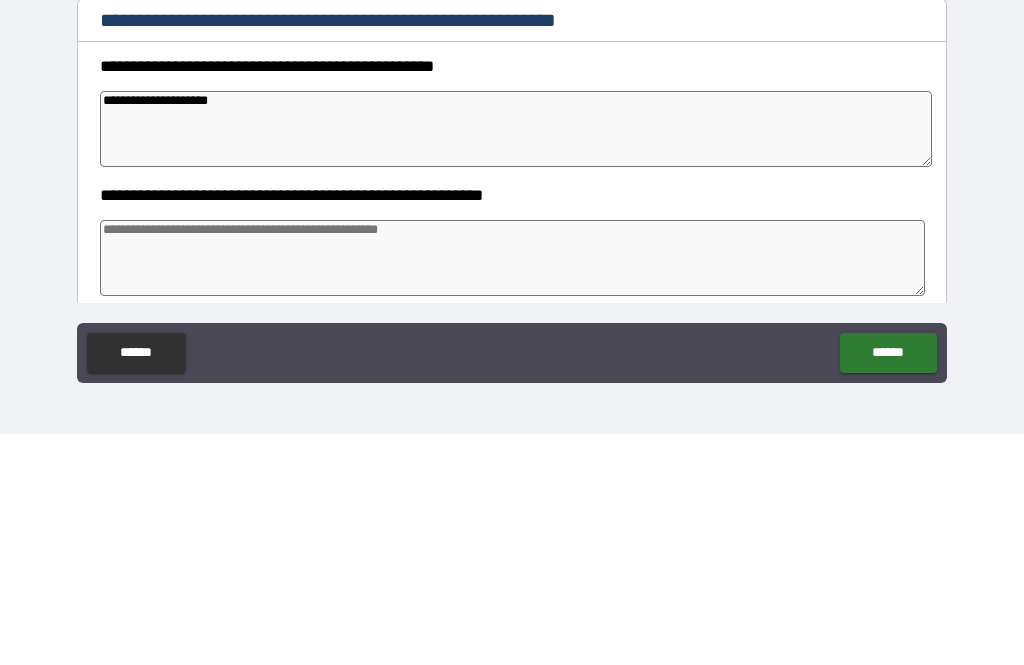type on "*" 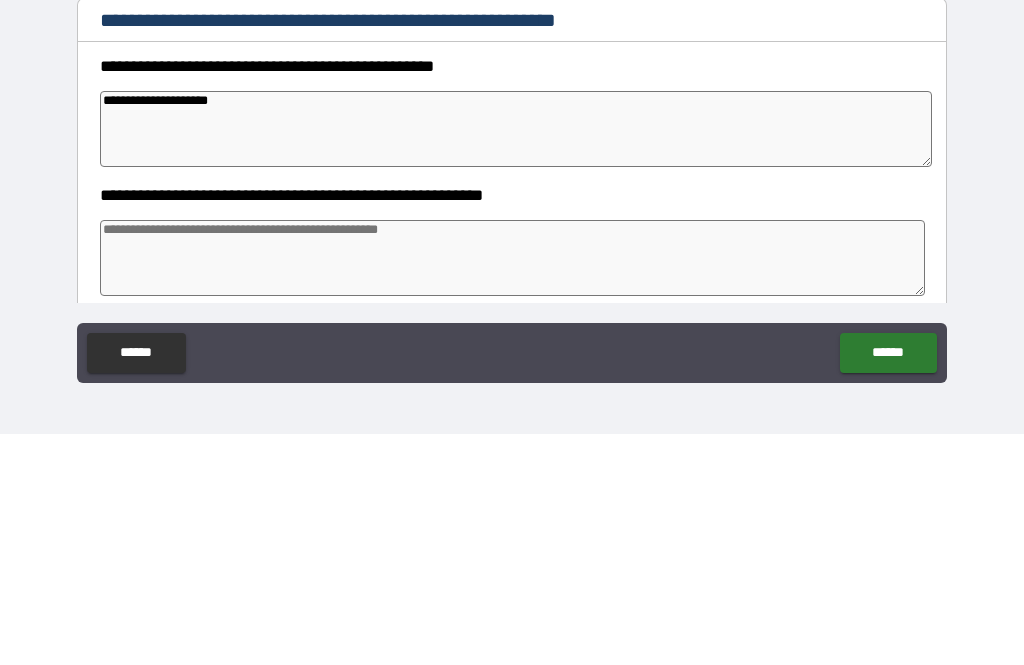 type on "**********" 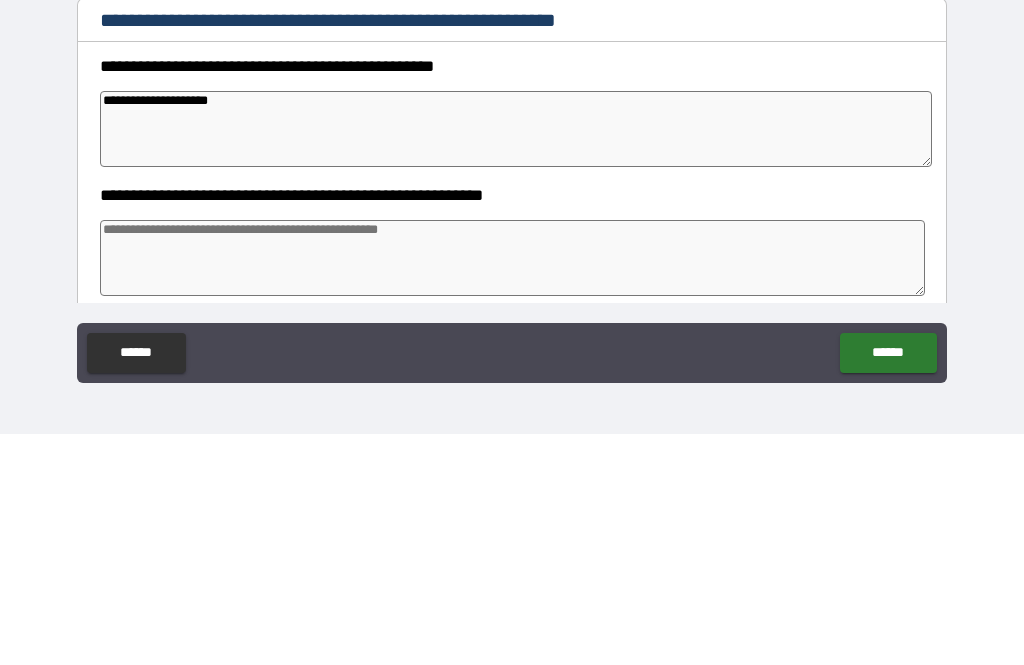 type on "*" 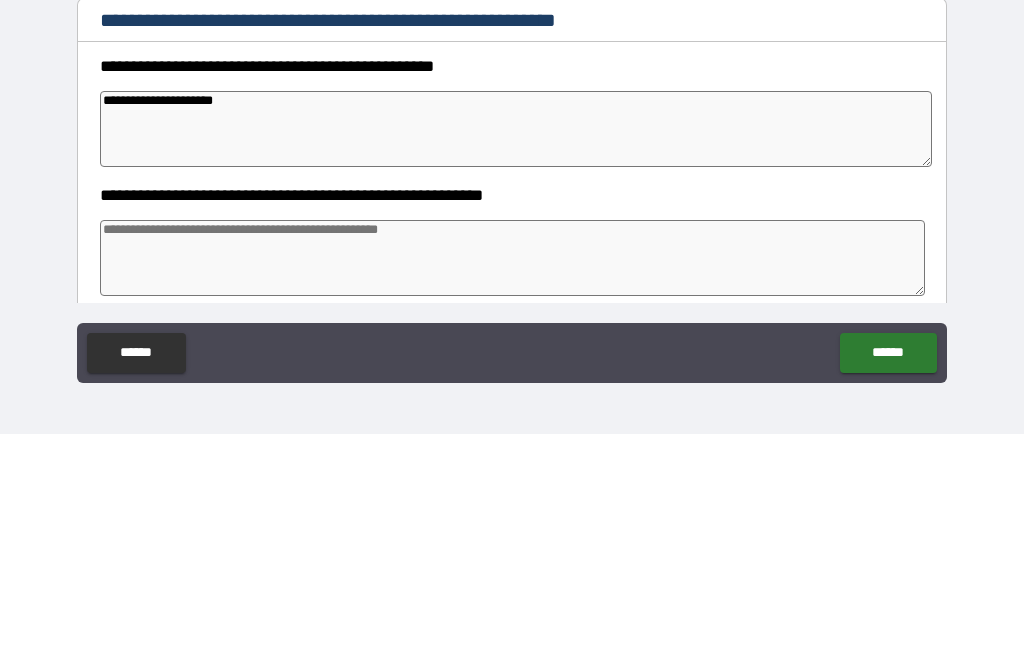 type on "*" 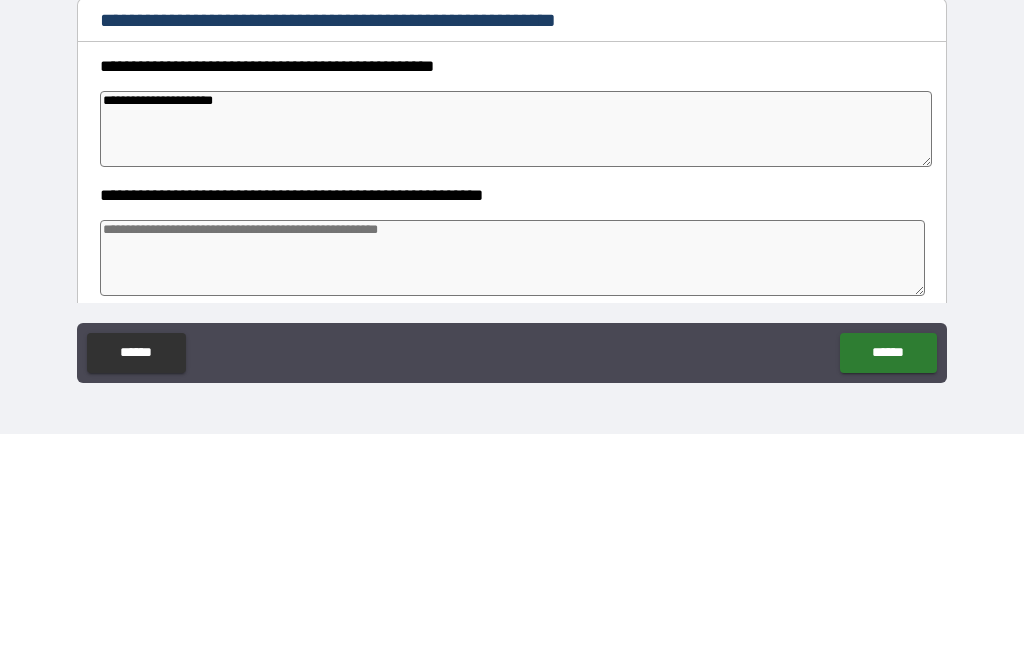type on "*" 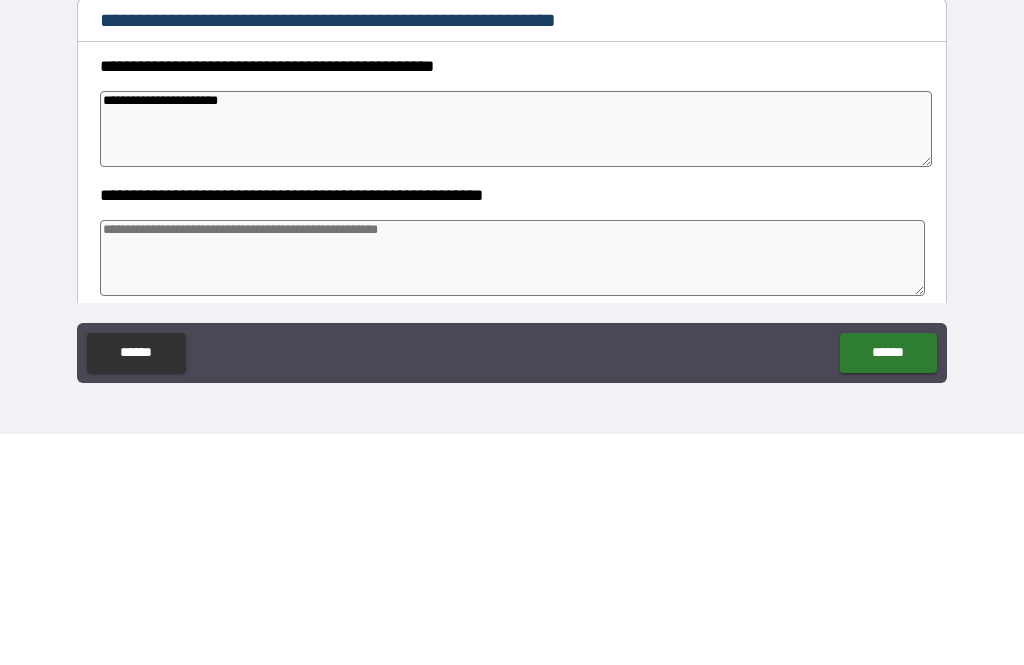 type on "*" 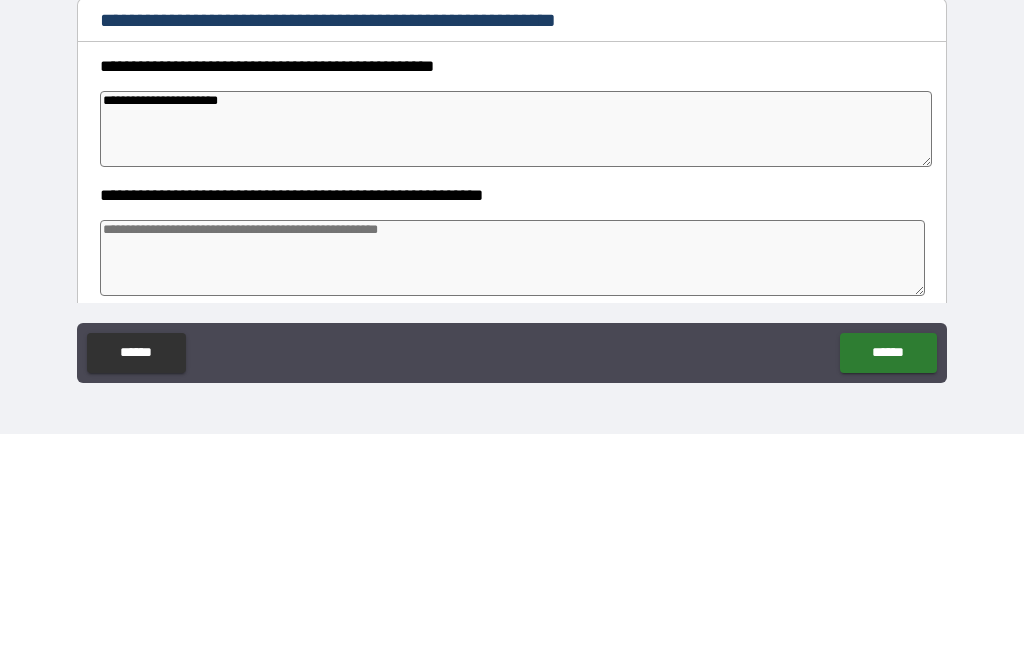 type on "*" 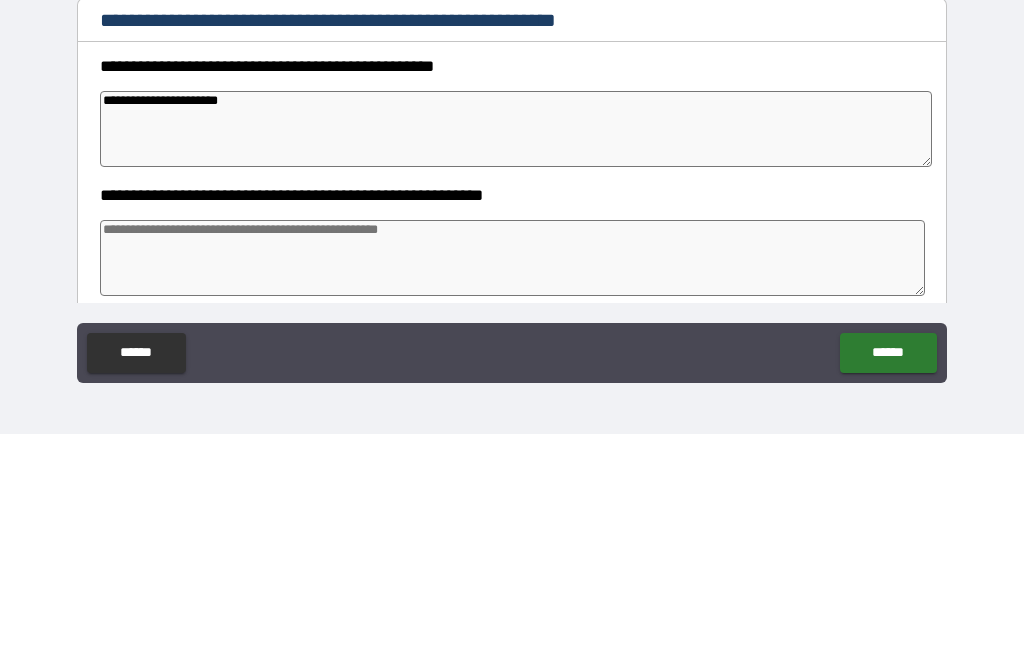 type on "*" 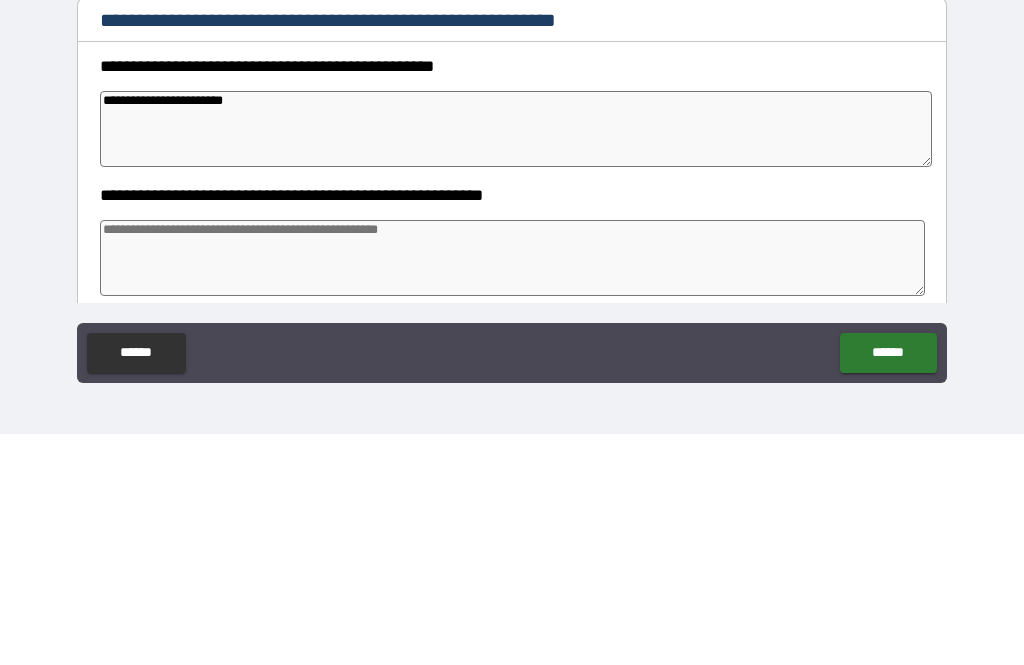 type on "*" 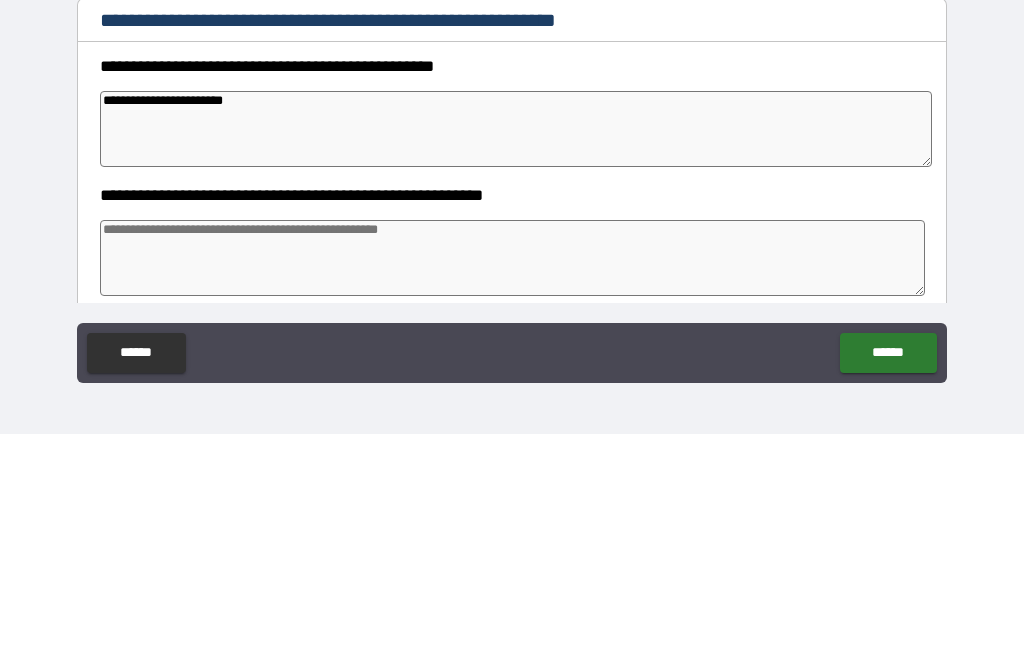 type on "*" 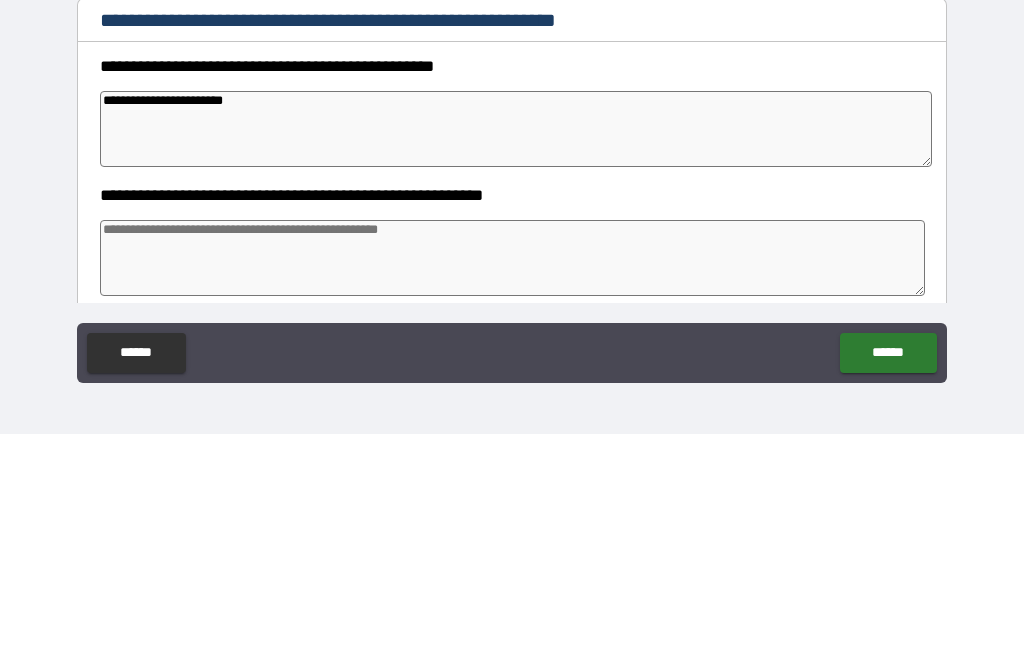 type on "*" 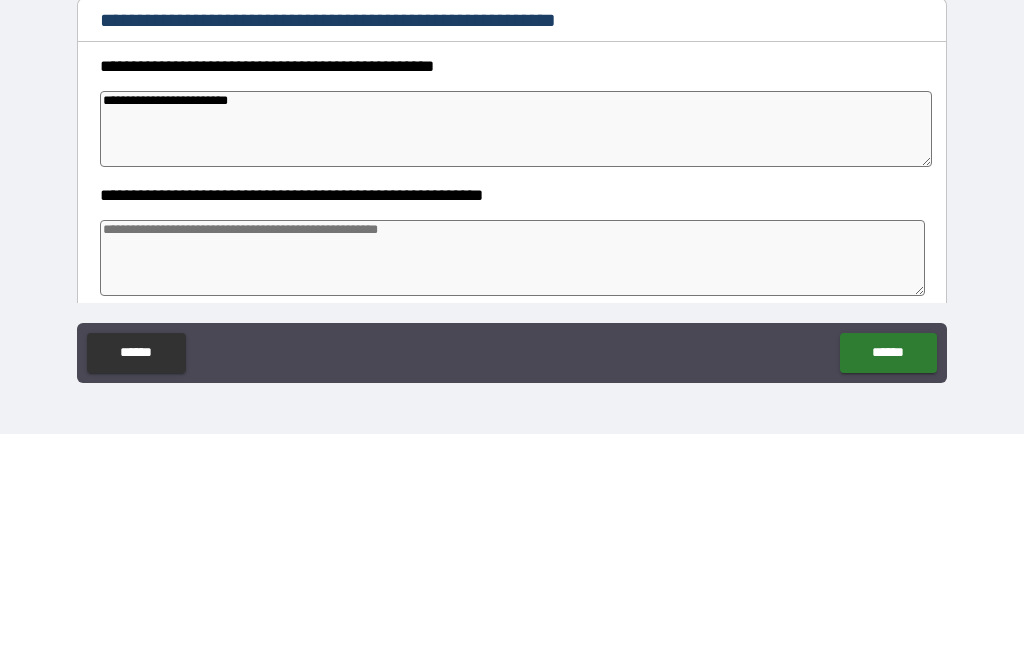 type on "*" 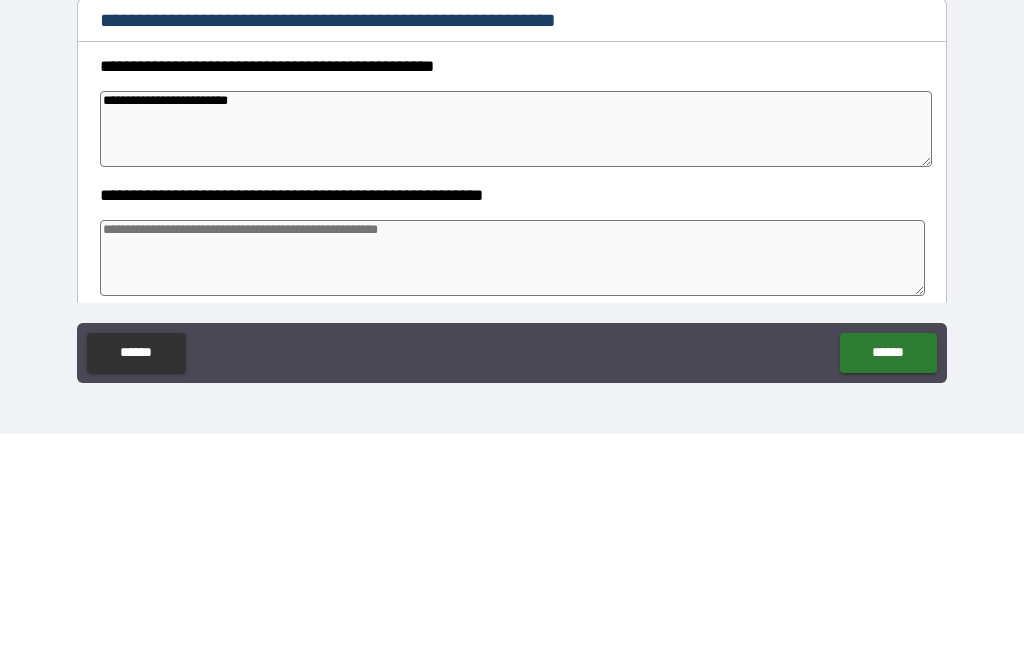type on "**********" 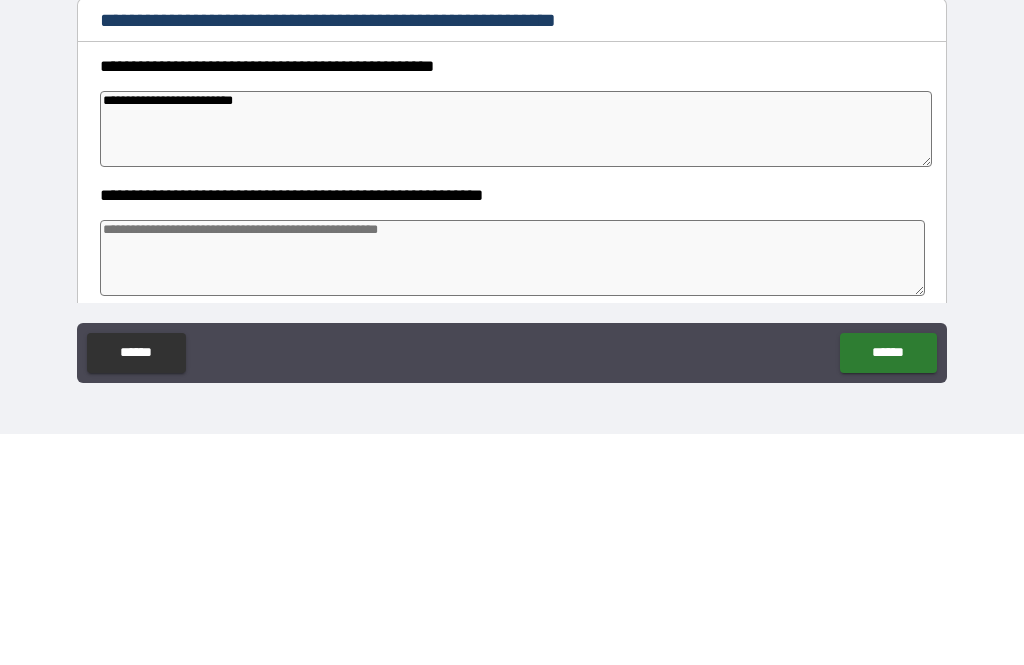 type on "*" 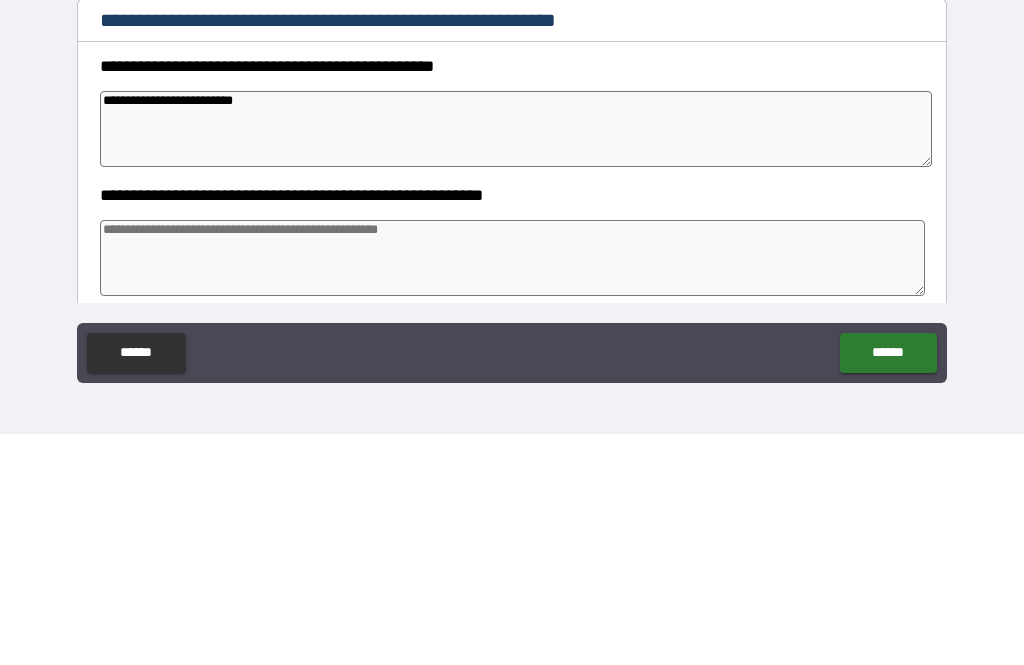 type on "*" 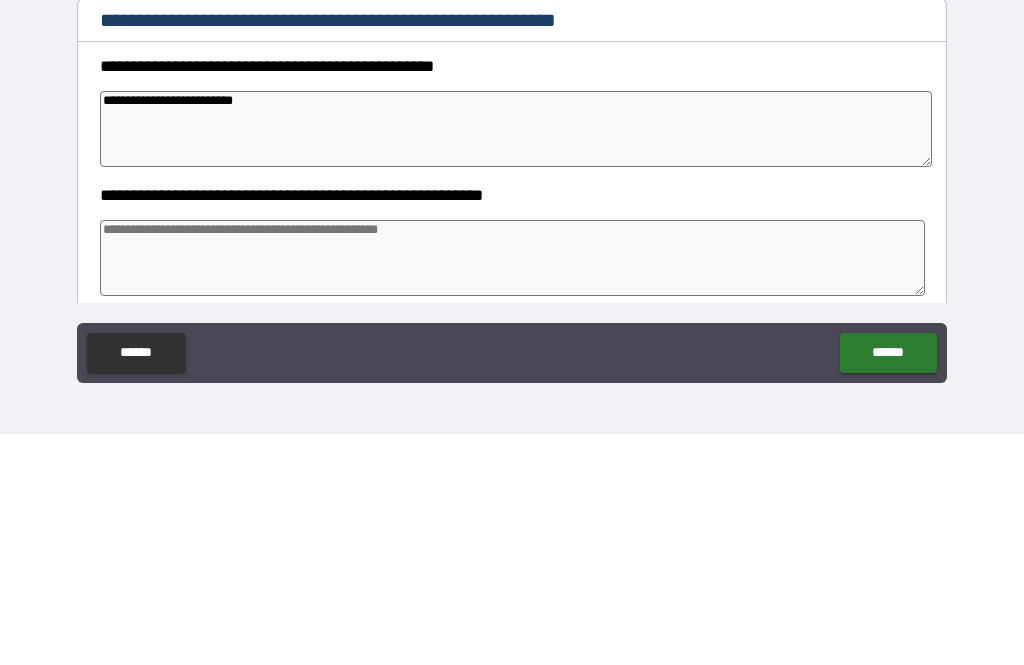 type on "*" 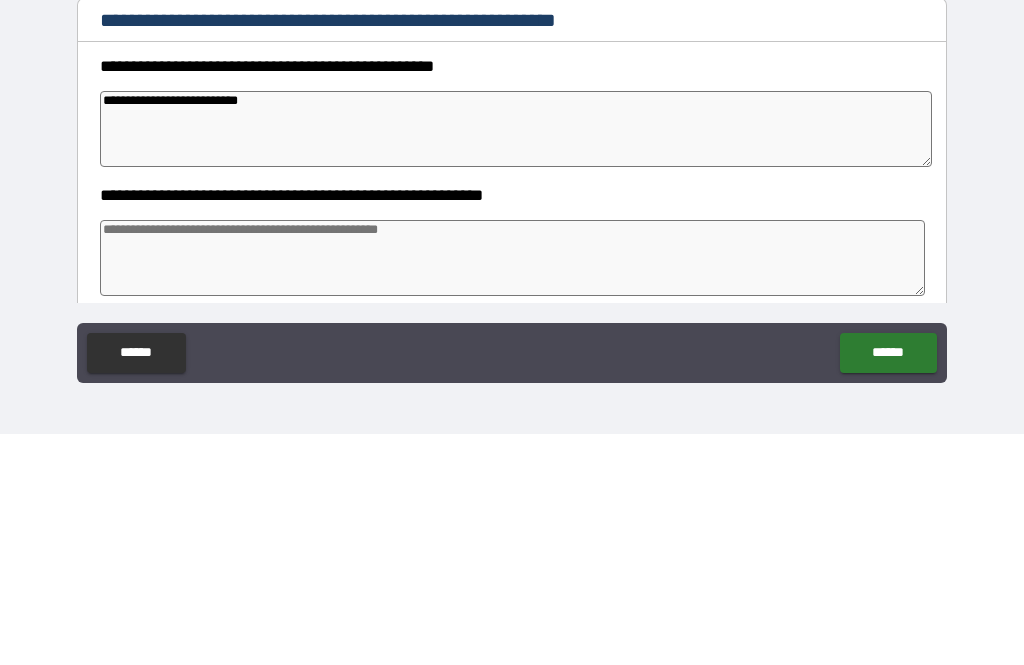 type on "*" 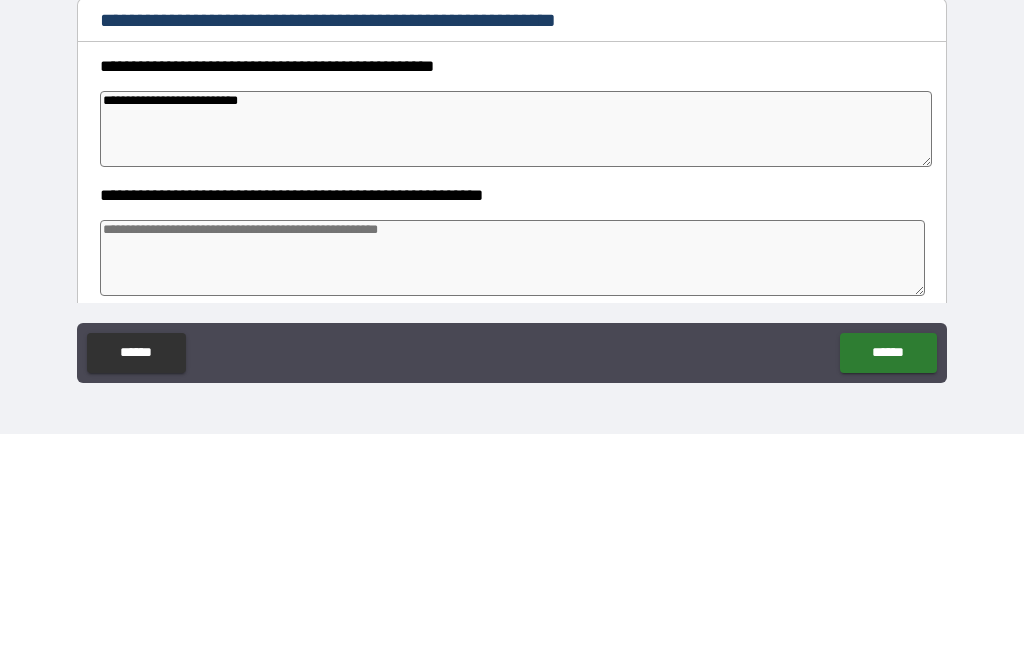type on "*" 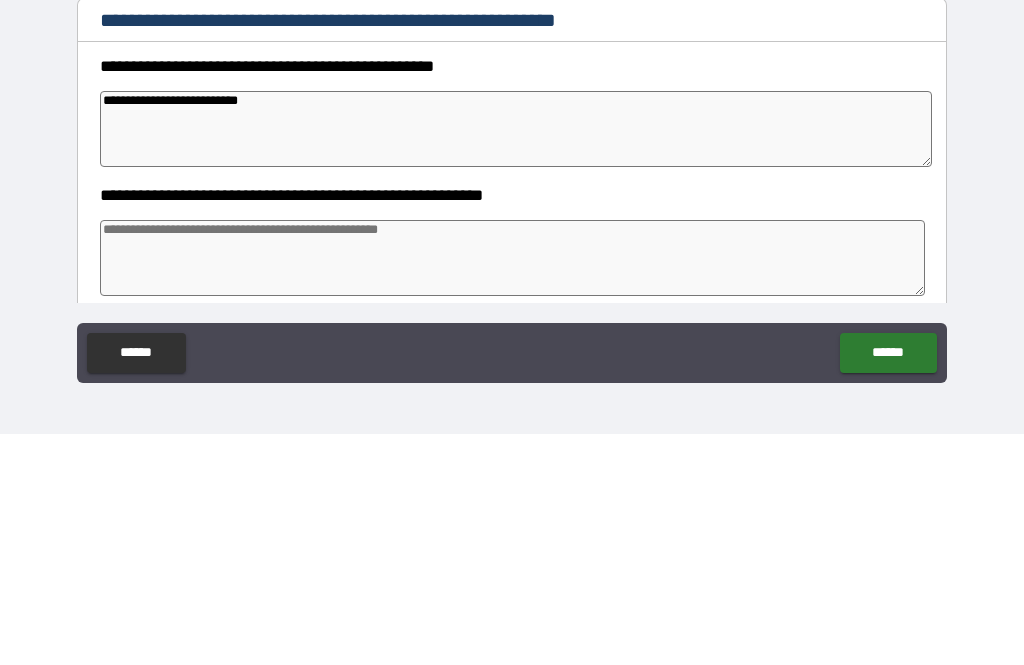 type on "*" 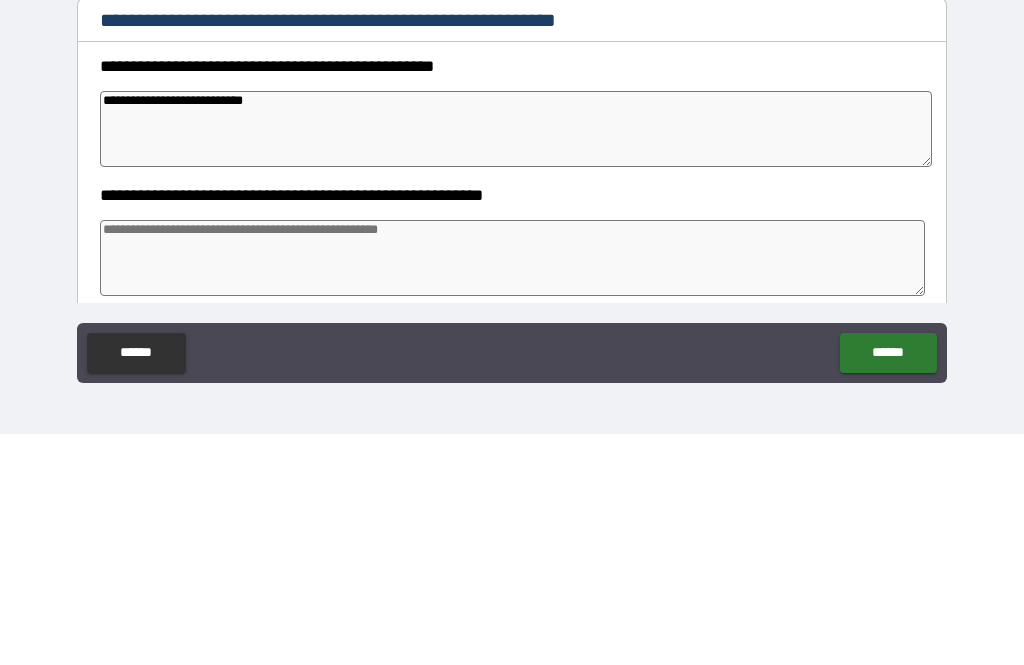 type on "*" 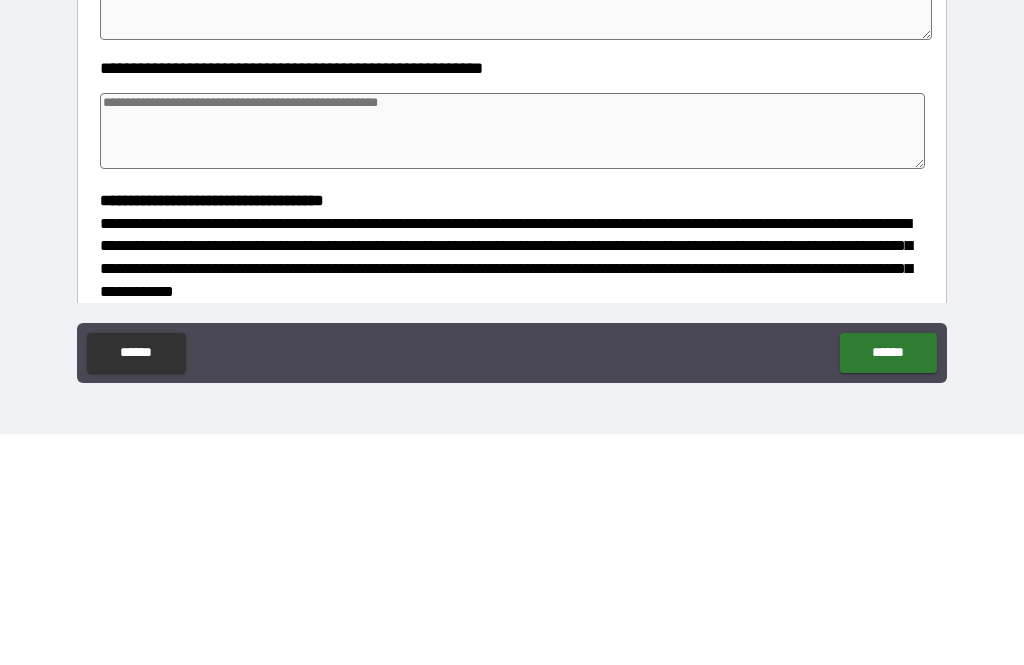 scroll, scrollTop: 149, scrollLeft: 0, axis: vertical 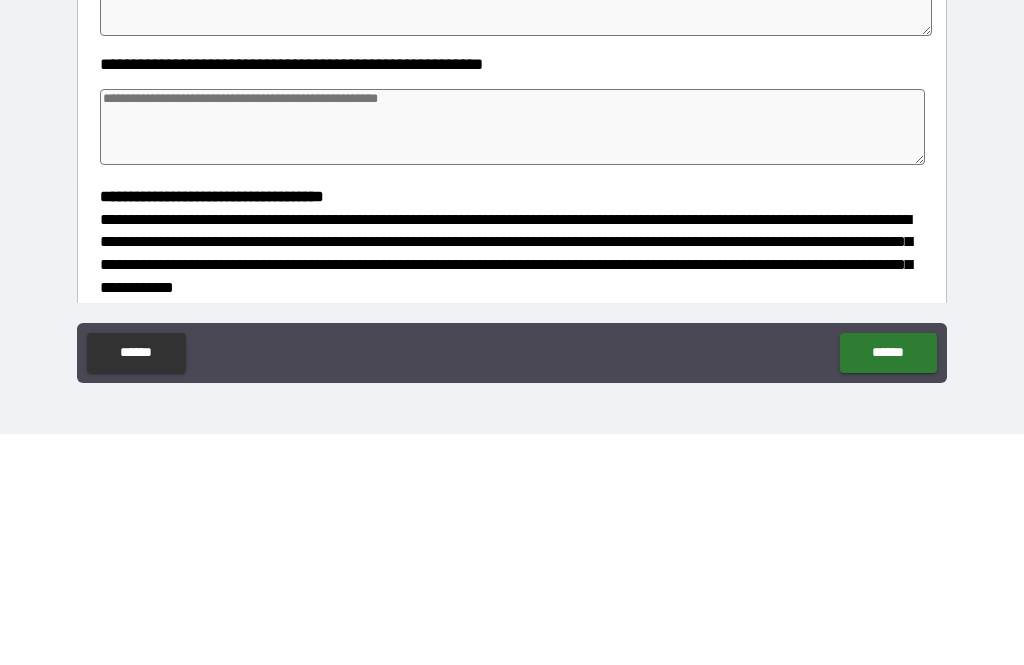 type on "**********" 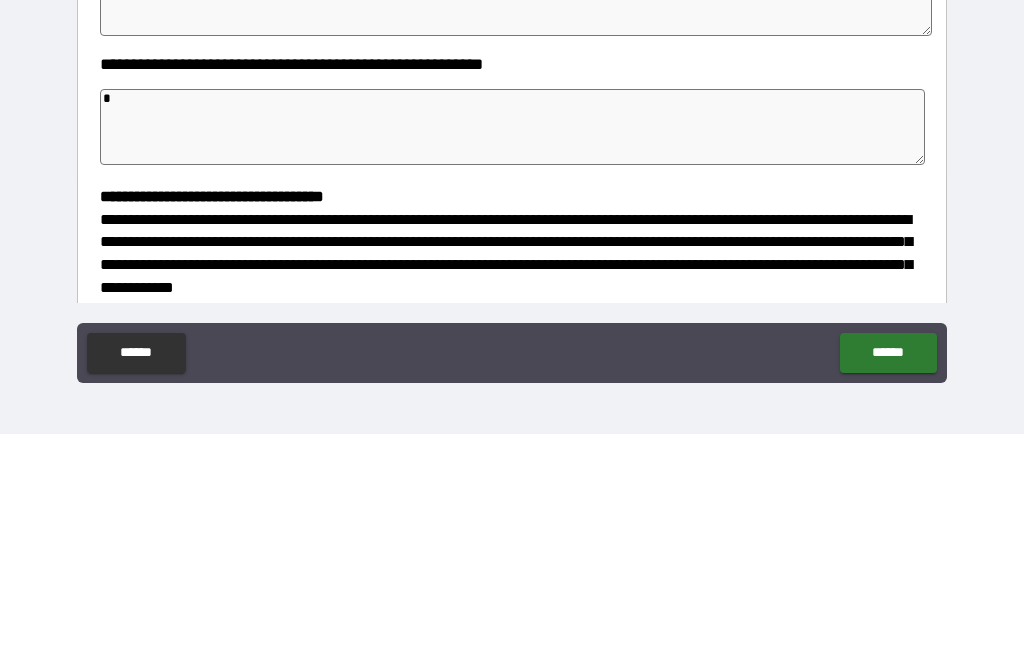 type on "*" 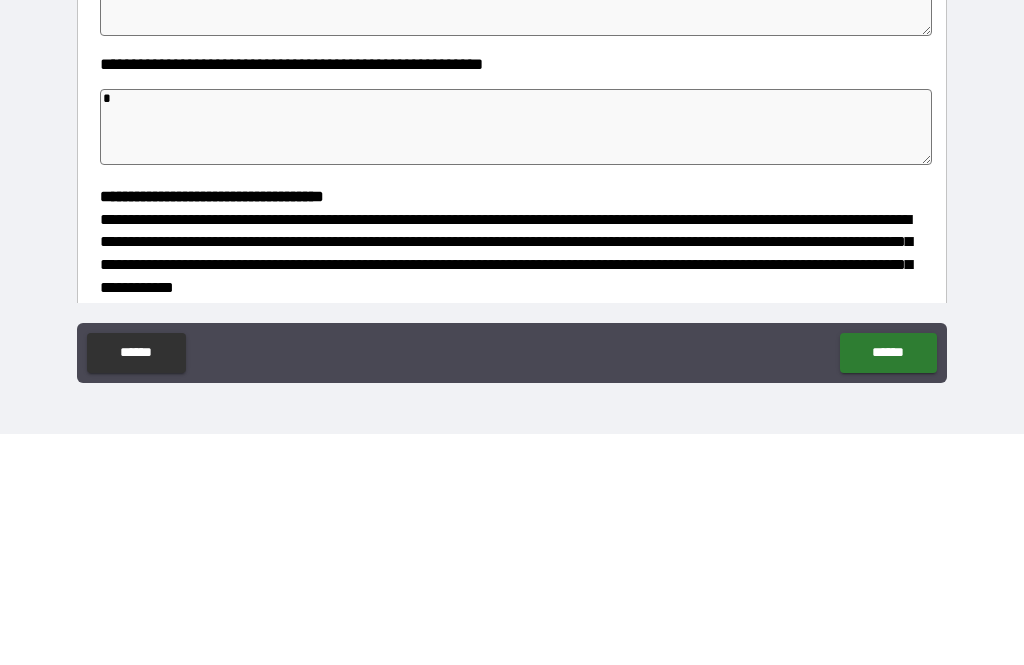 type on "*" 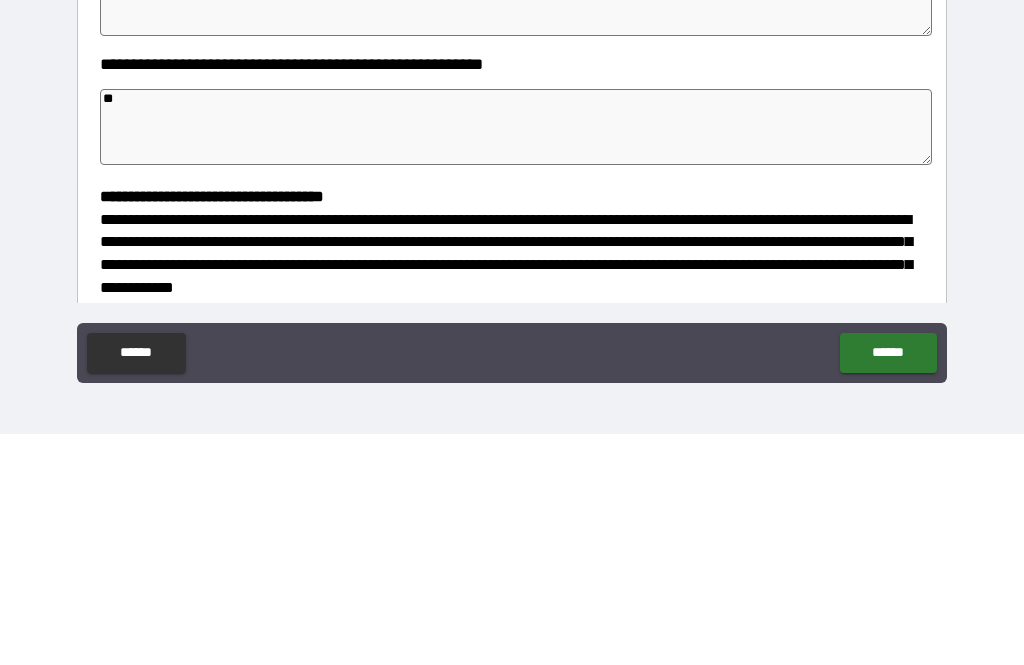 type on "*" 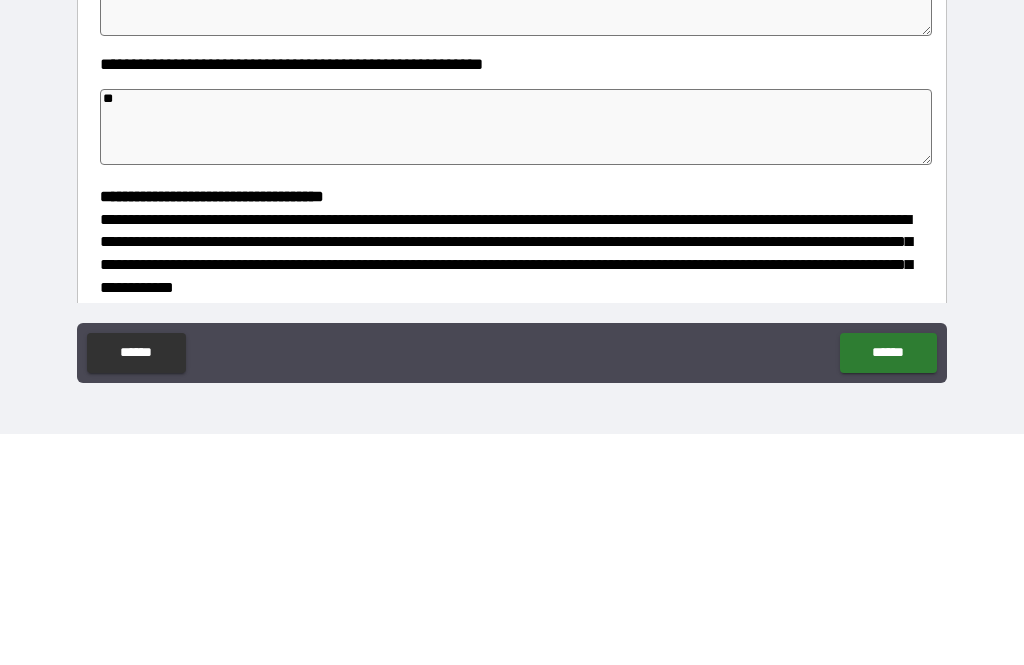 type on "***" 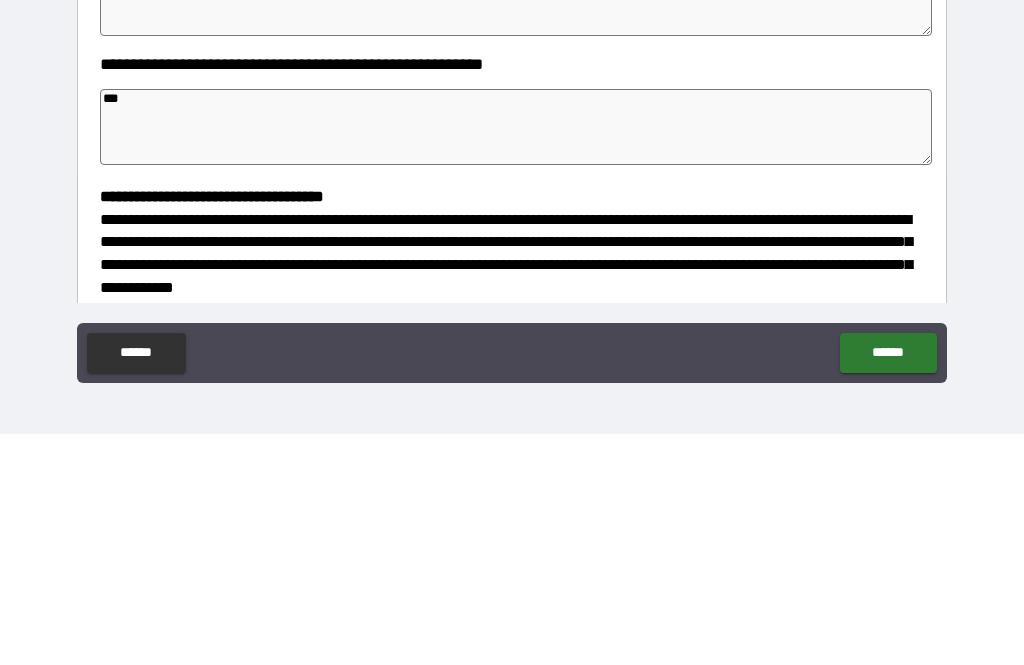 type on "*" 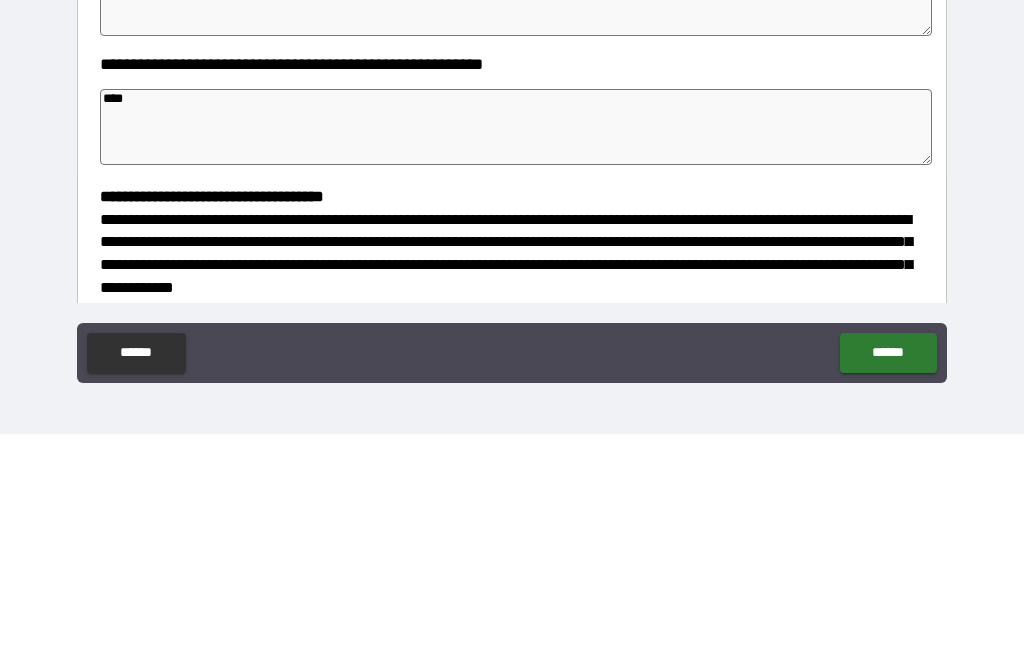 type on "*" 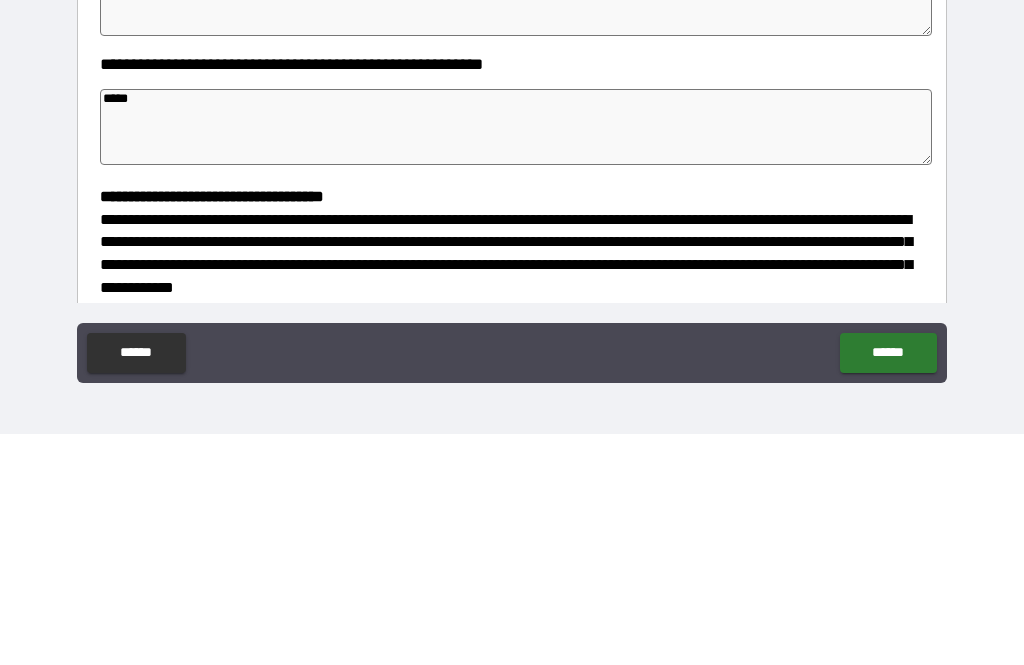 type on "*" 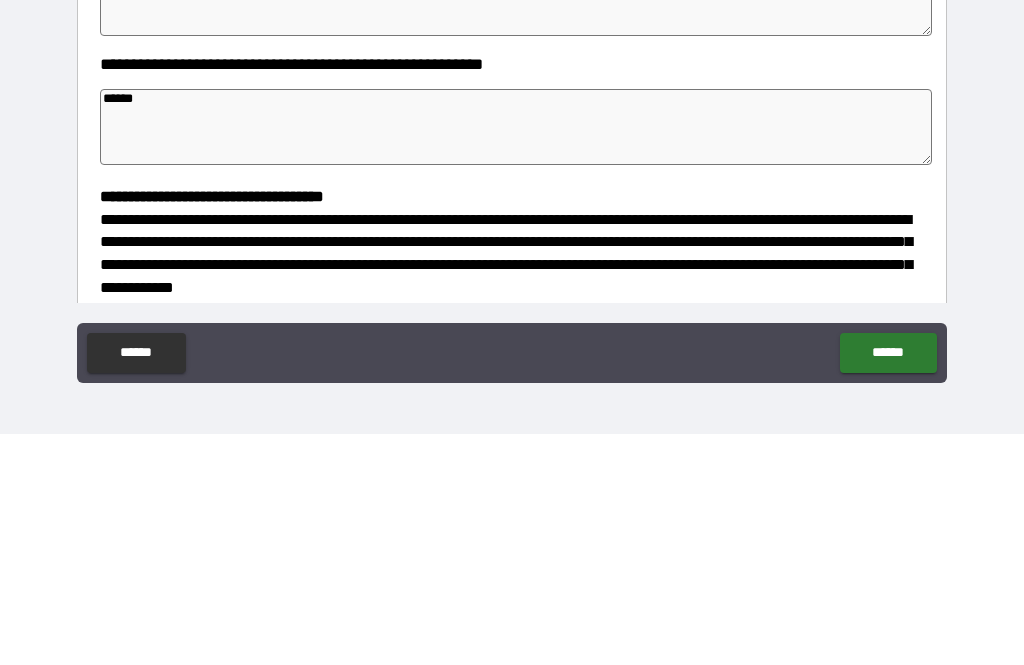 type on "*" 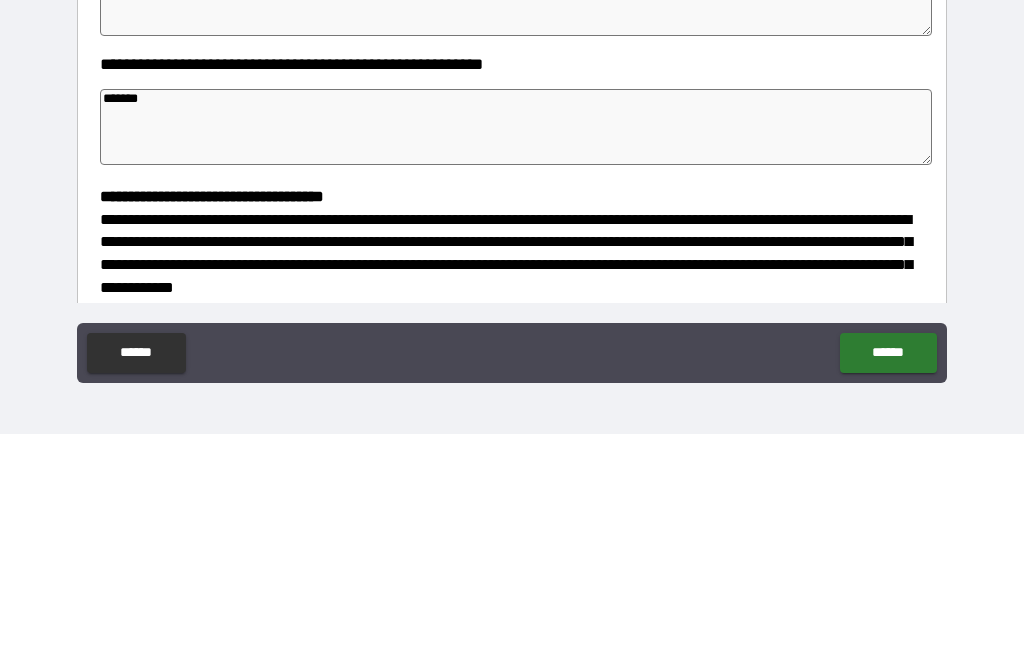 type on "*" 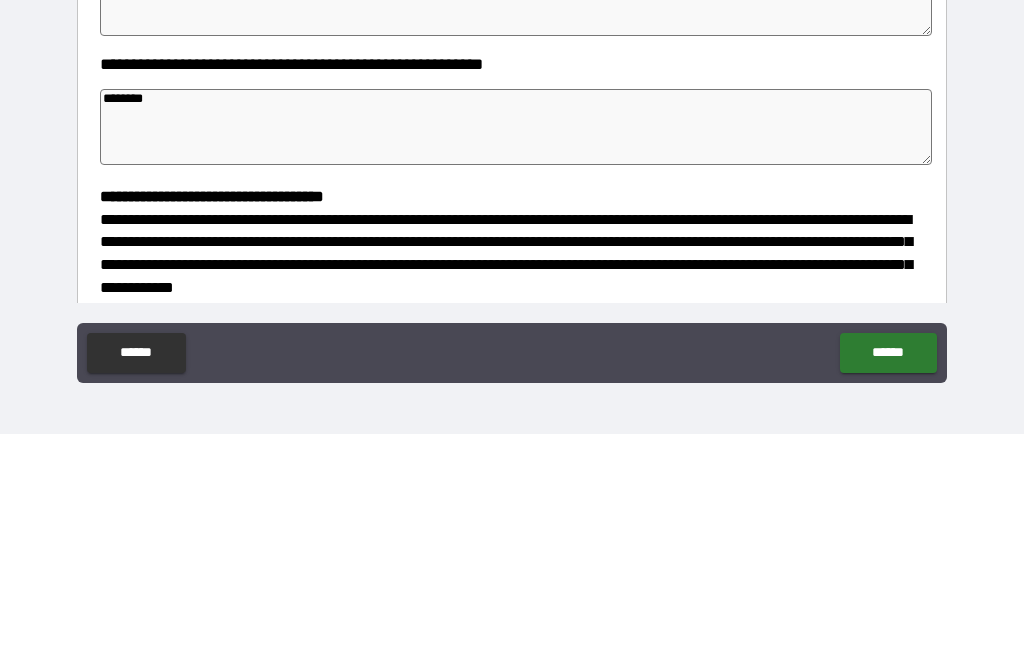 type on "*" 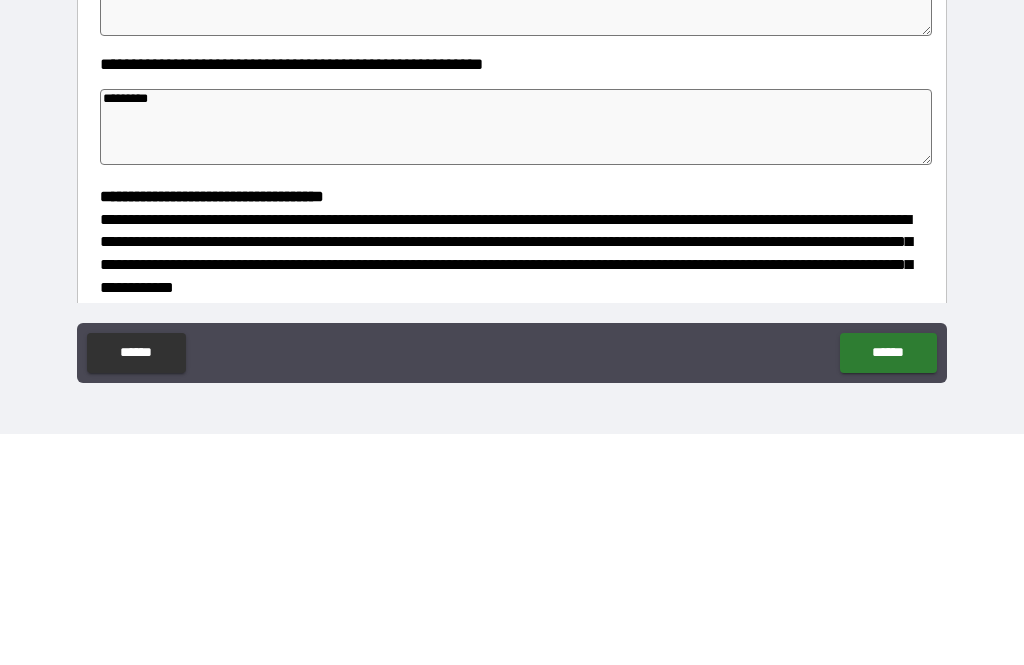 type on "*" 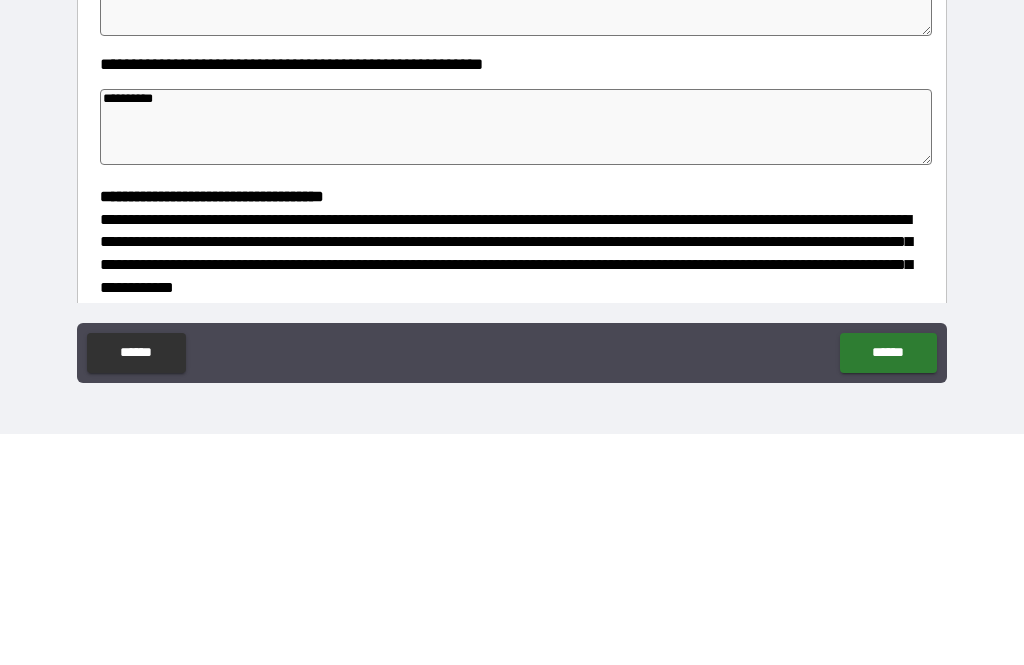type 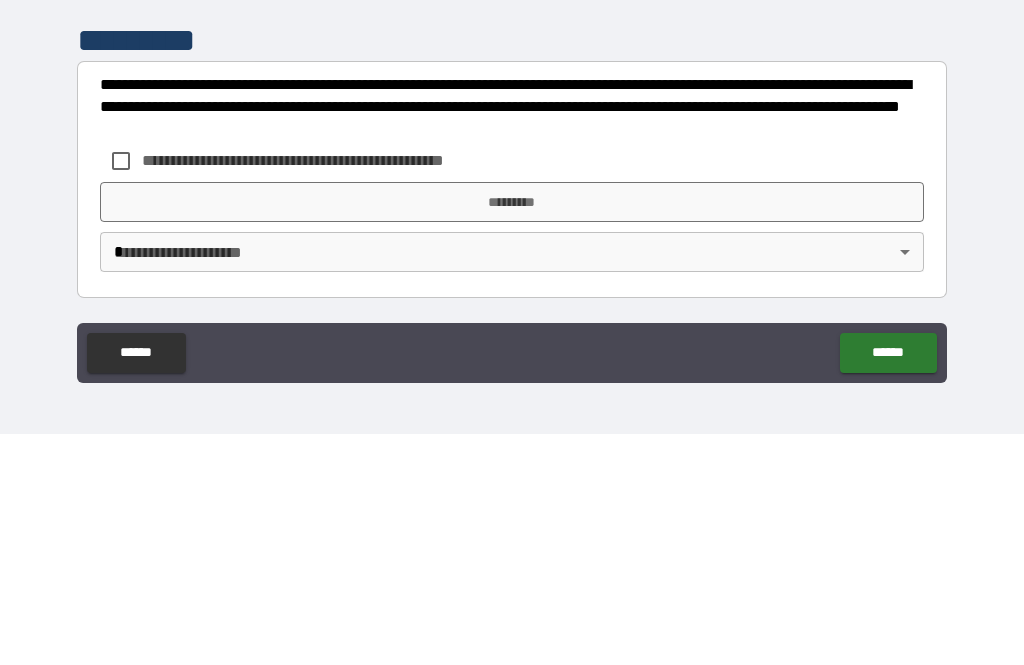 scroll, scrollTop: 544, scrollLeft: 0, axis: vertical 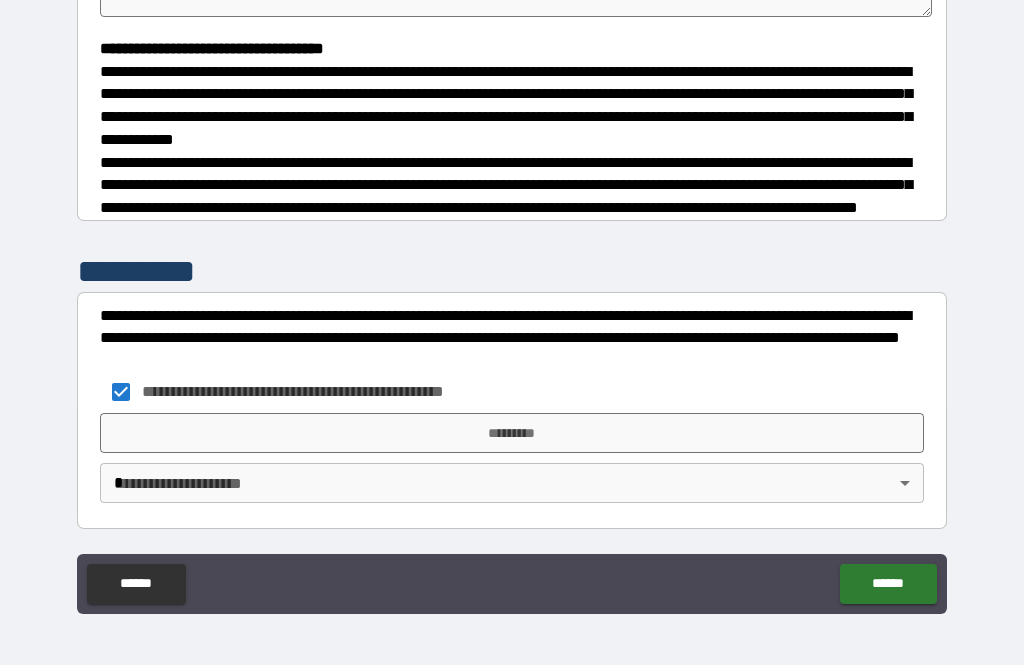 click on "*********" at bounding box center [512, 433] 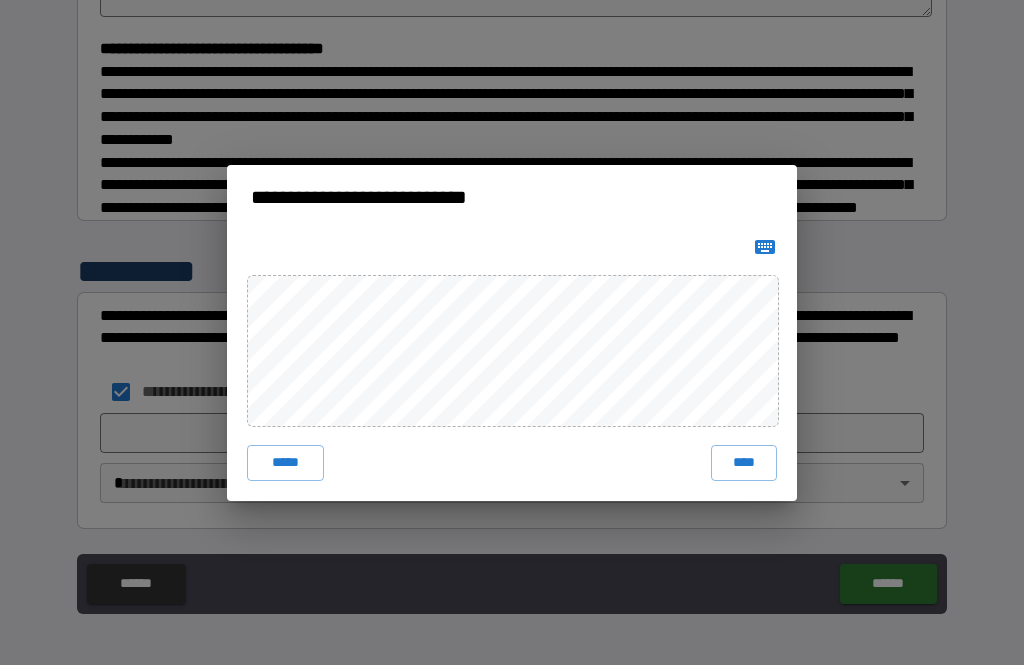 click on "****" at bounding box center [744, 463] 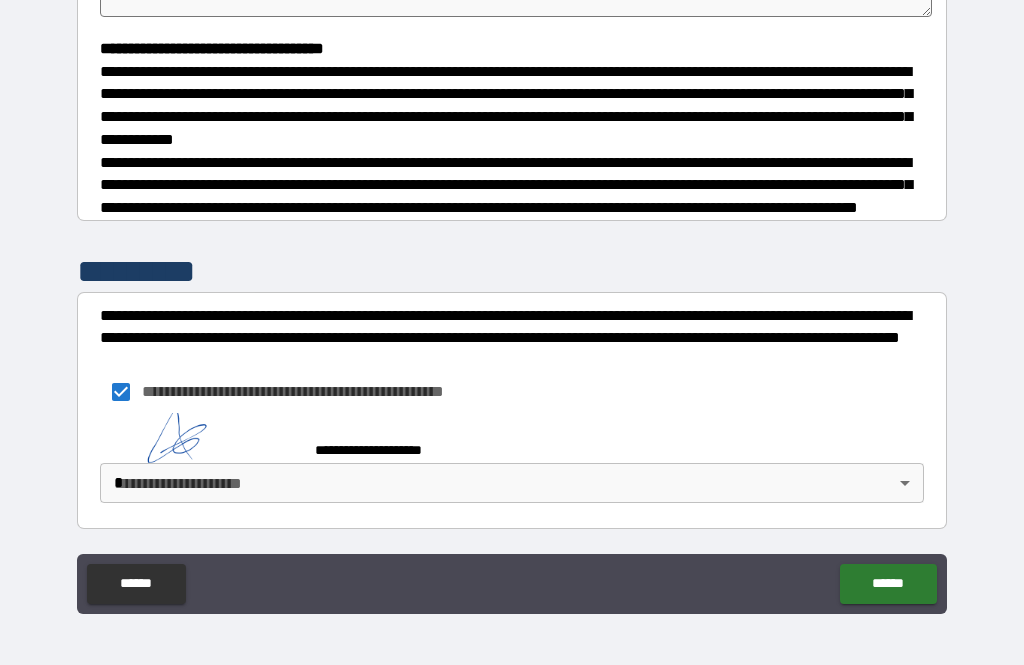 scroll, scrollTop: 534, scrollLeft: 0, axis: vertical 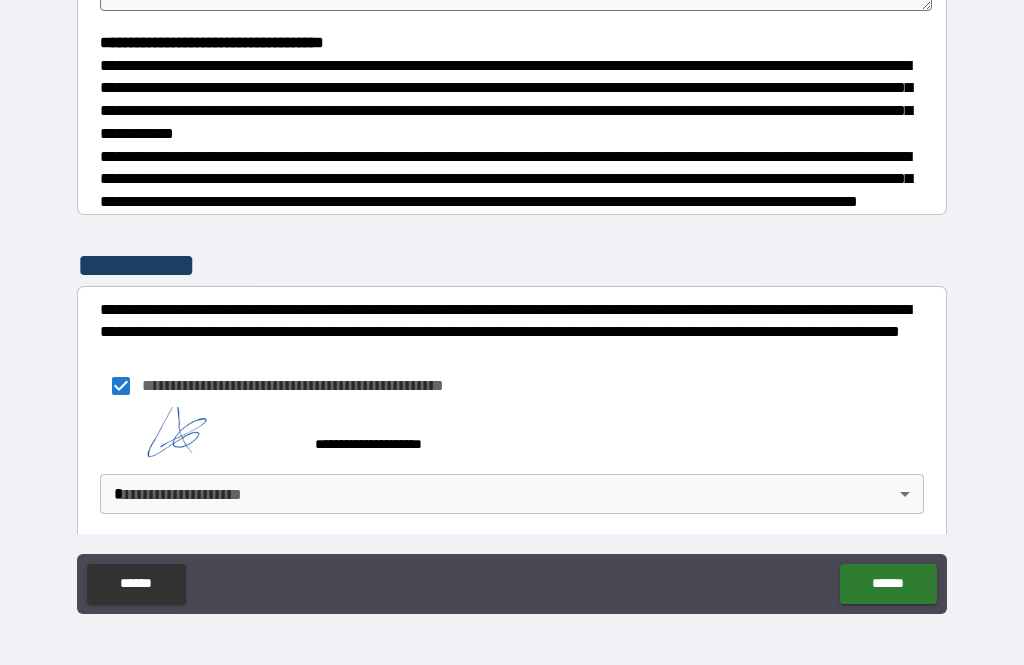 click on "******" at bounding box center (888, 584) 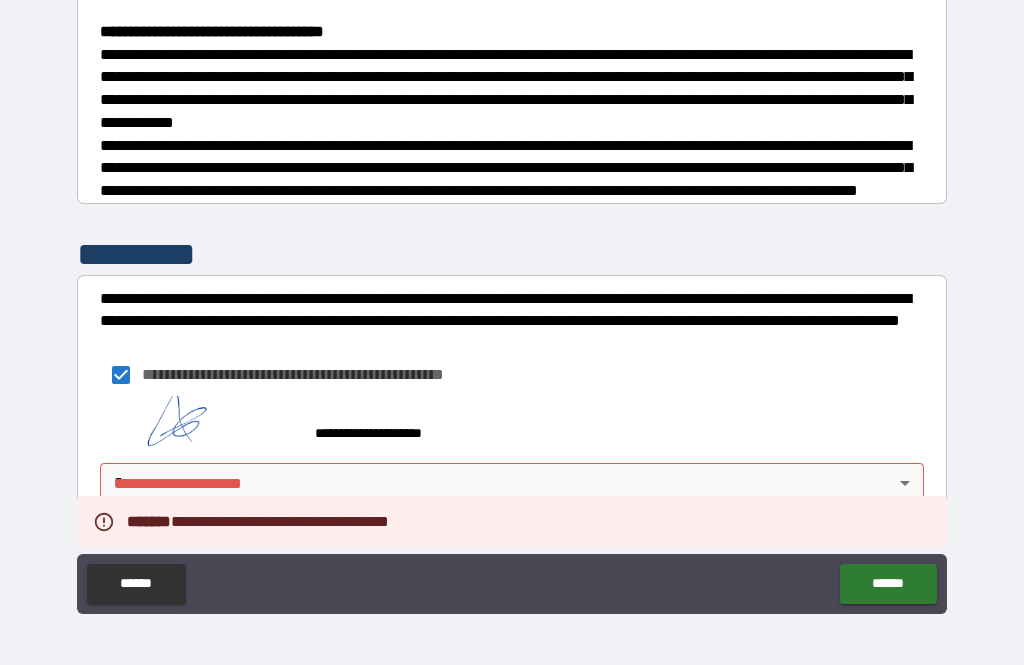 scroll, scrollTop: 561, scrollLeft: 0, axis: vertical 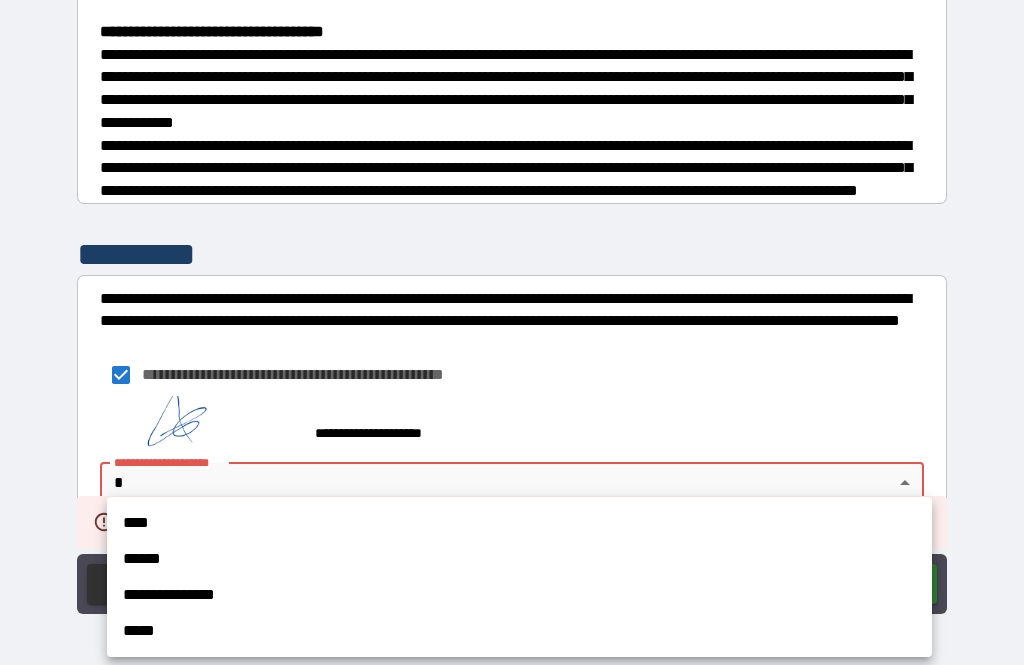 click on "****" at bounding box center (519, 523) 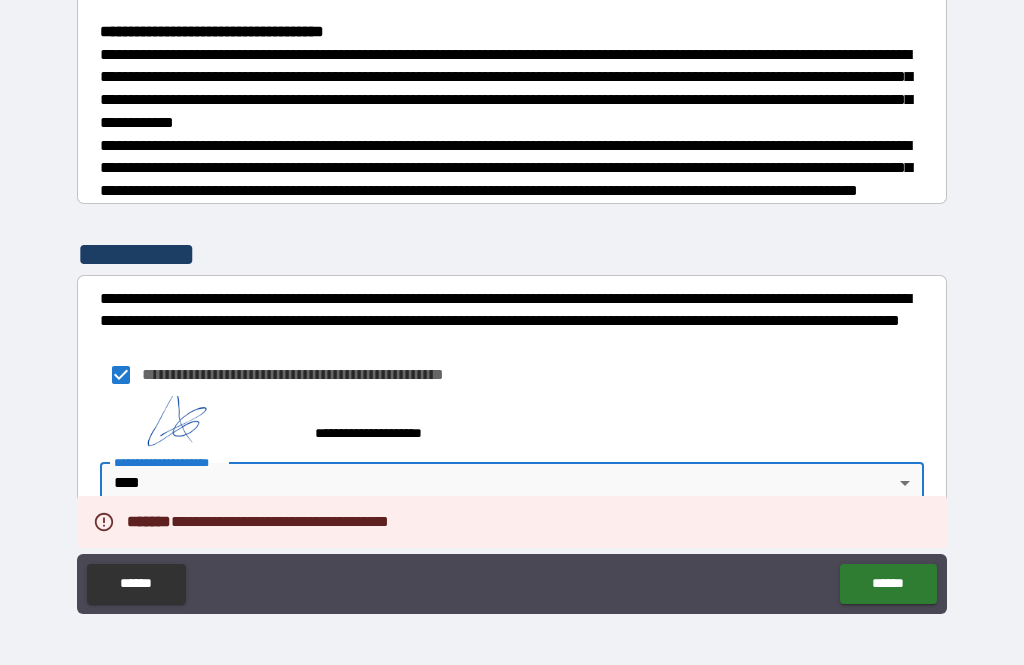 click on "******" at bounding box center [888, 584] 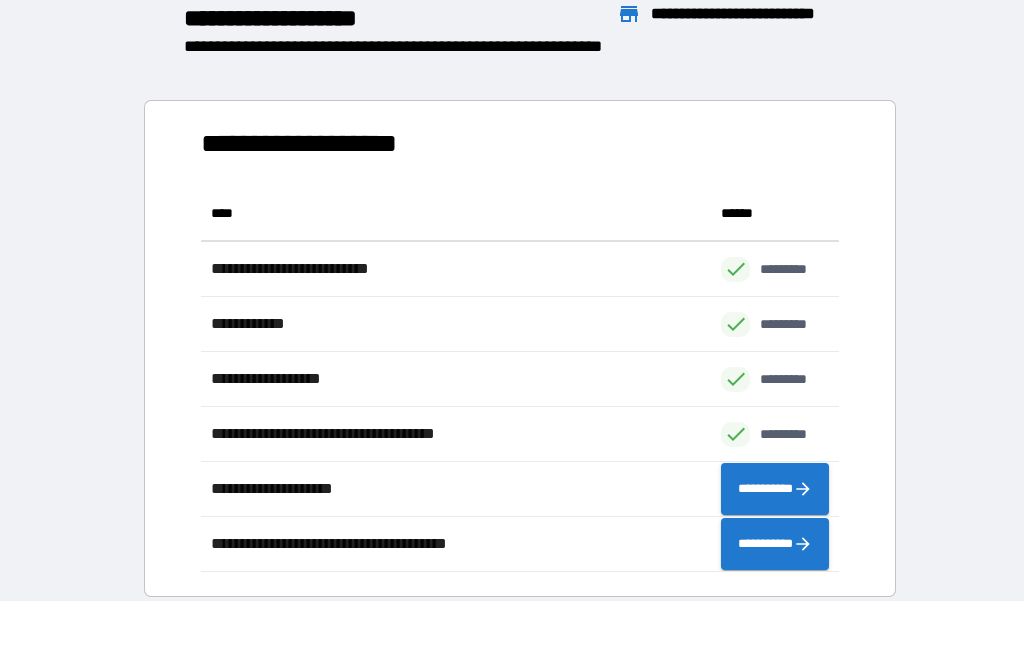 scroll, scrollTop: 386, scrollLeft: 638, axis: both 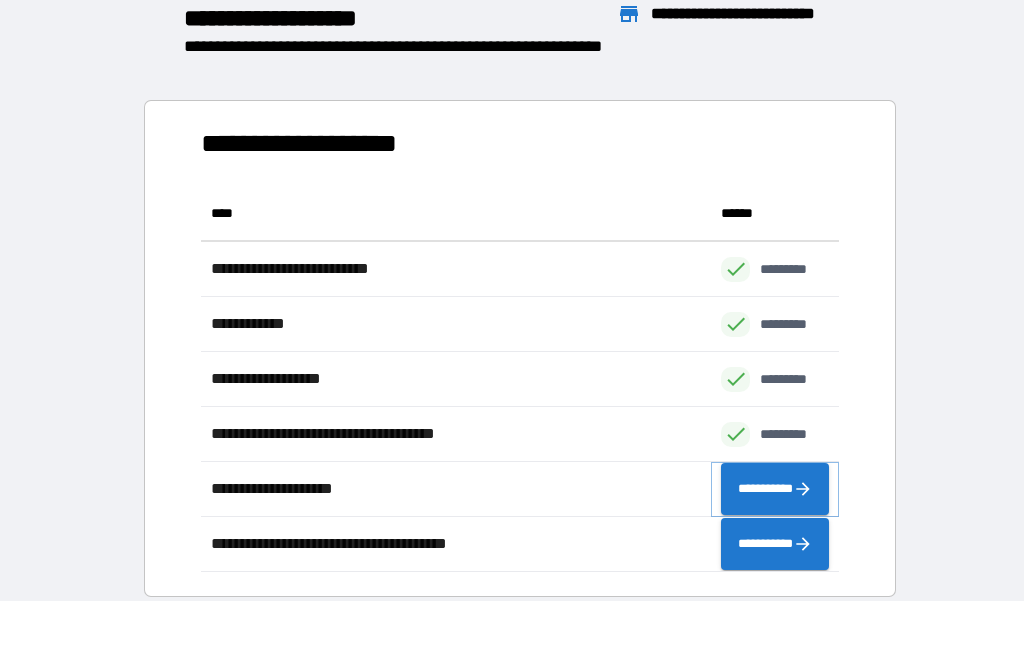 click on "**********" at bounding box center [775, 489] 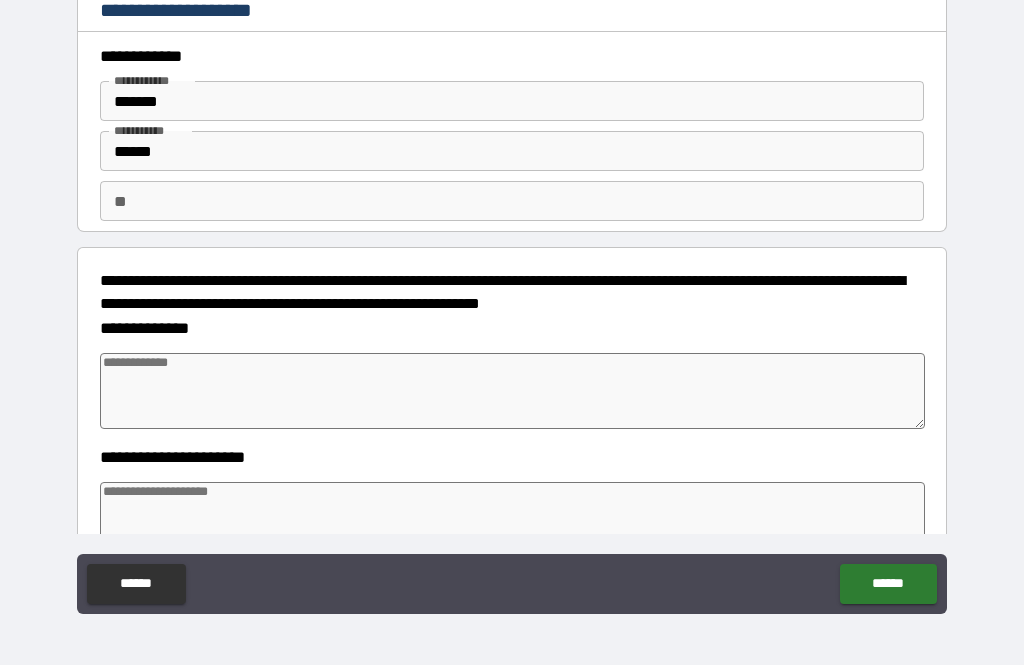 click at bounding box center (513, 391) 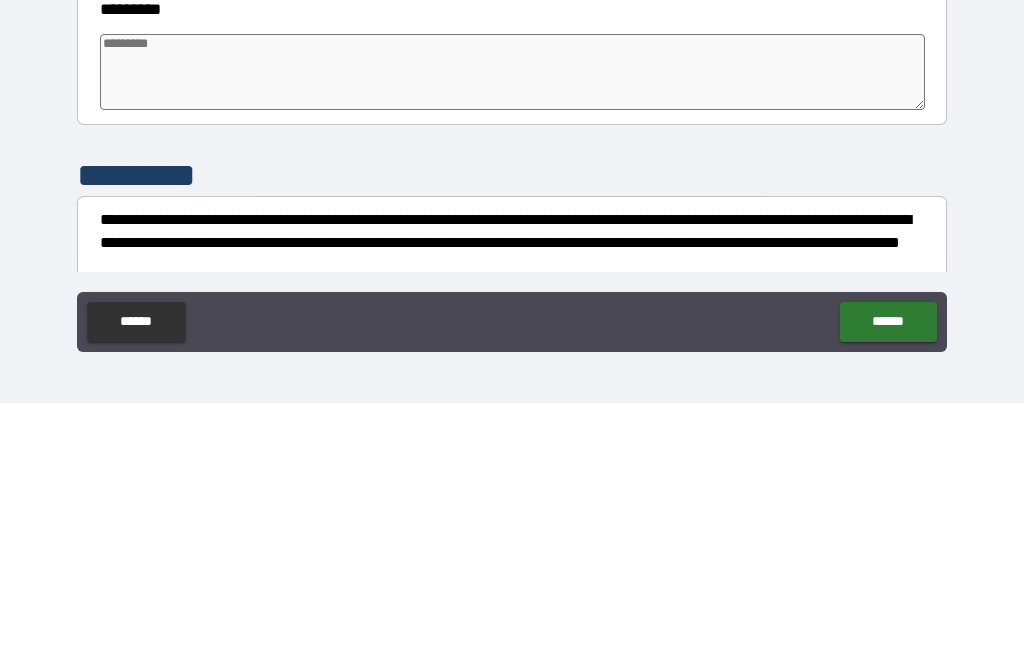 scroll, scrollTop: 431, scrollLeft: 0, axis: vertical 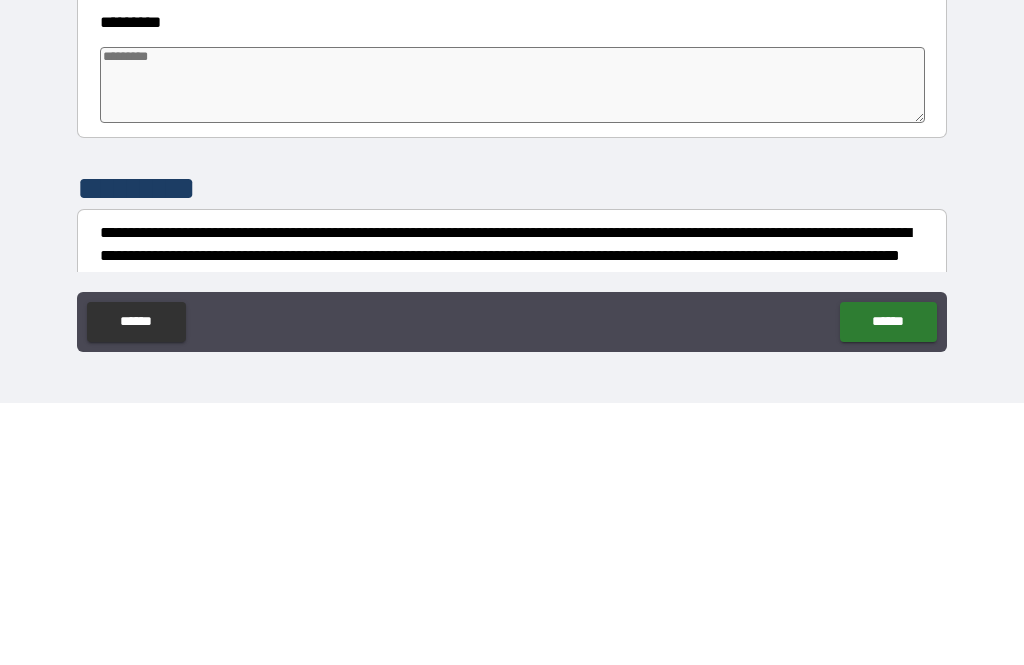 click at bounding box center [513, 347] 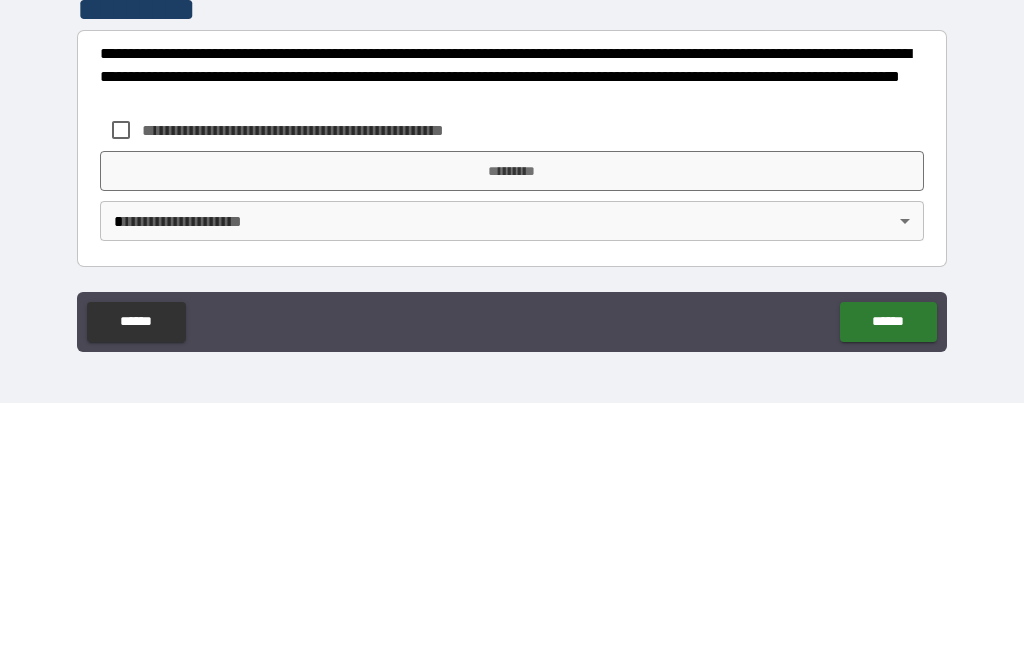 scroll, scrollTop: 610, scrollLeft: 0, axis: vertical 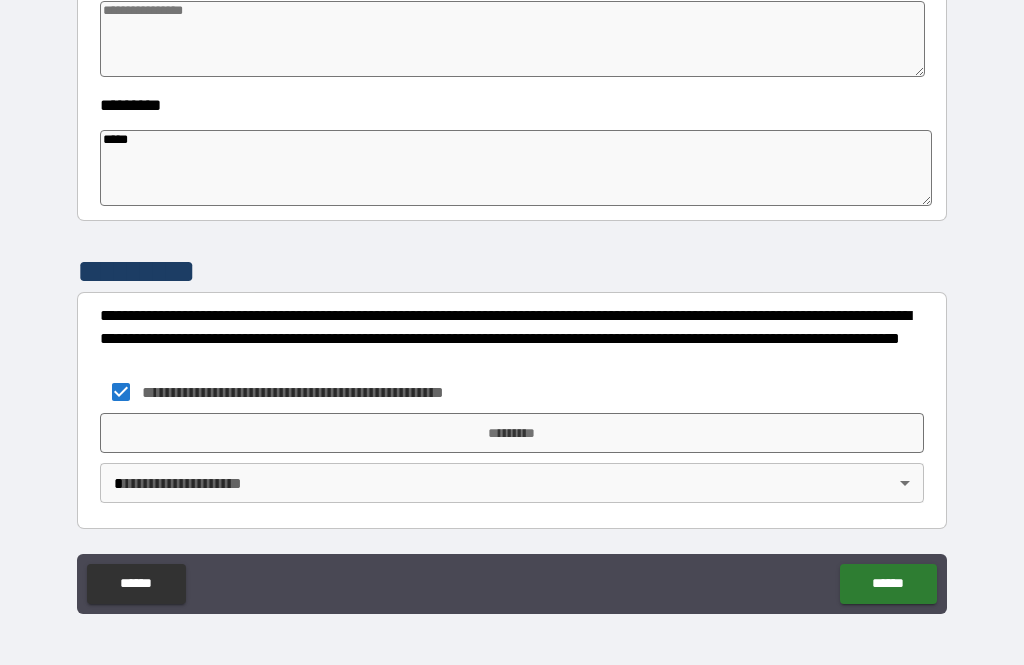 click on "**********" at bounding box center [512, 300] 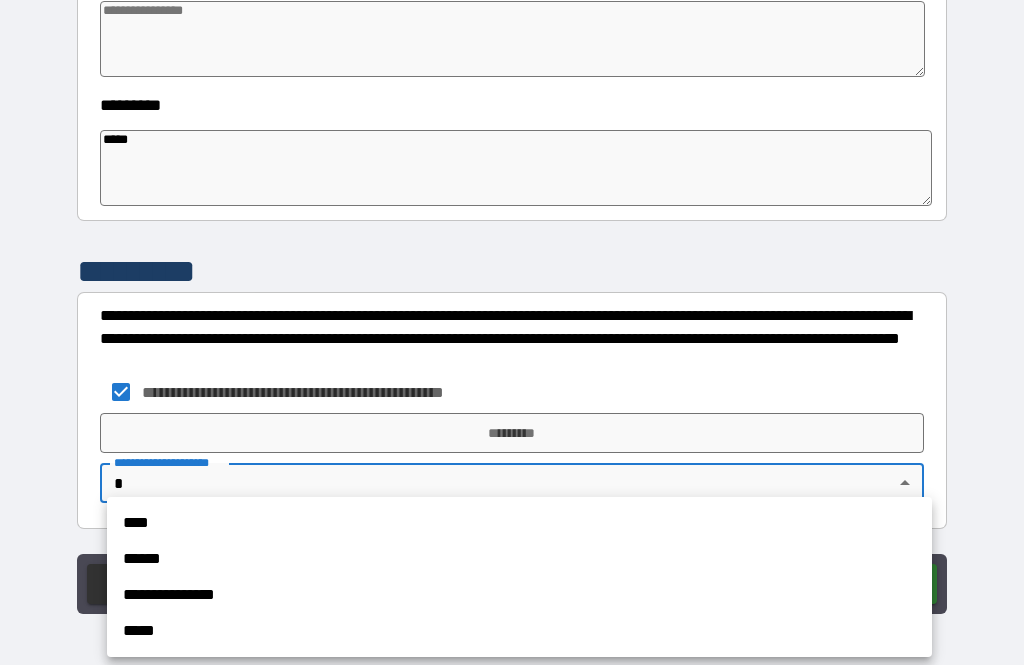 click on "****" at bounding box center [519, 523] 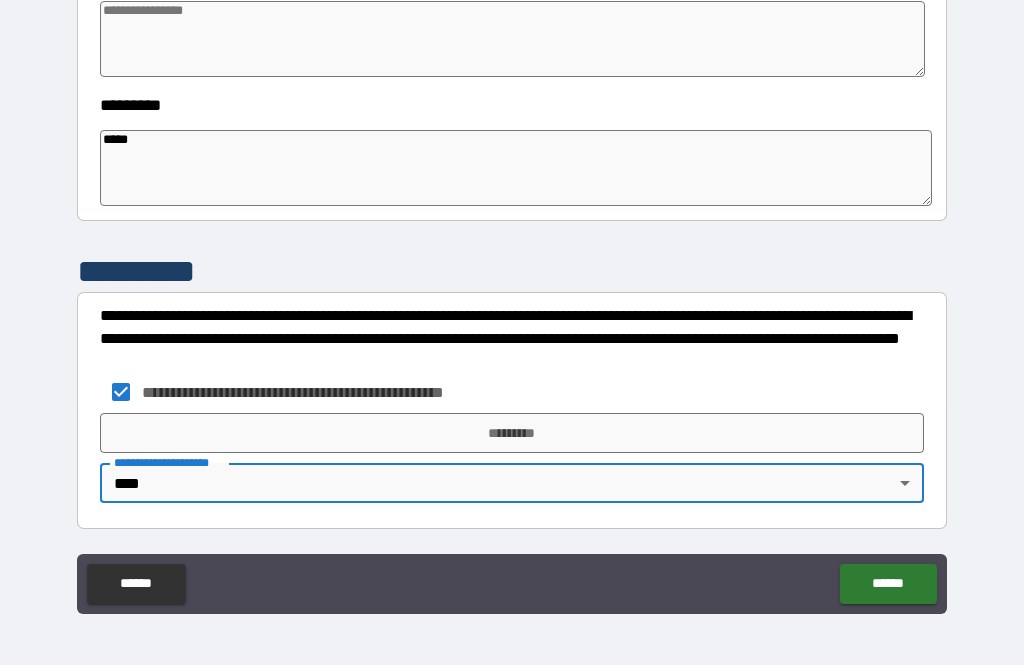 click on "*********" at bounding box center [512, 433] 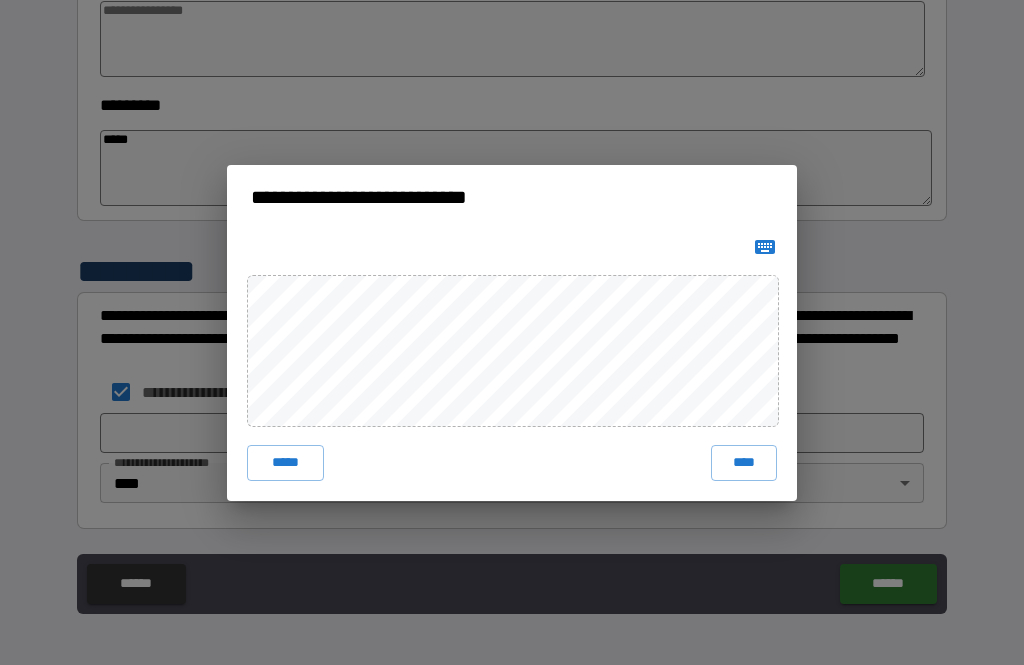click on "****" at bounding box center [744, 463] 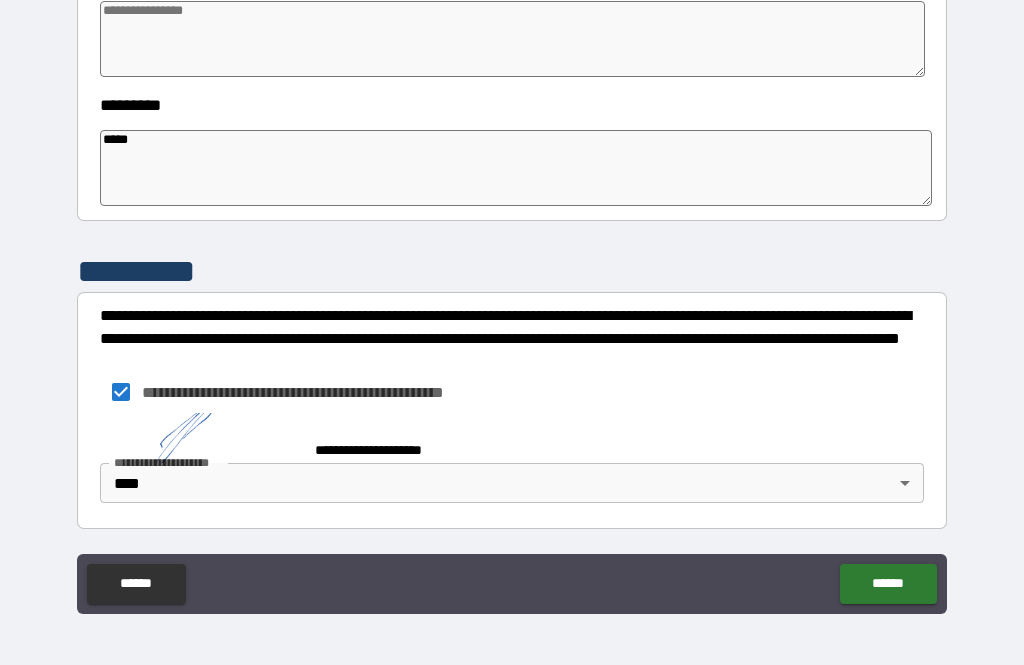 scroll, scrollTop: 600, scrollLeft: 0, axis: vertical 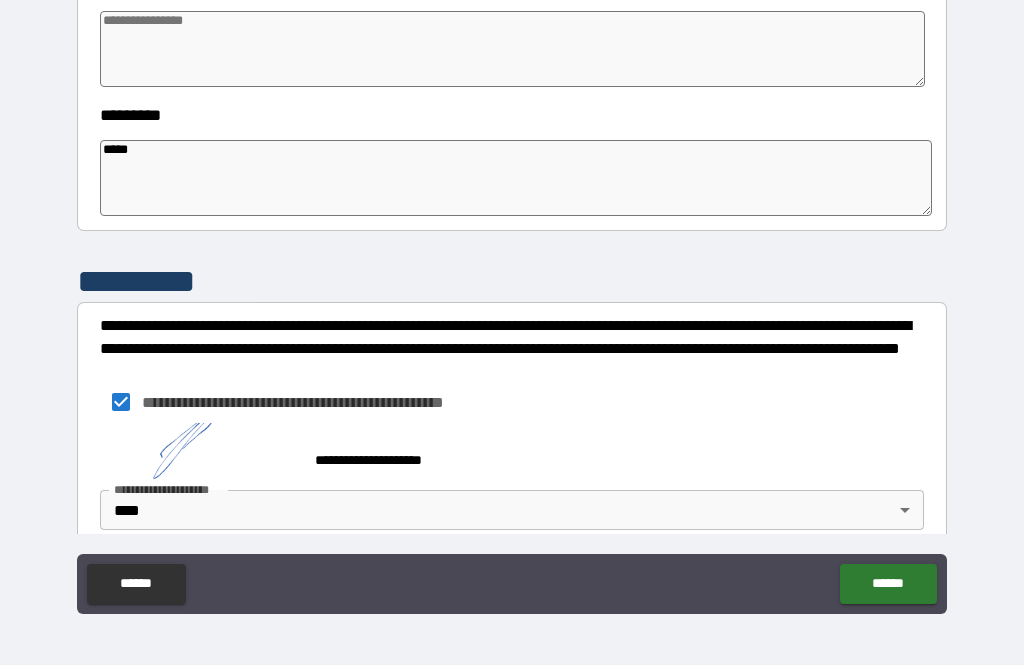 click on "******" at bounding box center [888, 584] 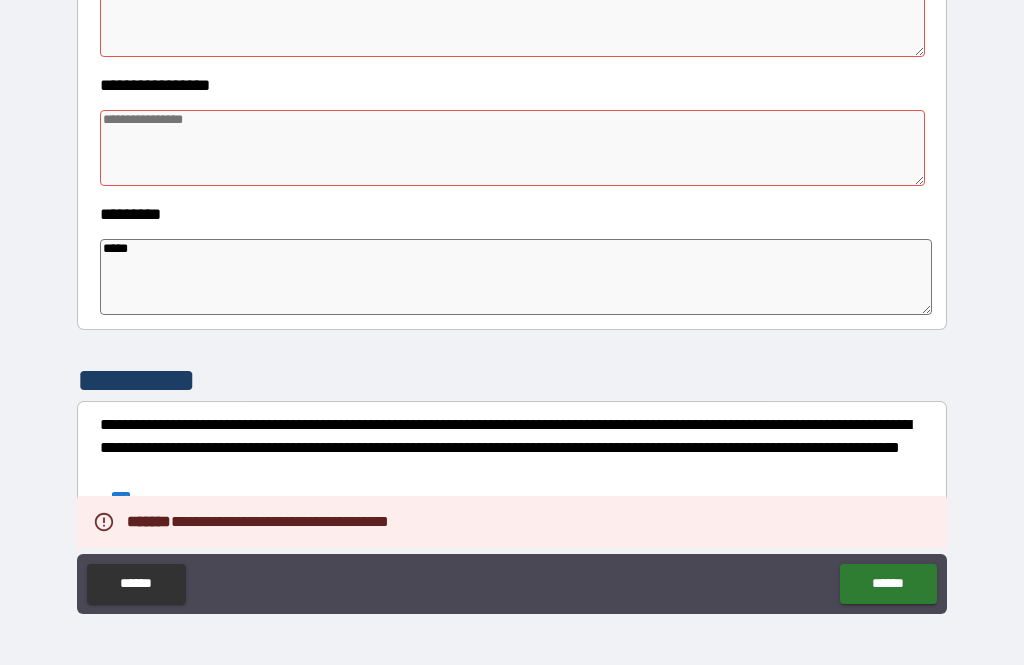 scroll, scrollTop: 488, scrollLeft: 0, axis: vertical 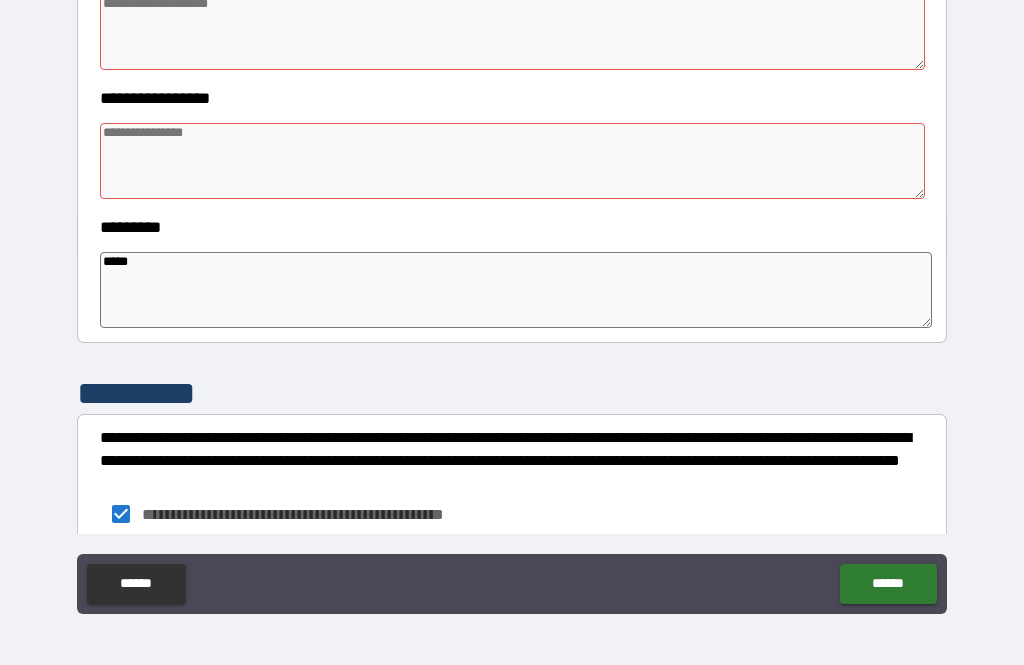 click at bounding box center (513, 161) 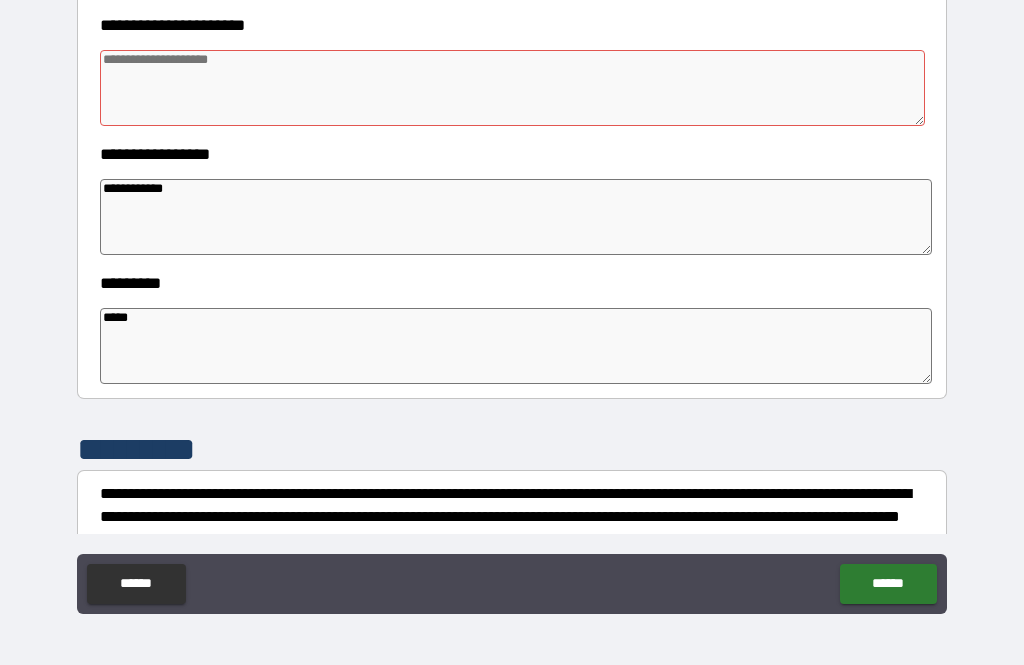 scroll, scrollTop: 418, scrollLeft: 0, axis: vertical 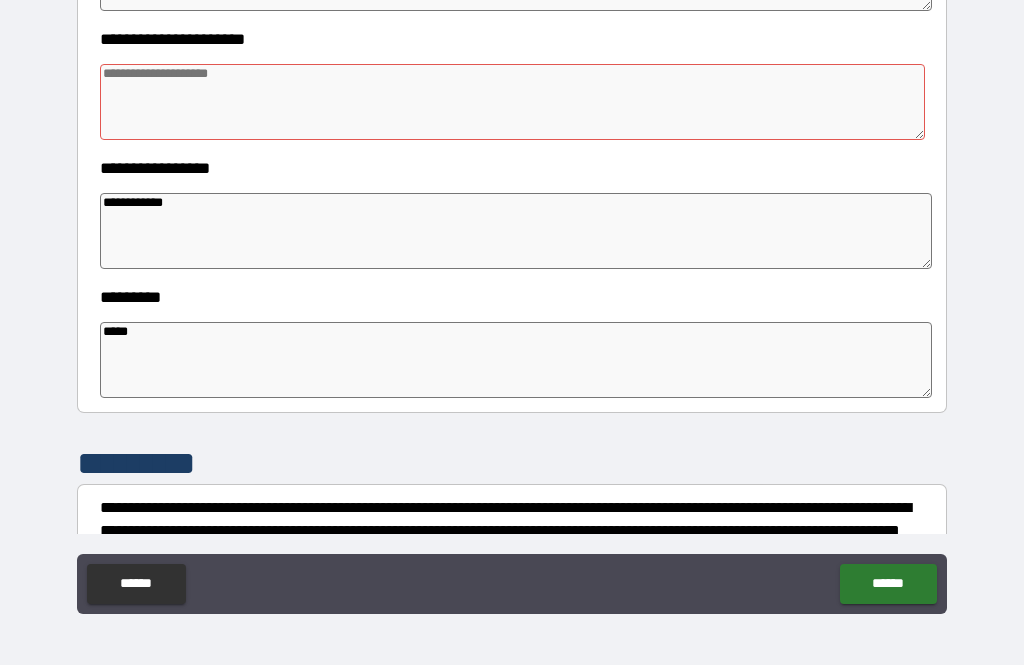 click at bounding box center (513, 102) 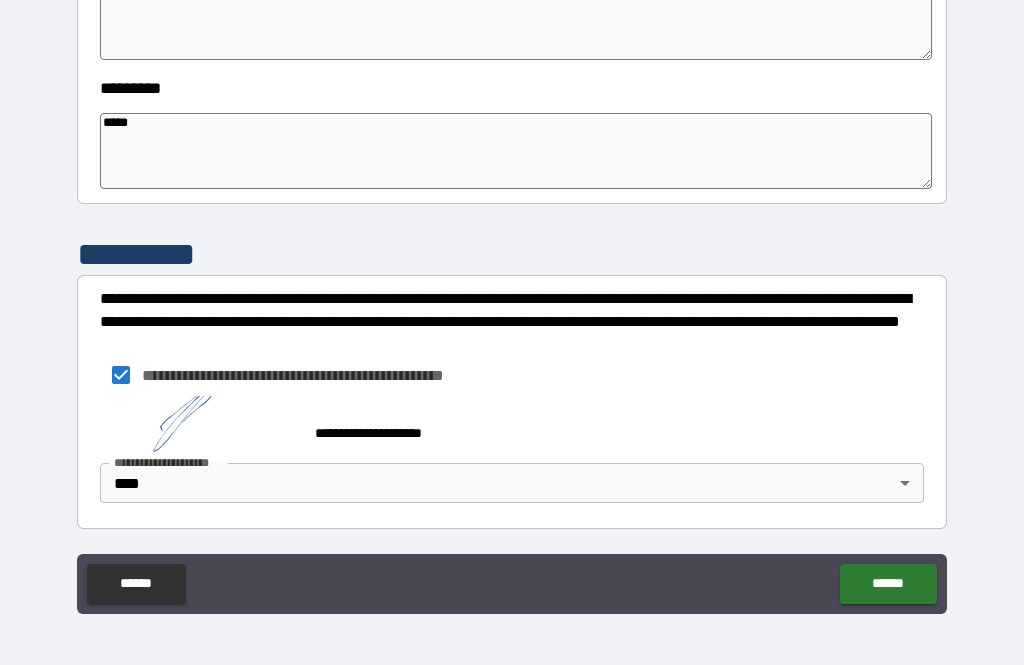 scroll, scrollTop: 627, scrollLeft: 0, axis: vertical 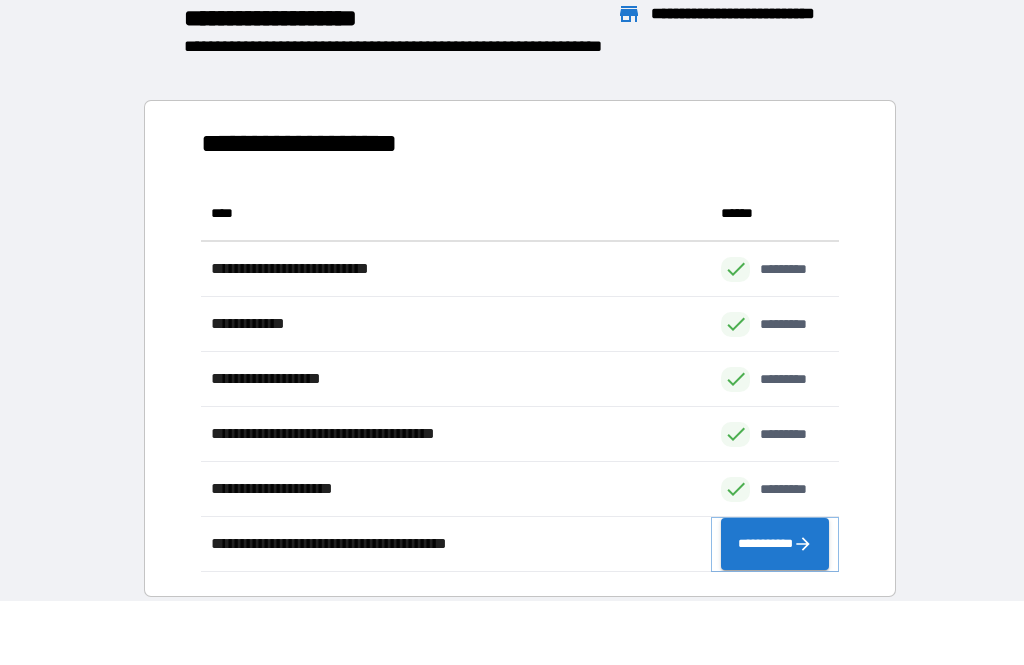 click on "**********" at bounding box center (775, 544) 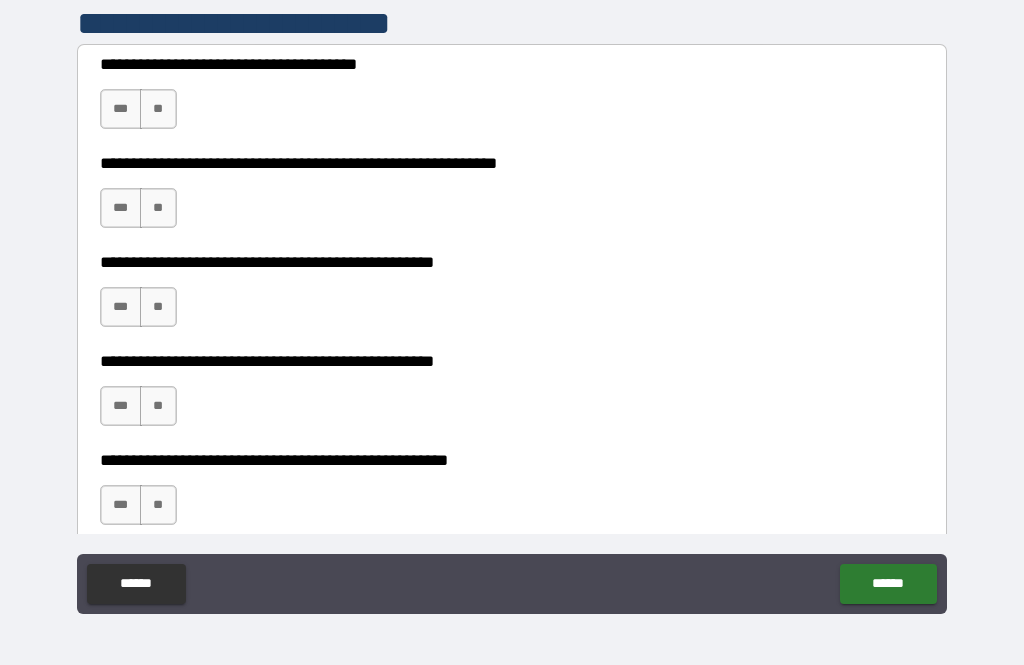 scroll, scrollTop: 406, scrollLeft: 0, axis: vertical 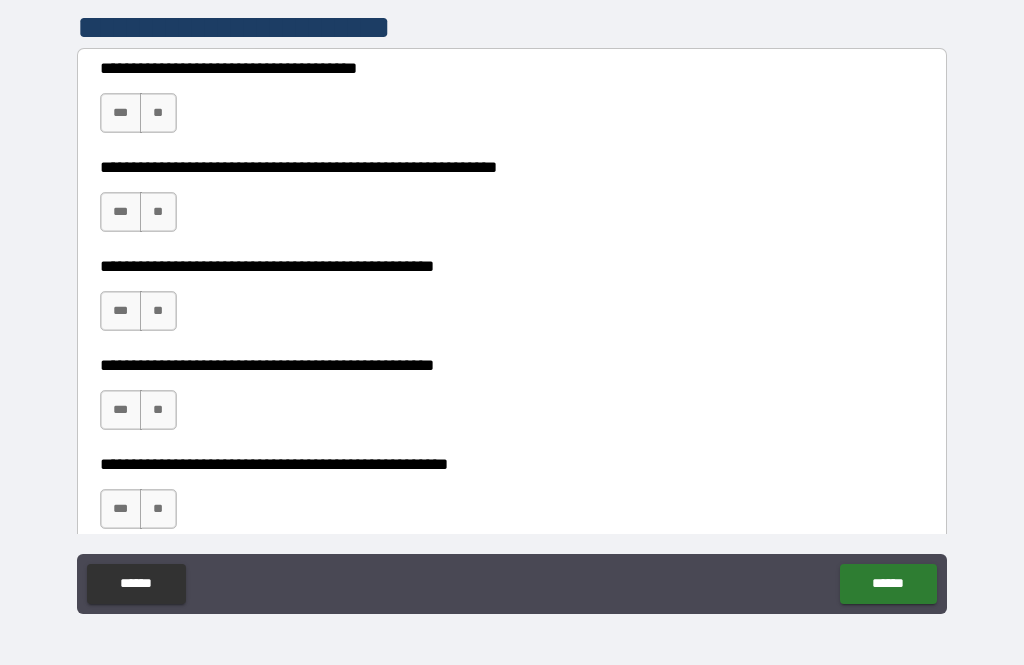 click on "***" at bounding box center [121, 113] 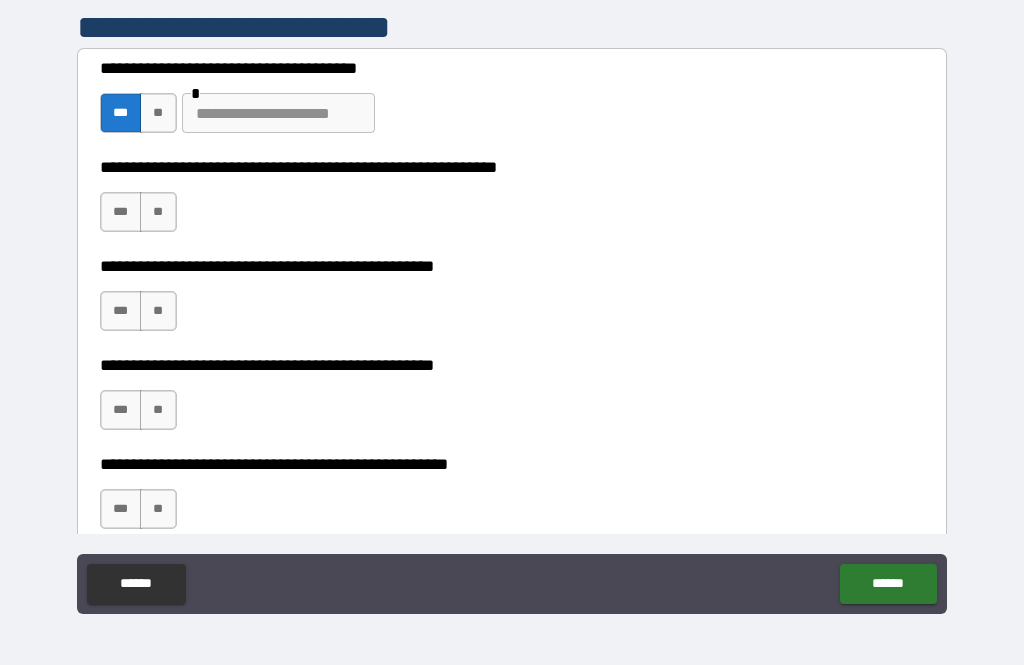 click on "***" at bounding box center (121, 212) 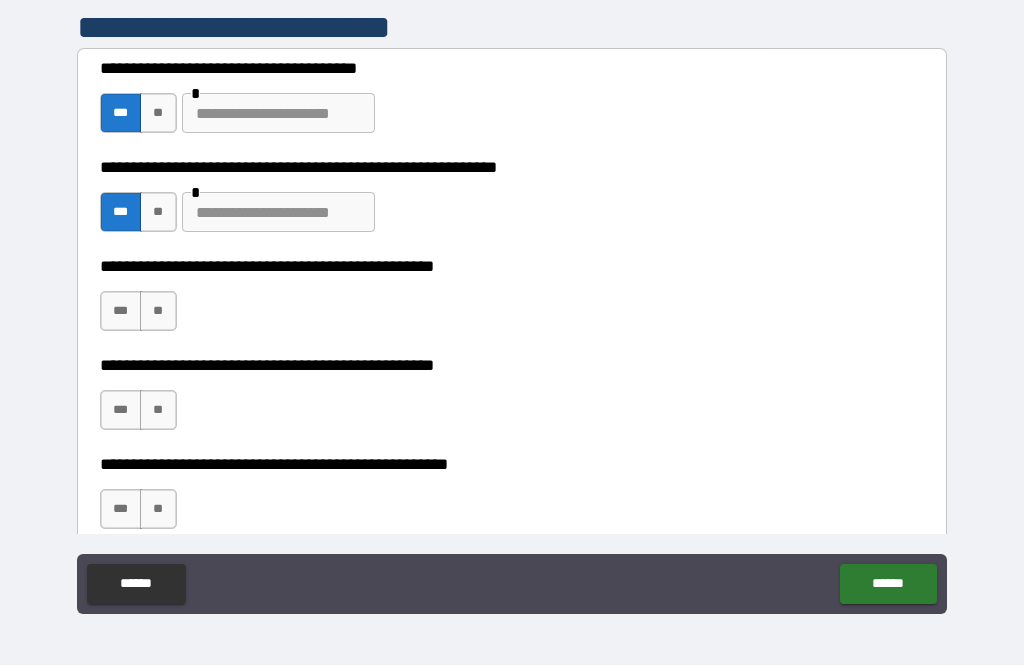 click on "**" at bounding box center (158, 311) 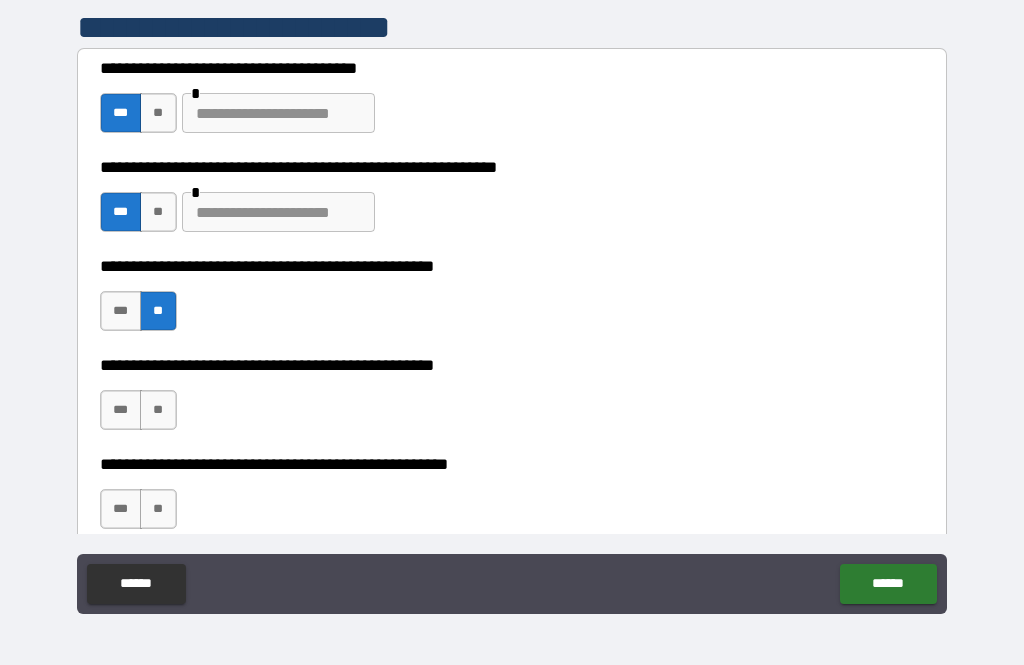click on "***" at bounding box center [121, 410] 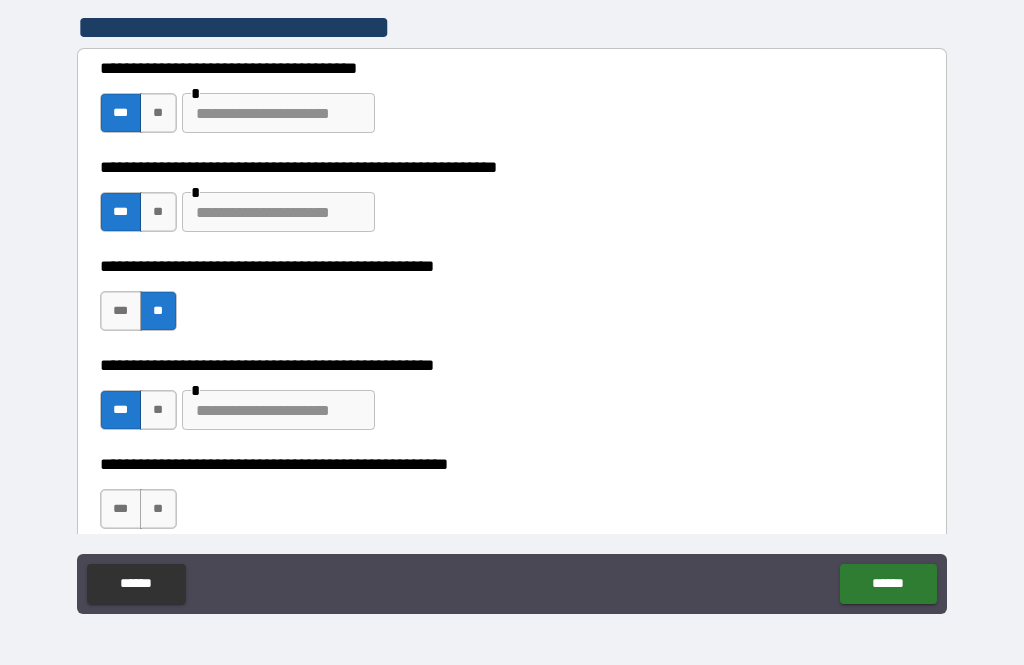click on "**" at bounding box center [158, 509] 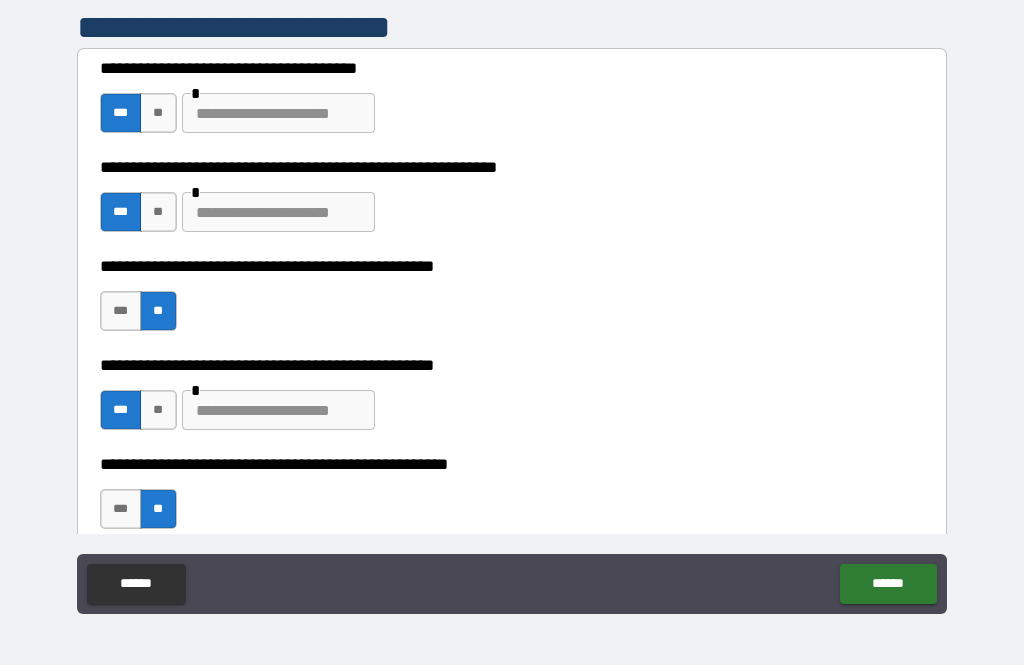 click at bounding box center [278, 410] 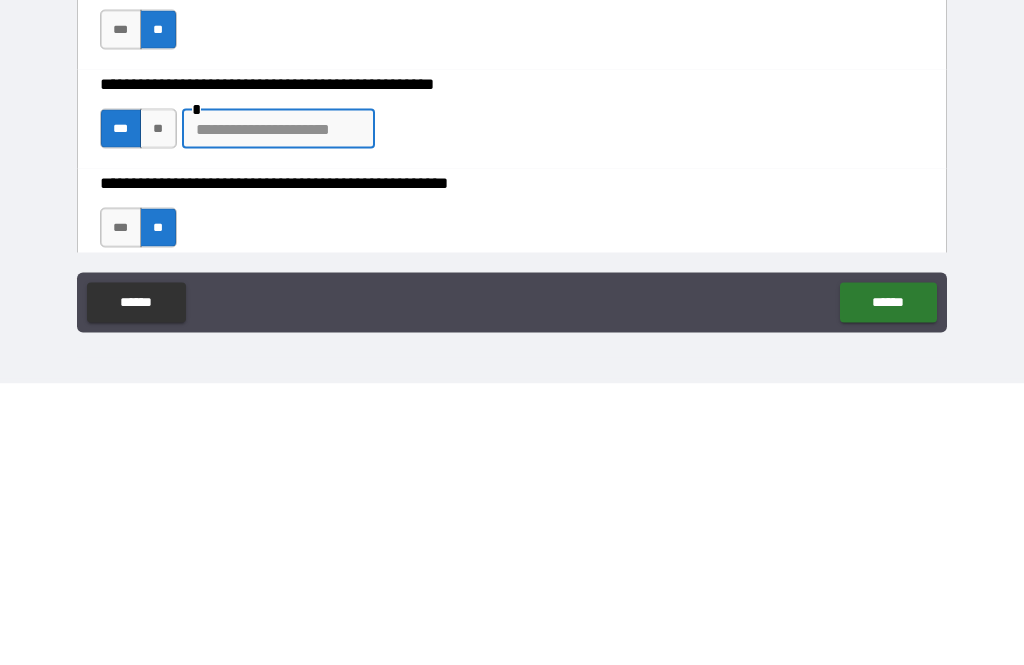 click on "**********" at bounding box center (512, 400) 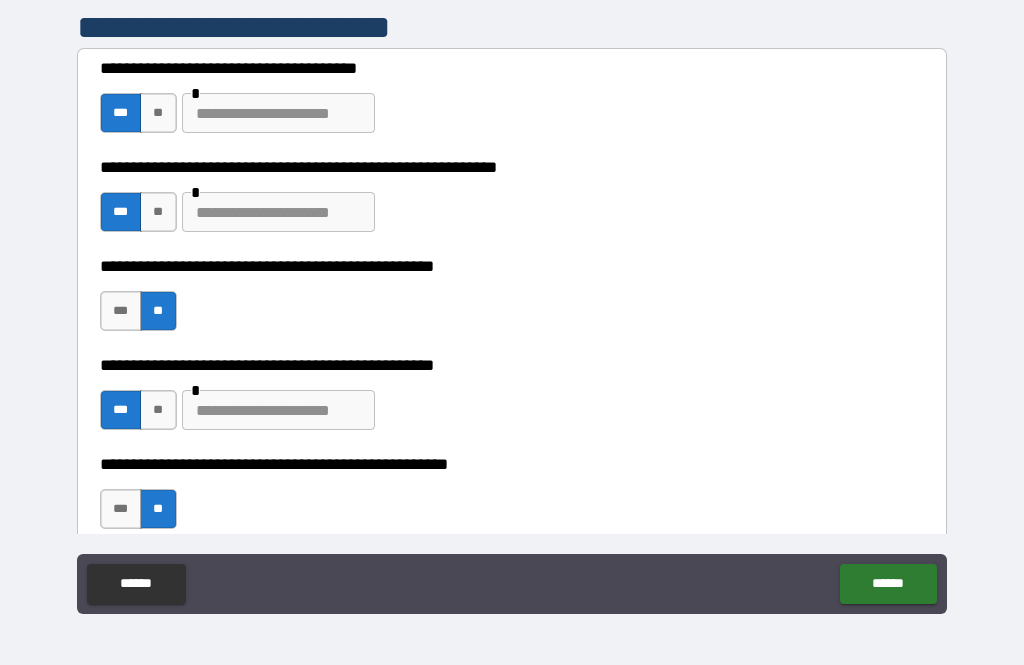 click on "******" at bounding box center (888, 584) 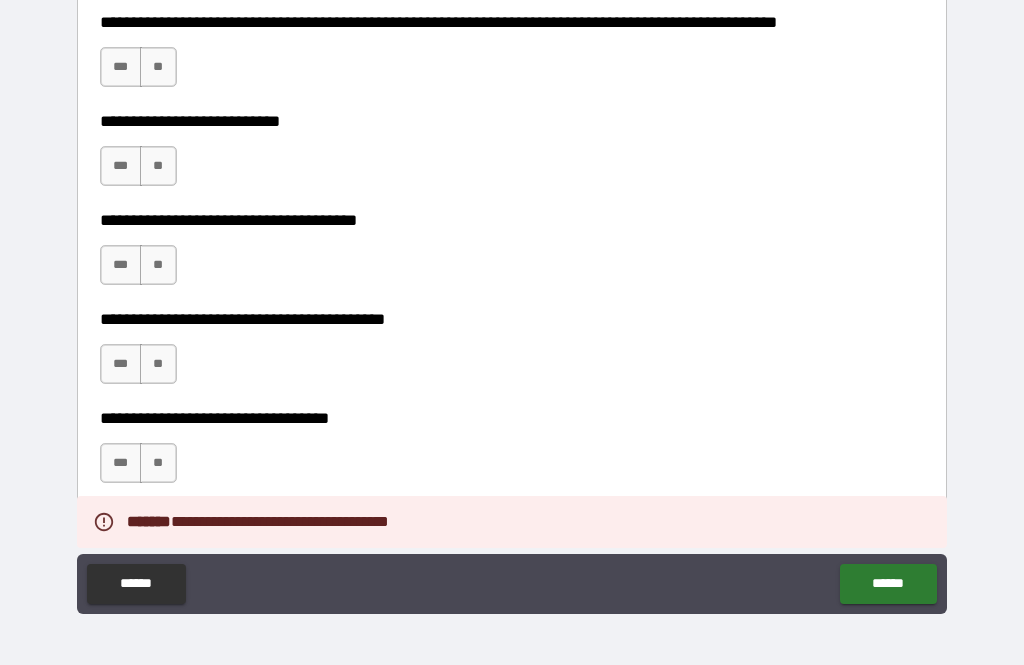 scroll, scrollTop: 930, scrollLeft: 0, axis: vertical 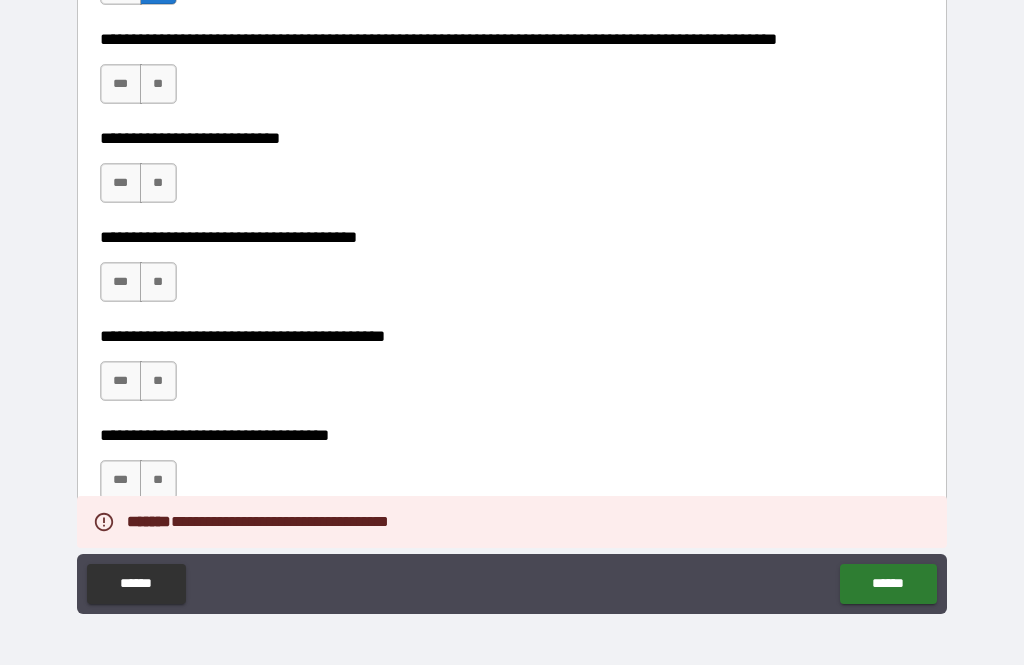 click on "**" at bounding box center [158, 84] 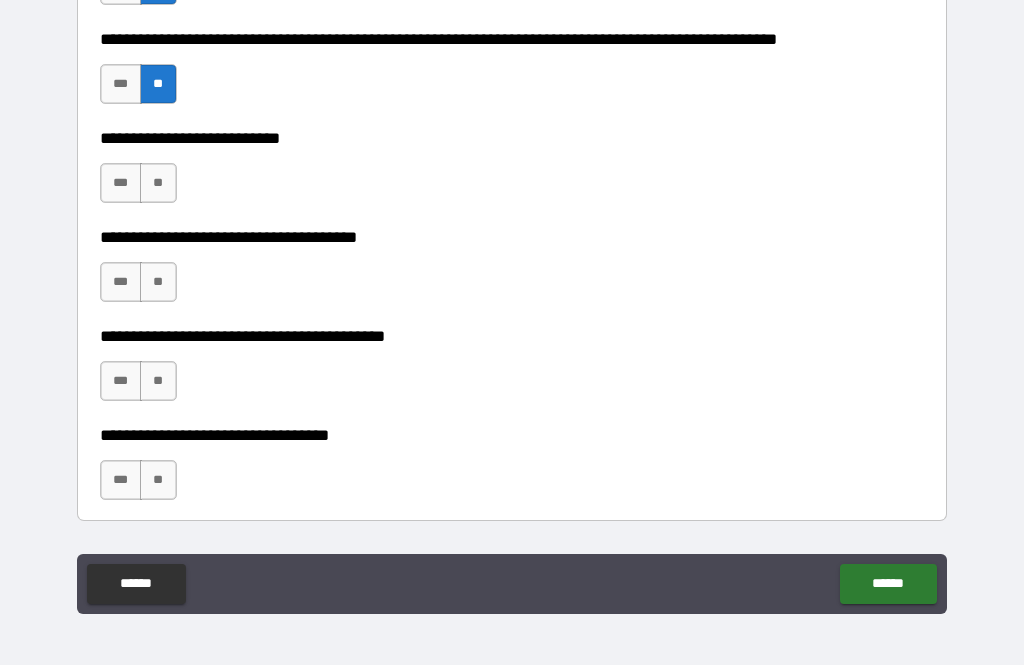 click on "**" at bounding box center (158, 183) 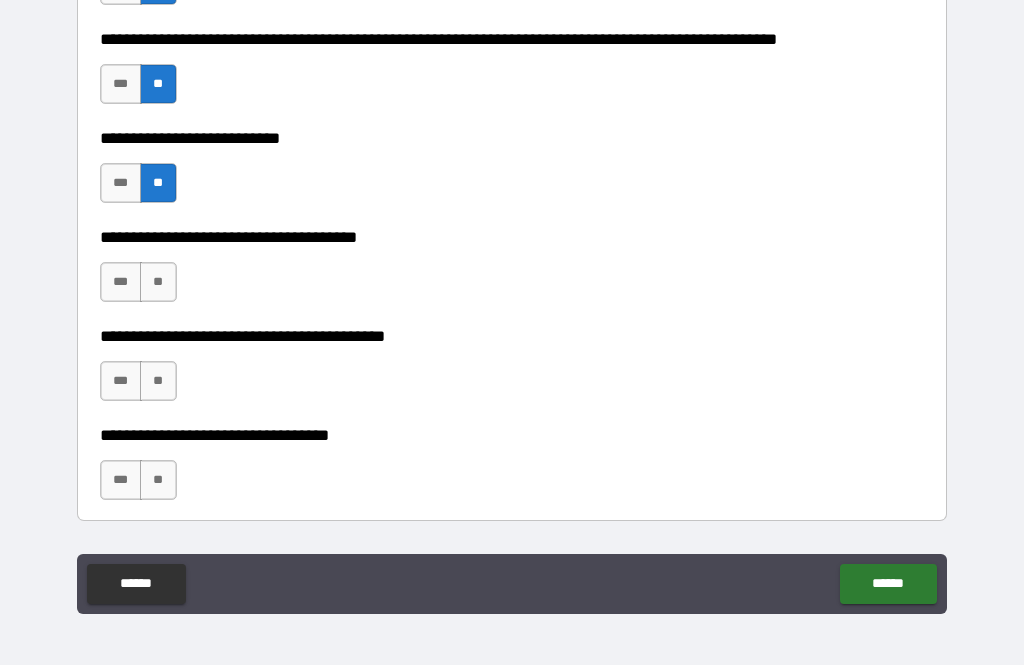 click on "**" at bounding box center [158, 282] 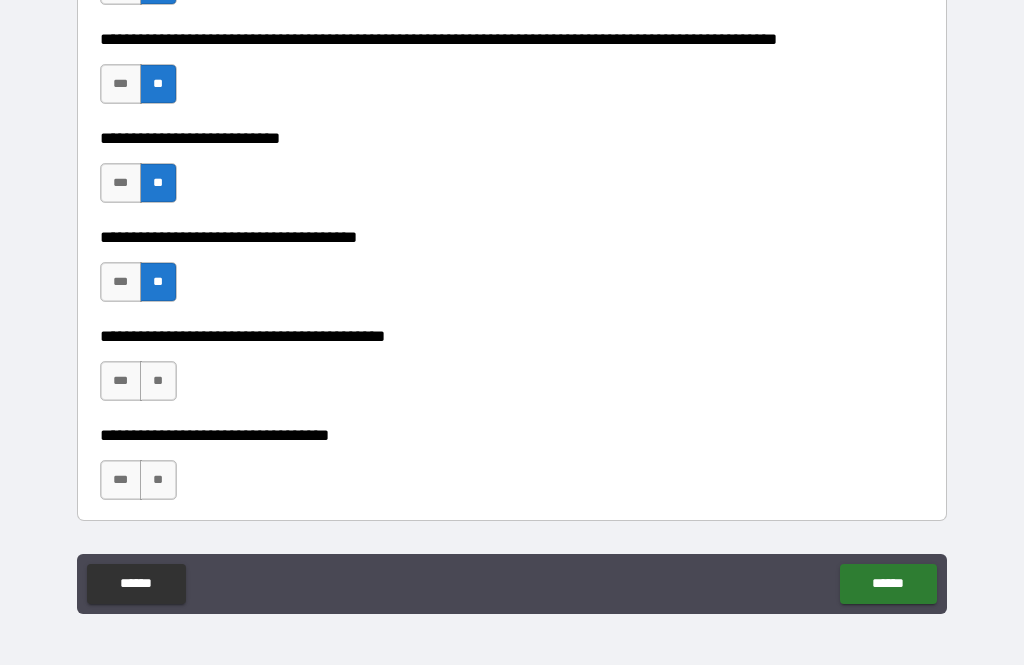 click on "***" at bounding box center [121, 381] 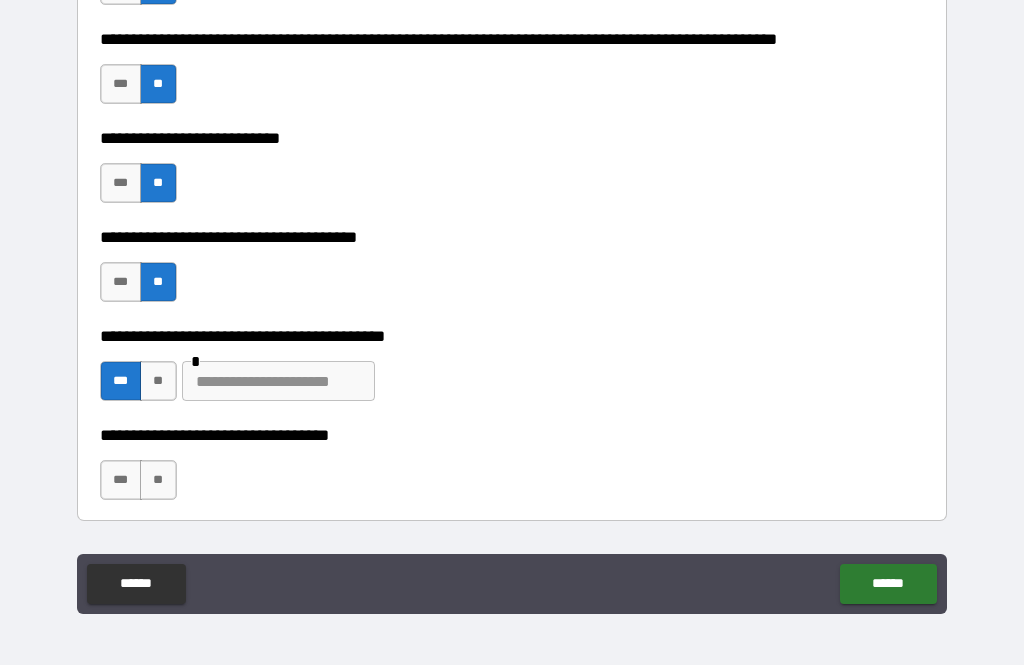 click on "***" at bounding box center (121, 480) 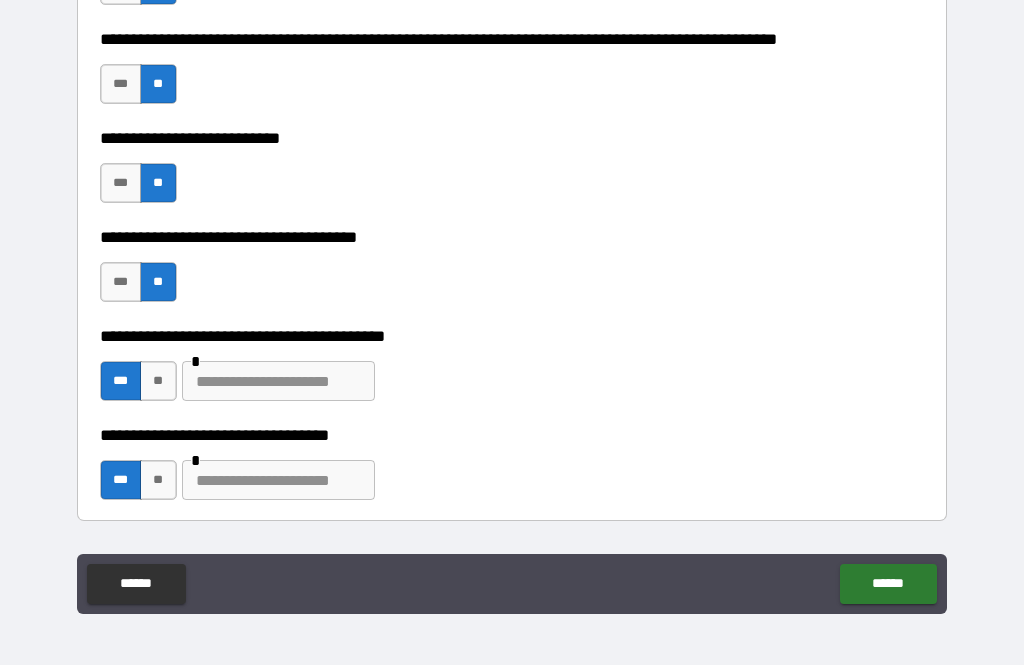 click at bounding box center [278, 480] 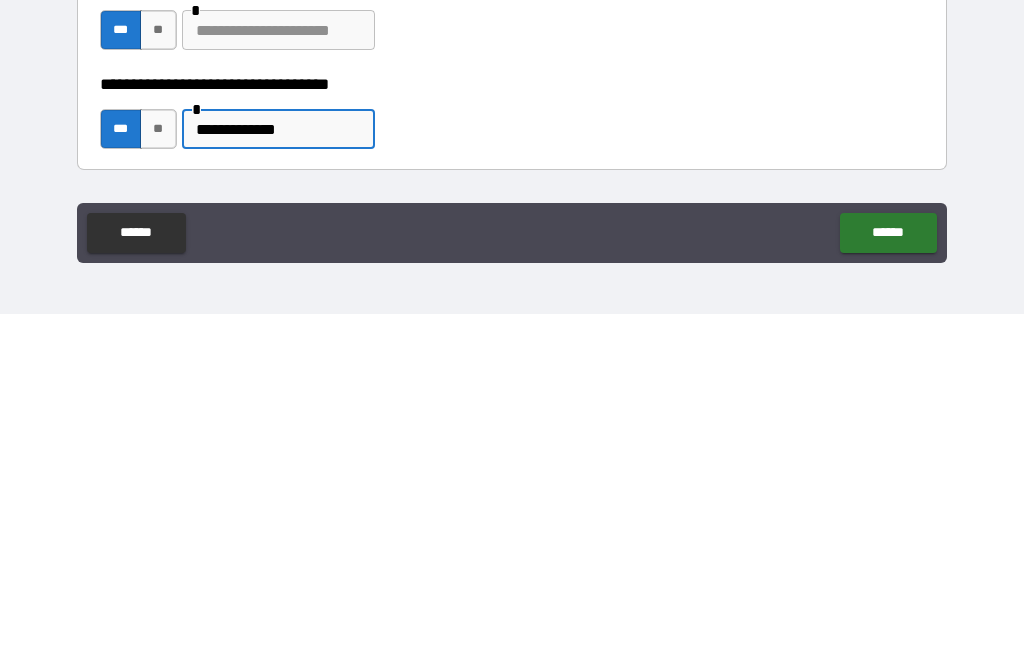 click at bounding box center (278, 381) 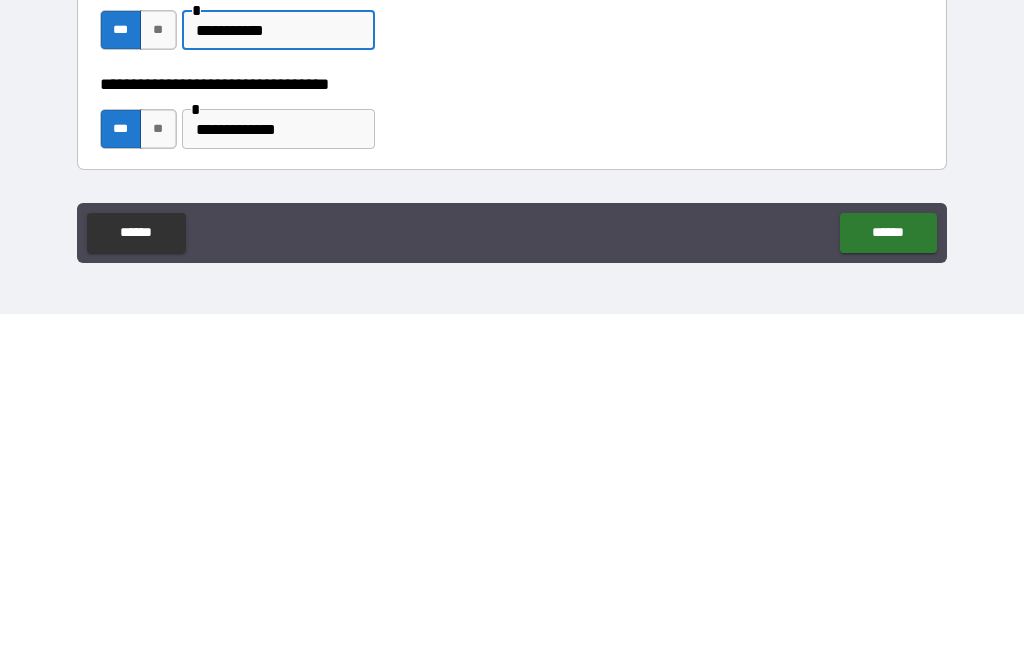 click on "**********" at bounding box center (278, 480) 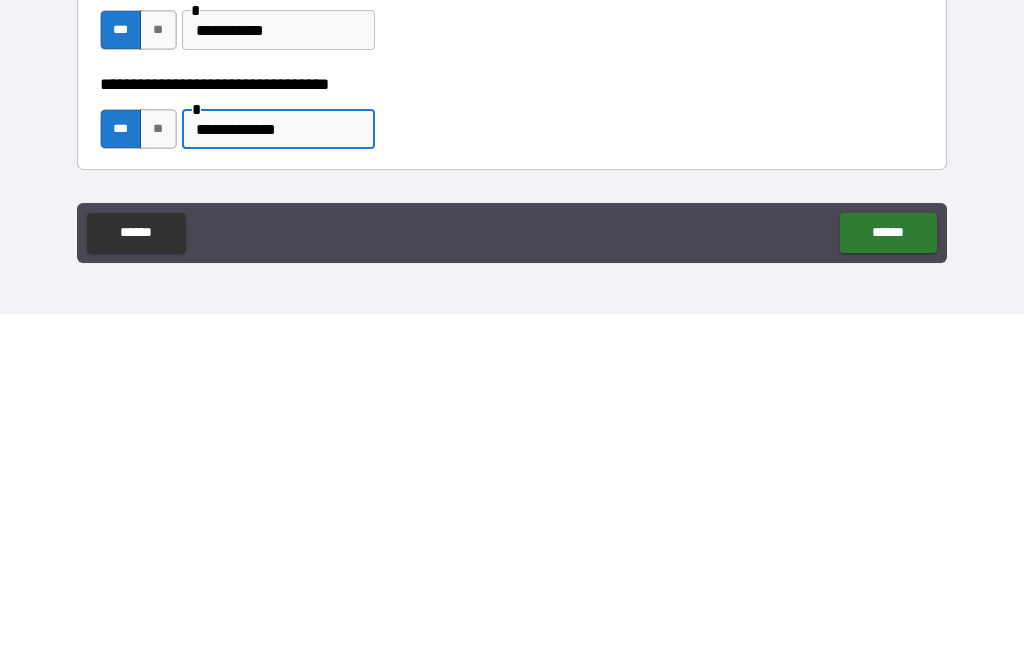 click on "******" at bounding box center [888, 584] 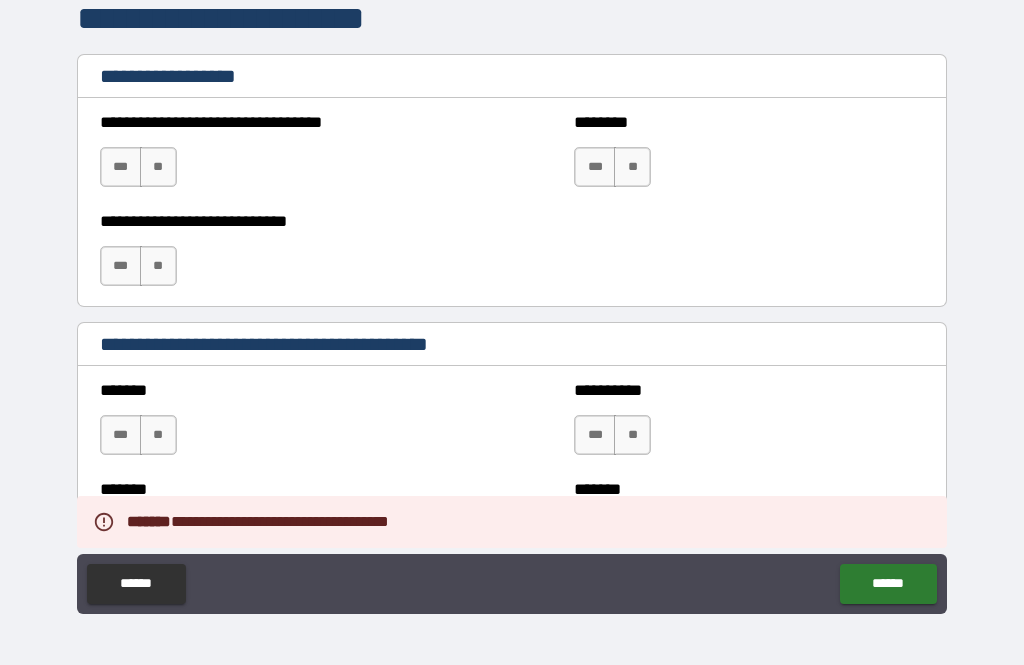 scroll, scrollTop: 1491, scrollLeft: 0, axis: vertical 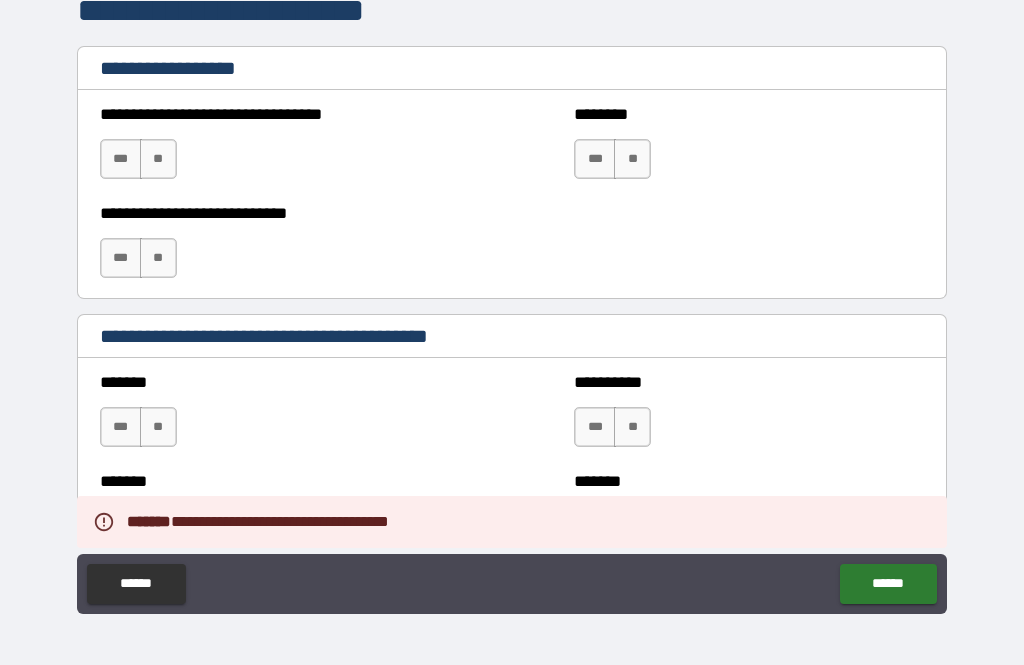 click on "**" at bounding box center [158, 159] 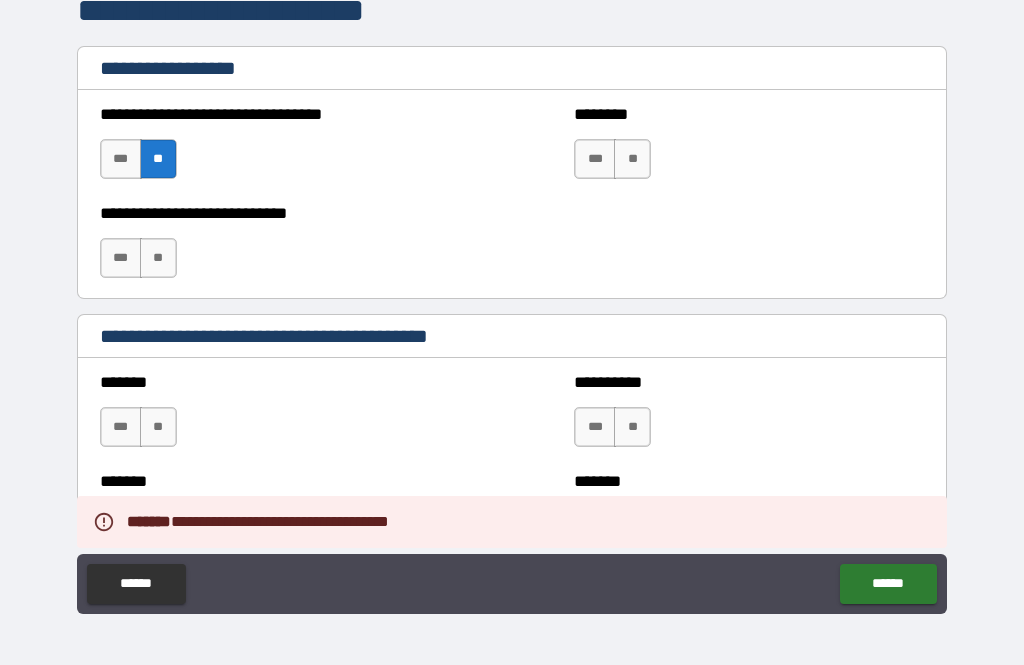 click on "**" at bounding box center (158, 258) 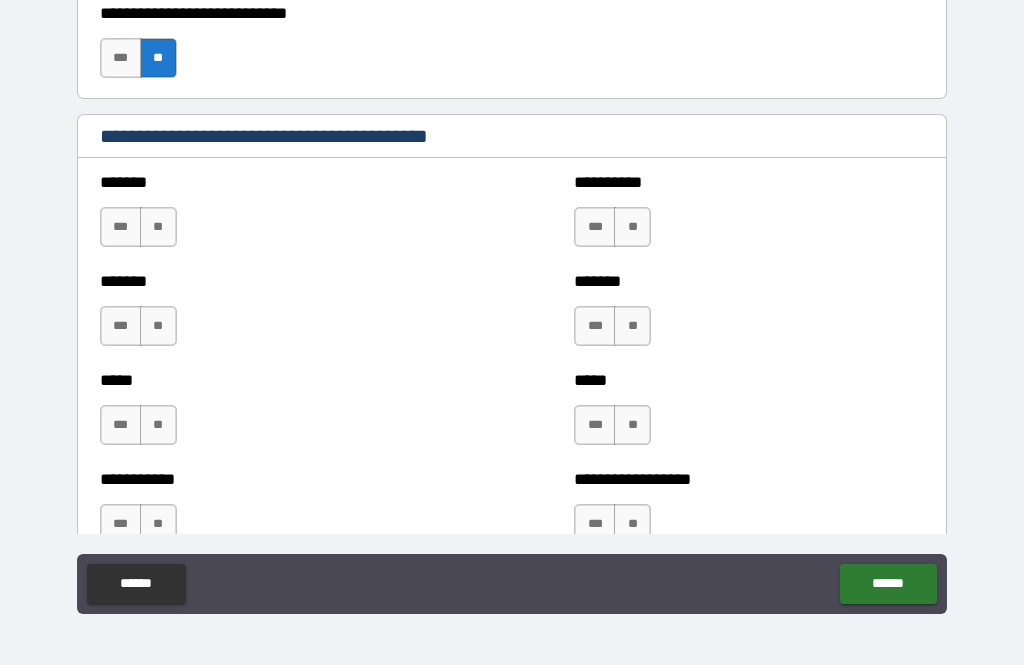 scroll, scrollTop: 1694, scrollLeft: 0, axis: vertical 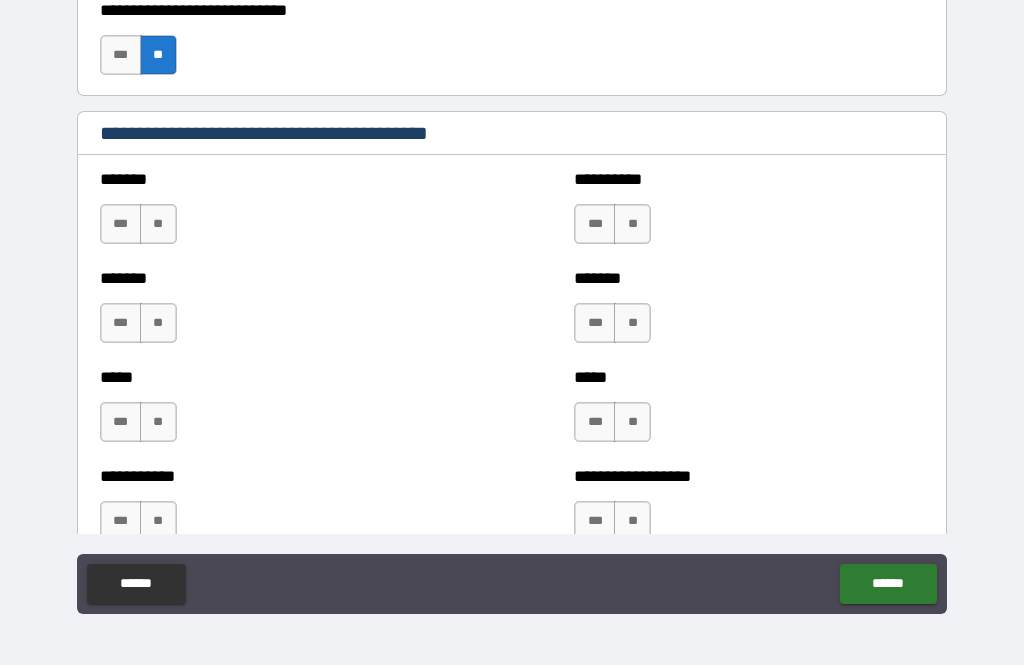 click on "**" at bounding box center [158, 224] 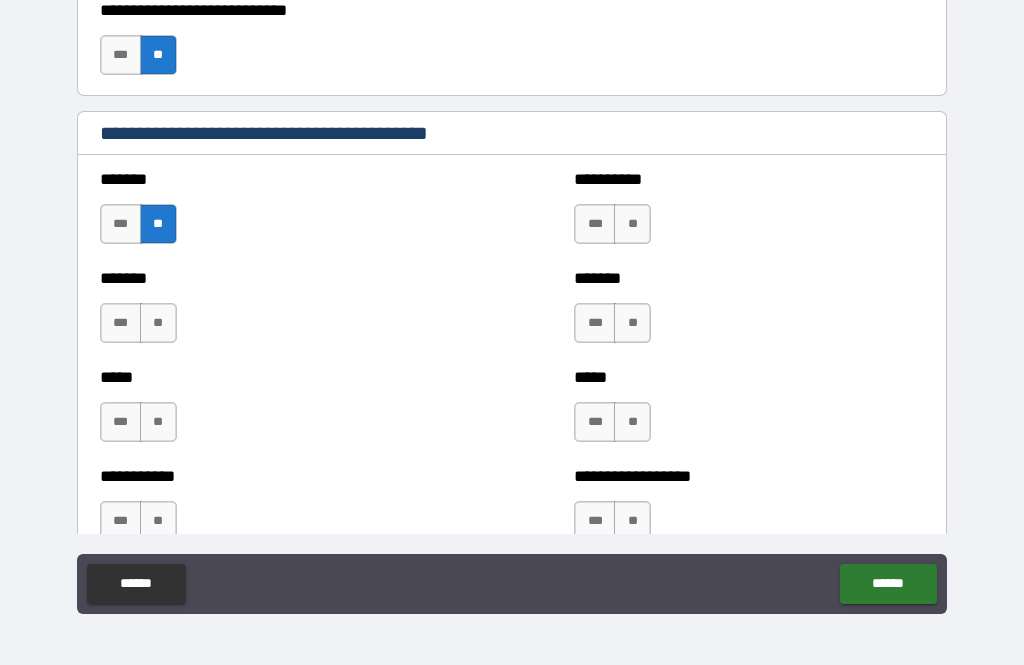click on "**" at bounding box center [158, 323] 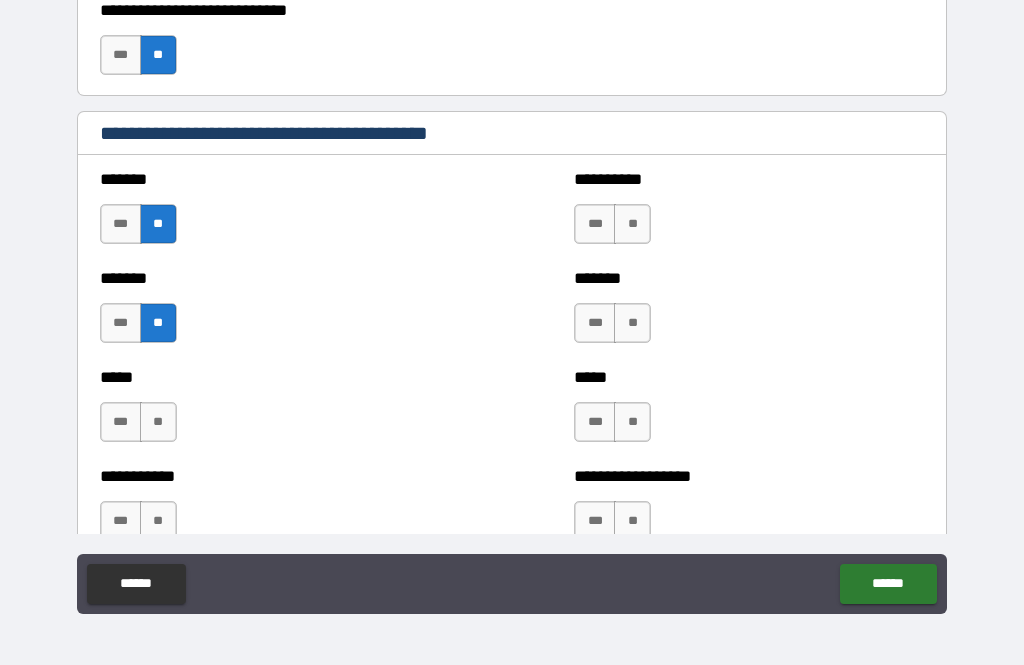 click on "**" at bounding box center [158, 422] 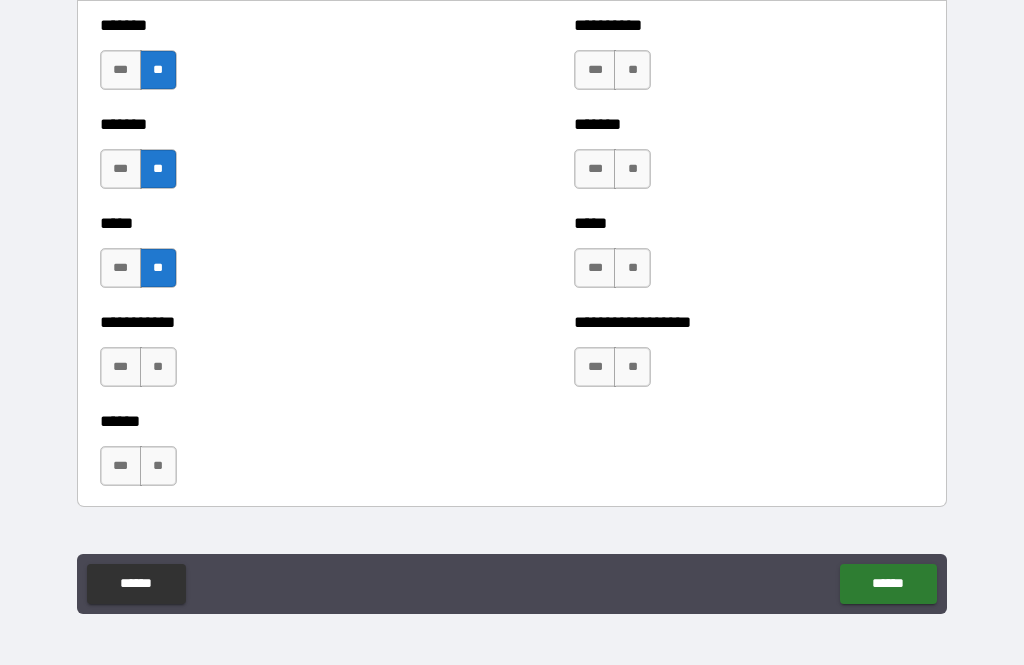 scroll, scrollTop: 1864, scrollLeft: 0, axis: vertical 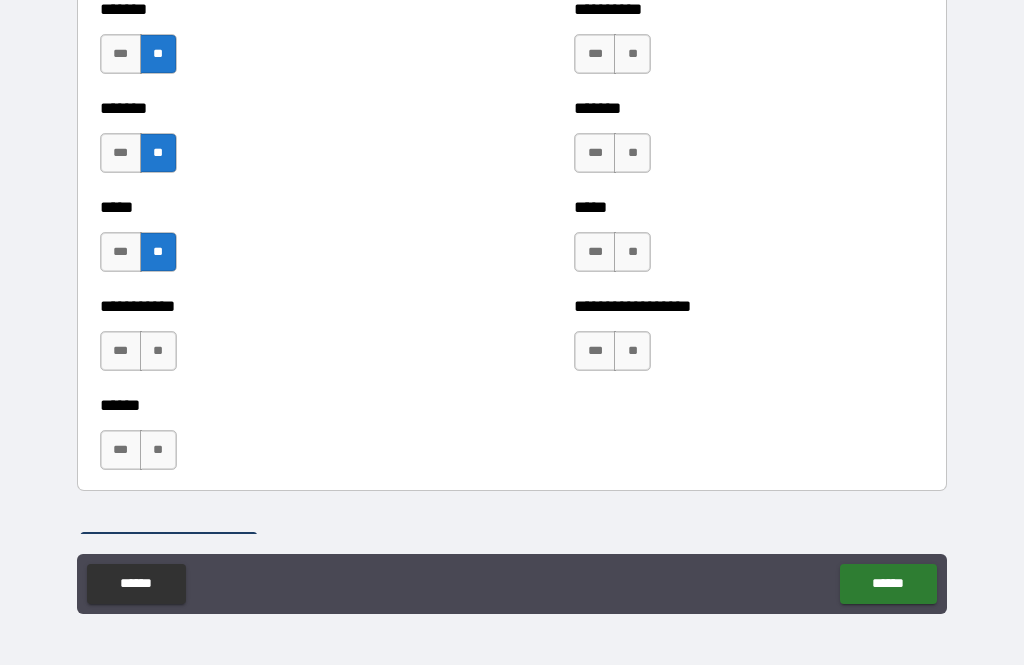 click on "***" at bounding box center (121, 351) 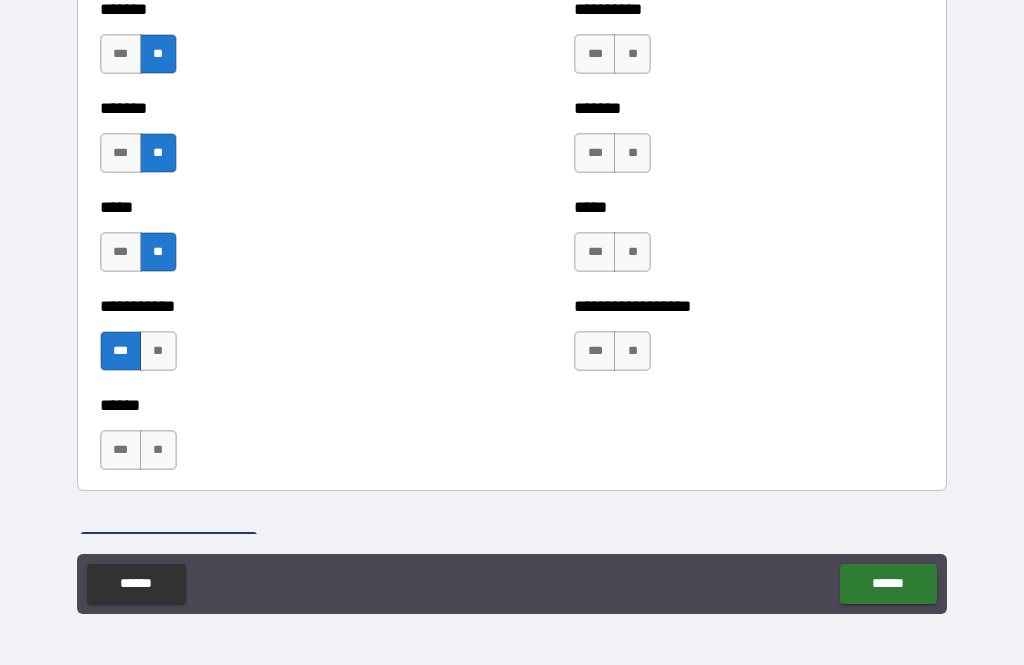 click on "**" at bounding box center [158, 450] 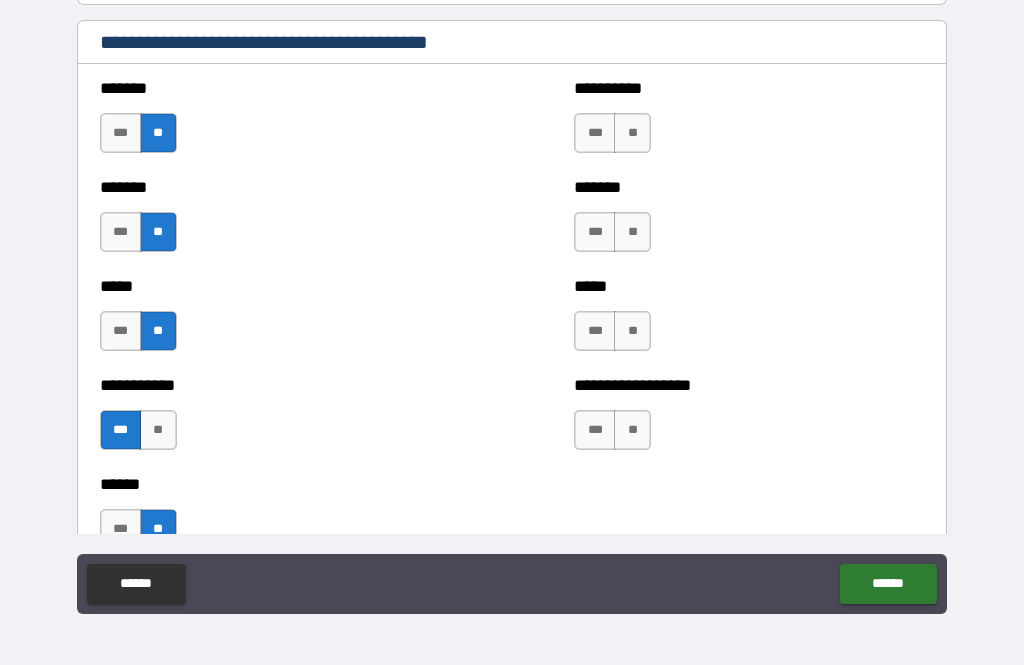 scroll, scrollTop: 1764, scrollLeft: 0, axis: vertical 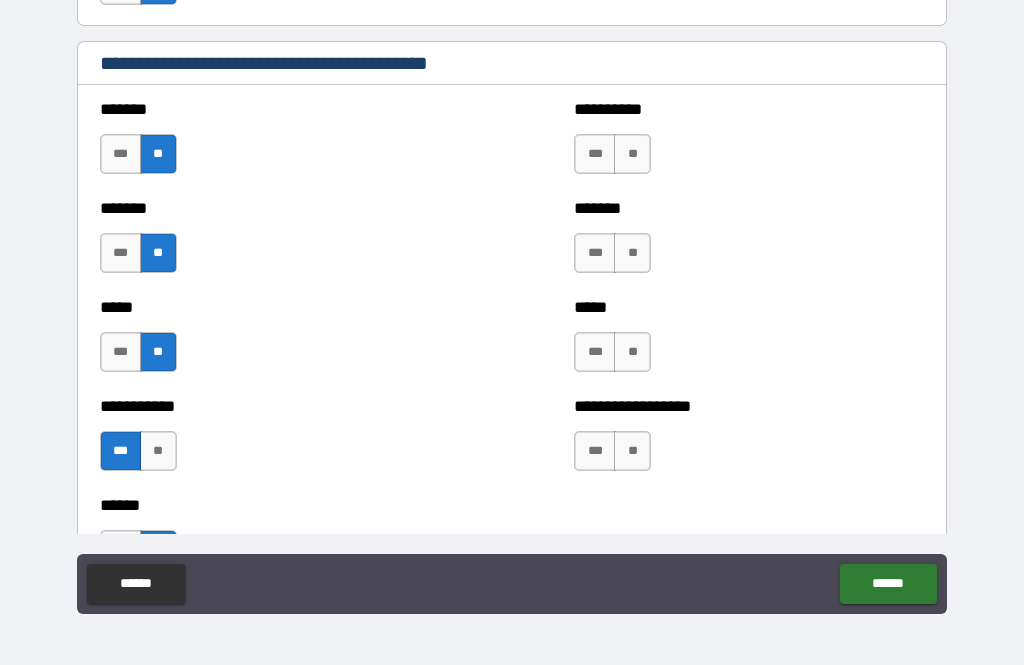 click on "**" at bounding box center (632, 154) 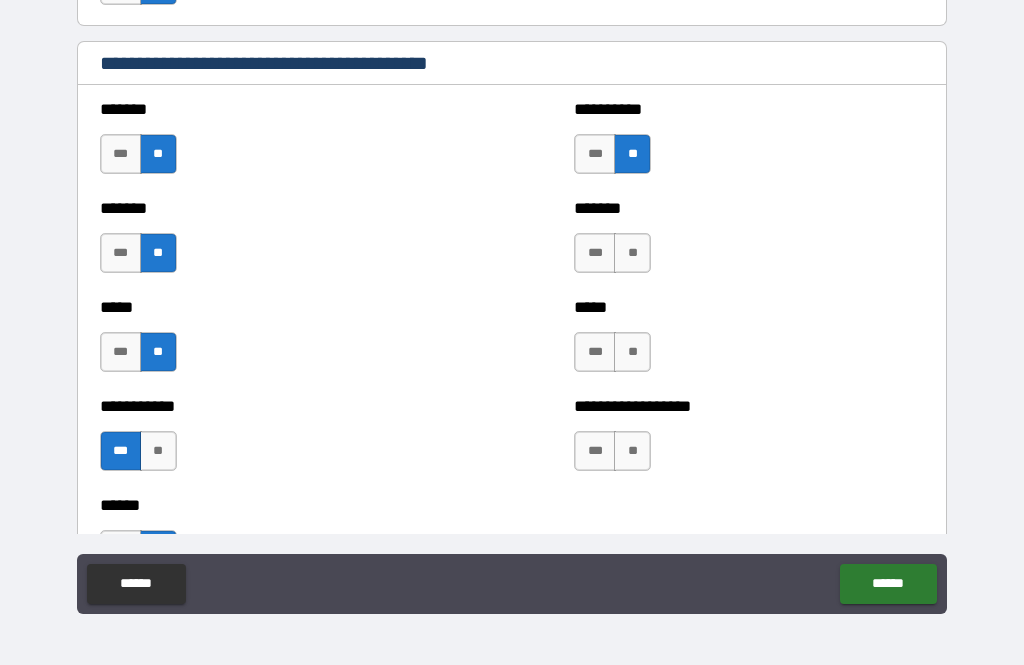 click on "**" at bounding box center [632, 253] 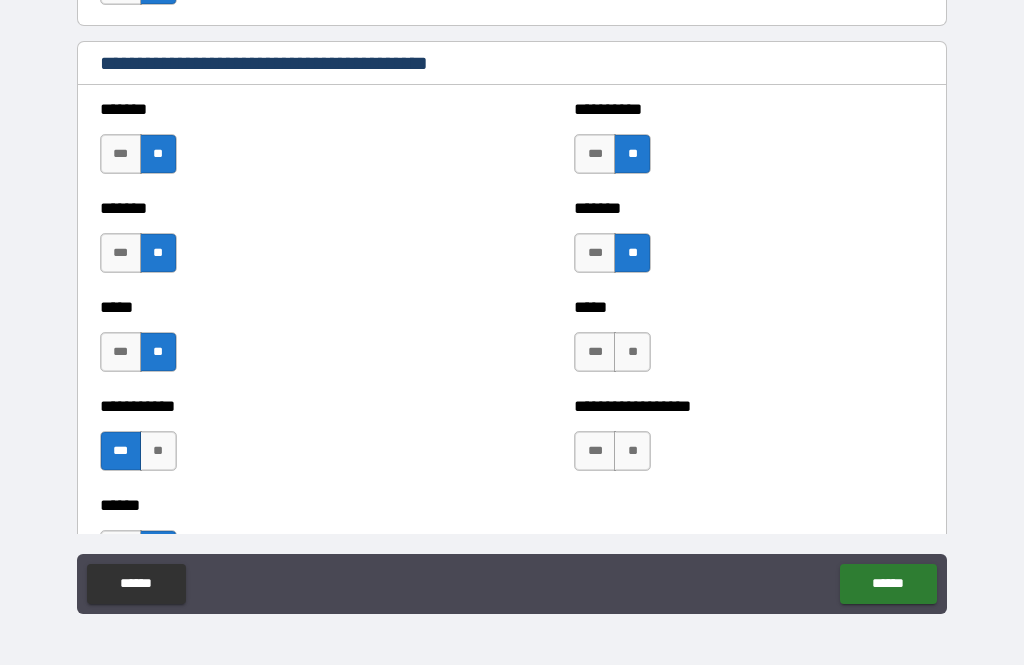 click on "**" at bounding box center [632, 352] 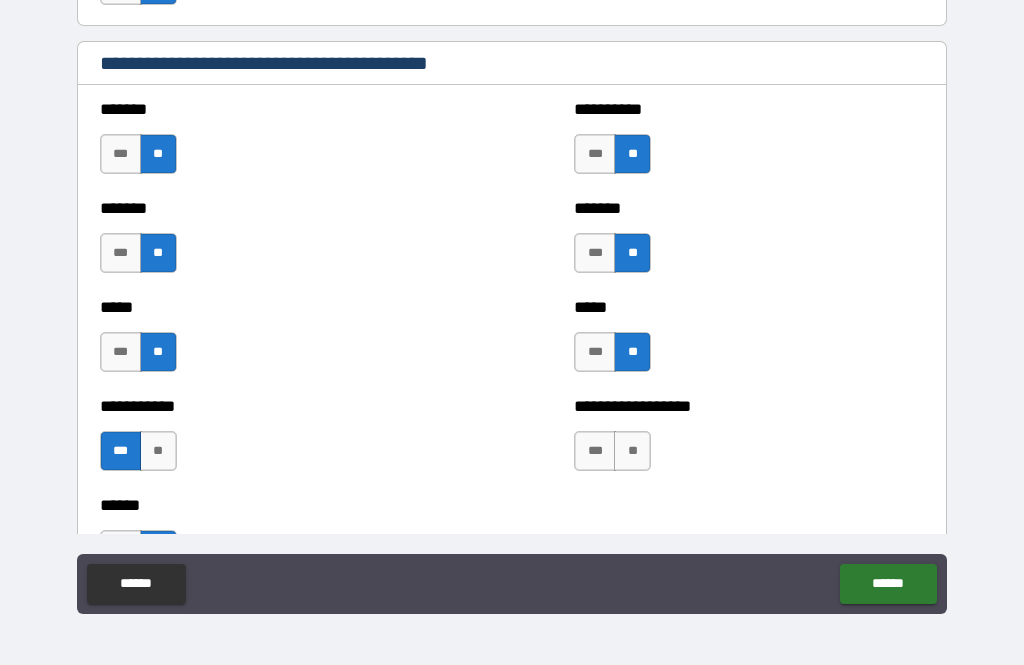 click on "**" at bounding box center [632, 451] 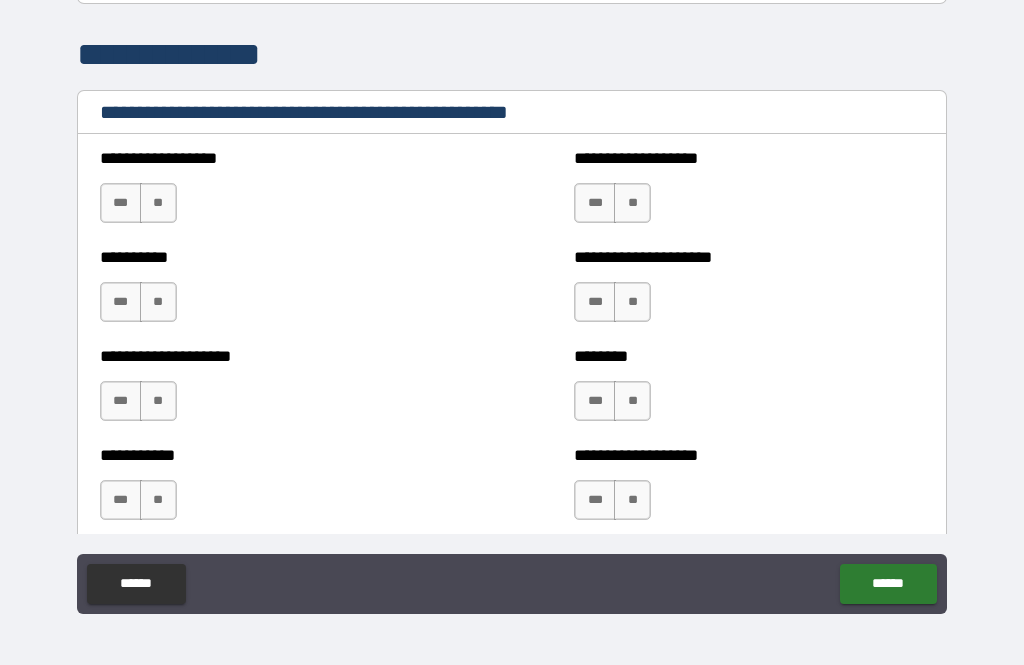 scroll, scrollTop: 2363, scrollLeft: 0, axis: vertical 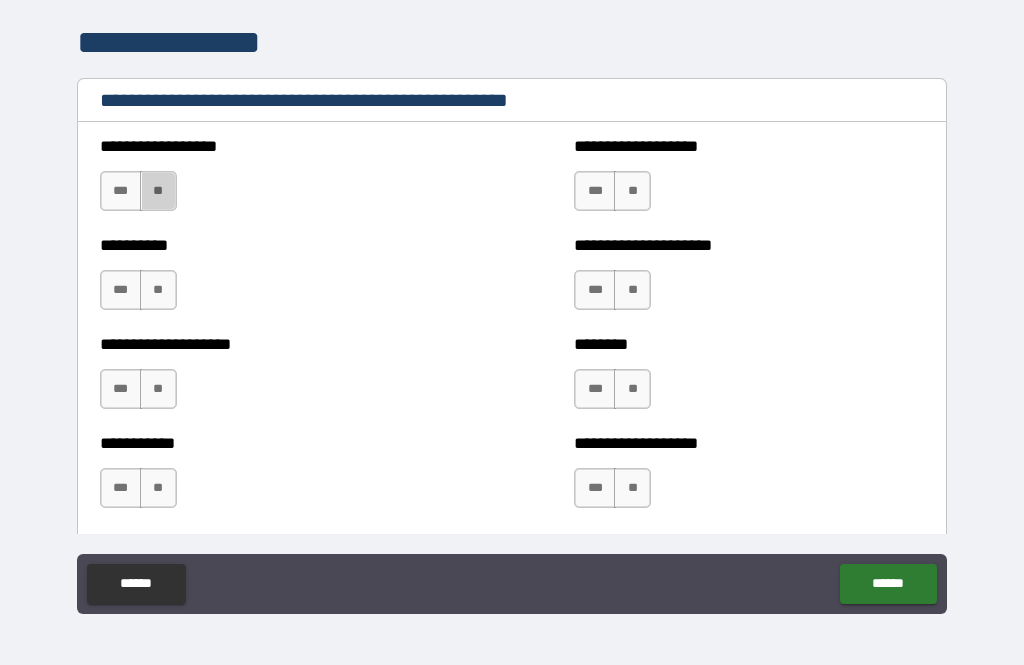 click on "**" at bounding box center [158, 191] 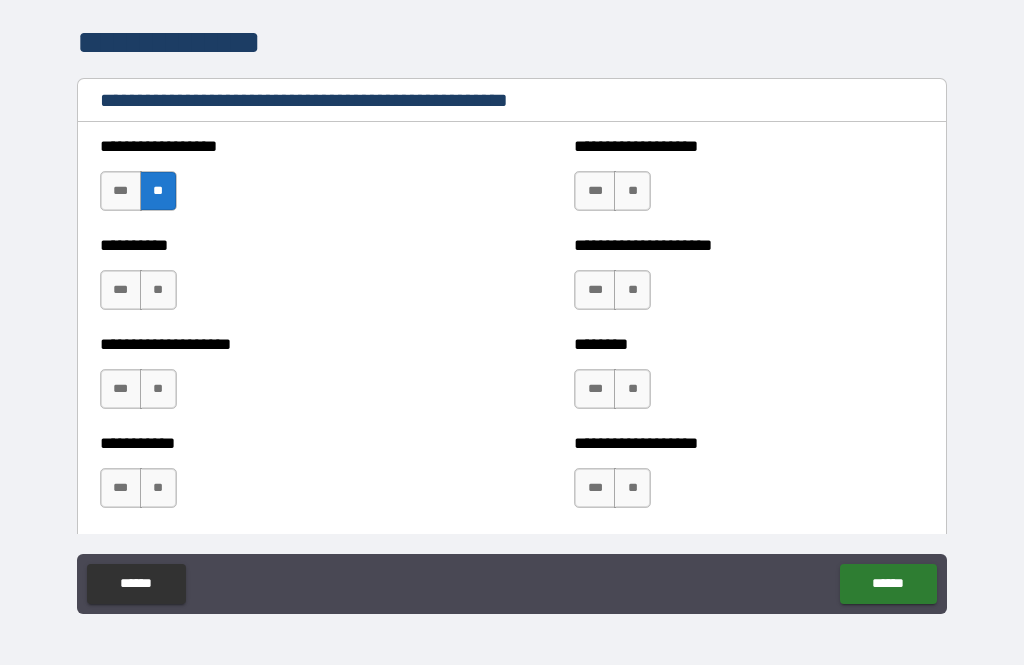 click on "**" at bounding box center [158, 290] 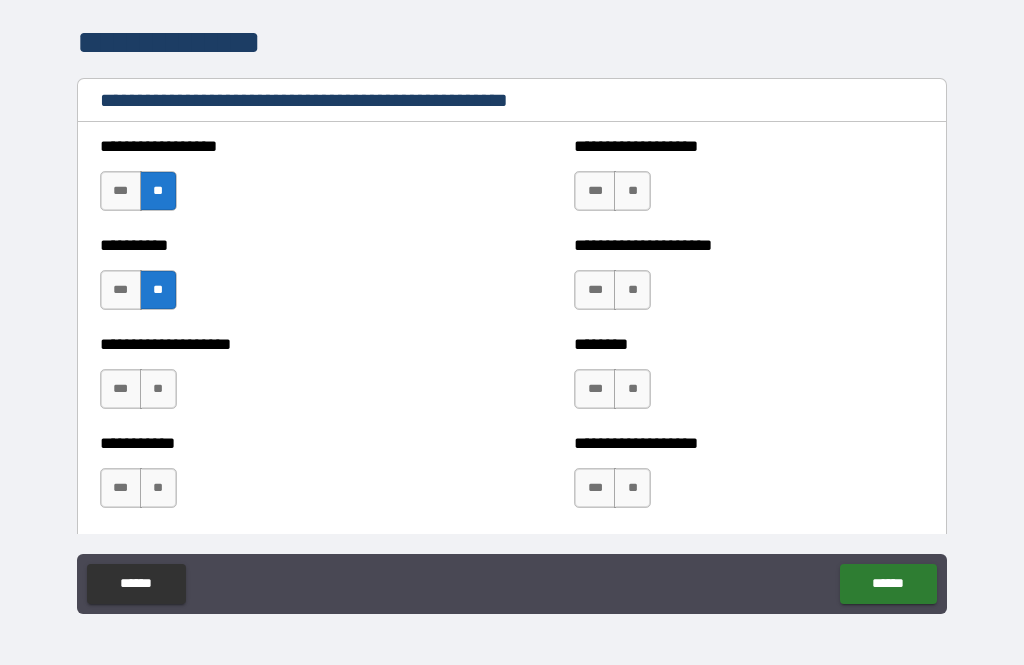 click on "**" at bounding box center [158, 389] 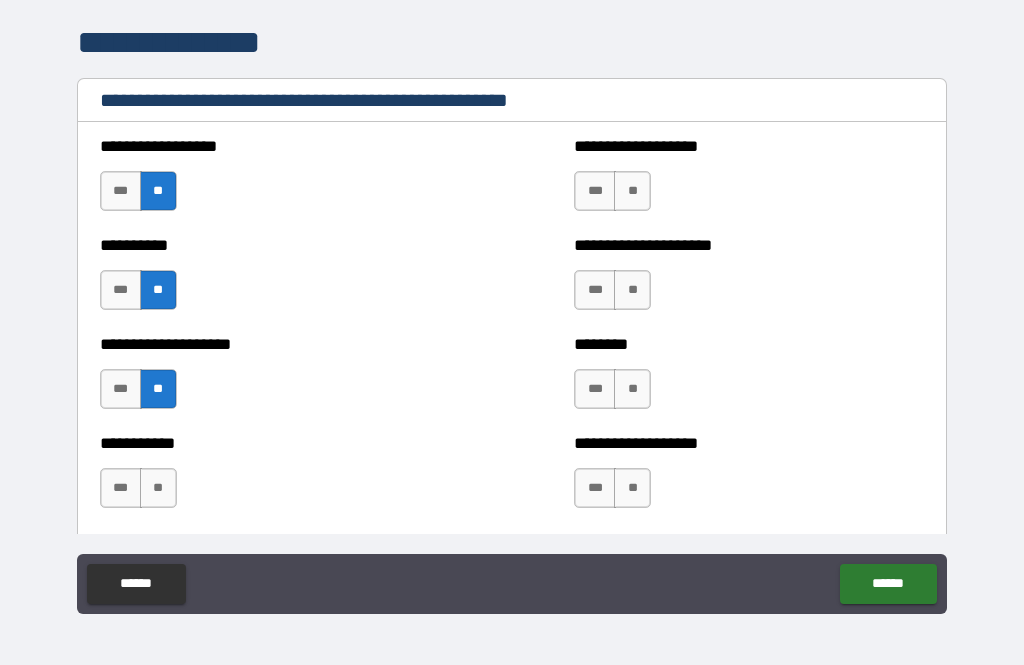 click on "**" at bounding box center (158, 488) 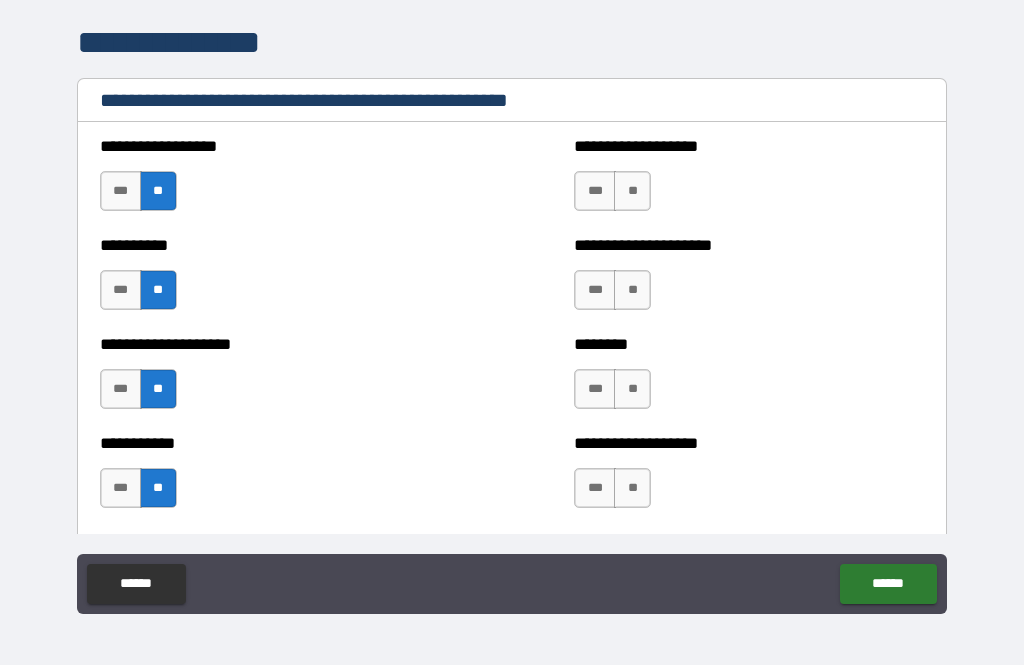 click on "**" at bounding box center (632, 488) 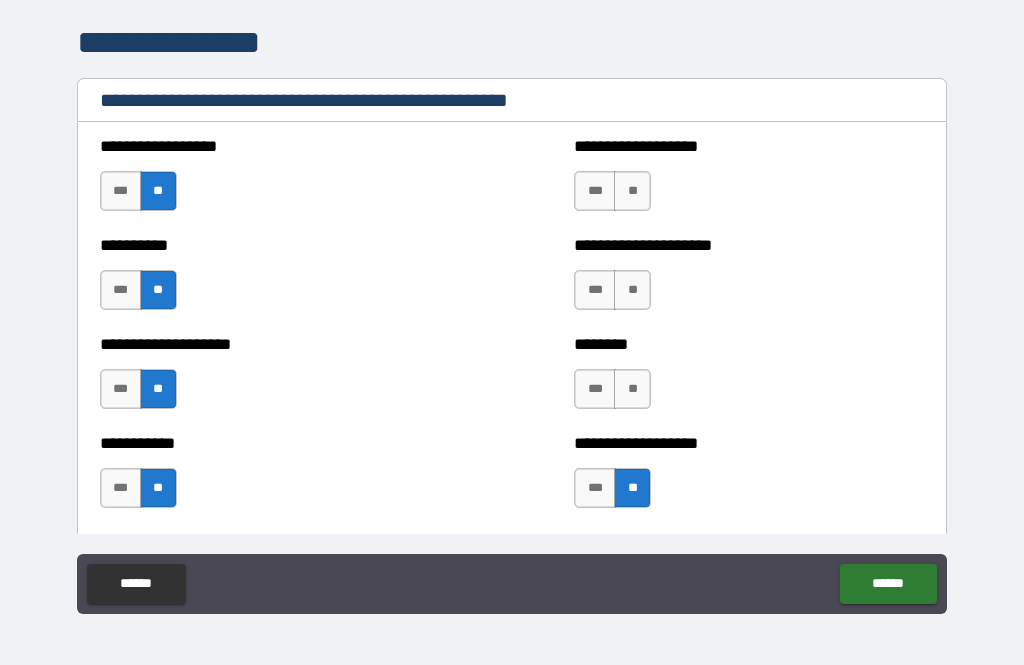 click on "**" at bounding box center [632, 389] 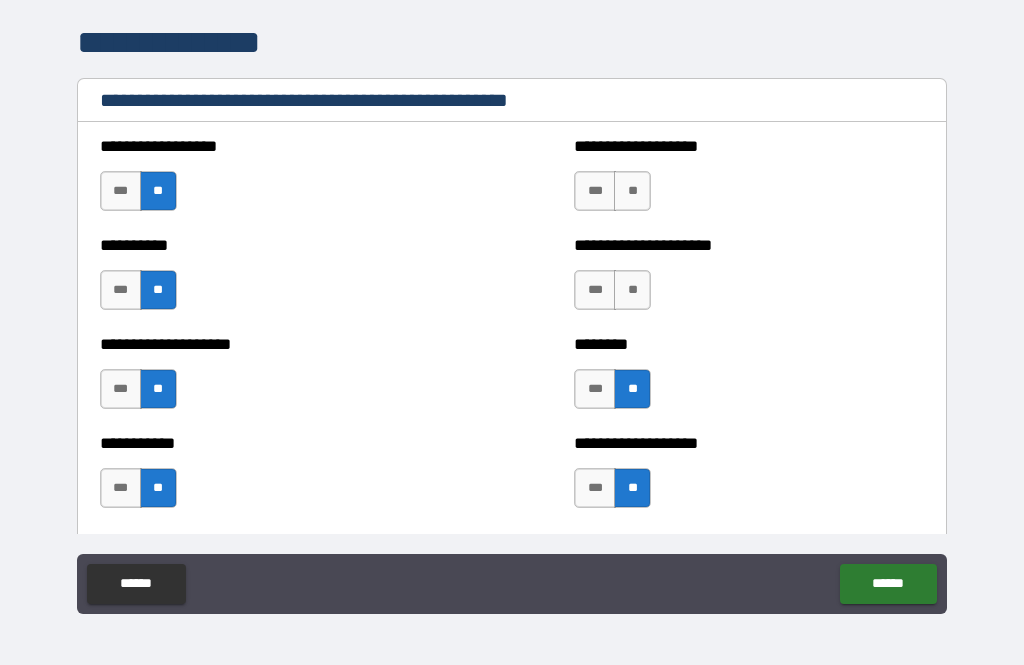 click on "**" at bounding box center [632, 290] 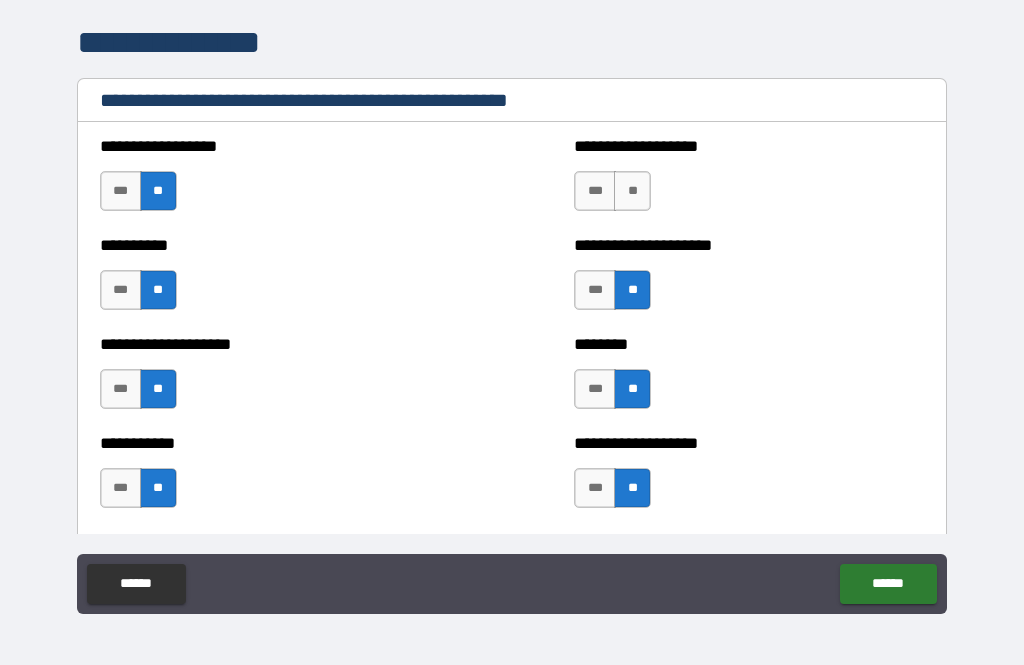 click on "**" at bounding box center (632, 191) 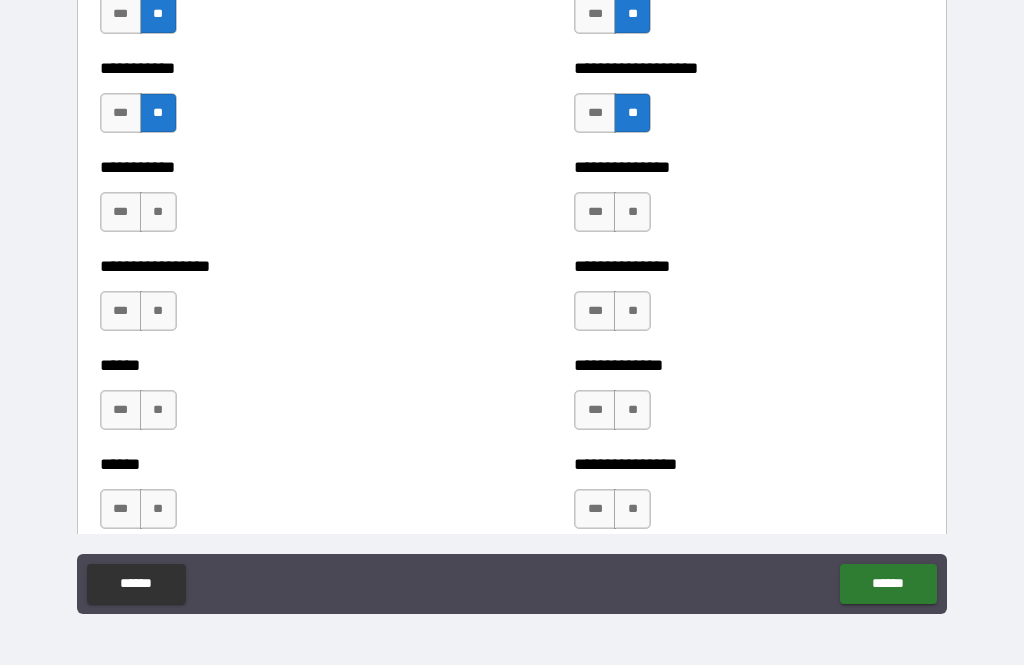 scroll, scrollTop: 2739, scrollLeft: 0, axis: vertical 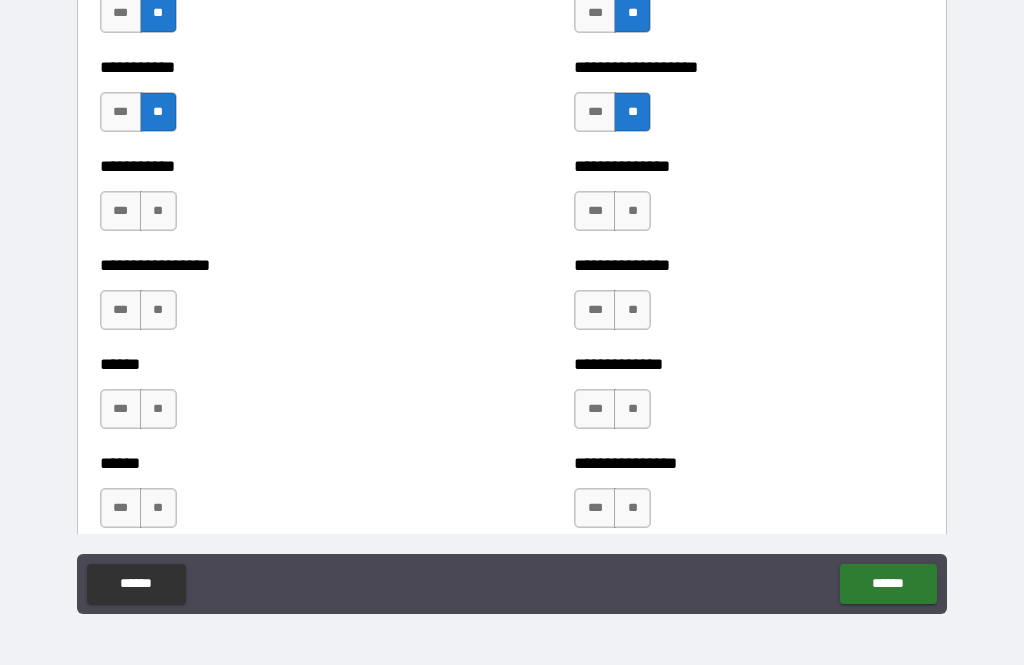 click on "**" at bounding box center (158, 211) 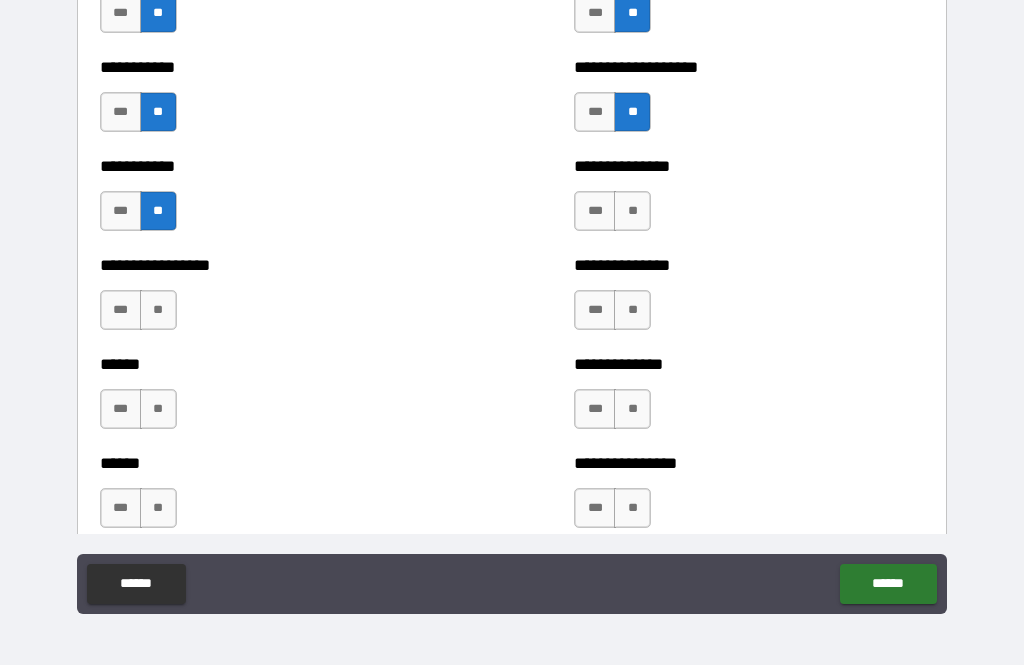 click on "**" at bounding box center (632, 211) 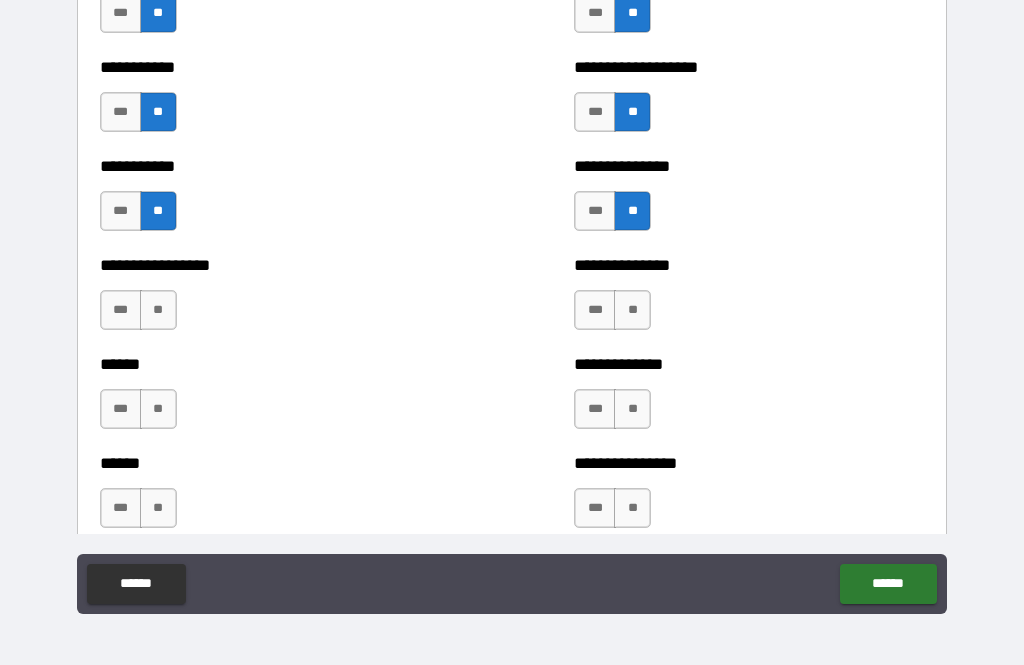 click on "**" at bounding box center [632, 310] 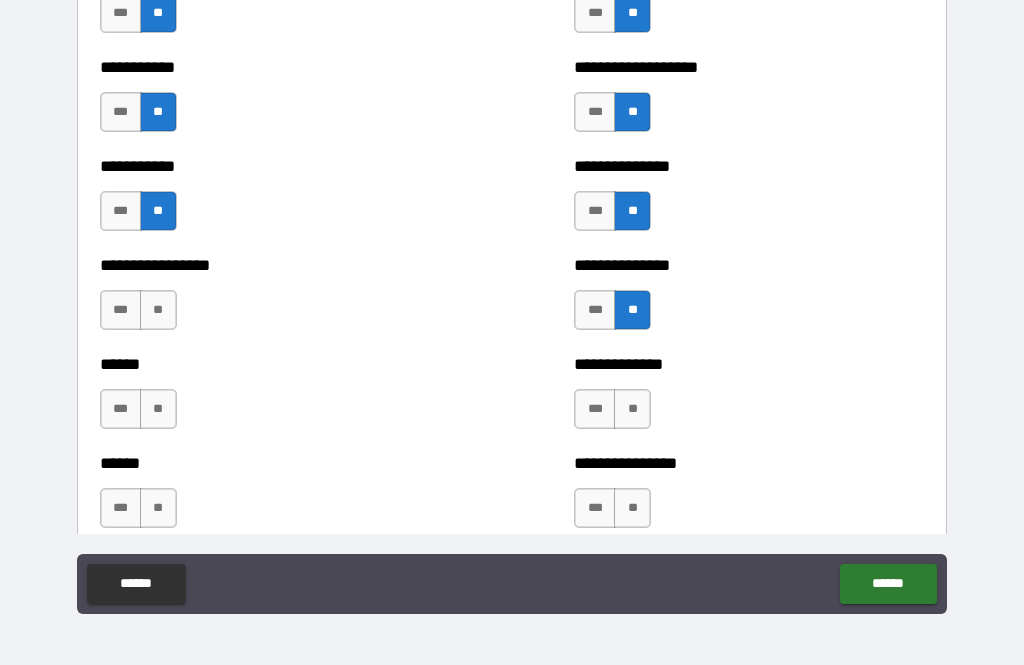 click on "**" at bounding box center [632, 409] 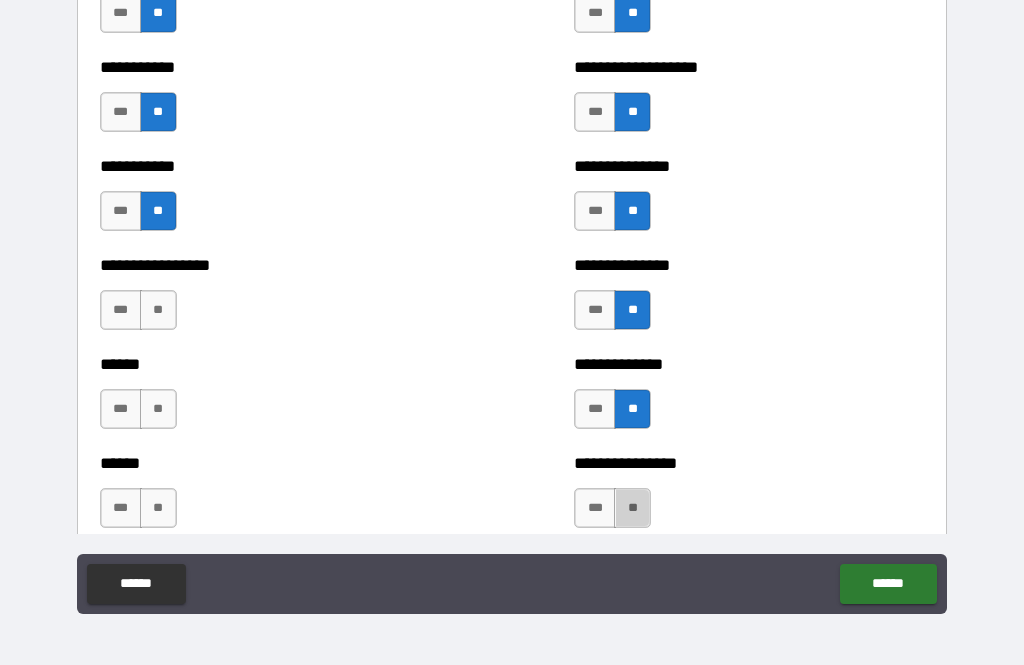 click on "**" at bounding box center (632, 508) 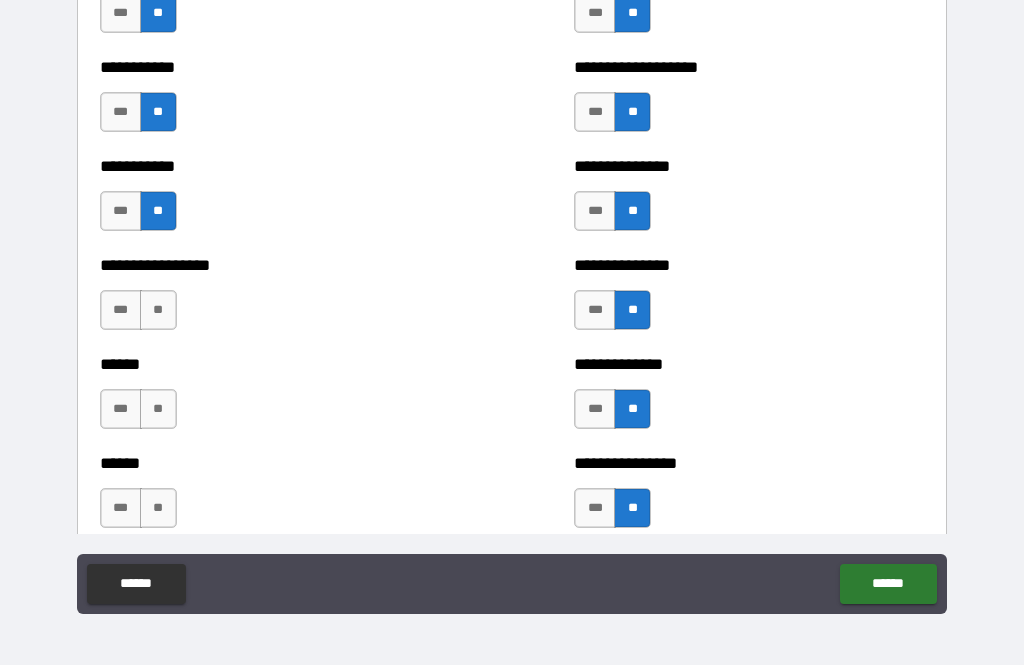 click on "**" at bounding box center [158, 508] 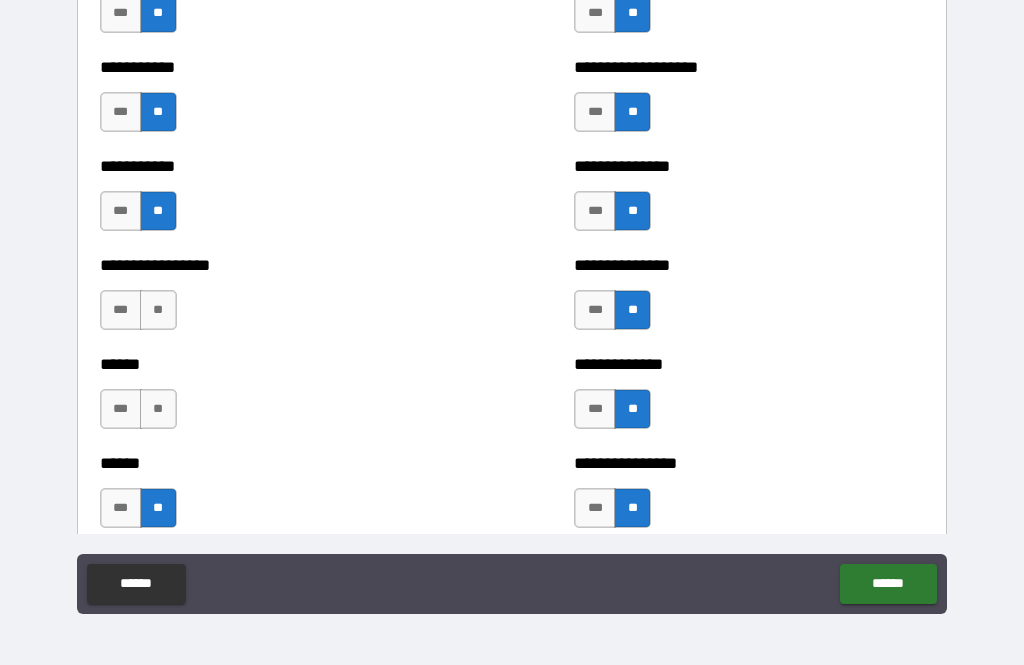 click on "**" at bounding box center [158, 409] 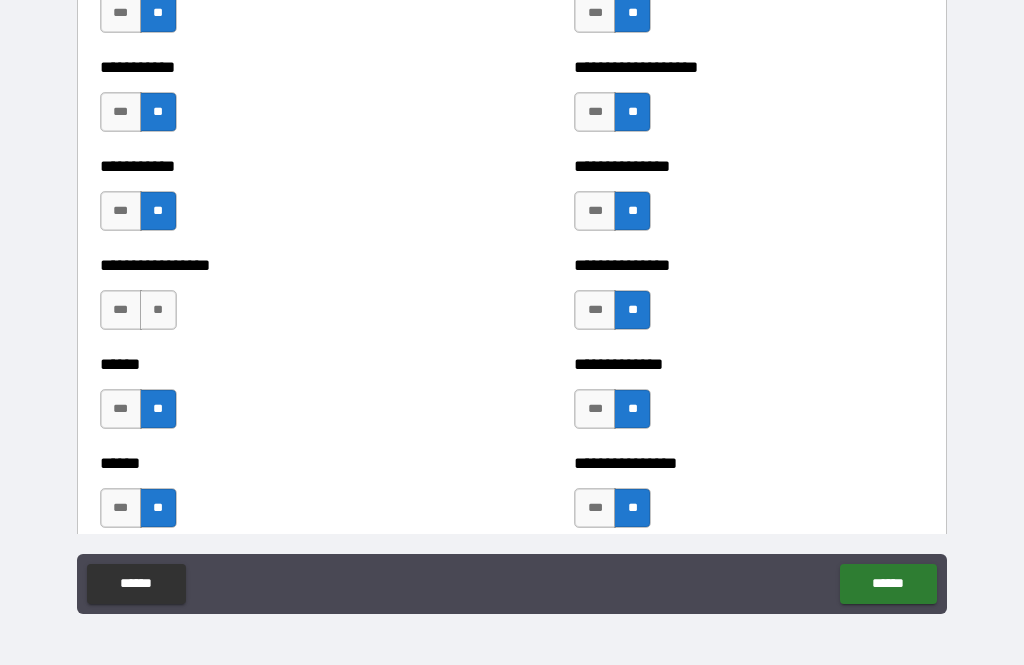 click on "**" at bounding box center [158, 310] 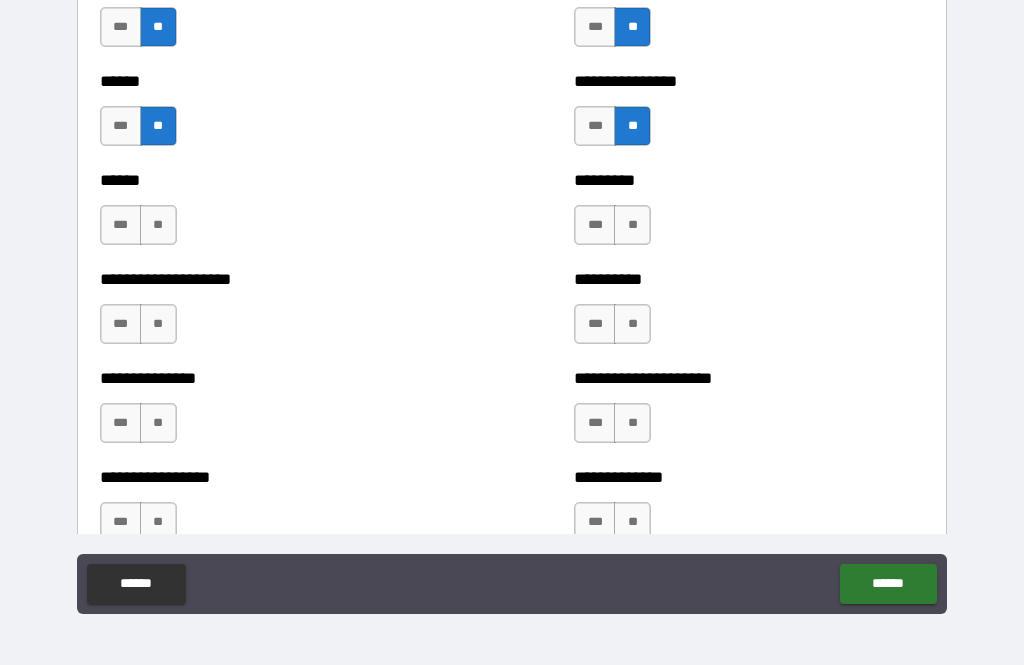 scroll, scrollTop: 3122, scrollLeft: 0, axis: vertical 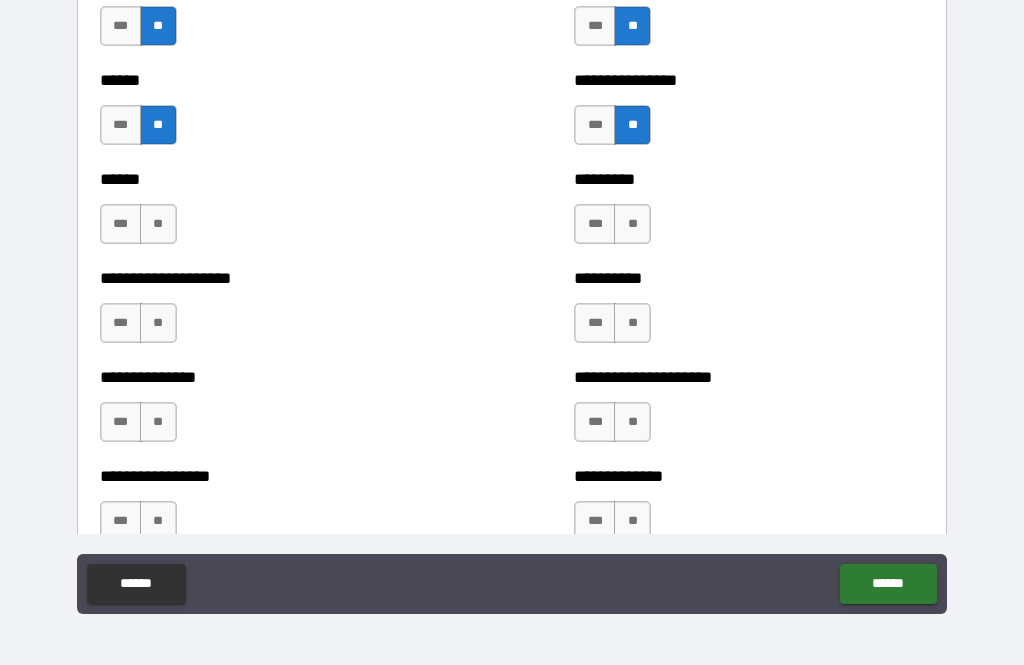 click on "**" at bounding box center [158, 224] 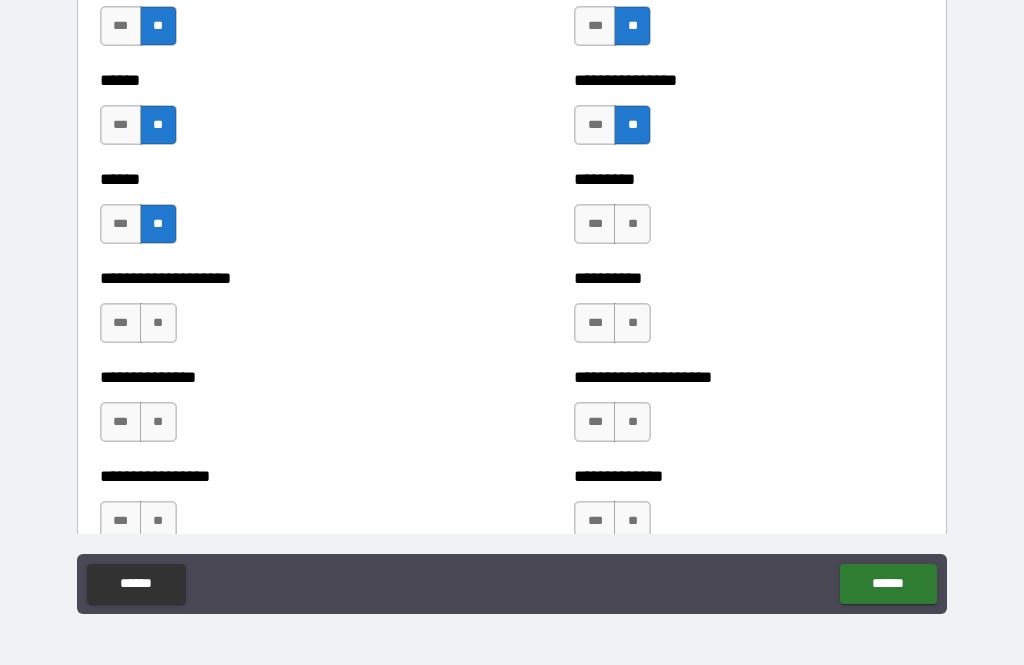 click on "**" at bounding box center (158, 323) 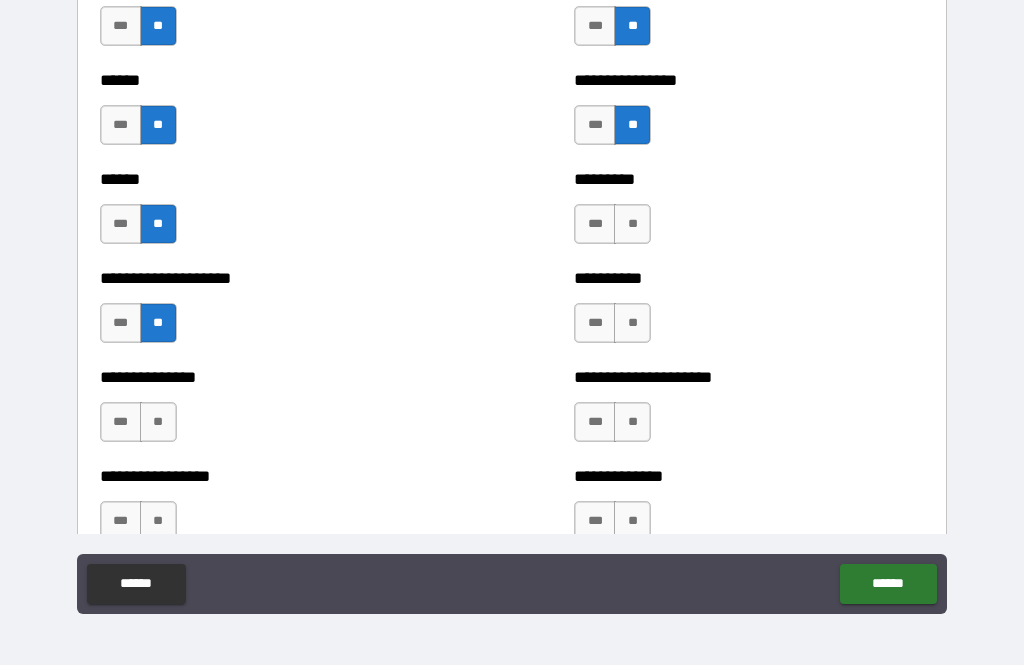 click on "**" at bounding box center [158, 422] 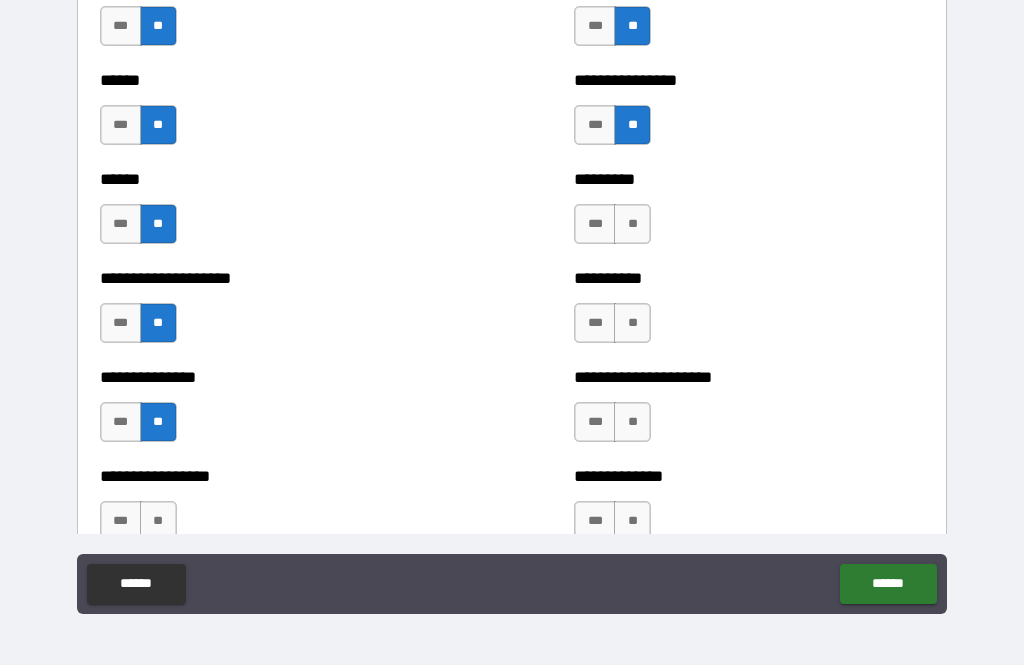 click on "**" at bounding box center (158, 521) 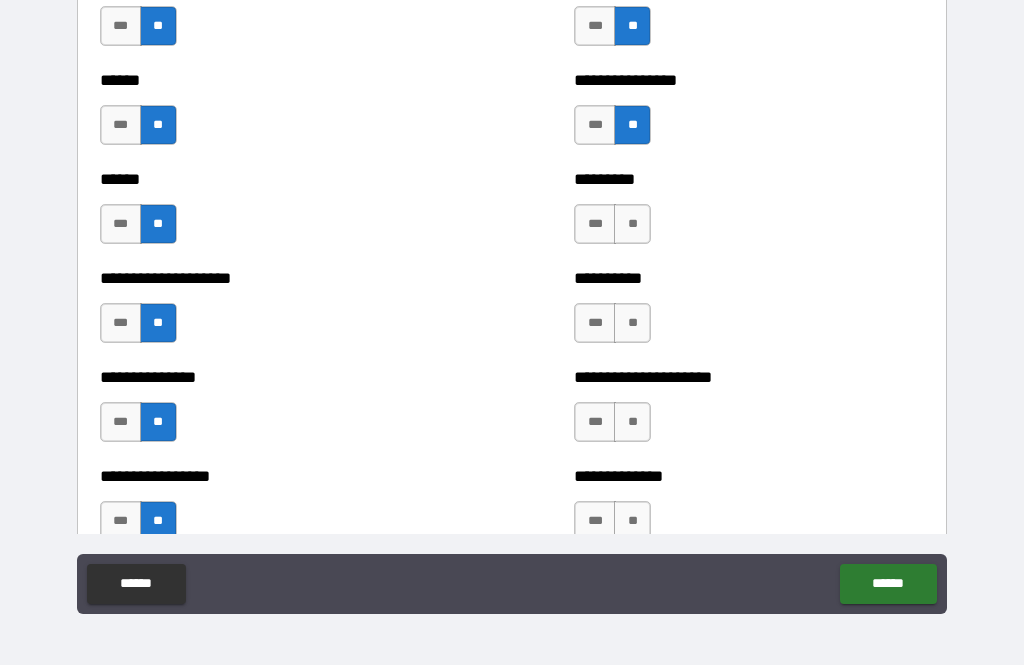 click on "**" at bounding box center (632, 521) 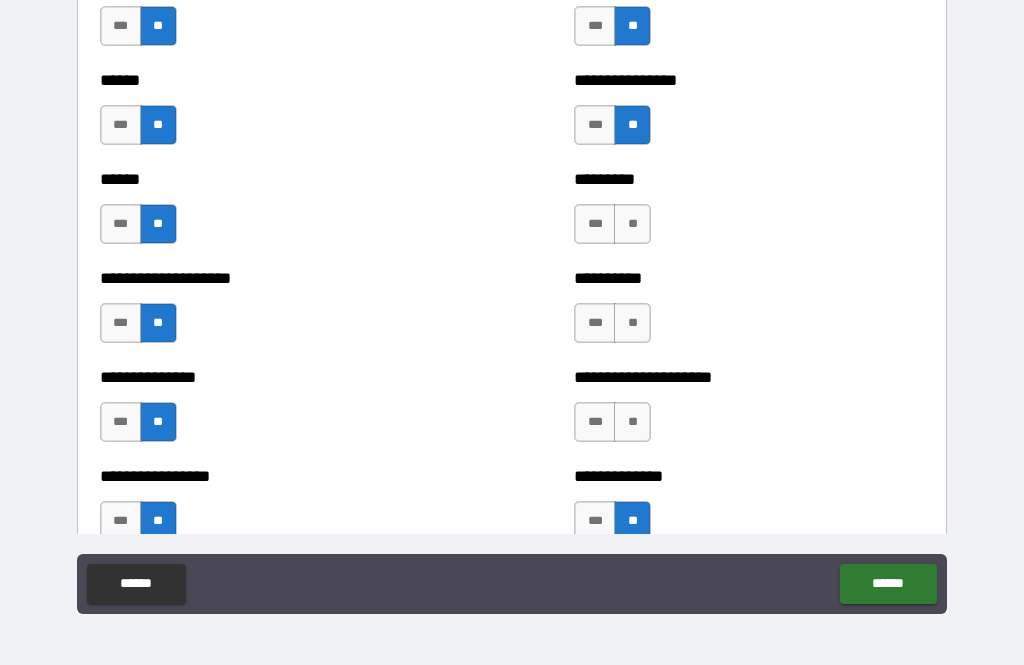 click on "**" at bounding box center [632, 422] 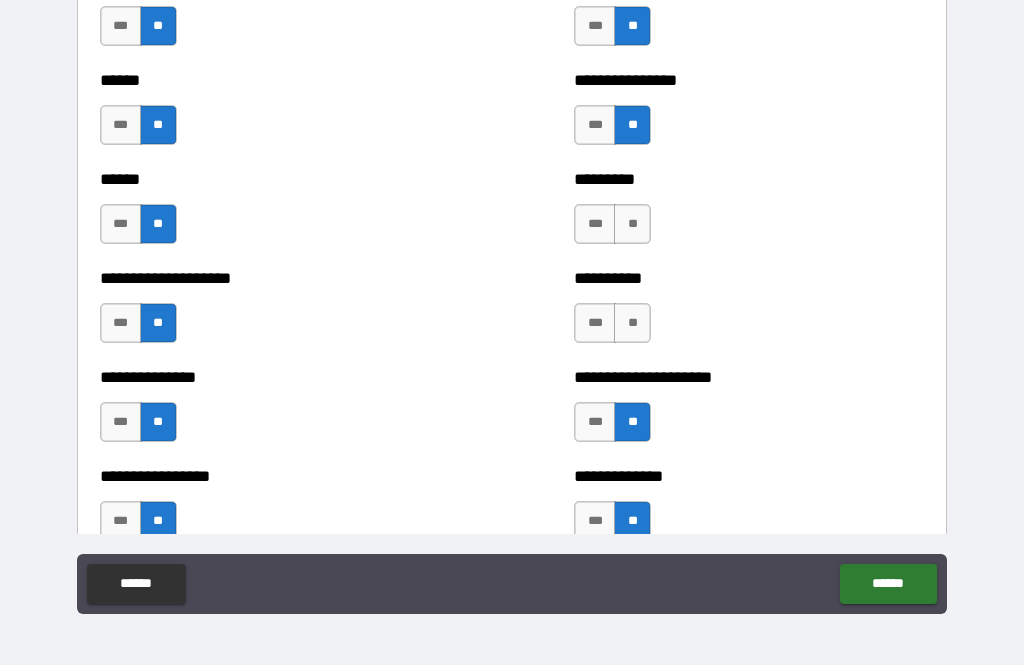 click on "**" at bounding box center (632, 323) 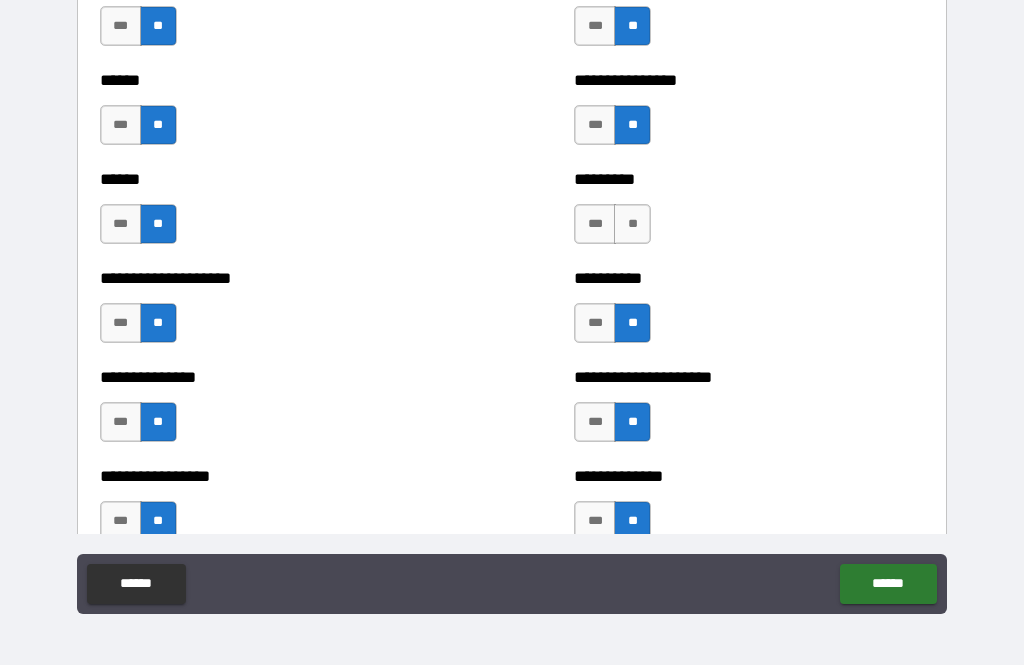 click on "**" at bounding box center (632, 224) 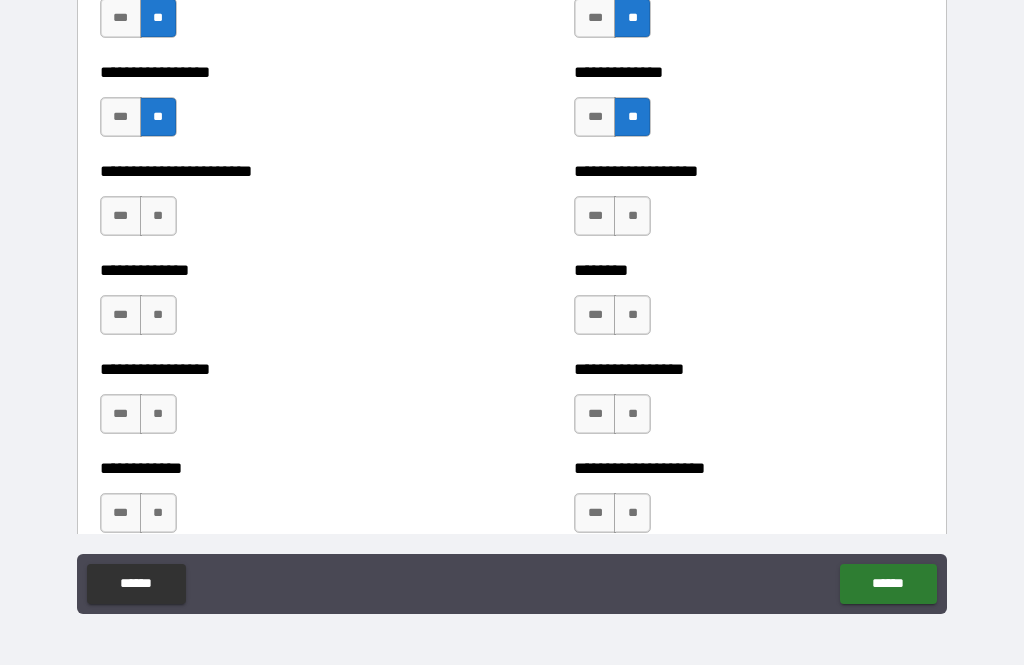 scroll, scrollTop: 3530, scrollLeft: 0, axis: vertical 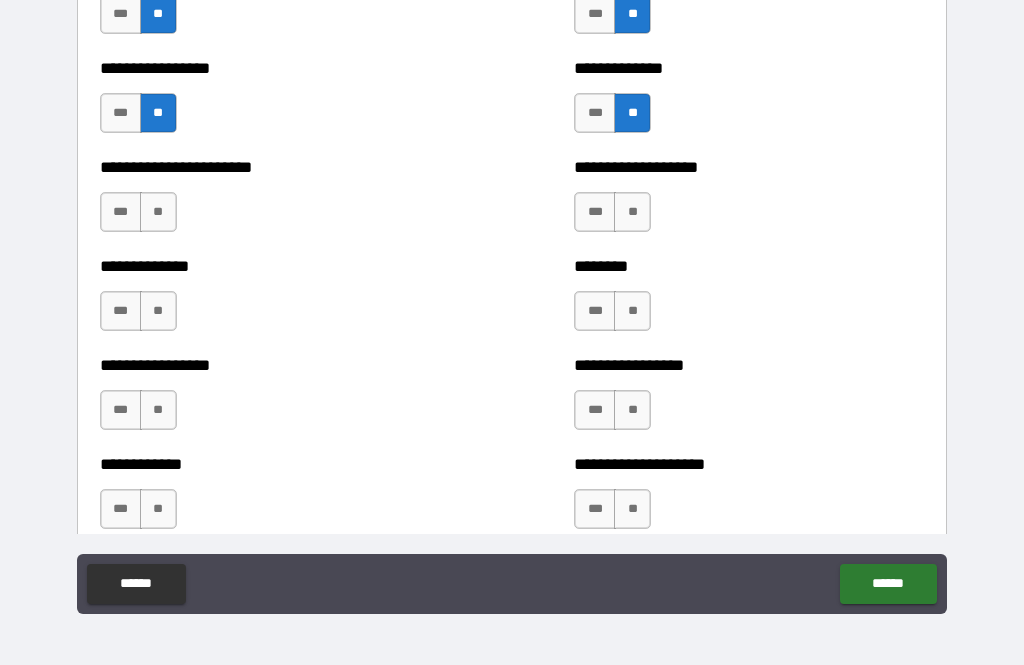 click on "**" at bounding box center (158, 212) 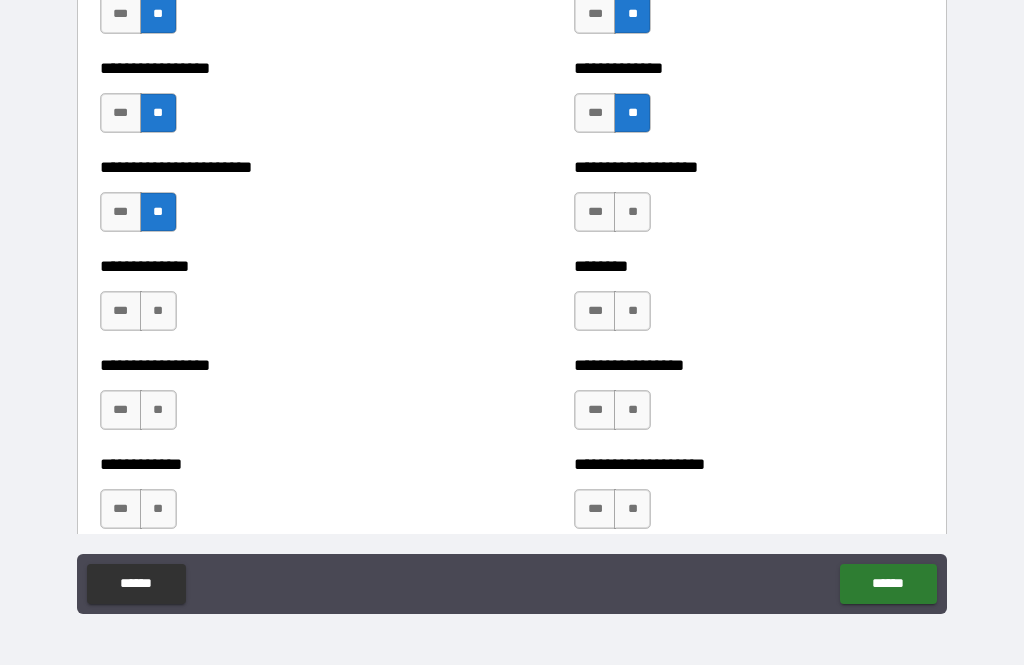 click on "**" at bounding box center [158, 311] 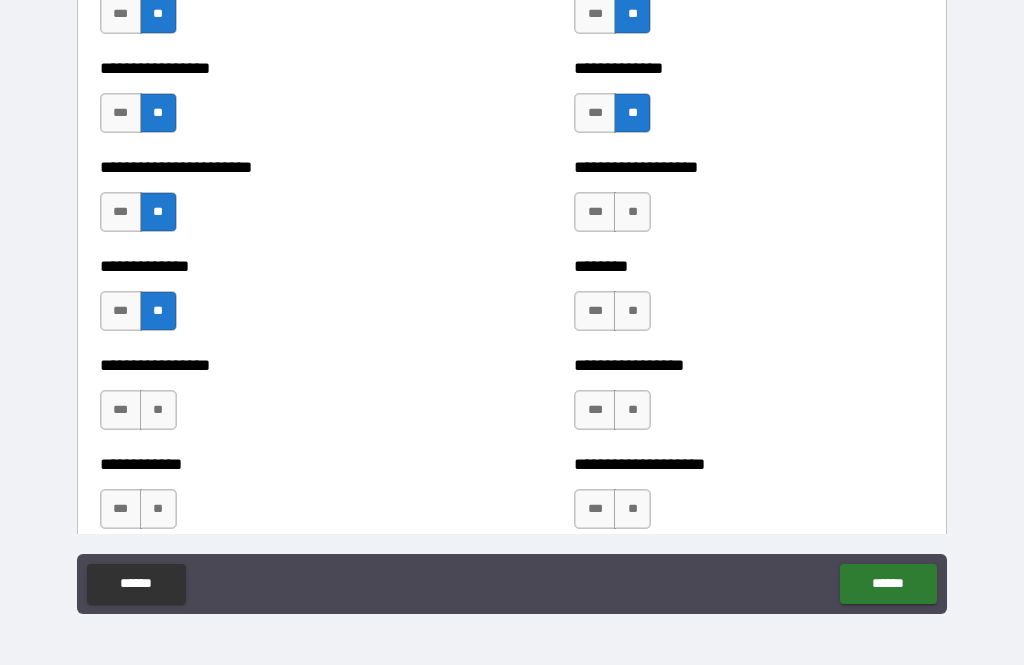 click on "**" at bounding box center (158, 410) 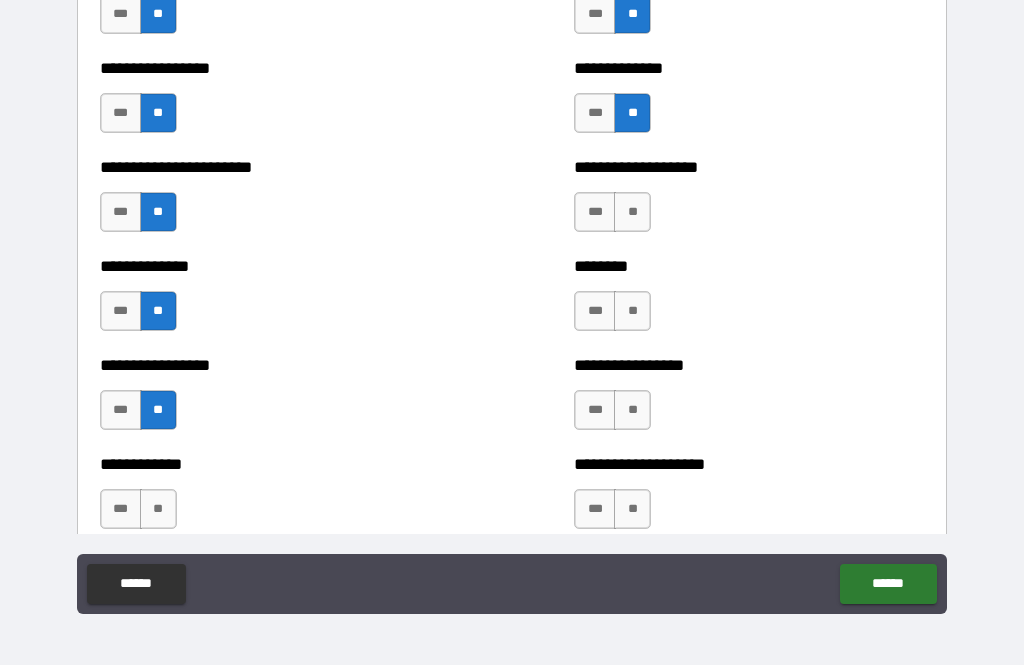 click on "**" at bounding box center [158, 509] 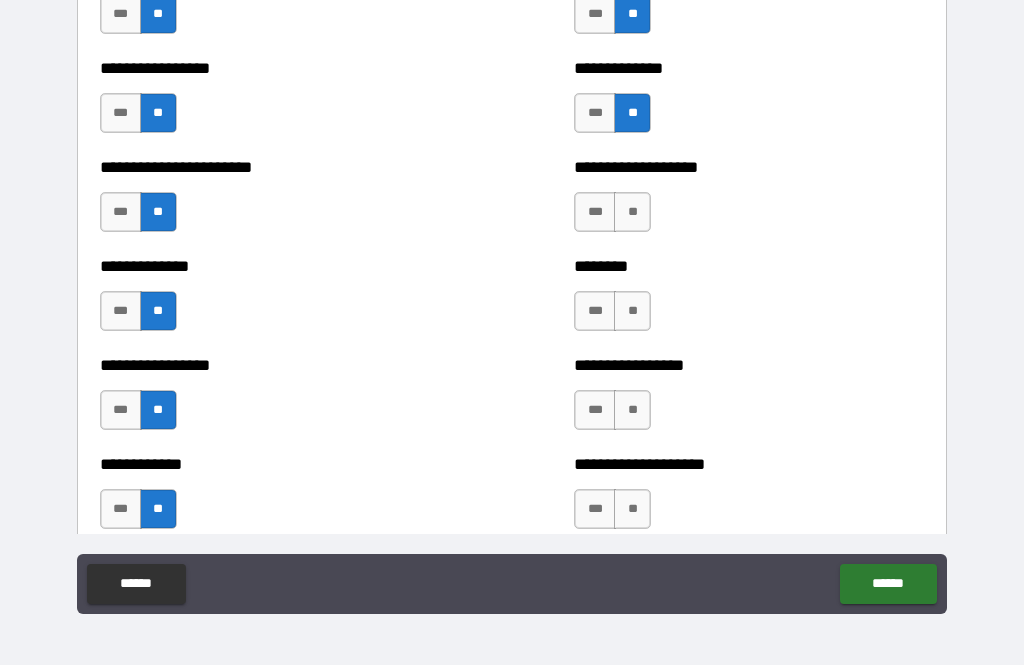 click on "**" at bounding box center [632, 509] 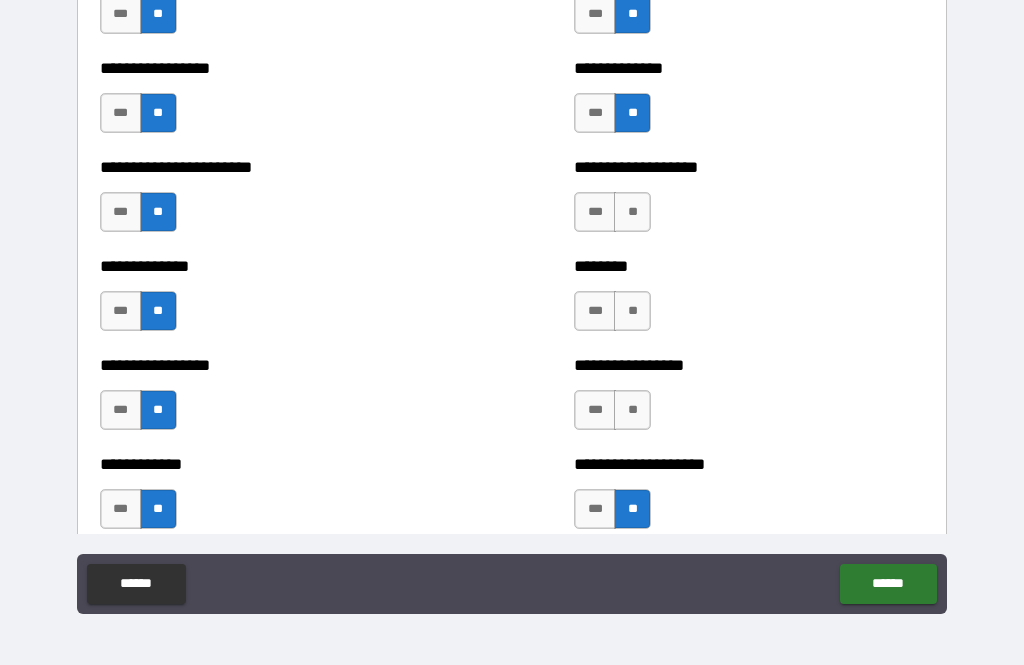 click on "**" at bounding box center (632, 410) 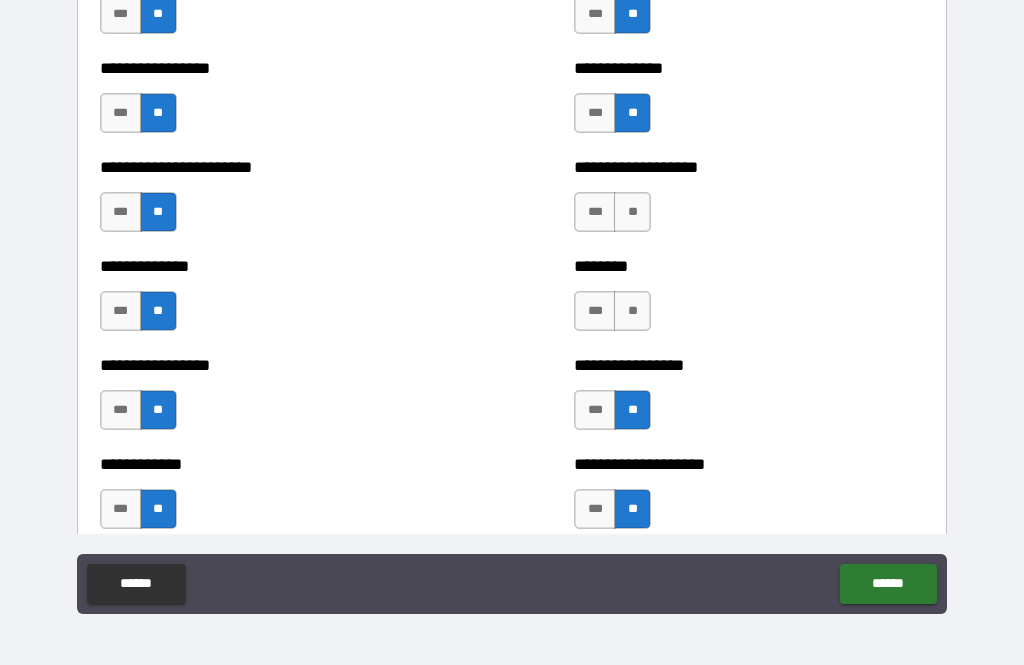 click on "**" at bounding box center (632, 311) 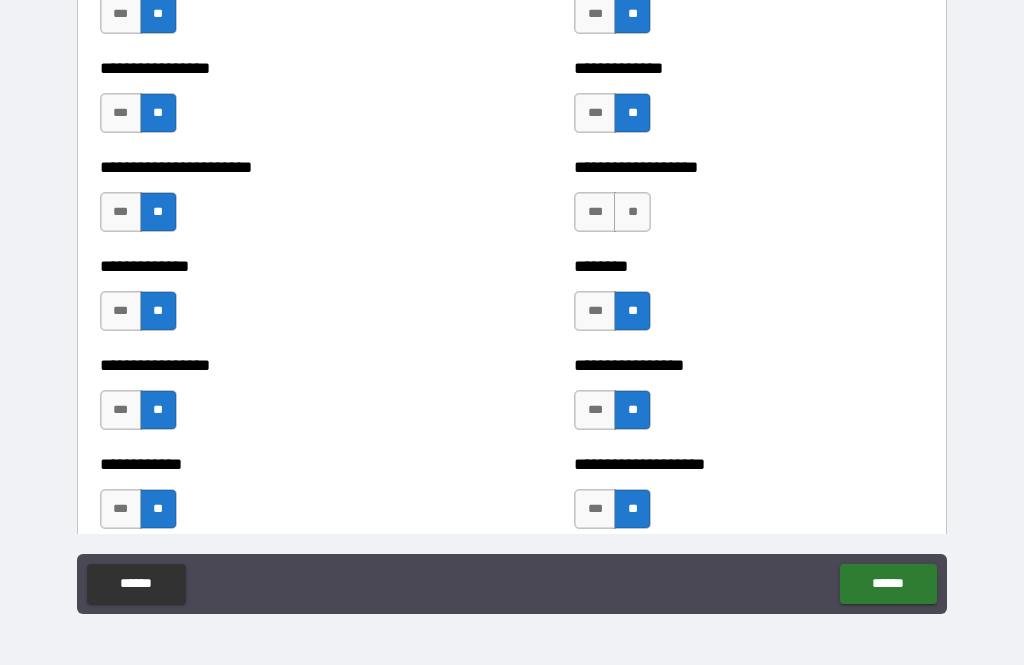 click on "**" at bounding box center (632, 212) 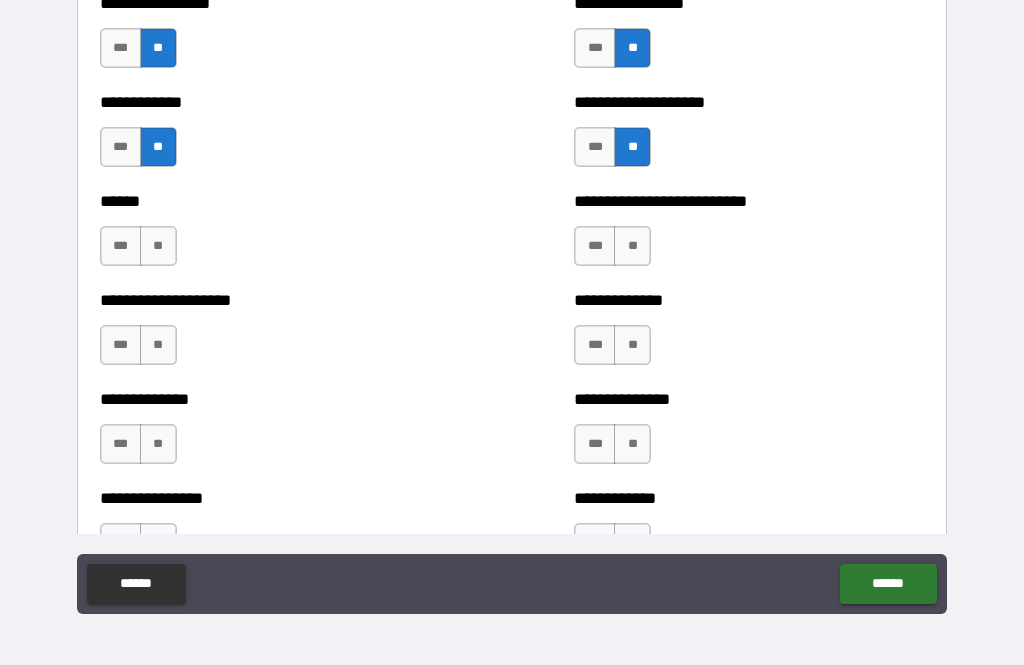 scroll, scrollTop: 3896, scrollLeft: 0, axis: vertical 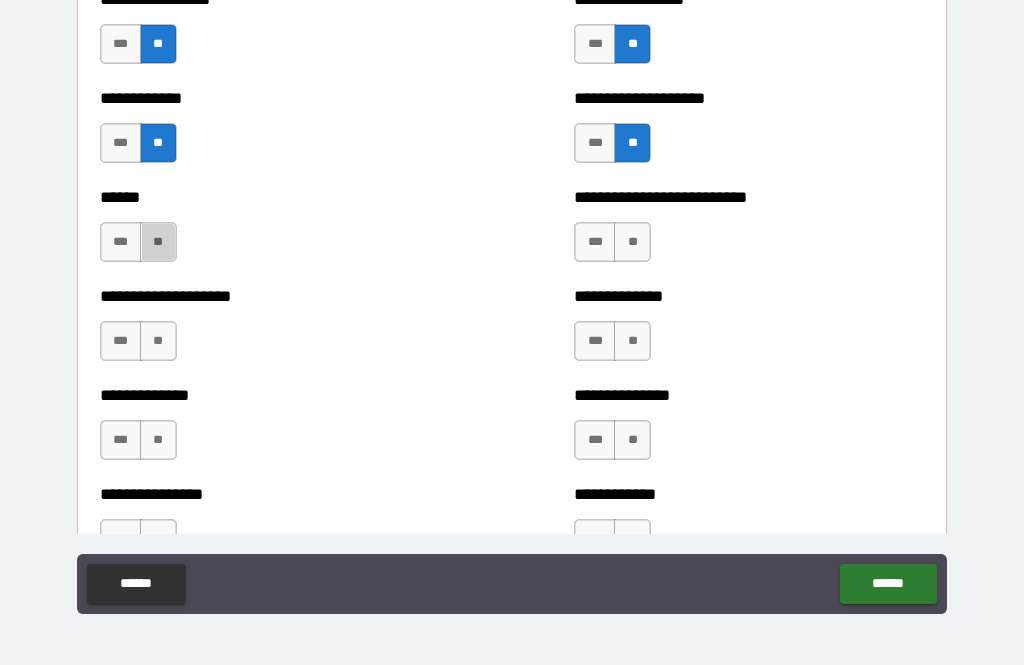 click on "**" at bounding box center [158, 242] 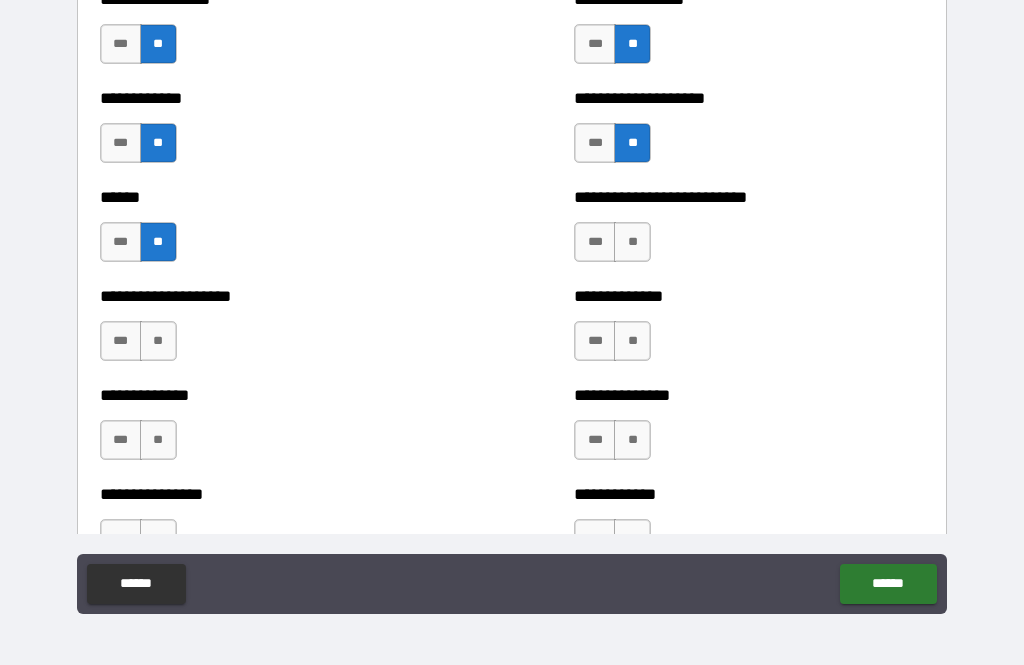 click on "**" at bounding box center [158, 341] 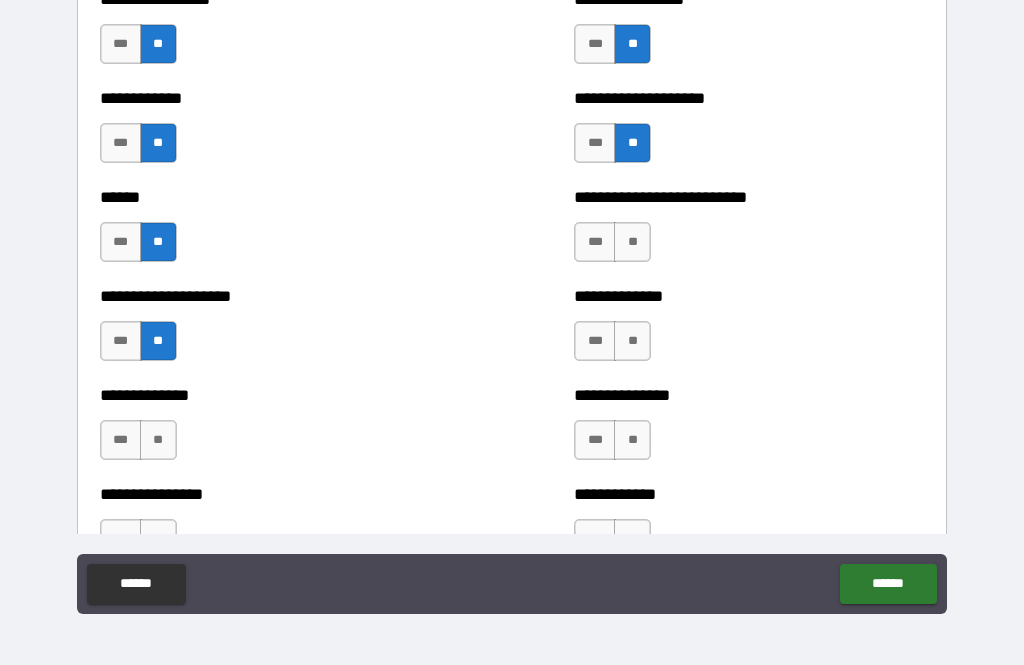 click on "**" at bounding box center [158, 440] 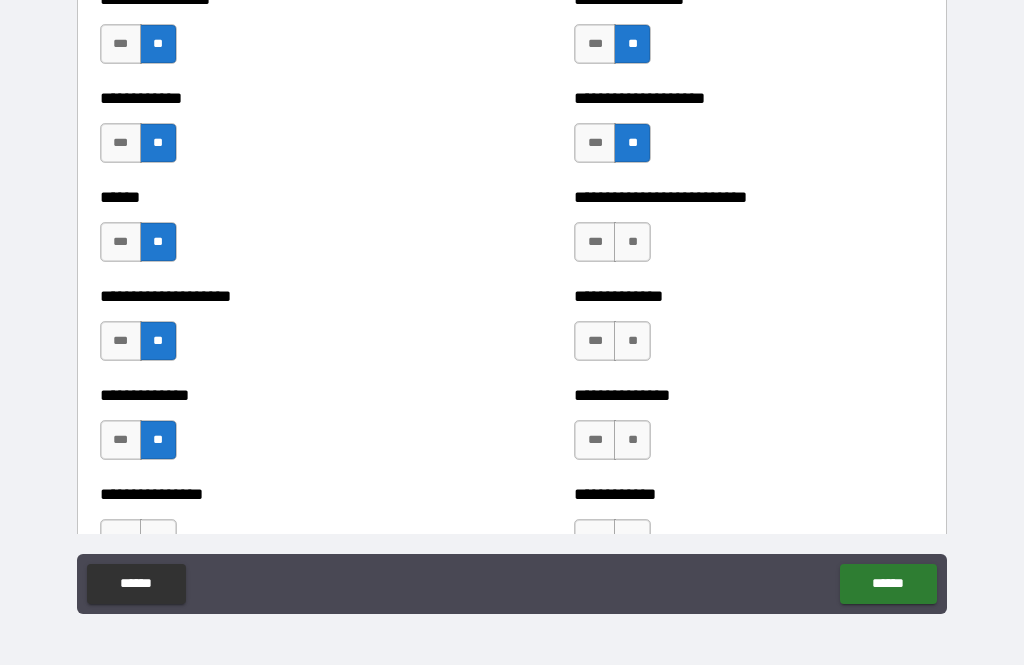 click on "**" at bounding box center [158, 539] 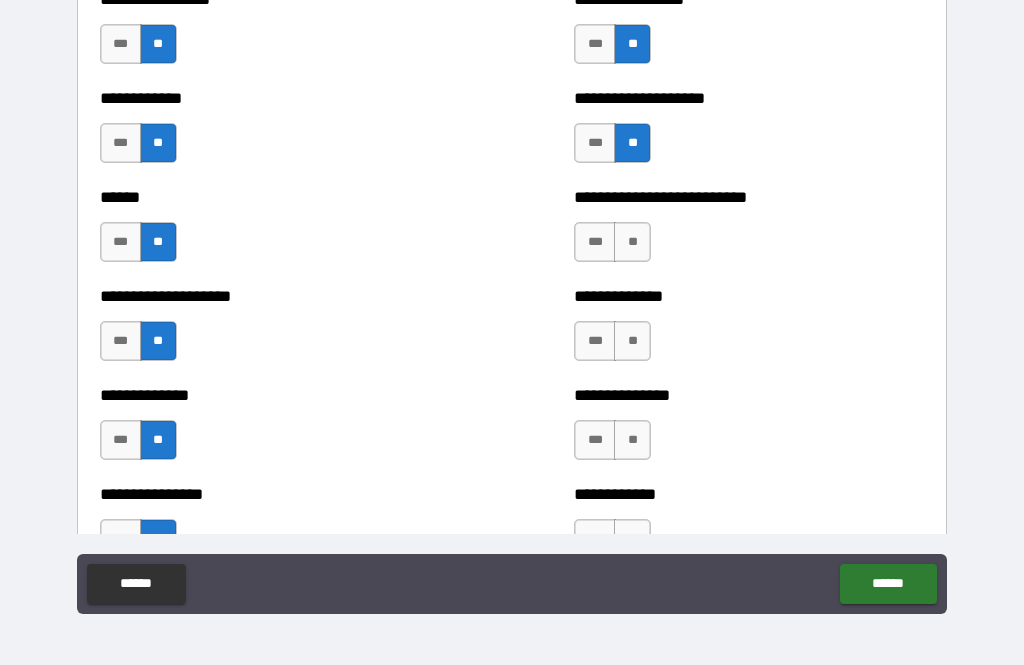 click on "**" at bounding box center (632, 539) 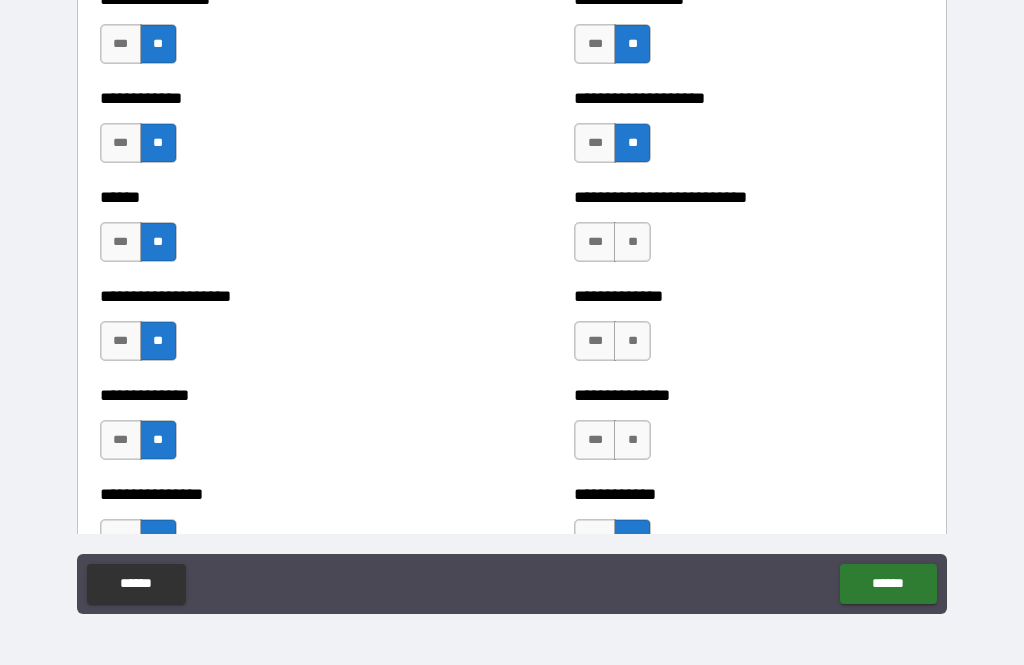 click on "**" at bounding box center (632, 440) 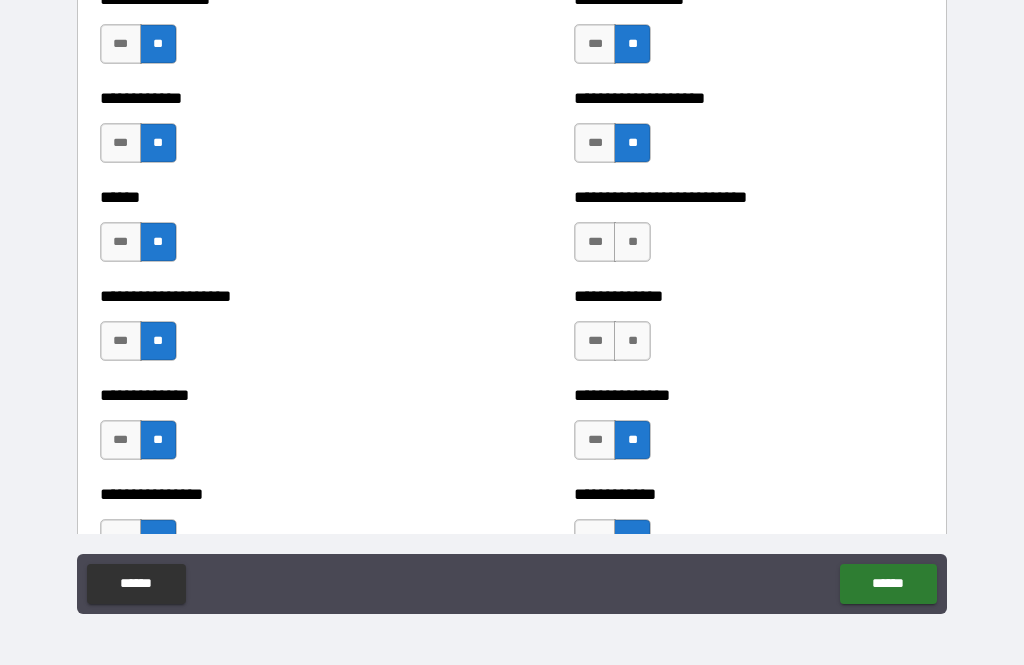 click on "**" at bounding box center [632, 341] 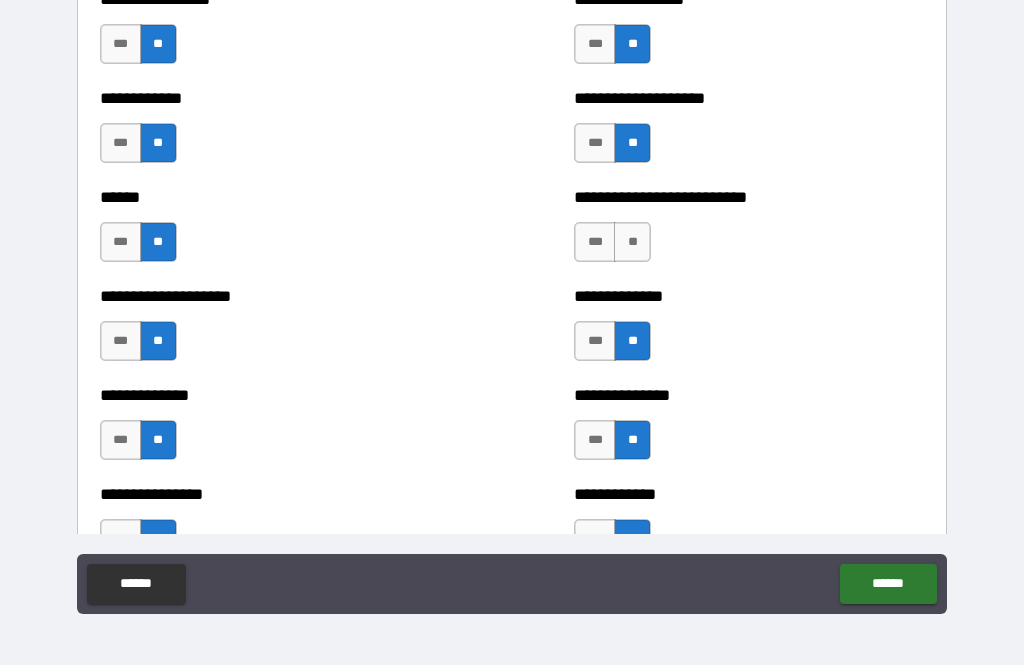 click on "**" at bounding box center [632, 242] 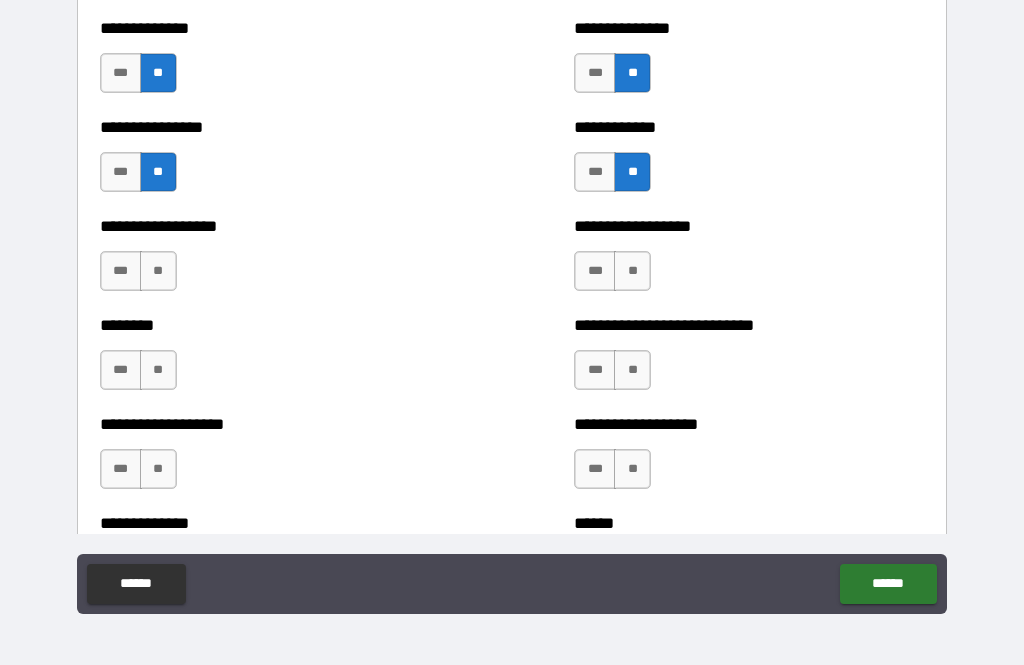 scroll, scrollTop: 4264, scrollLeft: 0, axis: vertical 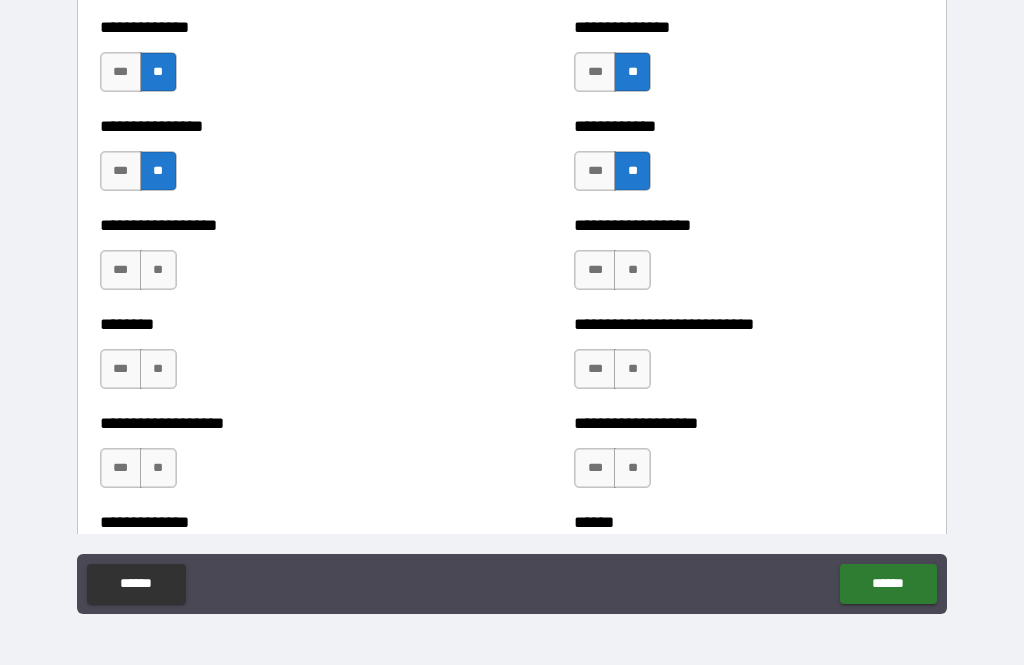 click on "**" at bounding box center (632, 270) 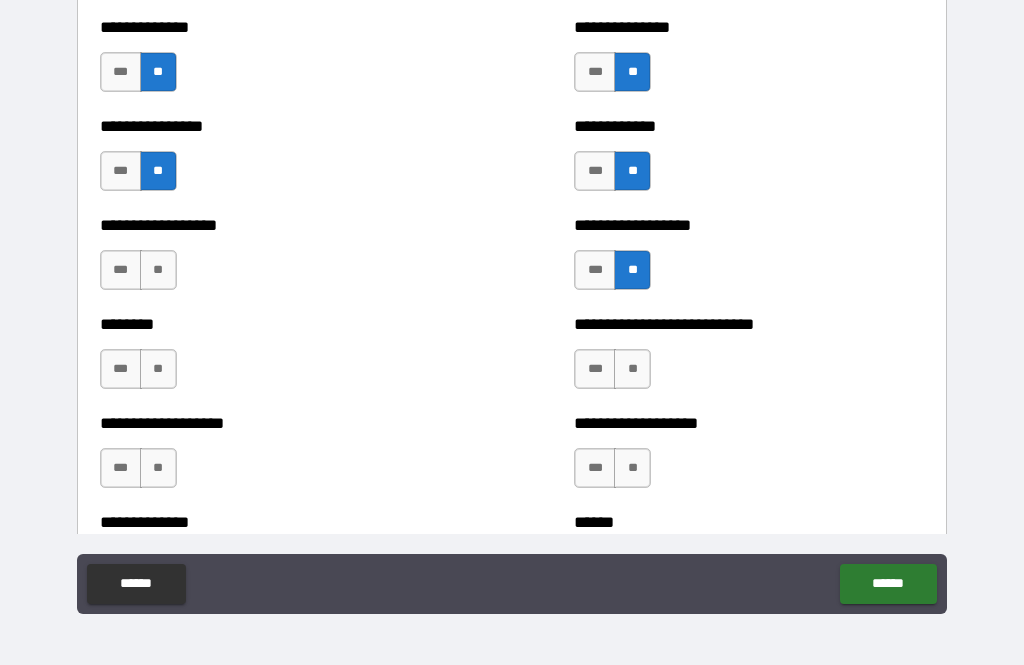 click on "**" at bounding box center [632, 369] 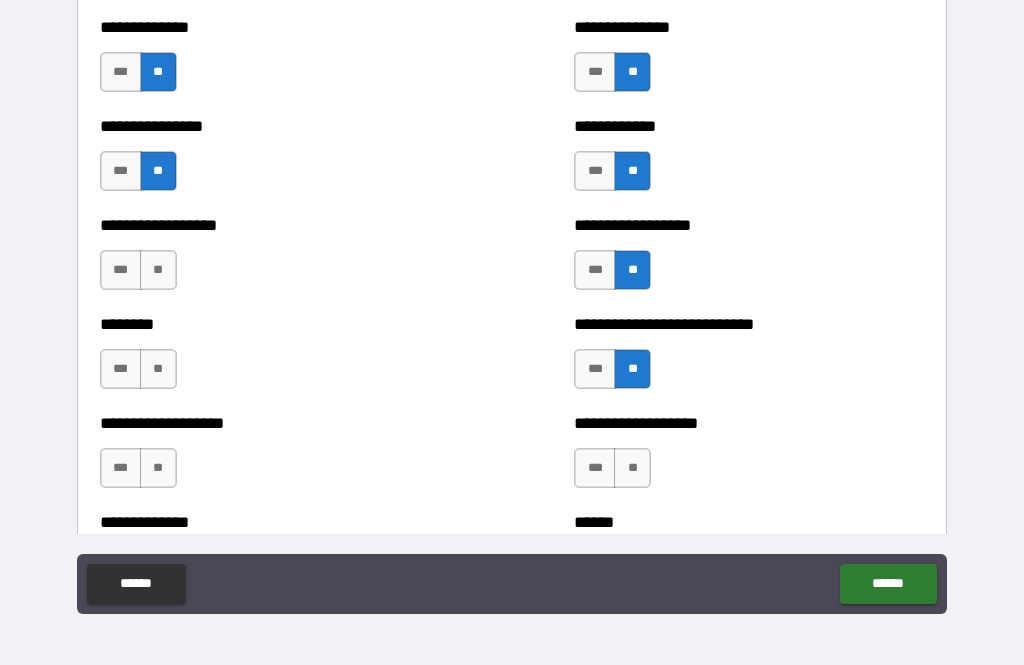 click on "**" at bounding box center (632, 468) 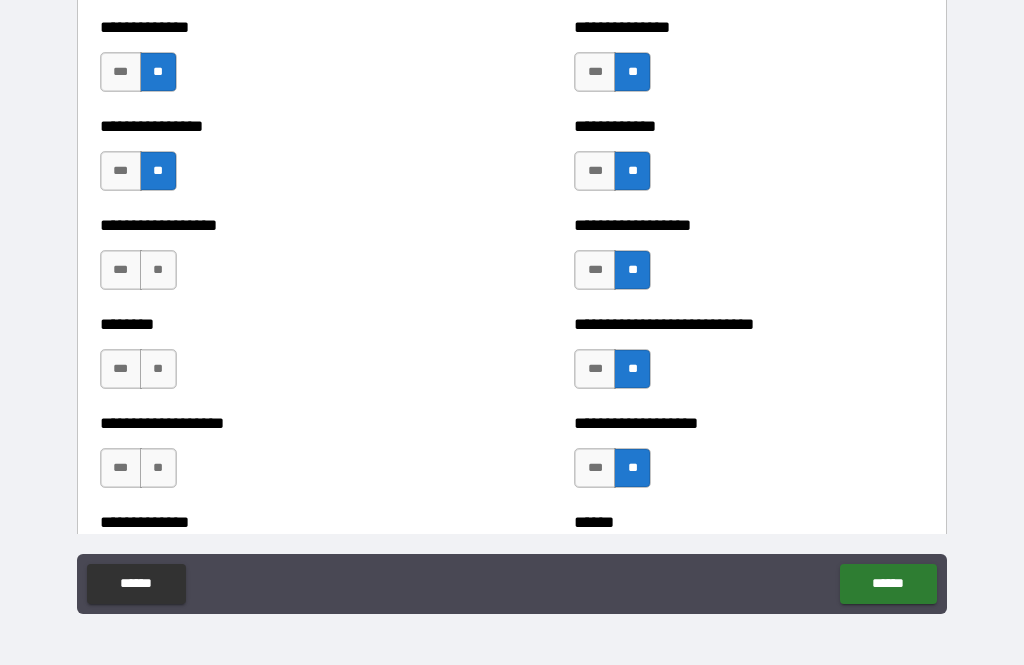 click on "**" at bounding box center [158, 468] 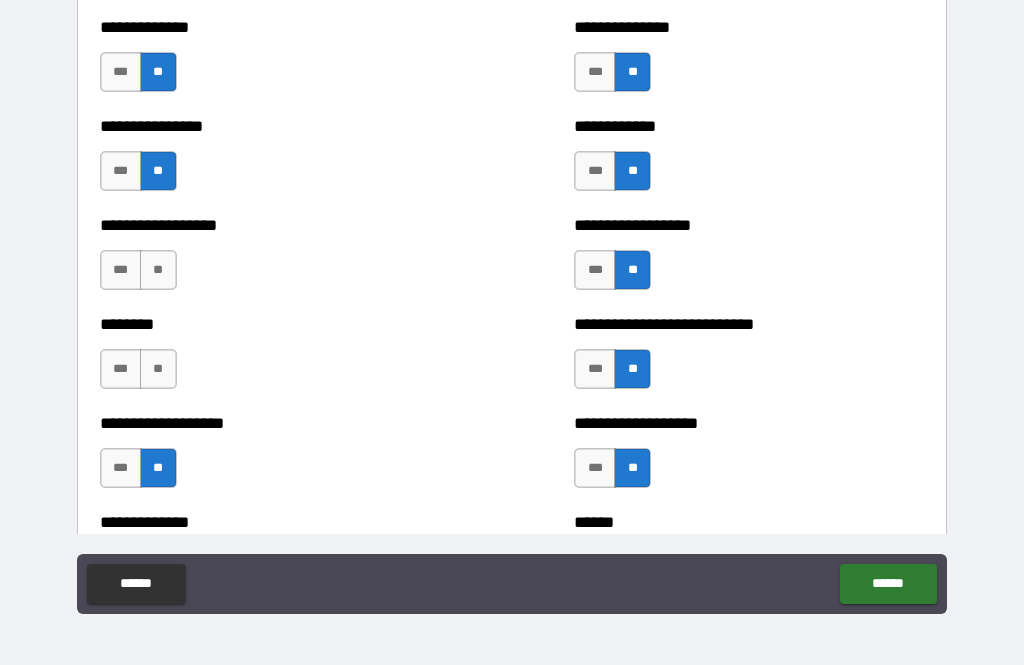 click on "**" at bounding box center (158, 369) 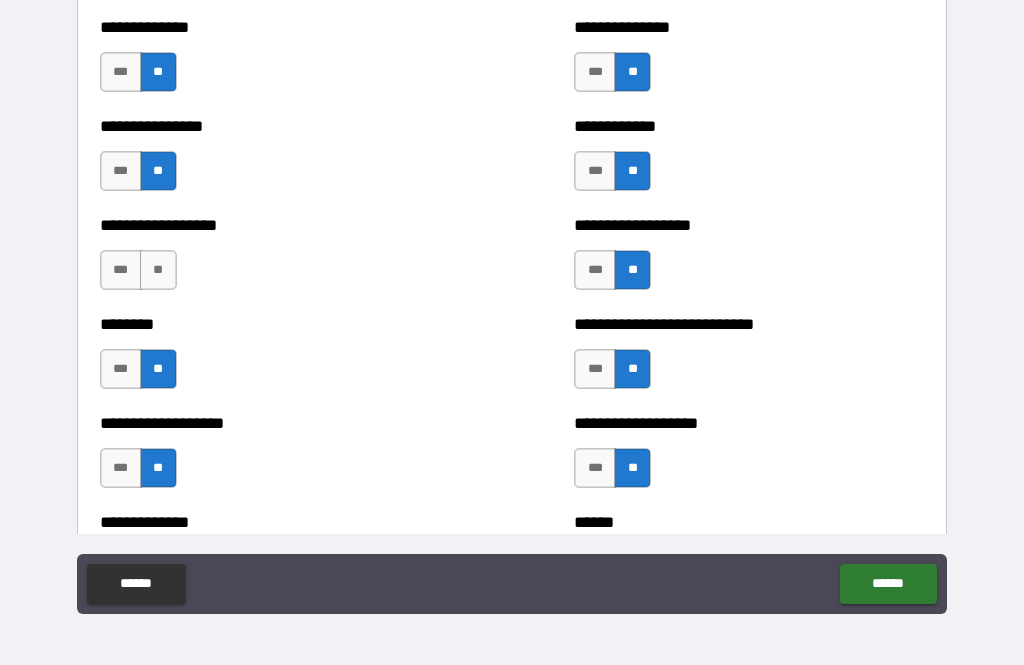 click on "**" at bounding box center (158, 270) 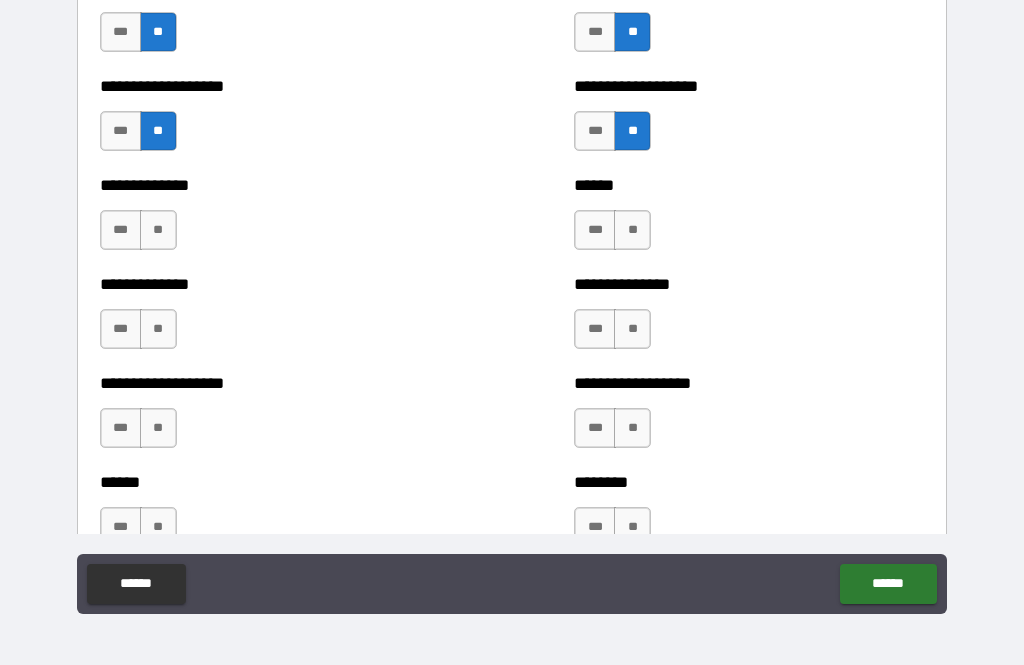 scroll, scrollTop: 4605, scrollLeft: 0, axis: vertical 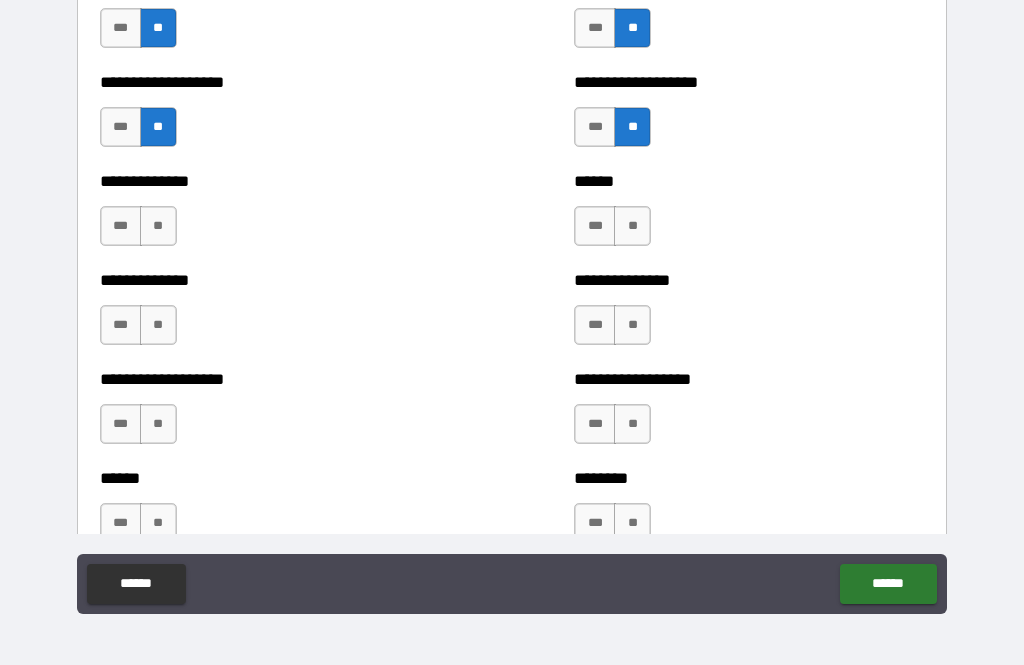 click on "**" at bounding box center [632, 226] 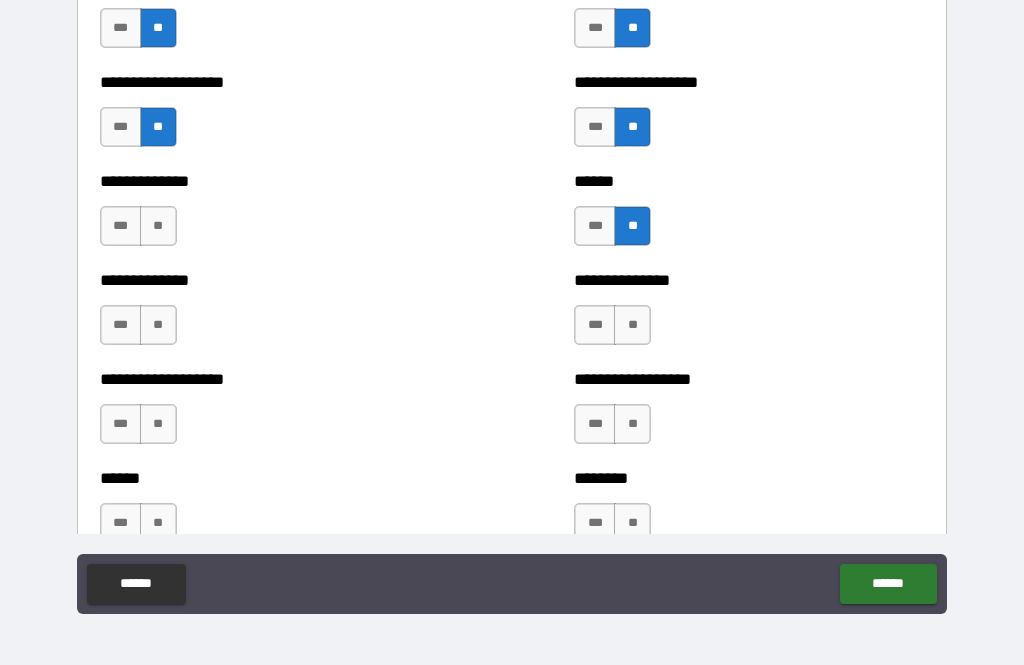 click on "**" at bounding box center (632, 325) 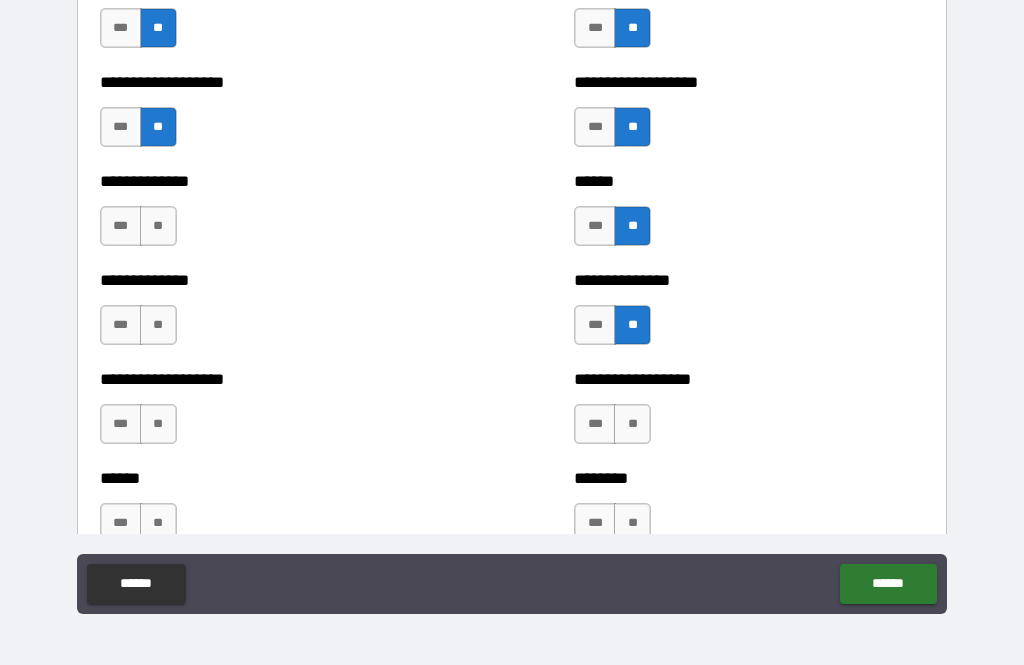 click on "**" at bounding box center [632, 424] 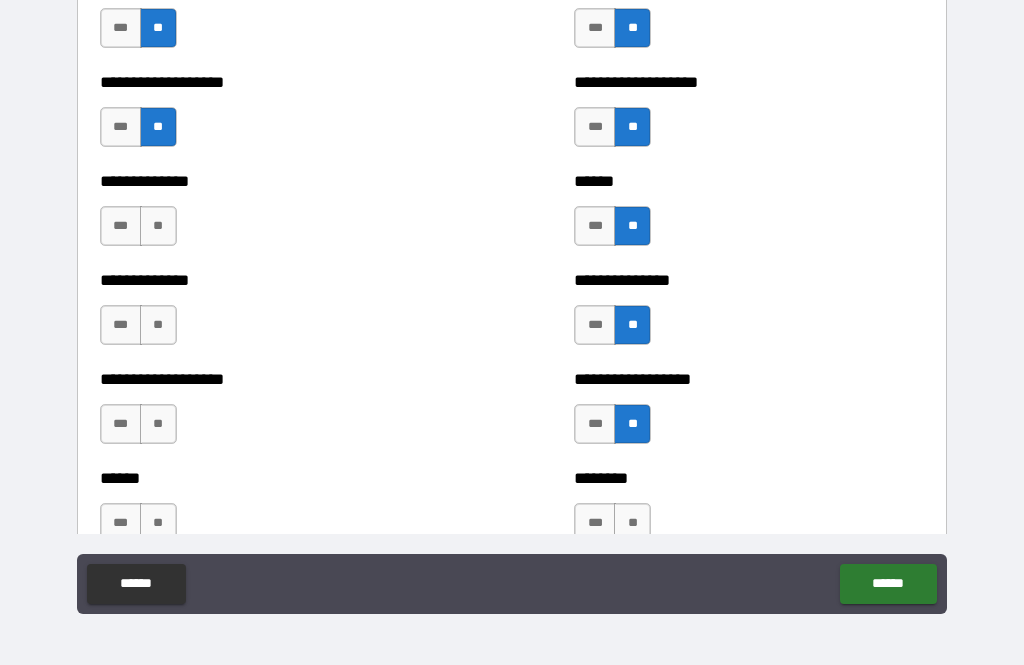 click on "**" at bounding box center [632, 523] 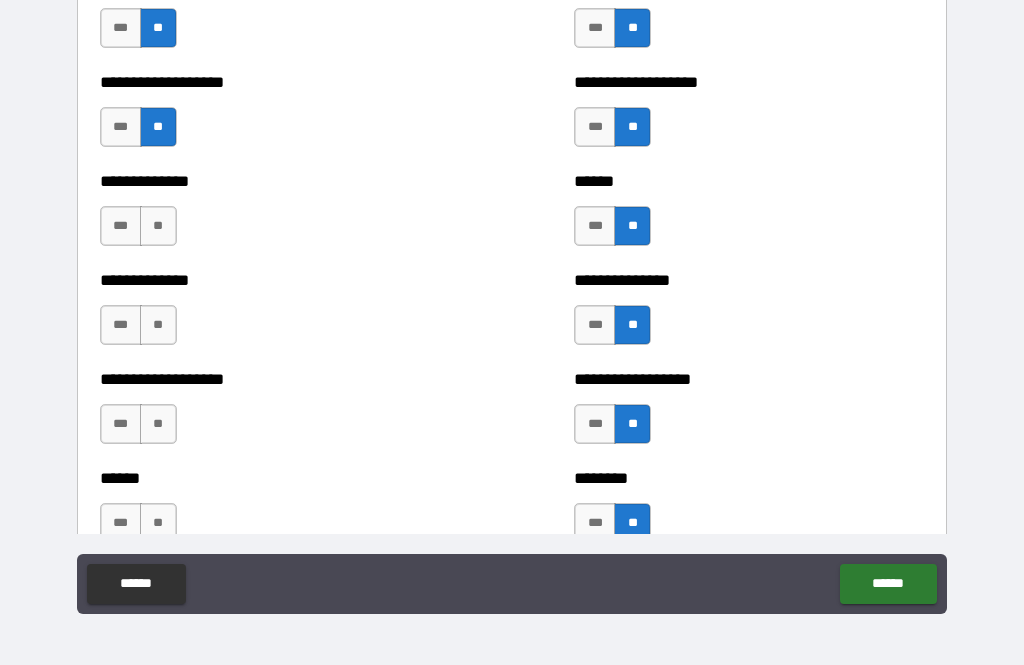 click on "**" at bounding box center [158, 523] 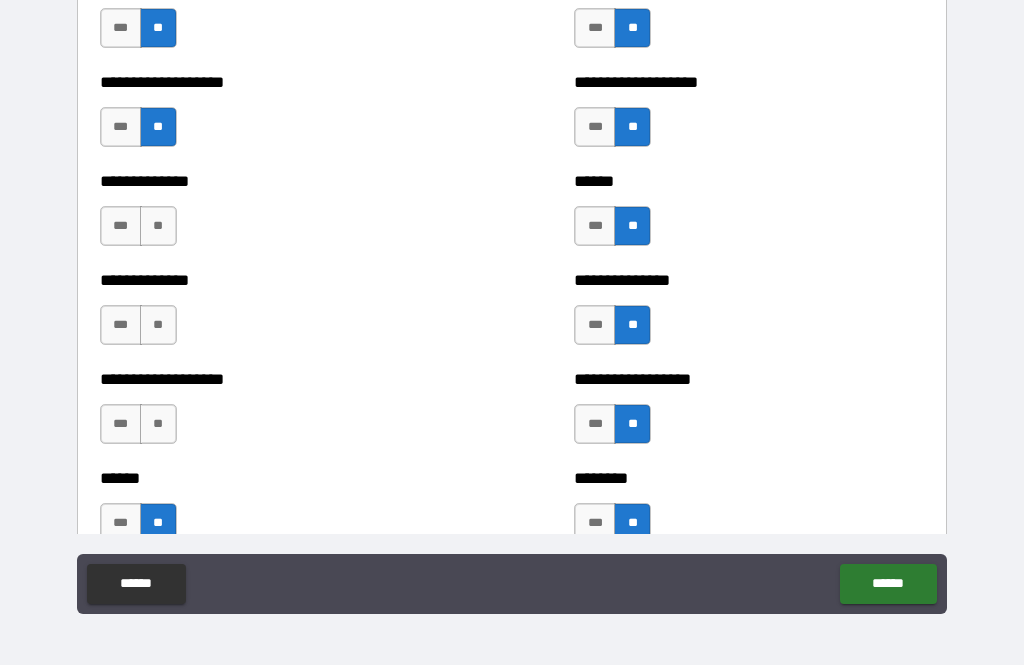 click on "**" at bounding box center [158, 424] 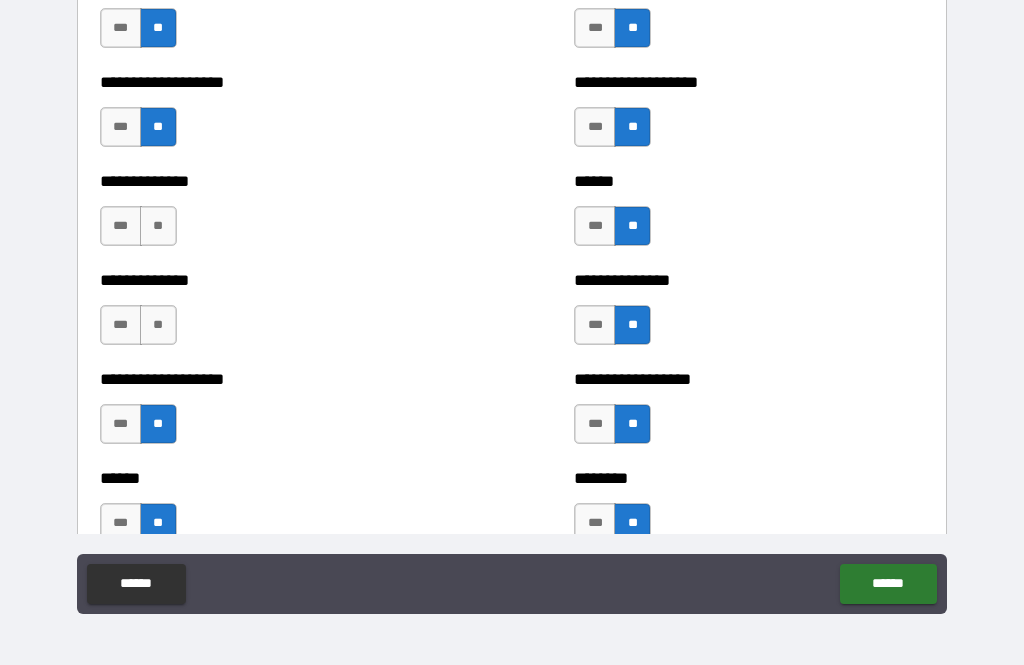 click on "**" at bounding box center (158, 325) 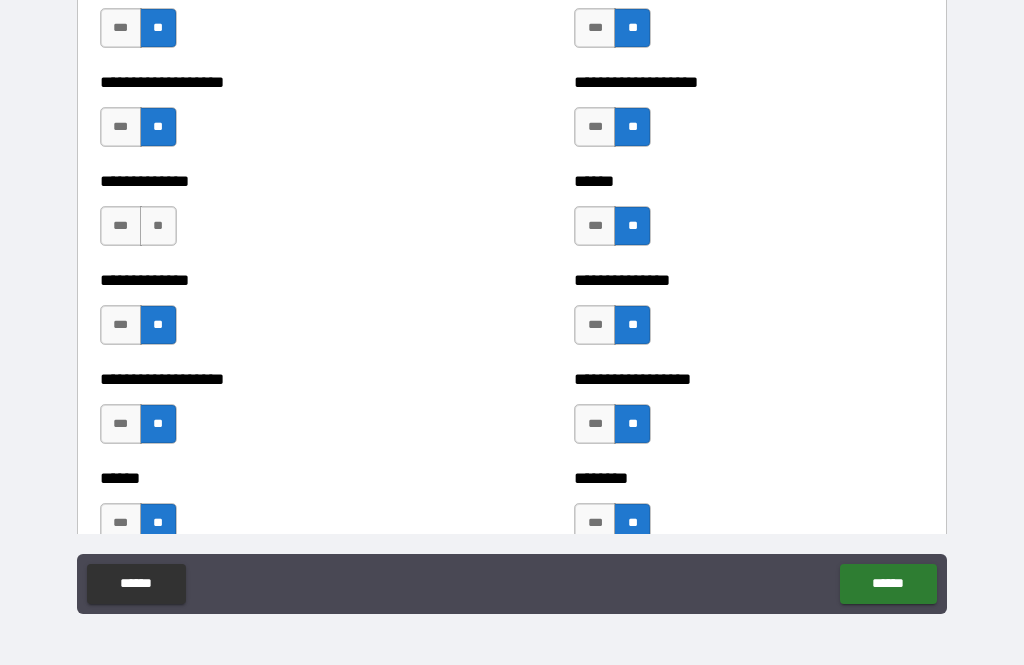 click on "**" at bounding box center (158, 226) 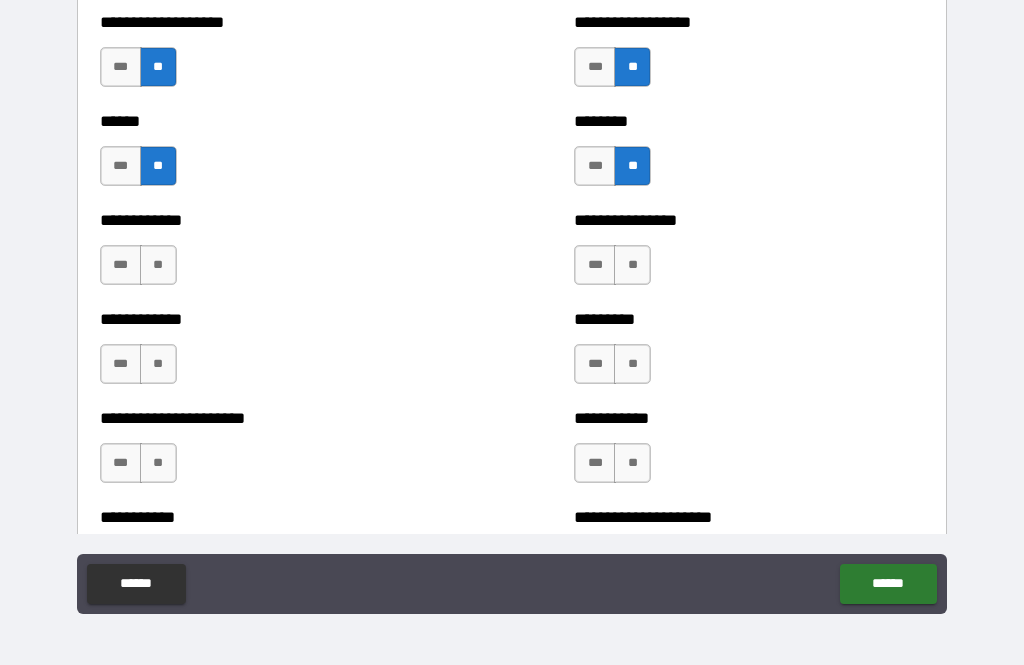scroll, scrollTop: 4969, scrollLeft: 0, axis: vertical 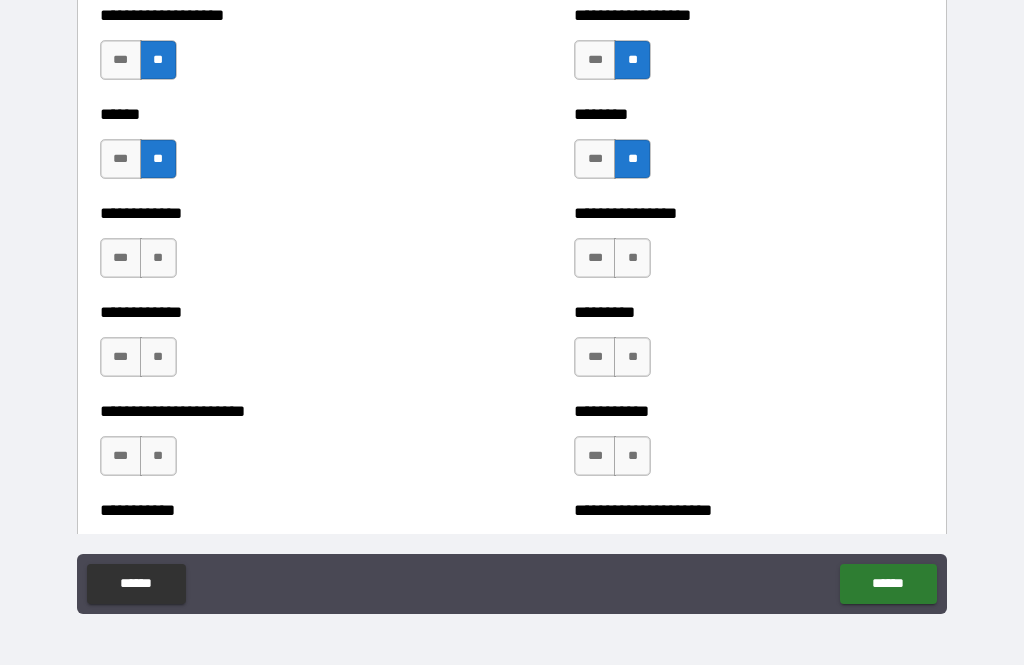 click on "**" at bounding box center (158, 258) 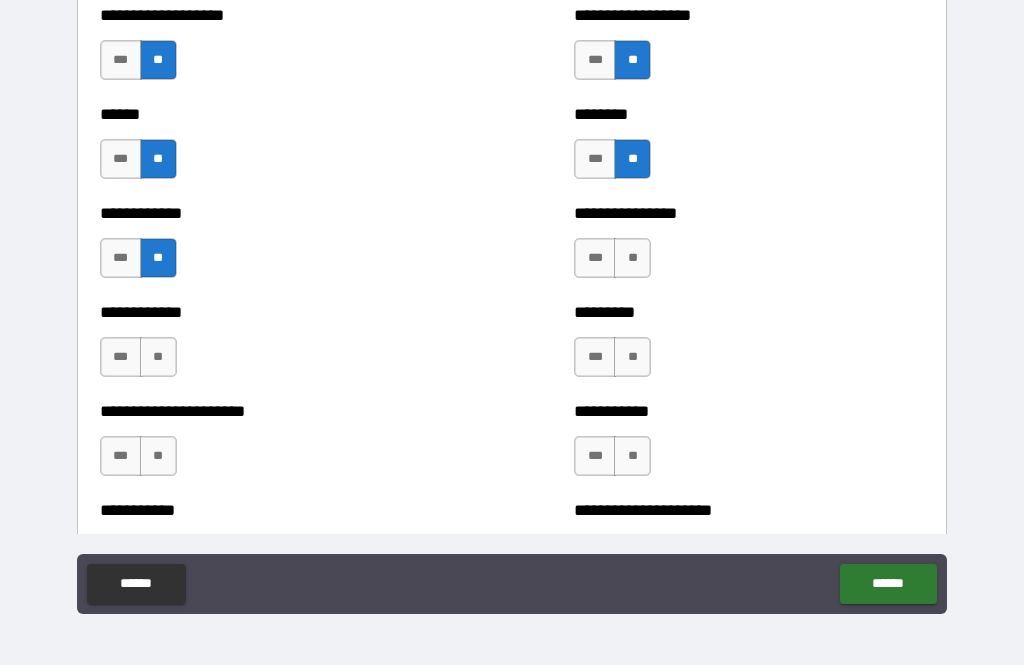 click on "**" at bounding box center (158, 357) 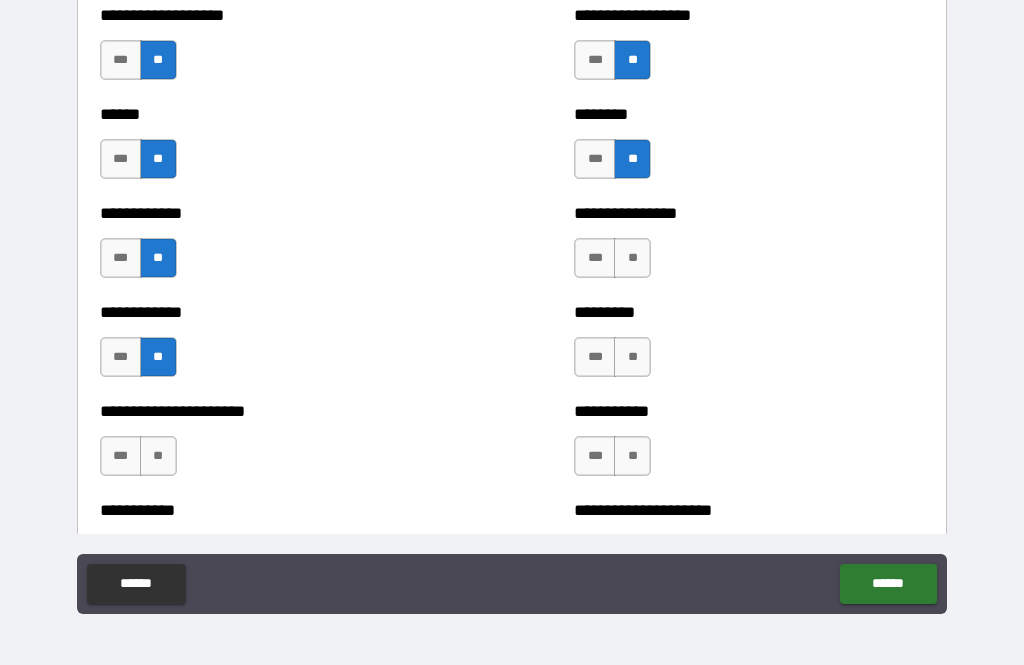 click on "**" at bounding box center (158, 456) 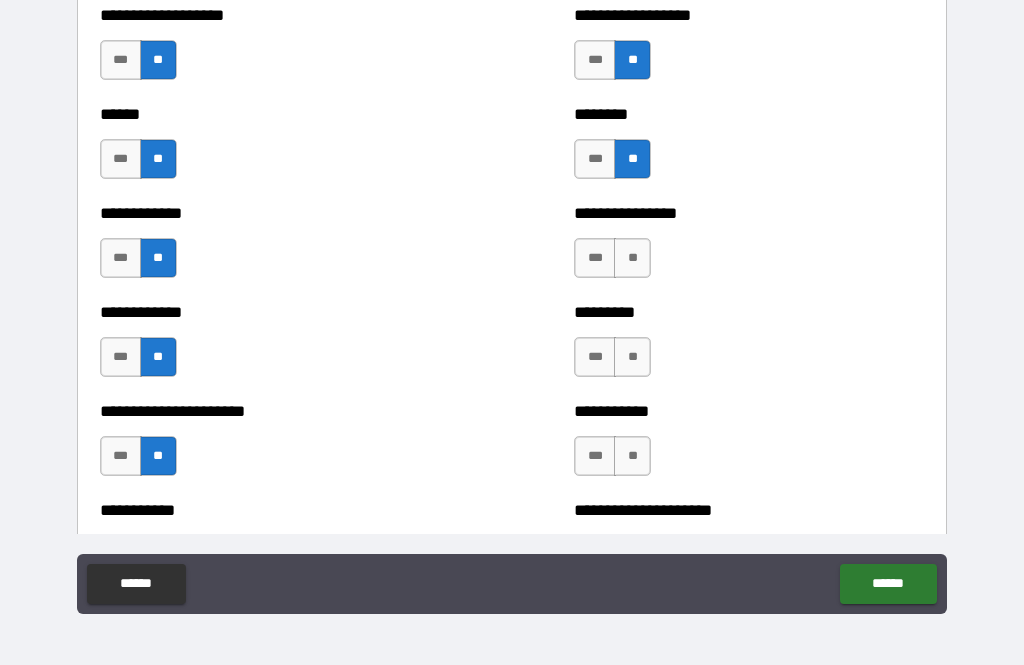 click on "**" at bounding box center (632, 456) 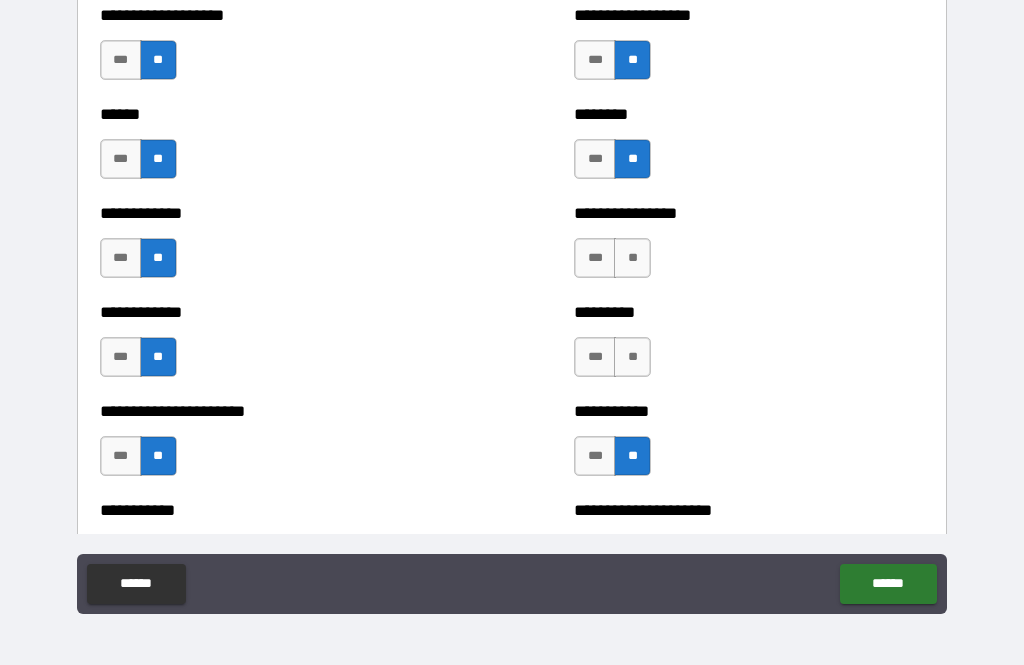 click on "**" at bounding box center [632, 357] 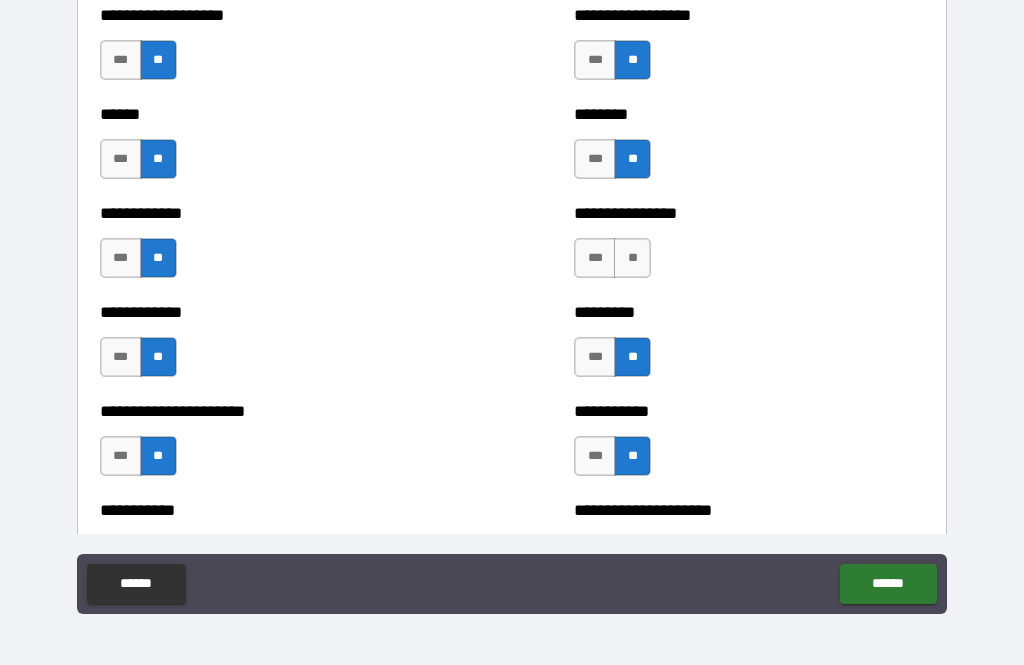 click on "**" at bounding box center [632, 258] 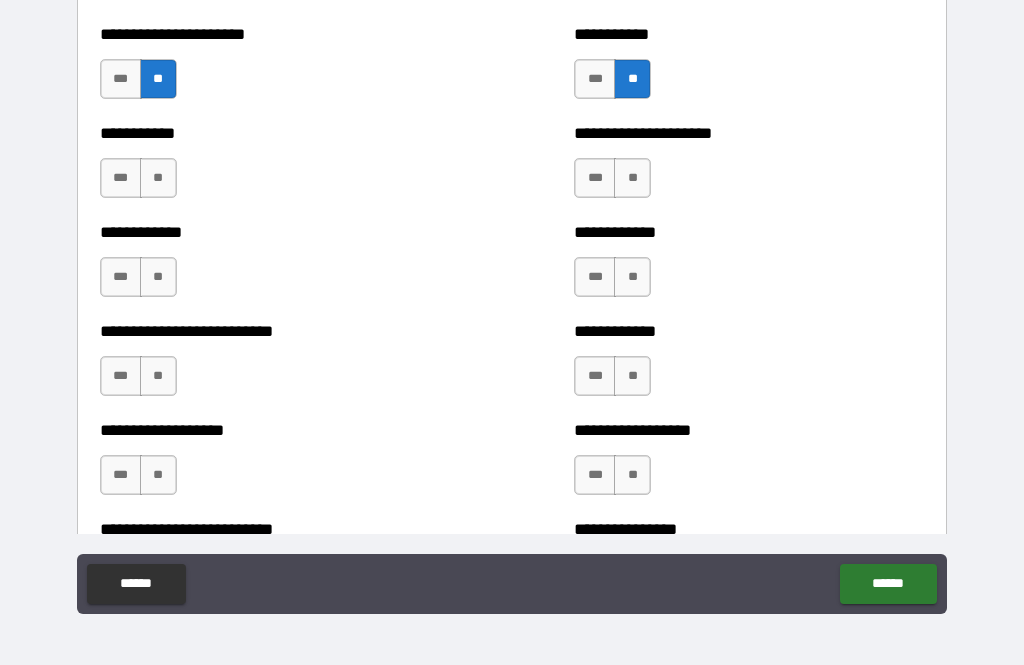 scroll, scrollTop: 5346, scrollLeft: 0, axis: vertical 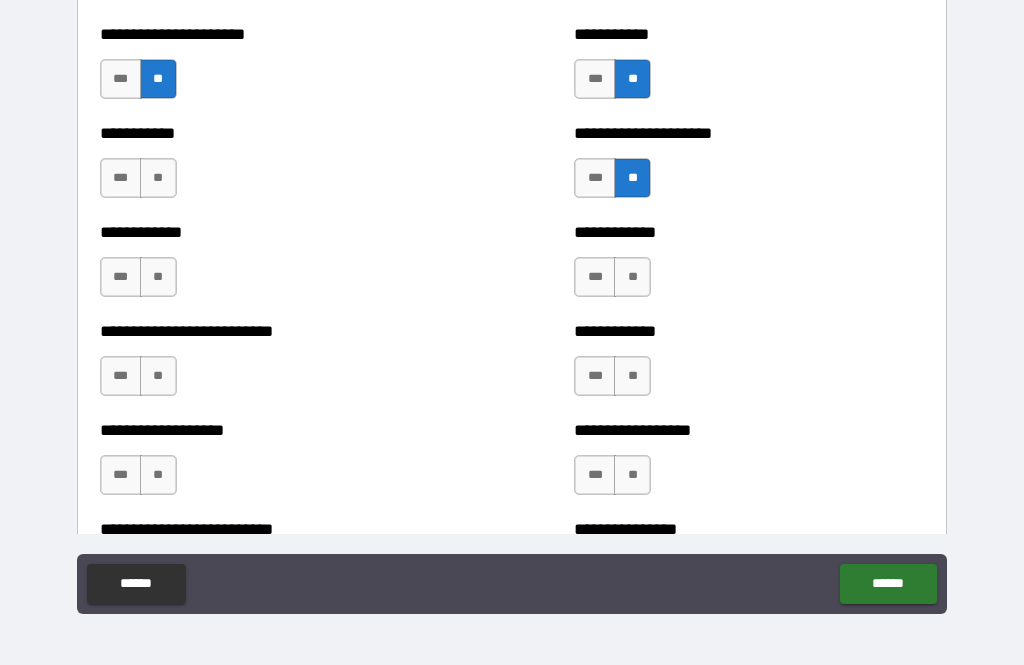 click on "**" at bounding box center (632, 277) 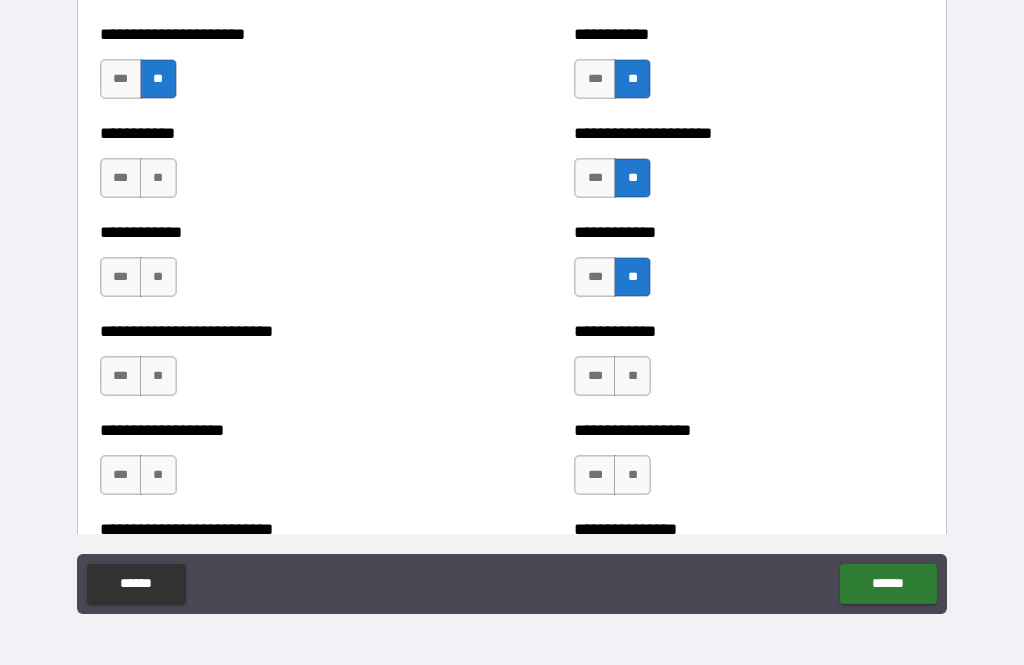 click on "**" at bounding box center (632, 376) 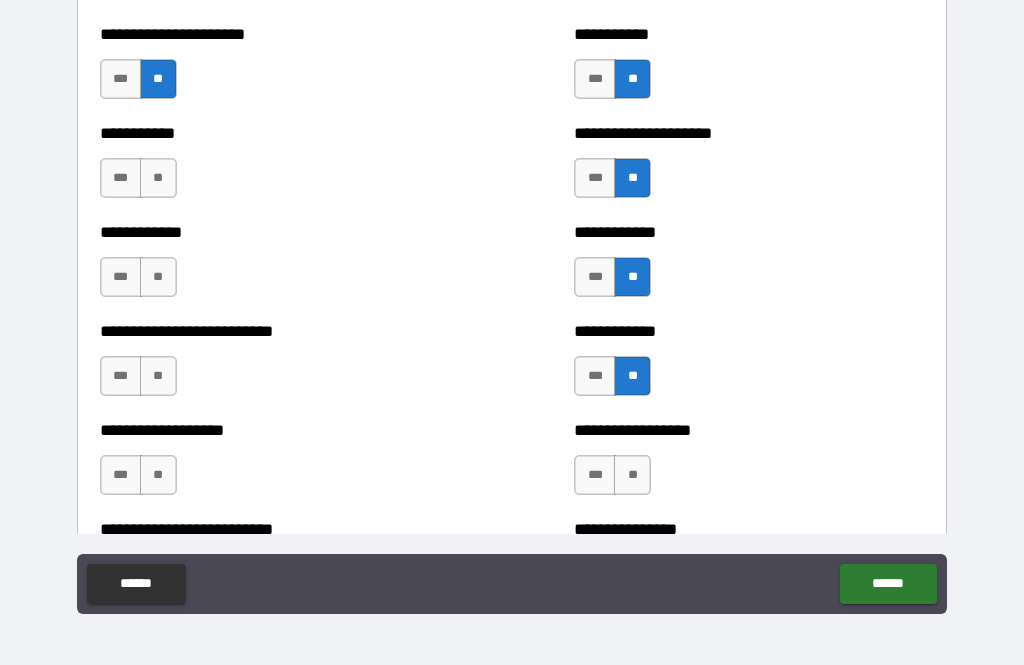 click on "**" at bounding box center (632, 475) 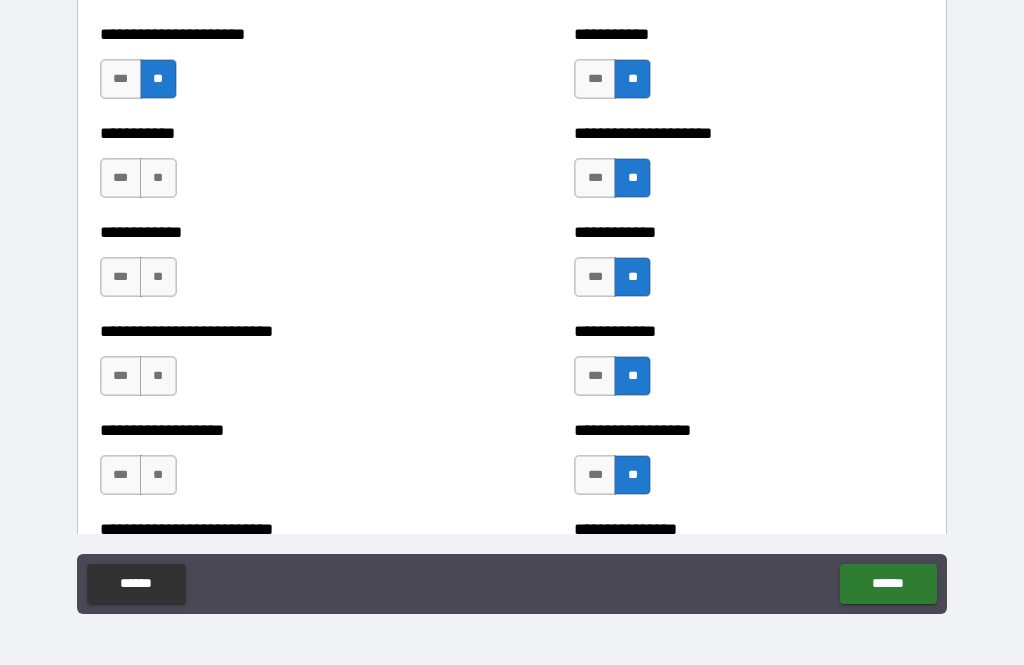 click on "**" at bounding box center [158, 475] 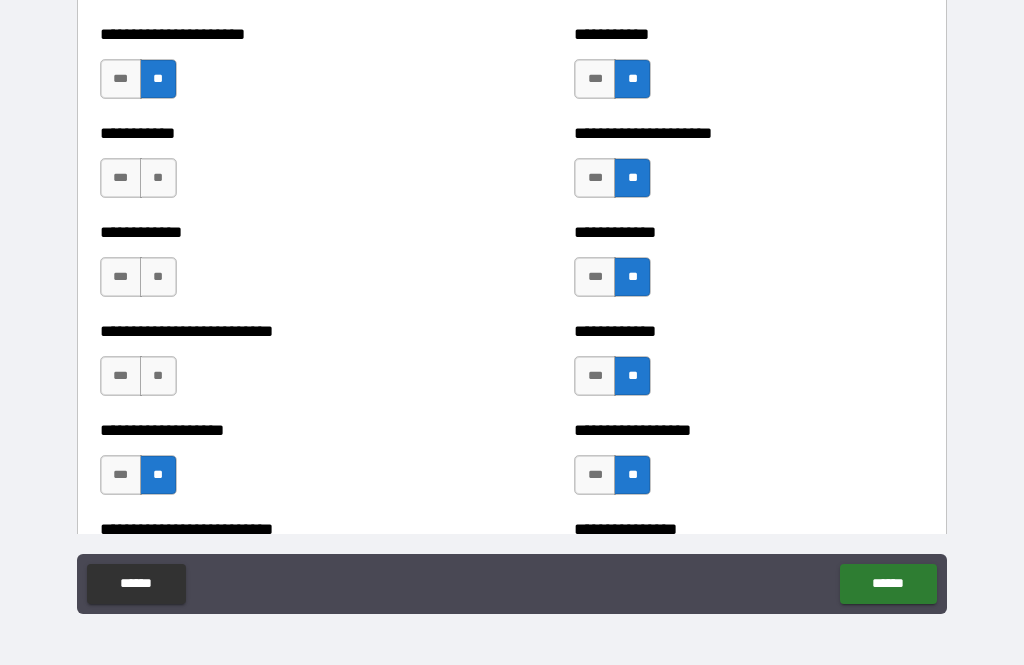 click on "**" at bounding box center [158, 376] 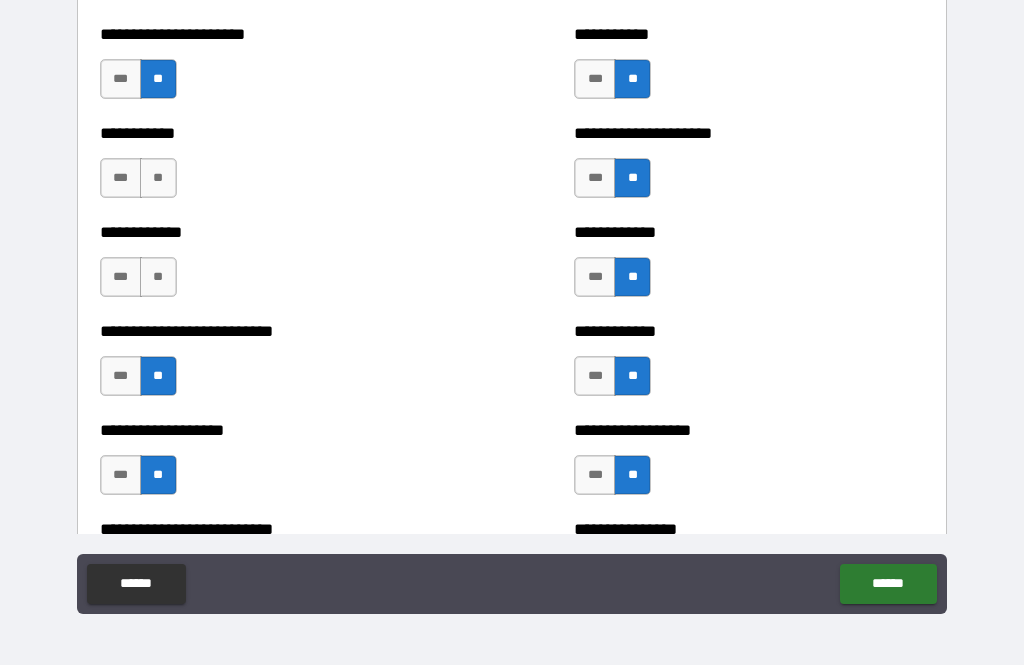 click on "**" at bounding box center (158, 277) 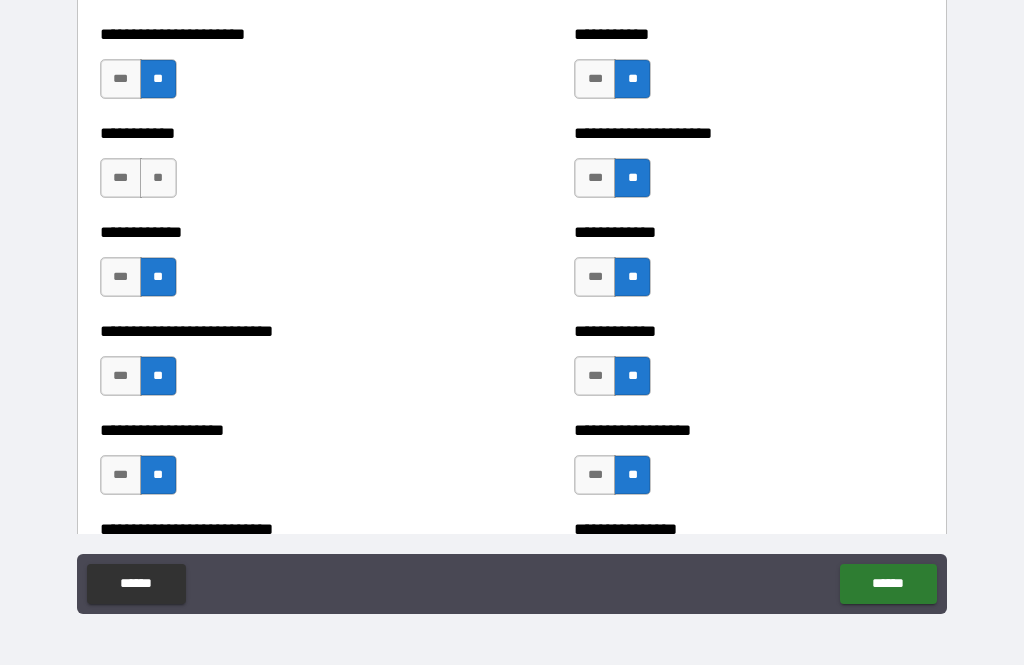 click on "**" at bounding box center (158, 178) 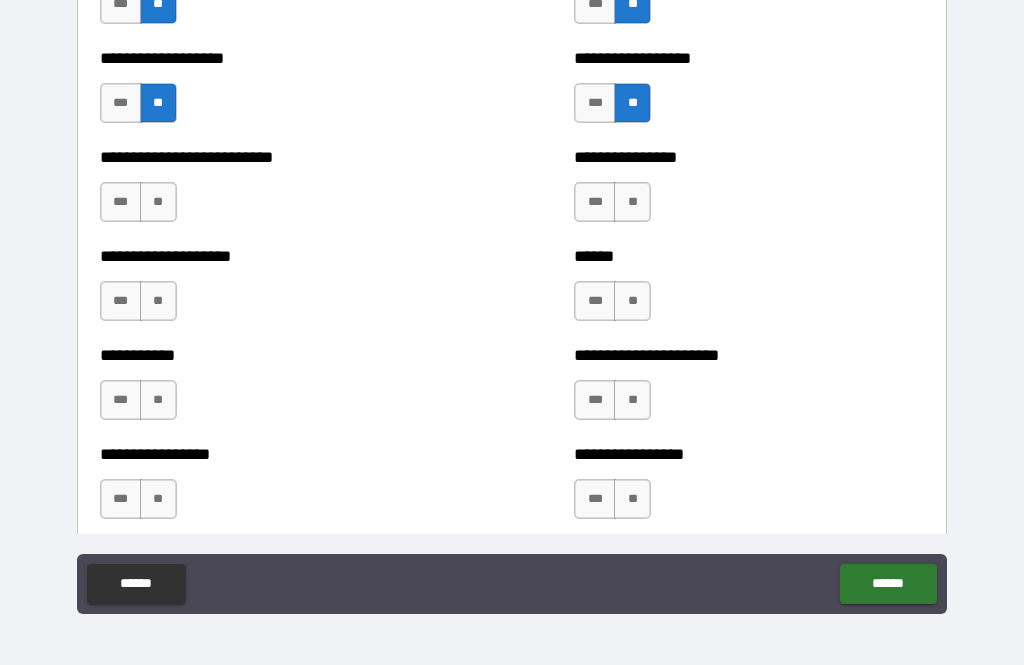 scroll, scrollTop: 5723, scrollLeft: 0, axis: vertical 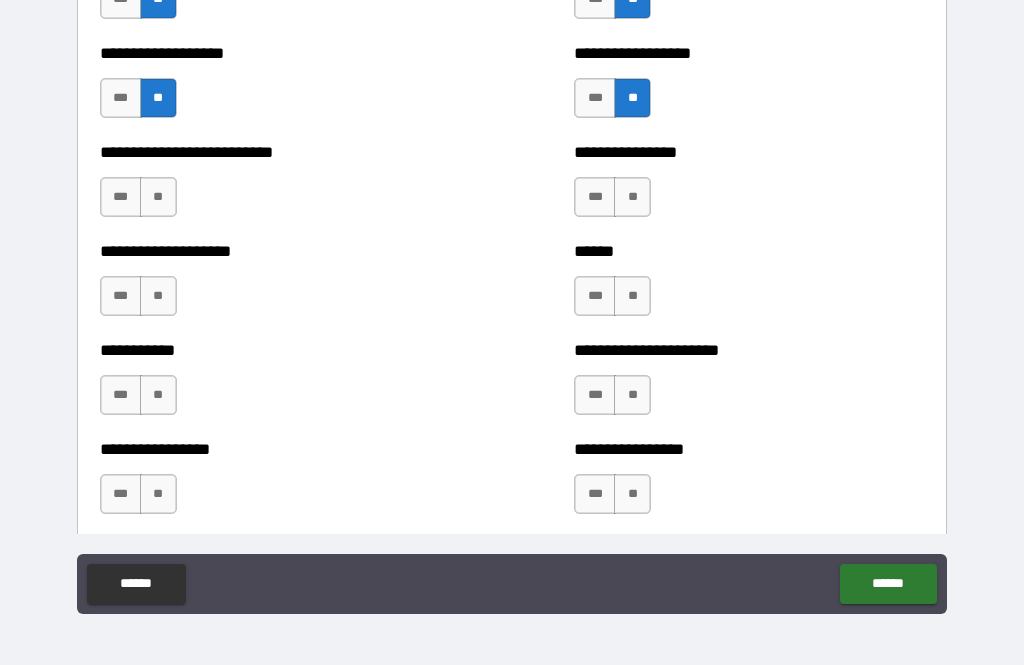 click on "**" at bounding box center [632, 197] 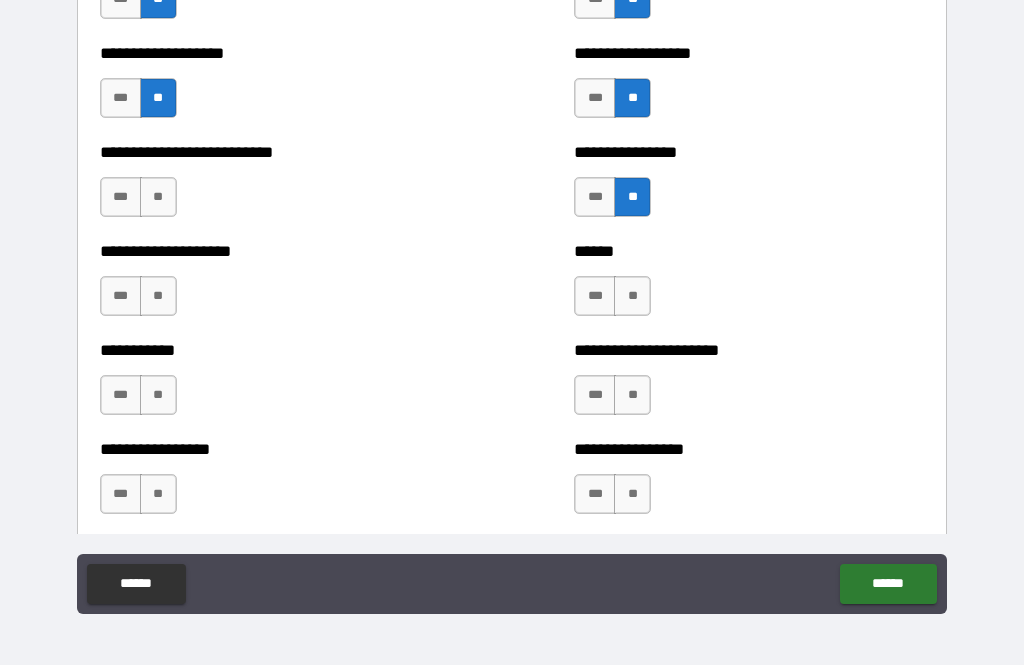 click on "**" at bounding box center [632, 296] 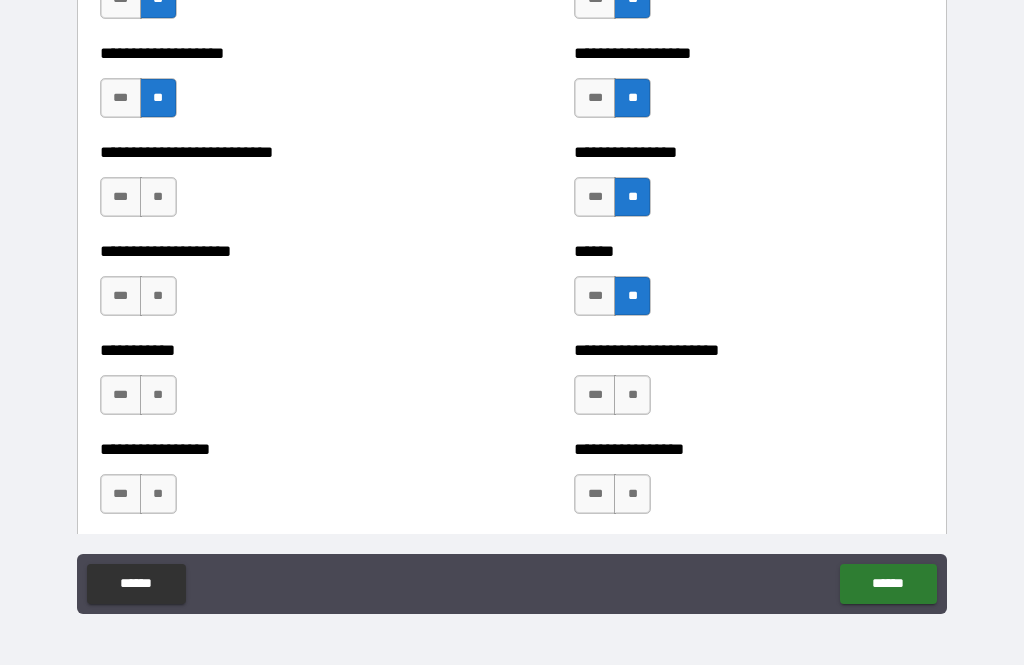 click on "**" at bounding box center [632, 395] 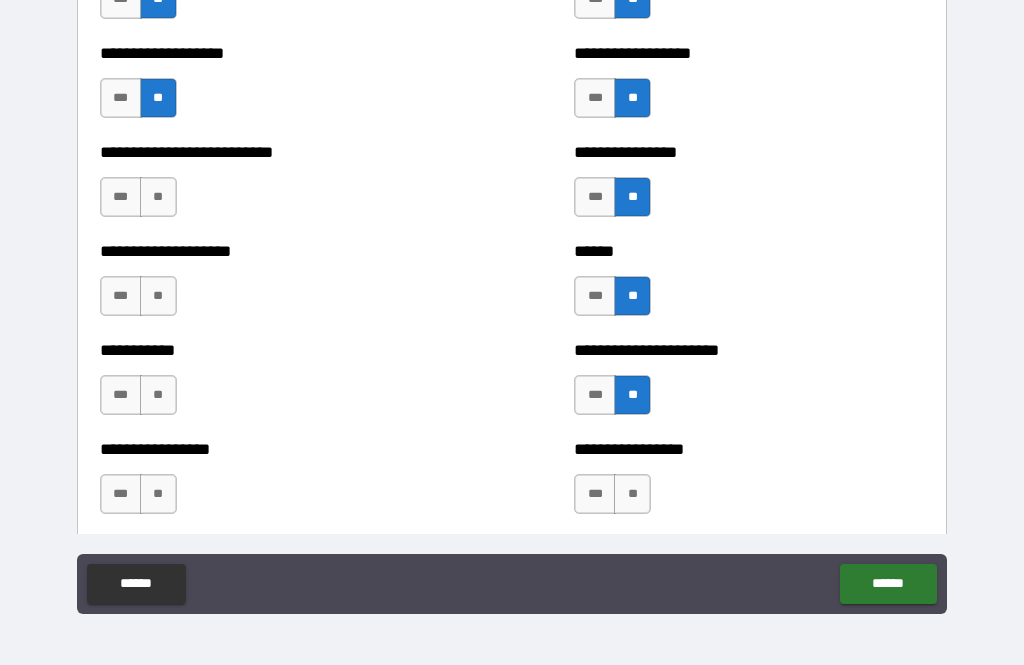 click on "**" at bounding box center [632, 494] 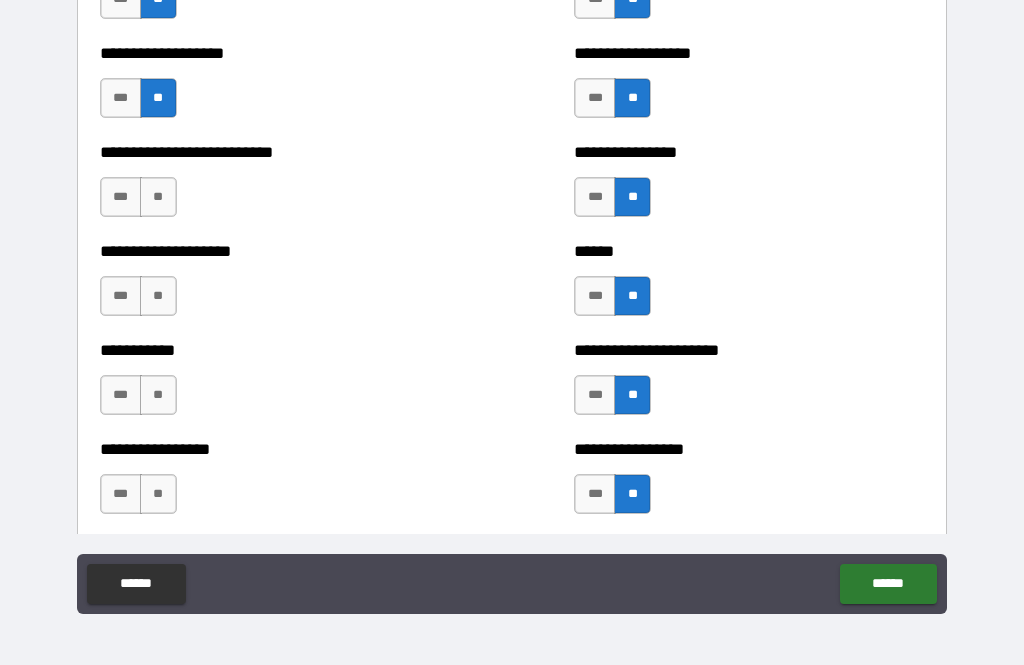 click on "**" at bounding box center (158, 494) 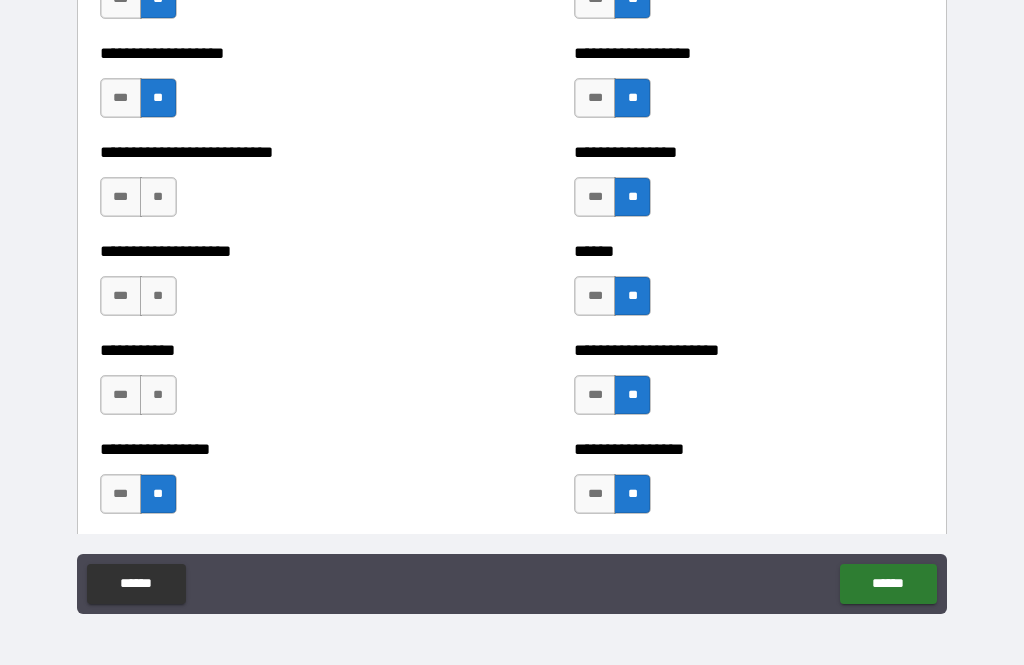 click on "**" at bounding box center (158, 395) 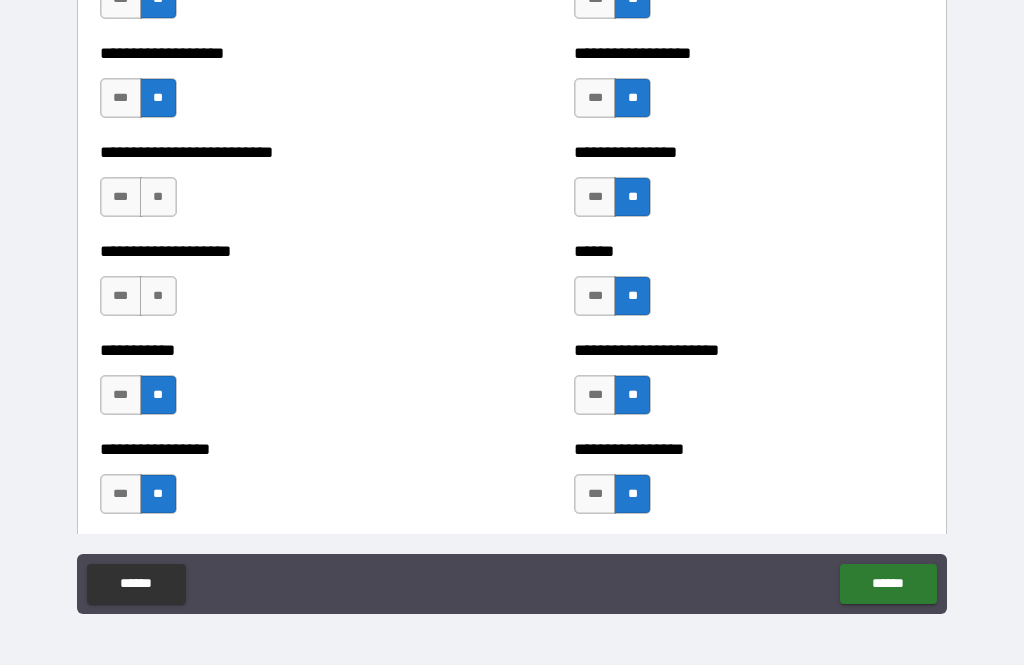 click on "**" at bounding box center (158, 296) 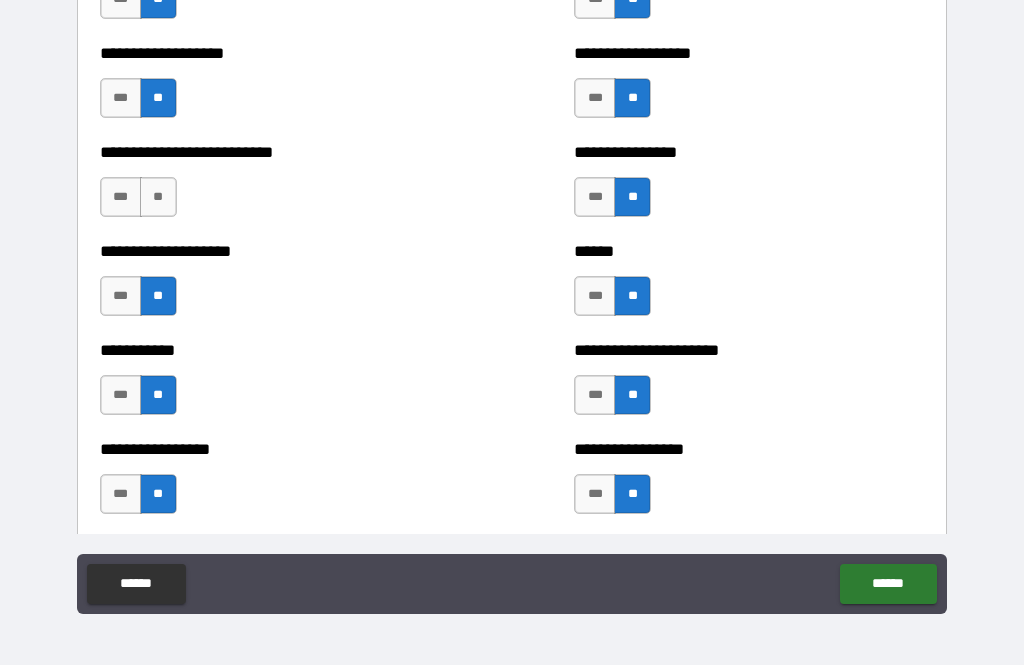 click on "**" at bounding box center [158, 197] 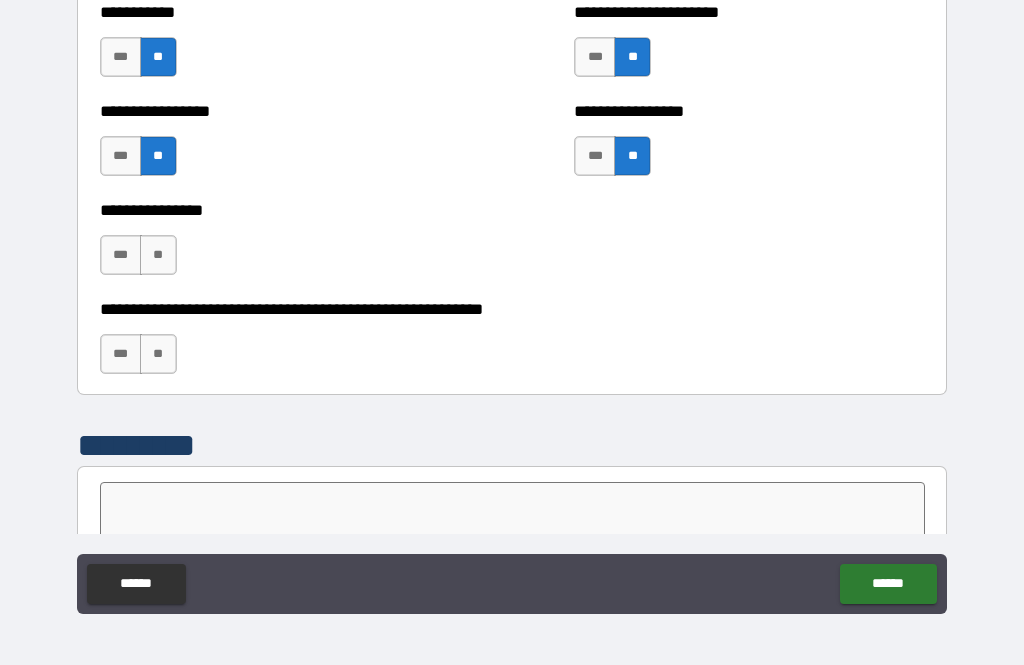 scroll, scrollTop: 6061, scrollLeft: 0, axis: vertical 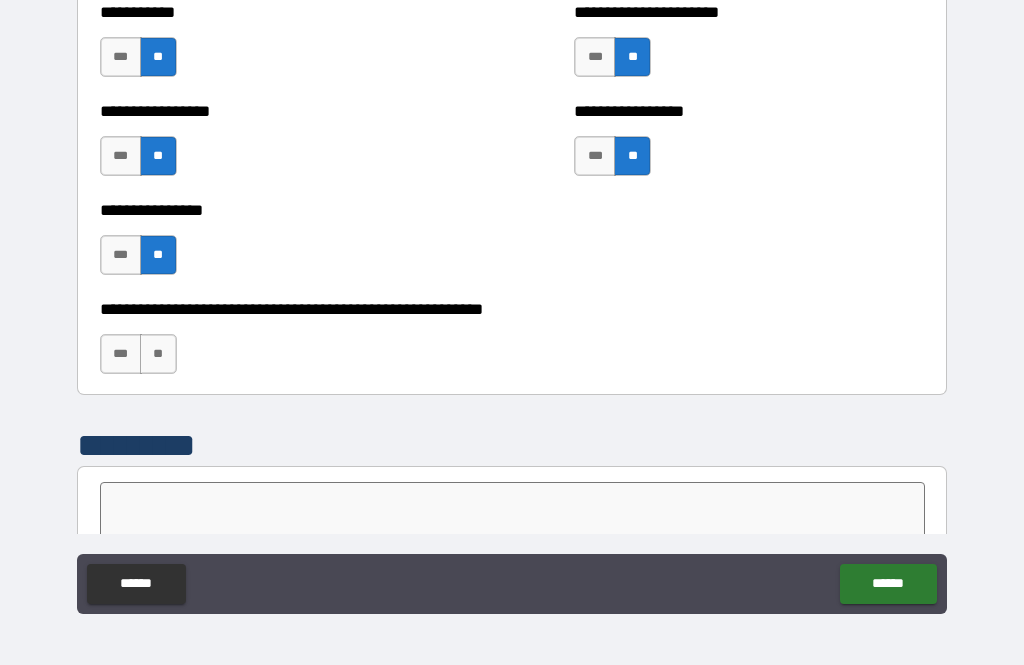 click on "**" at bounding box center [158, 354] 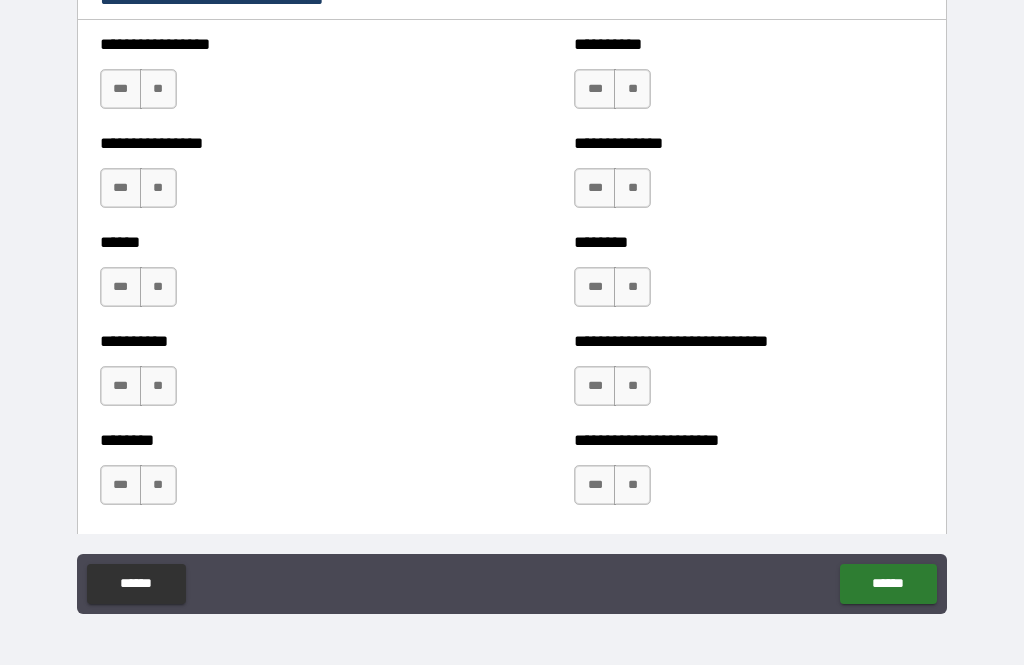 scroll, scrollTop: 6744, scrollLeft: 0, axis: vertical 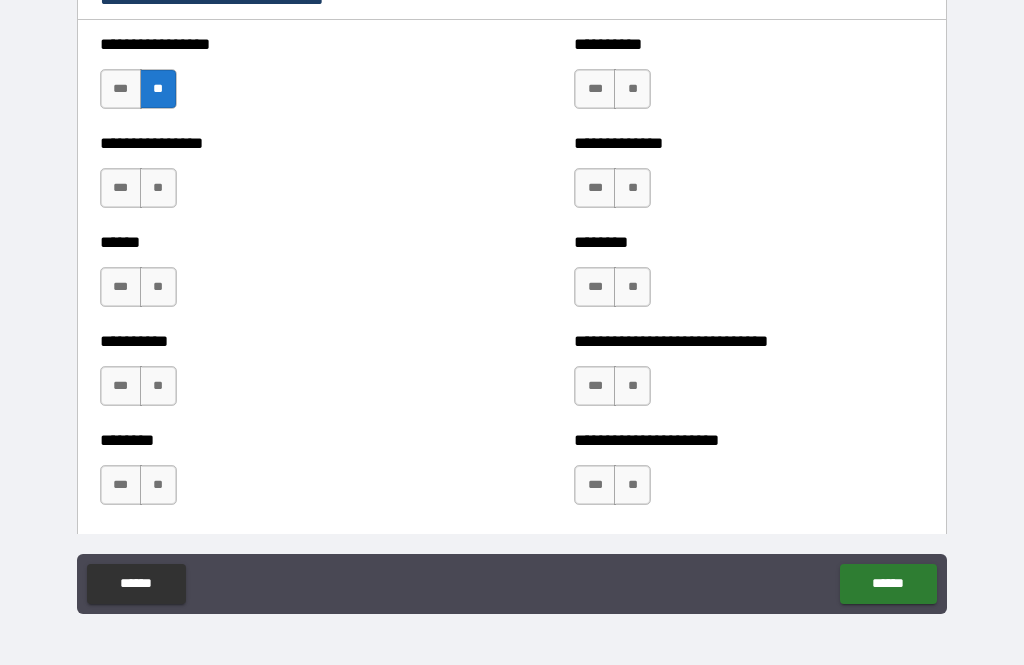 click on "**" at bounding box center [158, 188] 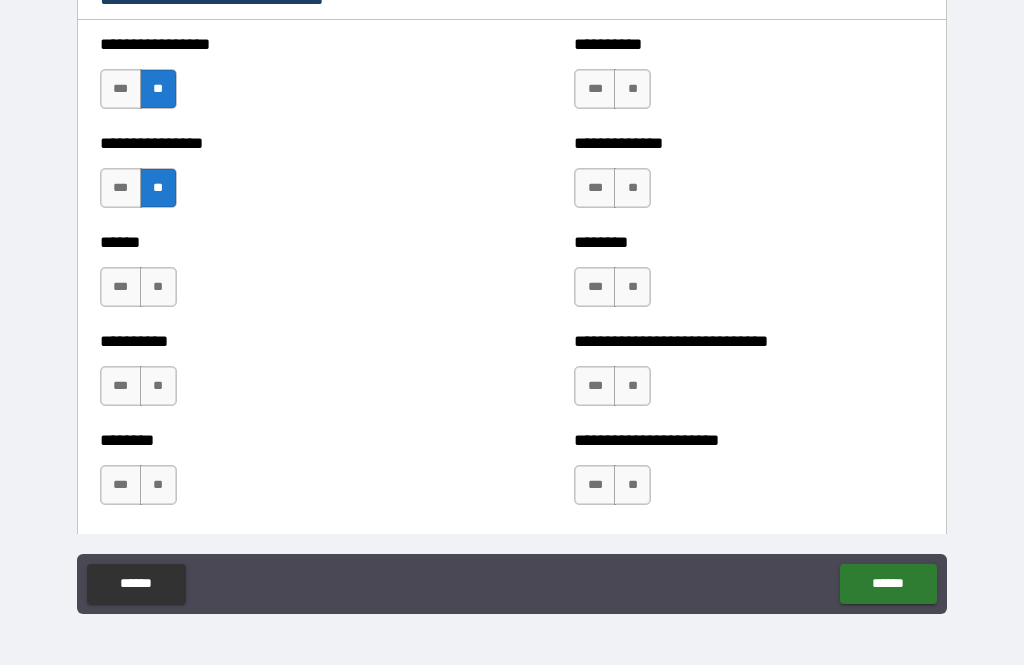 click on "**" at bounding box center (158, 287) 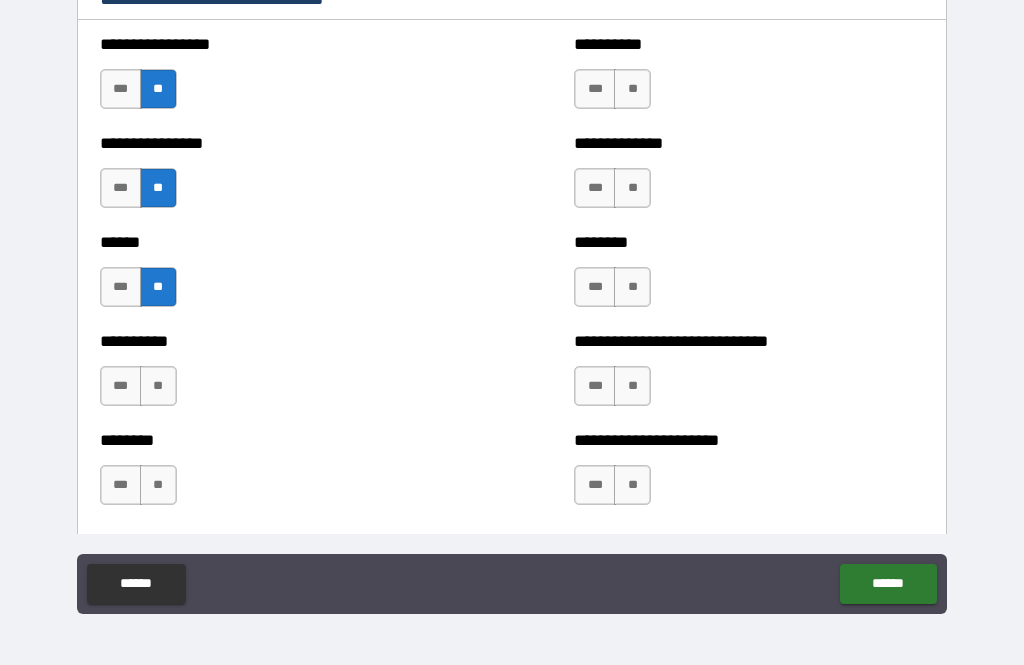 click on "**" at bounding box center (158, 386) 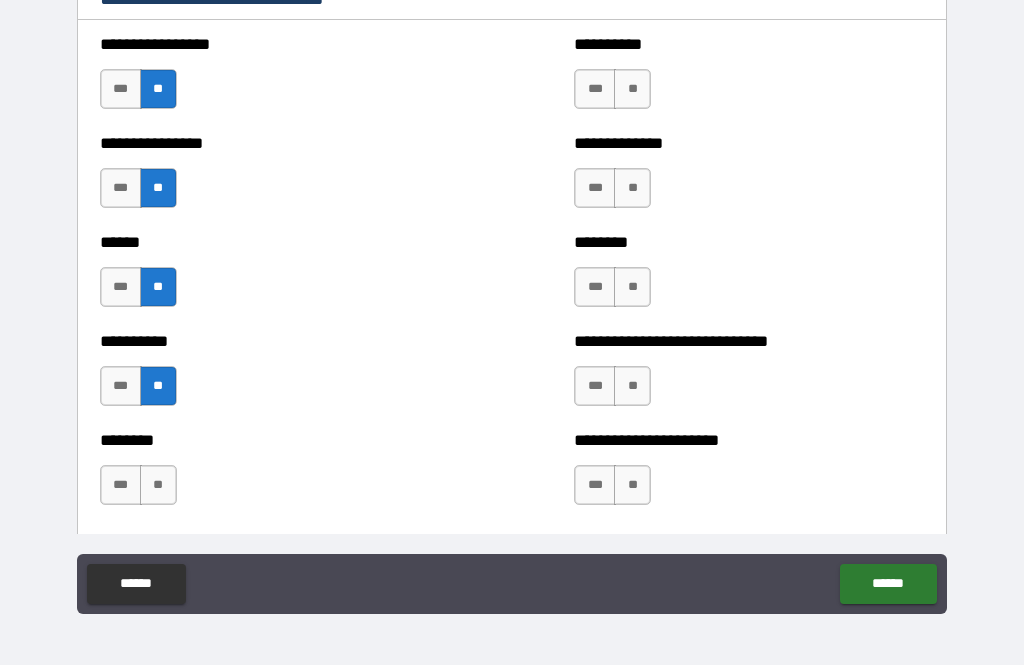 click on "**" at bounding box center [158, 485] 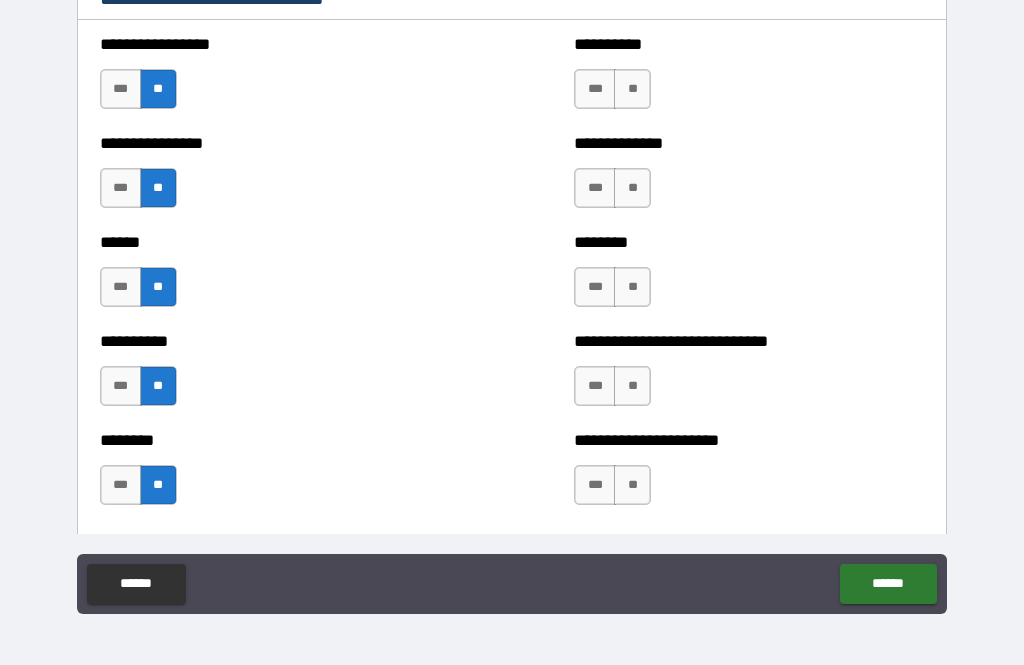 click on "**" at bounding box center (632, 89) 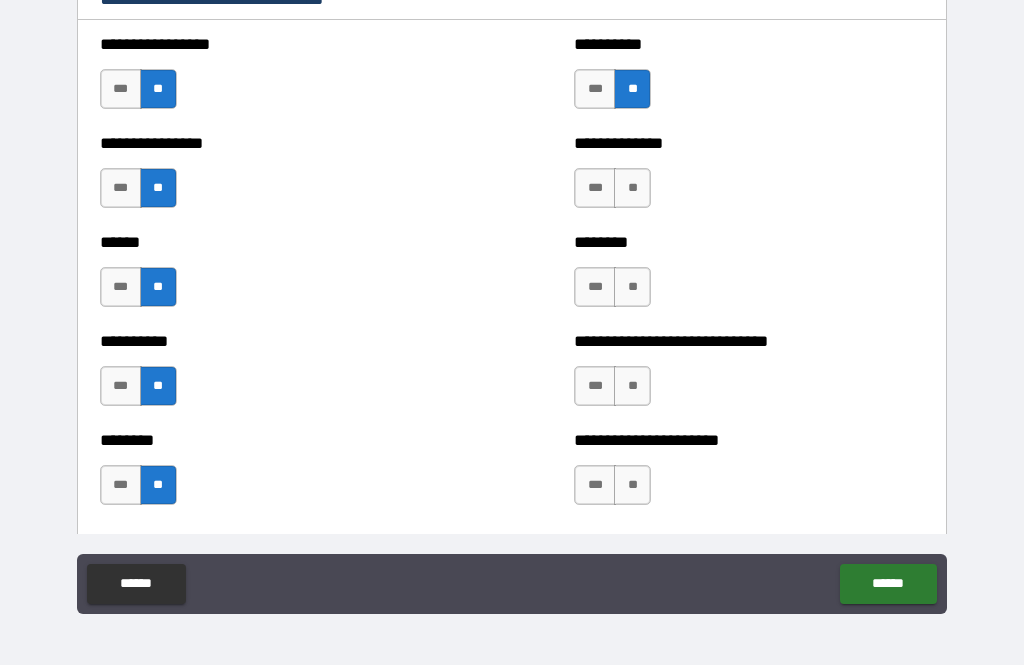 click on "**" at bounding box center [632, 188] 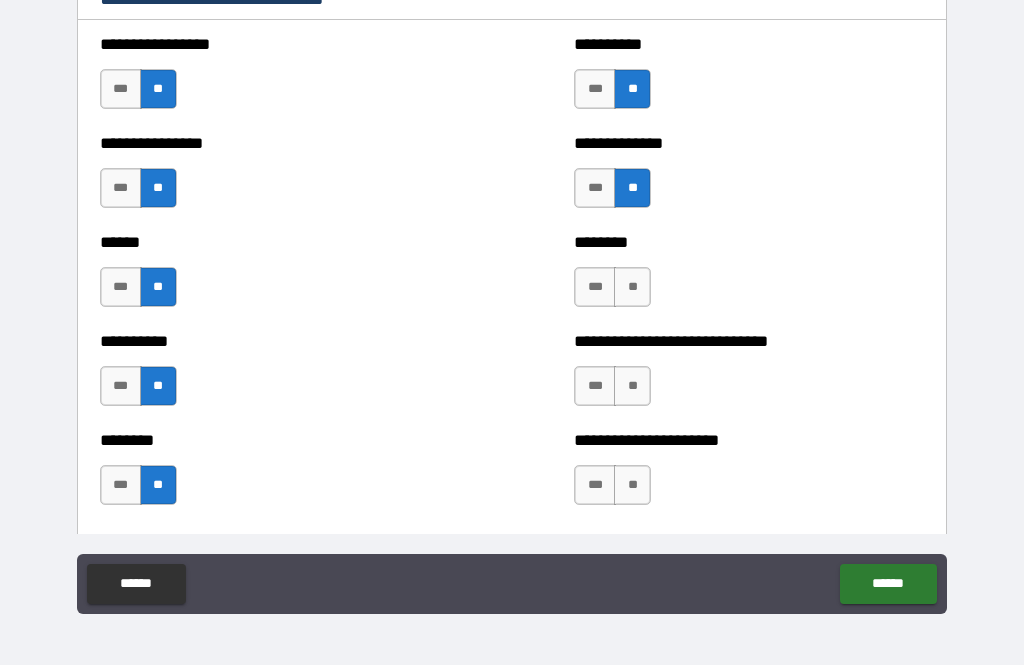 click on "**" at bounding box center (632, 287) 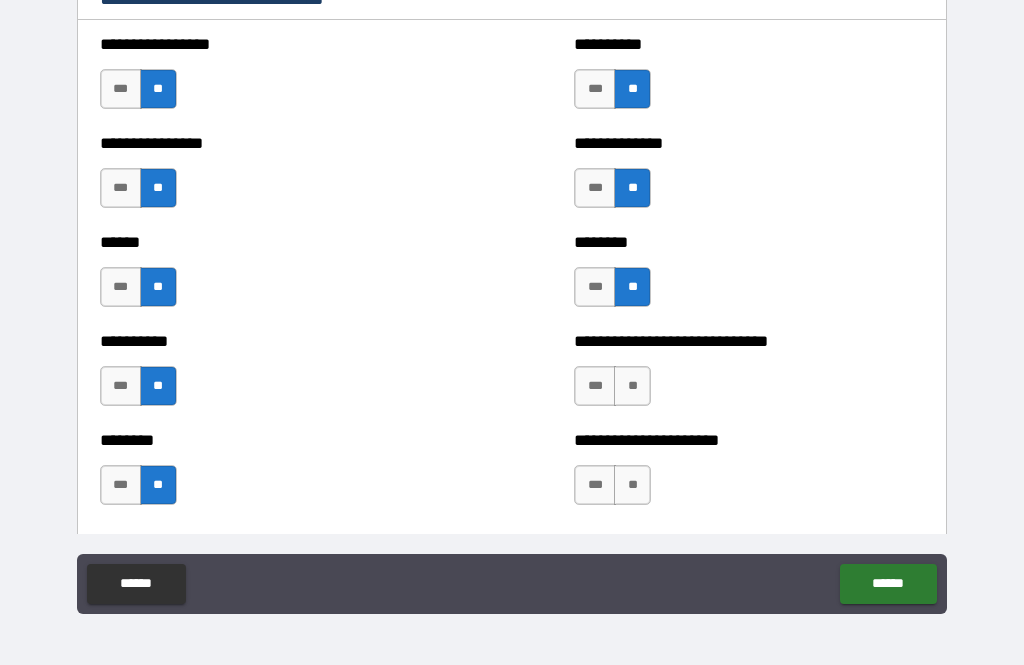 click on "***" at bounding box center [595, 386] 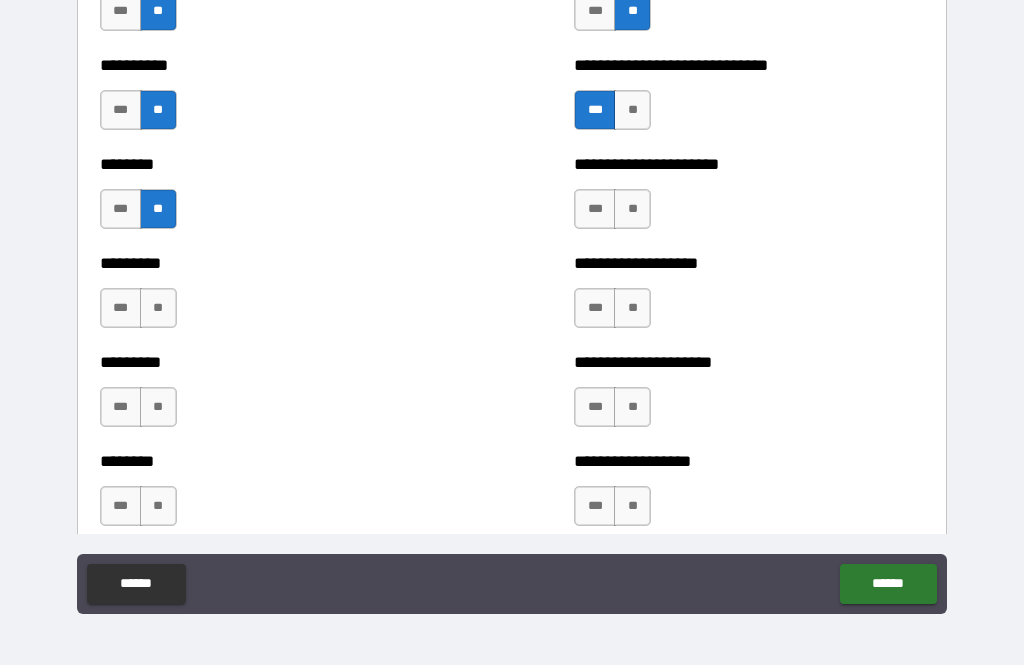 scroll, scrollTop: 7021, scrollLeft: 0, axis: vertical 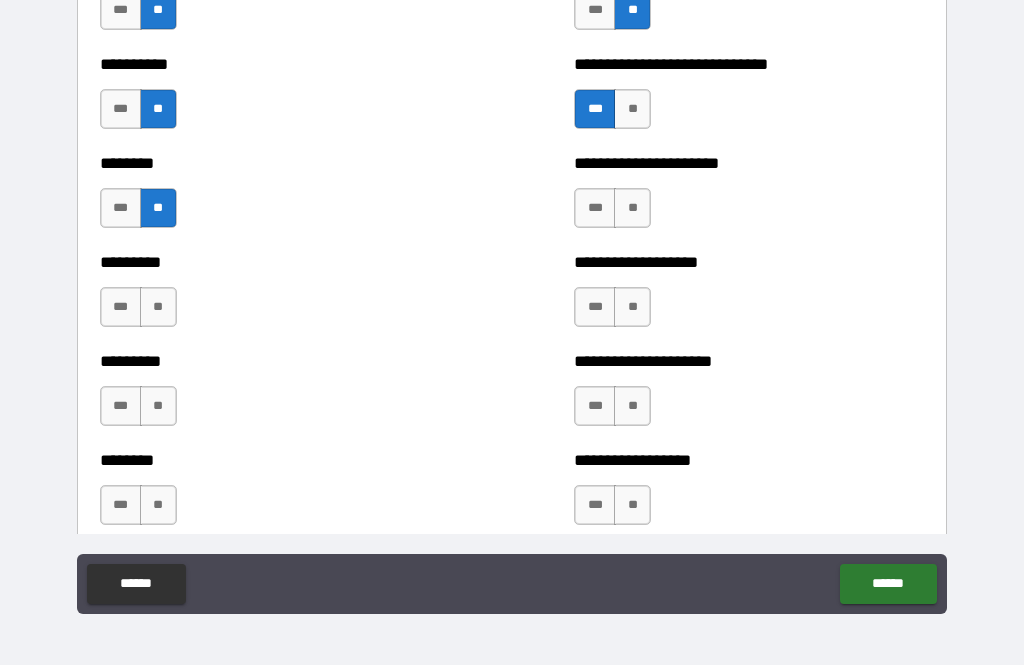 click on "**" at bounding box center (632, 208) 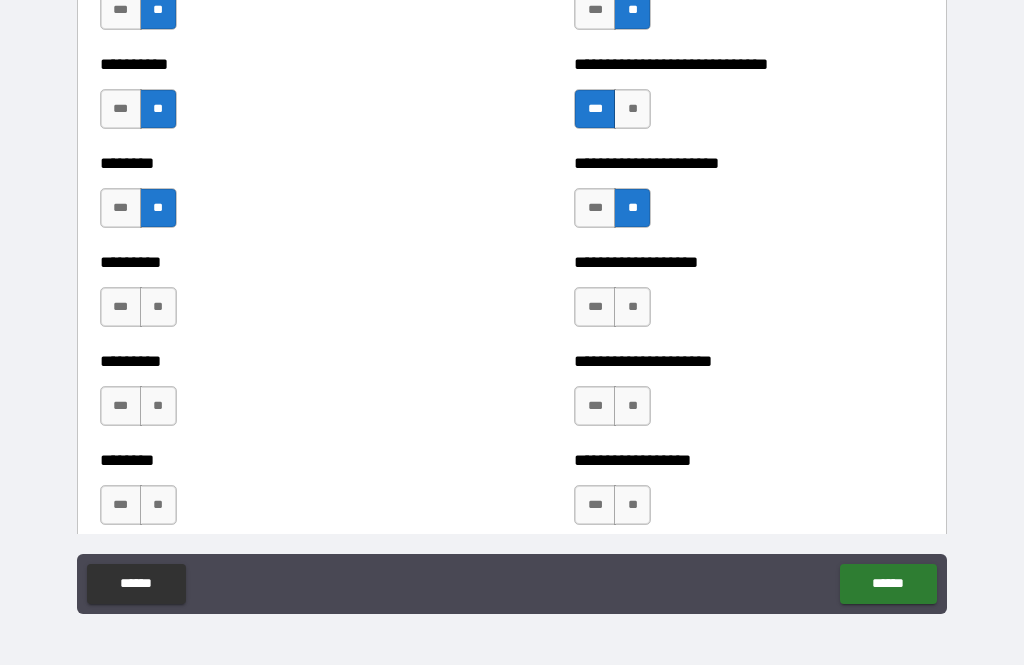 click on "**" at bounding box center [632, 307] 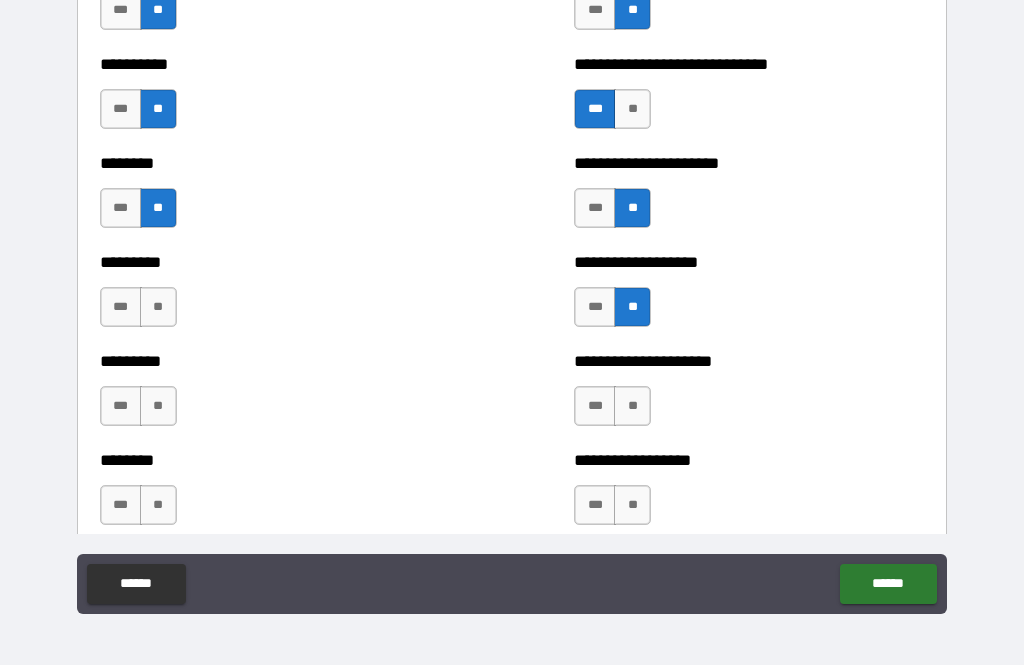 click on "**" at bounding box center [632, 406] 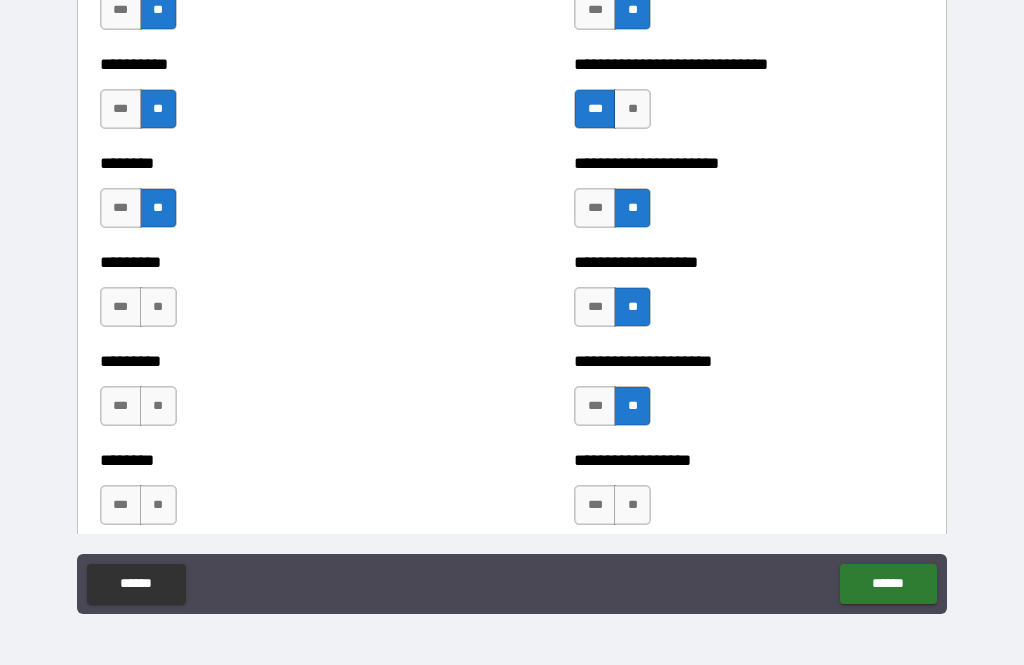 click on "**" at bounding box center (632, 505) 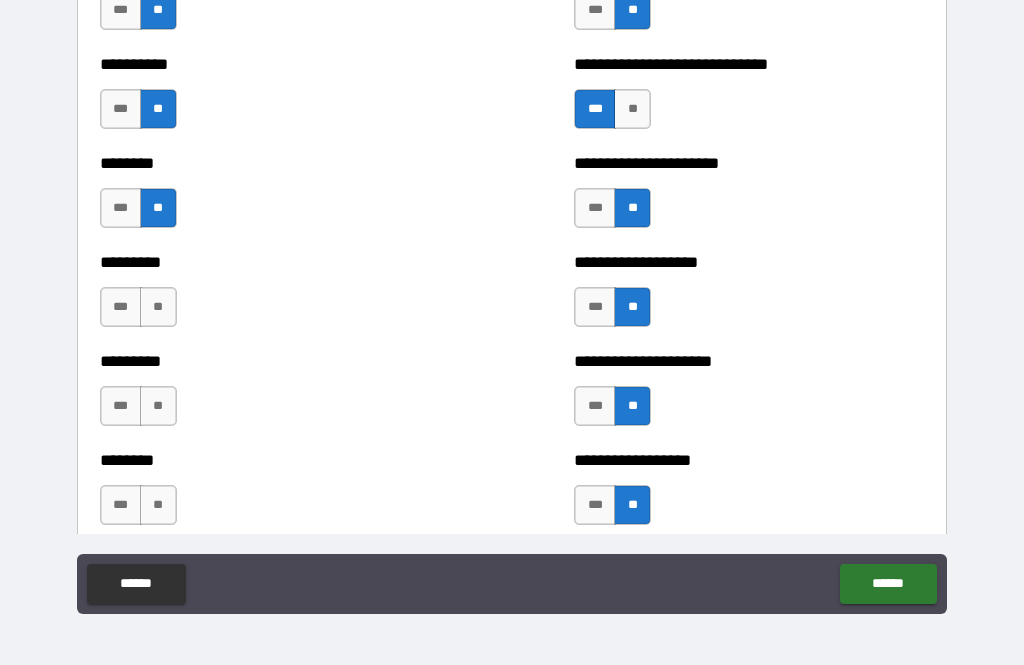 click on "**" at bounding box center (158, 505) 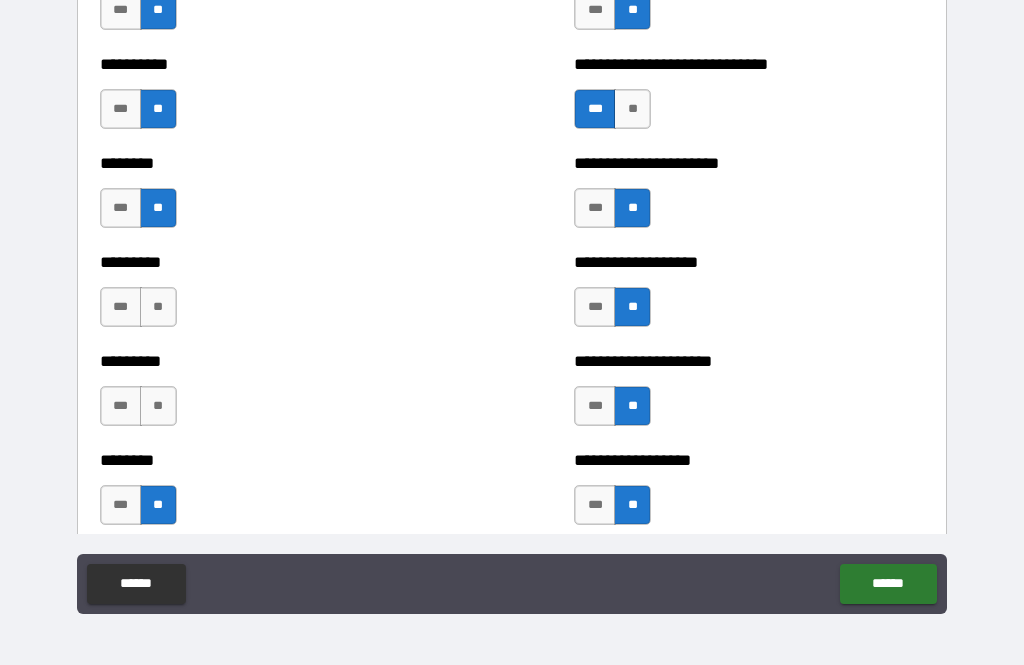 click on "**" at bounding box center (158, 406) 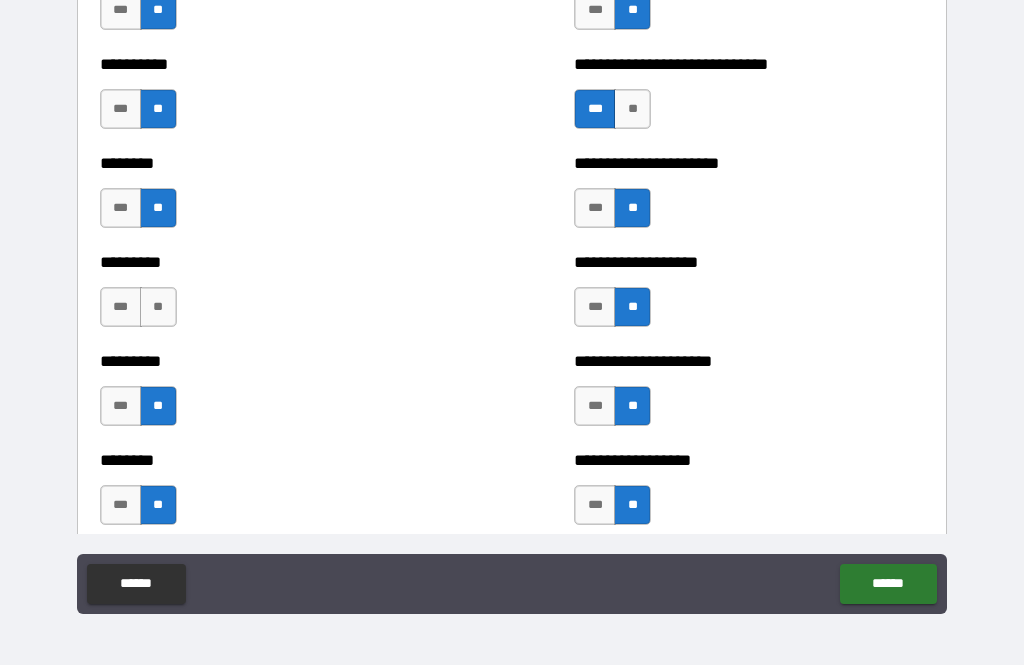 click on "**" at bounding box center [158, 307] 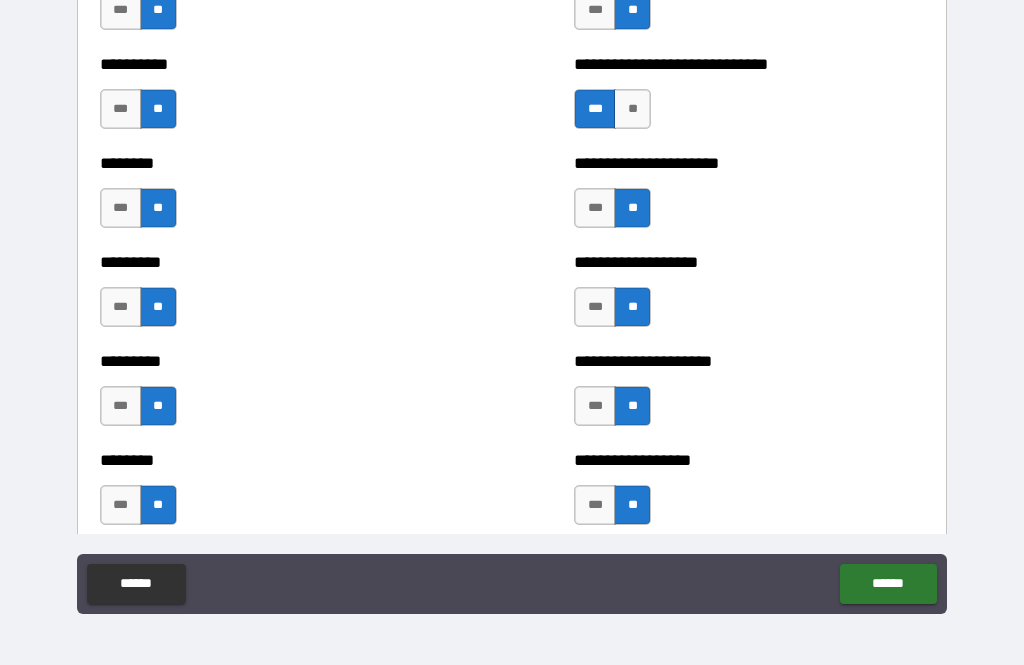 click on "***" at bounding box center [121, 208] 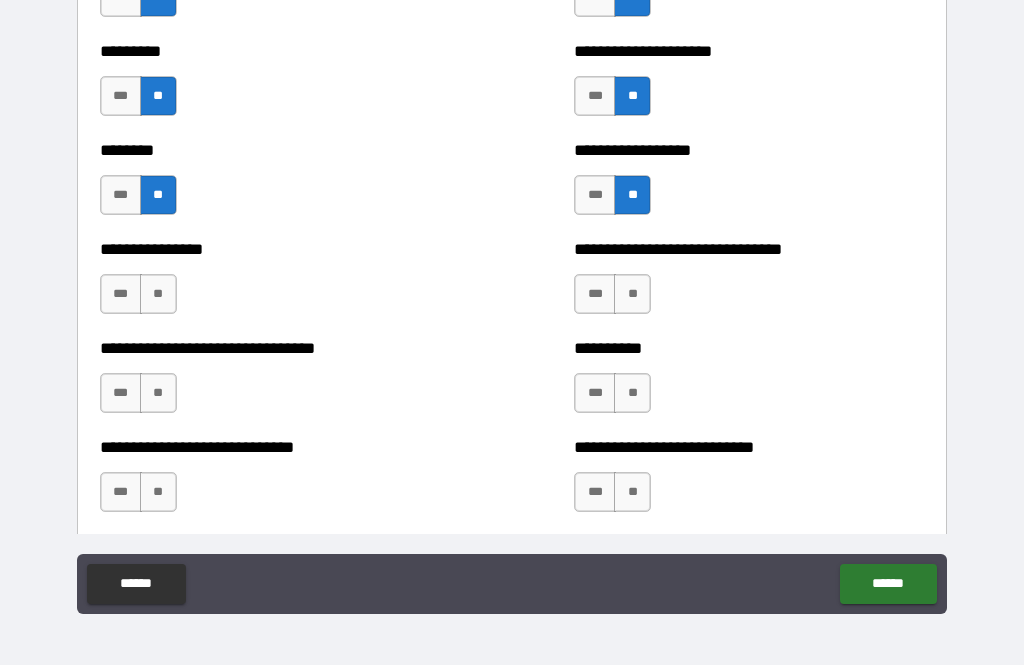 scroll, scrollTop: 7334, scrollLeft: 0, axis: vertical 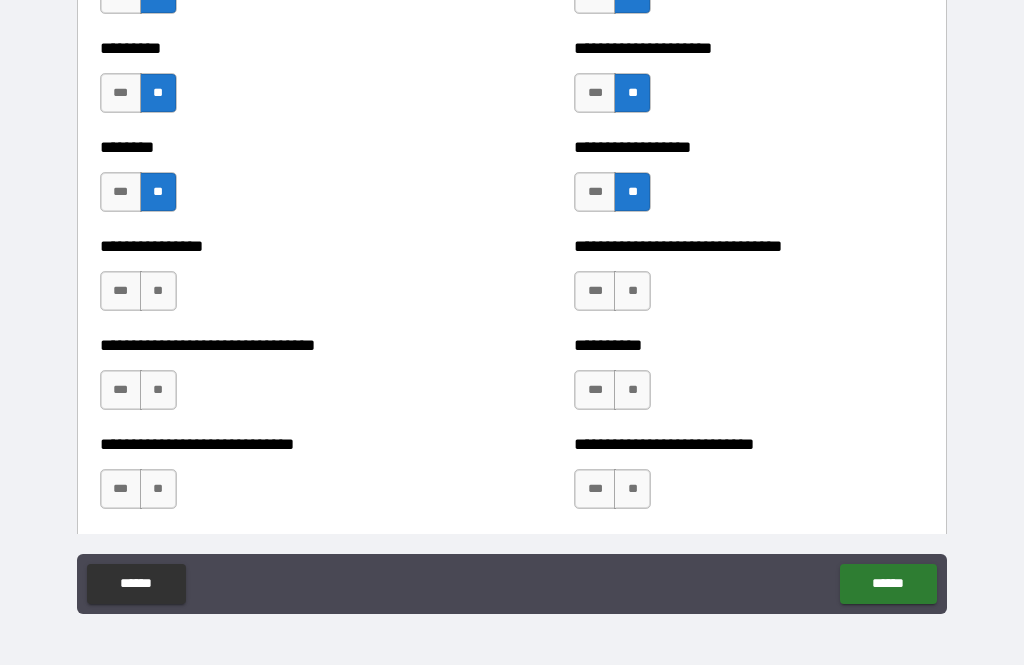 click on "**" at bounding box center [158, 291] 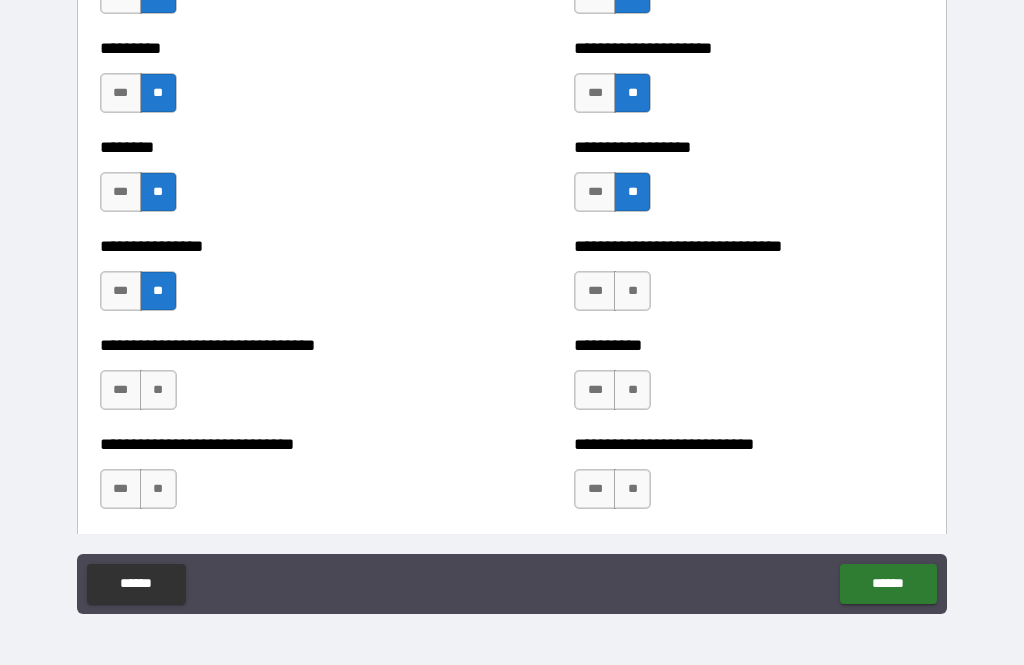 click on "***" at bounding box center [121, 390] 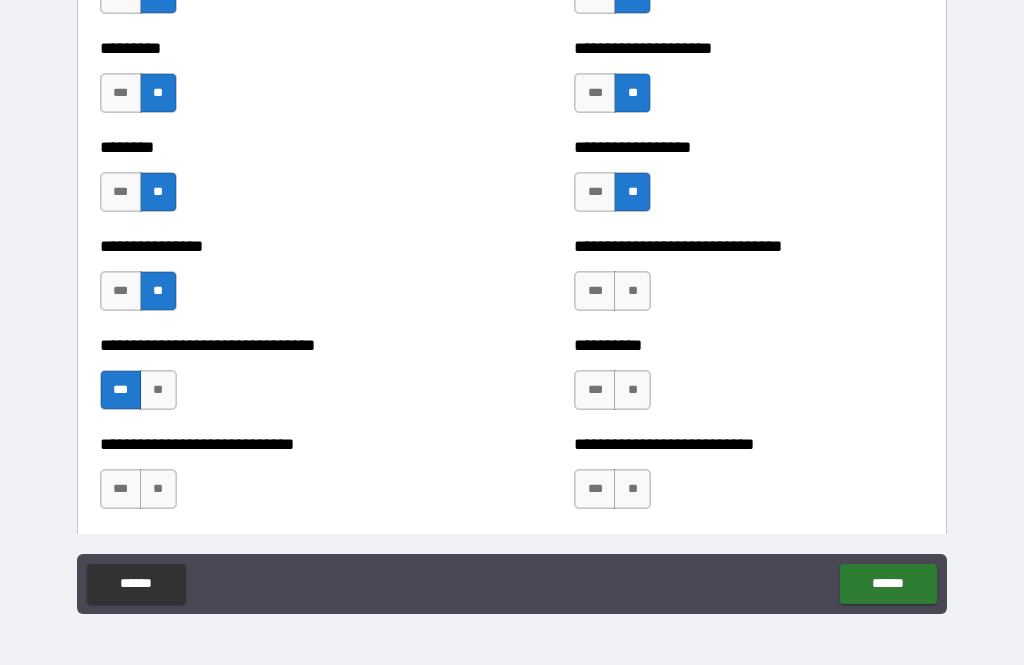 click on "**" at bounding box center (158, 489) 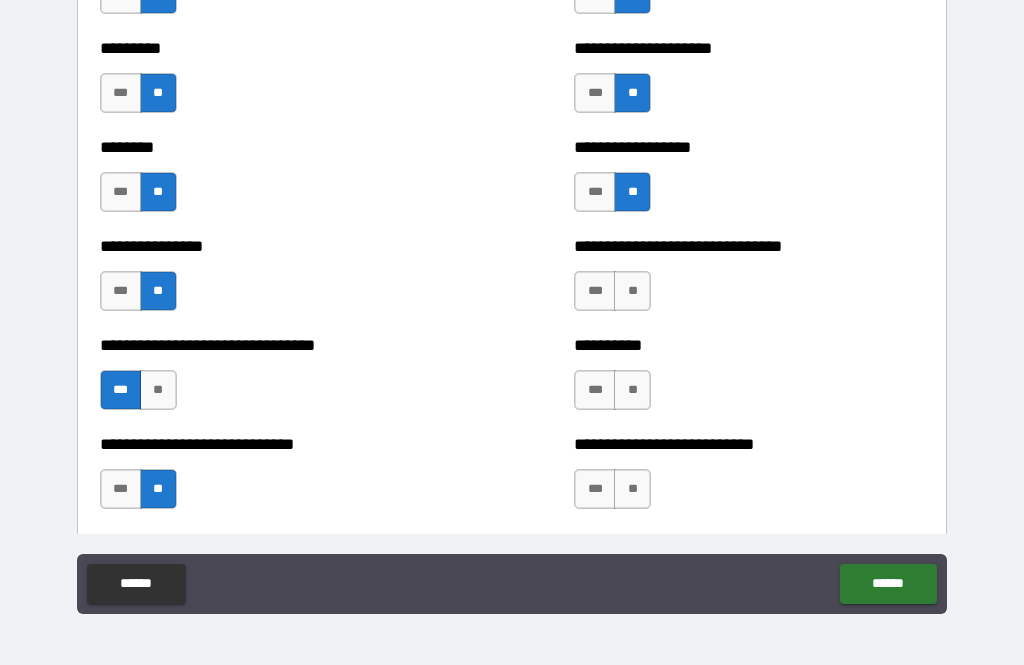 click on "***" at bounding box center [595, 291] 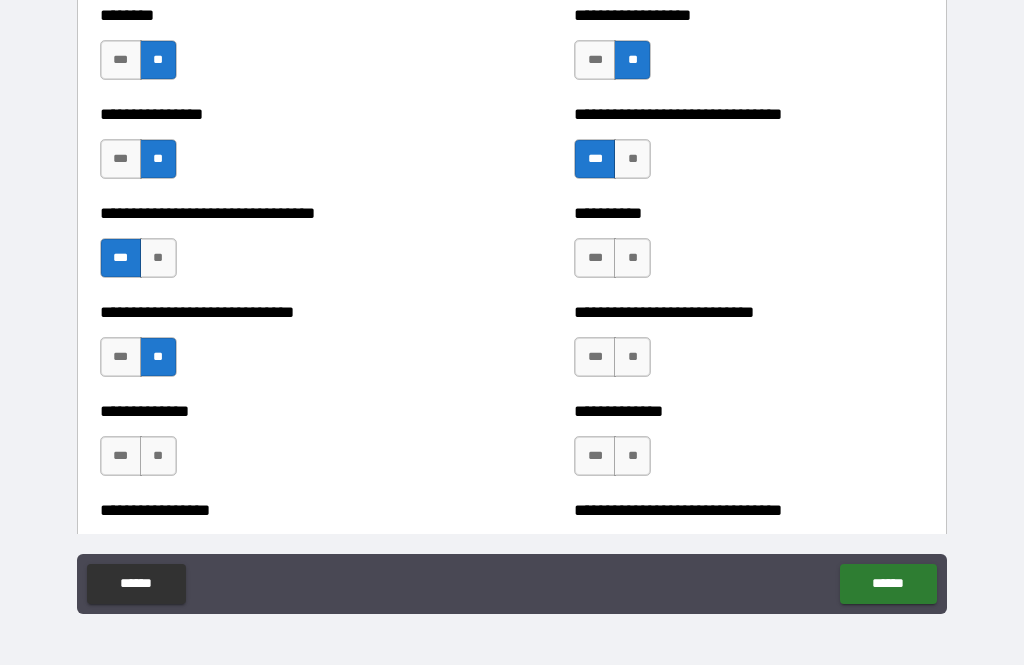 scroll, scrollTop: 7481, scrollLeft: 0, axis: vertical 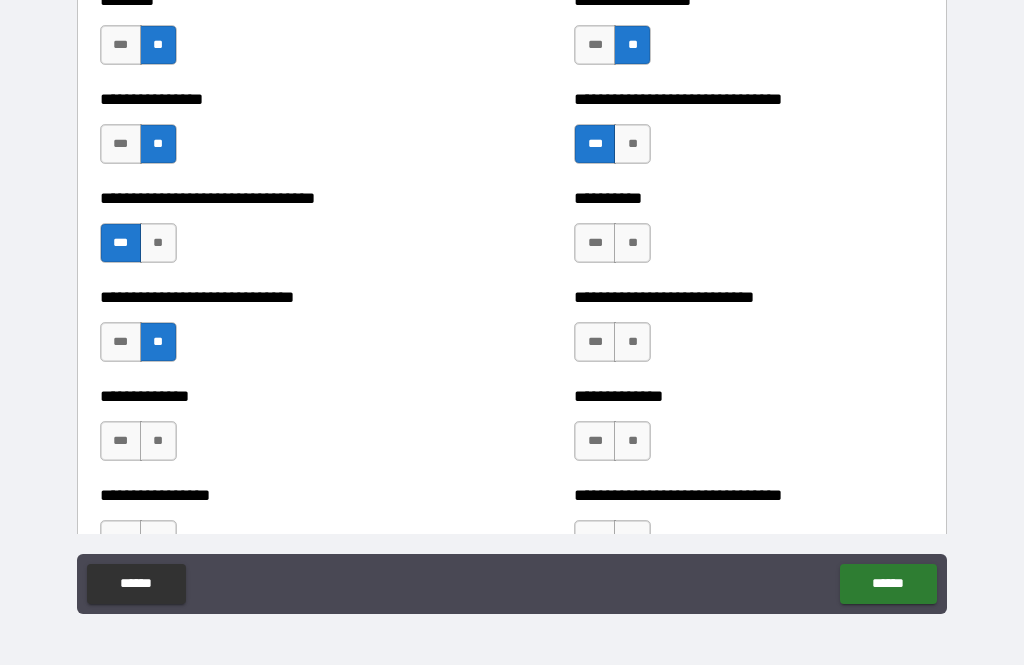 click on "**" at bounding box center [632, 243] 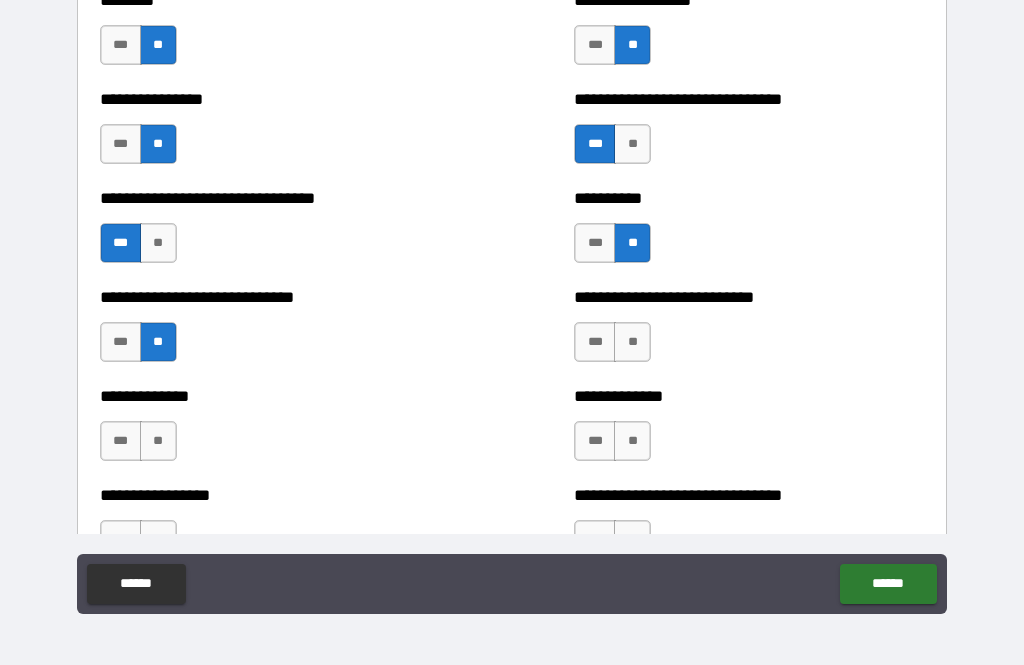 click on "**" at bounding box center [632, 342] 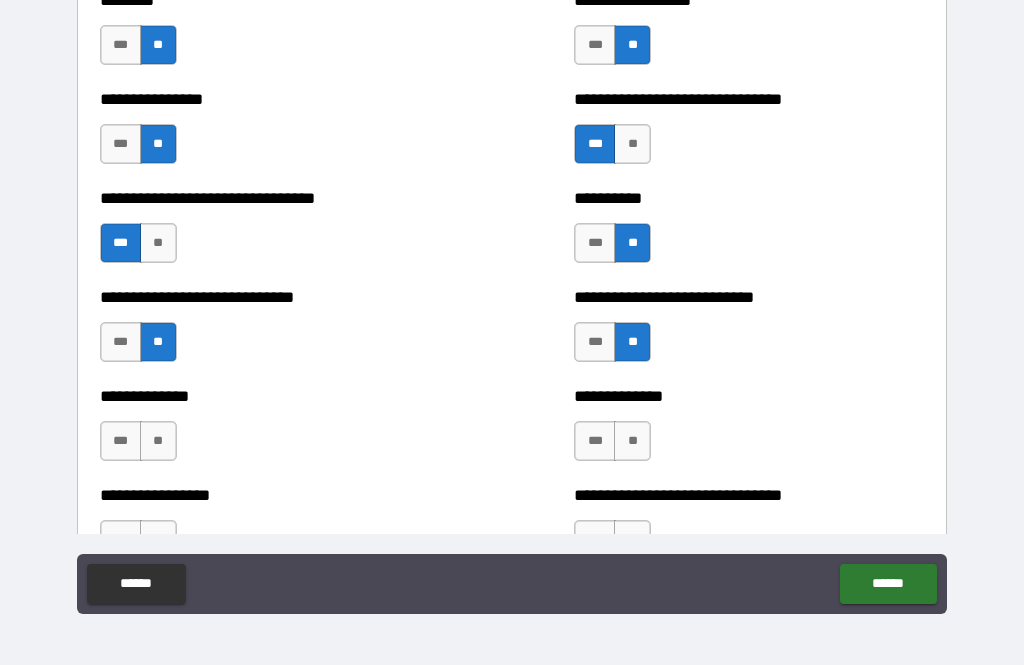 click on "**" at bounding box center [632, 441] 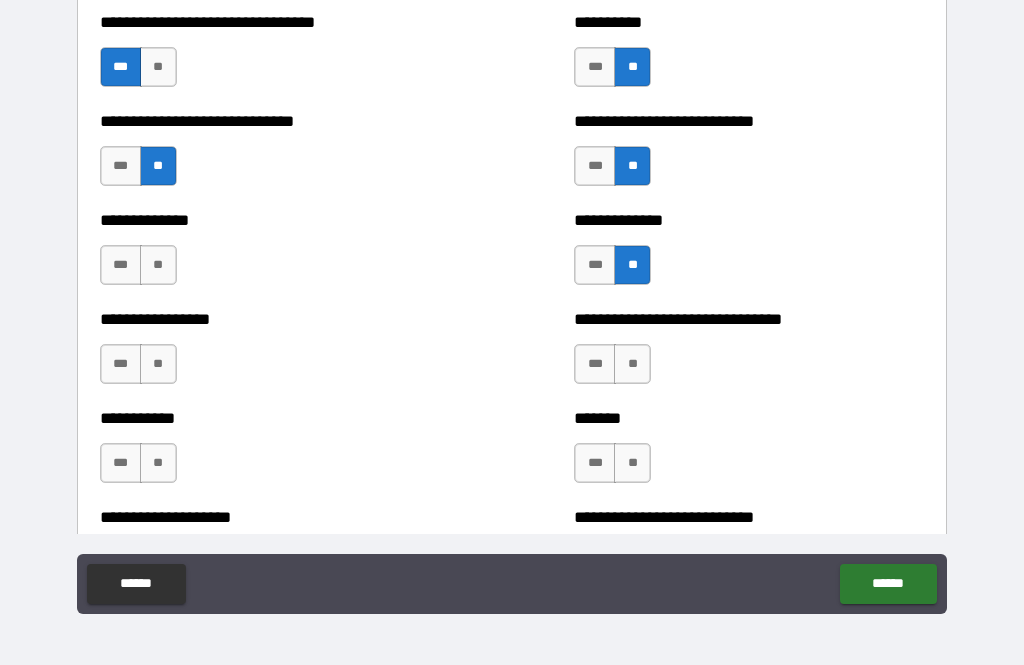 scroll, scrollTop: 7658, scrollLeft: 0, axis: vertical 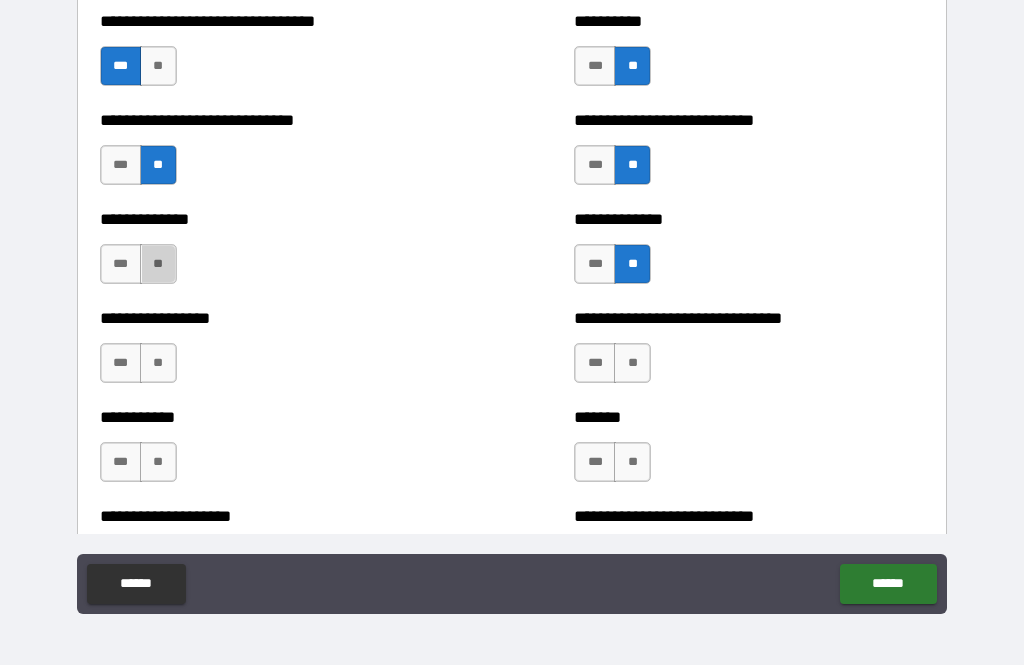 click on "**" at bounding box center (158, 264) 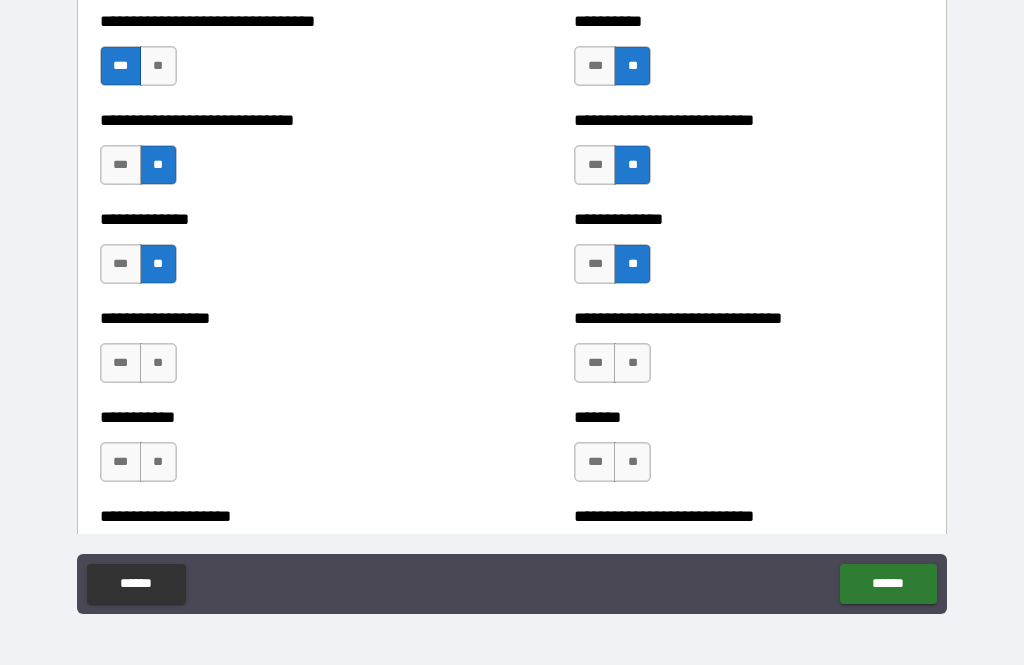 click on "**" at bounding box center [158, 363] 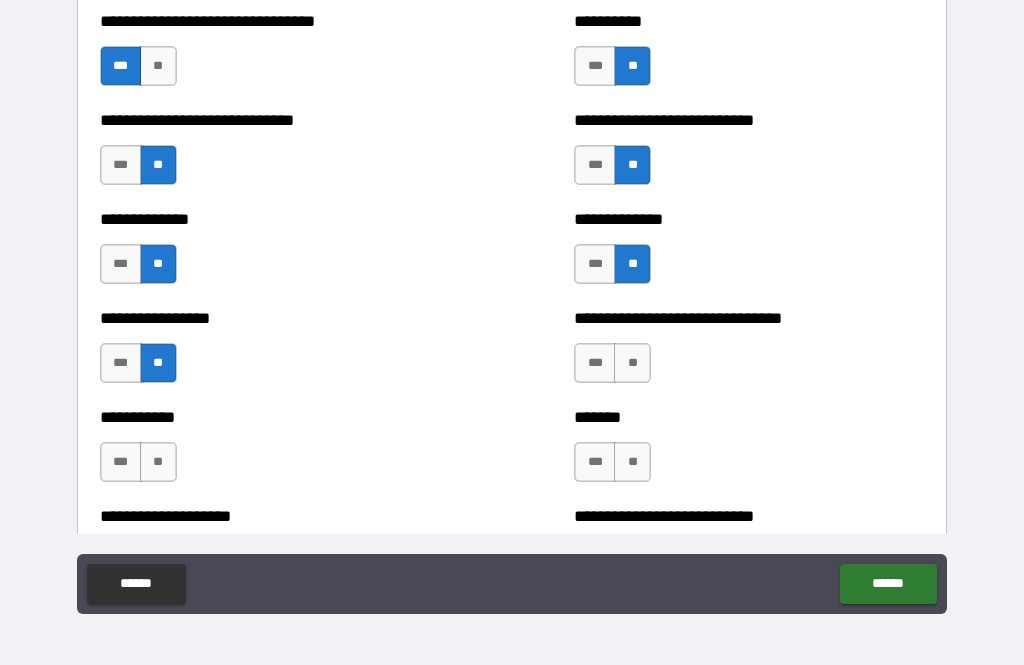 click on "**" at bounding box center (158, 462) 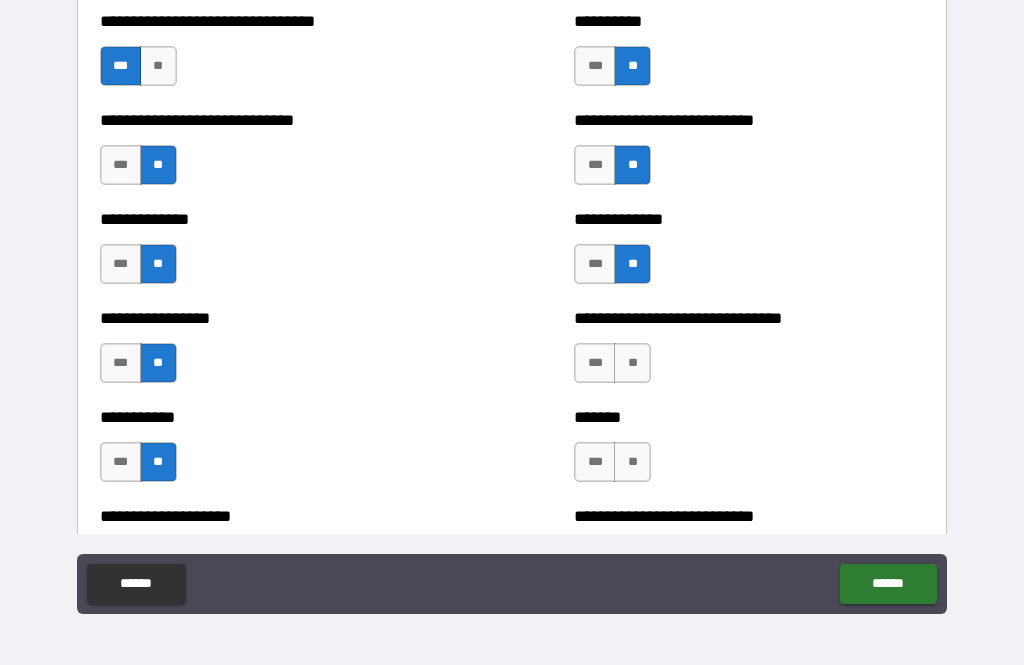 click on "***" at bounding box center [121, 462] 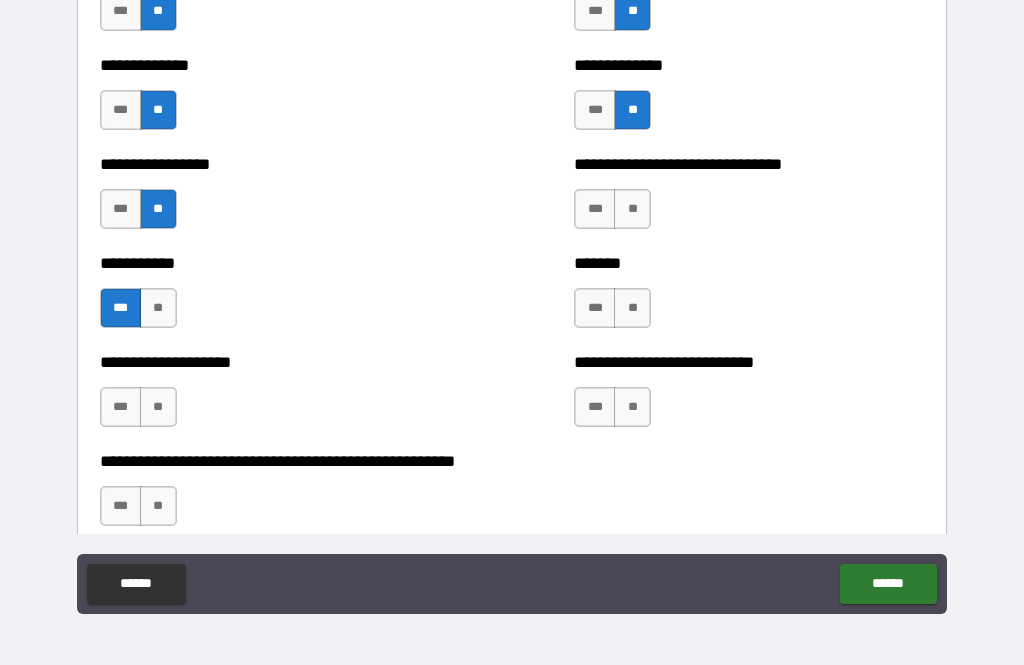 scroll, scrollTop: 7837, scrollLeft: 0, axis: vertical 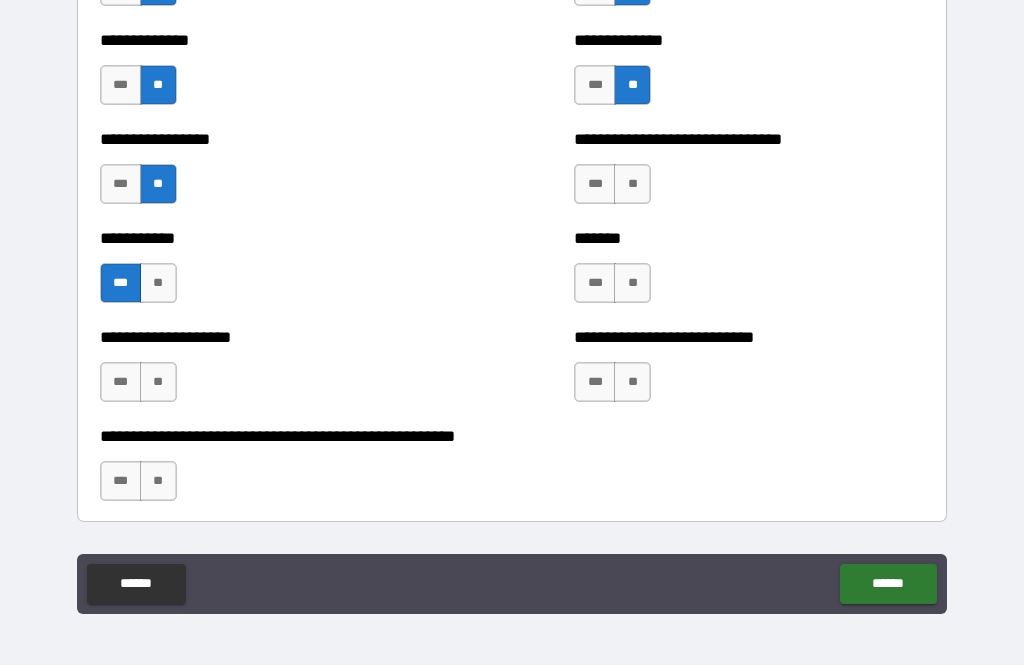 click on "**" at bounding box center (158, 382) 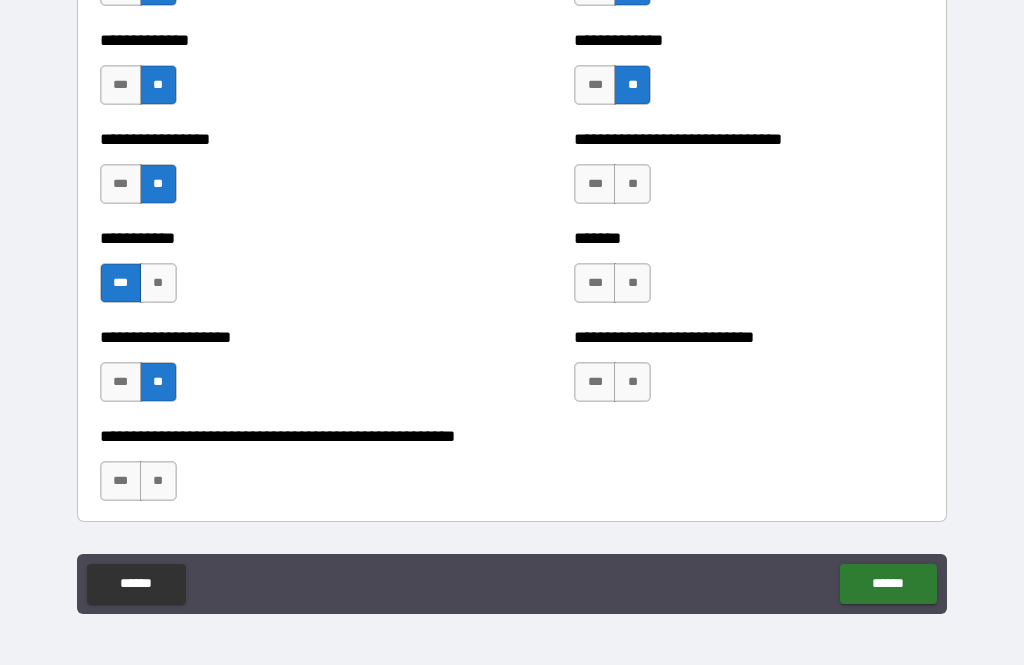 click on "**" at bounding box center (158, 481) 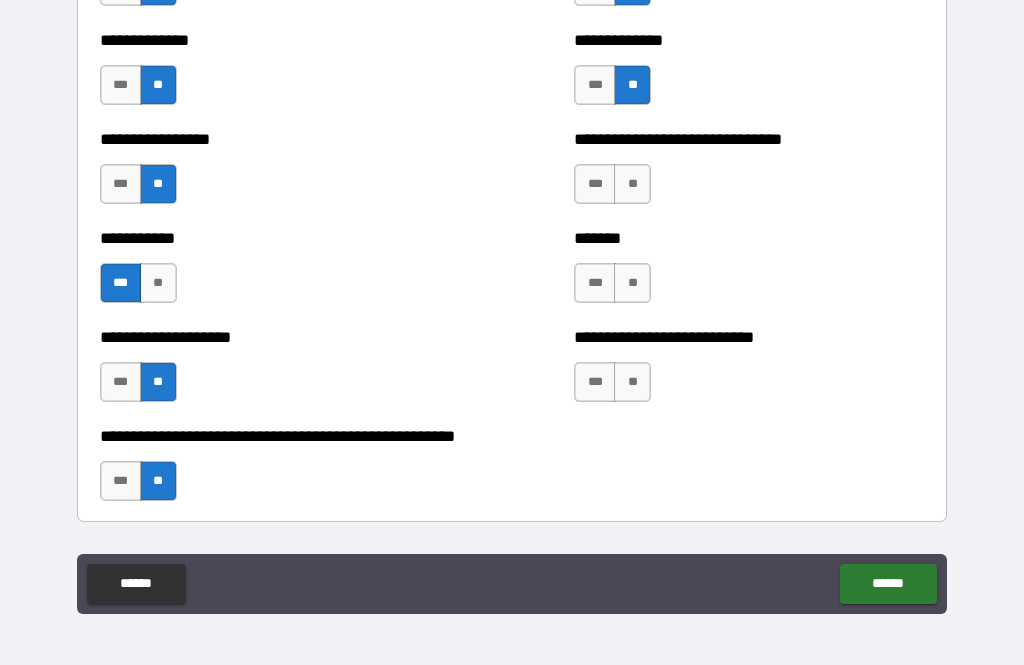 click on "**" at bounding box center (632, 382) 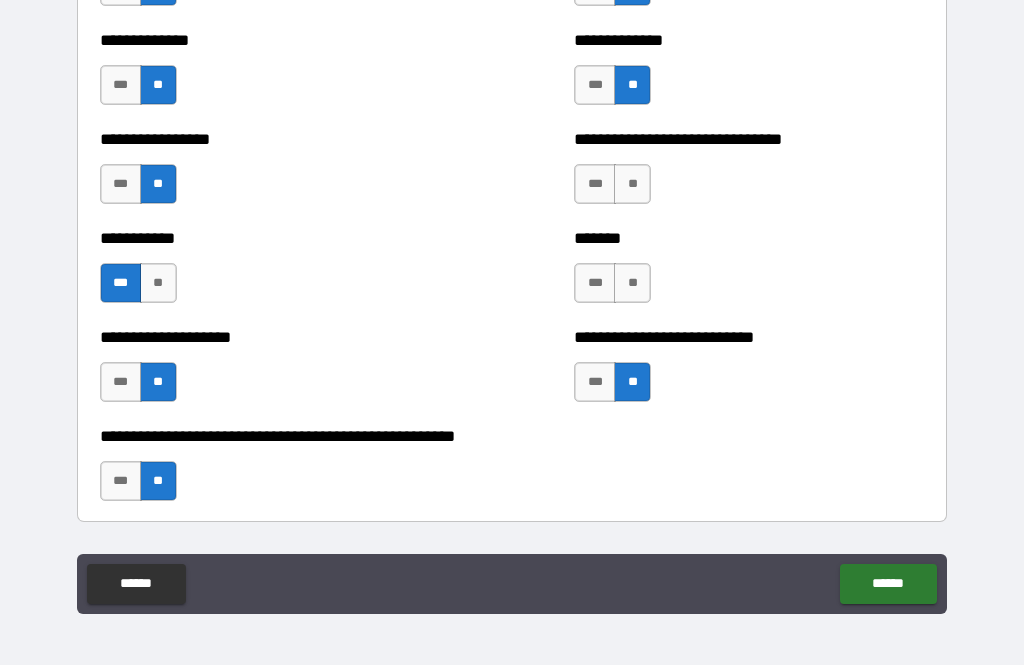 click on "***" at bounding box center [595, 283] 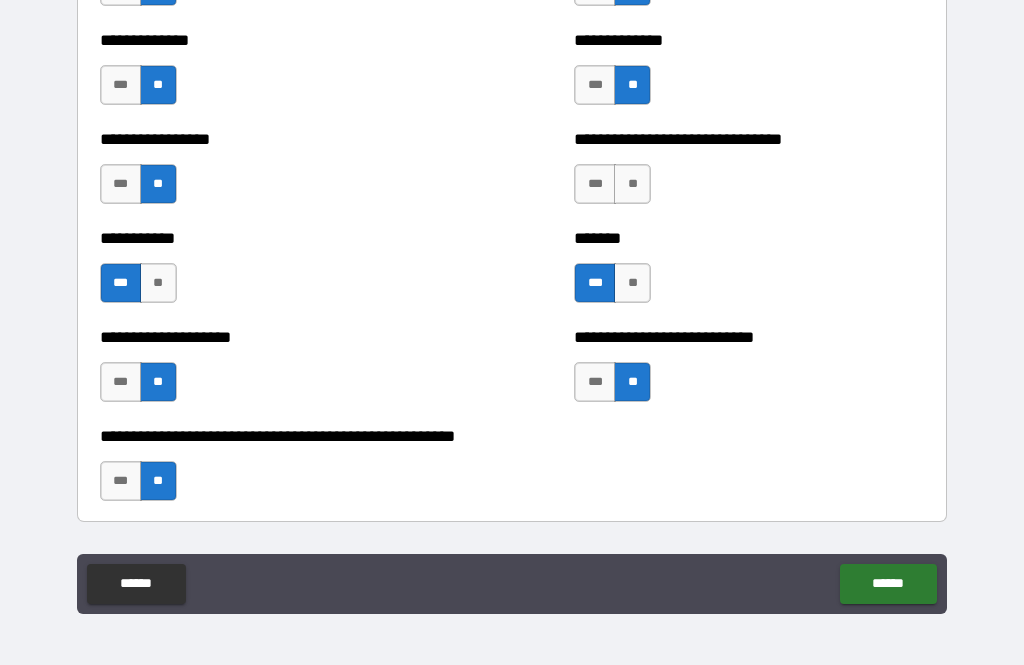 click on "**" at bounding box center [632, 184] 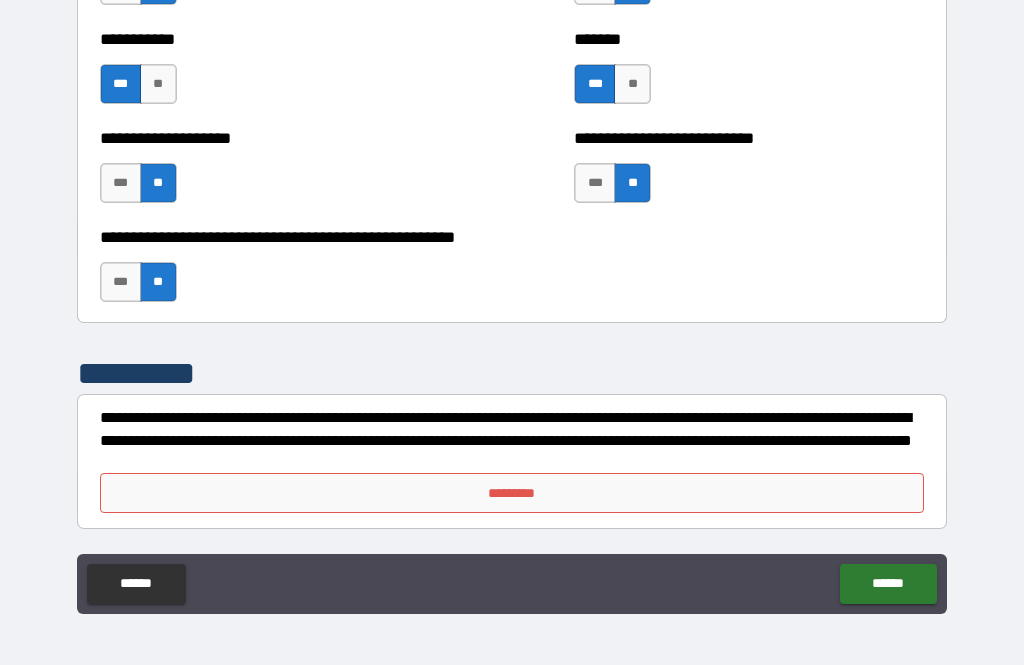 scroll, scrollTop: 8036, scrollLeft: 0, axis: vertical 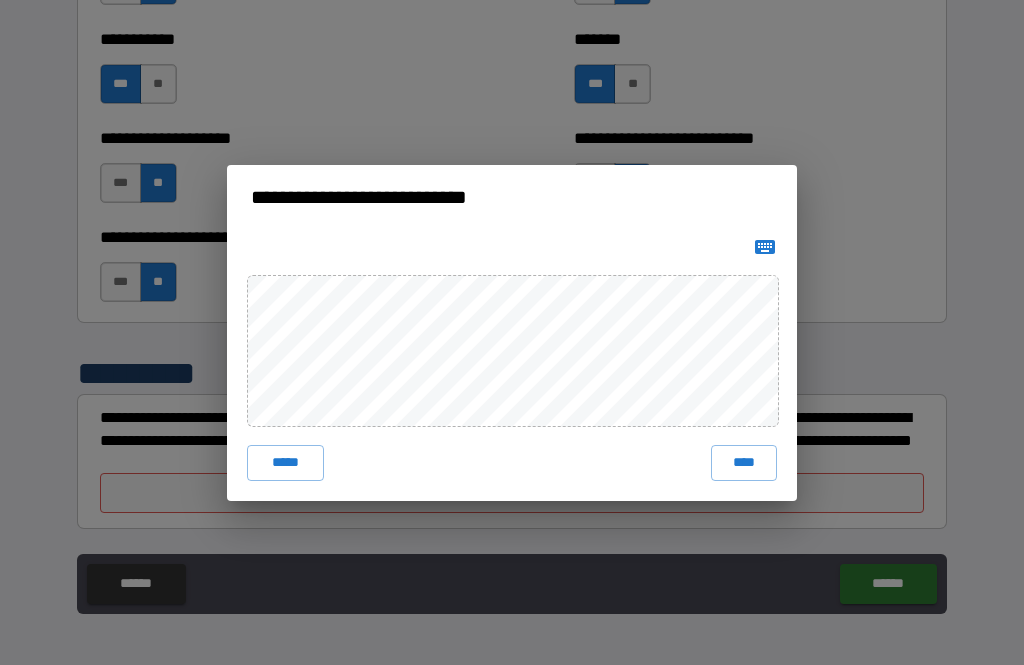 click on "****" at bounding box center [744, 463] 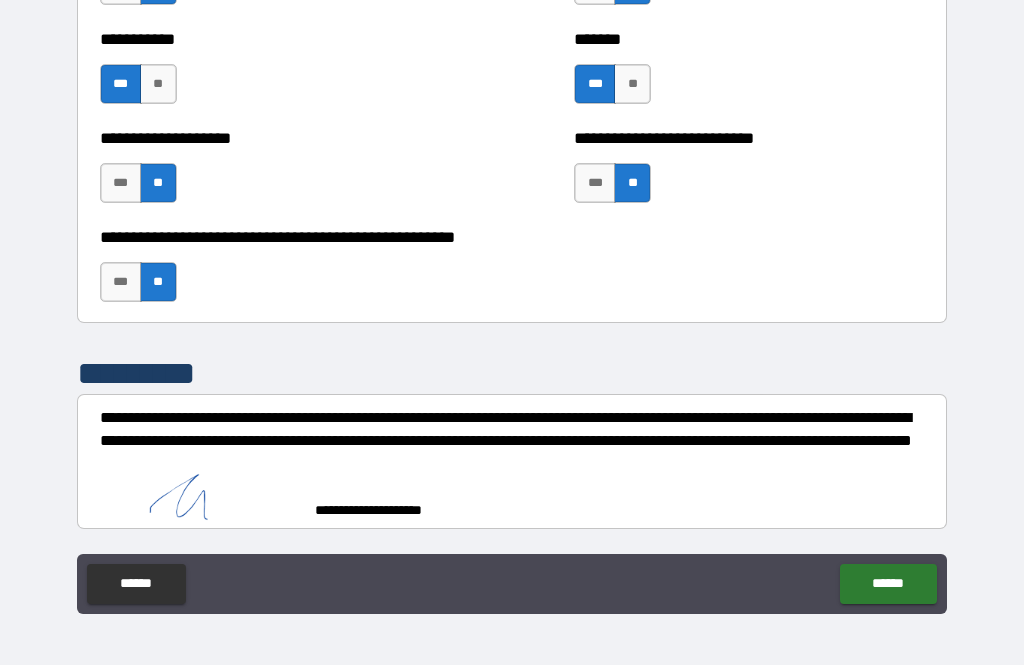 scroll, scrollTop: 8026, scrollLeft: 0, axis: vertical 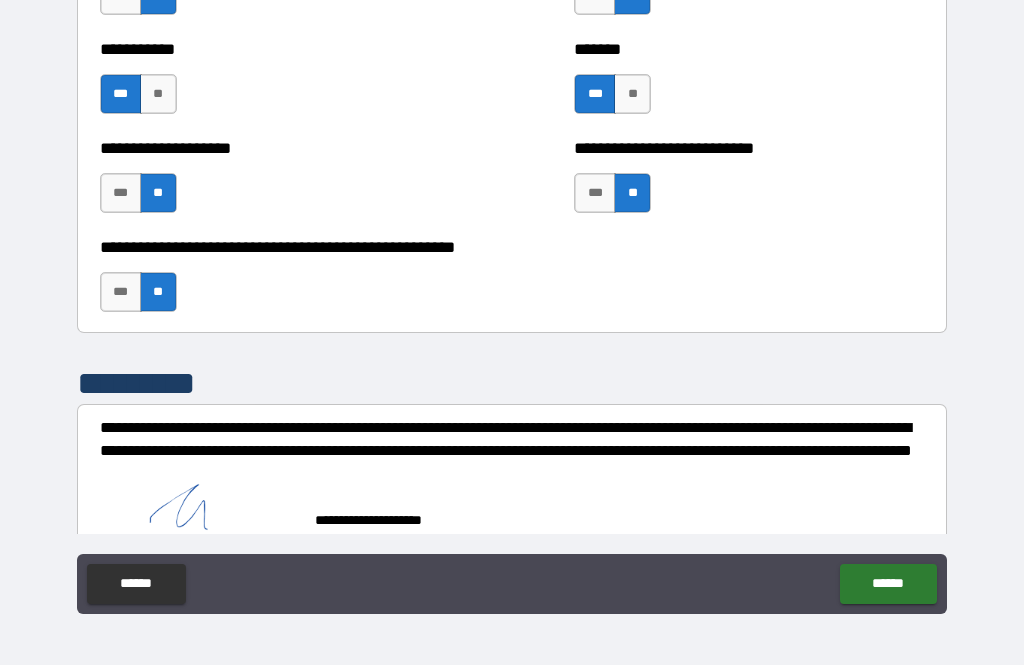 click on "******" at bounding box center (888, 584) 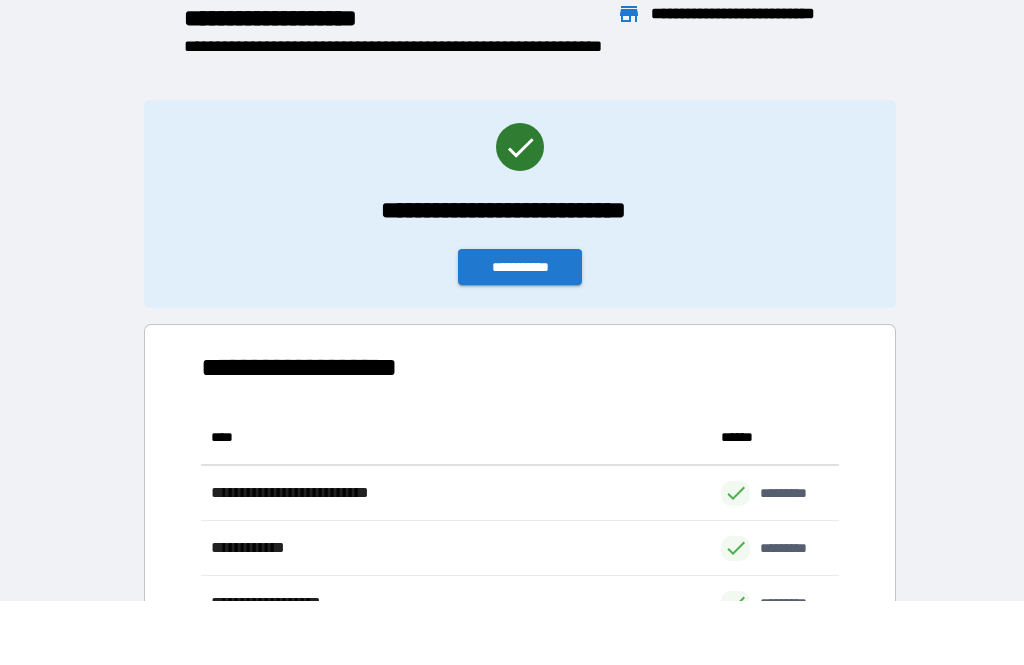 scroll, scrollTop: 386, scrollLeft: 638, axis: both 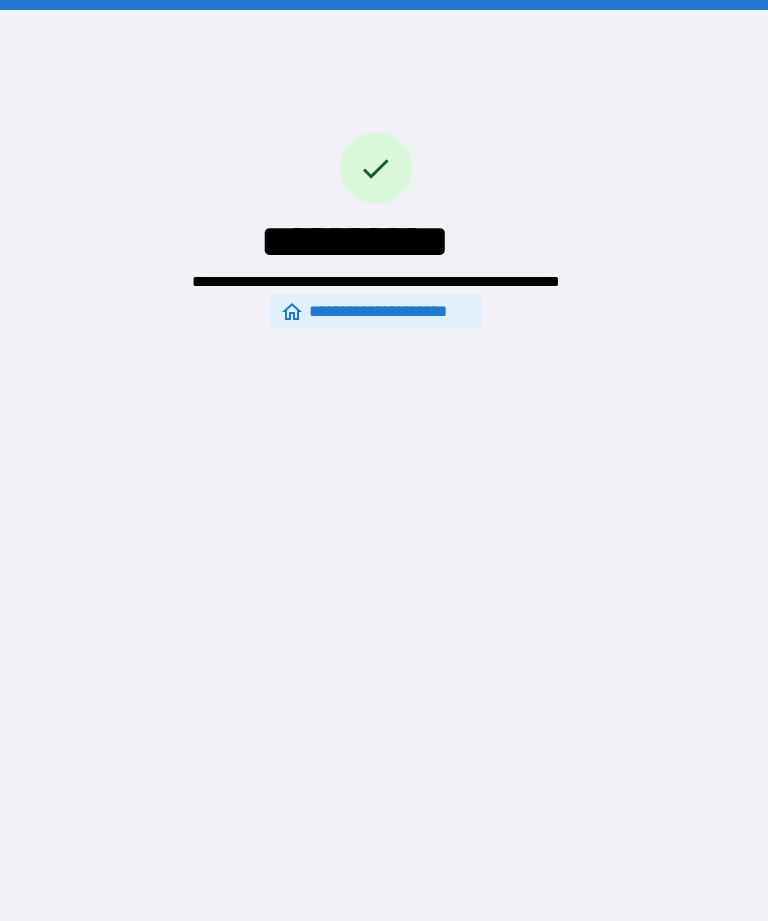 click on "**********" at bounding box center (384, 460) 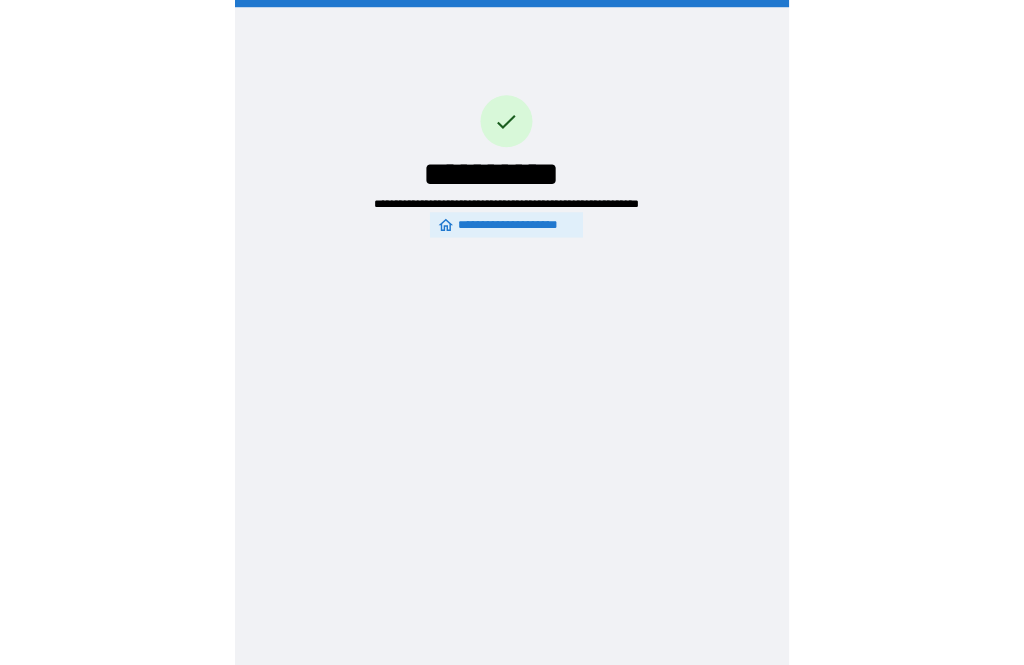 scroll, scrollTop: 64, scrollLeft: 0, axis: vertical 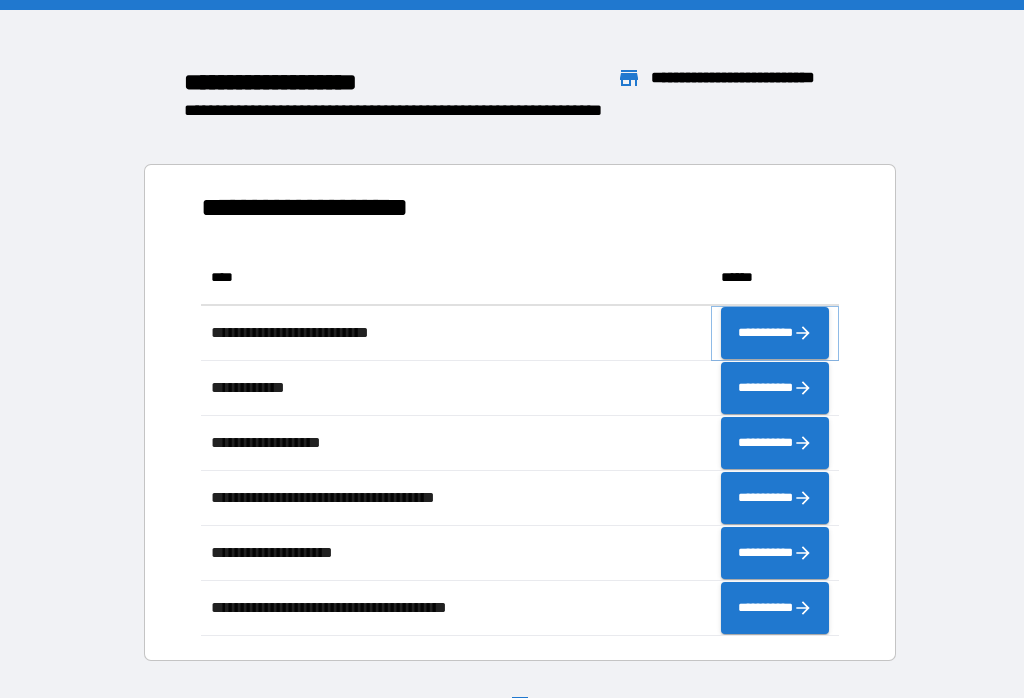 click on "**********" at bounding box center (775, 333) 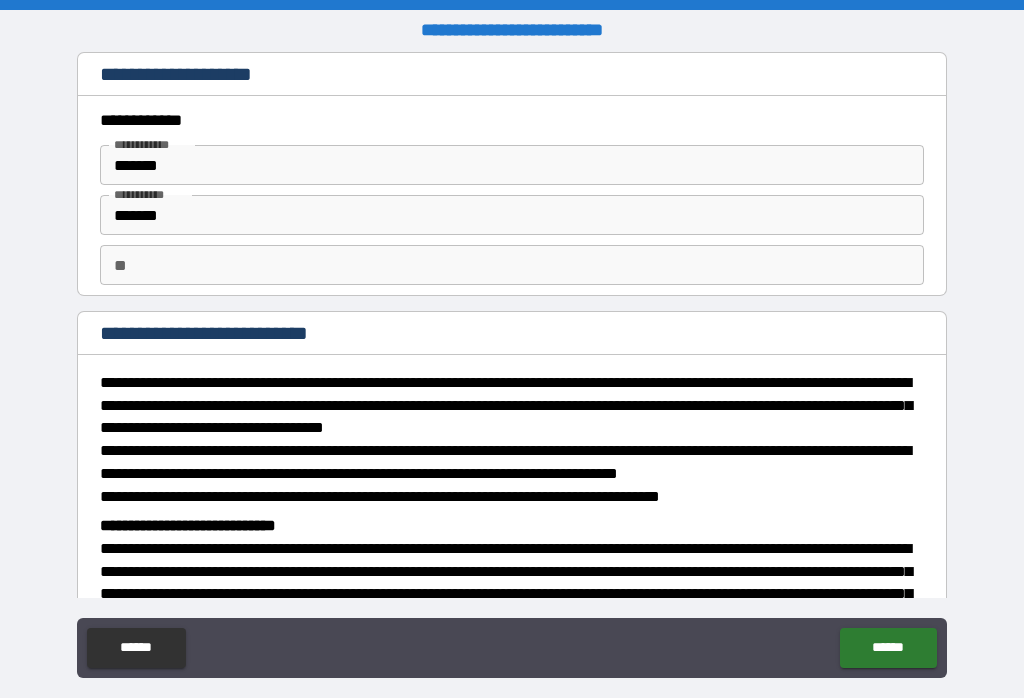 click on "*******" at bounding box center (512, 215) 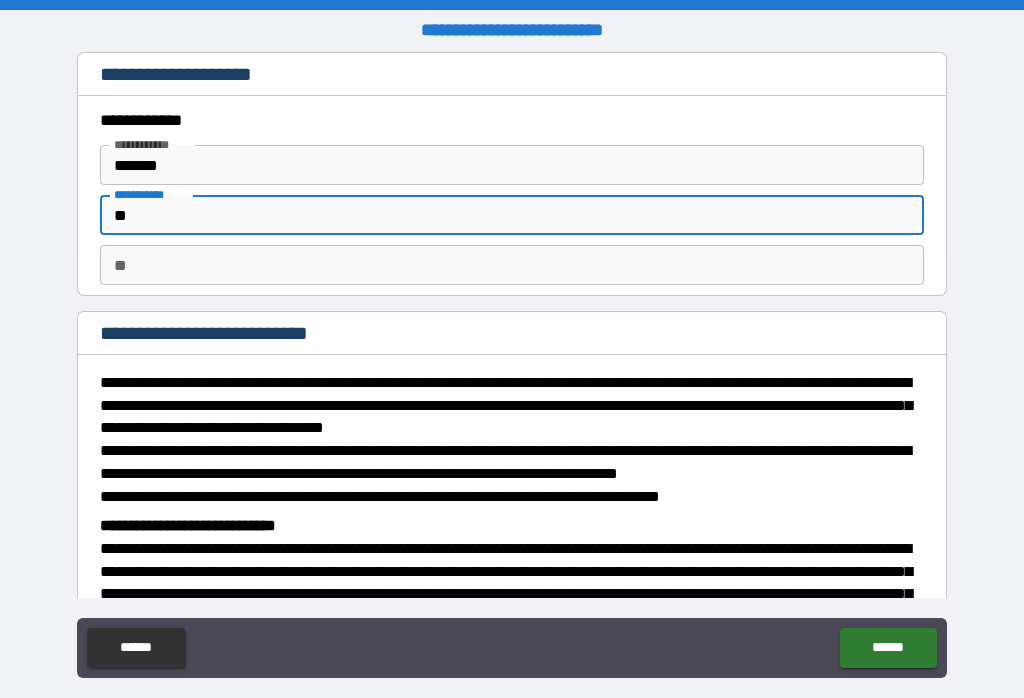 type on "*" 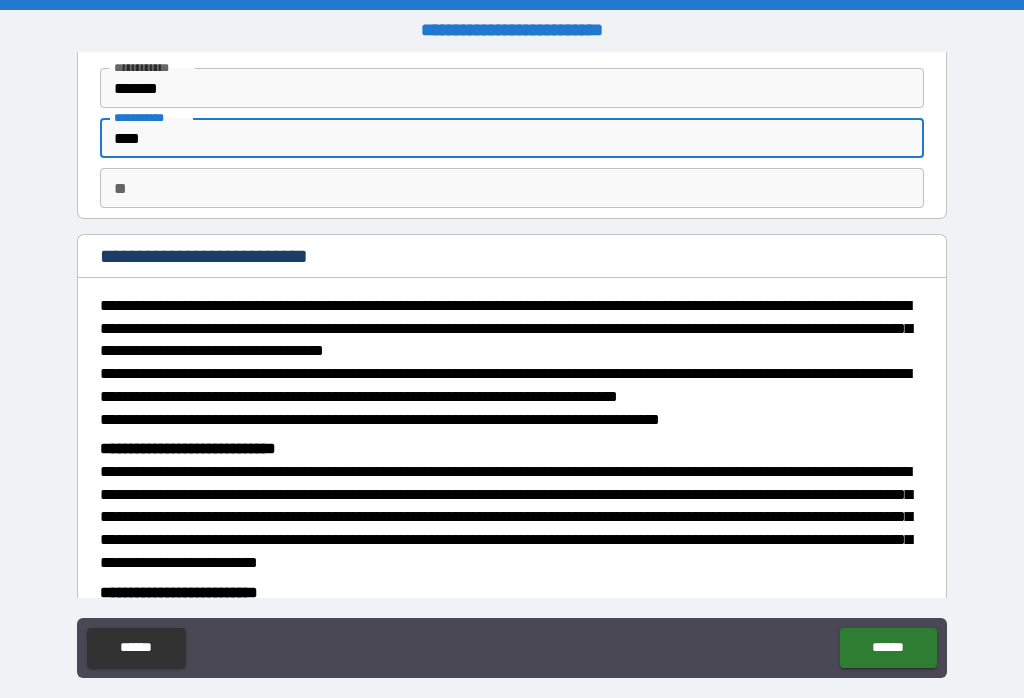 scroll, scrollTop: 80, scrollLeft: 0, axis: vertical 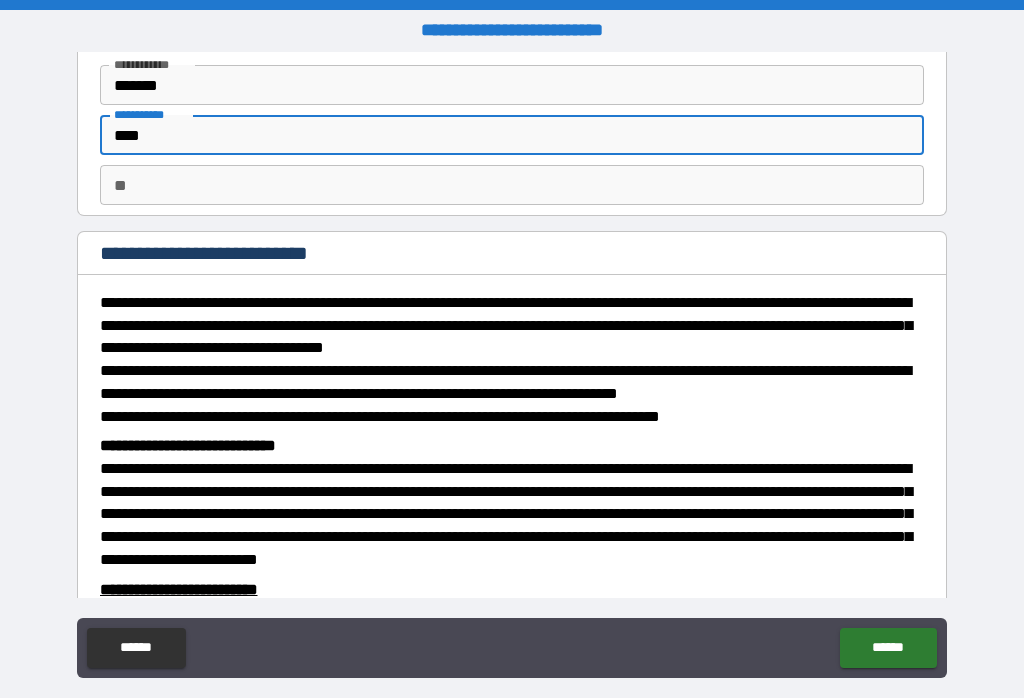 type on "****" 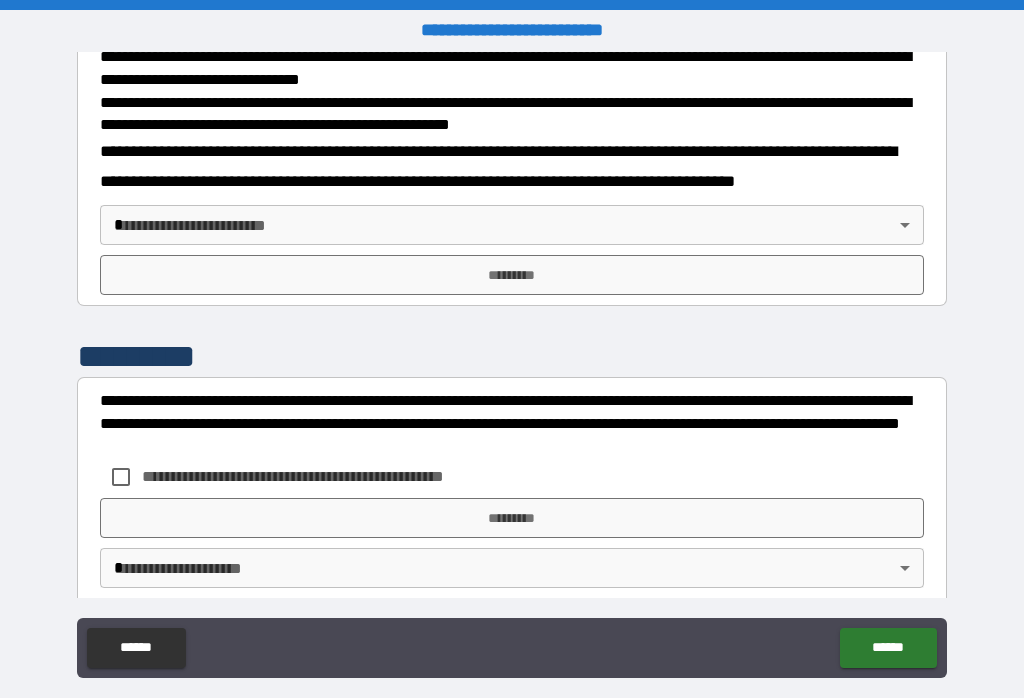scroll, scrollTop: 713, scrollLeft: 0, axis: vertical 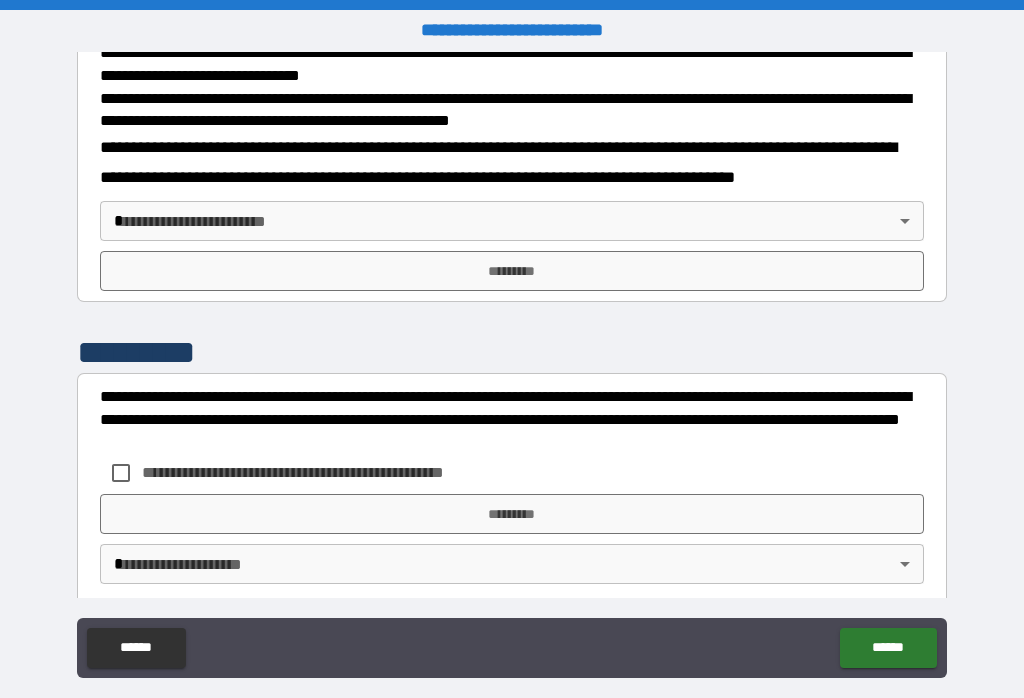 type on "*******" 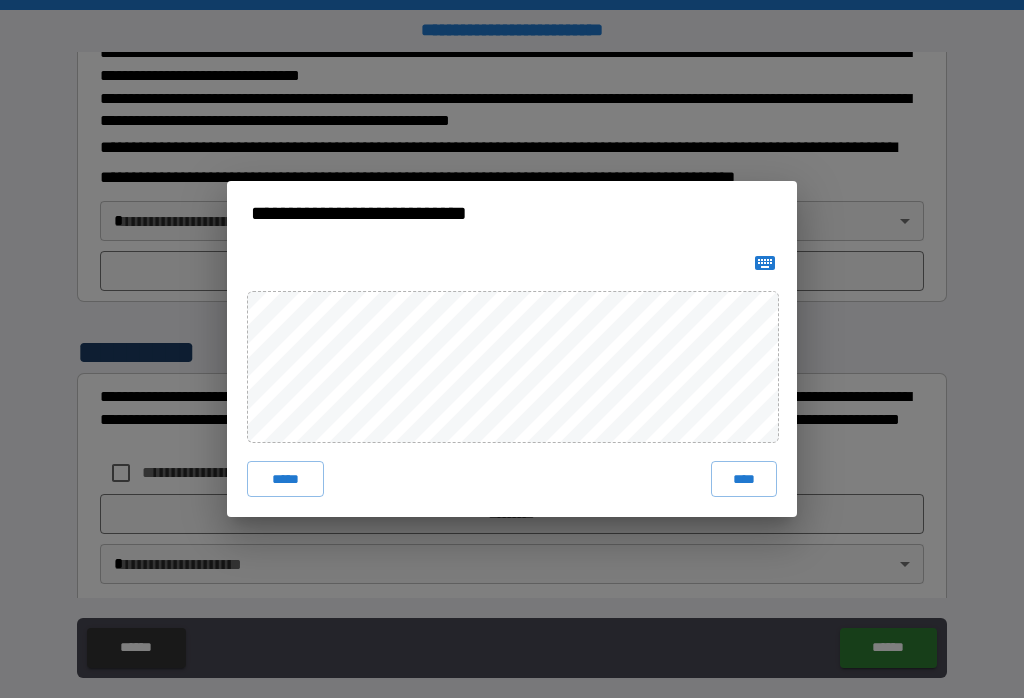 click on "****" at bounding box center (744, 479) 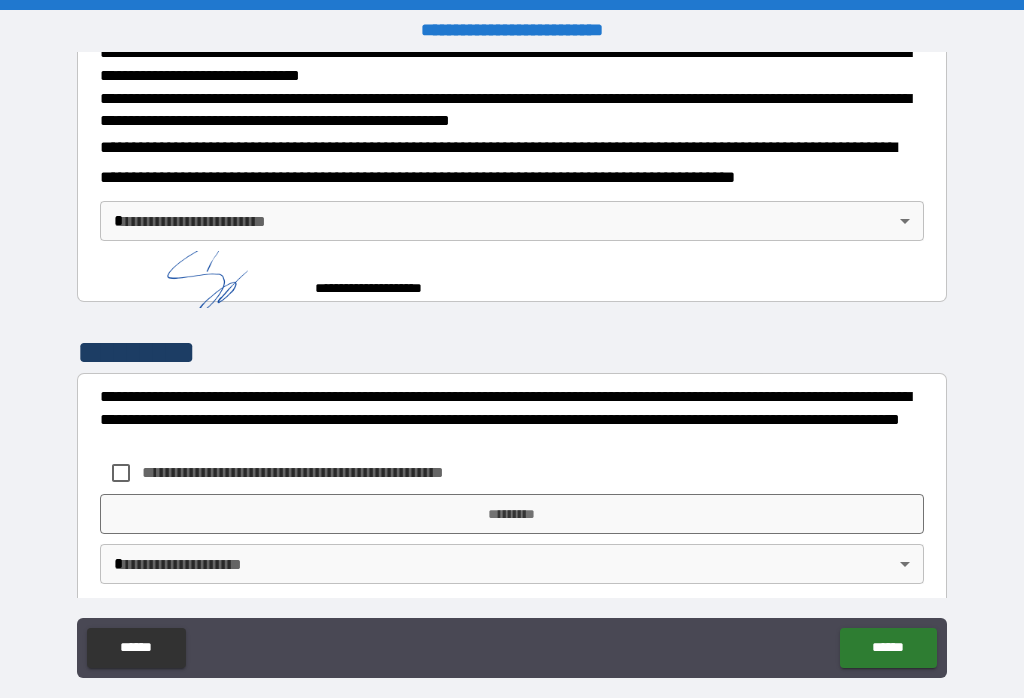 scroll, scrollTop: 707, scrollLeft: 0, axis: vertical 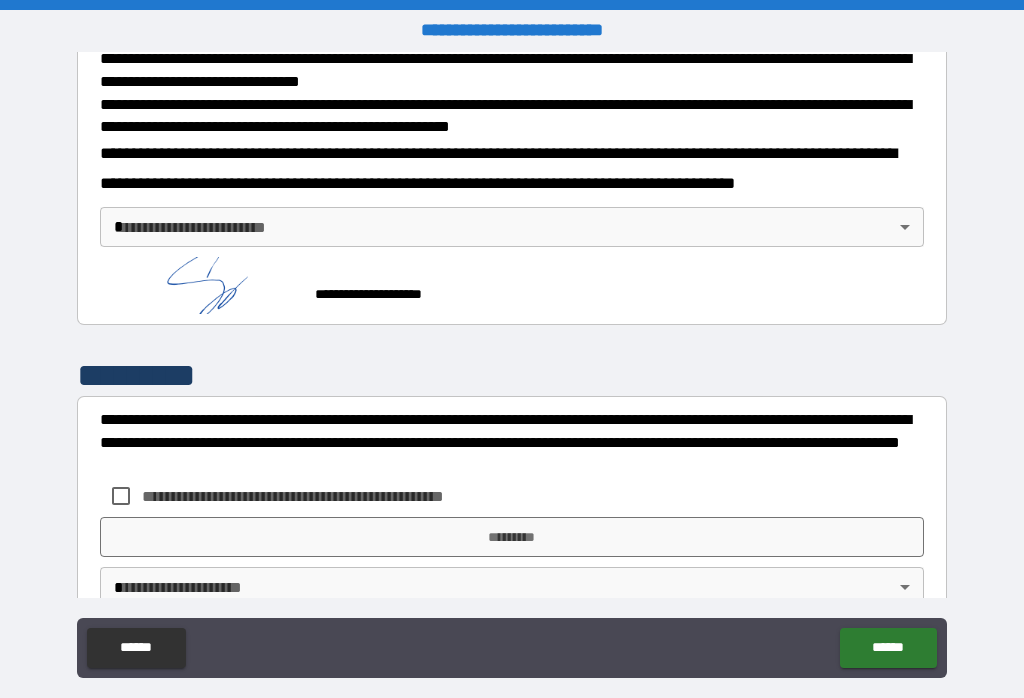 click on "**********" at bounding box center [512, 364] 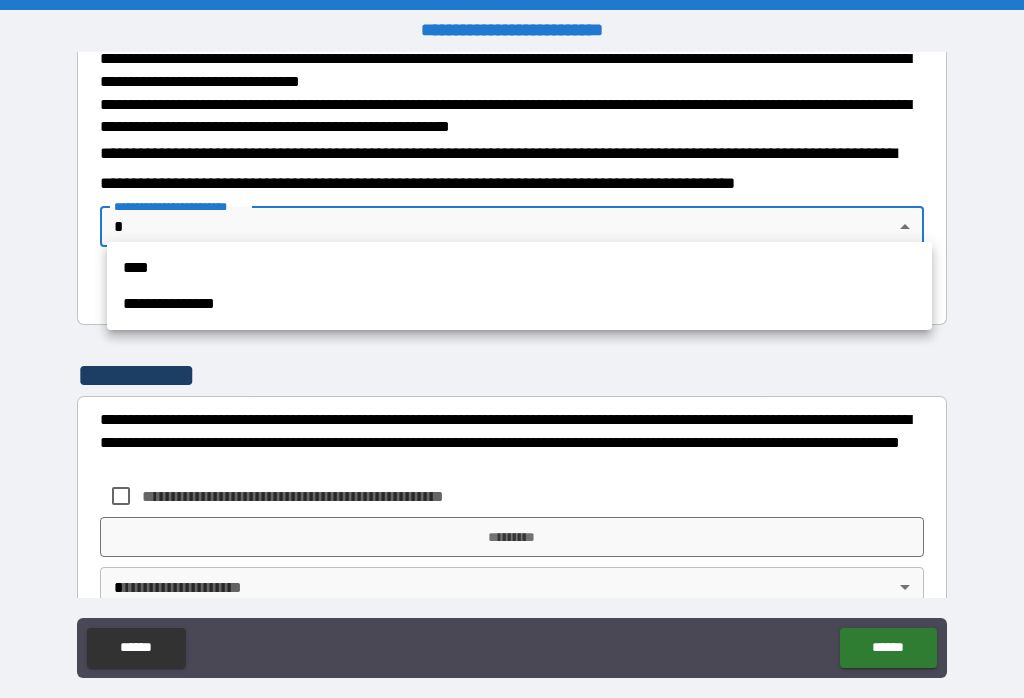 click on "****" at bounding box center [519, 268] 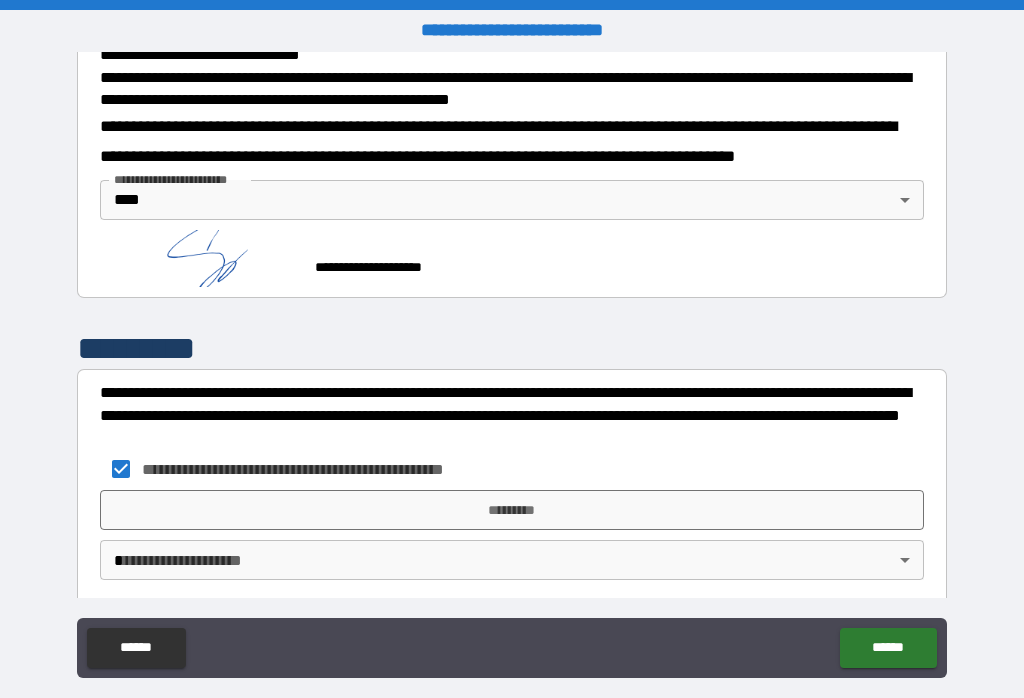 scroll, scrollTop: 734, scrollLeft: 0, axis: vertical 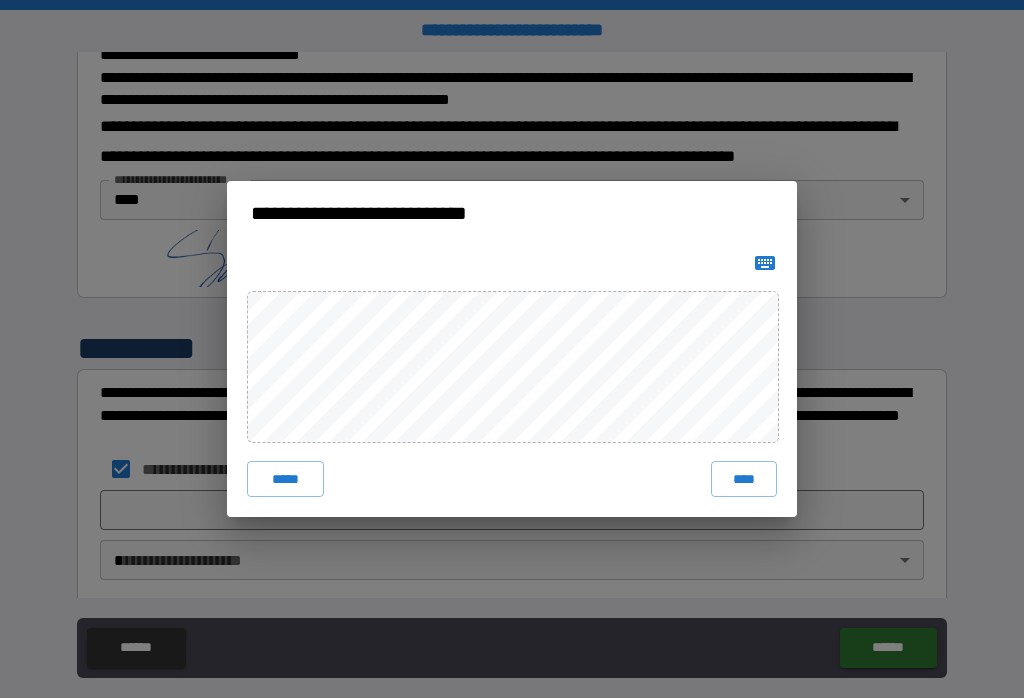 click on "****" at bounding box center [744, 479] 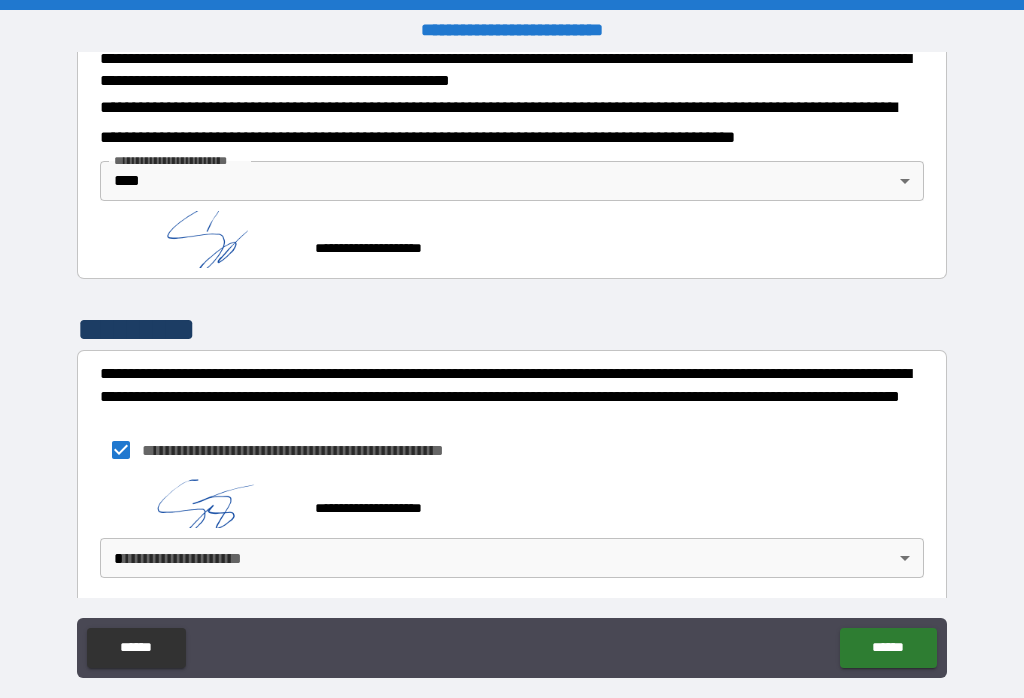 scroll, scrollTop: 751, scrollLeft: 0, axis: vertical 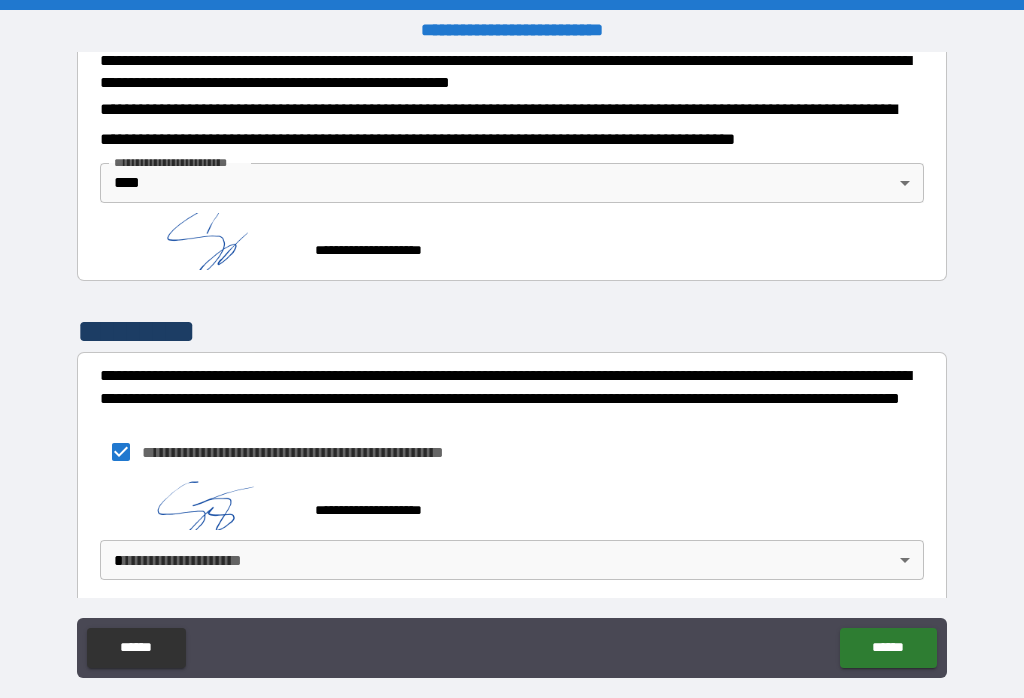 click on "**********" at bounding box center [512, 364] 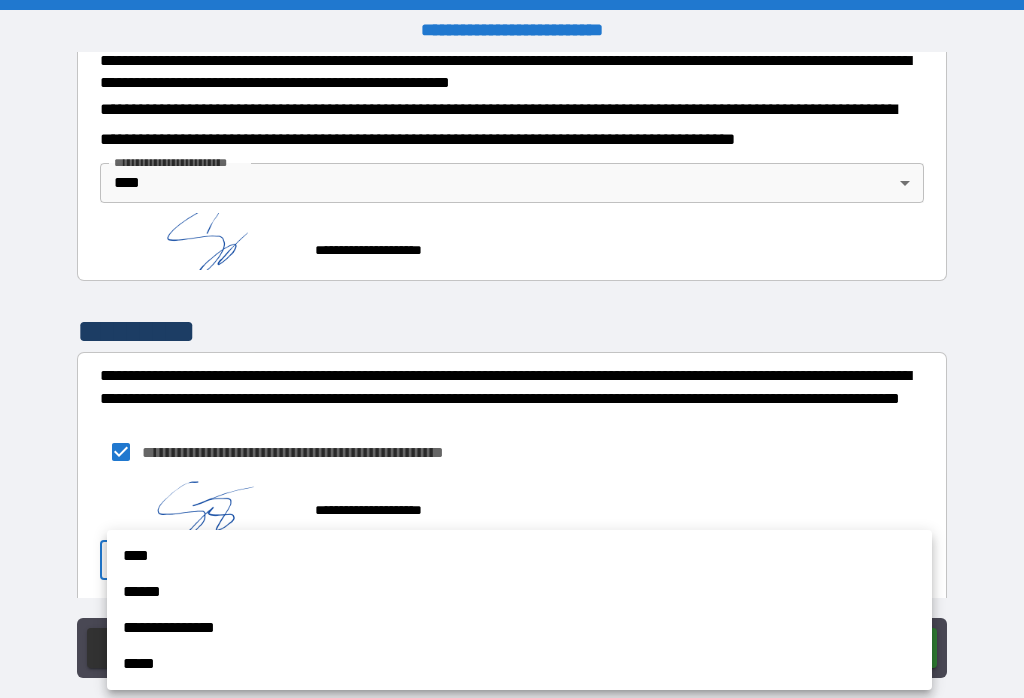 click on "****" at bounding box center [519, 556] 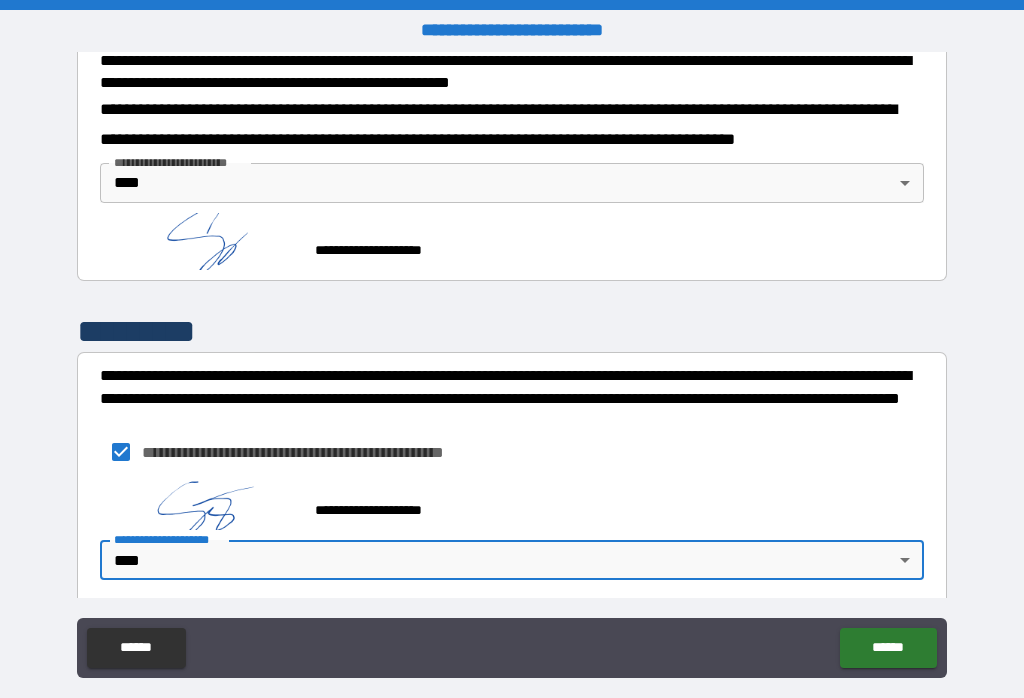 click on "******" at bounding box center (888, 648) 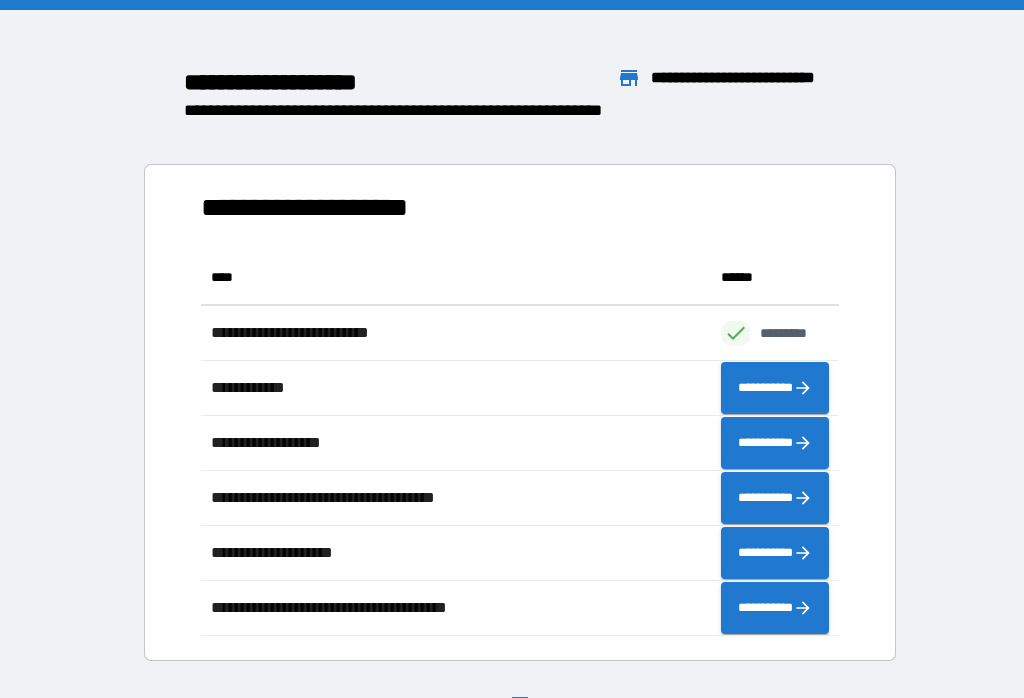 scroll, scrollTop: 1, scrollLeft: 1, axis: both 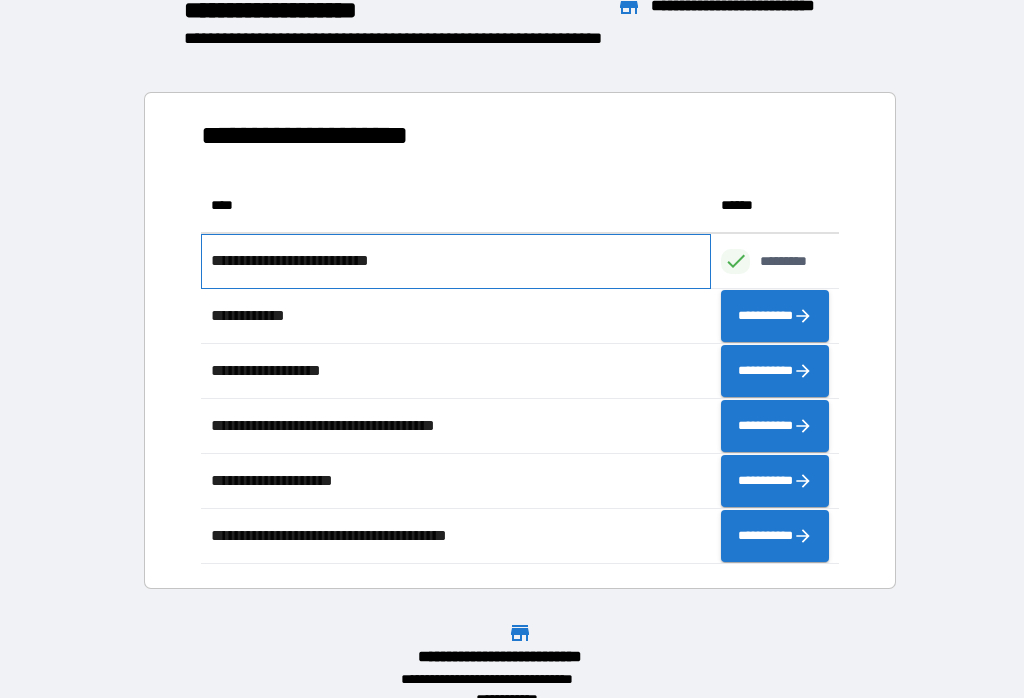 click on "**********" at bounding box center [310, 261] 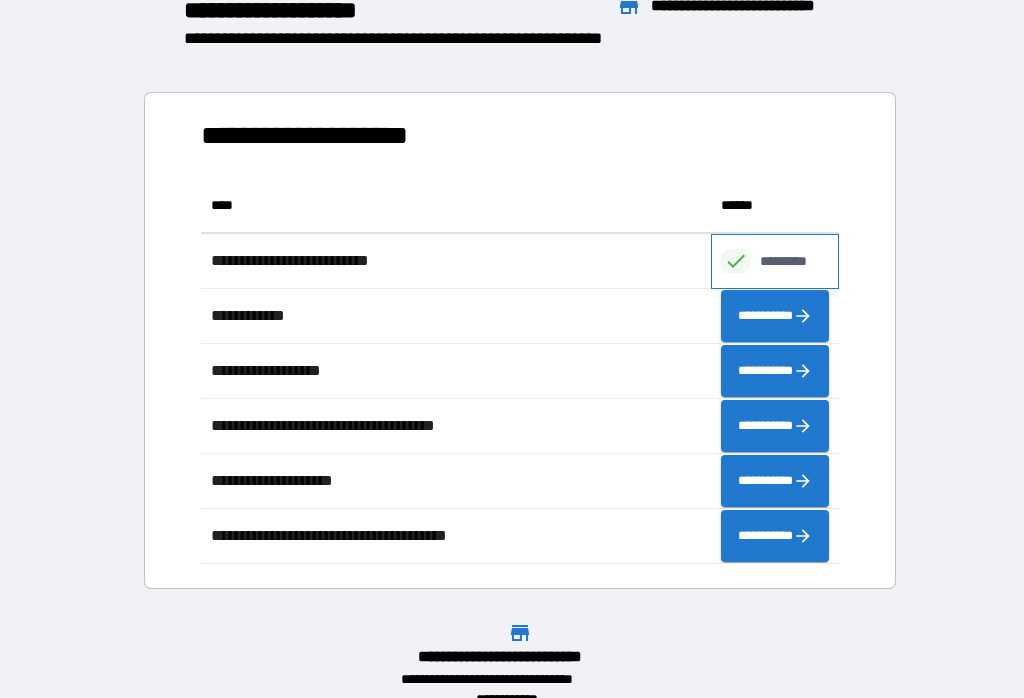 click on "*********" at bounding box center (794, 261) 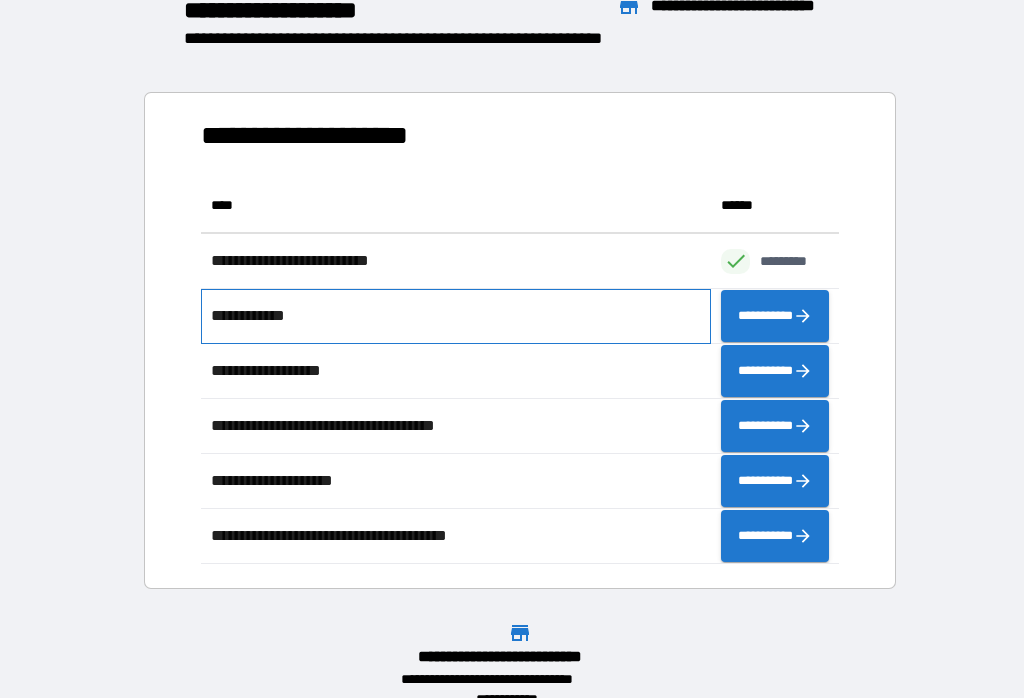 click on "**********" at bounding box center [456, 316] 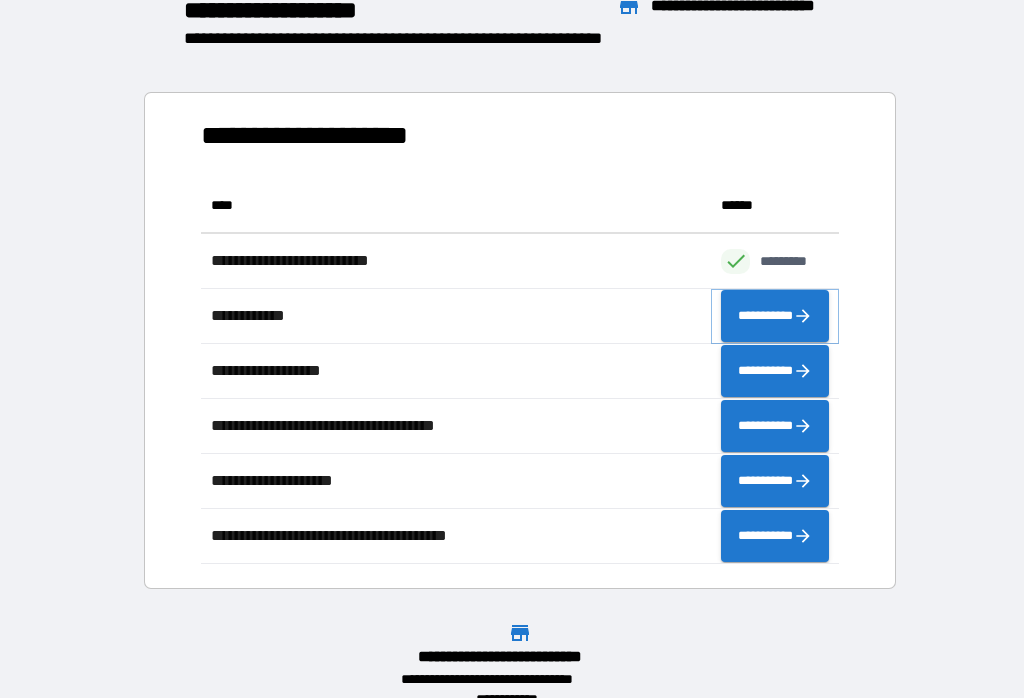 click on "**********" at bounding box center (775, 316) 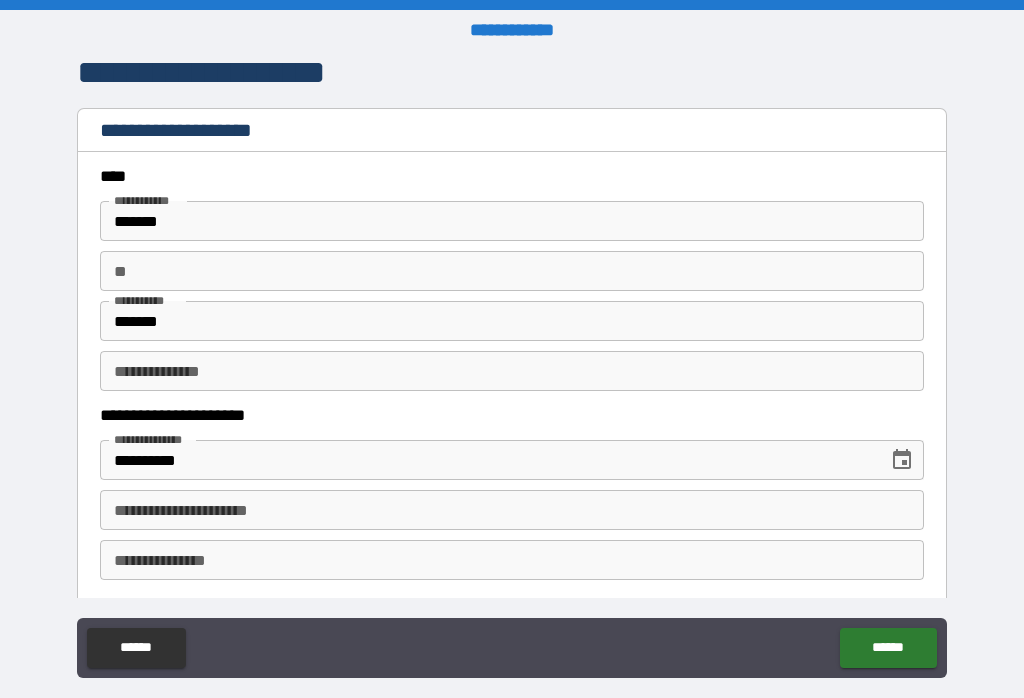 click on "*******" at bounding box center [512, 321] 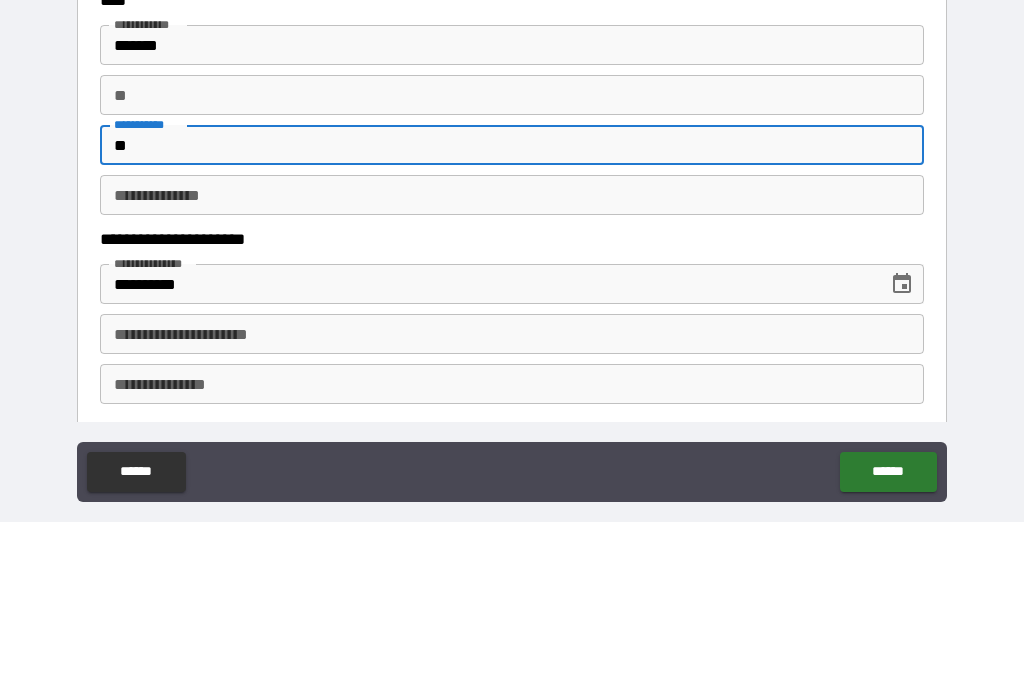 type on "*" 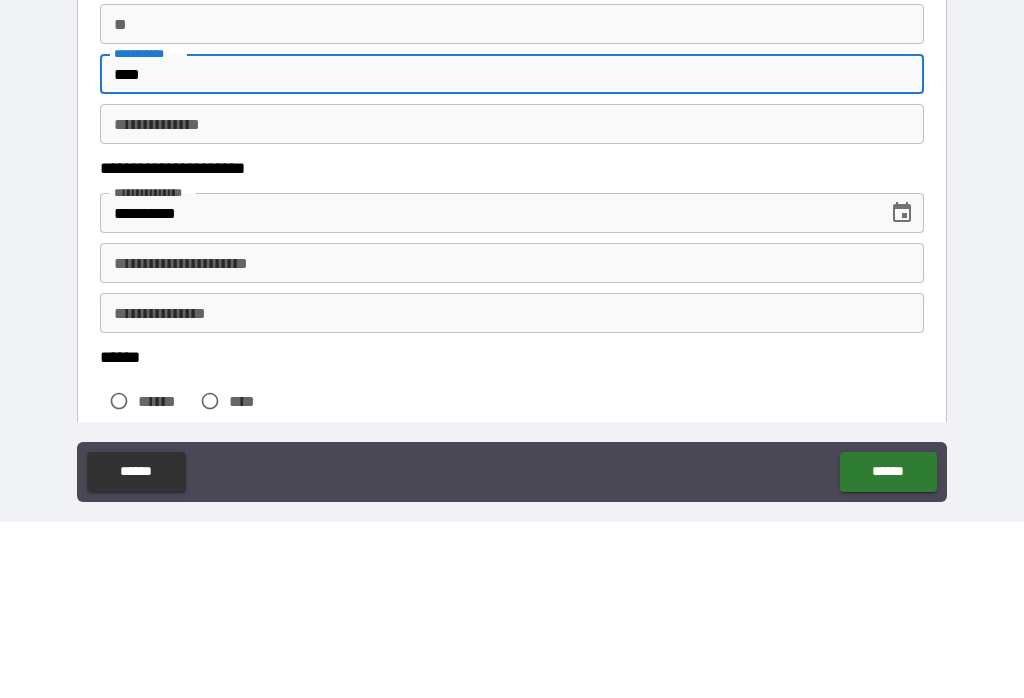scroll, scrollTop: 140, scrollLeft: 0, axis: vertical 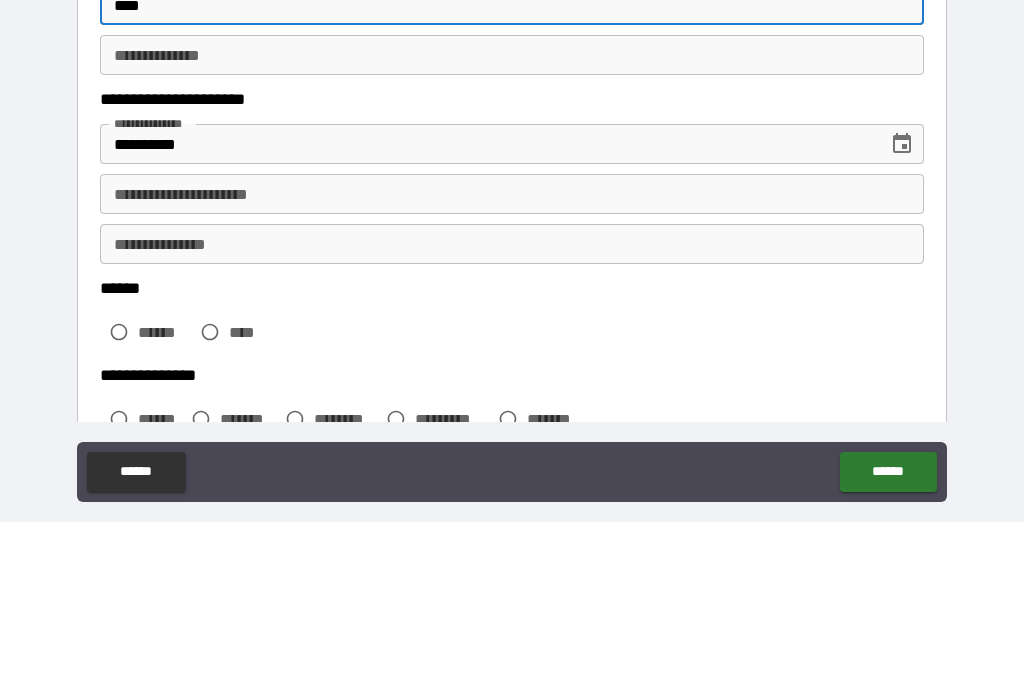 type on "****" 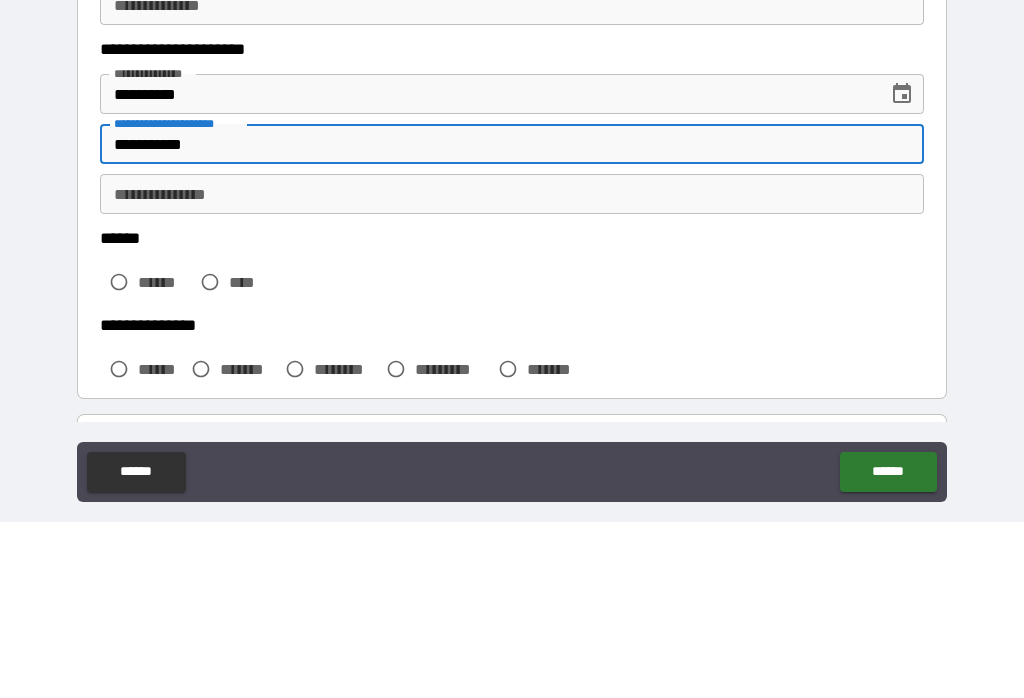 scroll, scrollTop: 202, scrollLeft: 0, axis: vertical 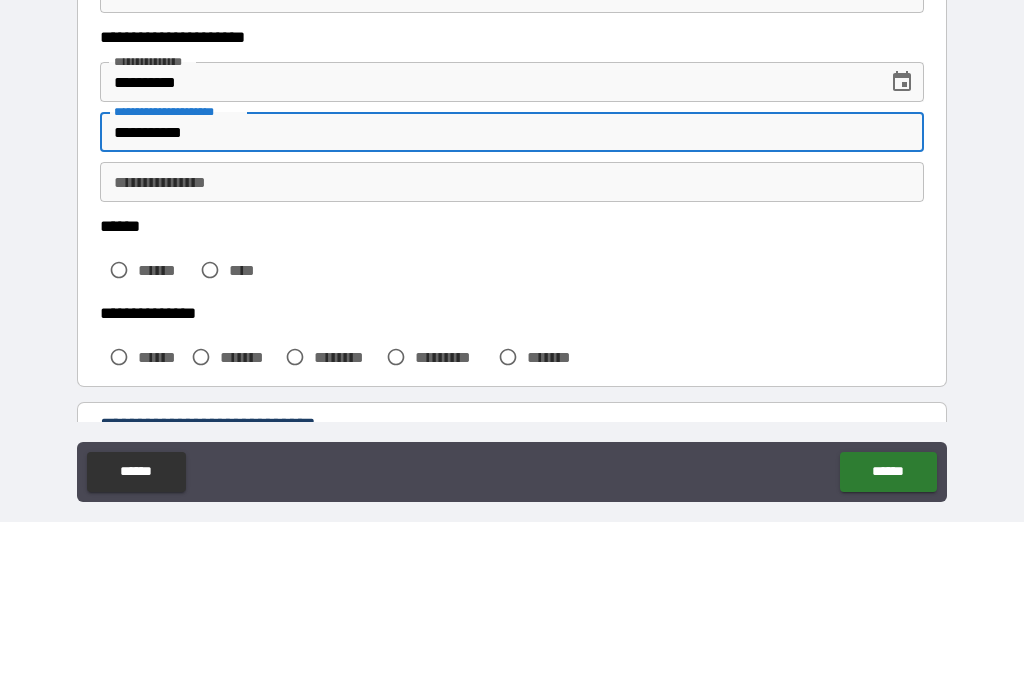 type on "**********" 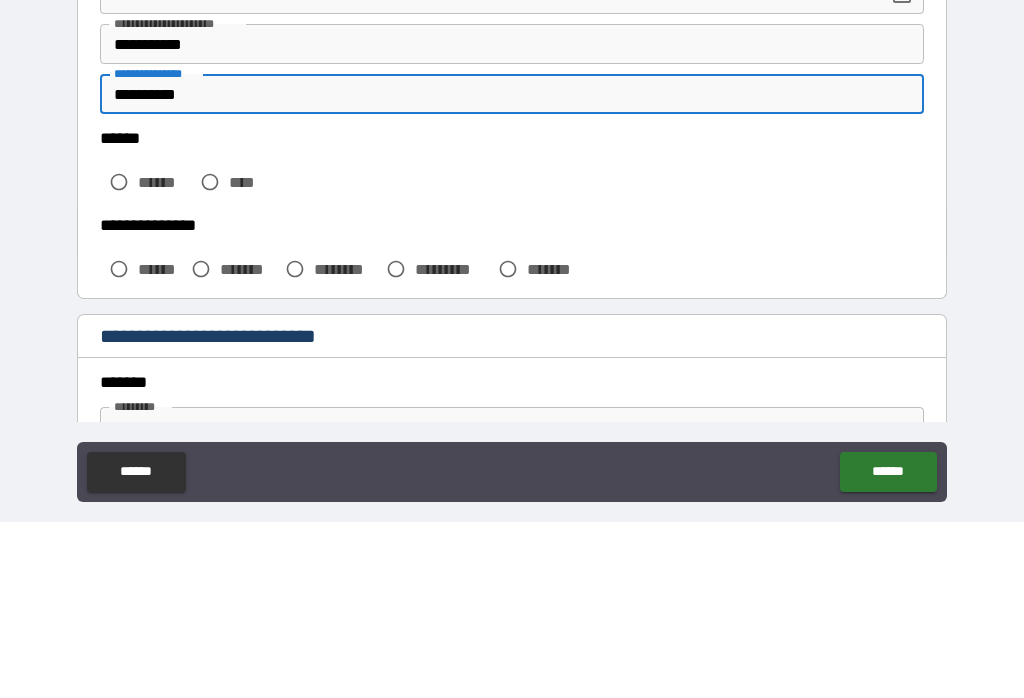 scroll, scrollTop: 292, scrollLeft: 0, axis: vertical 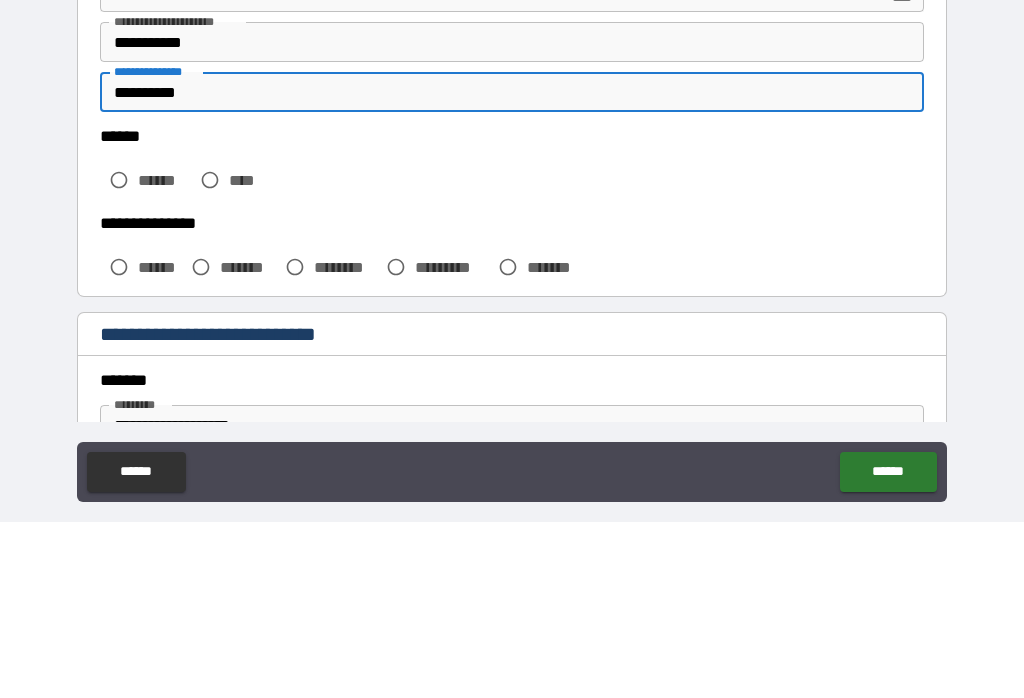 type on "**********" 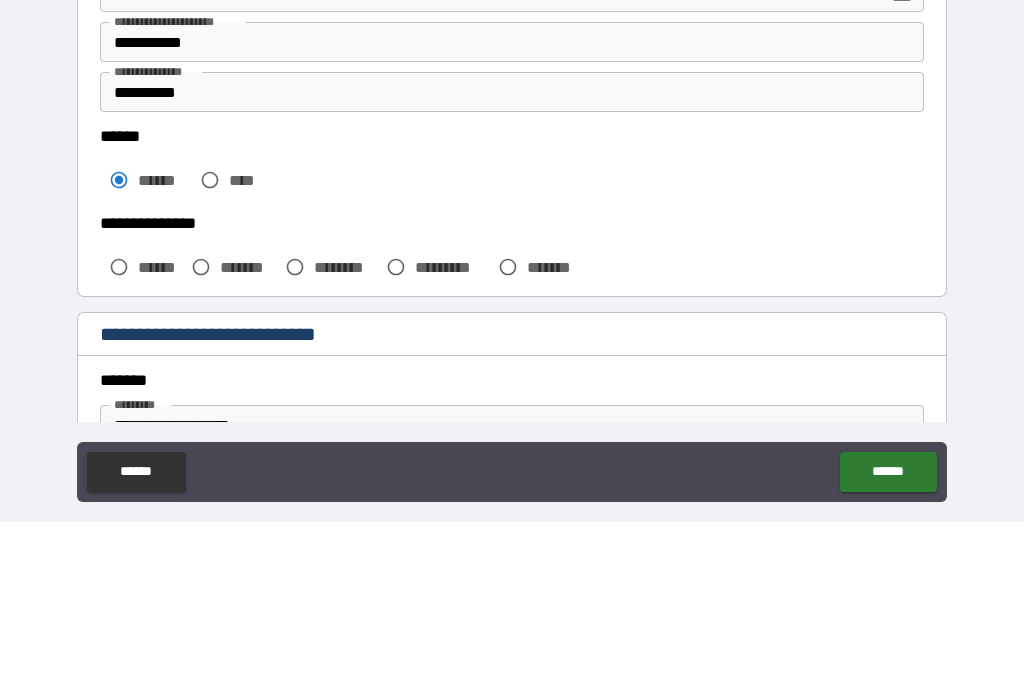 scroll, scrollTop: 31, scrollLeft: 0, axis: vertical 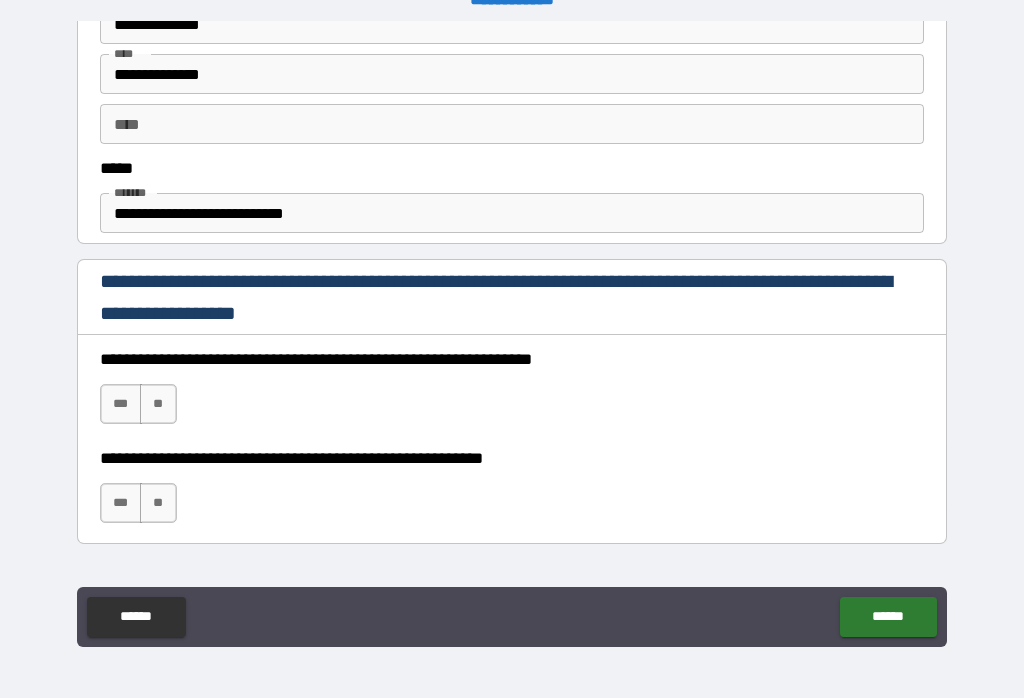 click on "***" at bounding box center [121, 404] 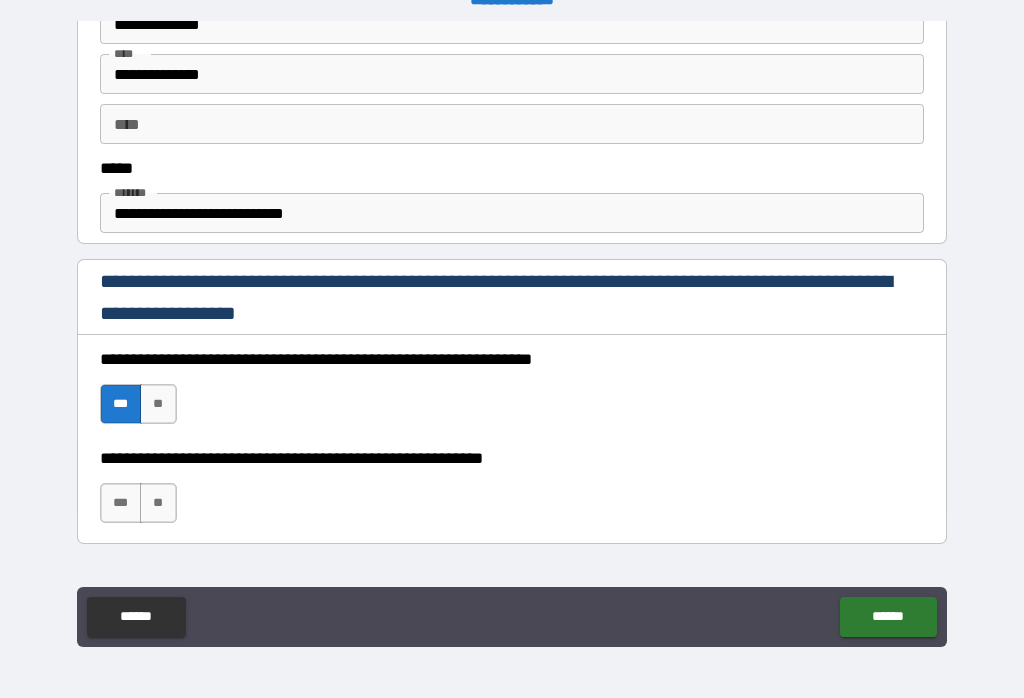 click on "***" at bounding box center [121, 503] 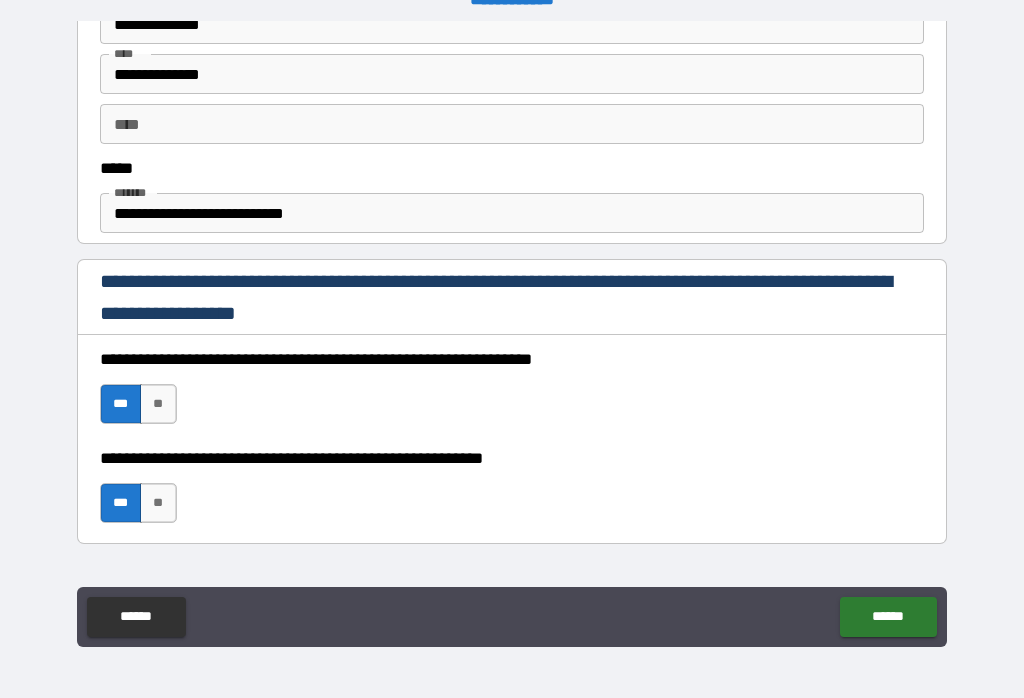 click on "******" at bounding box center (888, 617) 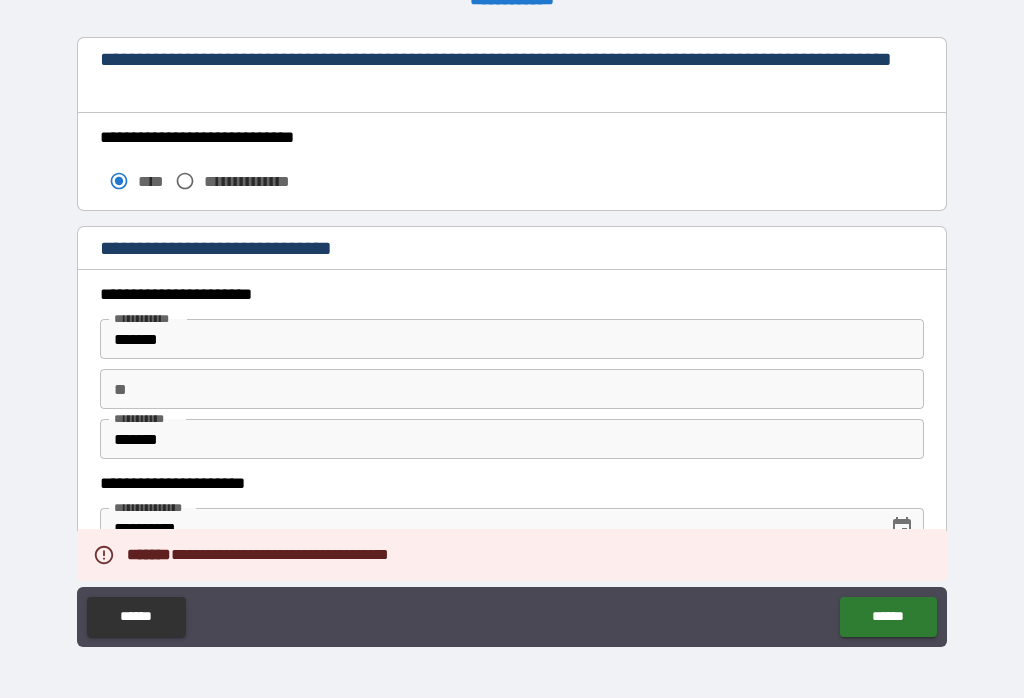 scroll, scrollTop: 1724, scrollLeft: 0, axis: vertical 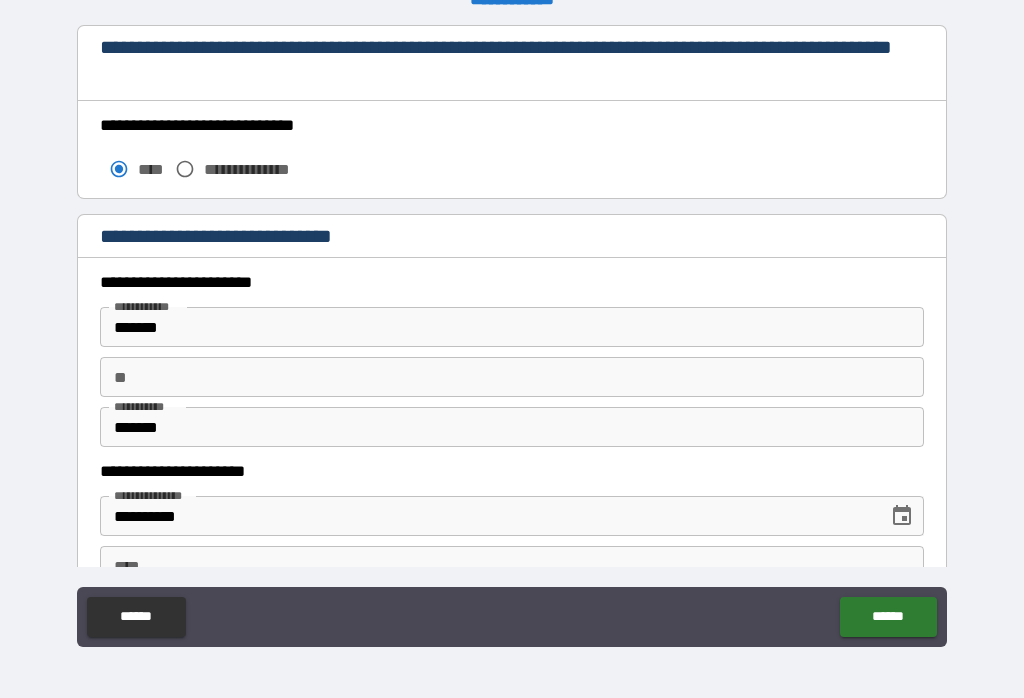 click on "*******" at bounding box center (512, 427) 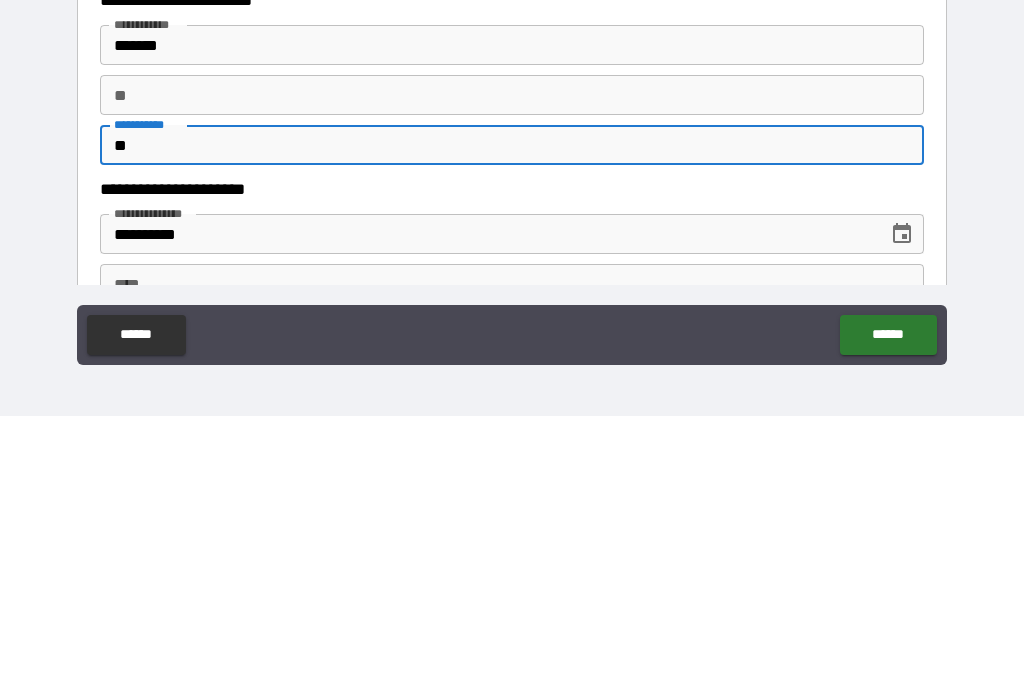 type on "*" 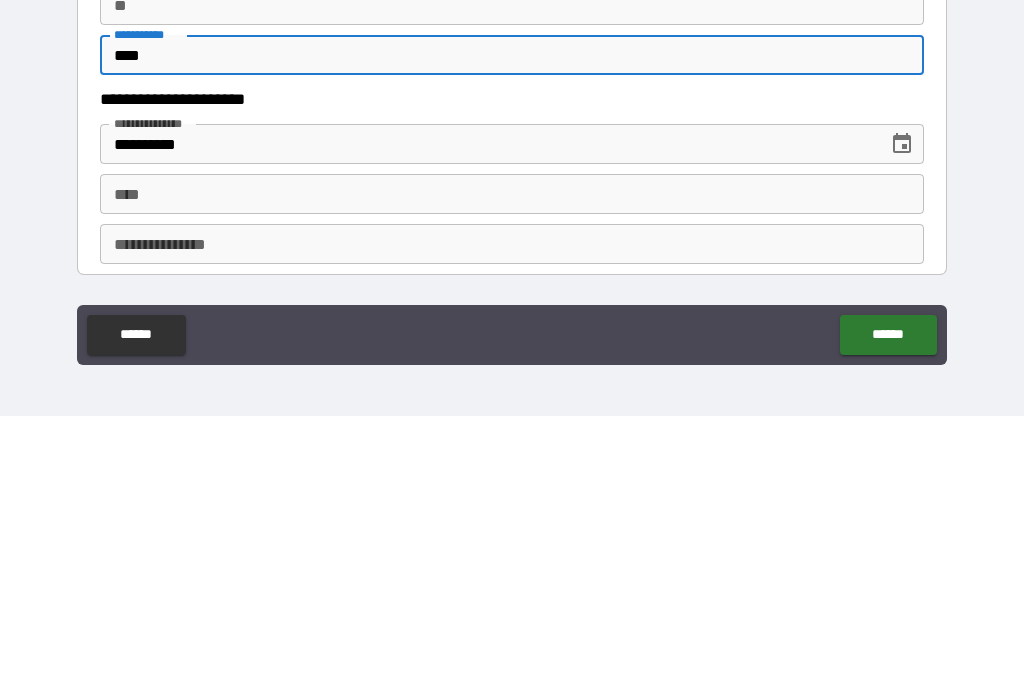 scroll, scrollTop: 1832, scrollLeft: 0, axis: vertical 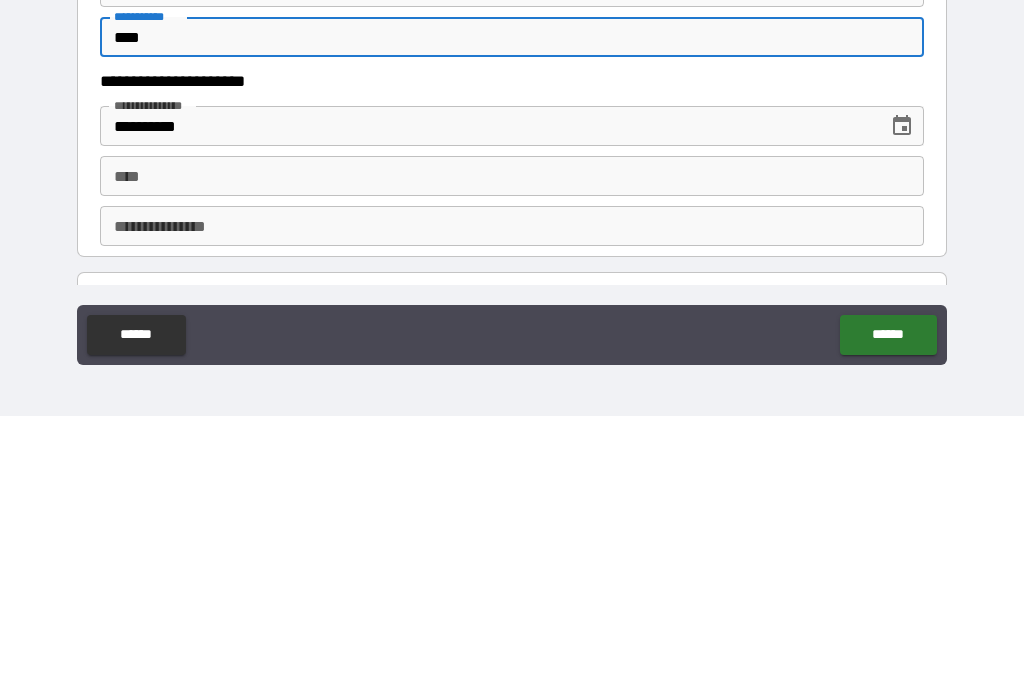 type on "****" 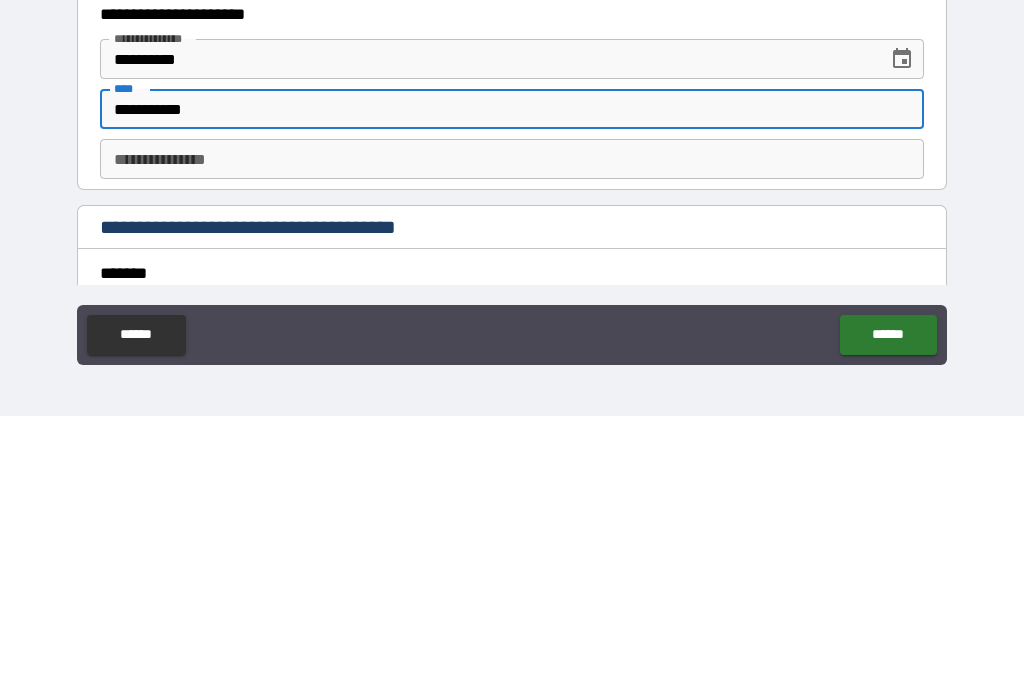 scroll, scrollTop: 1902, scrollLeft: 0, axis: vertical 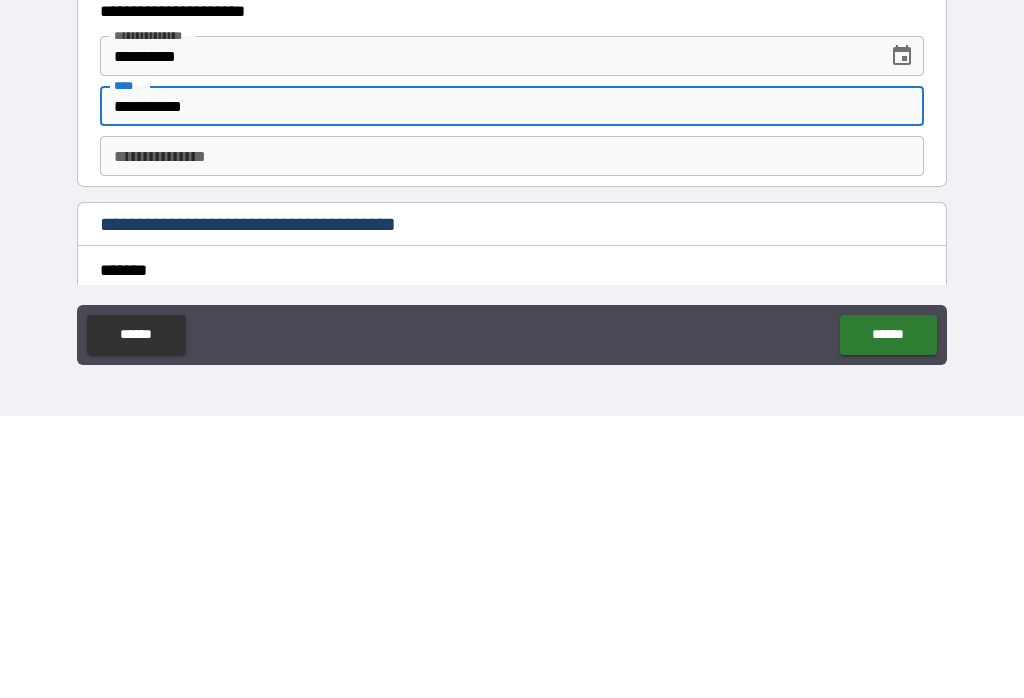 type on "**********" 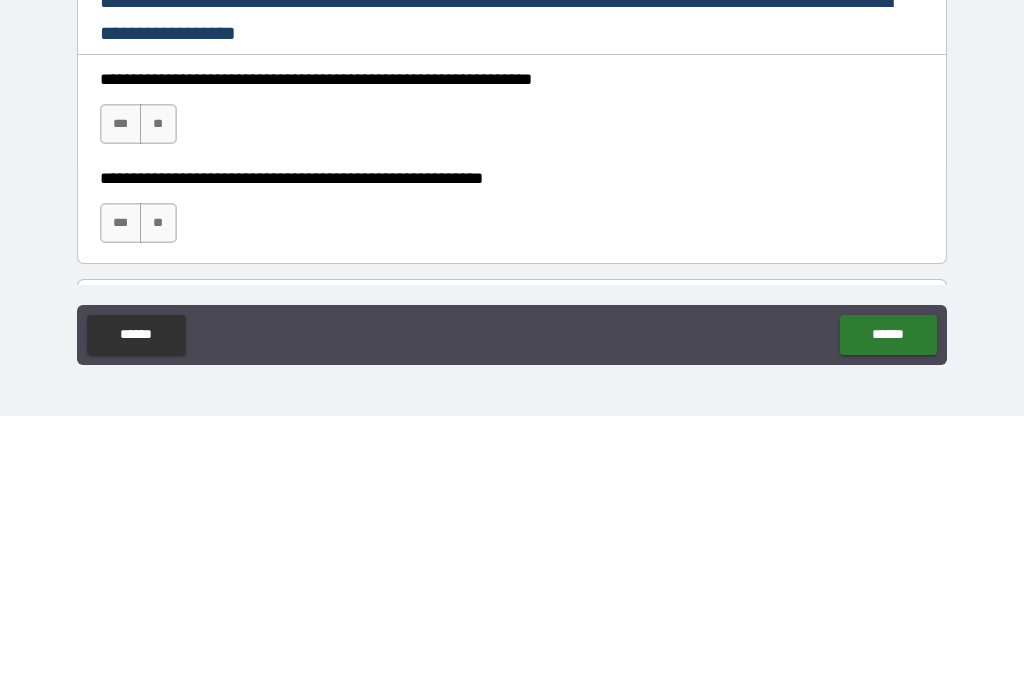 scroll, scrollTop: 2755, scrollLeft: 0, axis: vertical 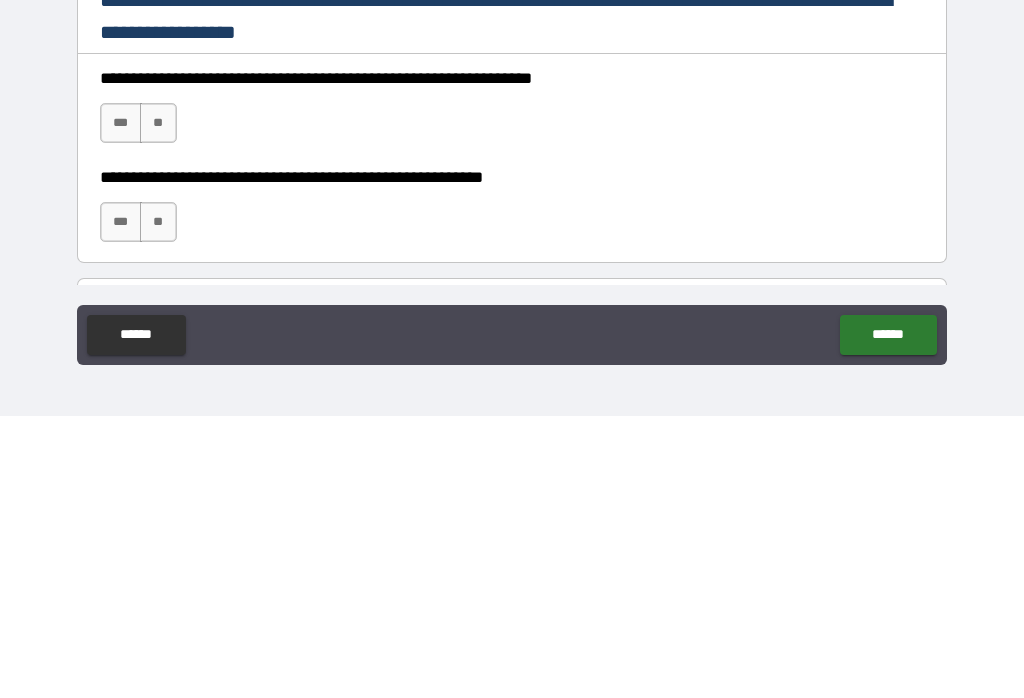 type on "**********" 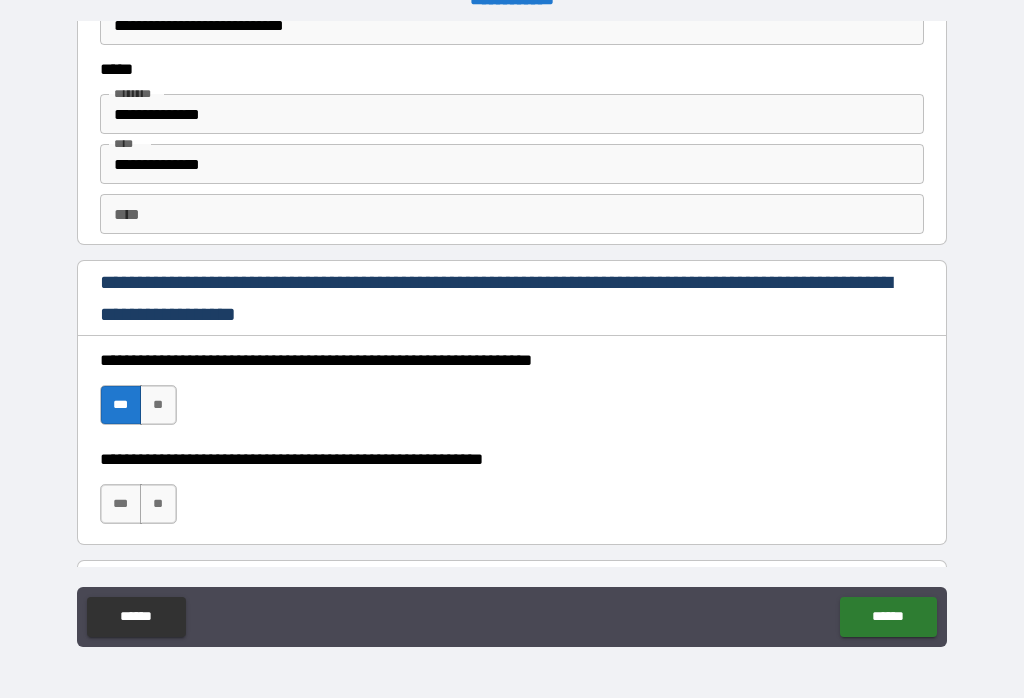 click on "***" at bounding box center [121, 504] 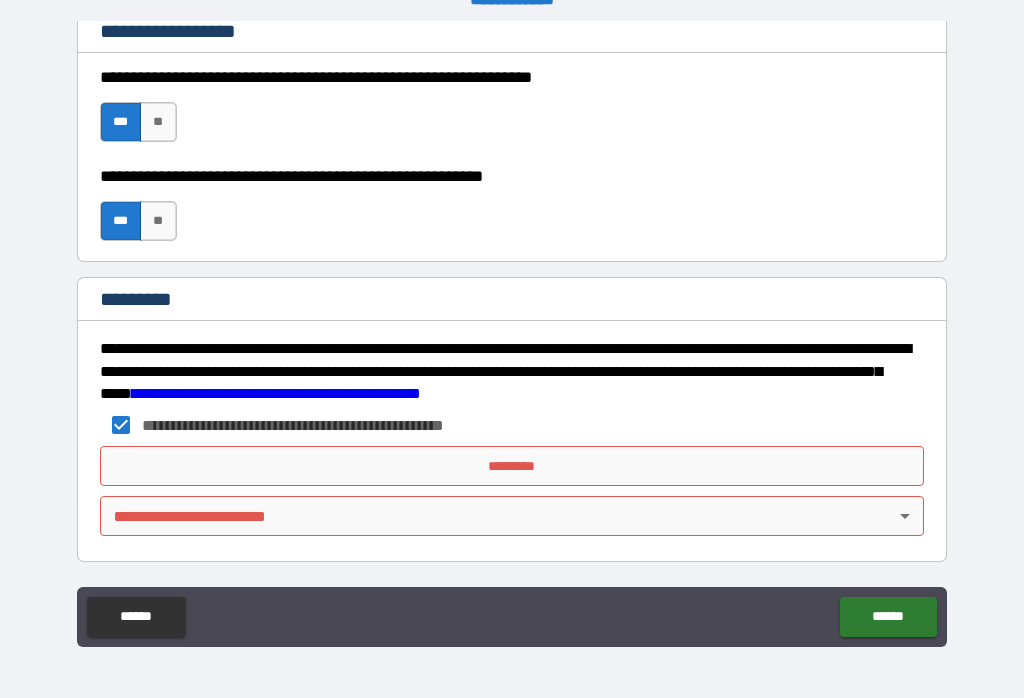 scroll, scrollTop: 3038, scrollLeft: 0, axis: vertical 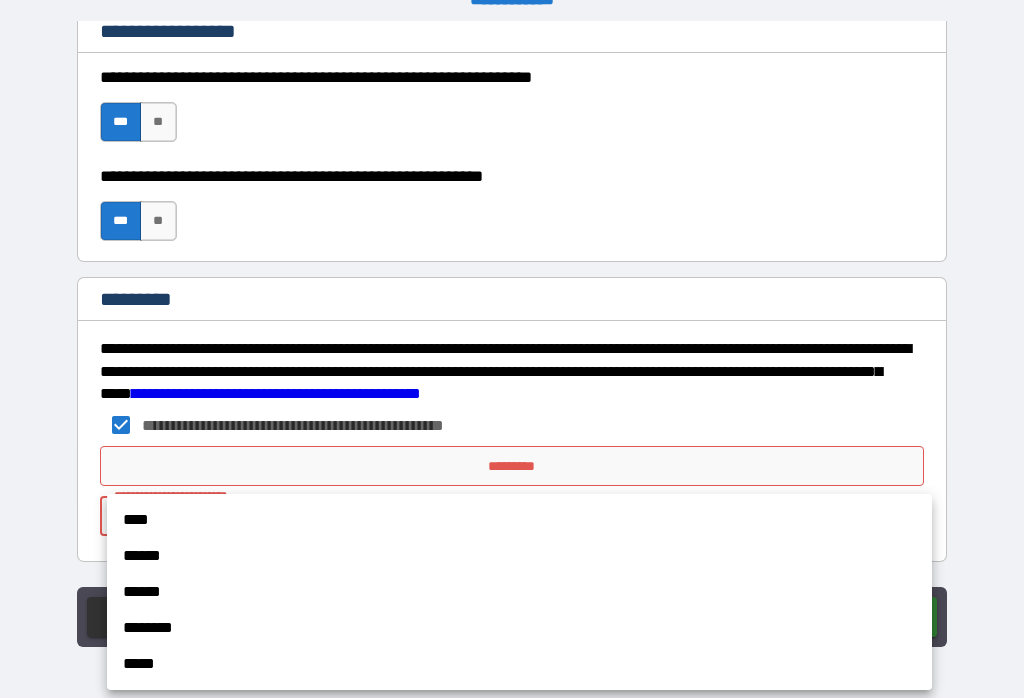 click on "****" at bounding box center (519, 520) 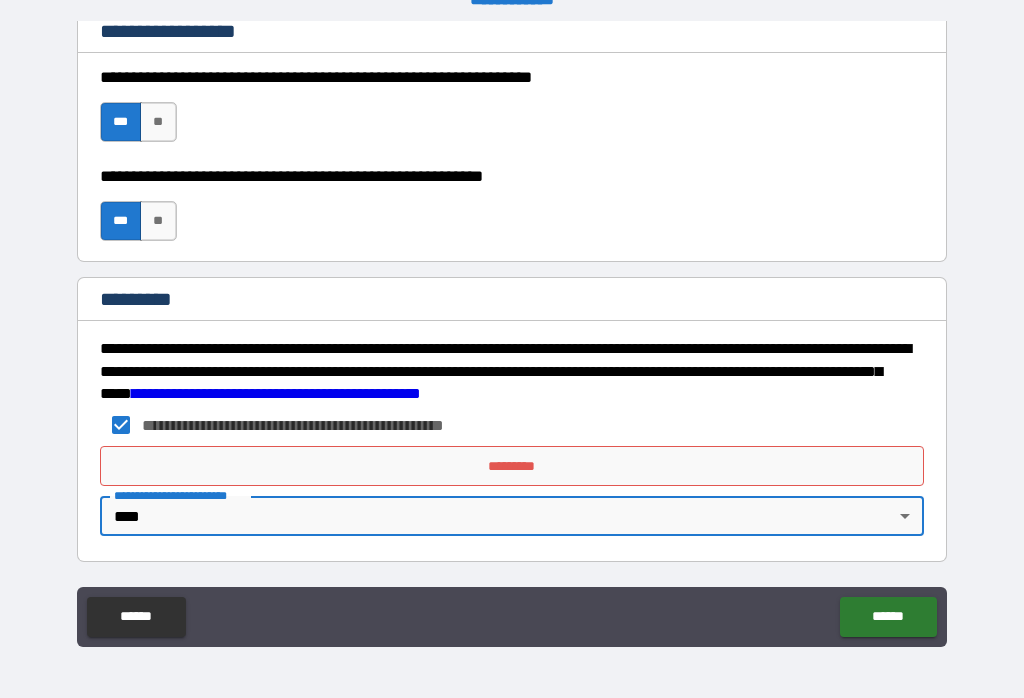 click on "*********" at bounding box center [512, 466] 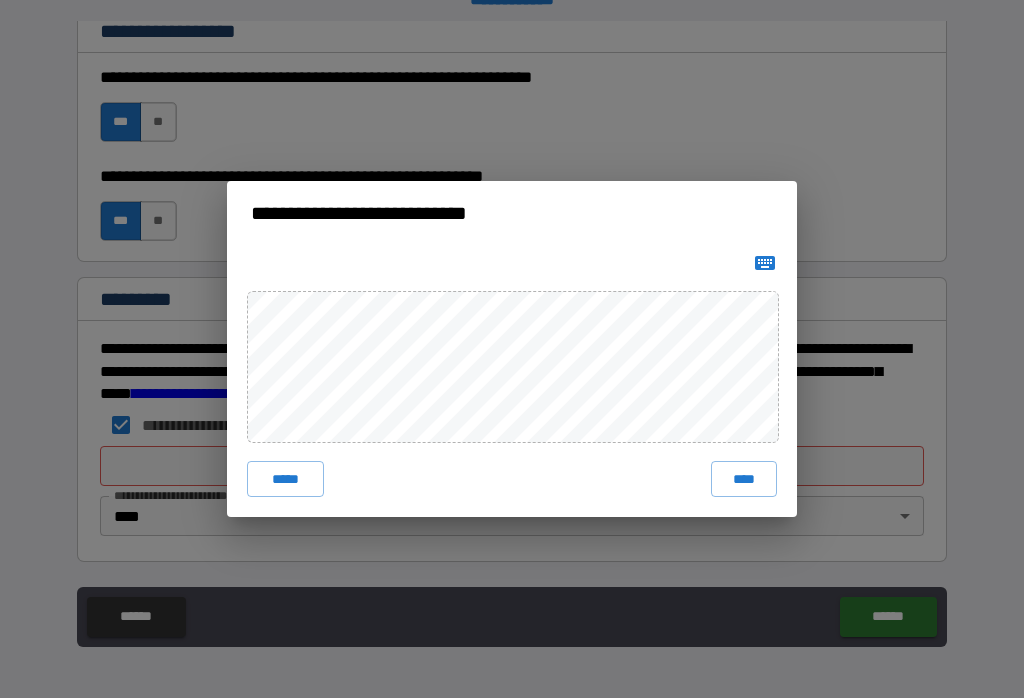 click on "****" at bounding box center [744, 479] 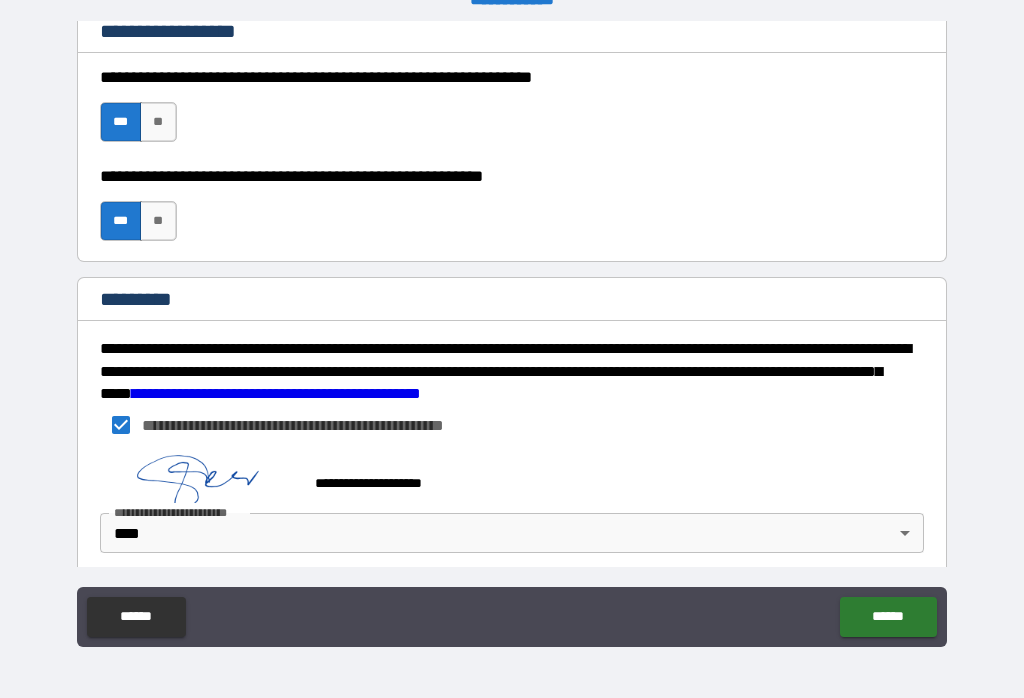 click on "******" at bounding box center (888, 617) 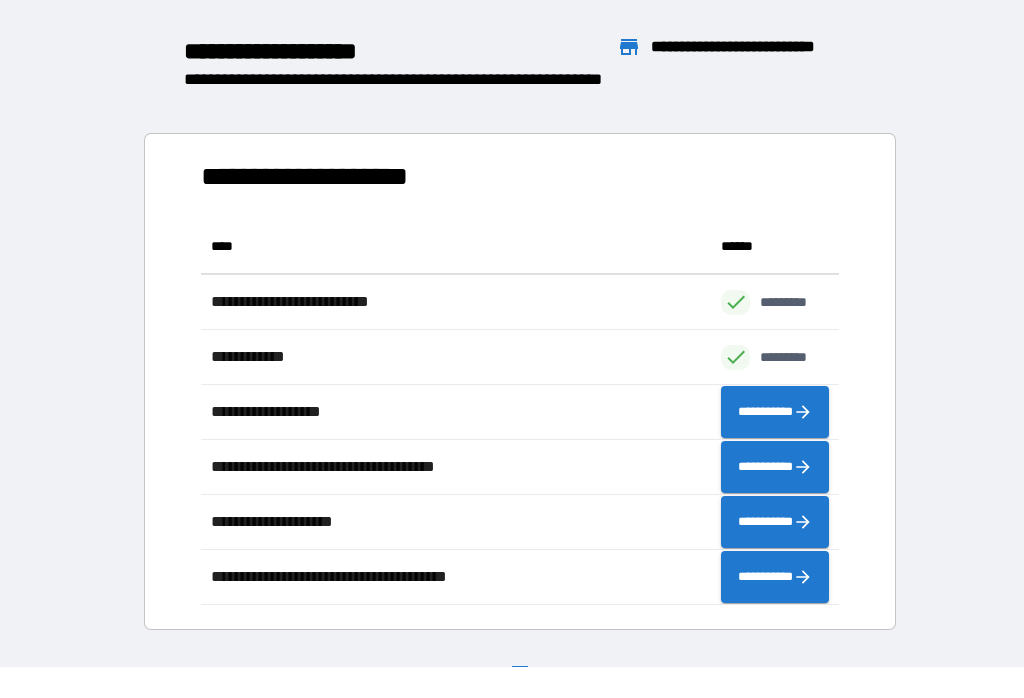 scroll, scrollTop: 1, scrollLeft: 1, axis: both 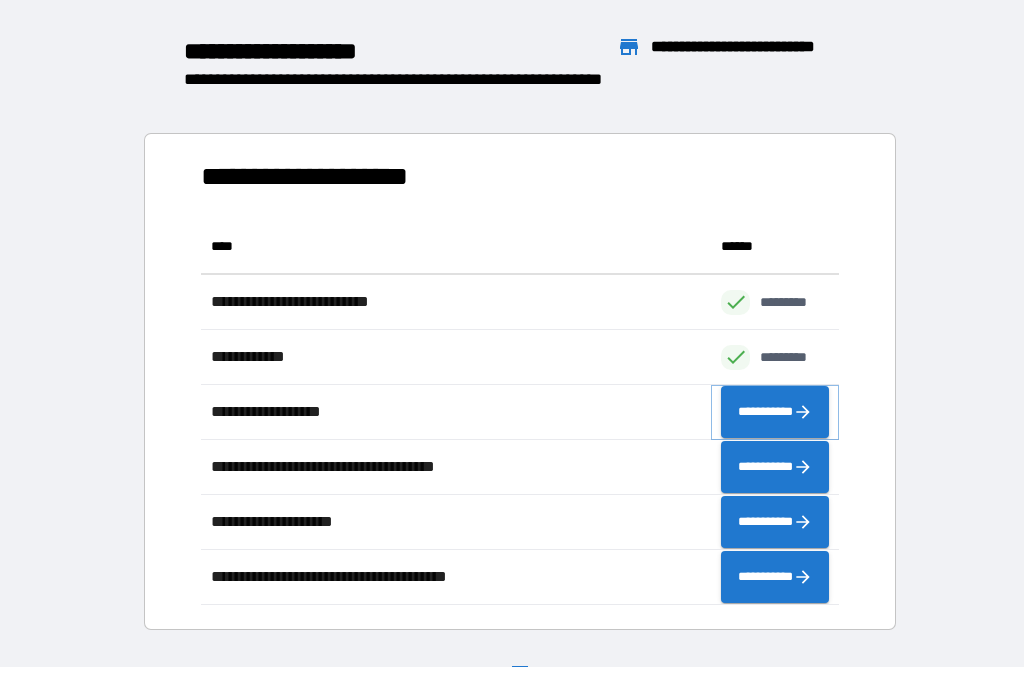 click on "**********" at bounding box center (775, 412) 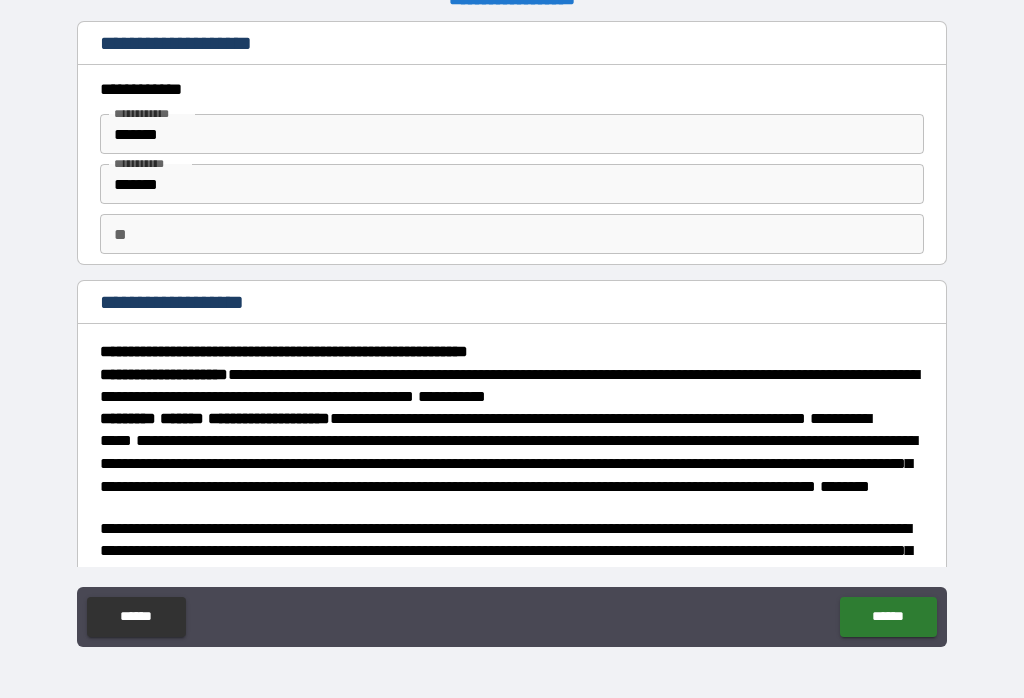 click on "*******" at bounding box center (512, 184) 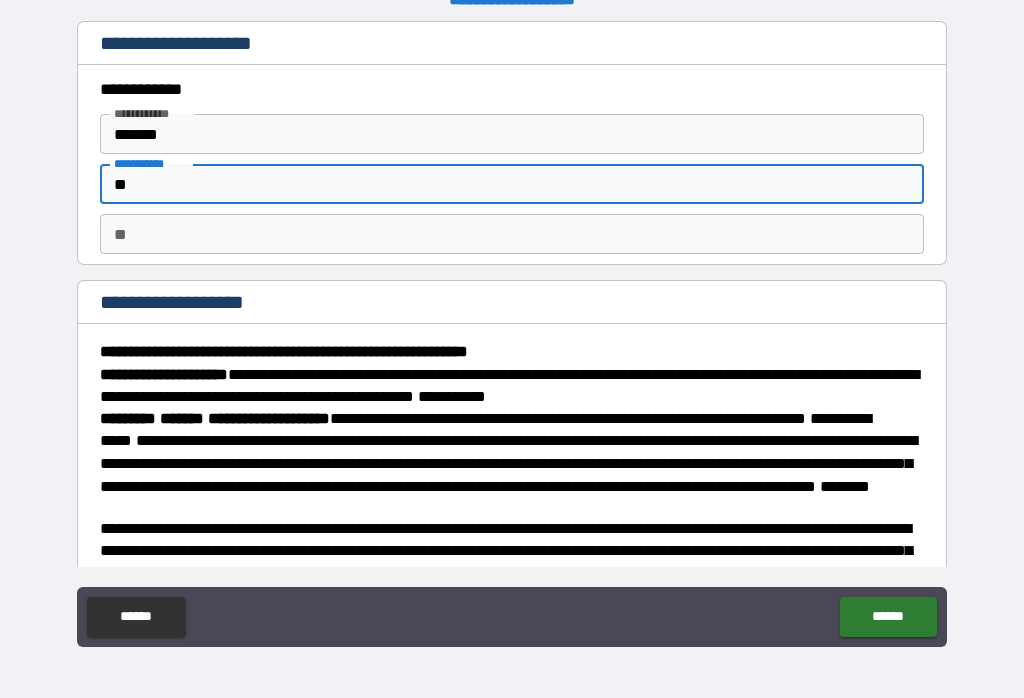 type on "*" 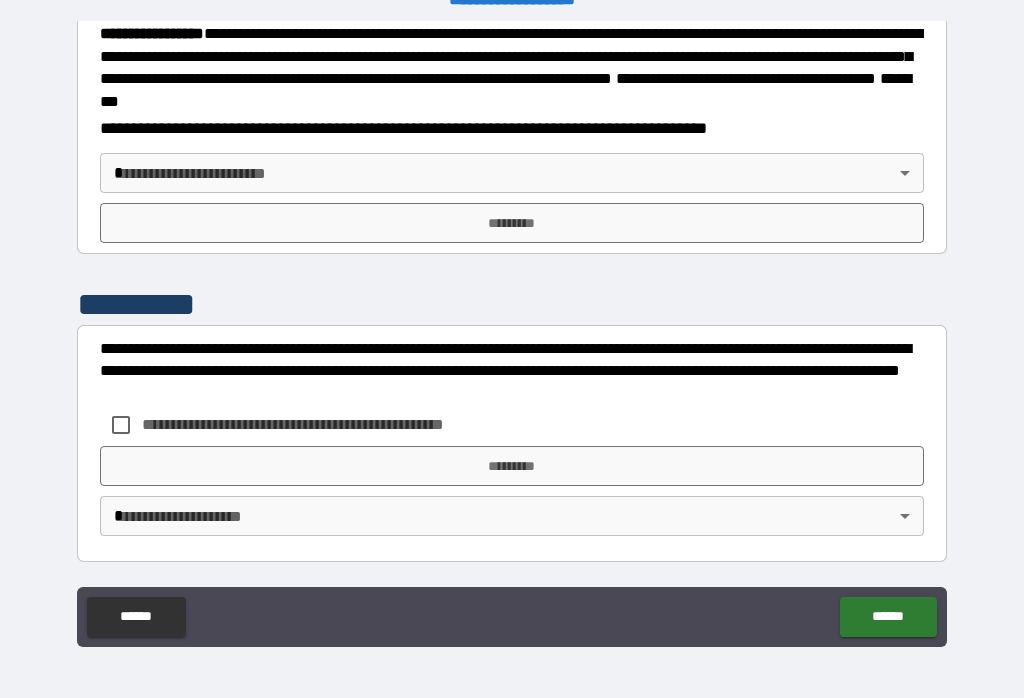 scroll, scrollTop: 2299, scrollLeft: 0, axis: vertical 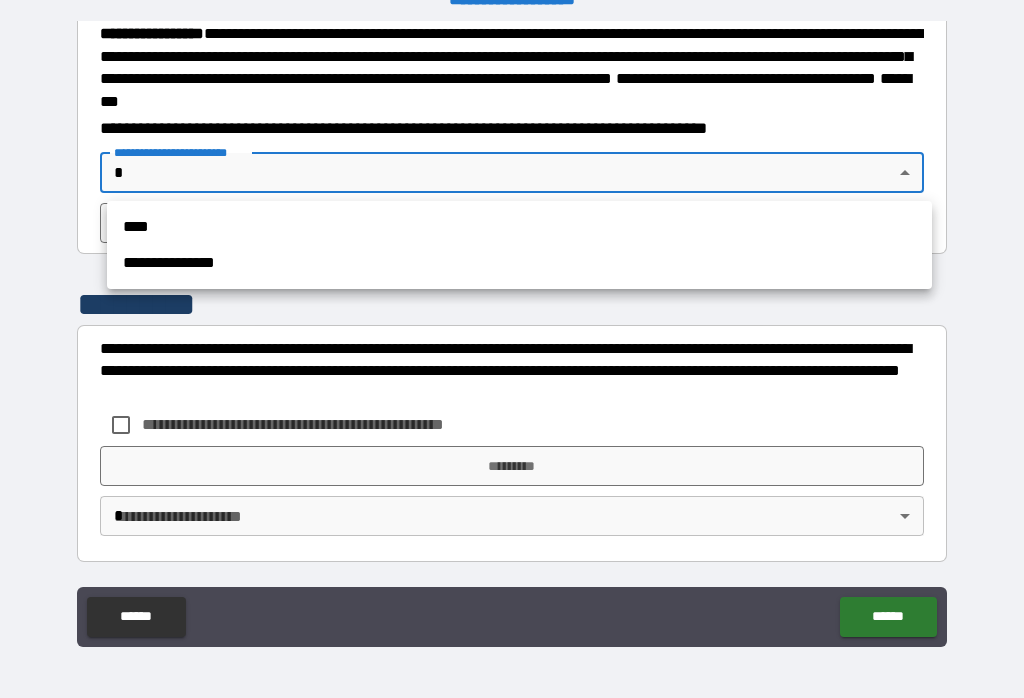click at bounding box center [512, 349] 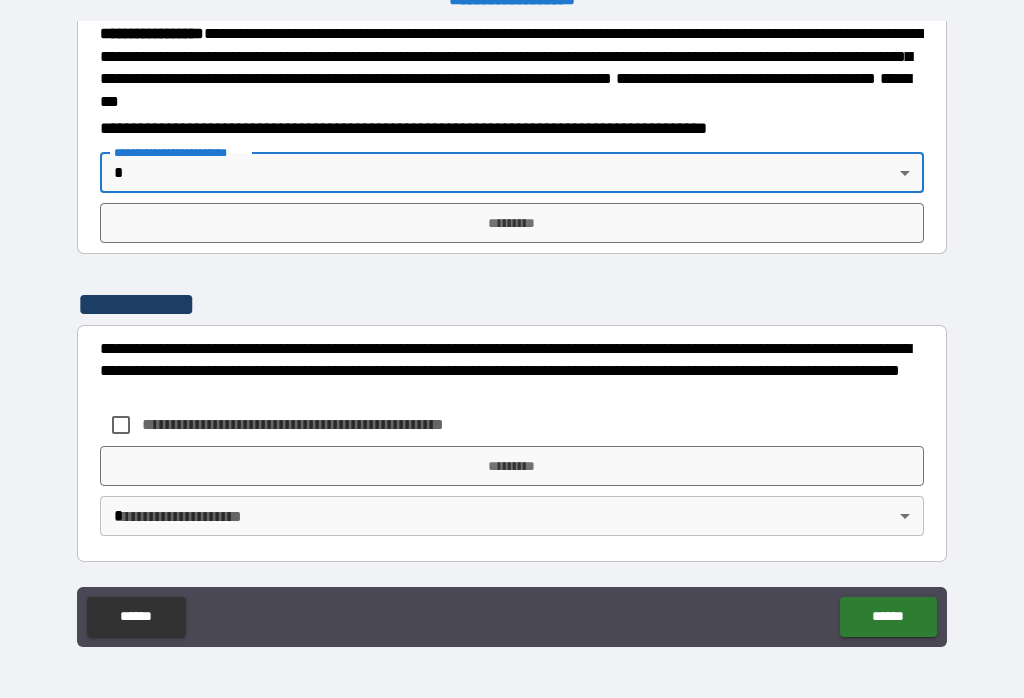 click on "**********" at bounding box center [512, 333] 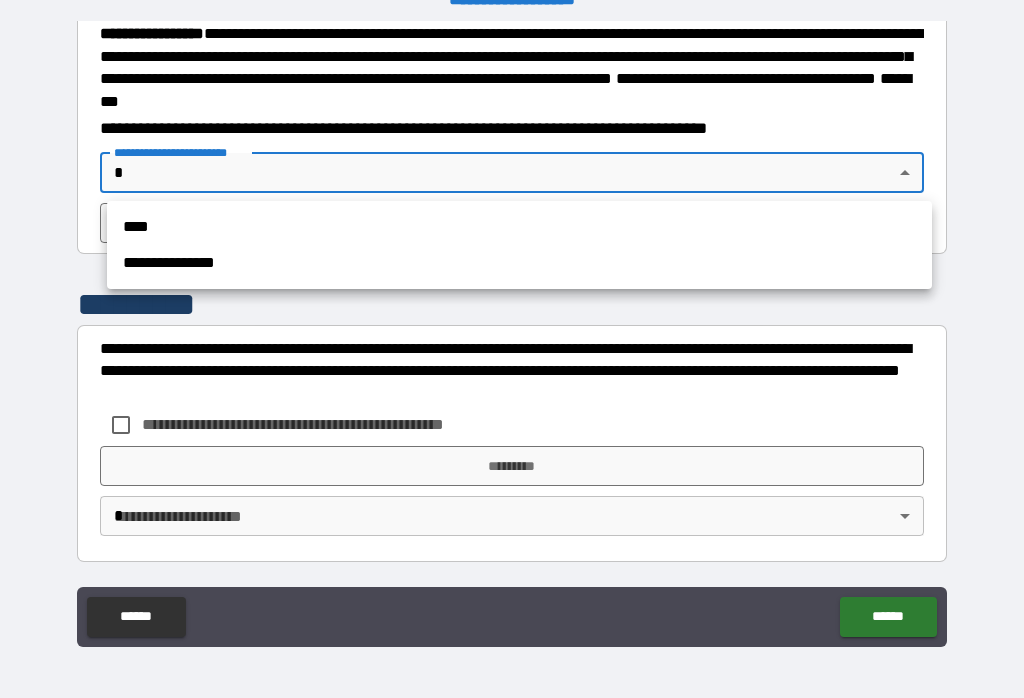 click on "****" at bounding box center [519, 227] 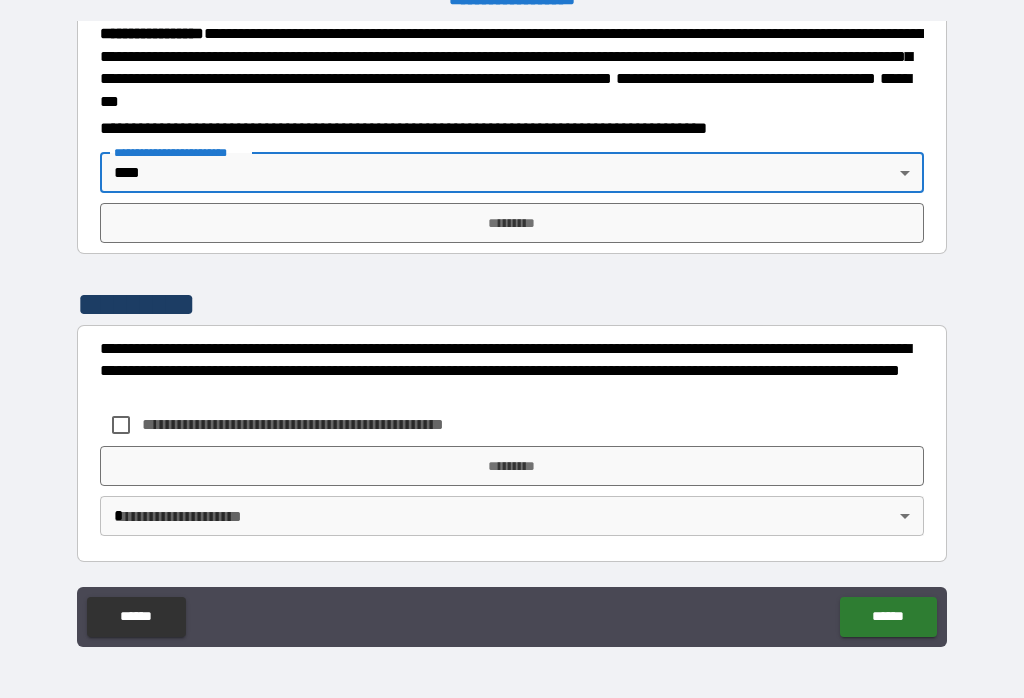 click on "*********" at bounding box center (512, 223) 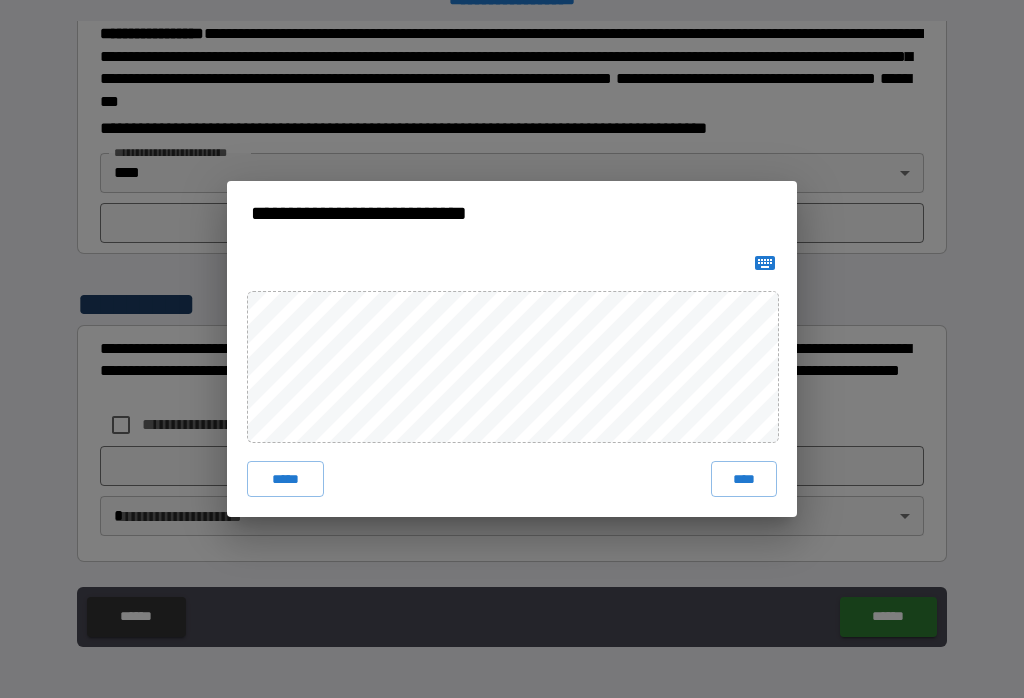 click on "****" at bounding box center (744, 479) 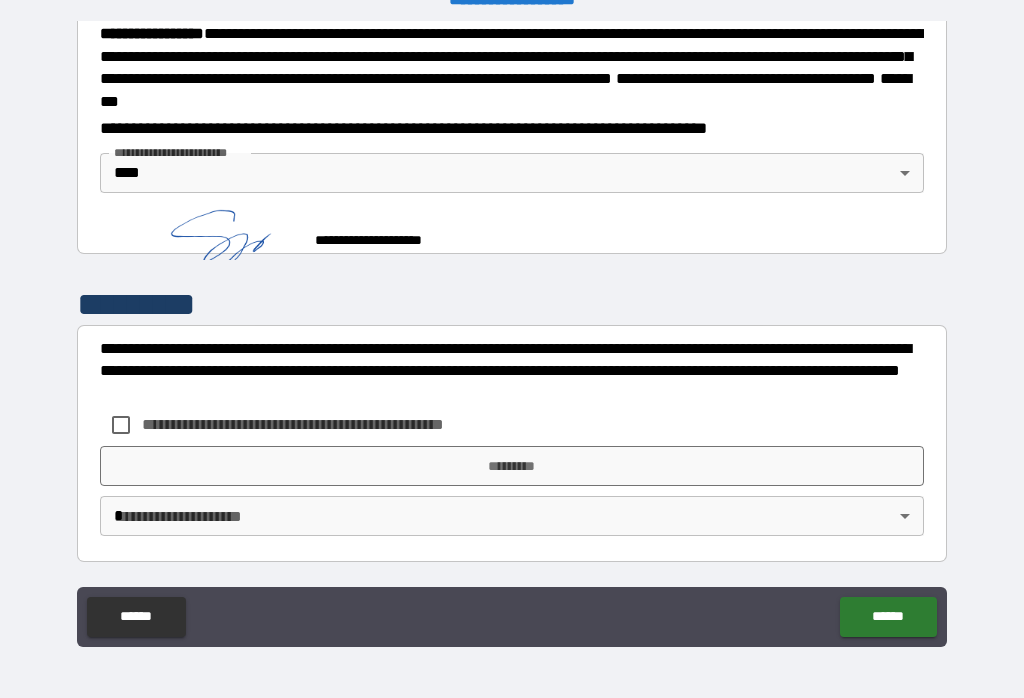 scroll, scrollTop: 2289, scrollLeft: 0, axis: vertical 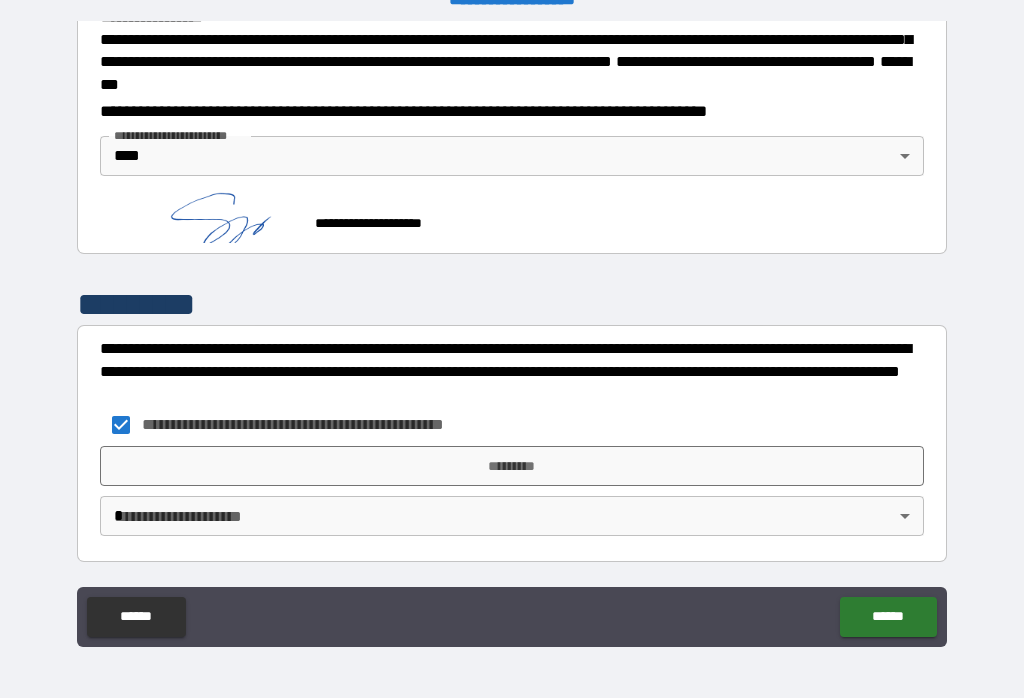 click on "*********" at bounding box center [512, 466] 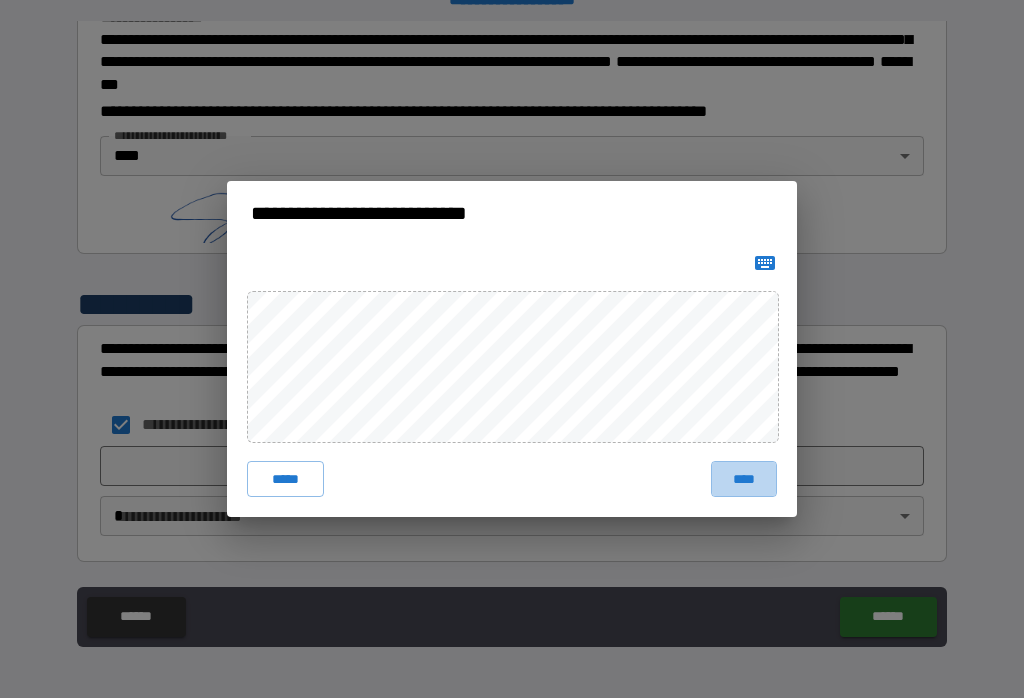 click on "****" at bounding box center [744, 479] 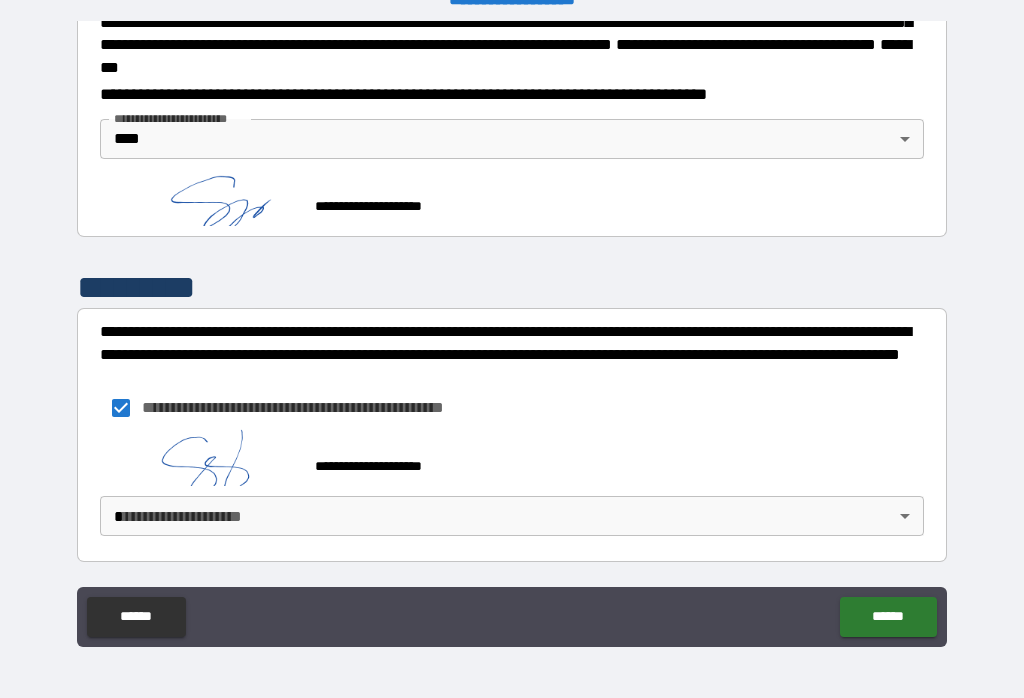 scroll, scrollTop: 2333, scrollLeft: 0, axis: vertical 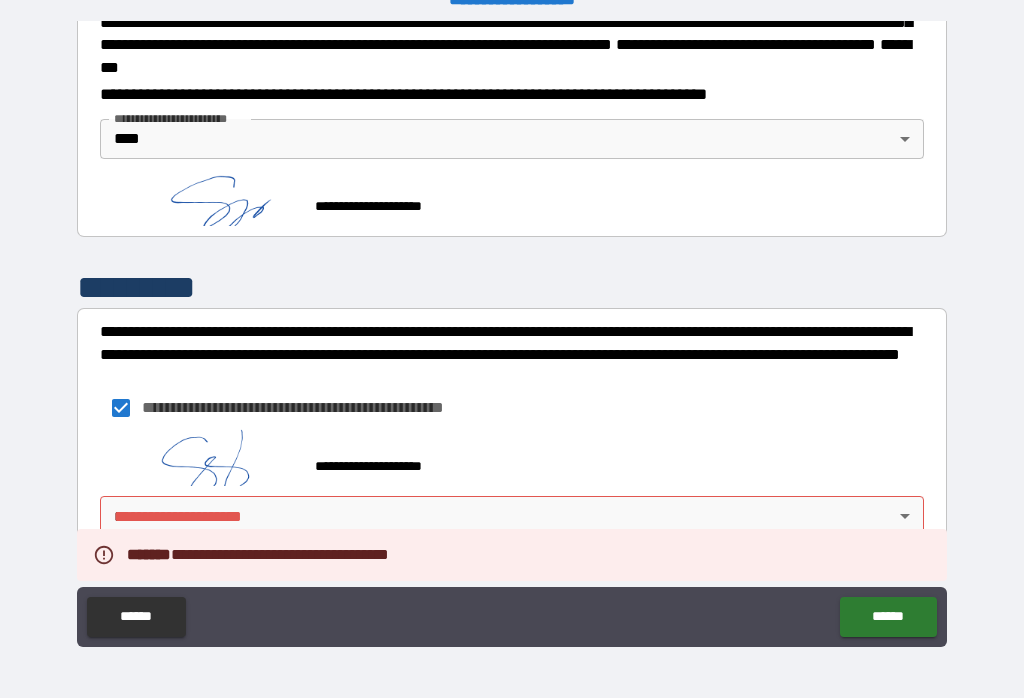 click on "**********" at bounding box center [512, 333] 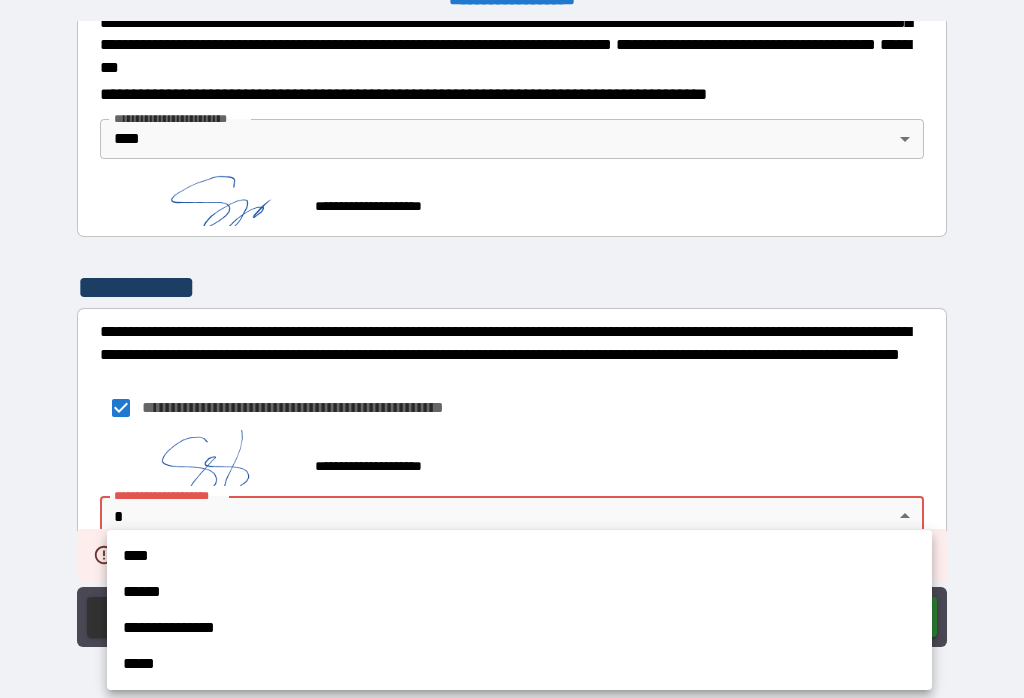 click on "****" at bounding box center [519, 556] 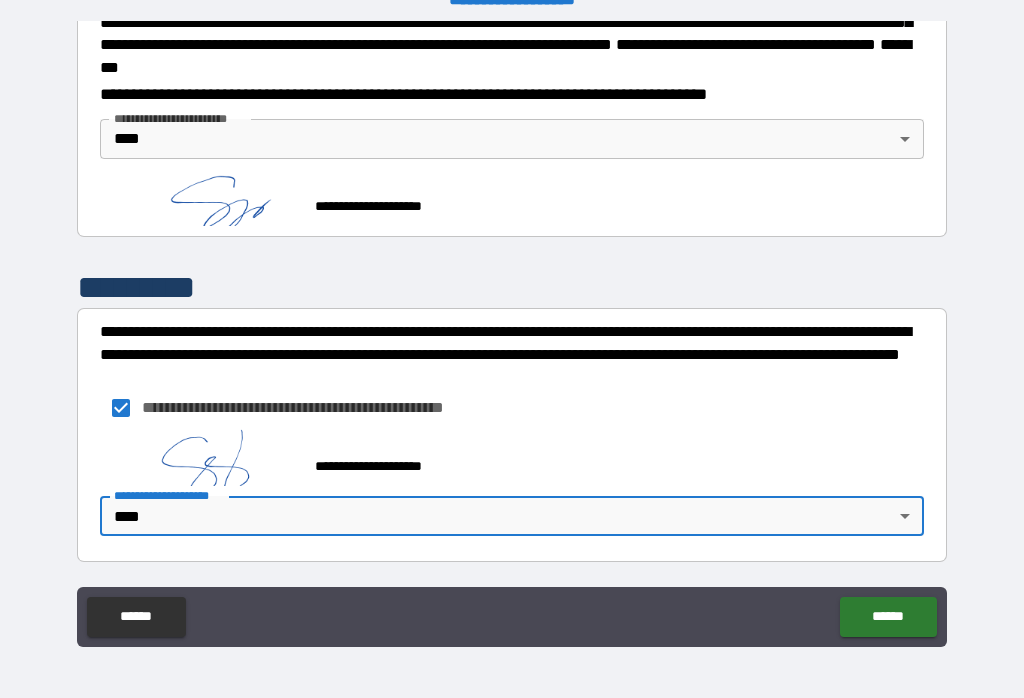 scroll, scrollTop: 2333, scrollLeft: 0, axis: vertical 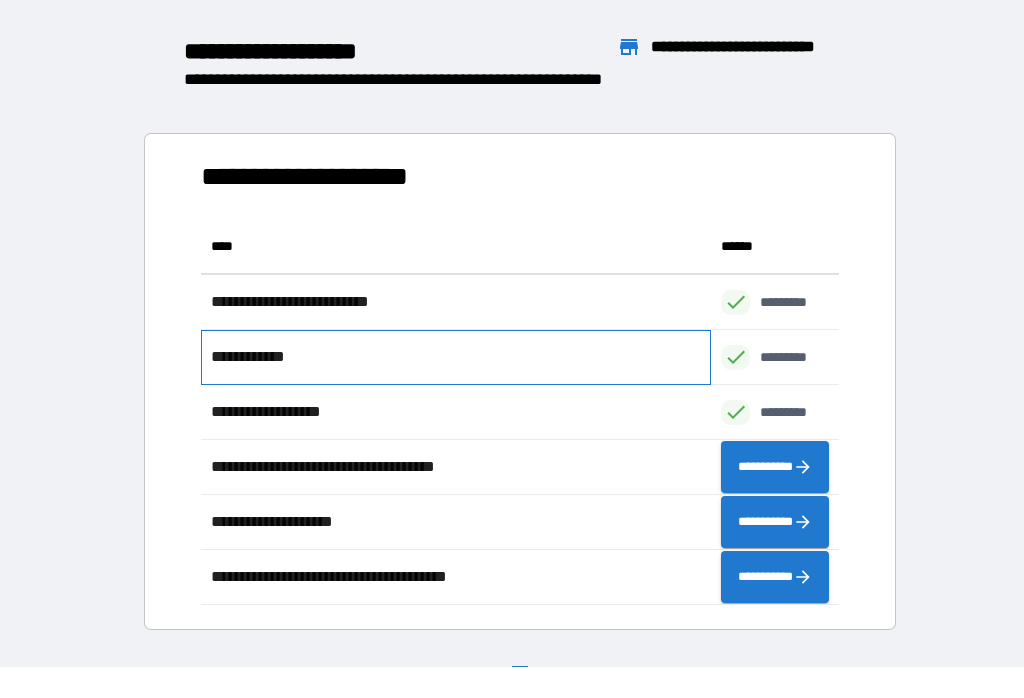 click on "**********" at bounding box center (456, 357) 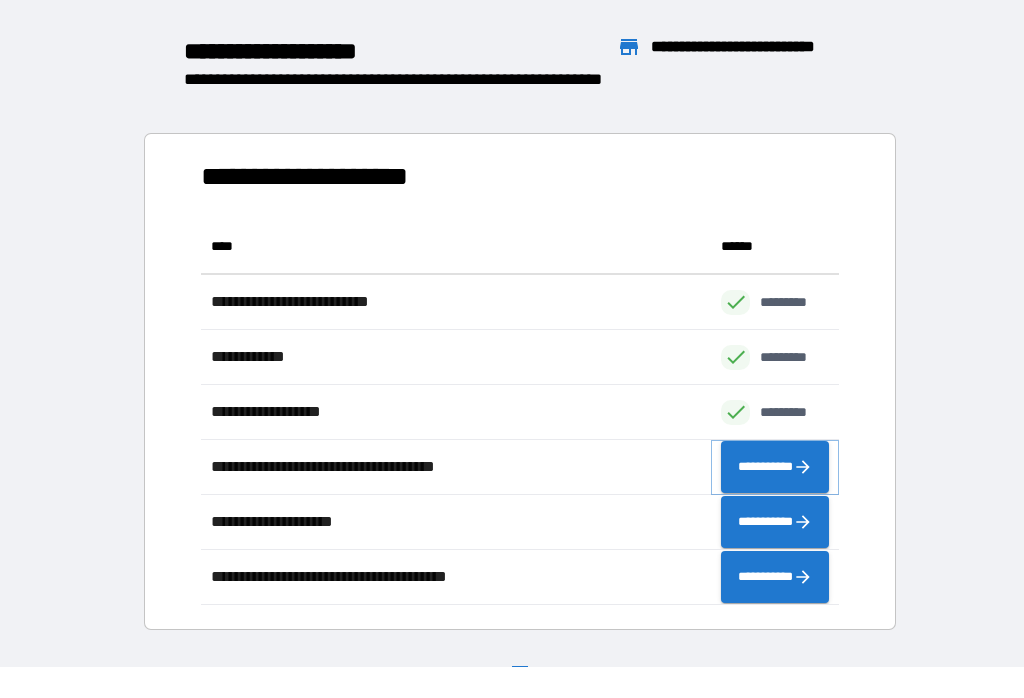 click on "**********" at bounding box center [775, 467] 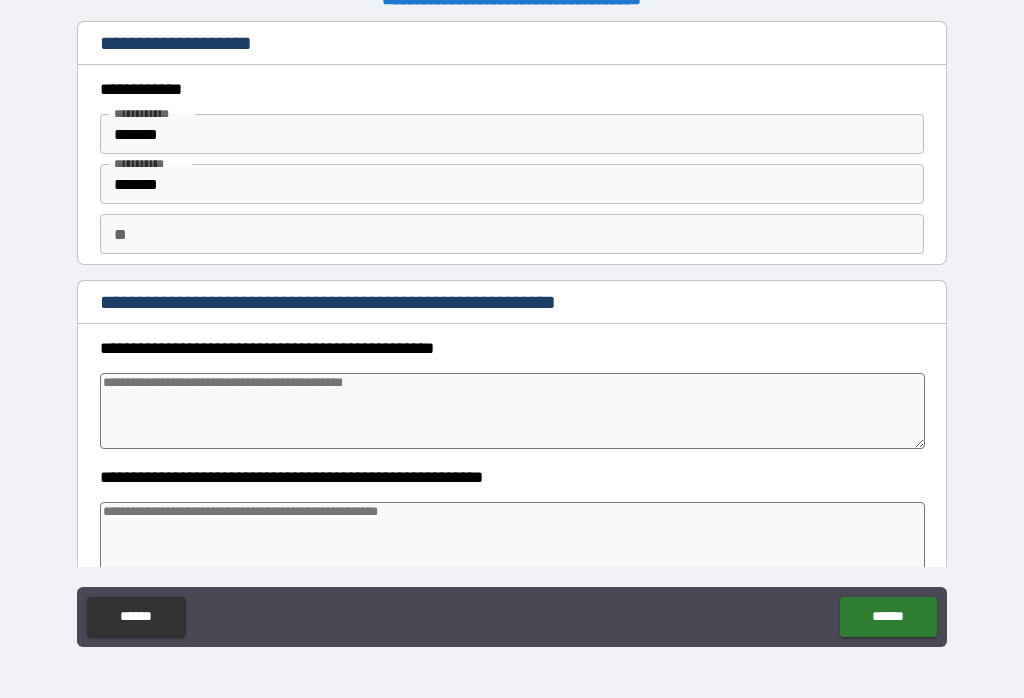 type on "*" 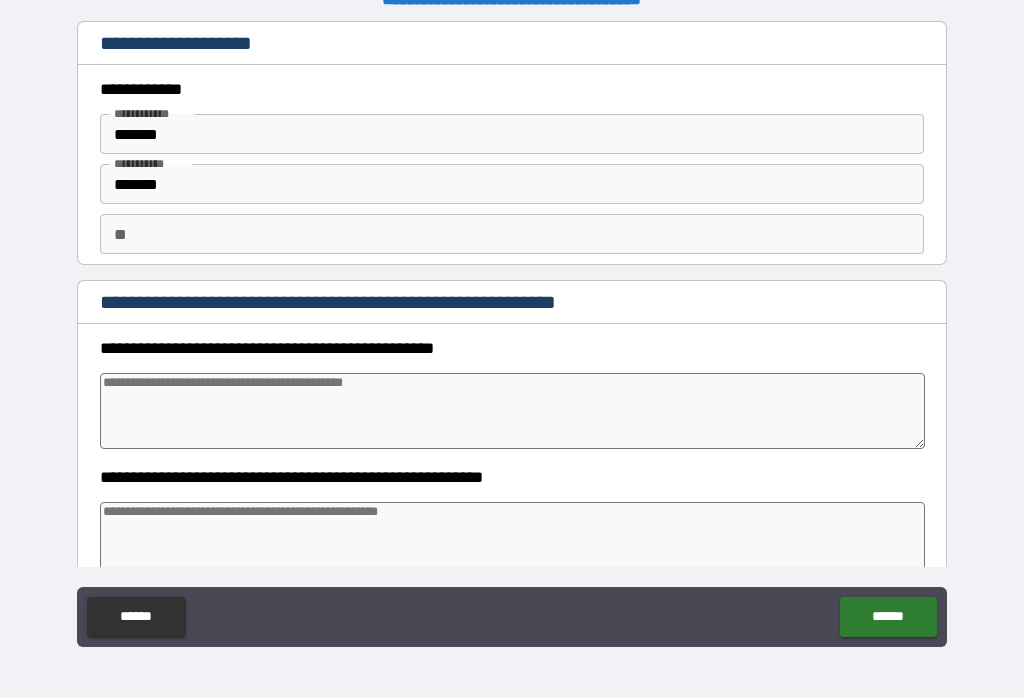 type on "*" 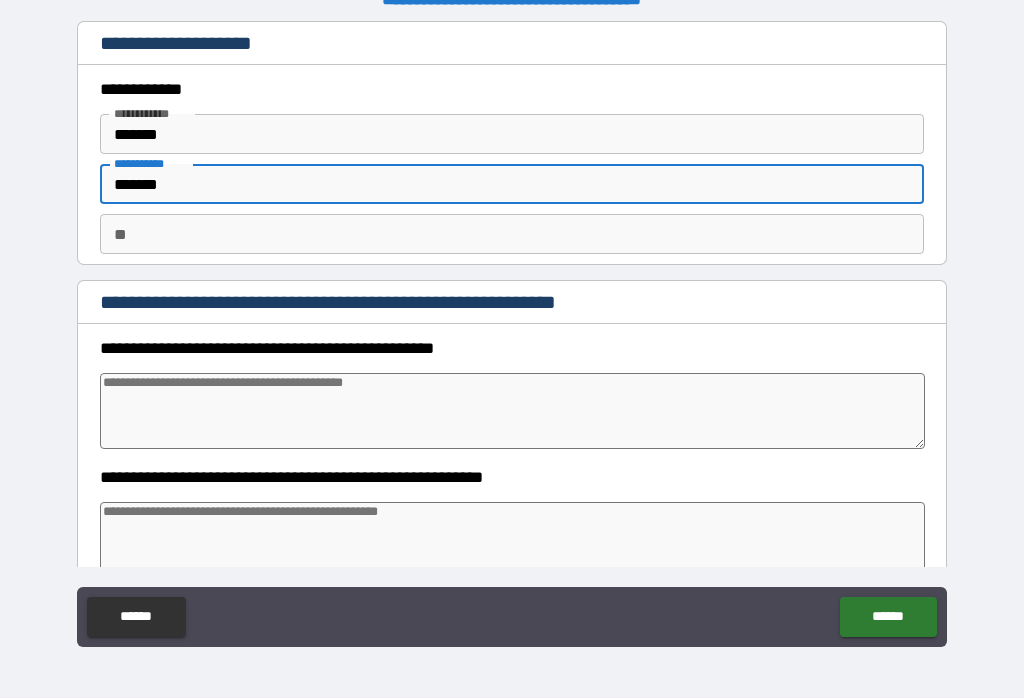 type on "******" 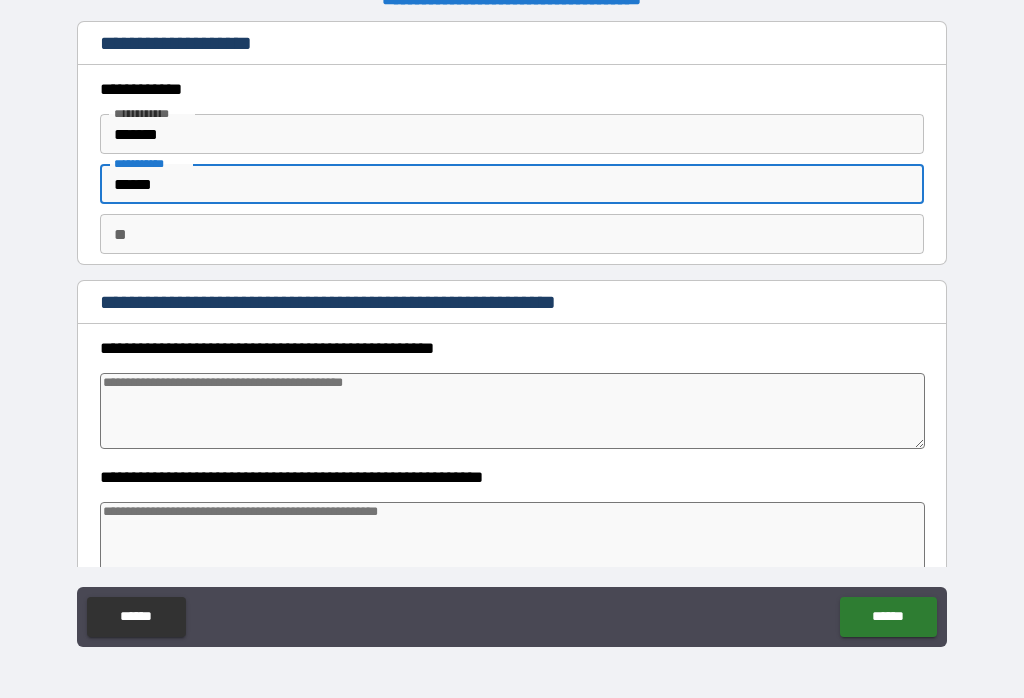 type on "*" 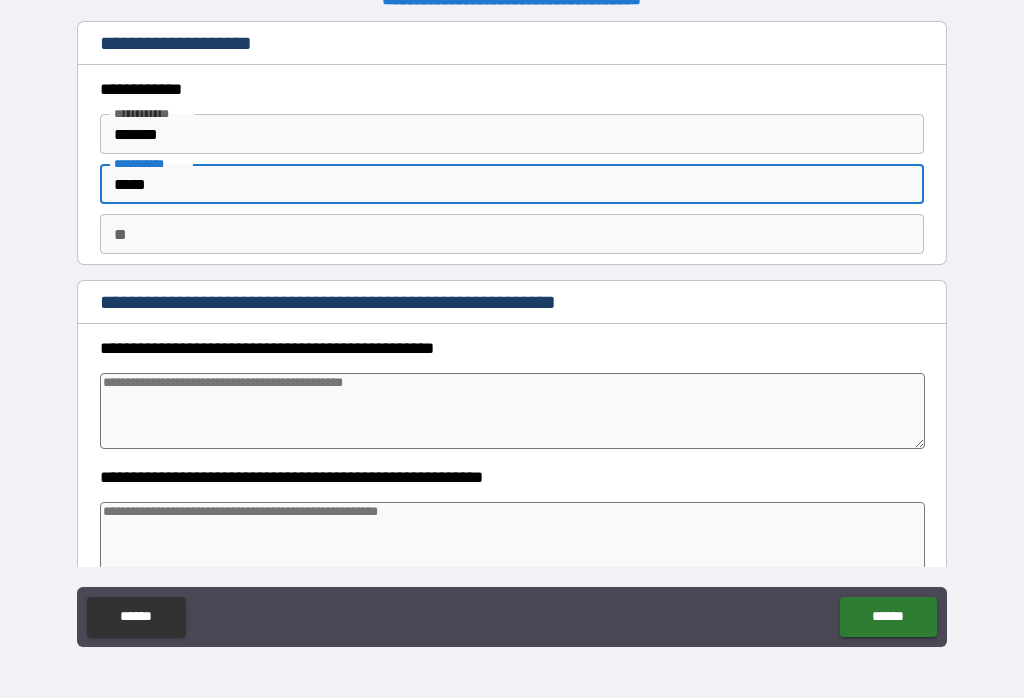 type on "*" 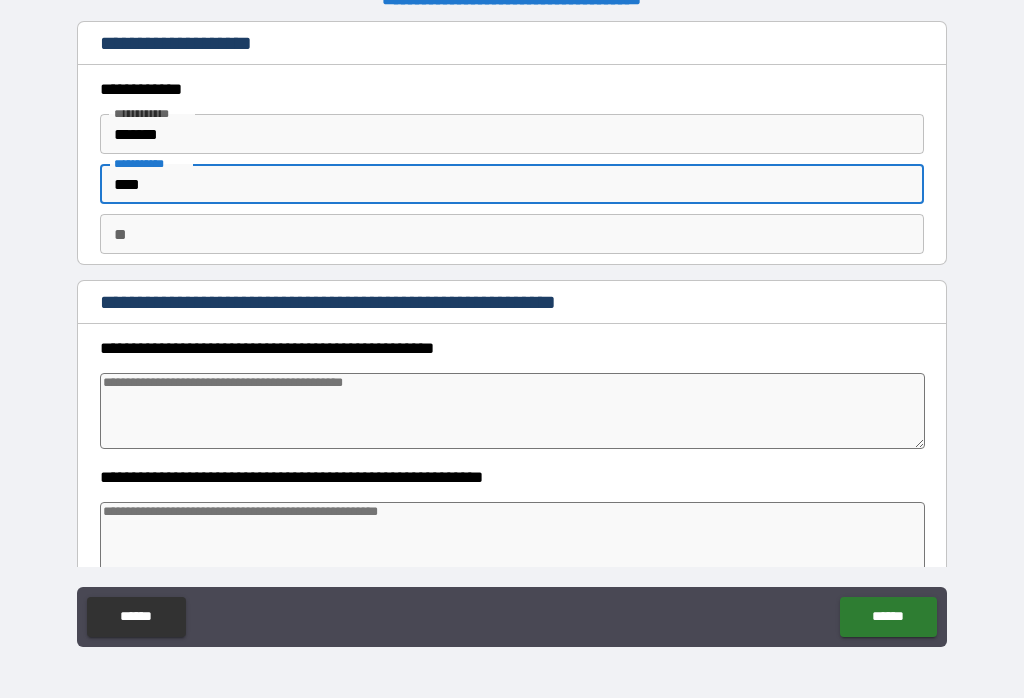 type on "*" 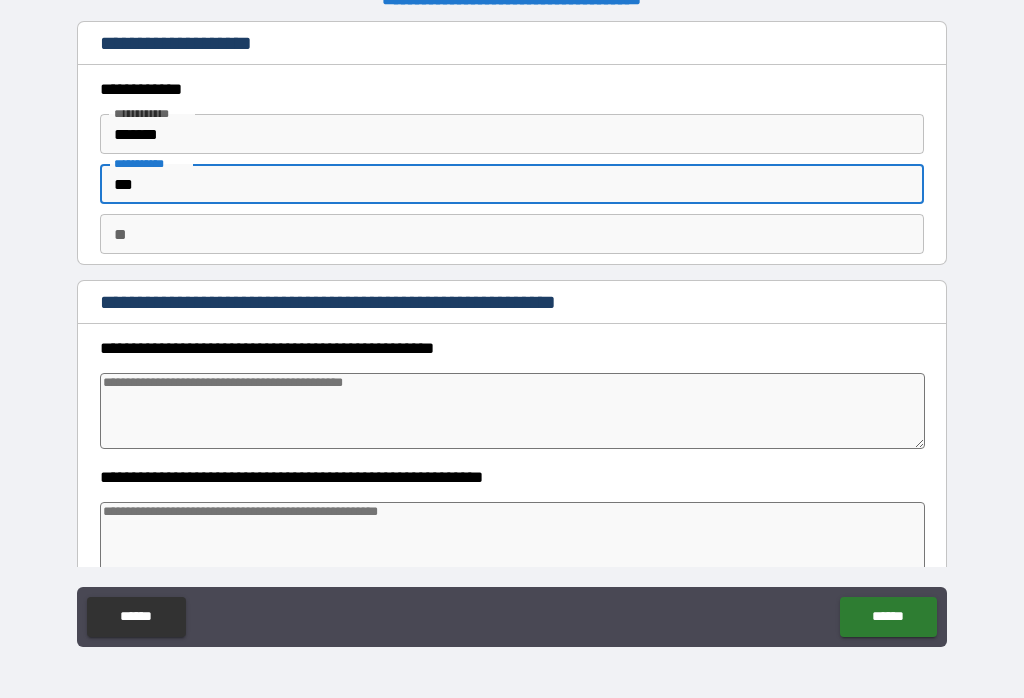 type on "*" 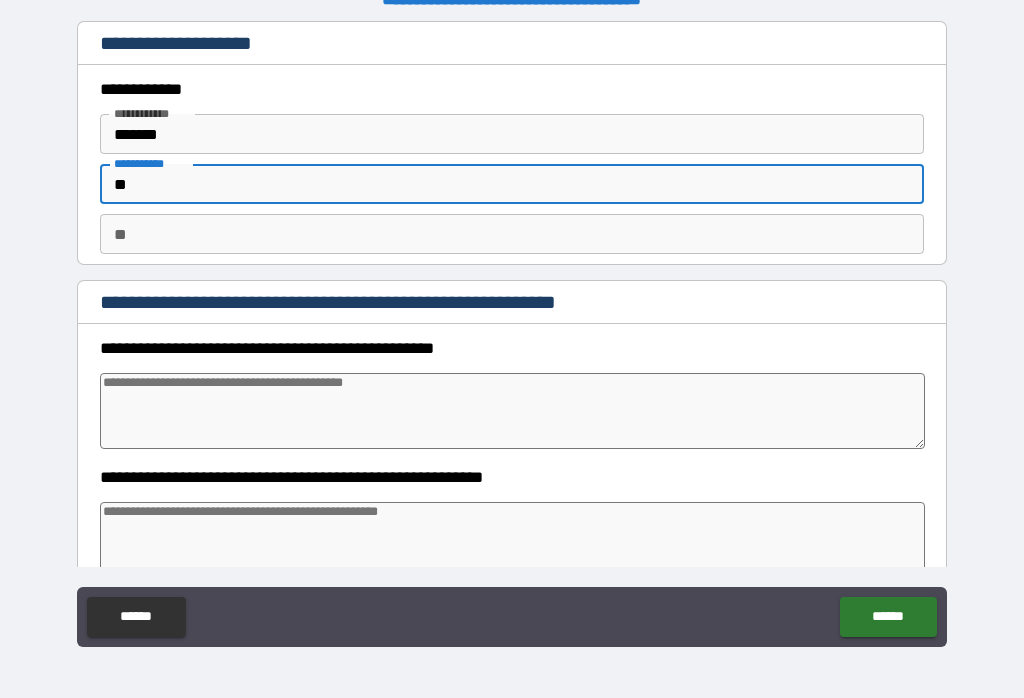type on "*" 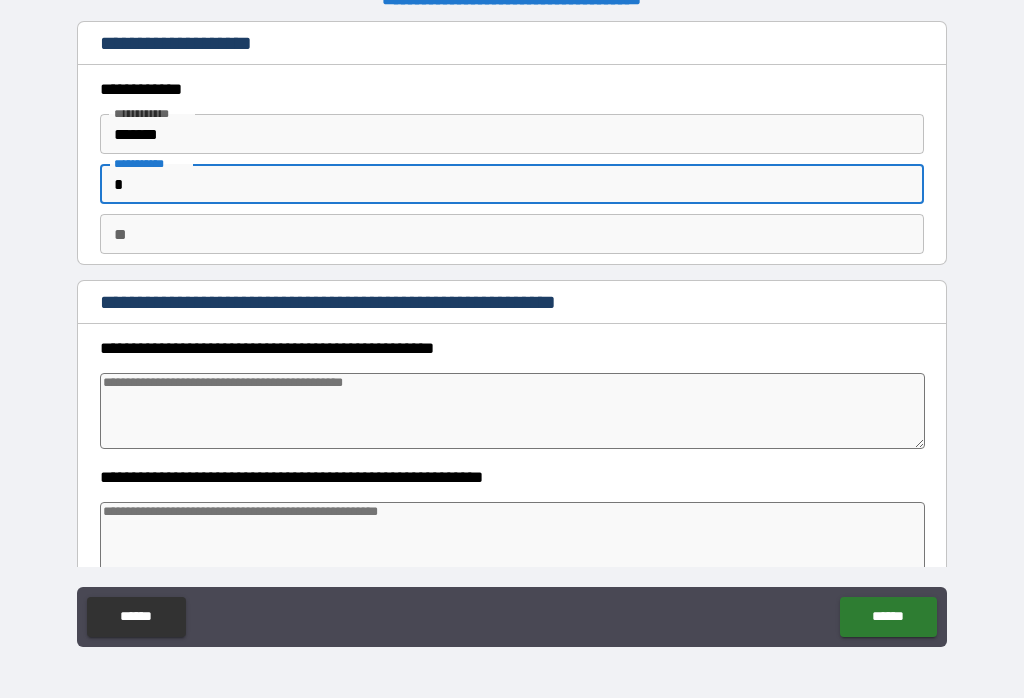 type on "*" 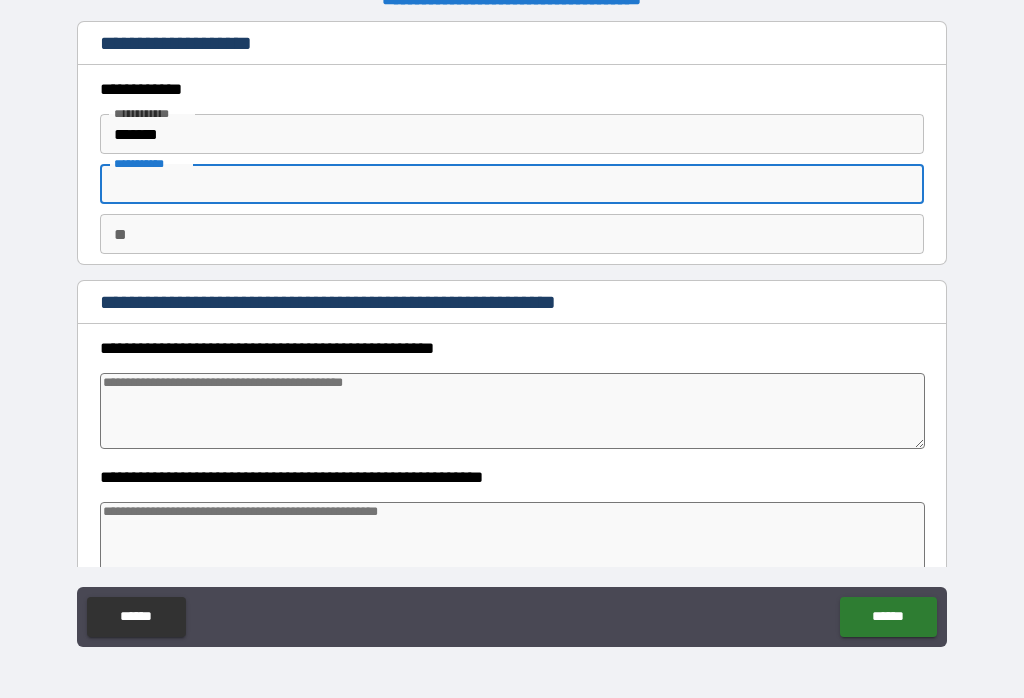 type on "*" 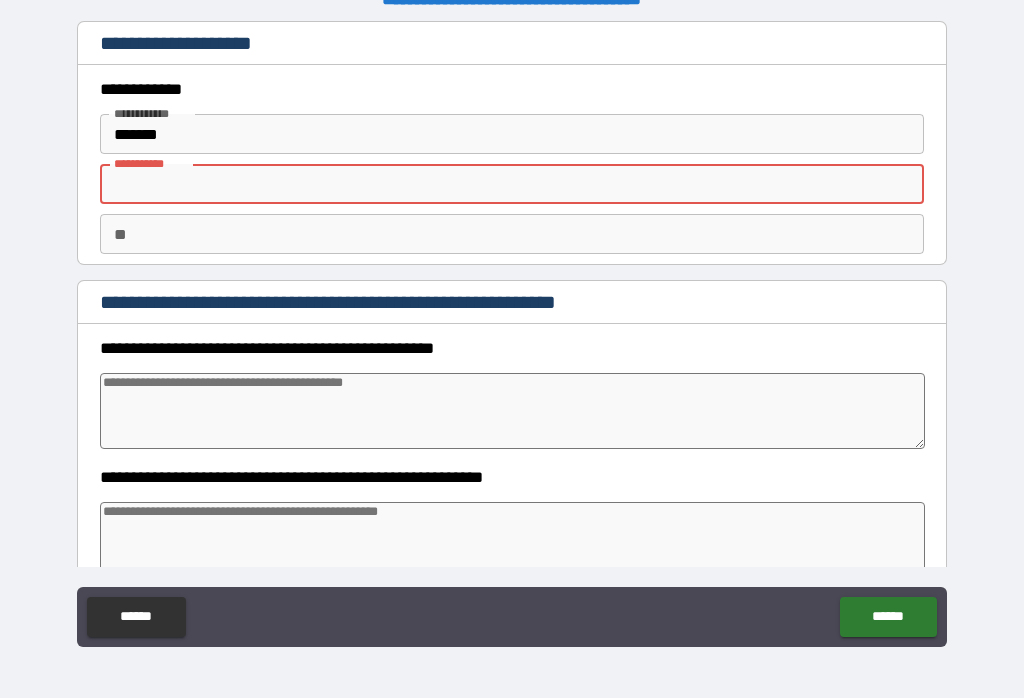 type on "*" 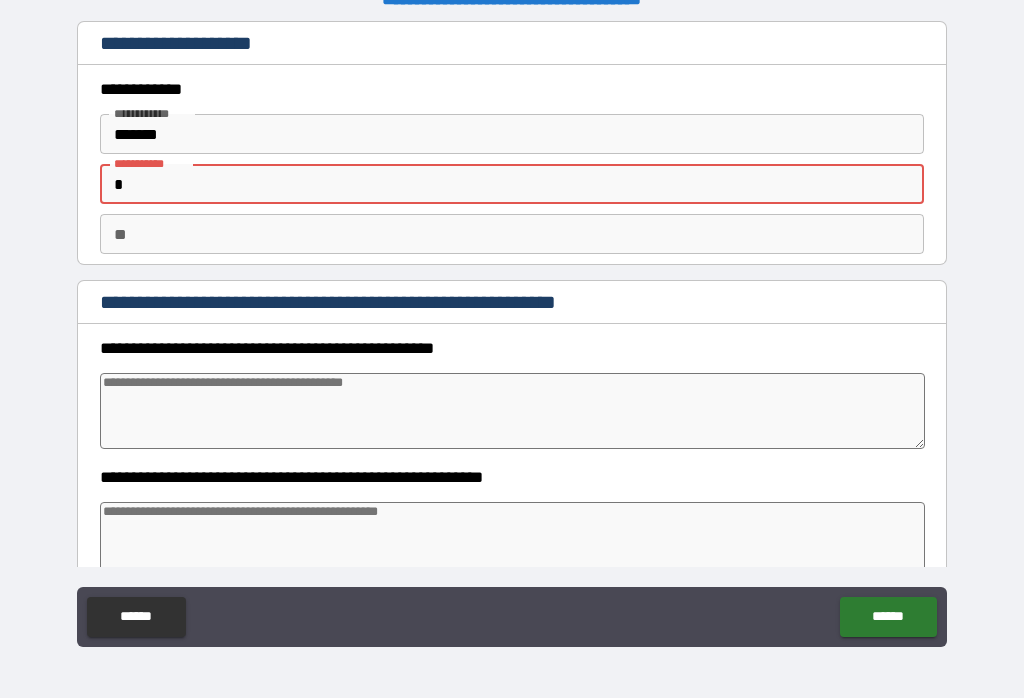type on "*" 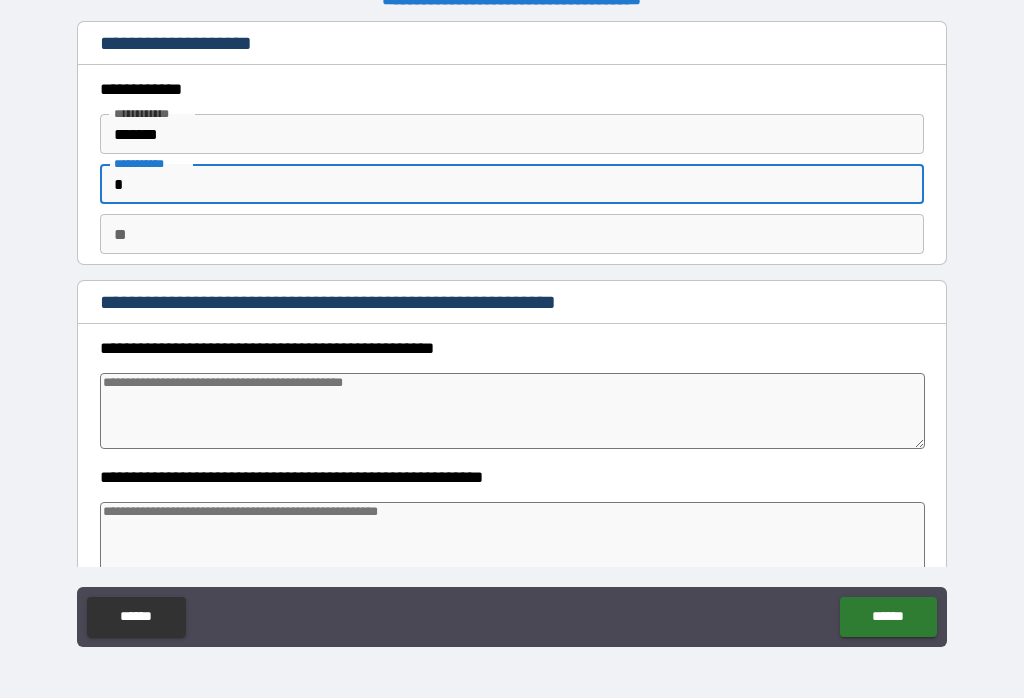 type on "**" 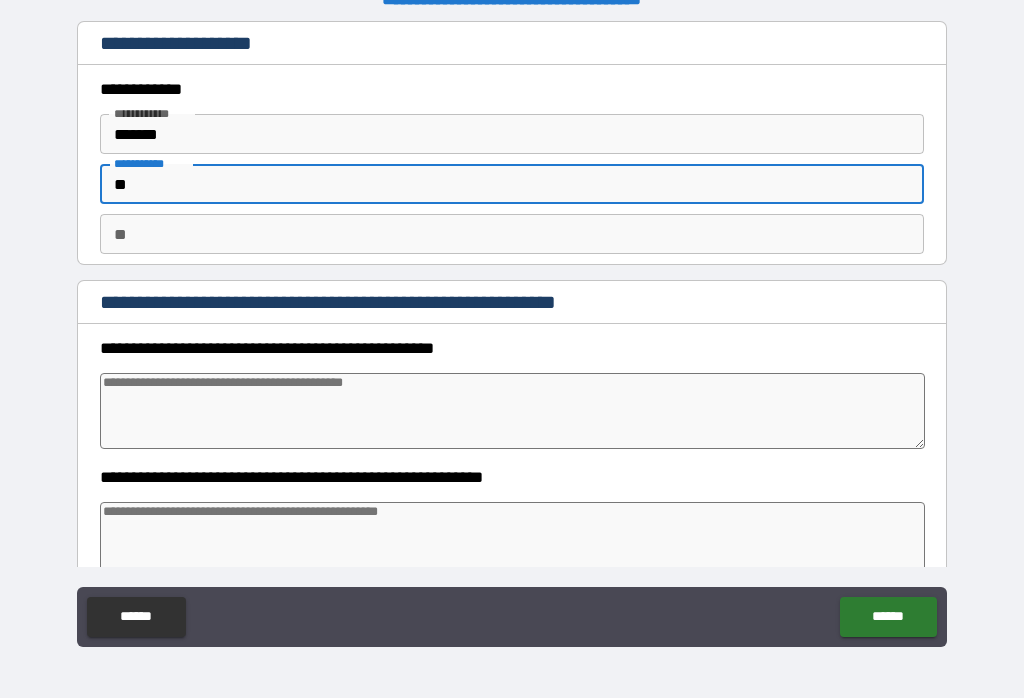 type on "*" 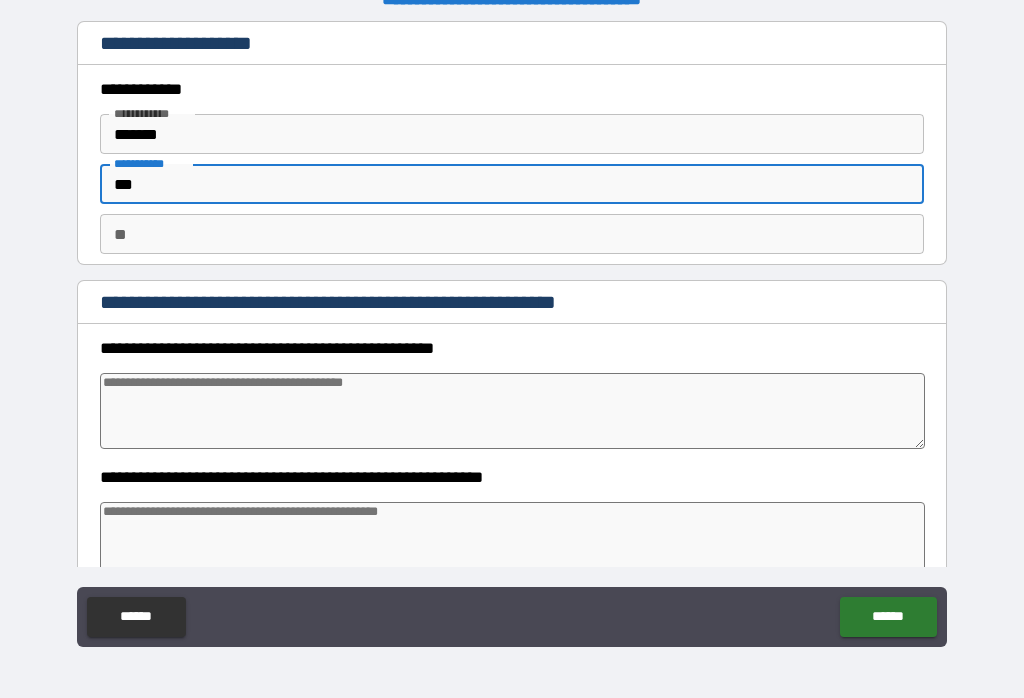 type on "*" 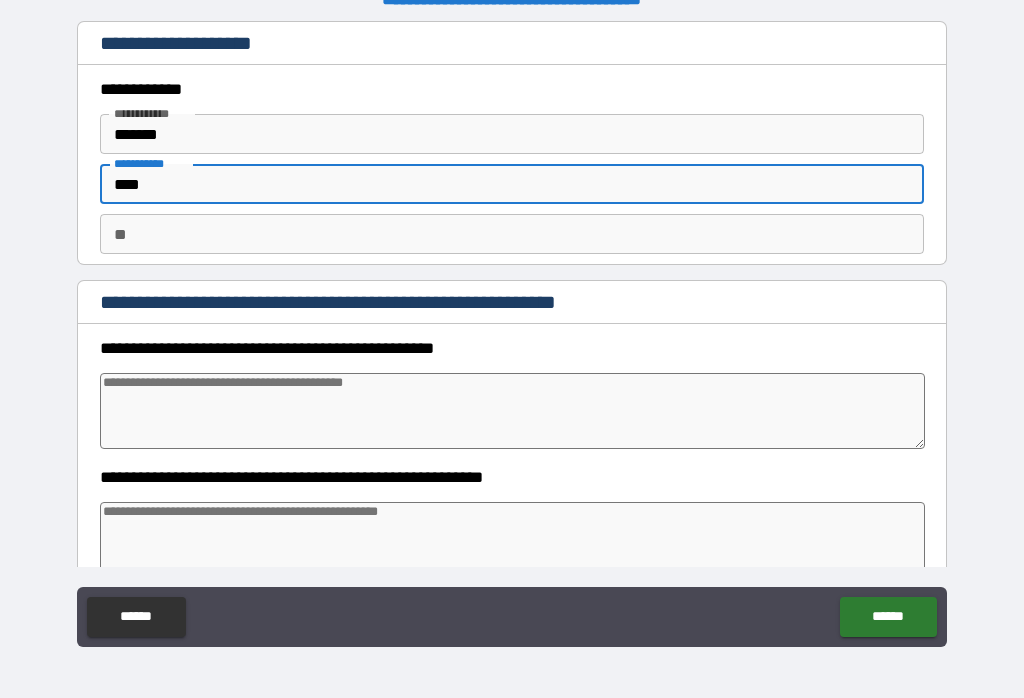 type on "*" 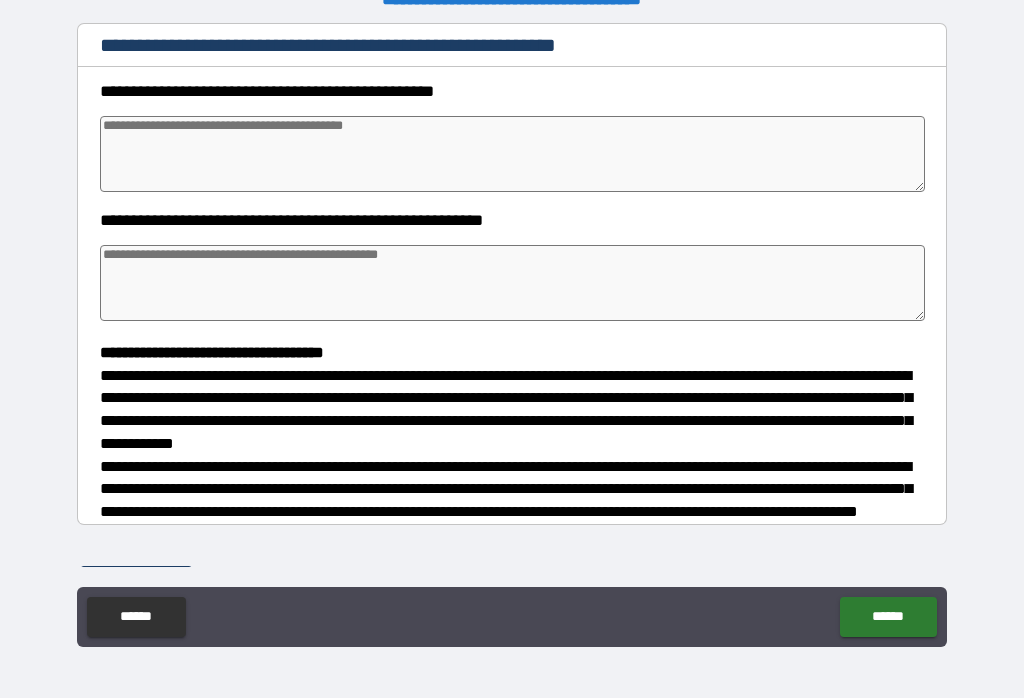 scroll, scrollTop: 255, scrollLeft: 0, axis: vertical 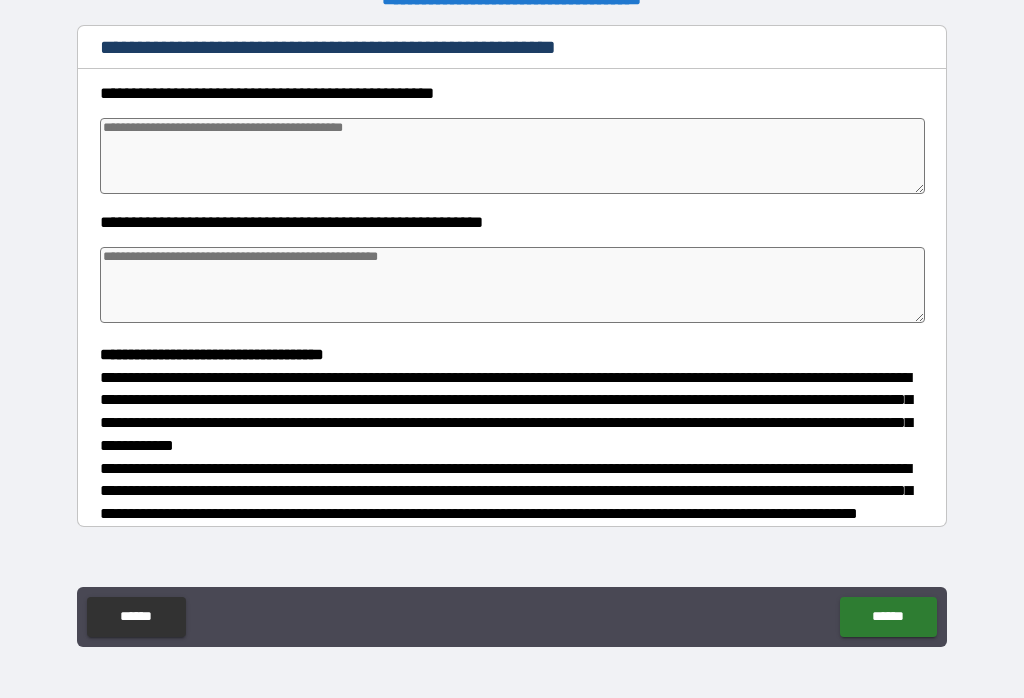 type on "****" 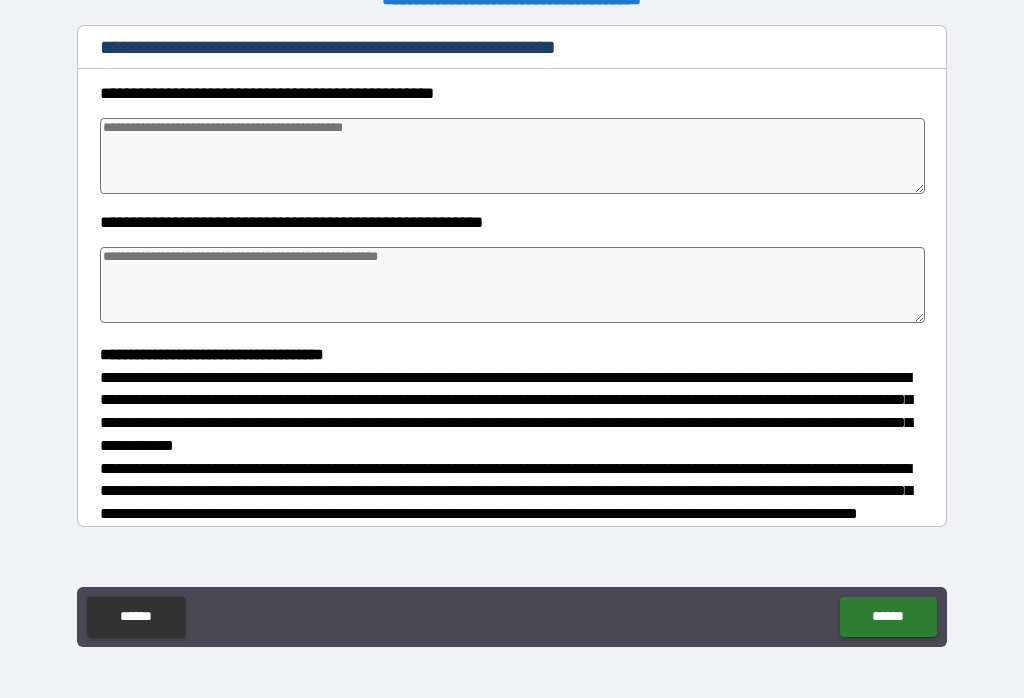 click at bounding box center (513, 156) 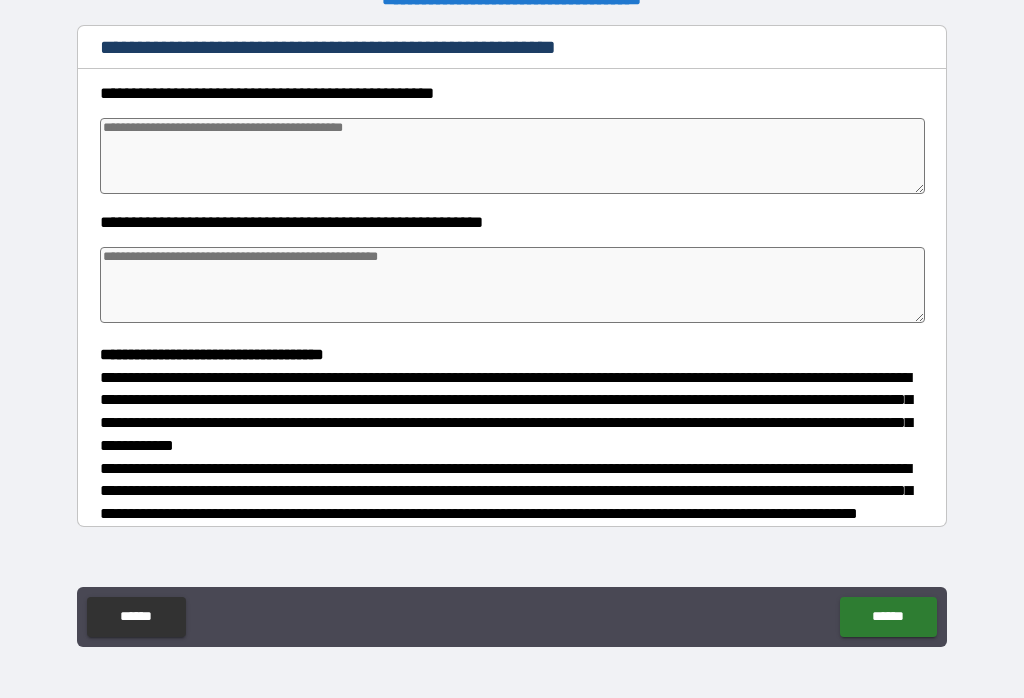 type on "*" 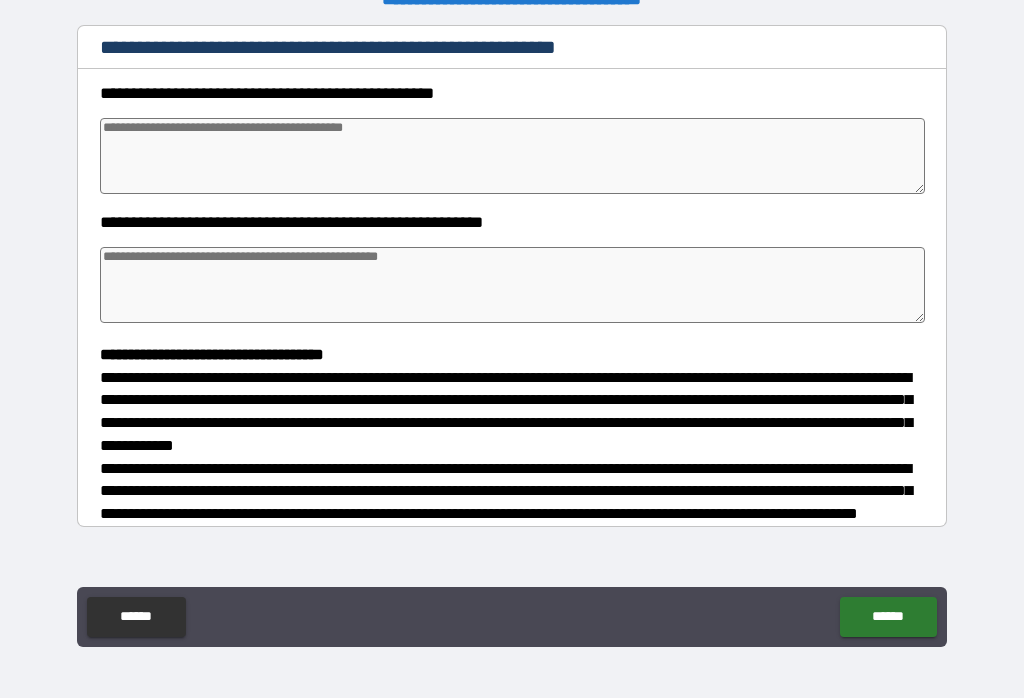 type on "*" 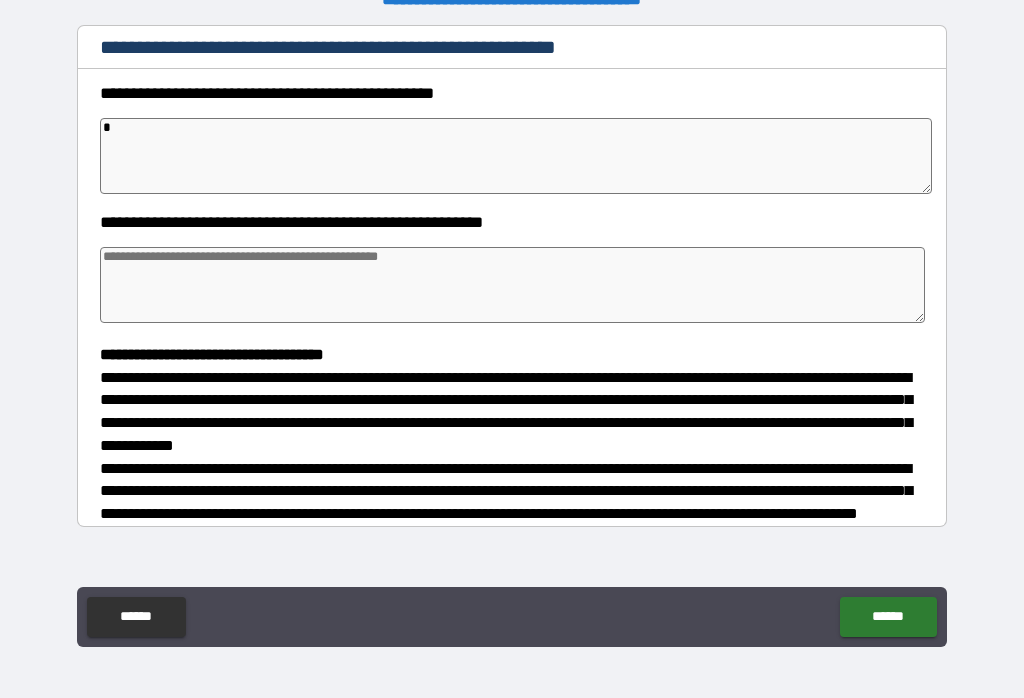type on "*" 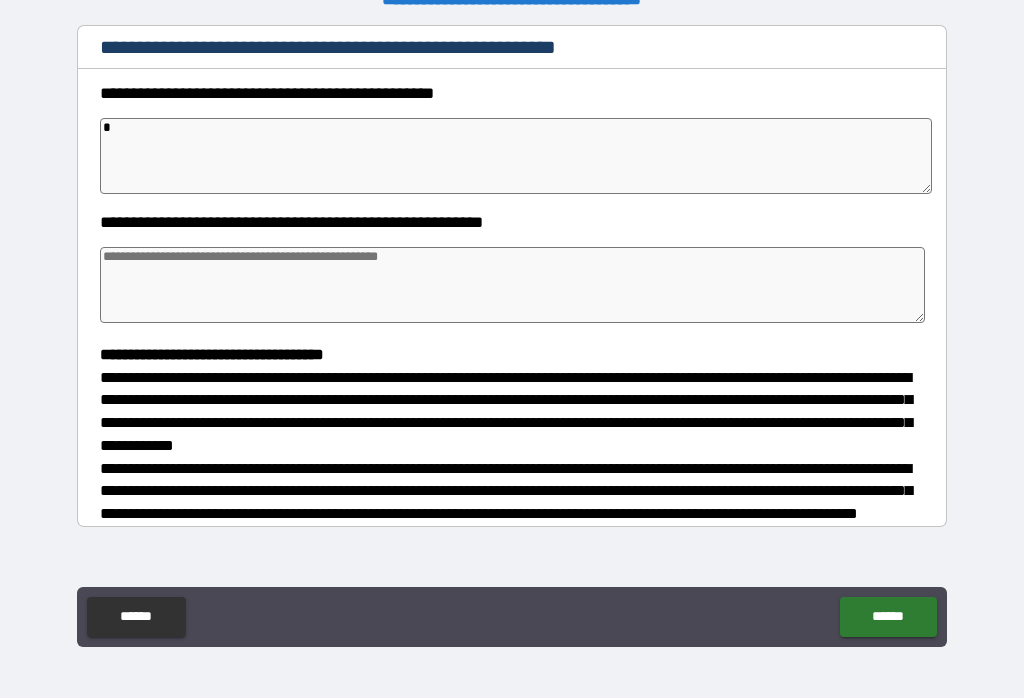 type on "*" 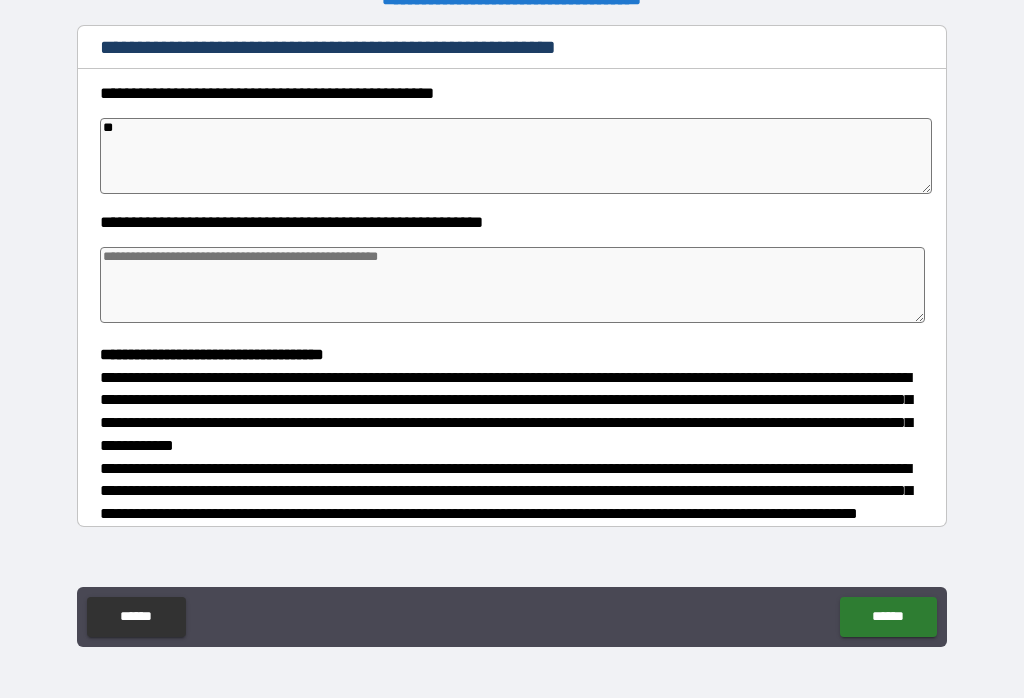 type on "*" 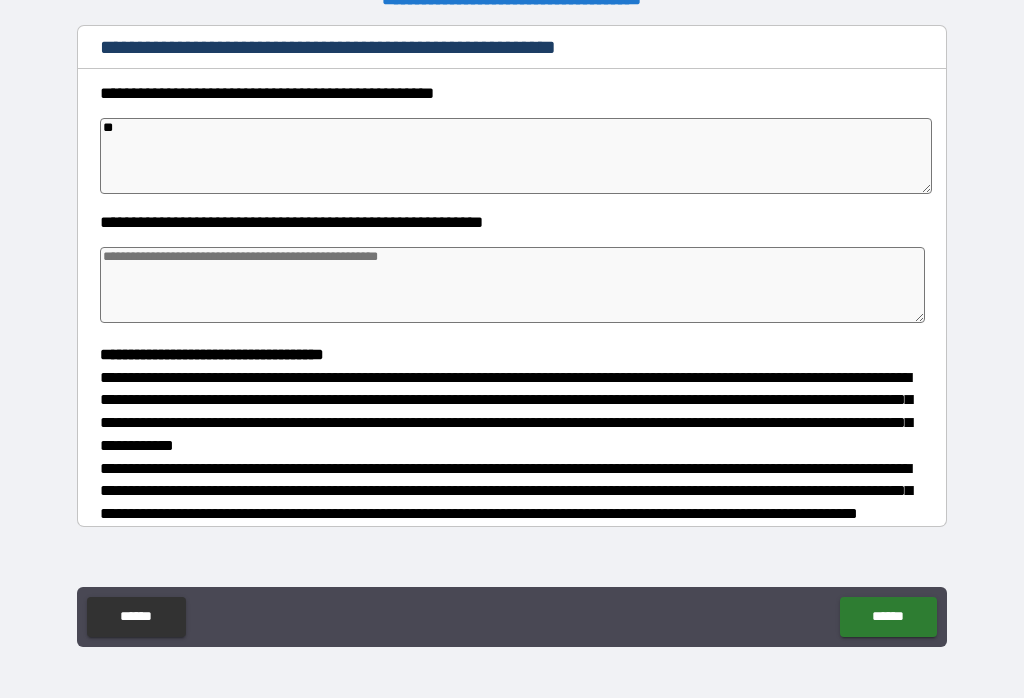 type on "*" 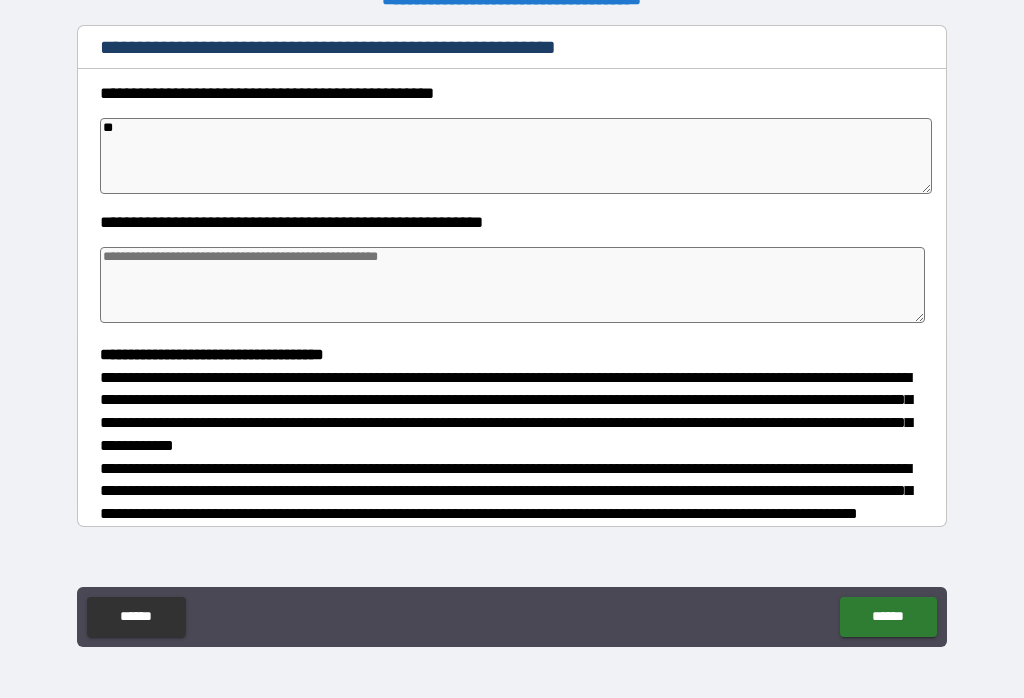 type on "*" 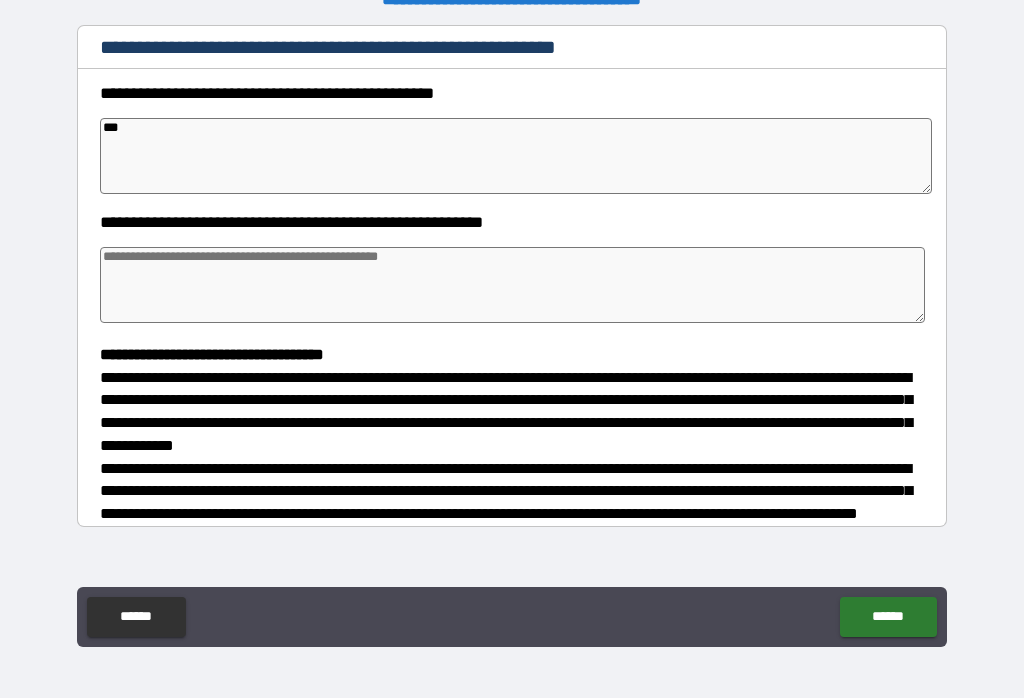 type on "*" 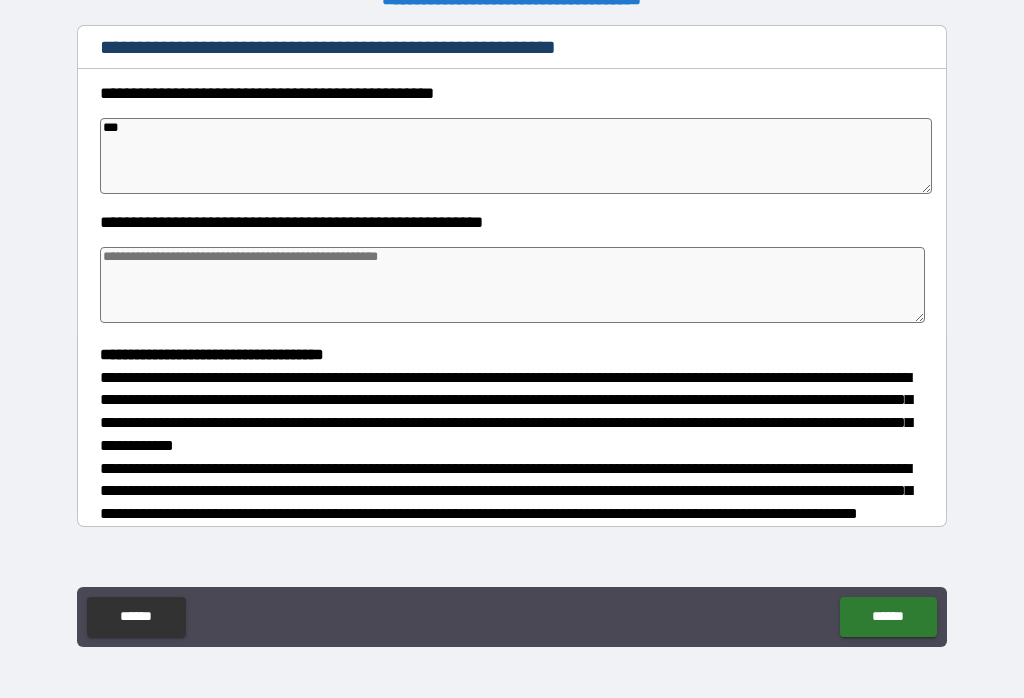 type on "****" 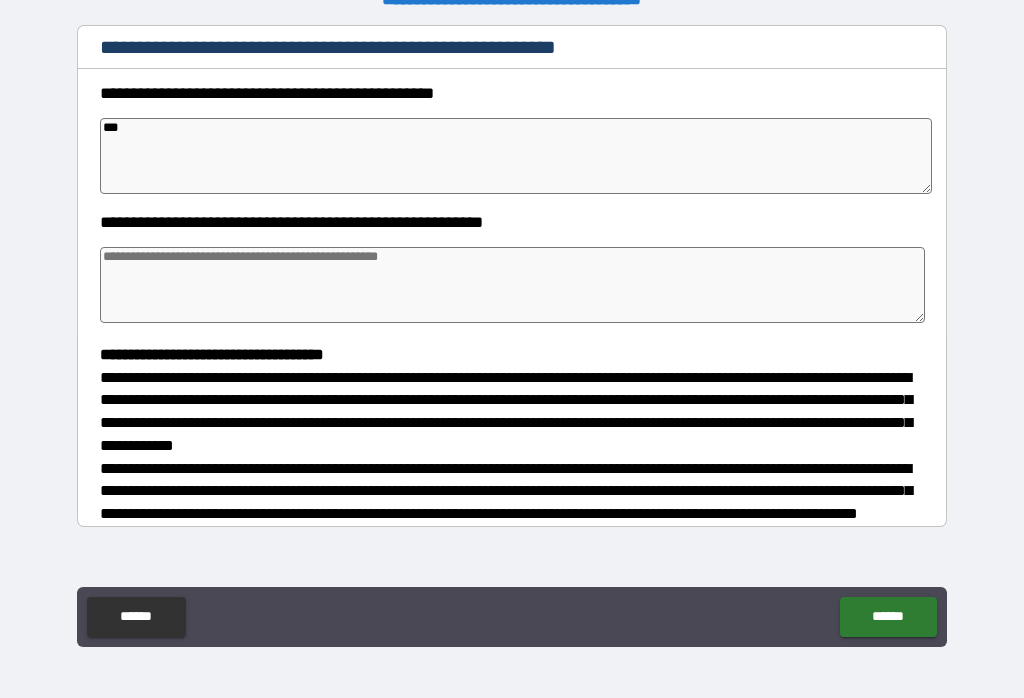 type on "*" 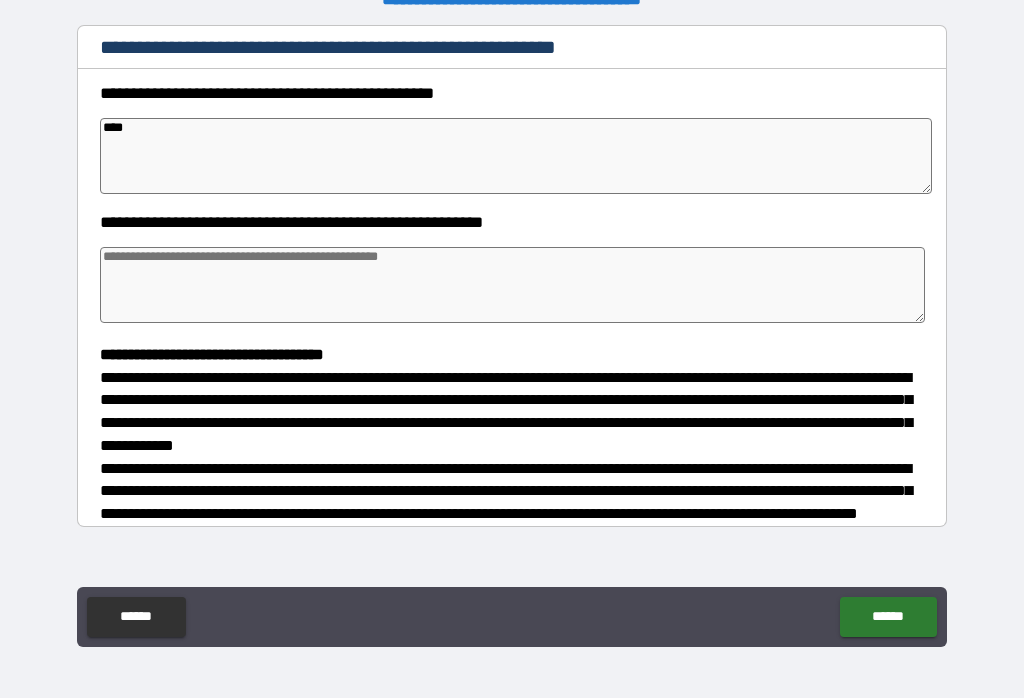 type on "*" 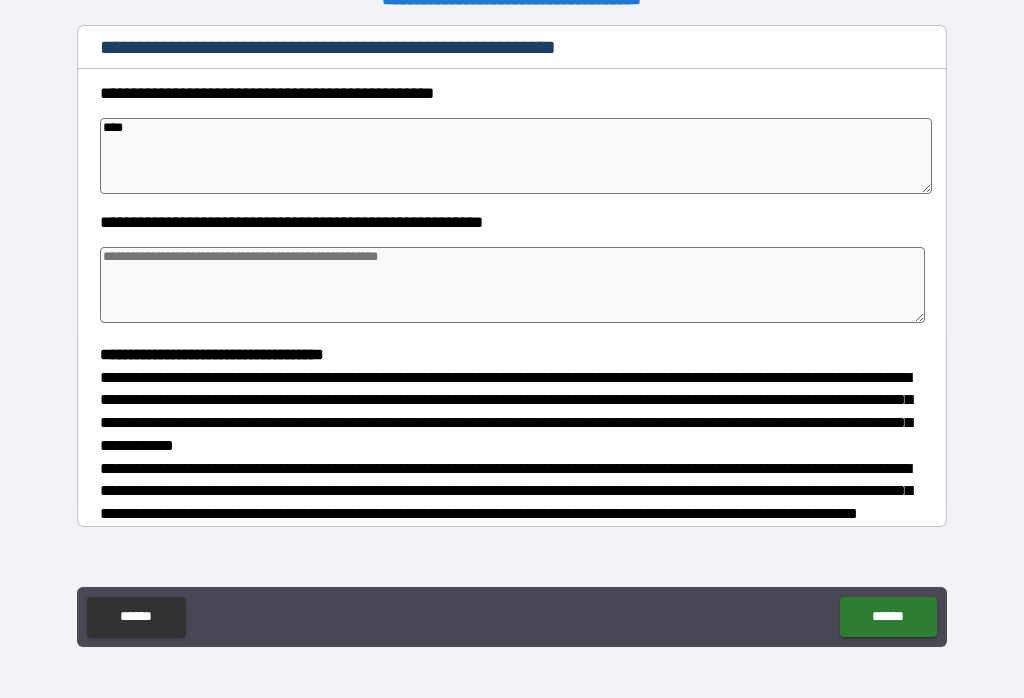 type on "*" 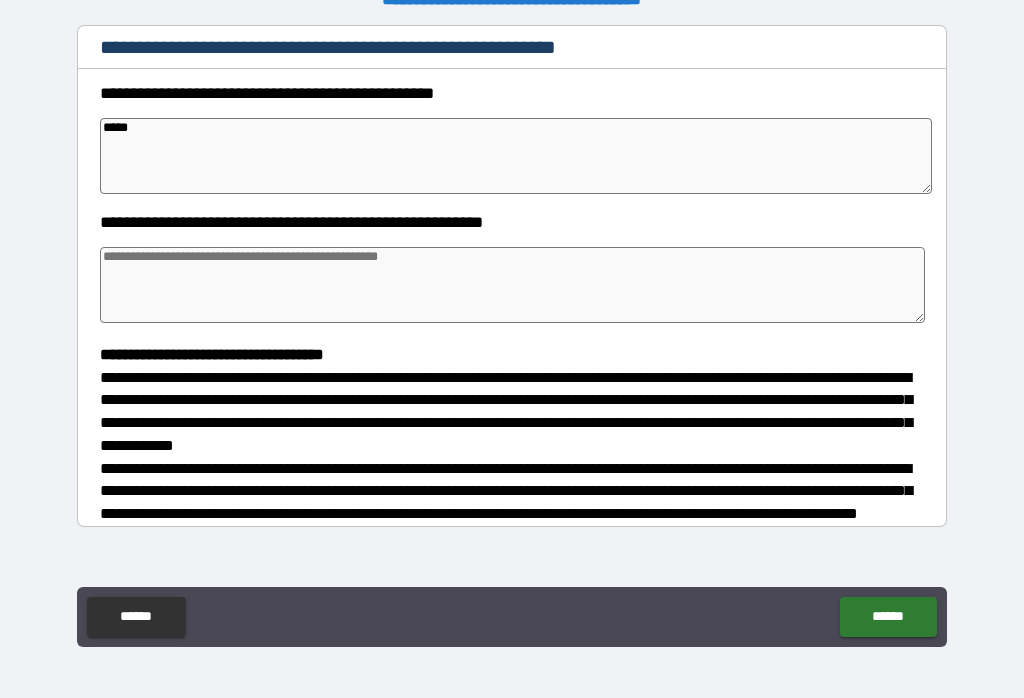 type on "*" 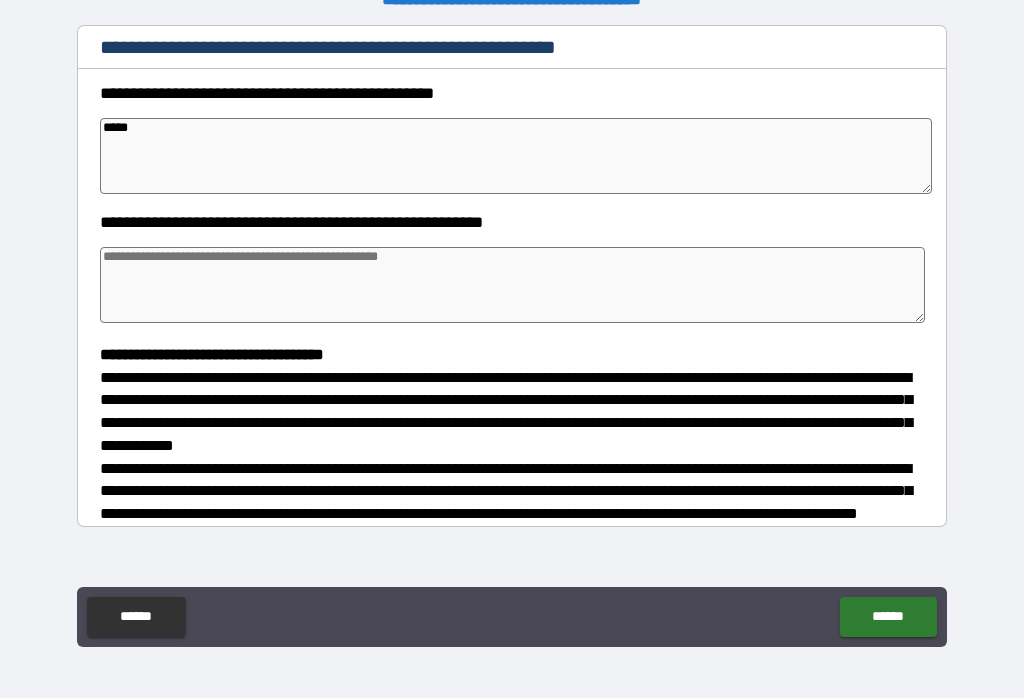 type on "*" 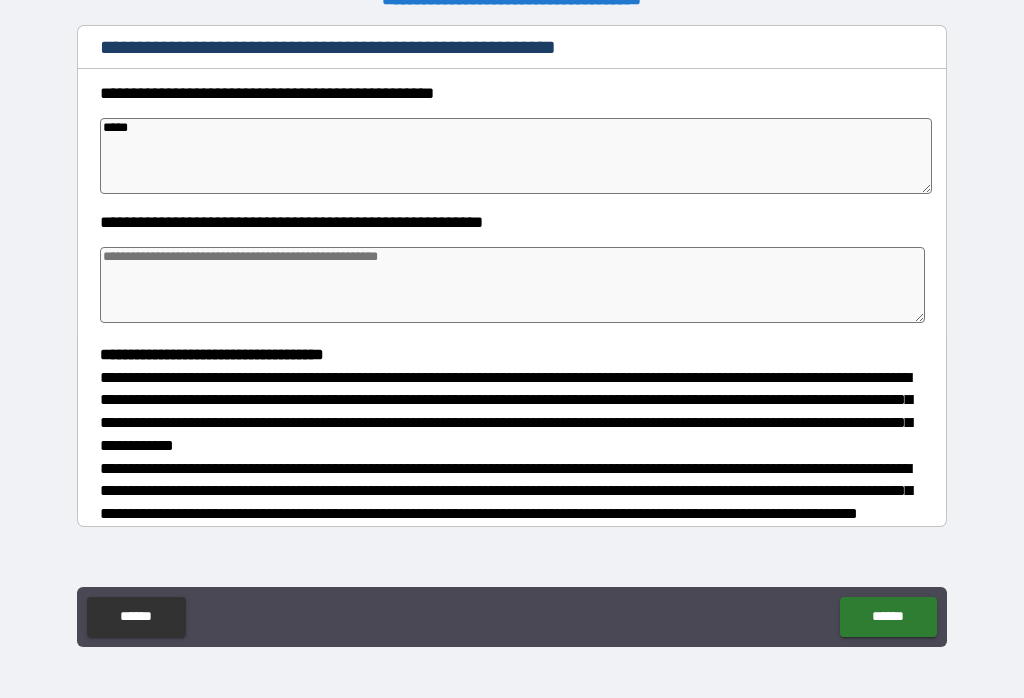 type on "*" 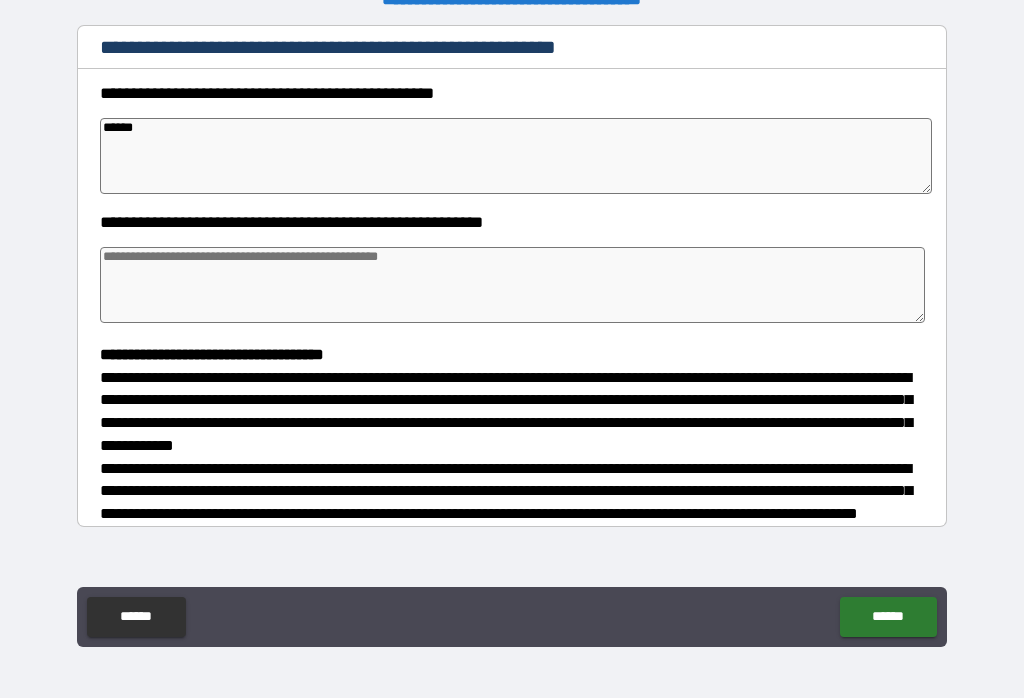 type on "*" 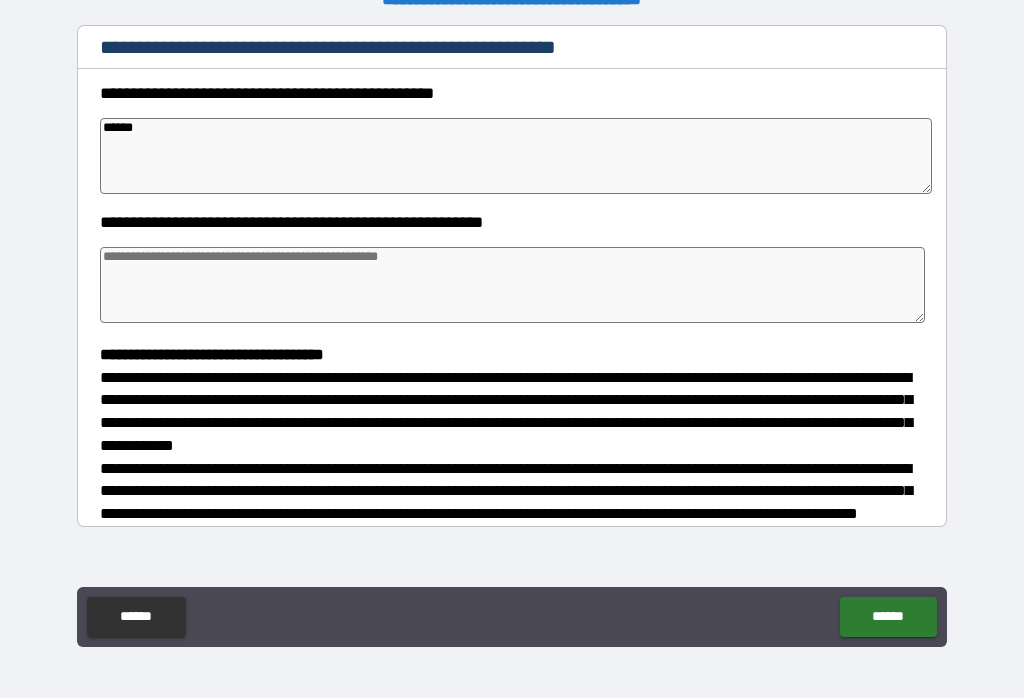 type on "*" 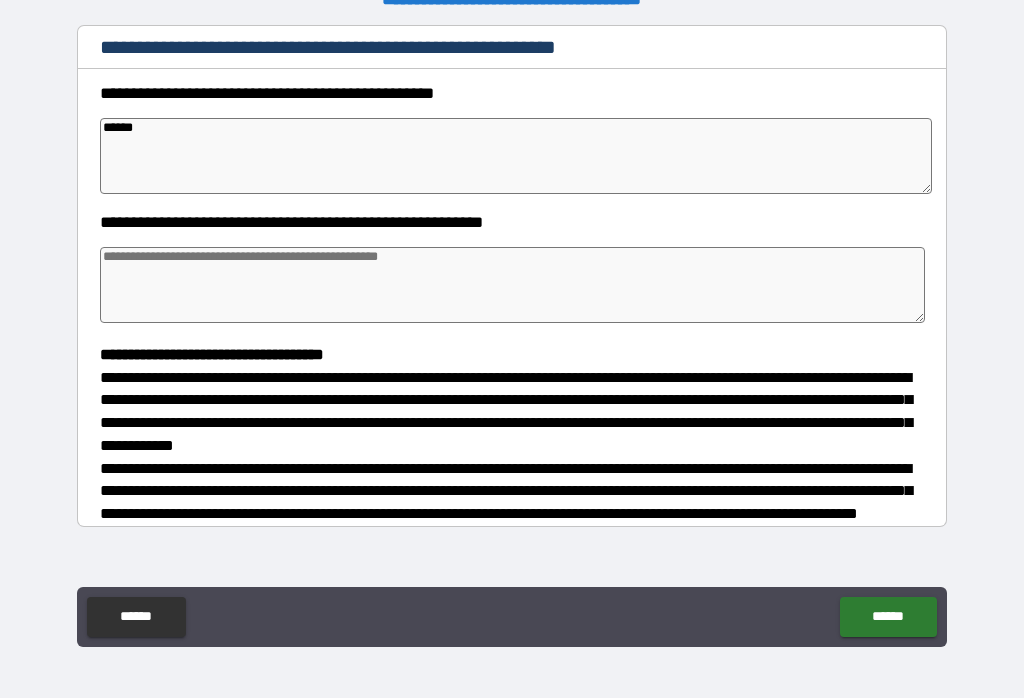 type on "*" 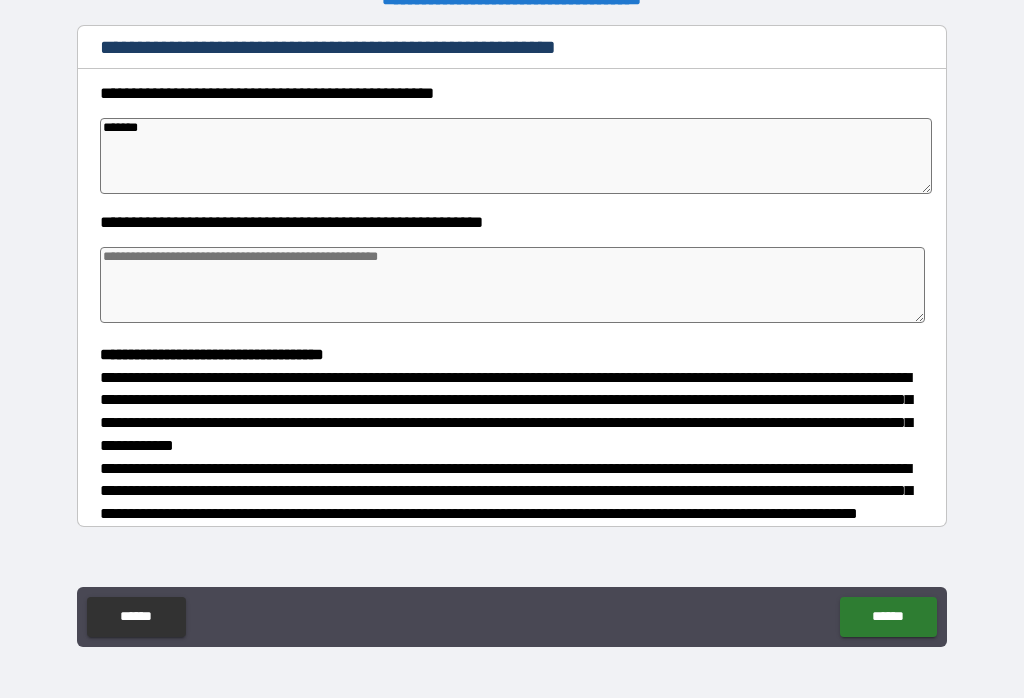 type on "*" 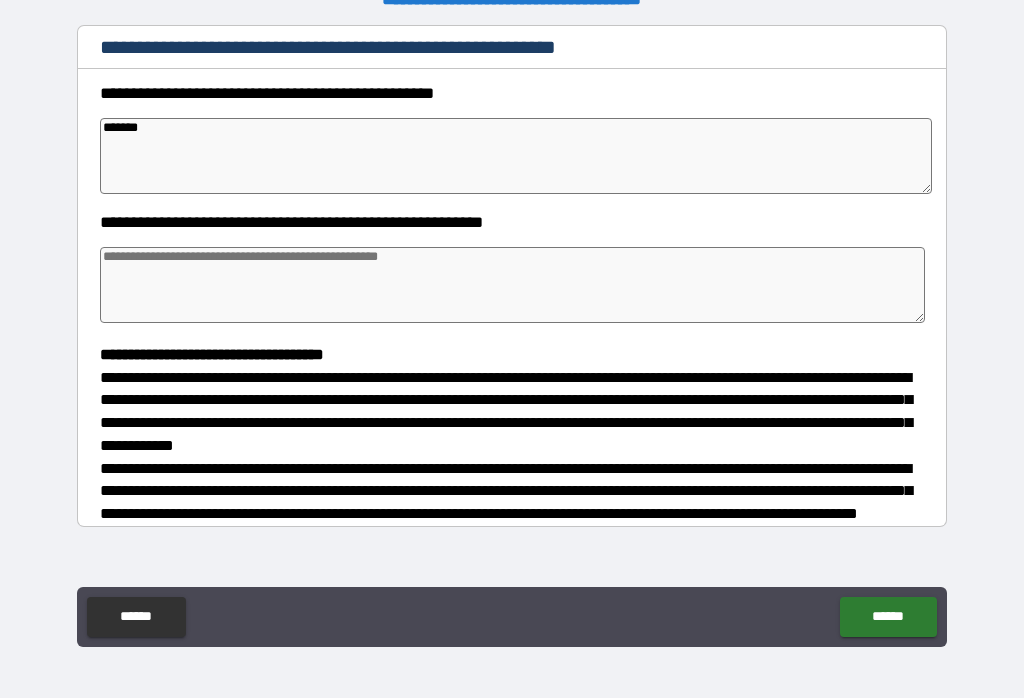 type on "*" 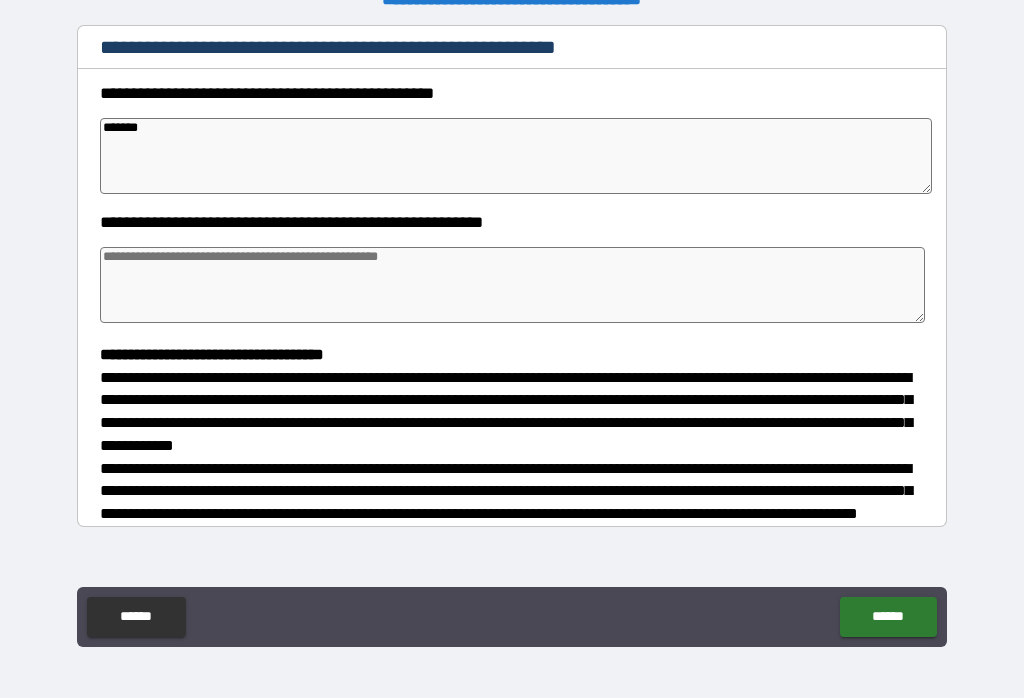 type on "*" 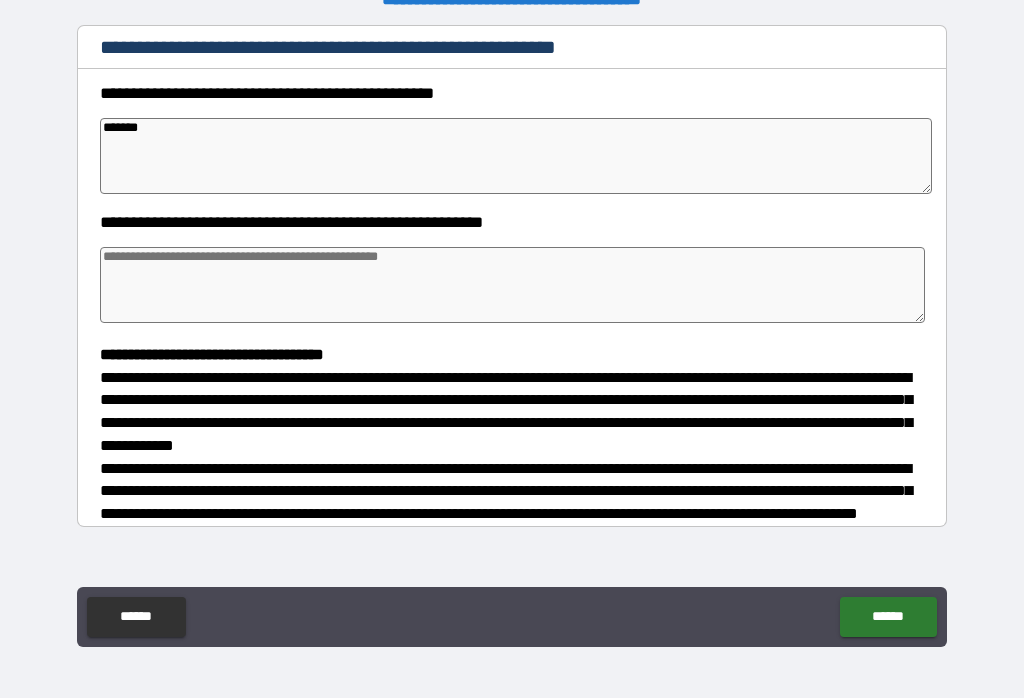 type on "********" 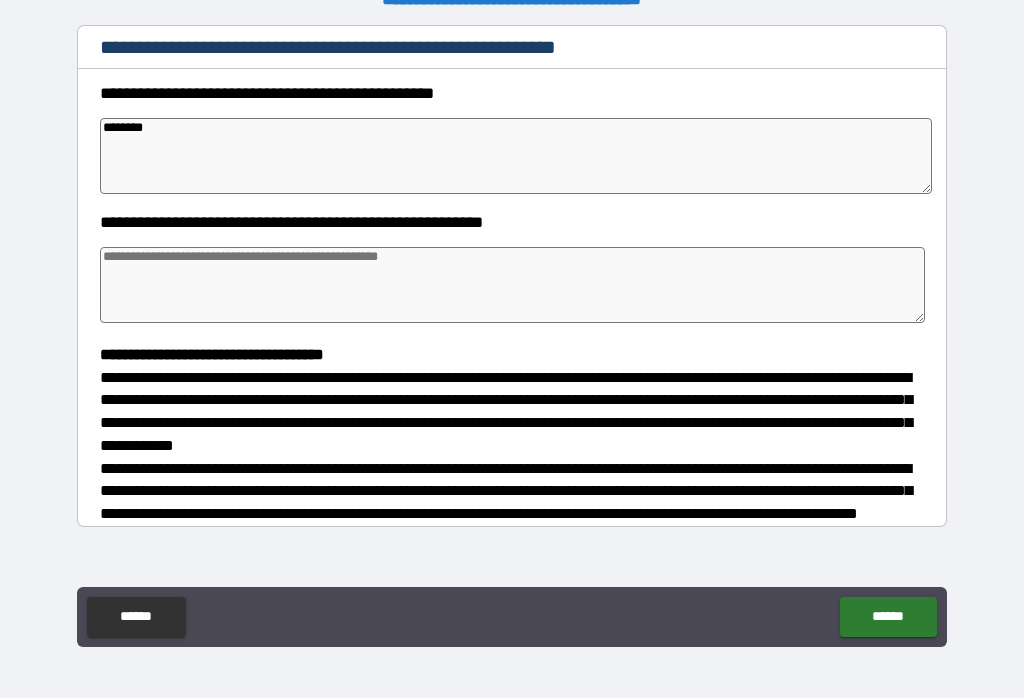 type on "*" 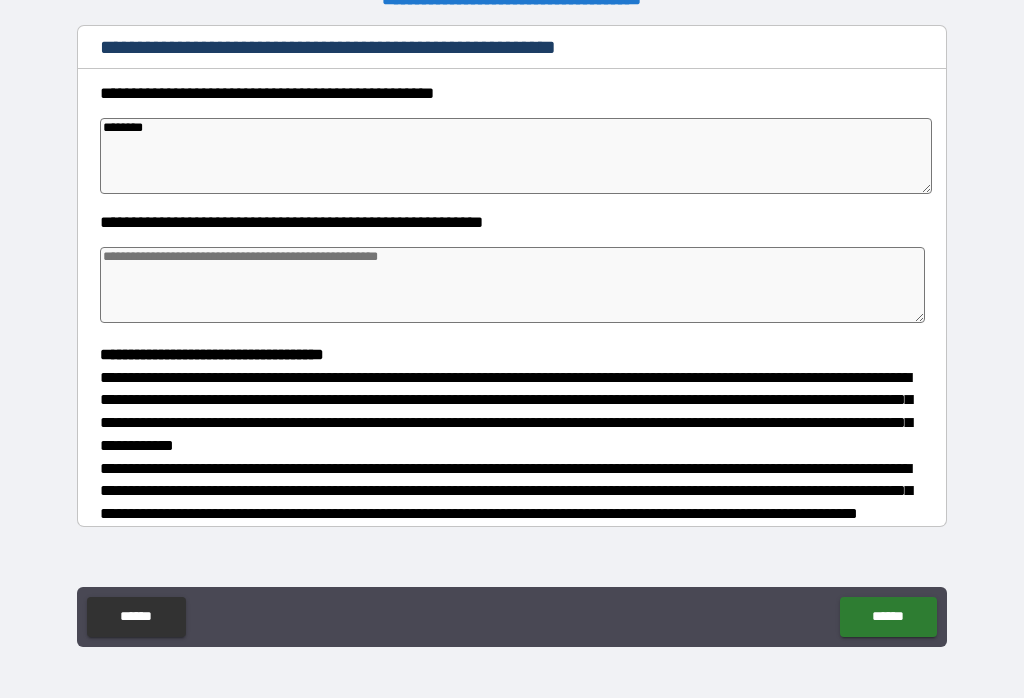 type on "*" 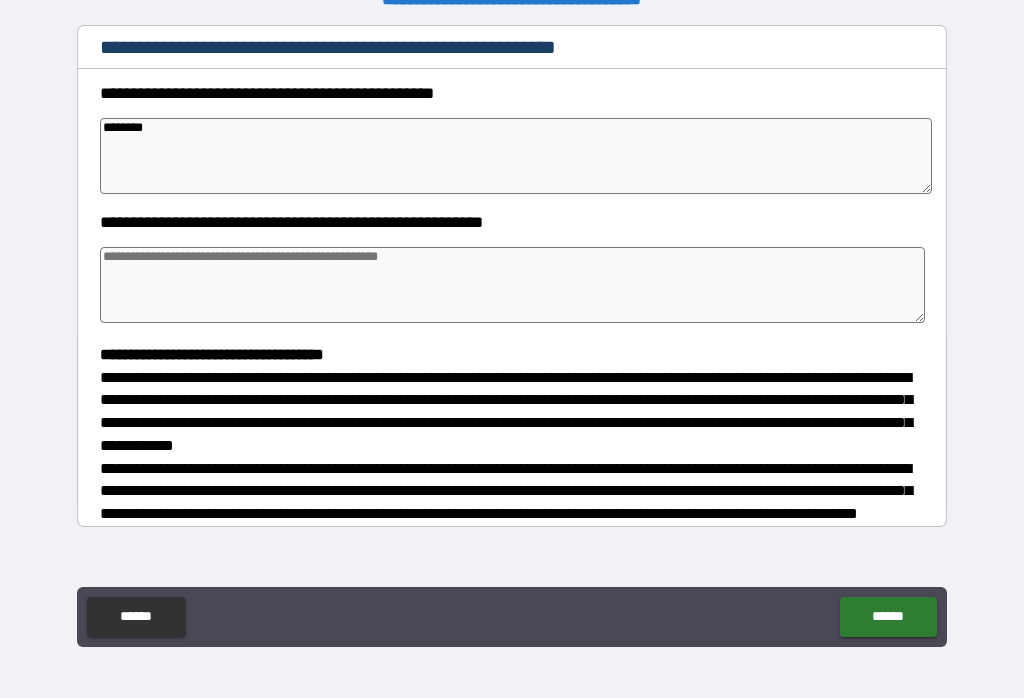 type on "*" 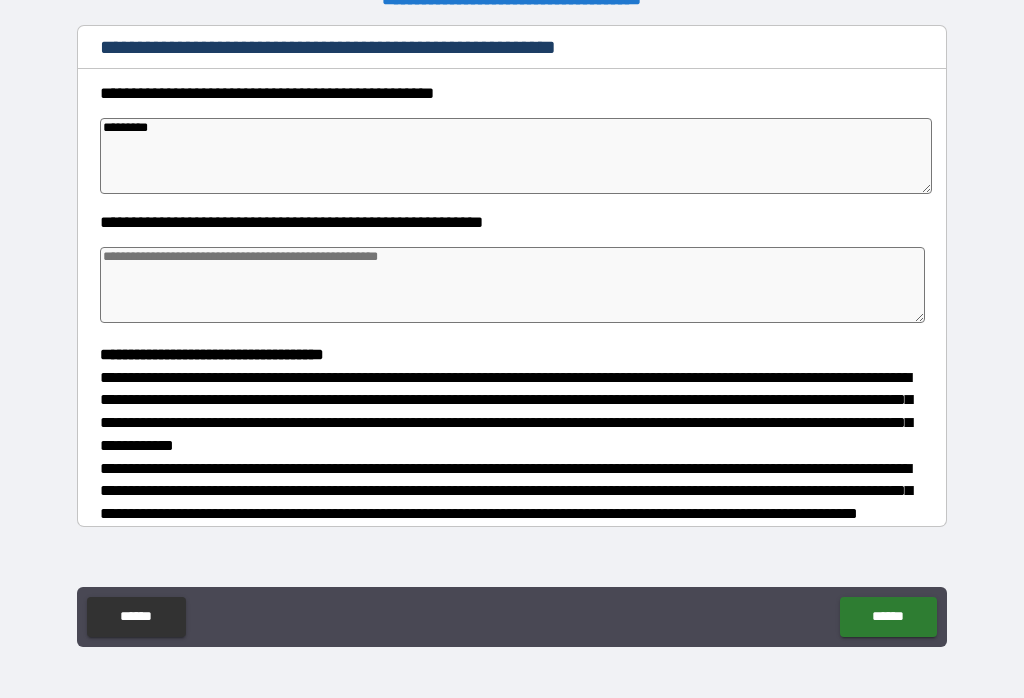 type on "*" 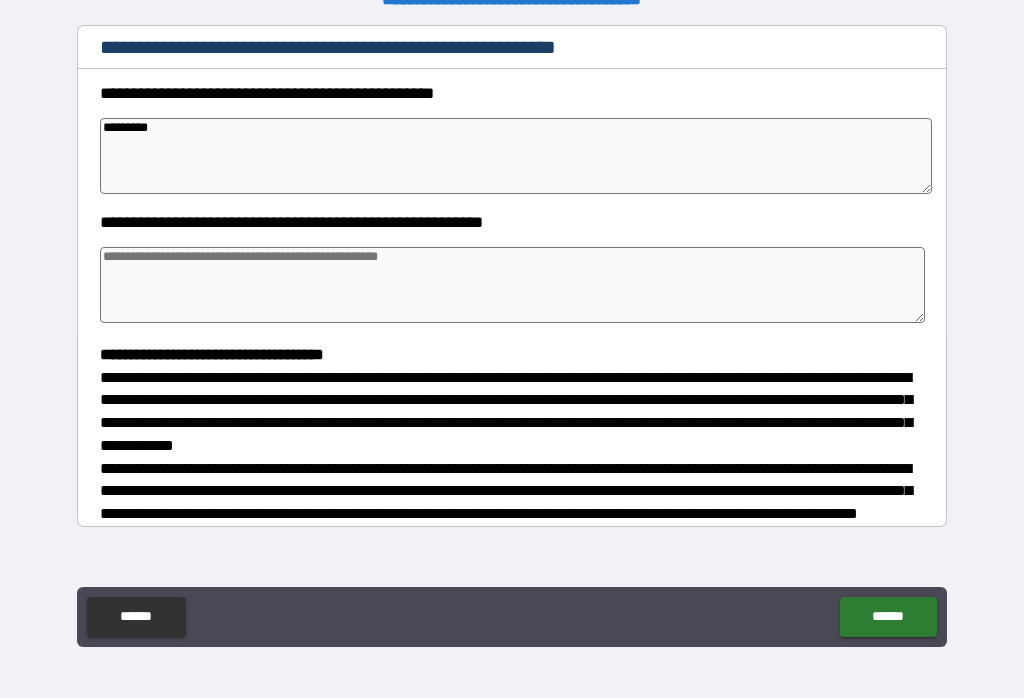 type on "*" 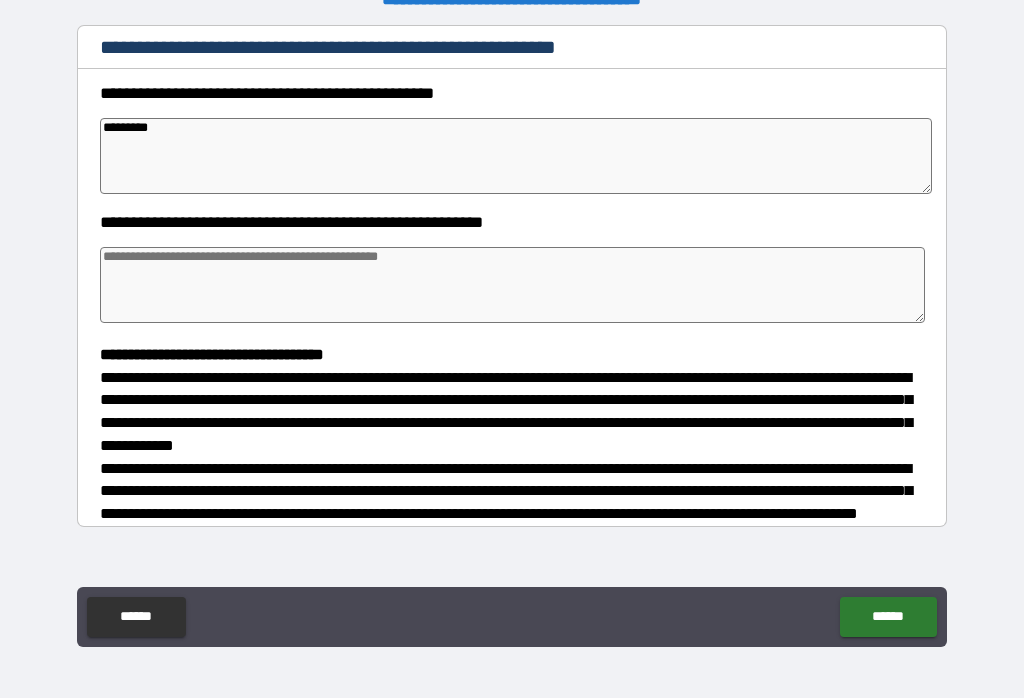 type on "*" 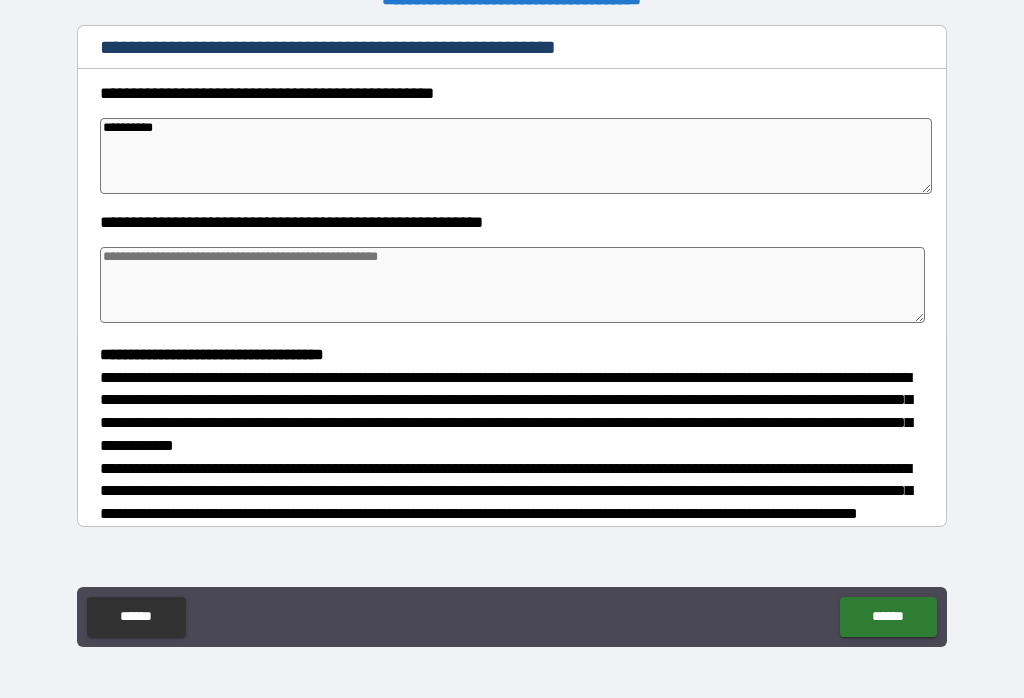 type on "*" 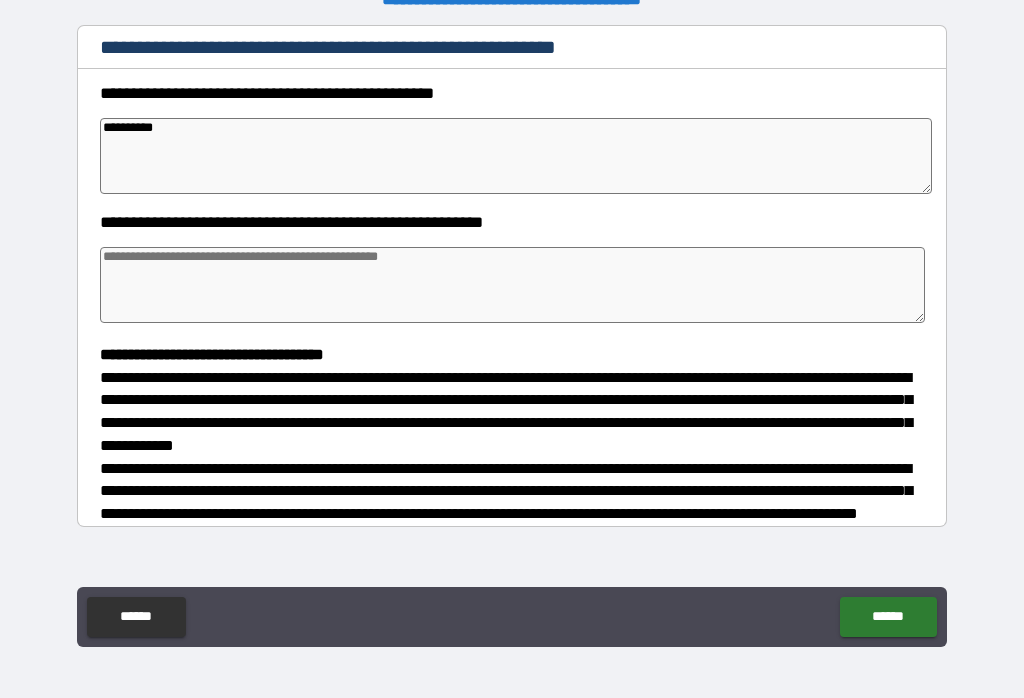 type on "*" 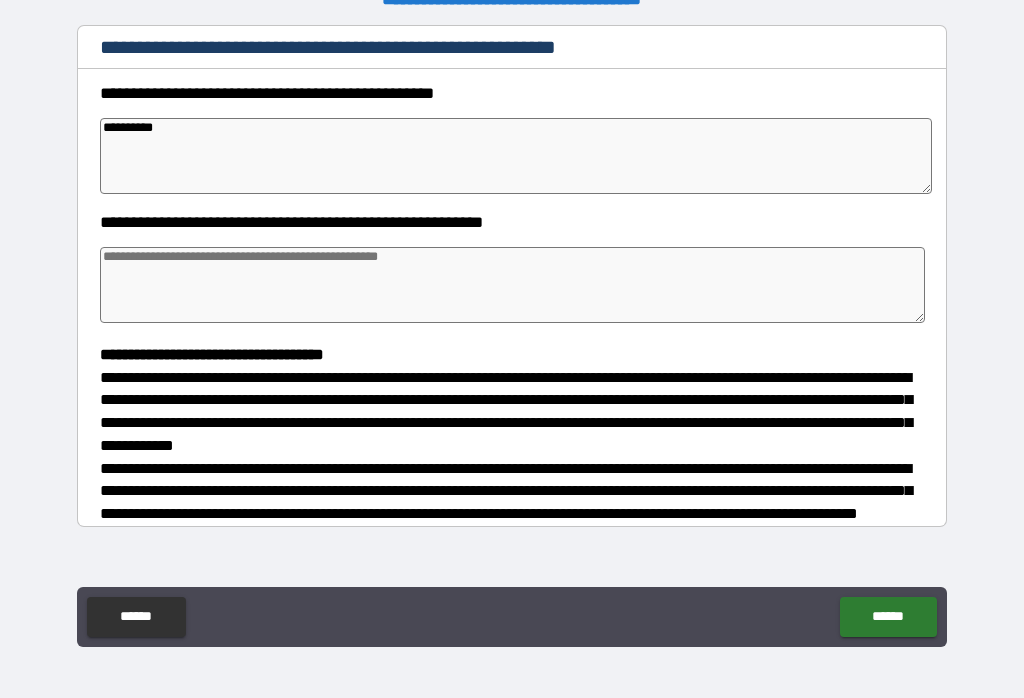 type on "*" 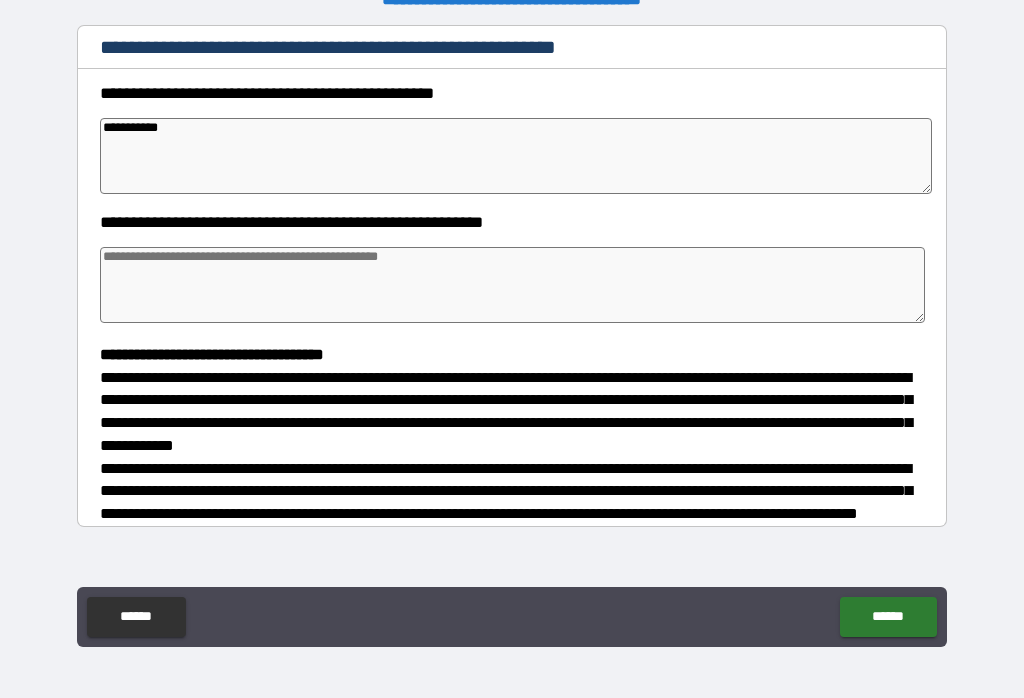type on "*" 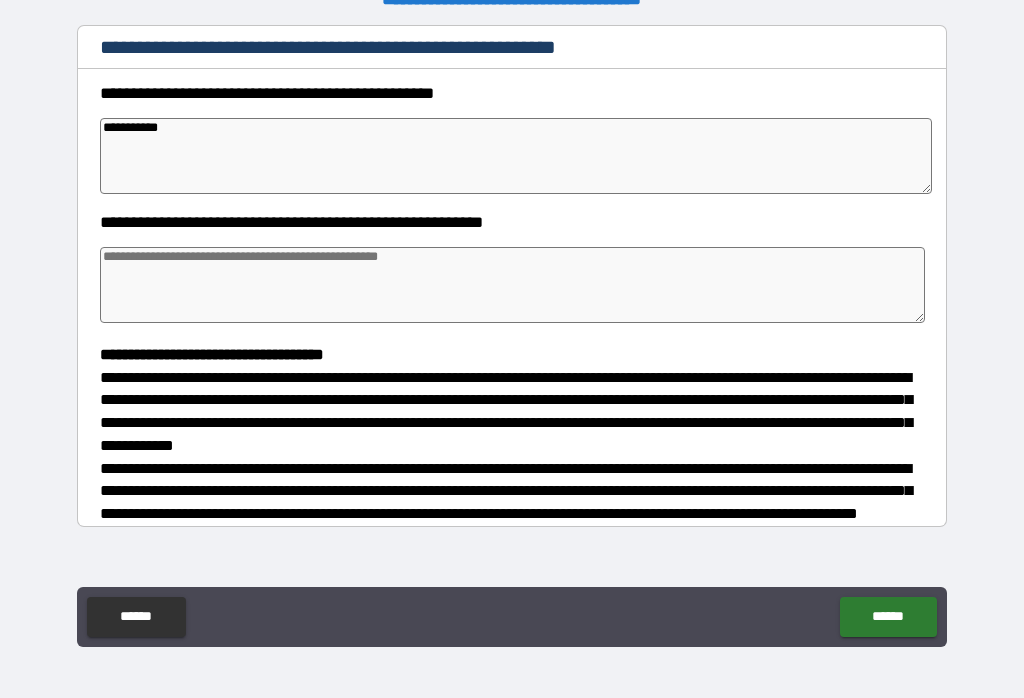 type on "**********" 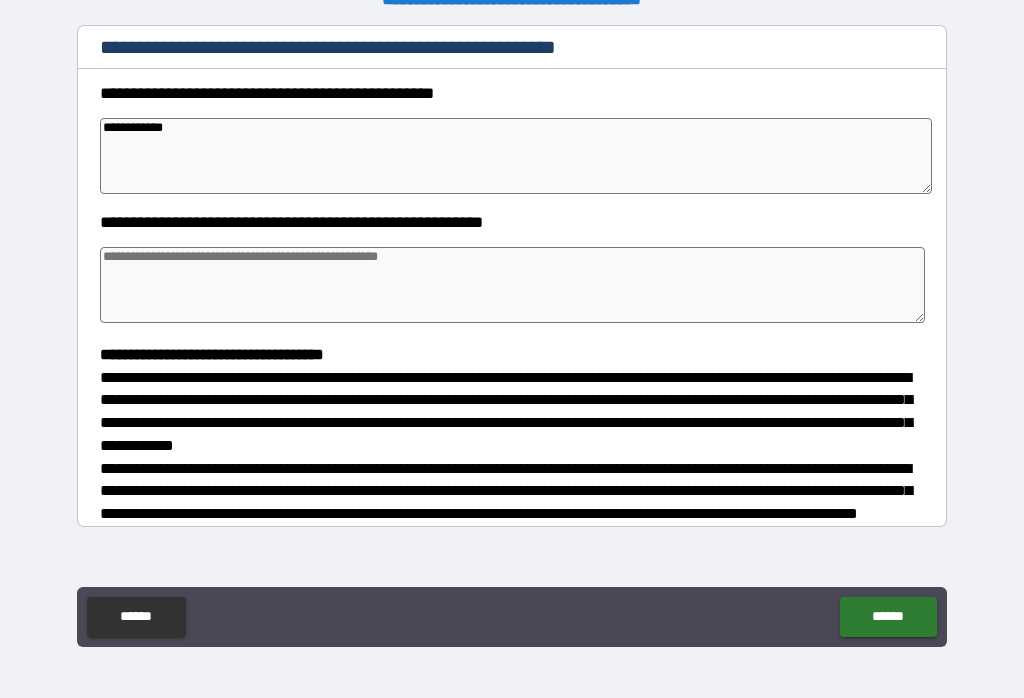 type on "*" 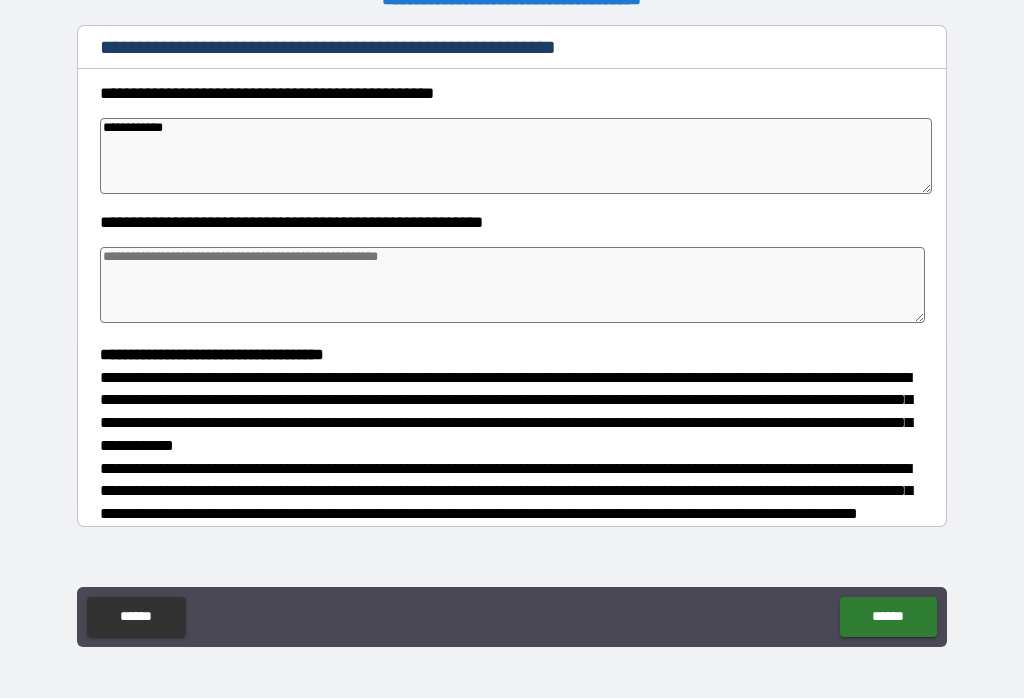 type on "*" 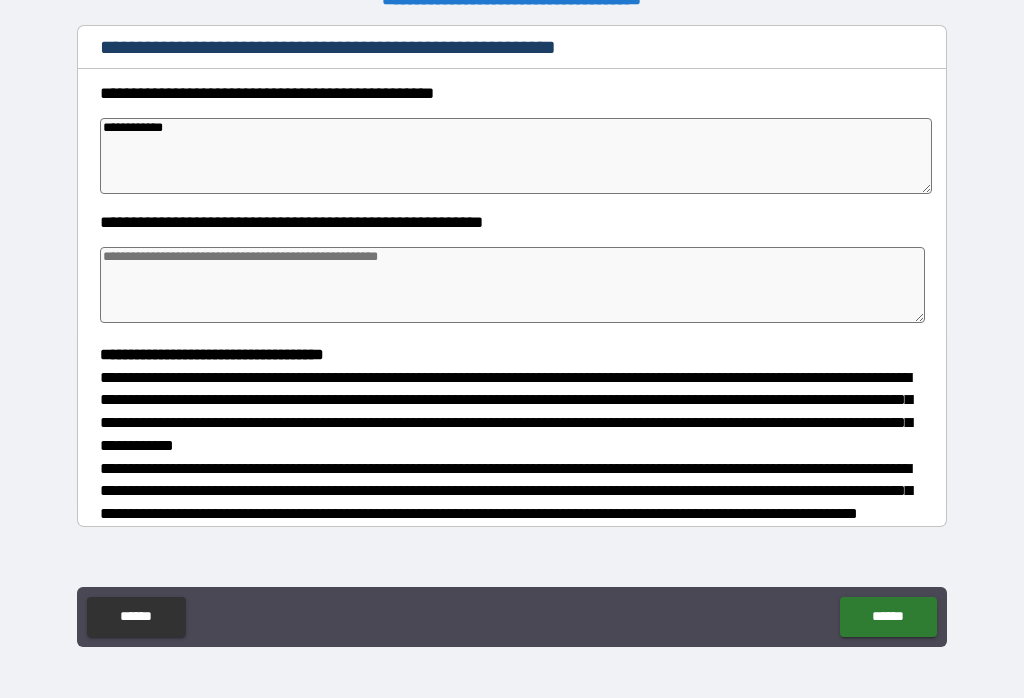type on "*" 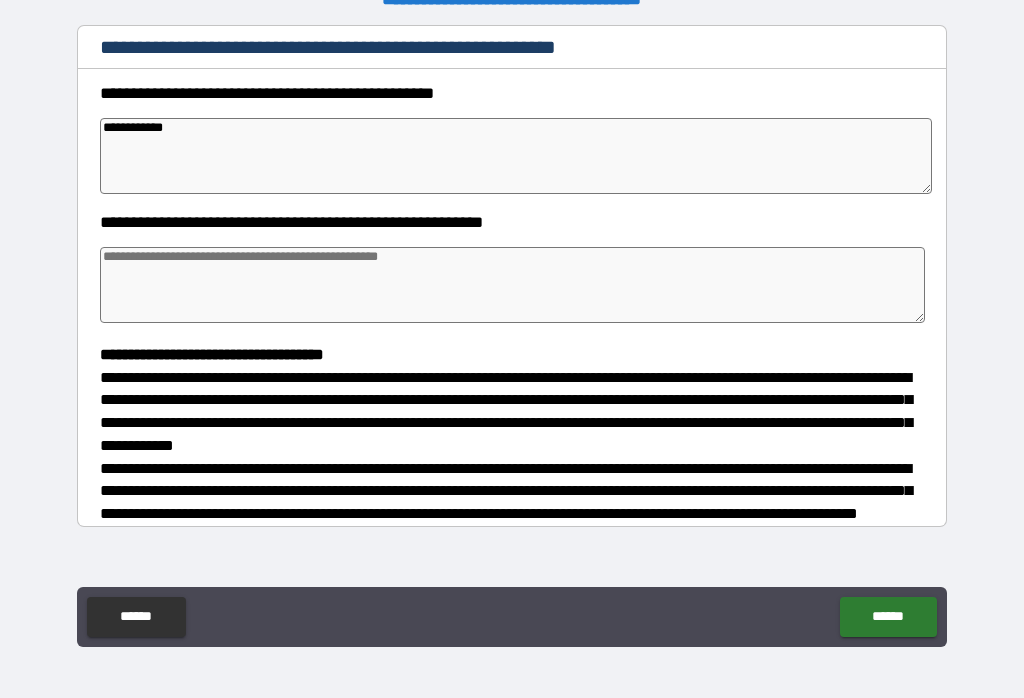 type on "**********" 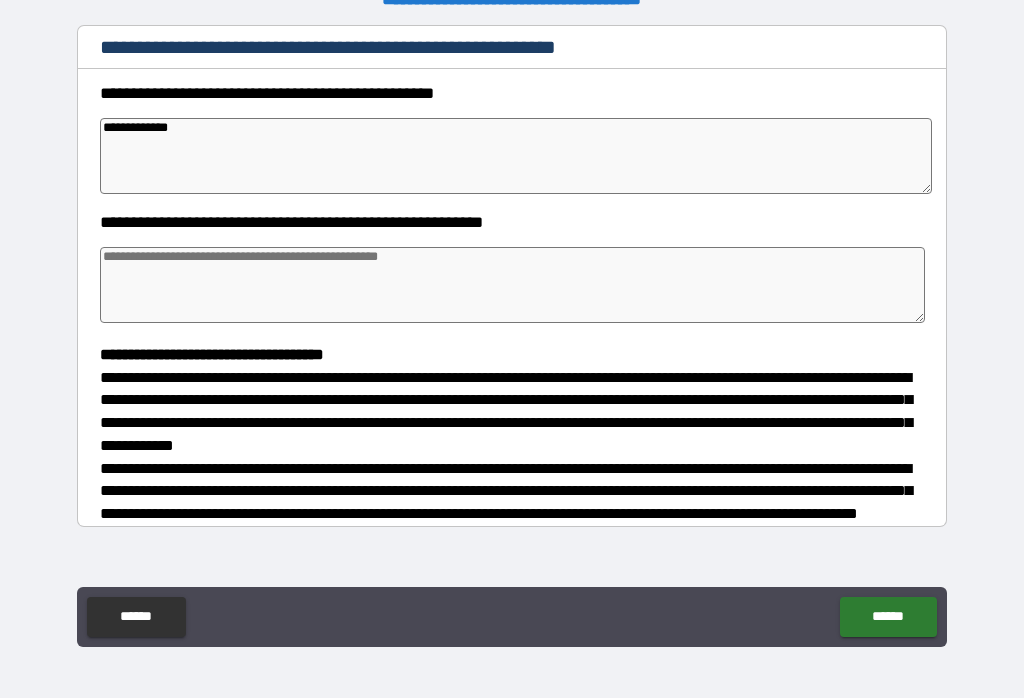 type on "*" 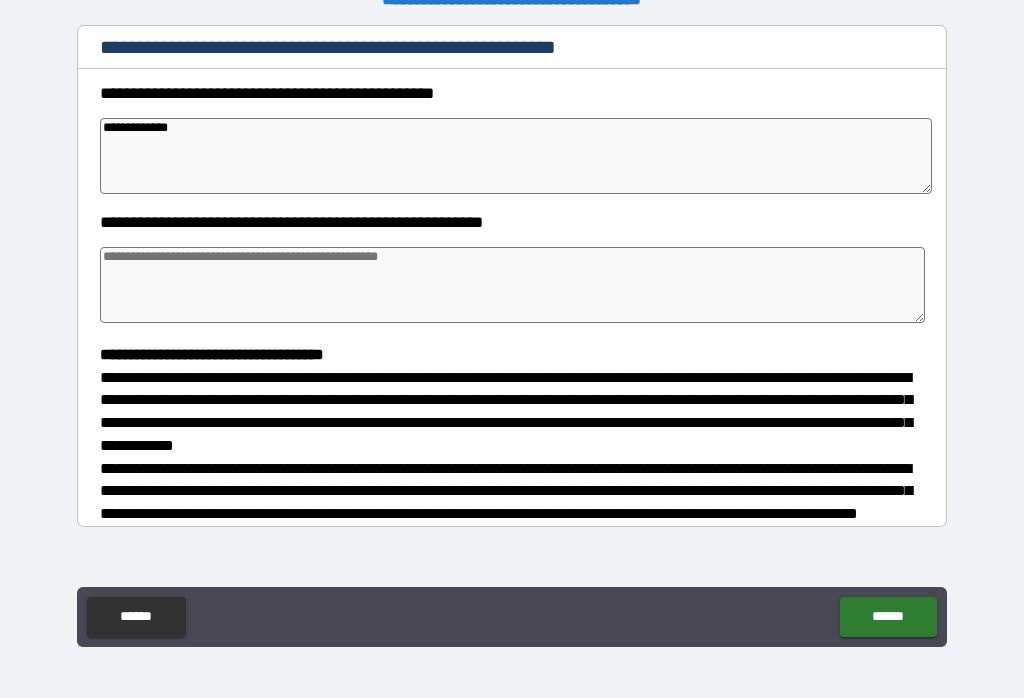 type on "**********" 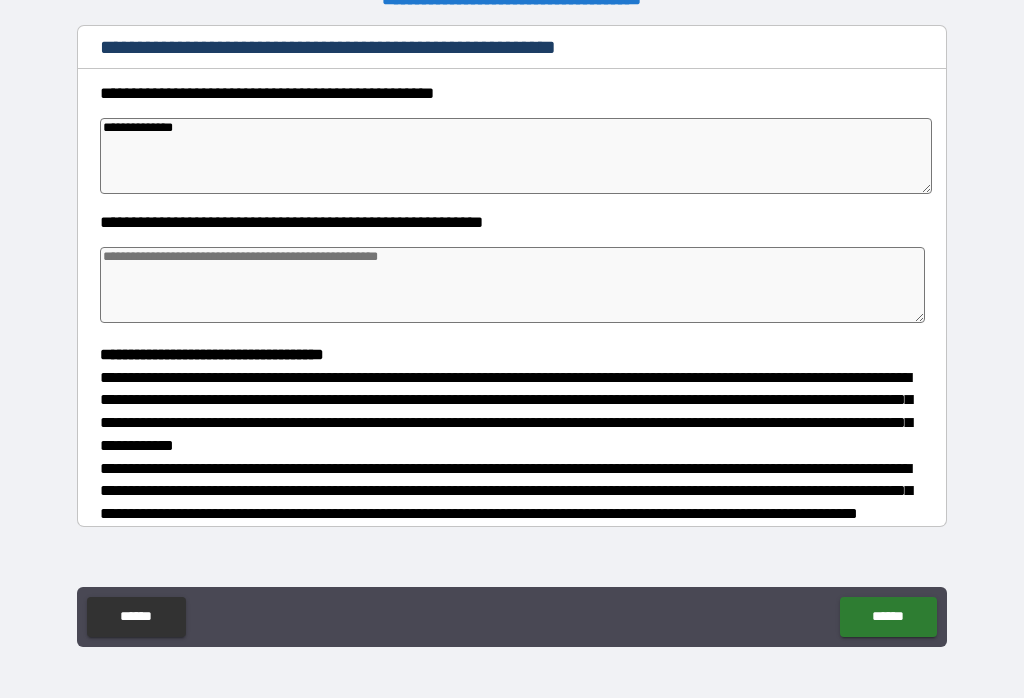 type on "*" 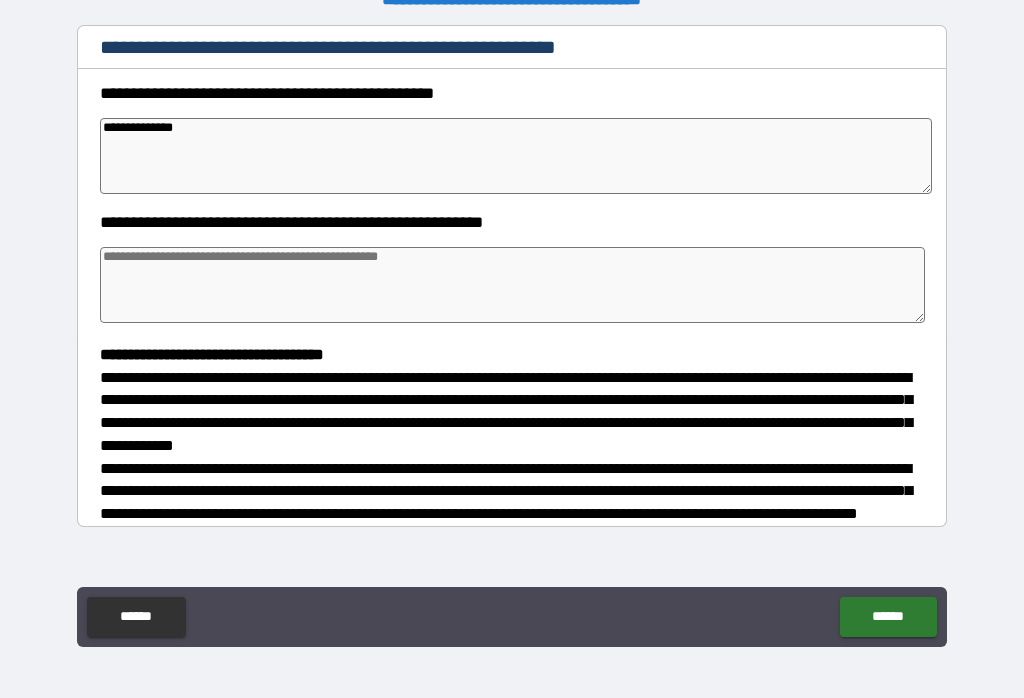 type on "**********" 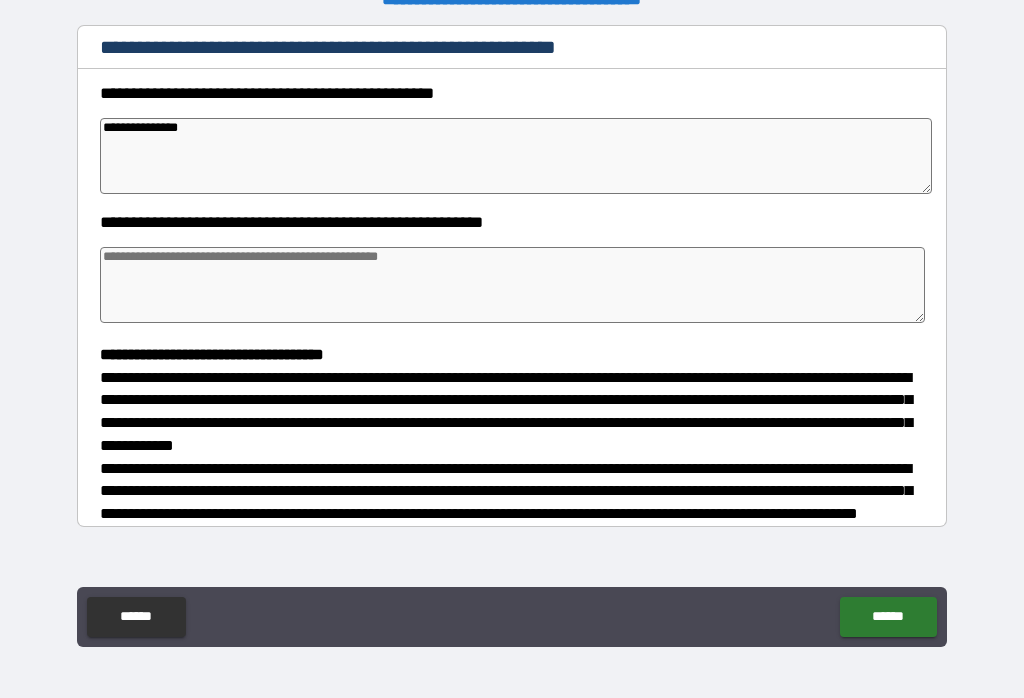 type on "*" 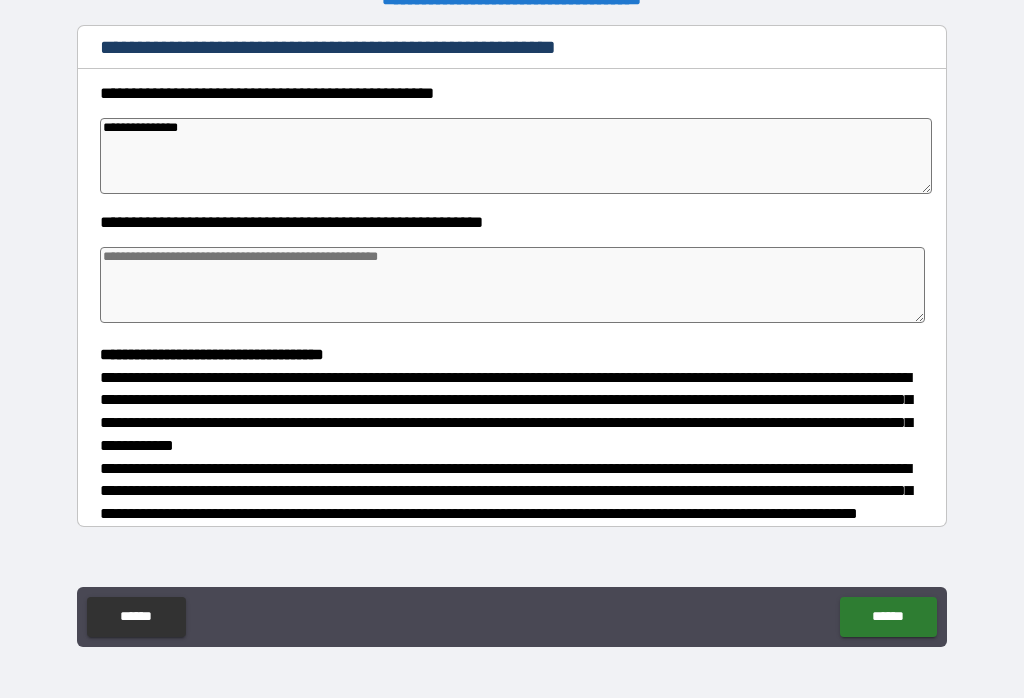 type on "*" 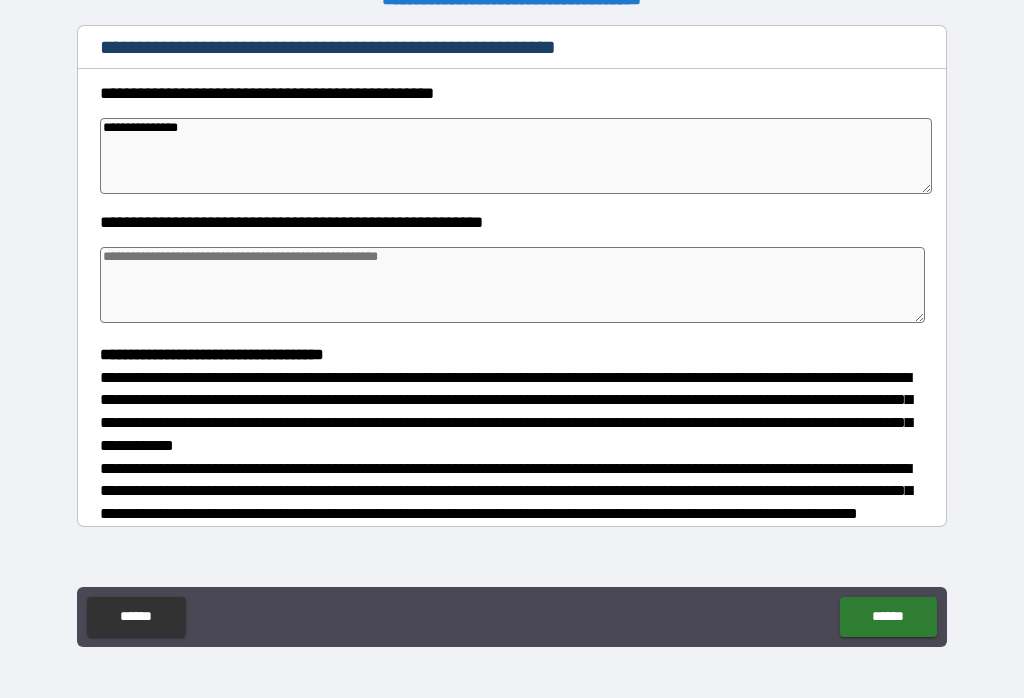 type on "*" 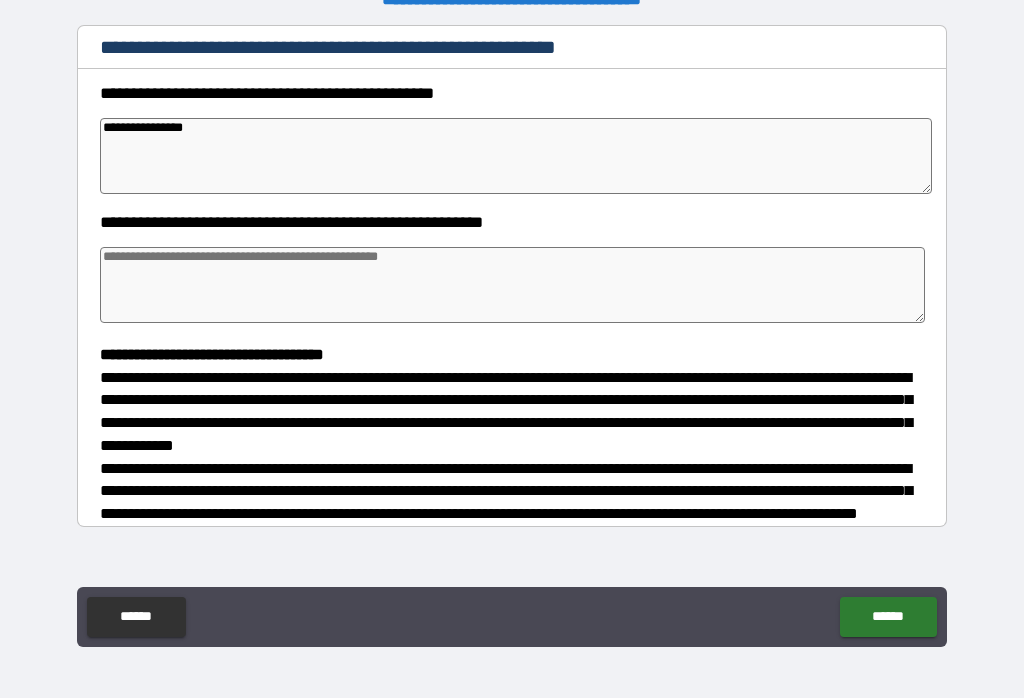 type on "*" 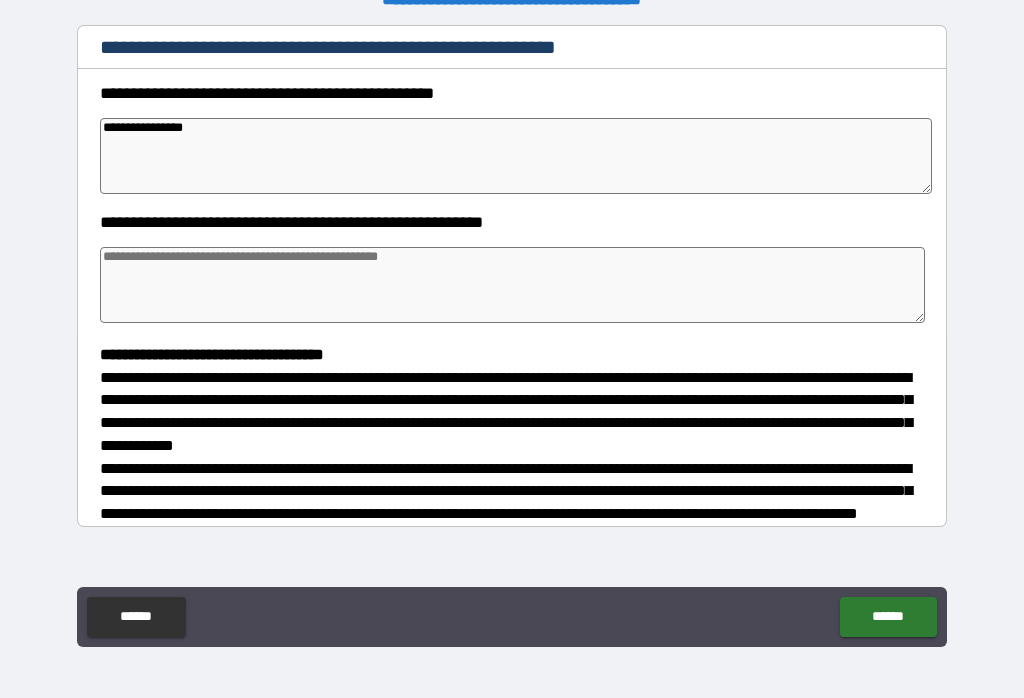 type on "*" 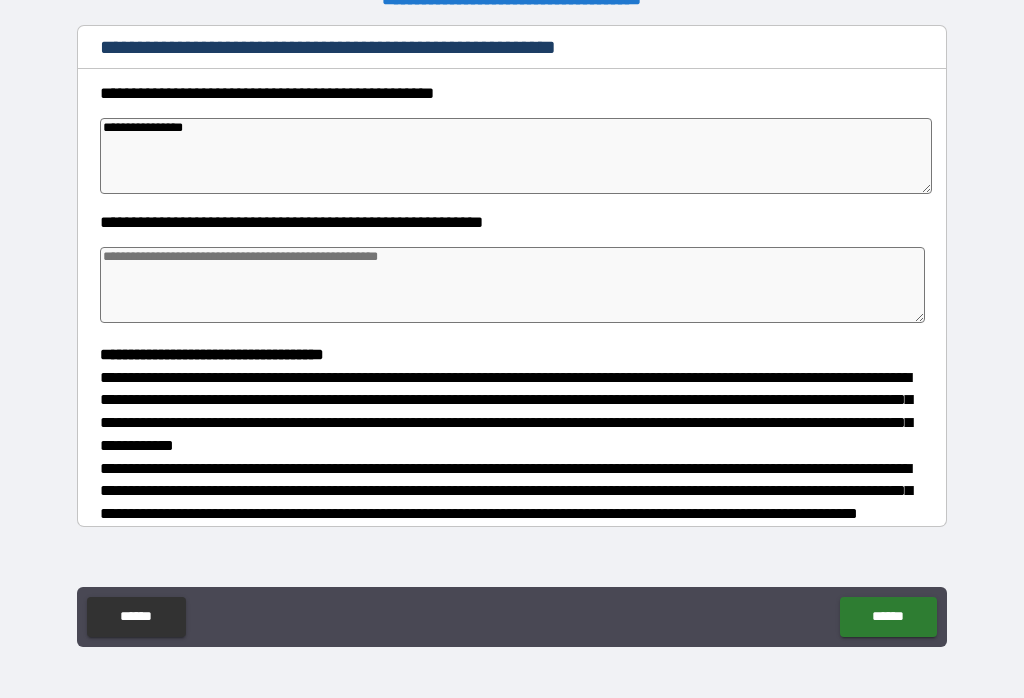 type on "*" 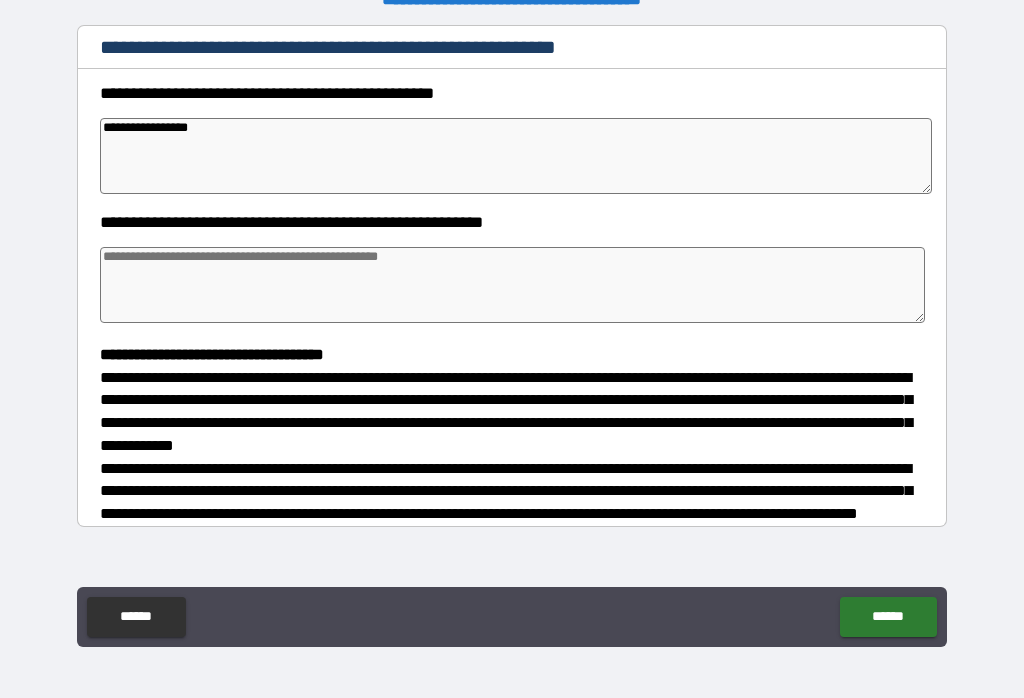 type on "*" 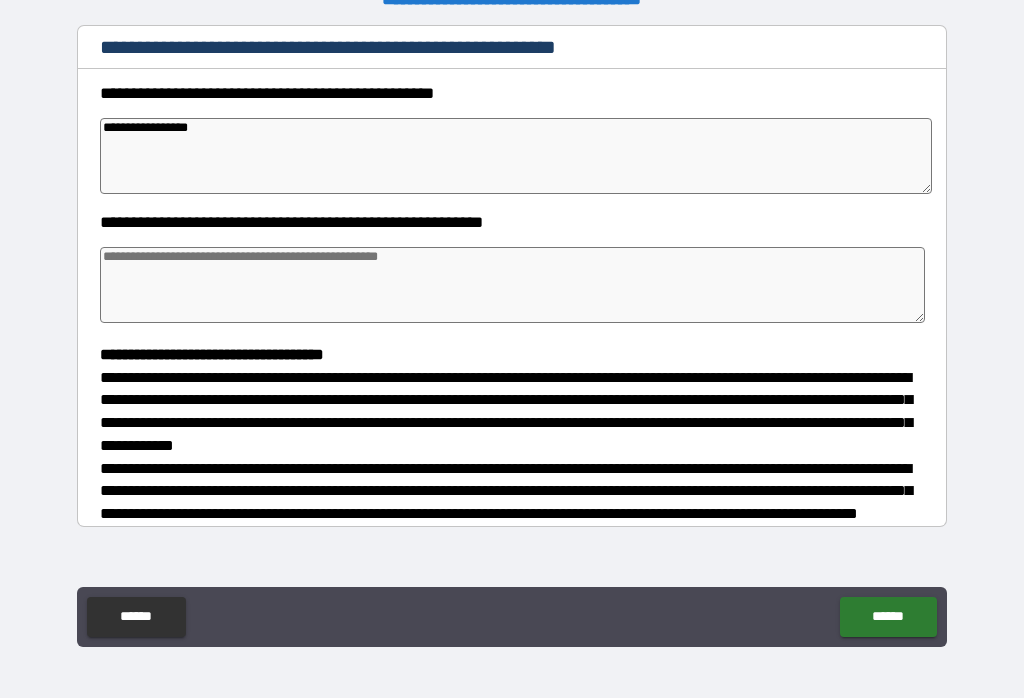 type on "*" 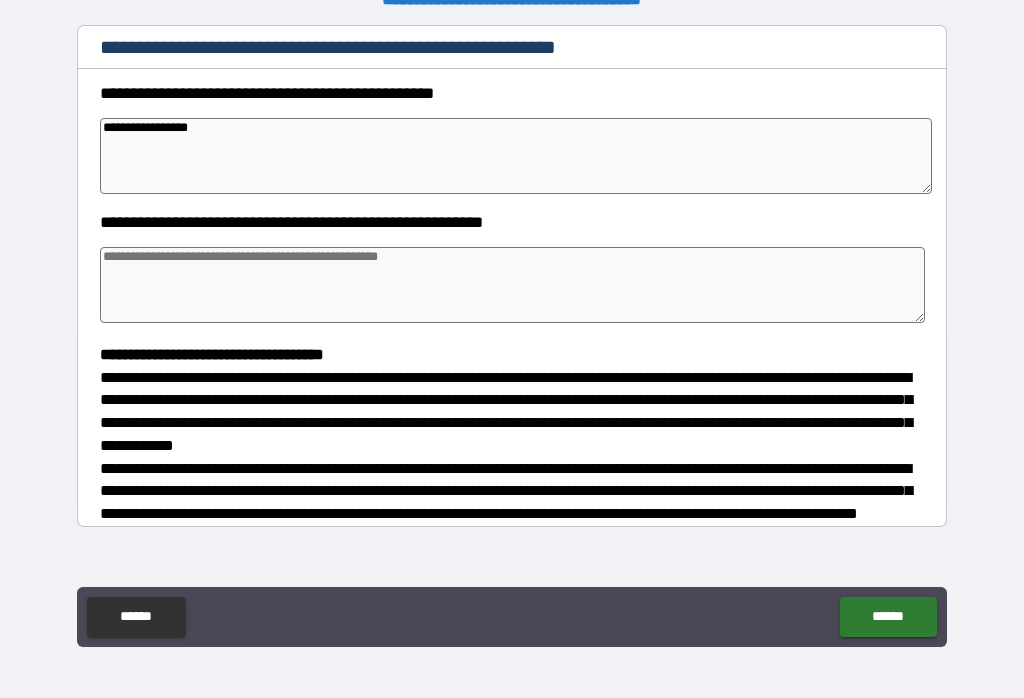 type on "*" 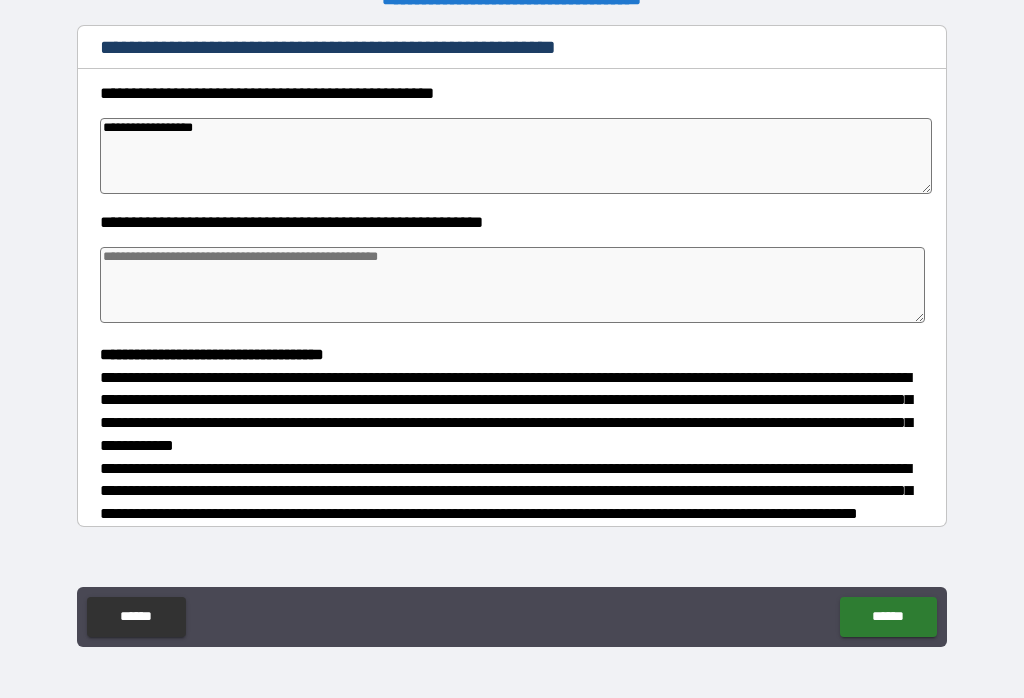 type on "*" 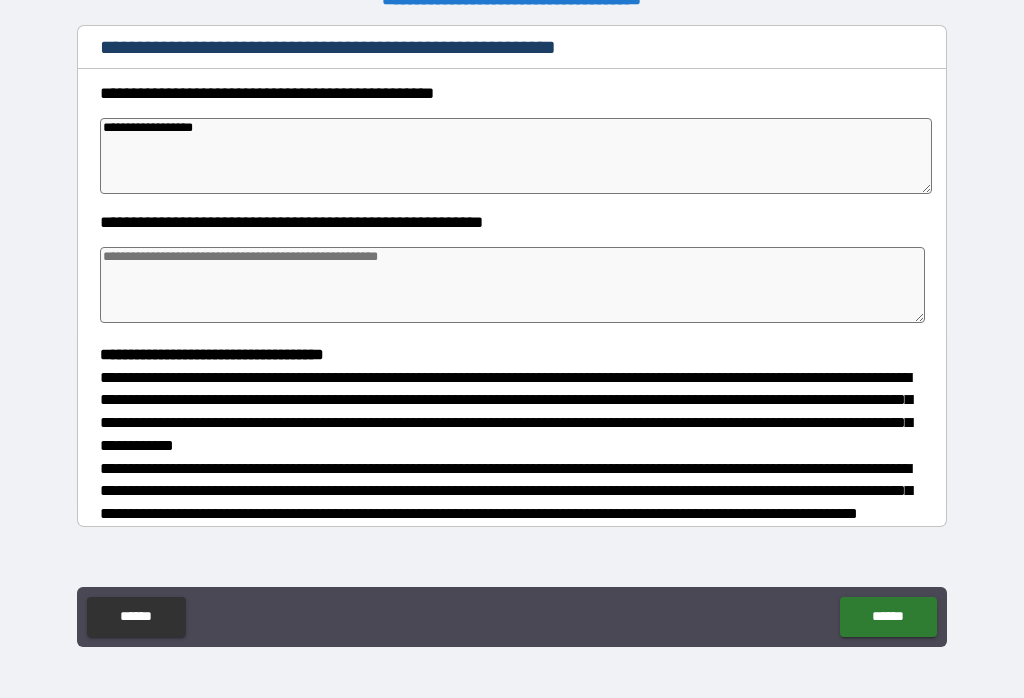 type on "*" 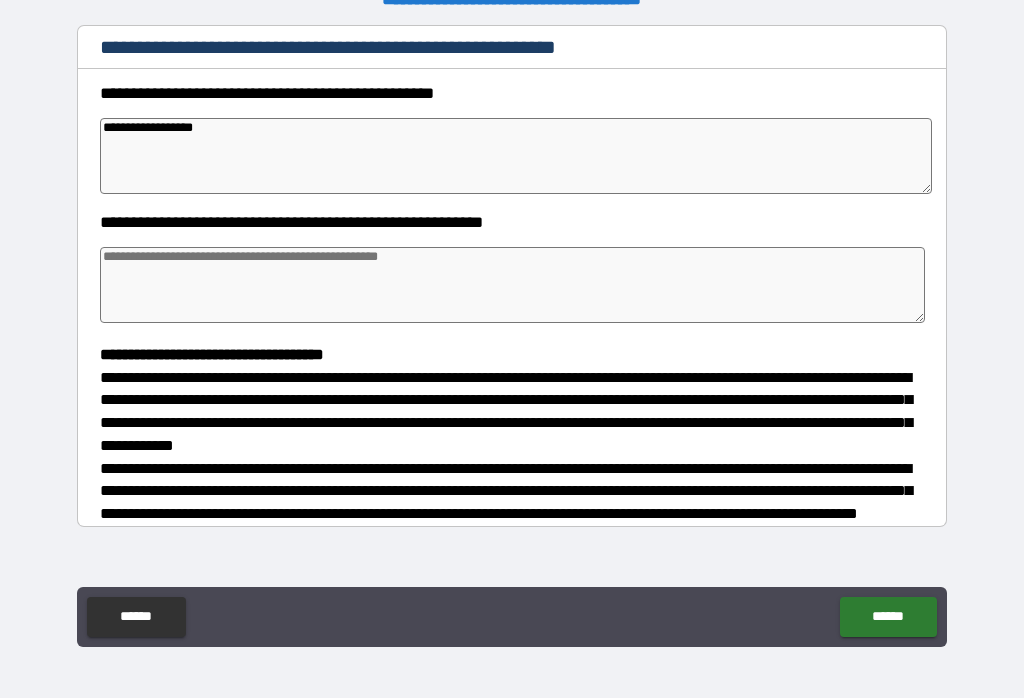 type on "*" 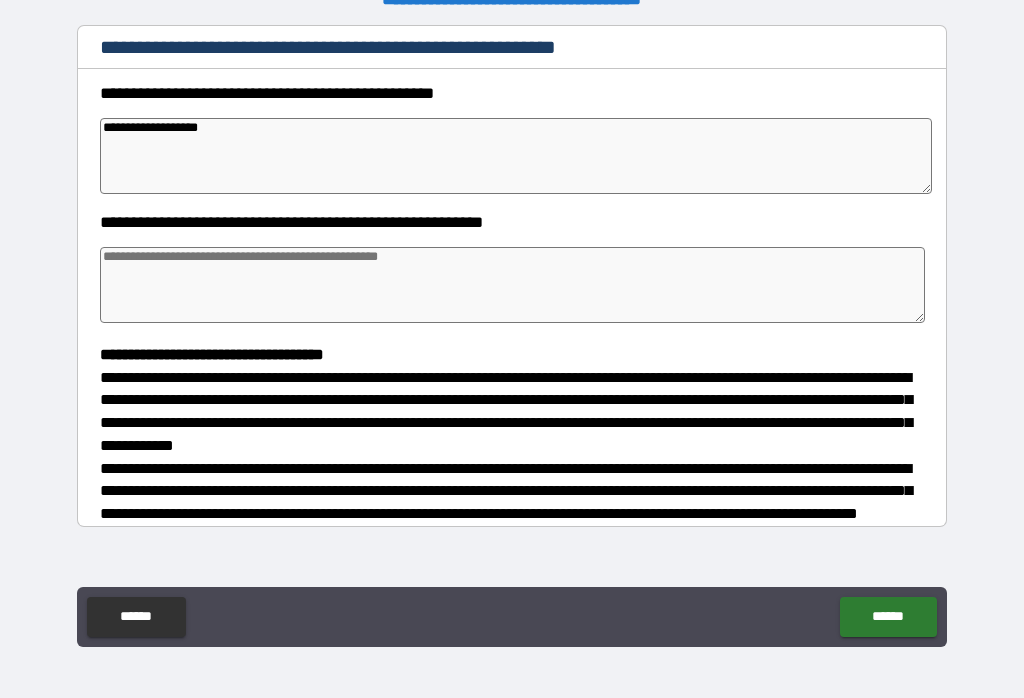 type on "*" 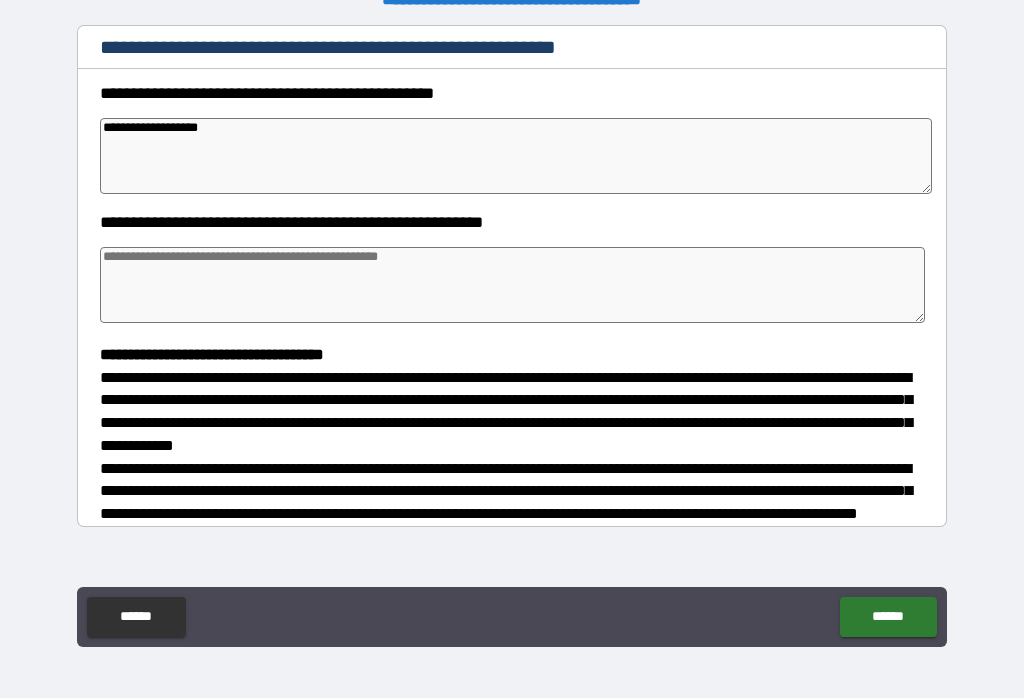 type on "*" 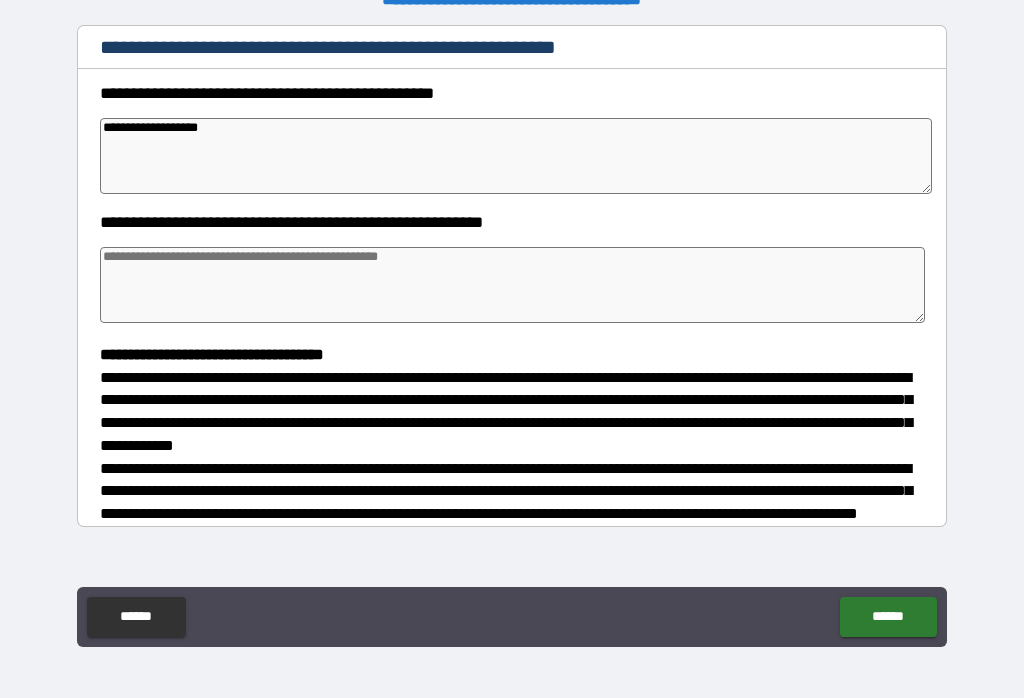 type on "*" 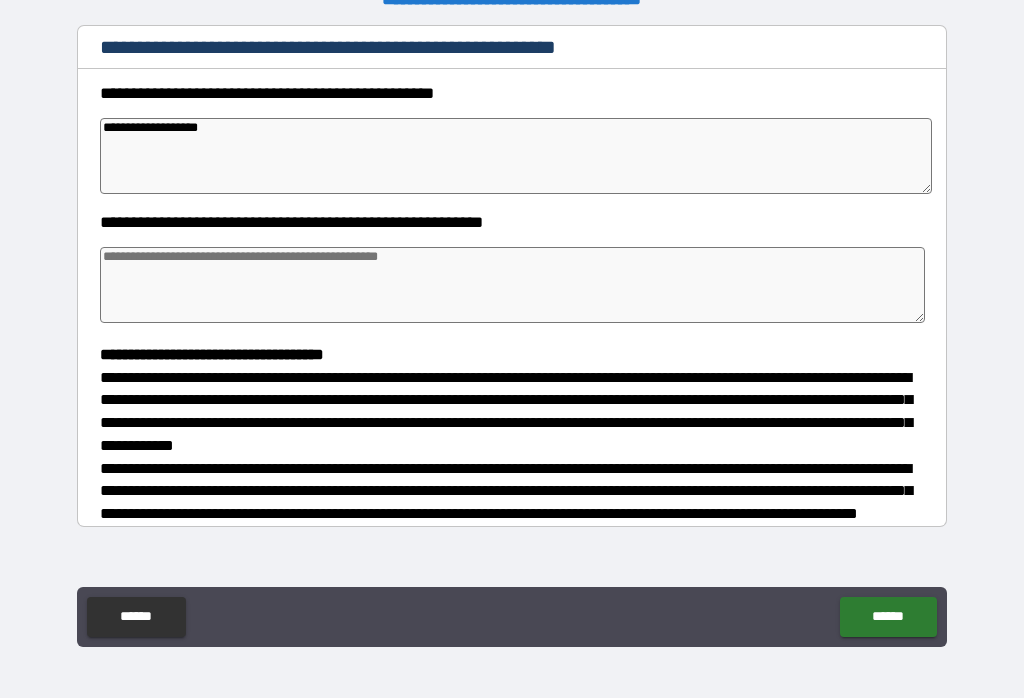 type on "**********" 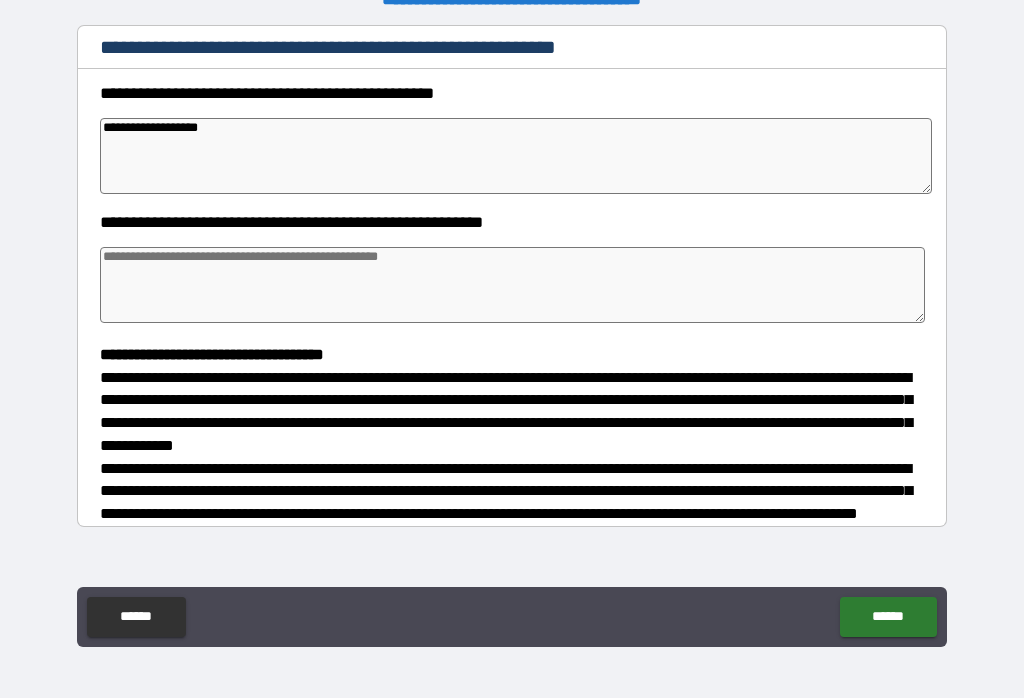 type on "*" 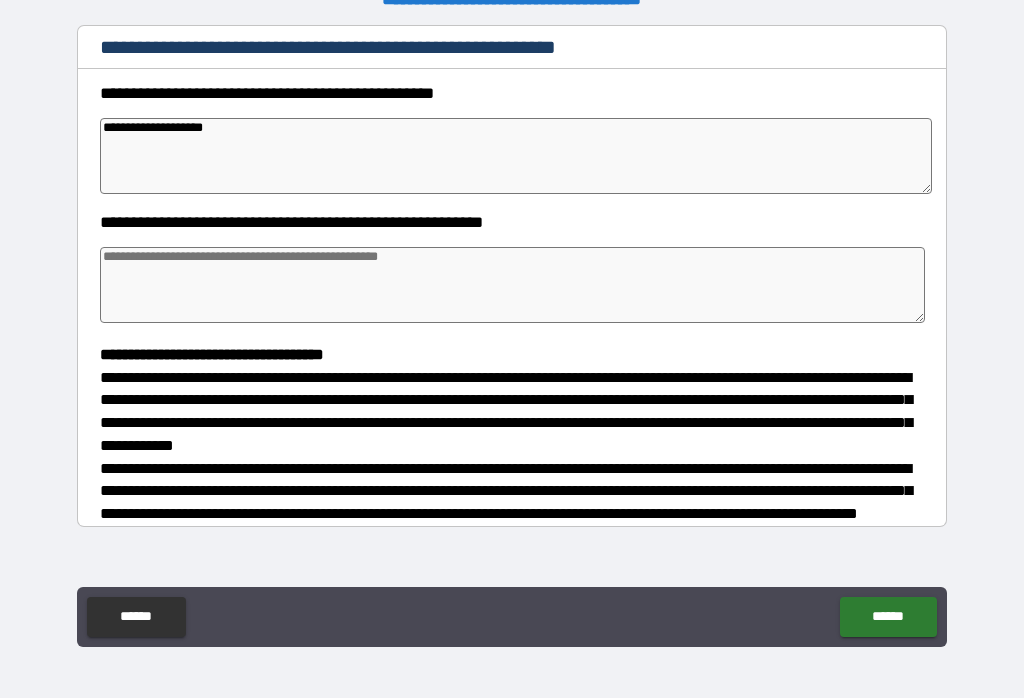 type on "*" 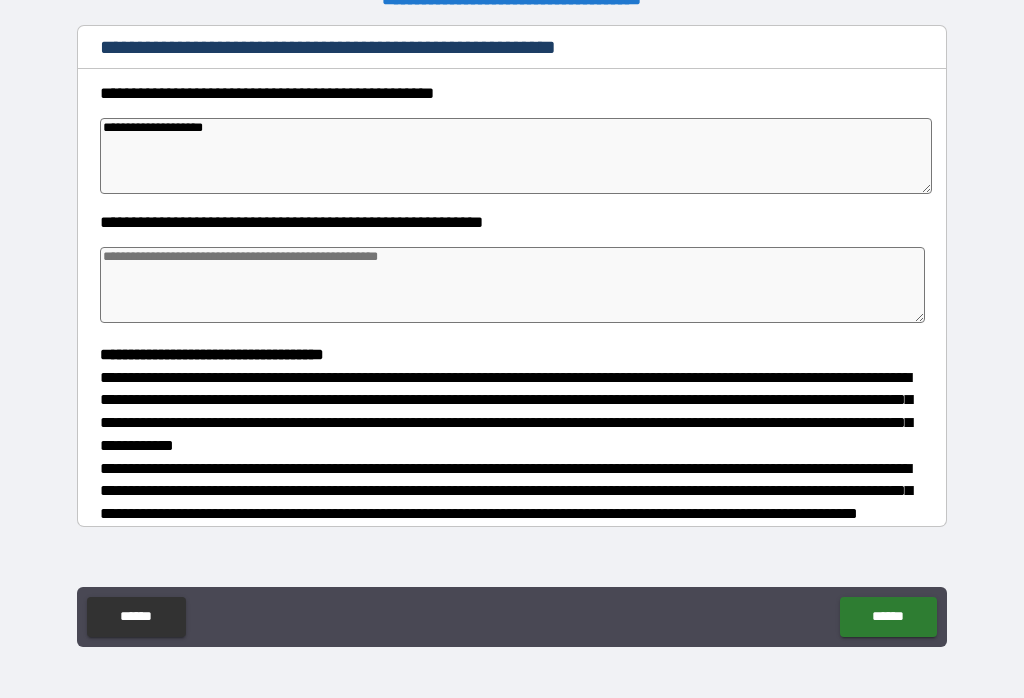 type on "**********" 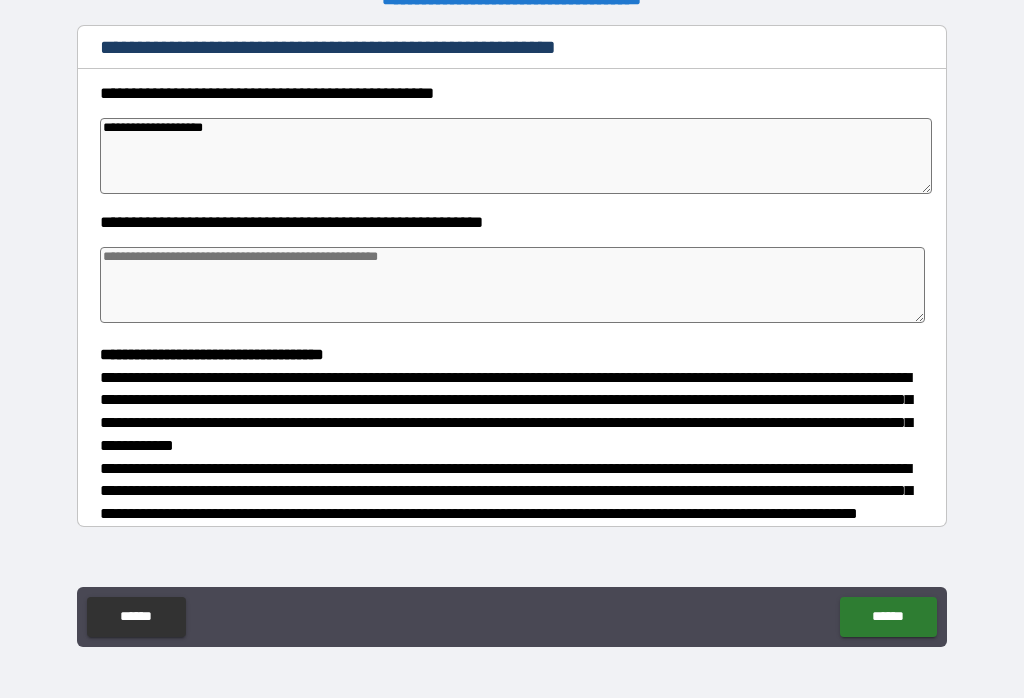 type on "*" 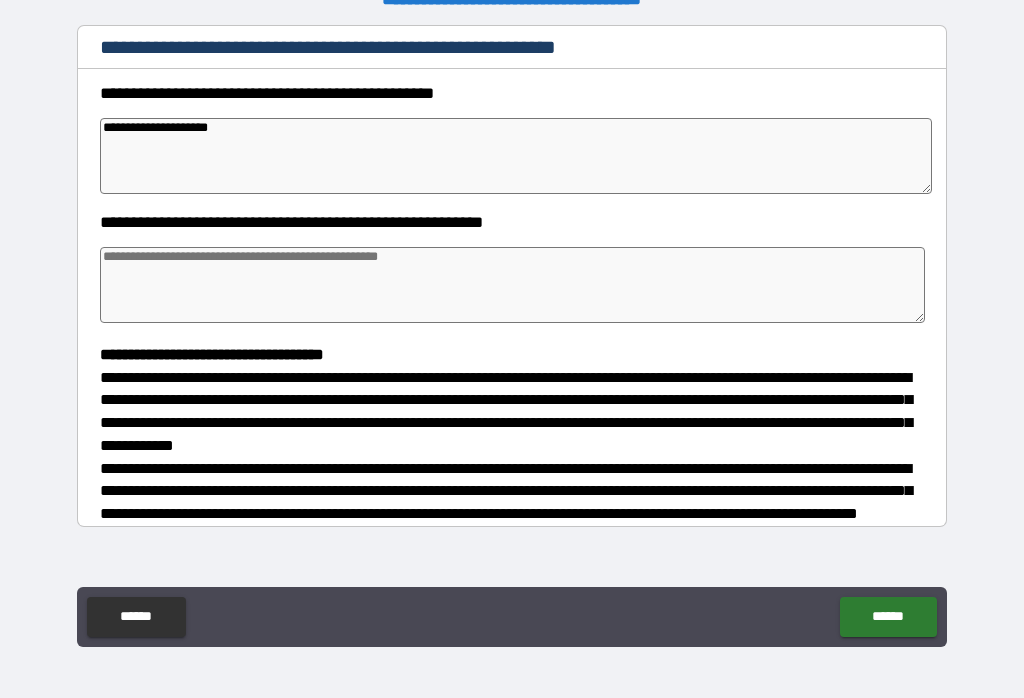 type on "*" 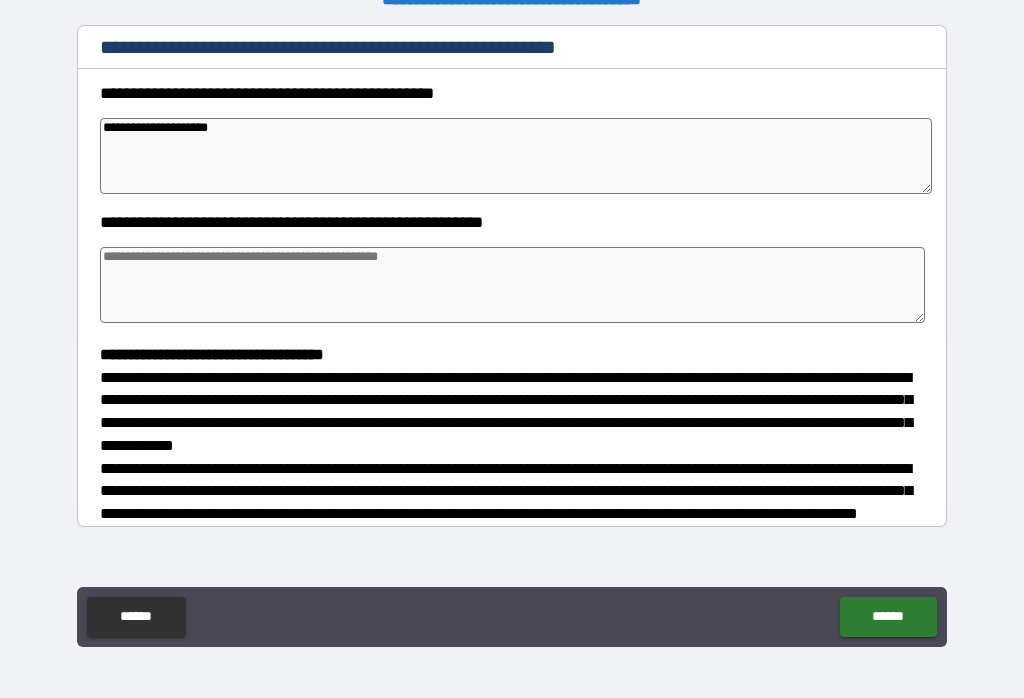 type on "*" 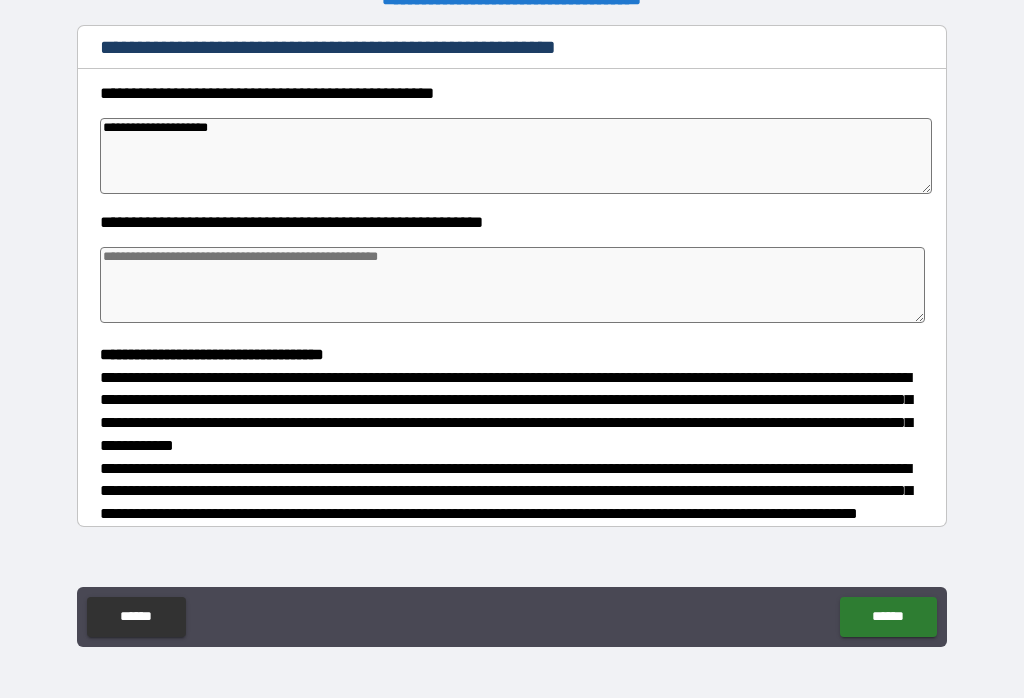 type on "**********" 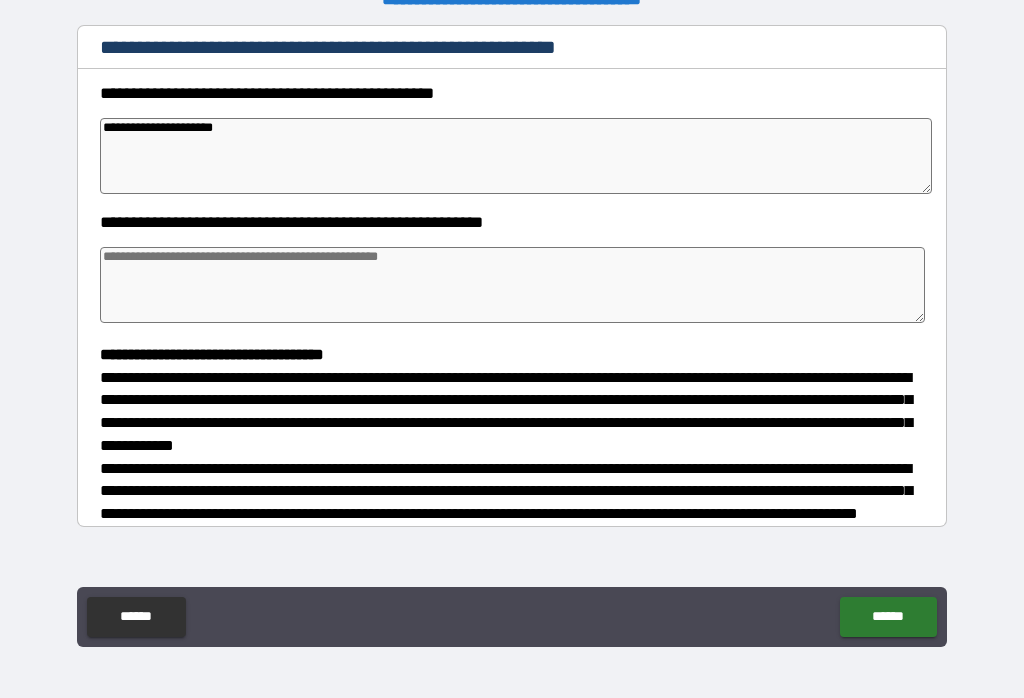 type on "*" 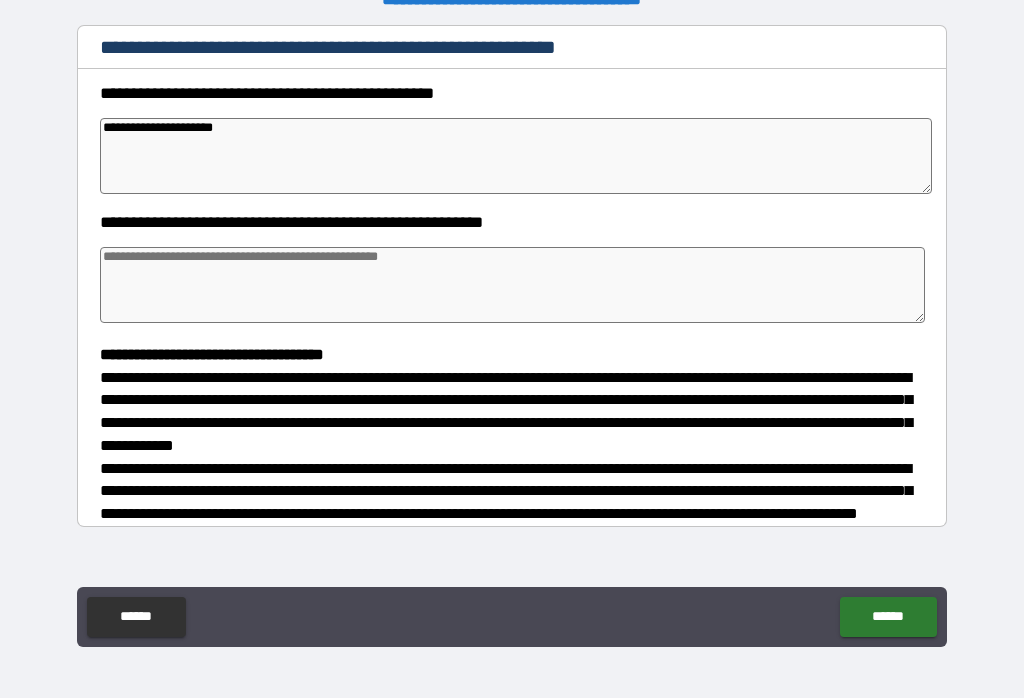 type on "*" 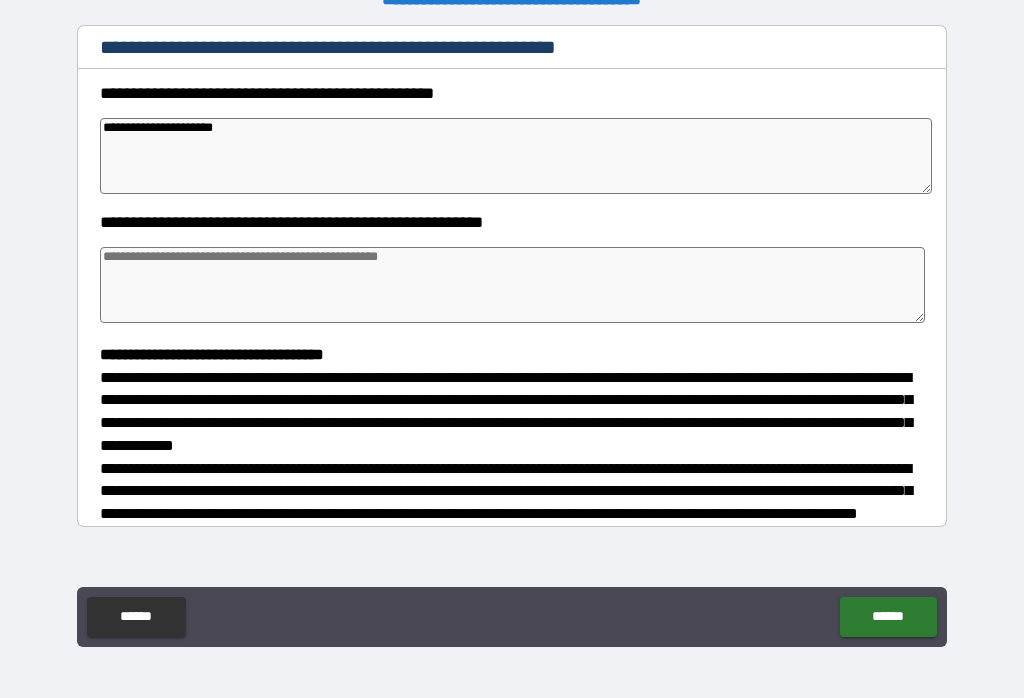 type on "*" 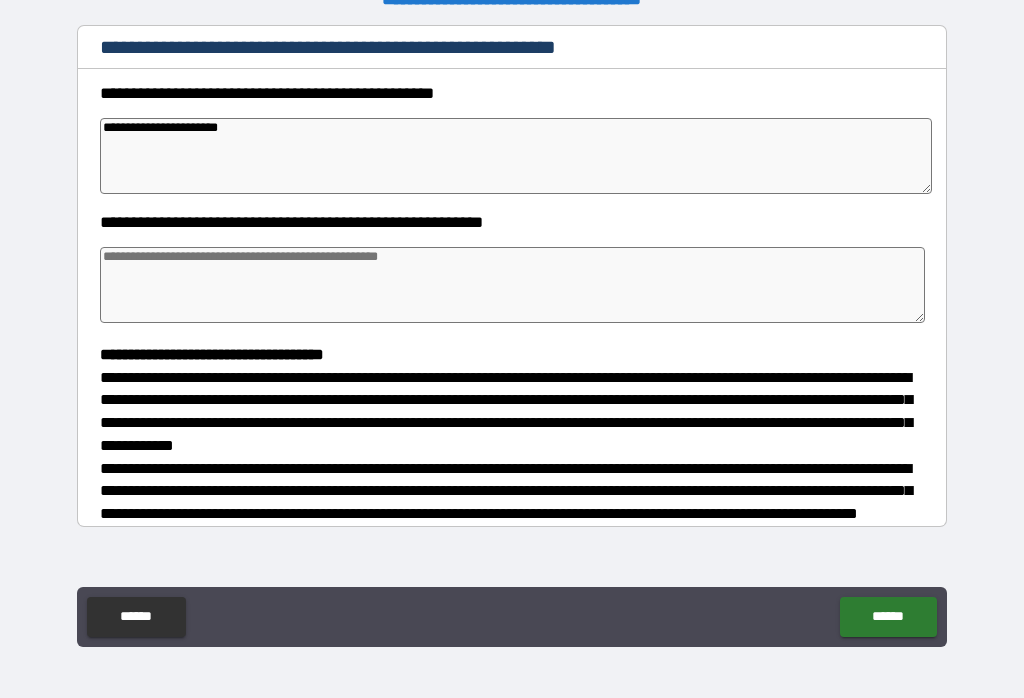 type on "*" 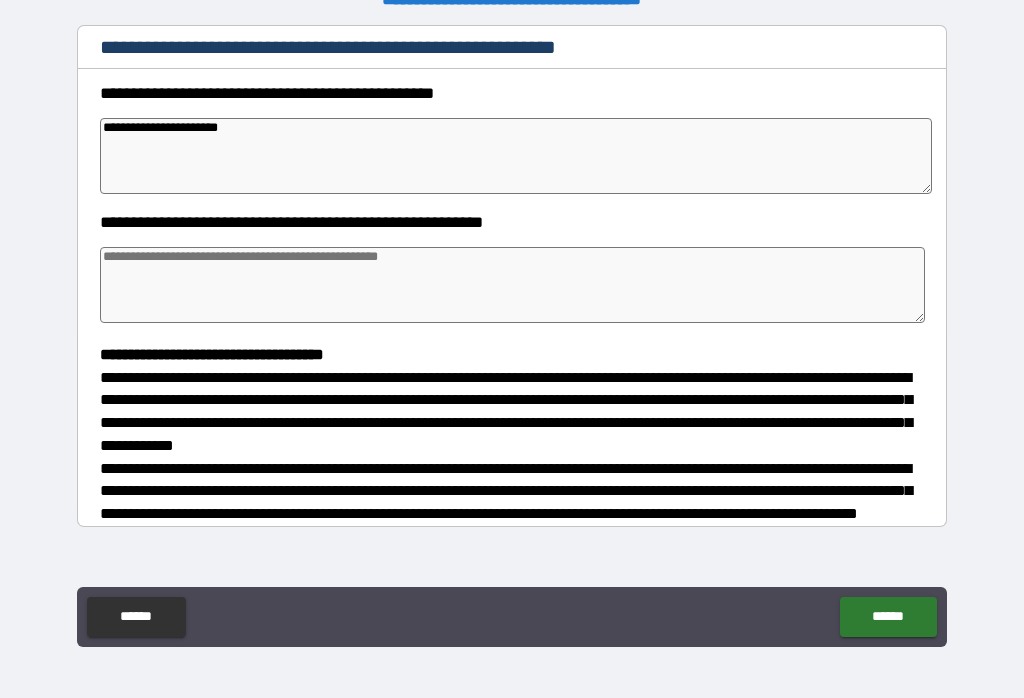 type on "*" 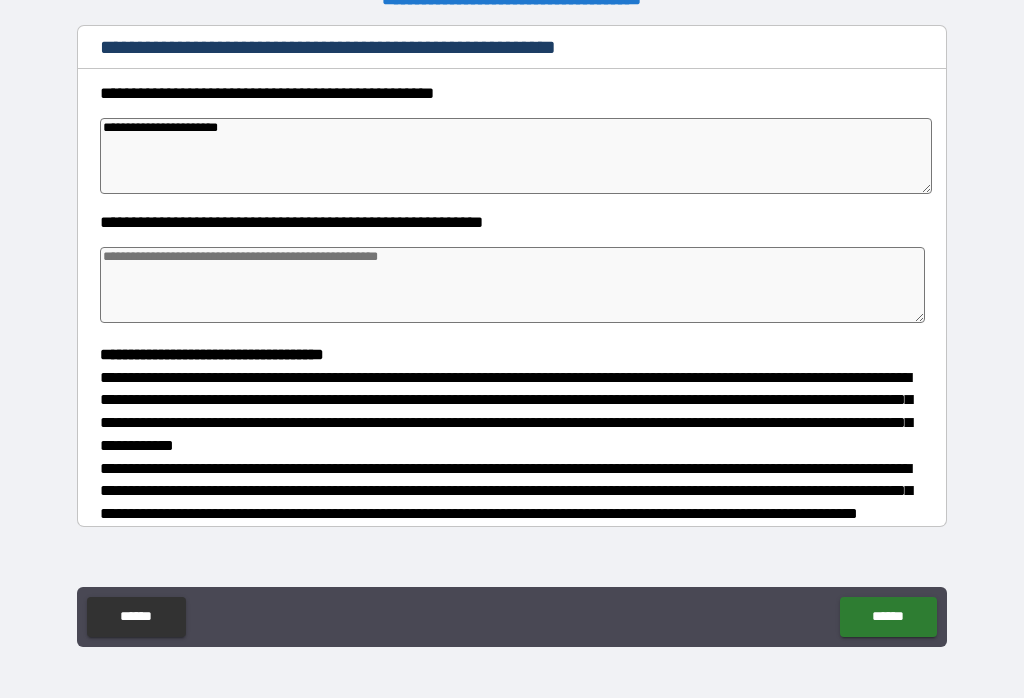 type on "*" 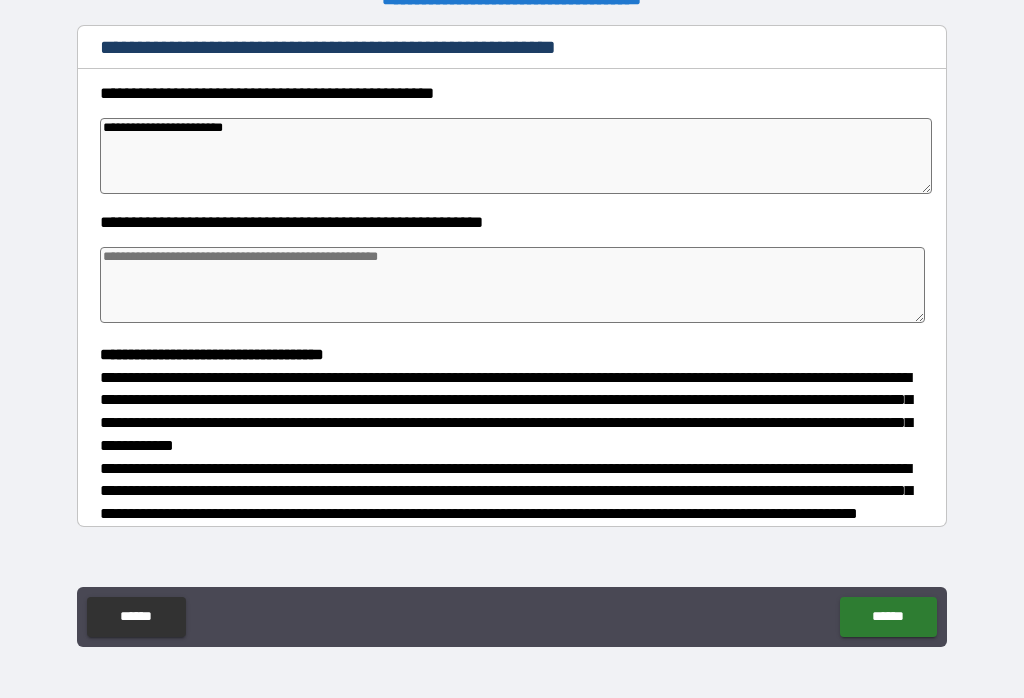 type on "*" 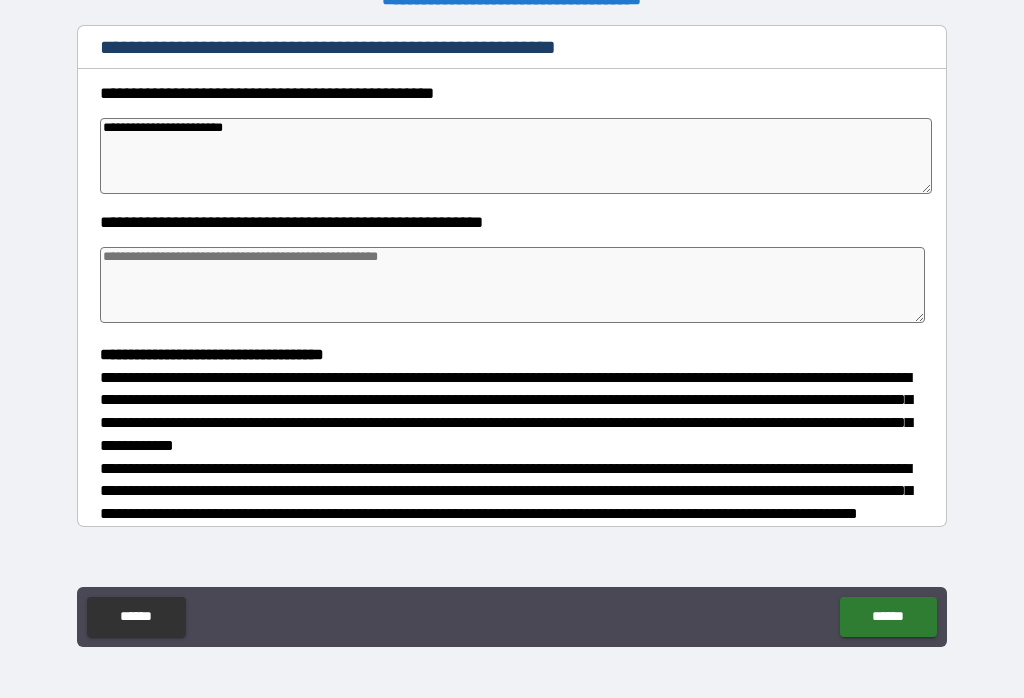 type on "*" 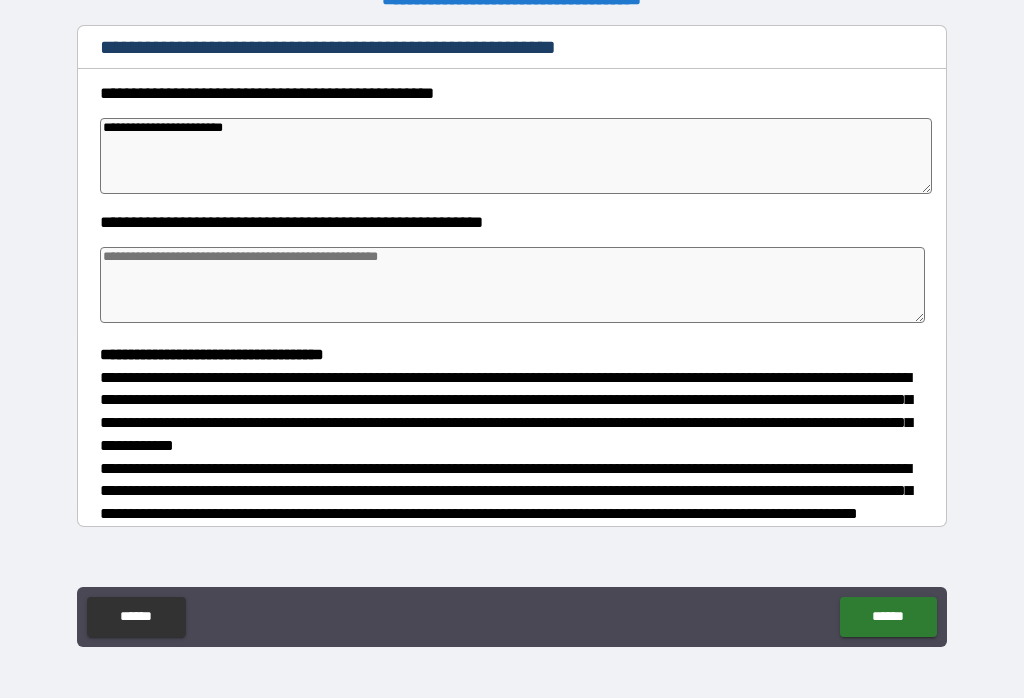 type on "*" 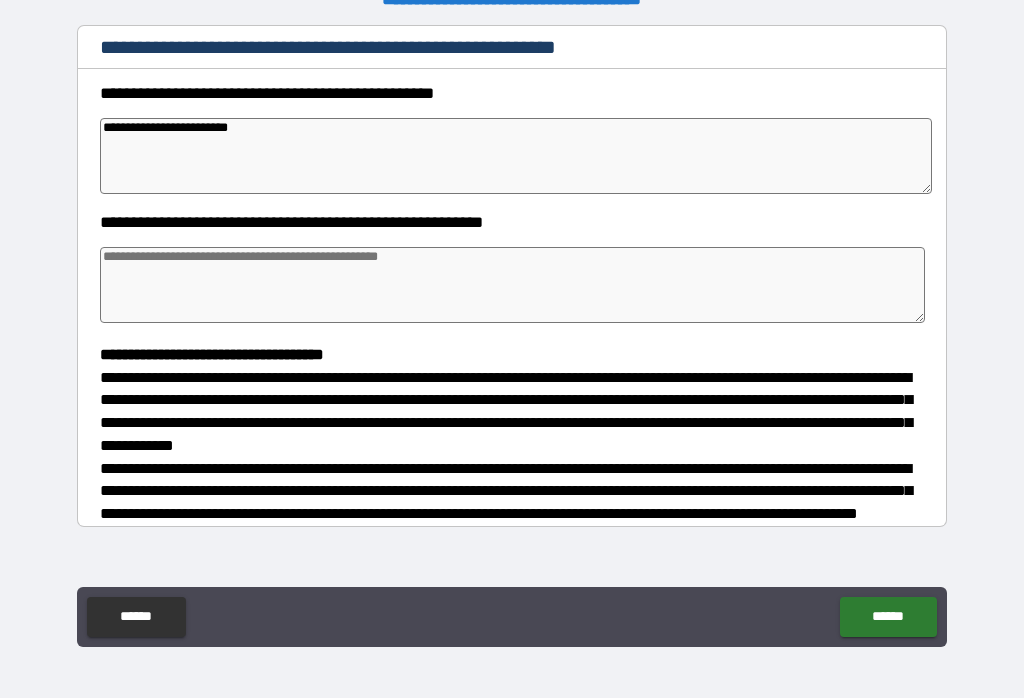 type on "*" 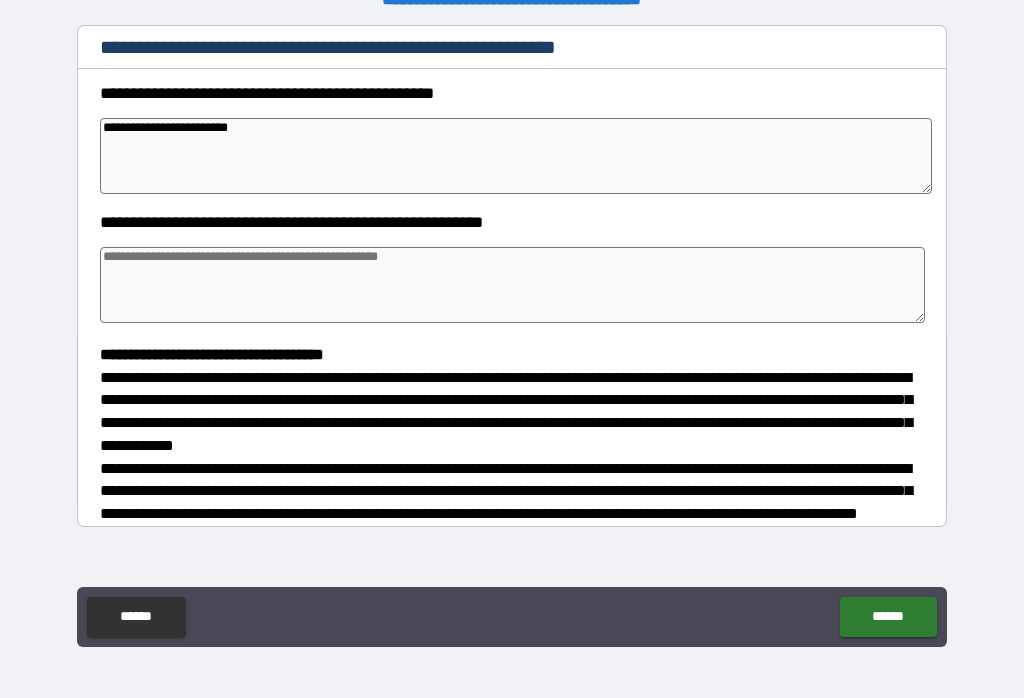 type on "*" 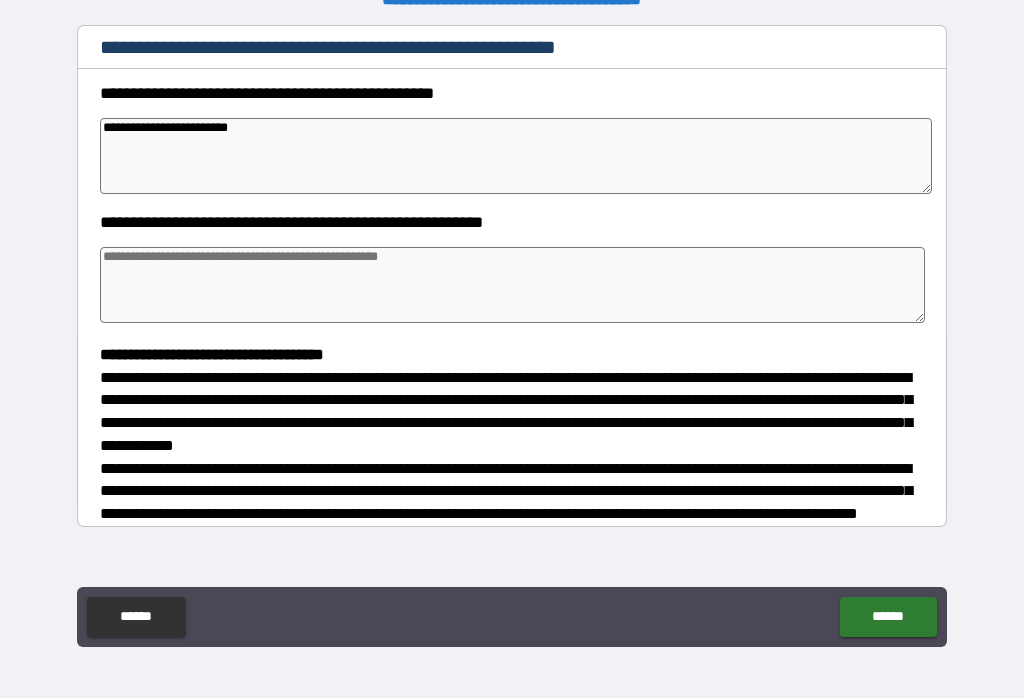 type on "*" 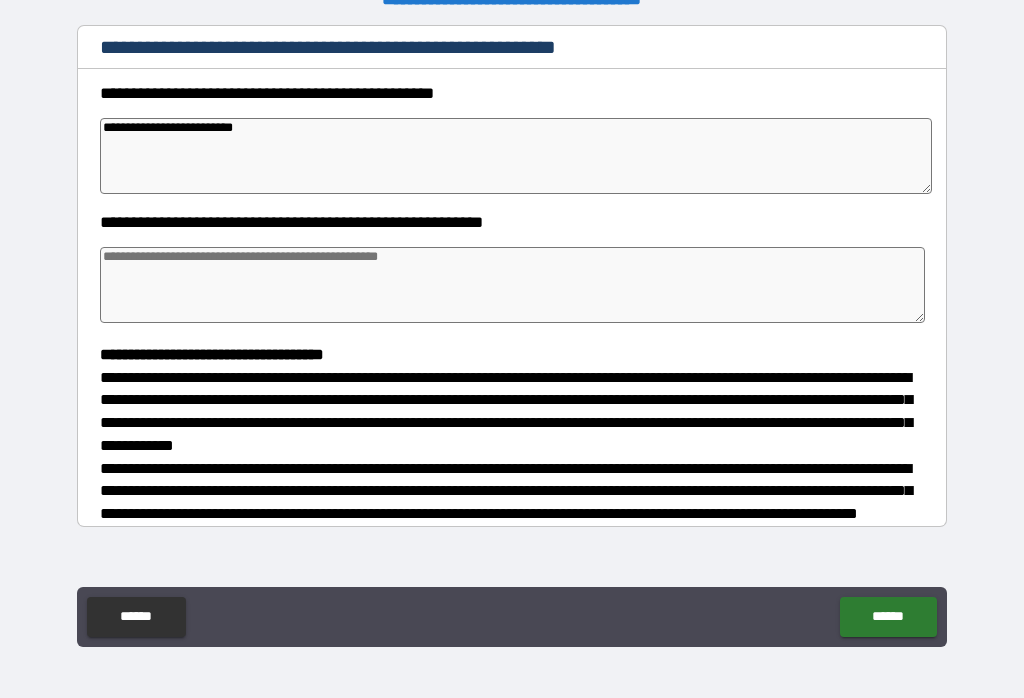 type on "*" 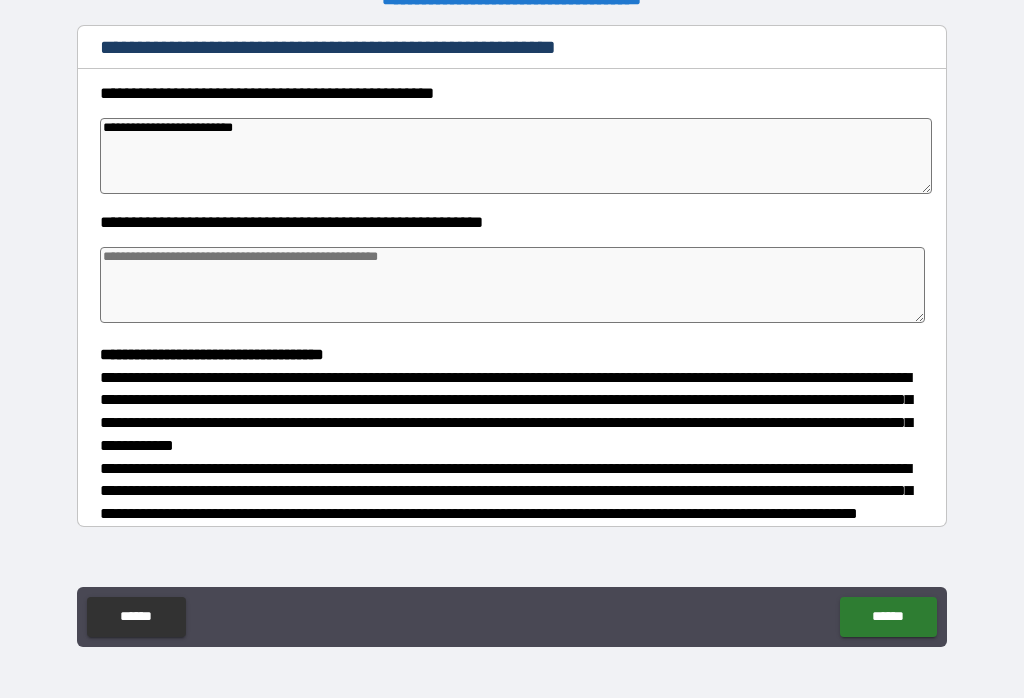 type on "*" 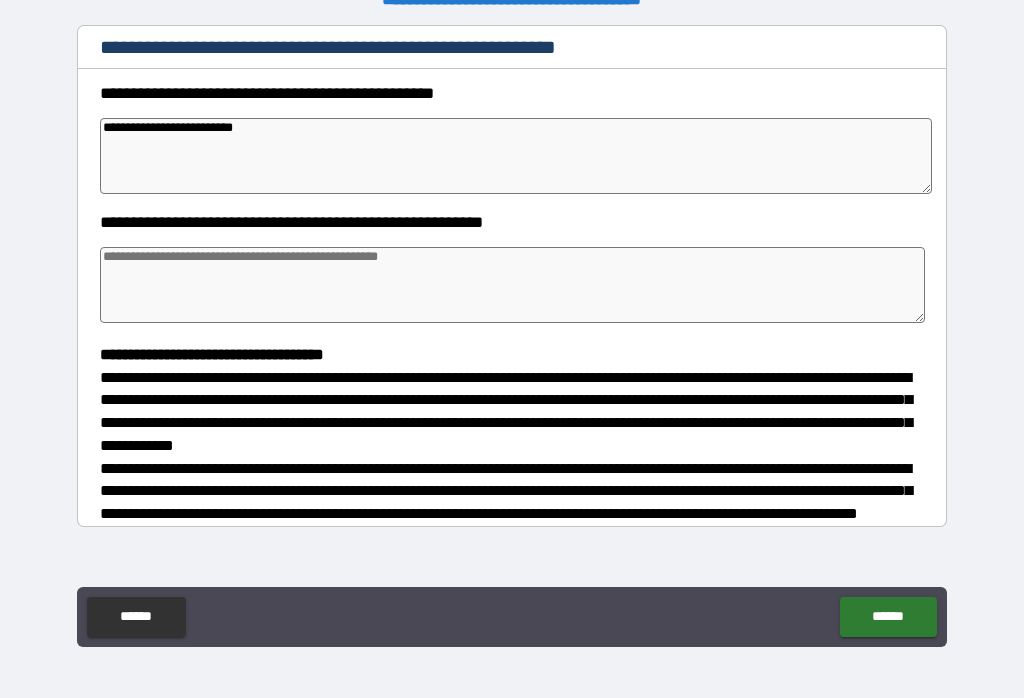 type on "*" 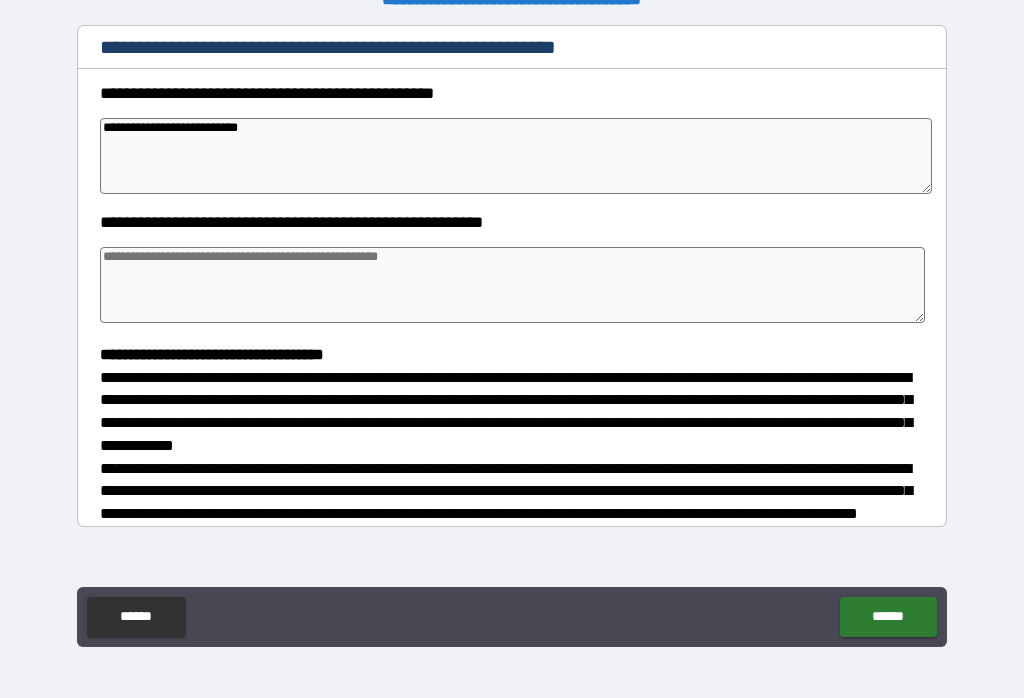 type on "*" 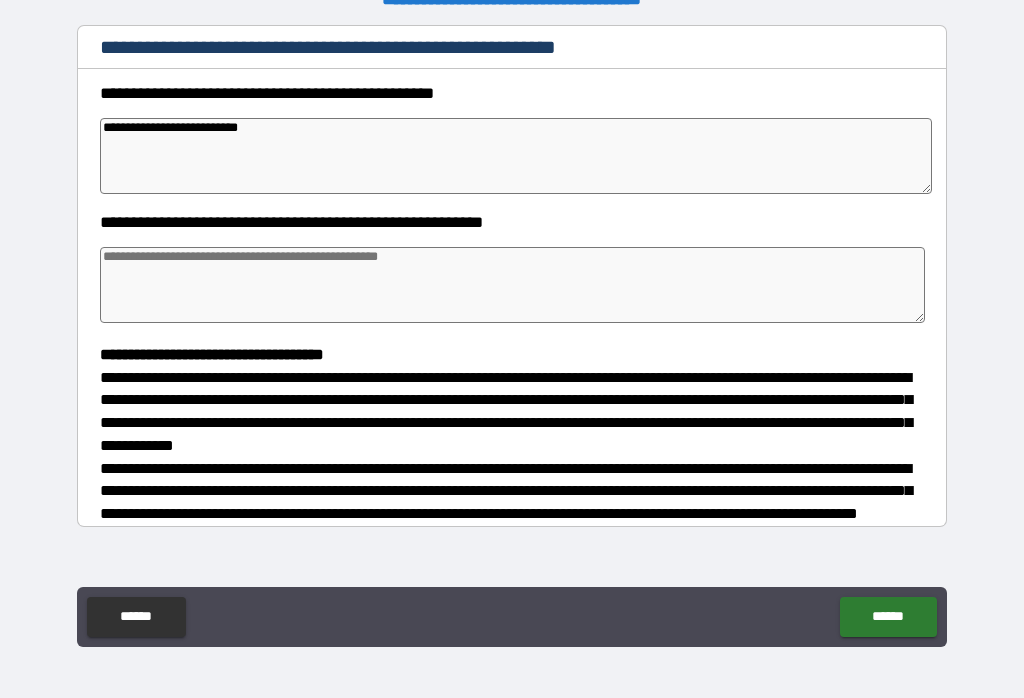type on "*" 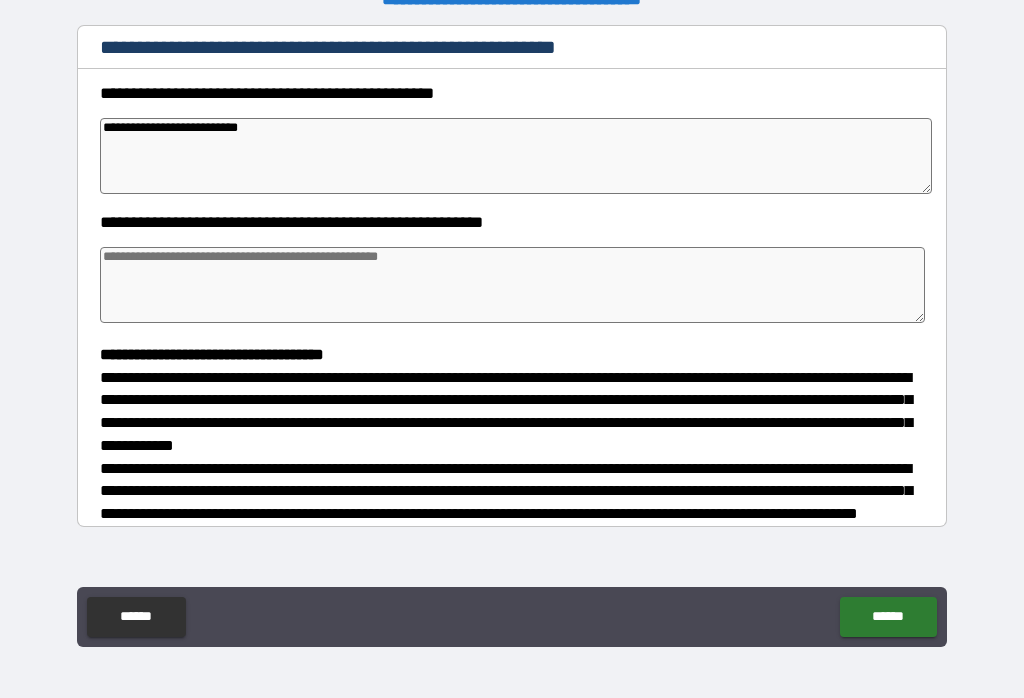 type on "*" 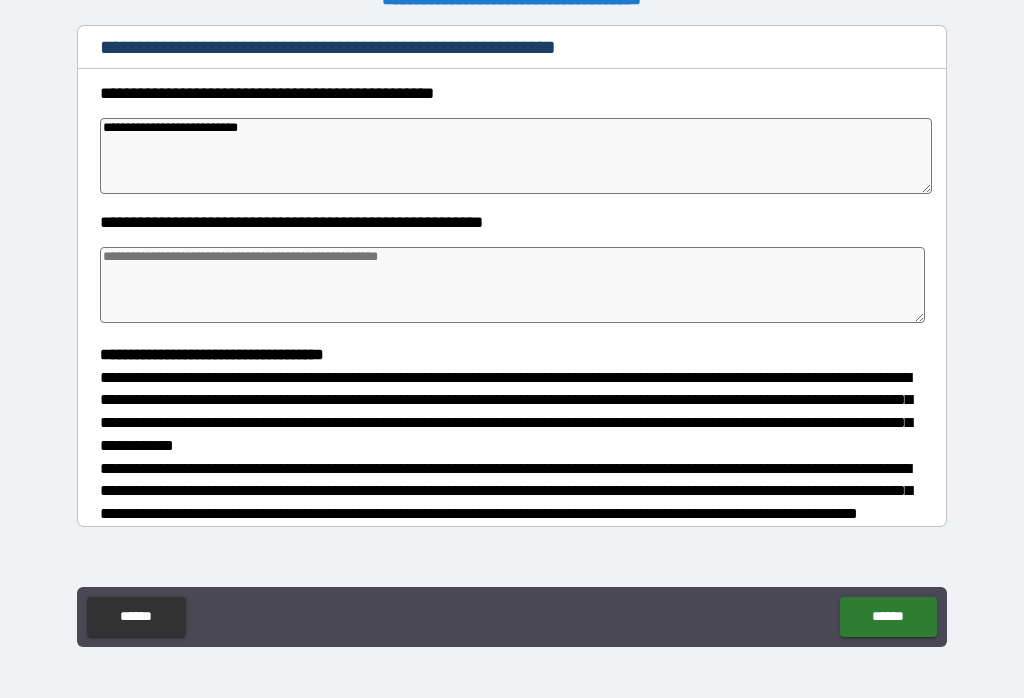 type on "**********" 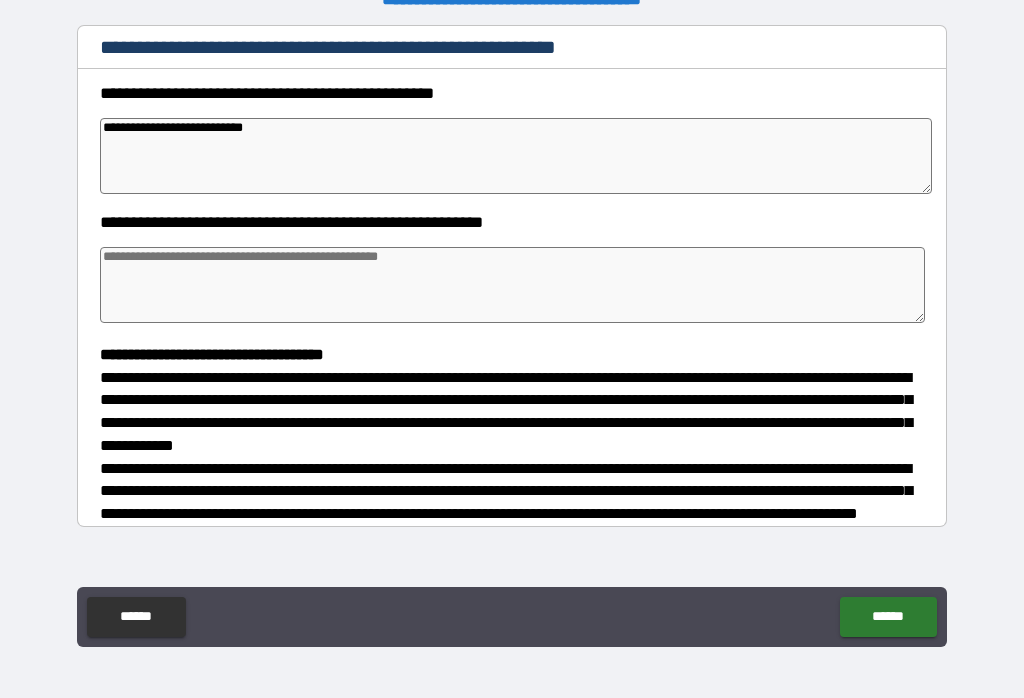 type on "*" 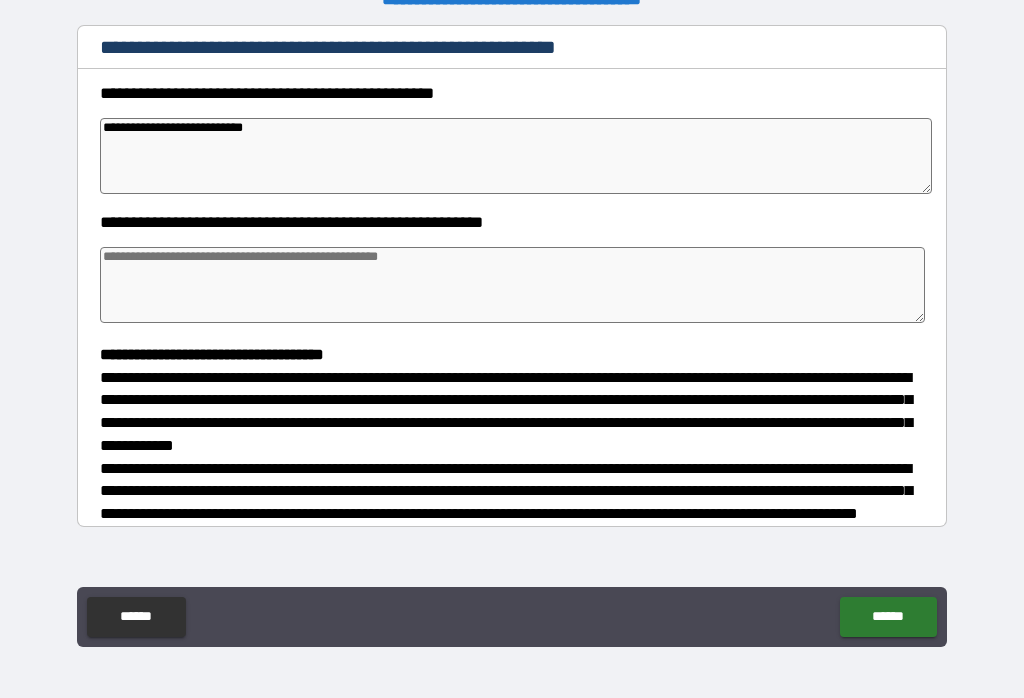 type 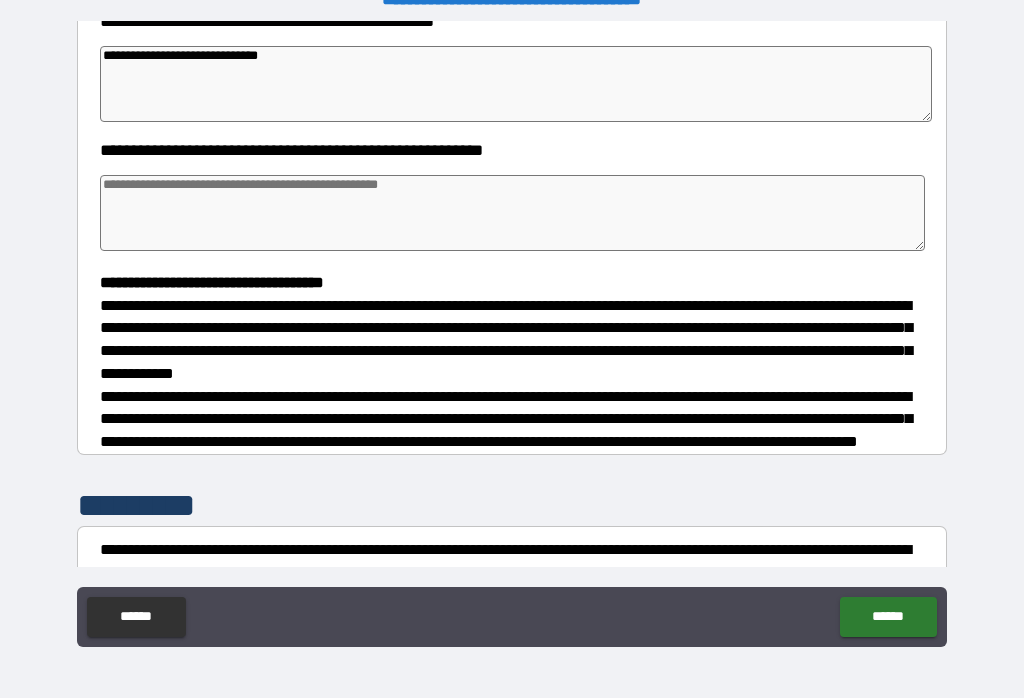 scroll, scrollTop: 333, scrollLeft: 0, axis: vertical 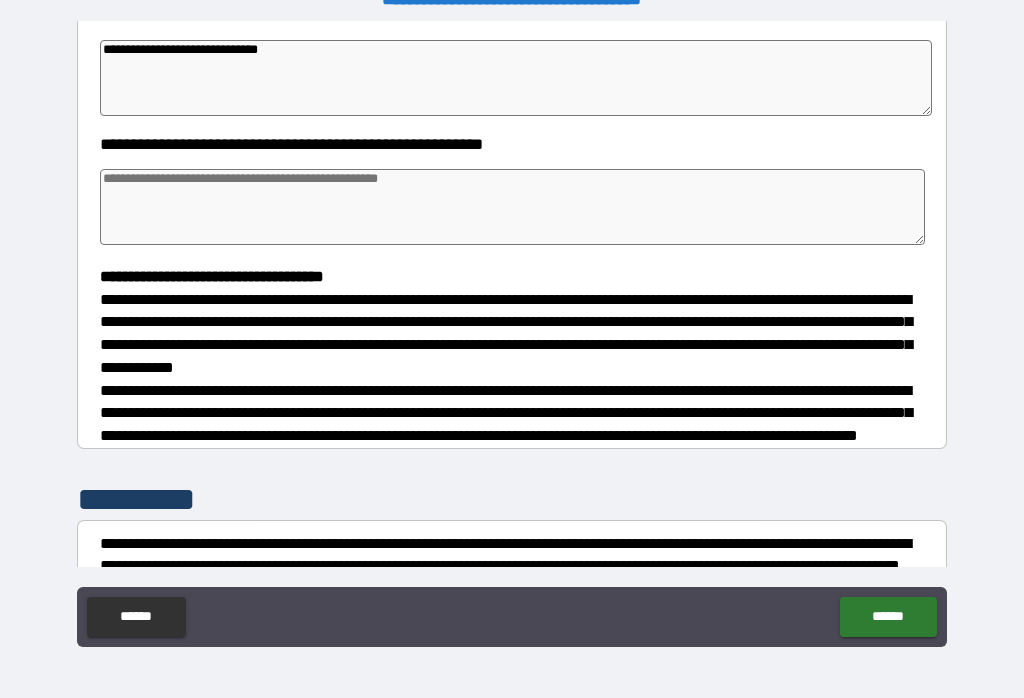 click at bounding box center [513, 207] 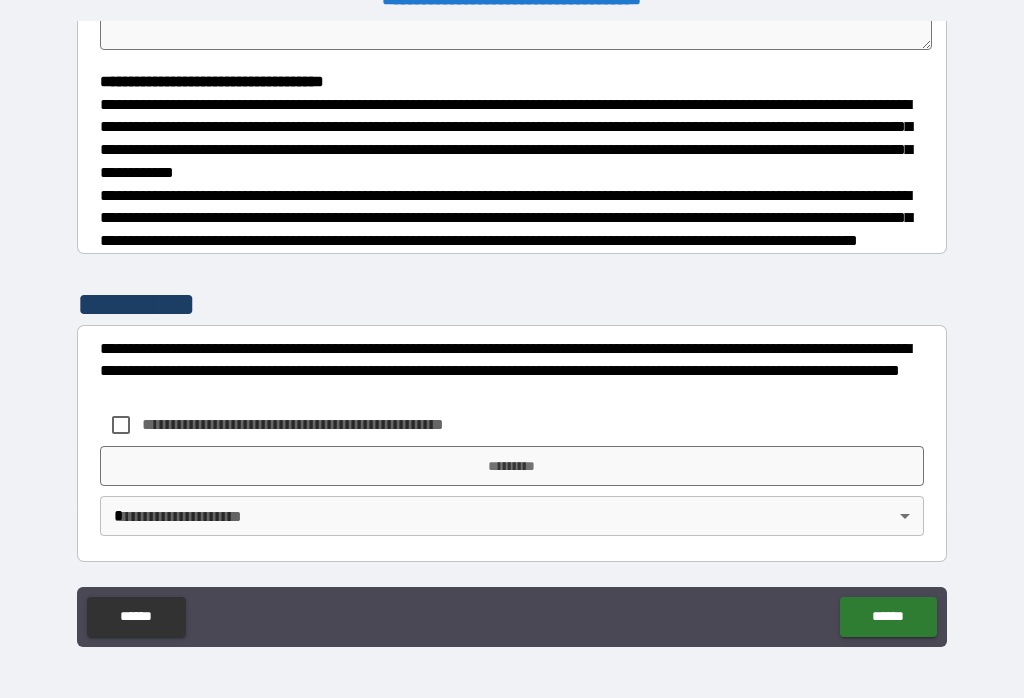 scroll, scrollTop: 544, scrollLeft: 0, axis: vertical 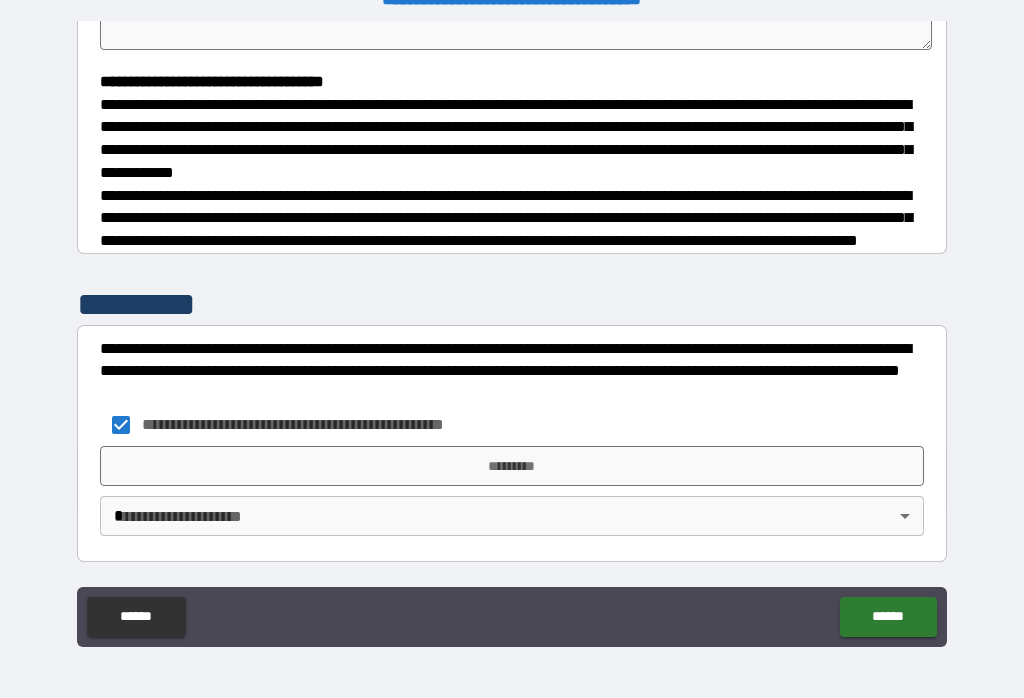 click on "*********" at bounding box center (512, 466) 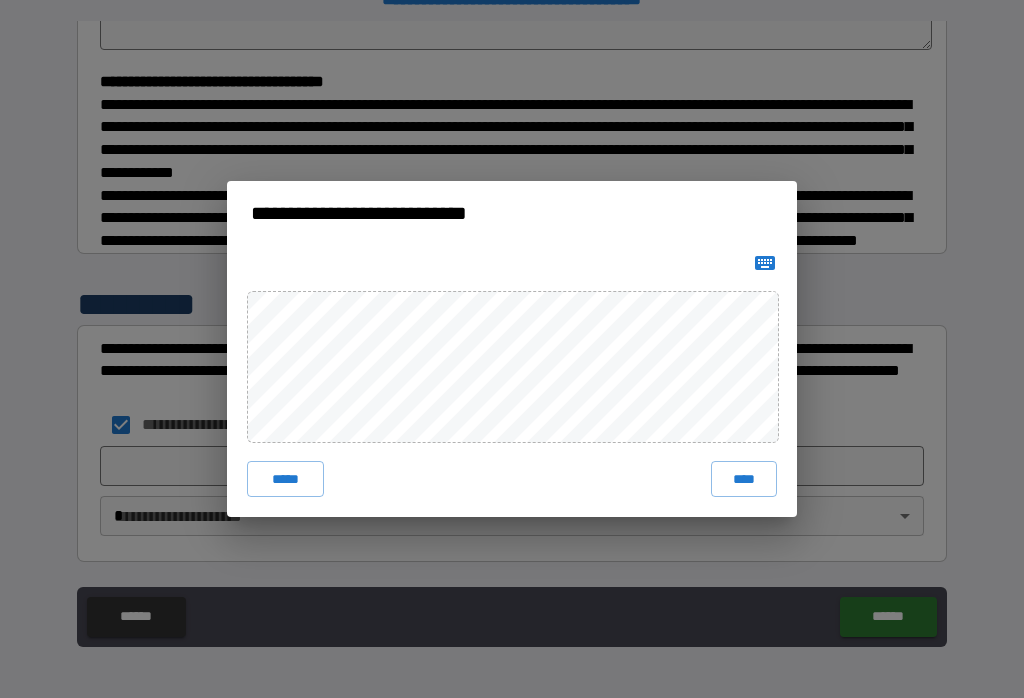 click on "****" at bounding box center [744, 479] 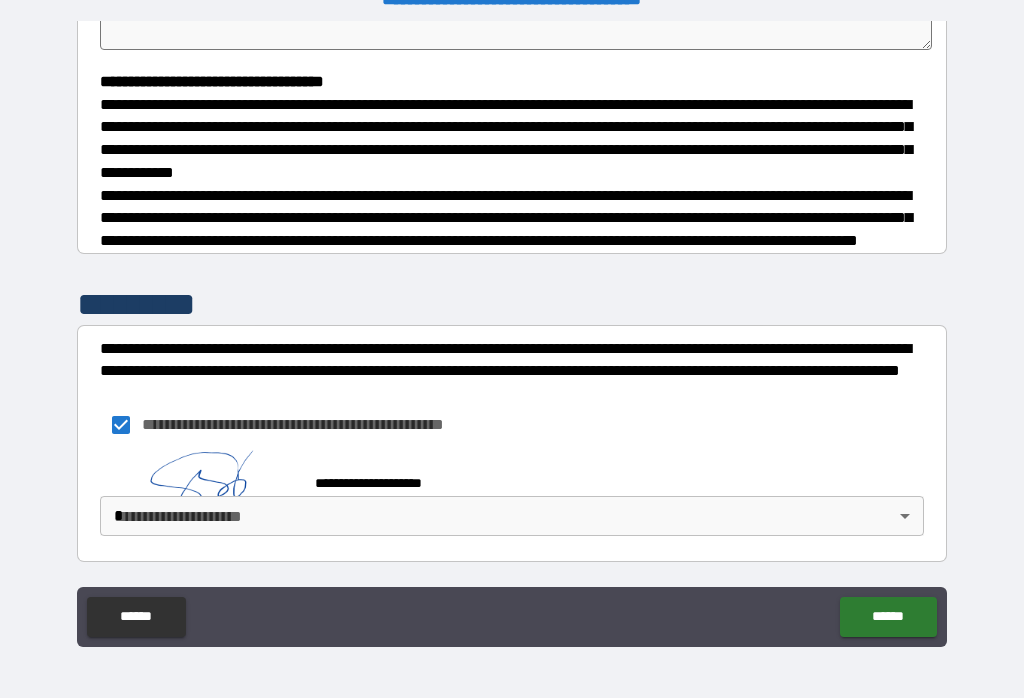 scroll, scrollTop: 534, scrollLeft: 0, axis: vertical 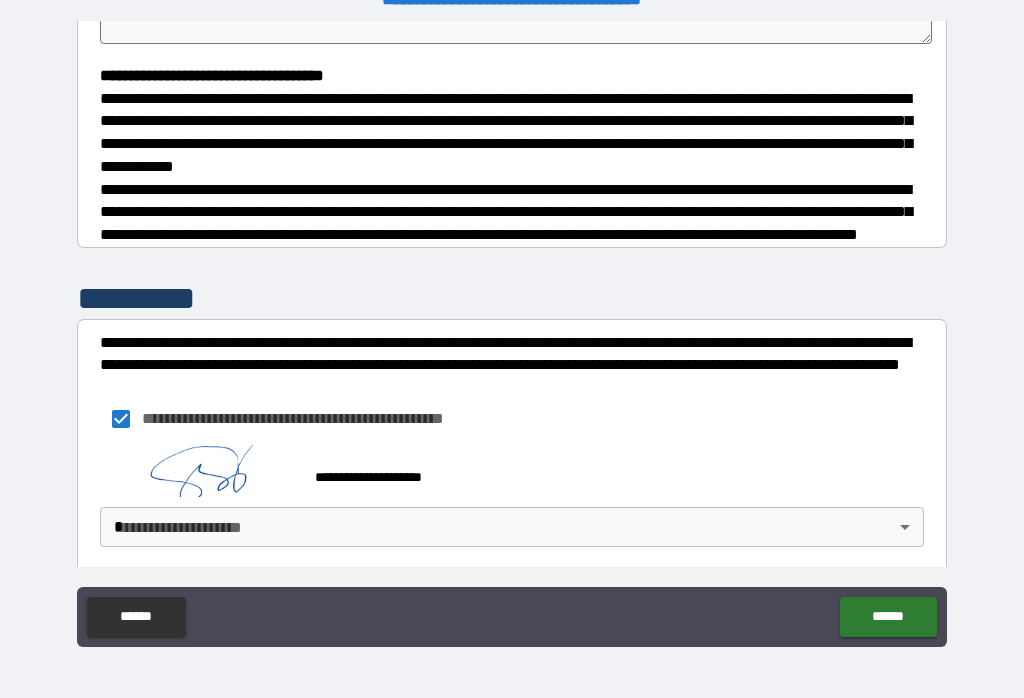 click on "**********" at bounding box center [512, 333] 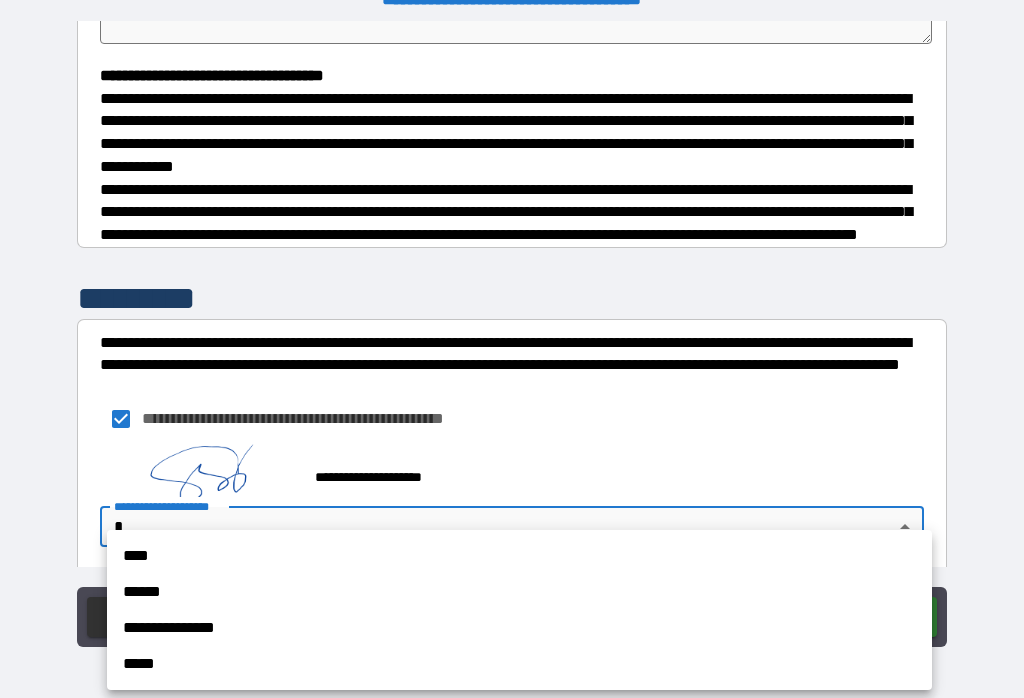 click on "****" at bounding box center (519, 556) 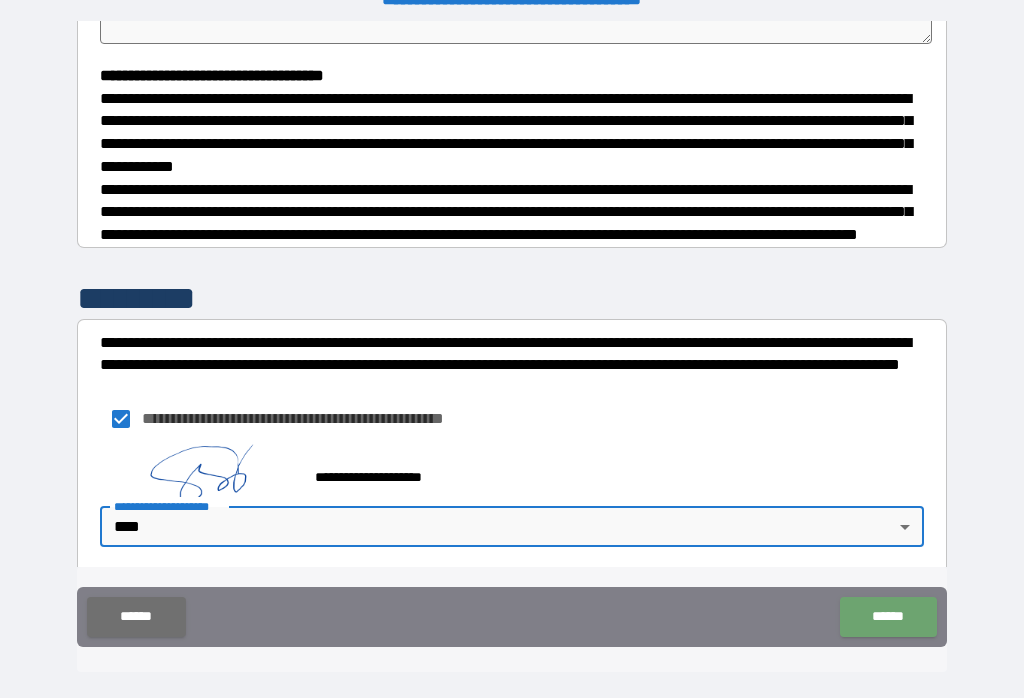 click on "******" at bounding box center (888, 617) 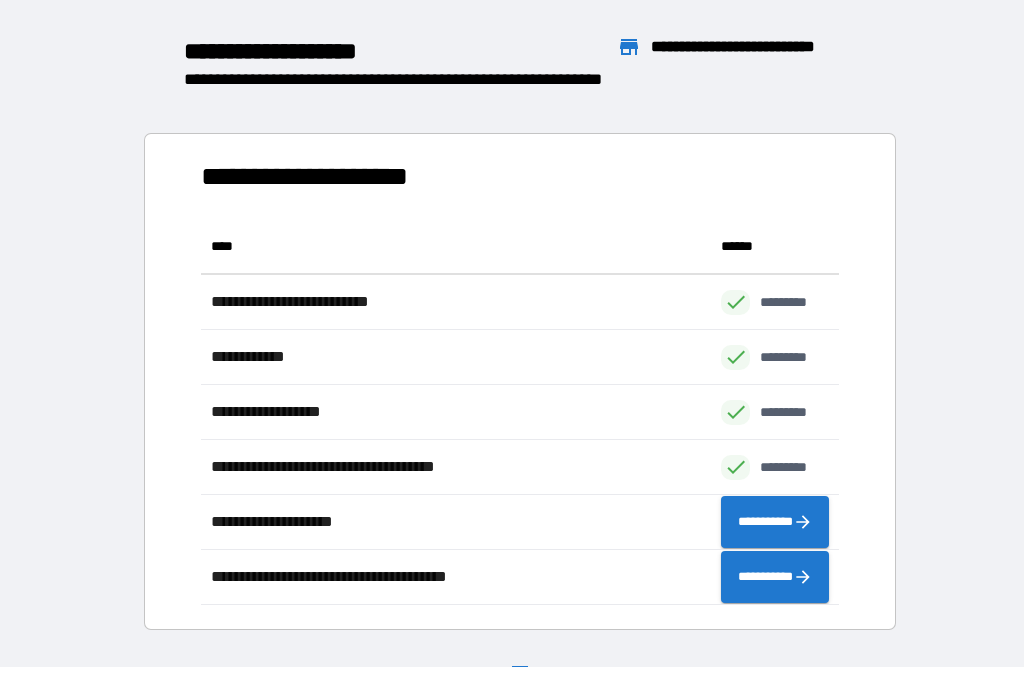 scroll, scrollTop: 386, scrollLeft: 638, axis: both 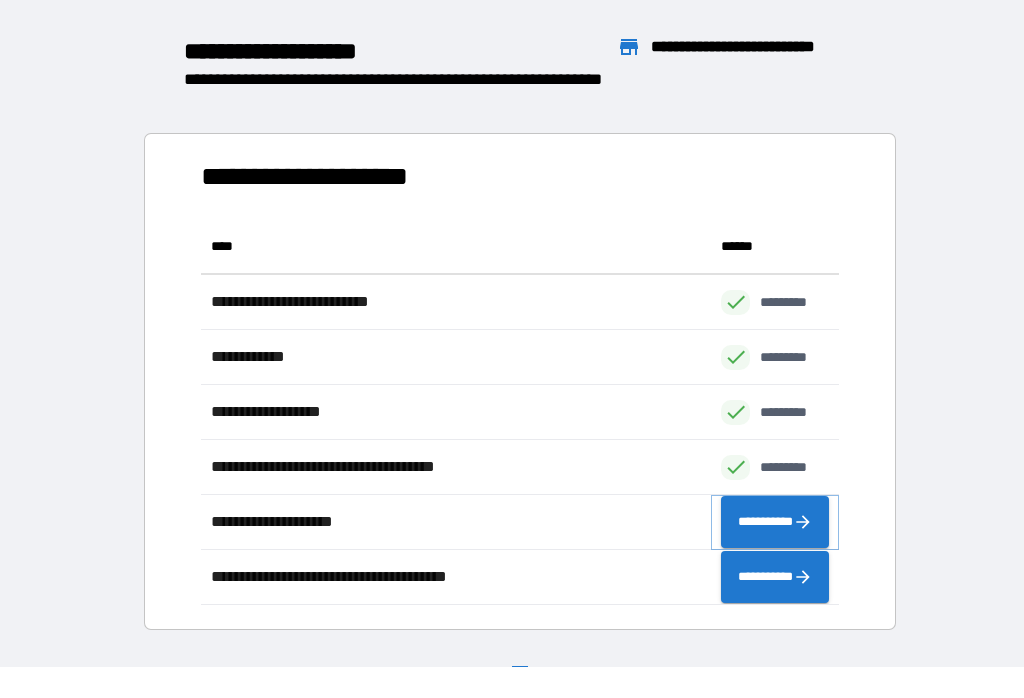 click on "**********" at bounding box center (775, 522) 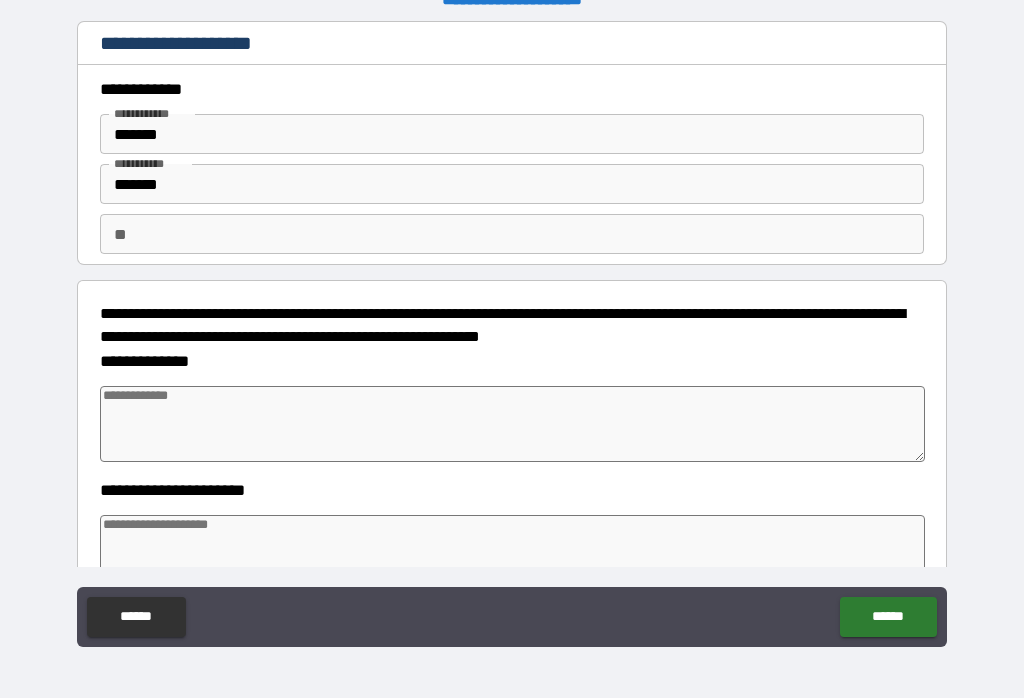 click on "*******" at bounding box center [512, 184] 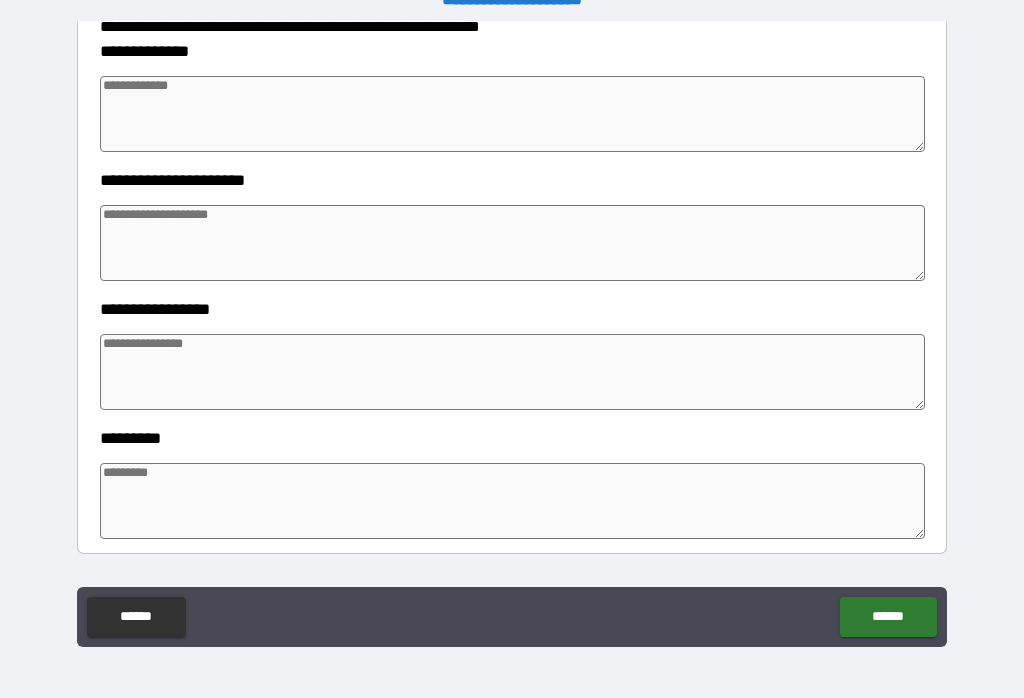 scroll, scrollTop: 309, scrollLeft: 0, axis: vertical 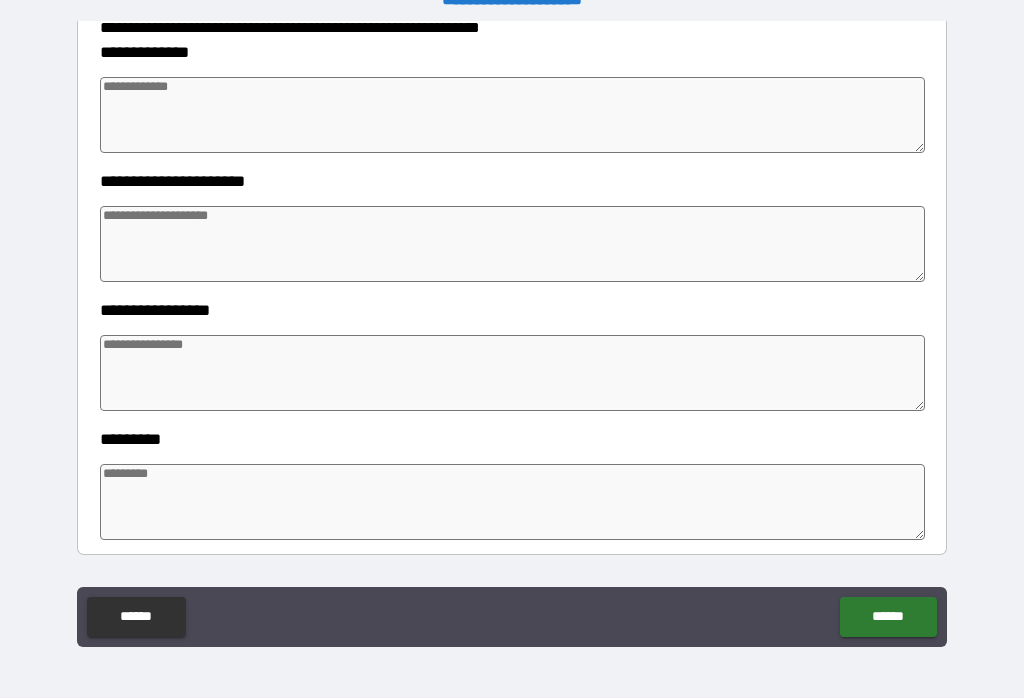 click at bounding box center [513, 115] 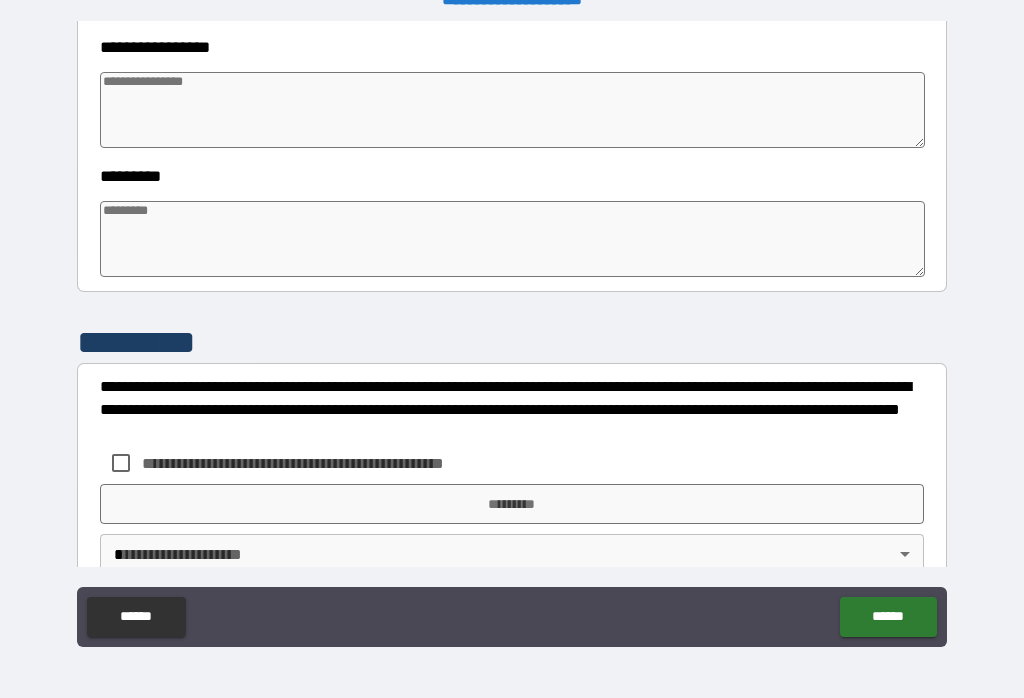 scroll, scrollTop: 574, scrollLeft: 0, axis: vertical 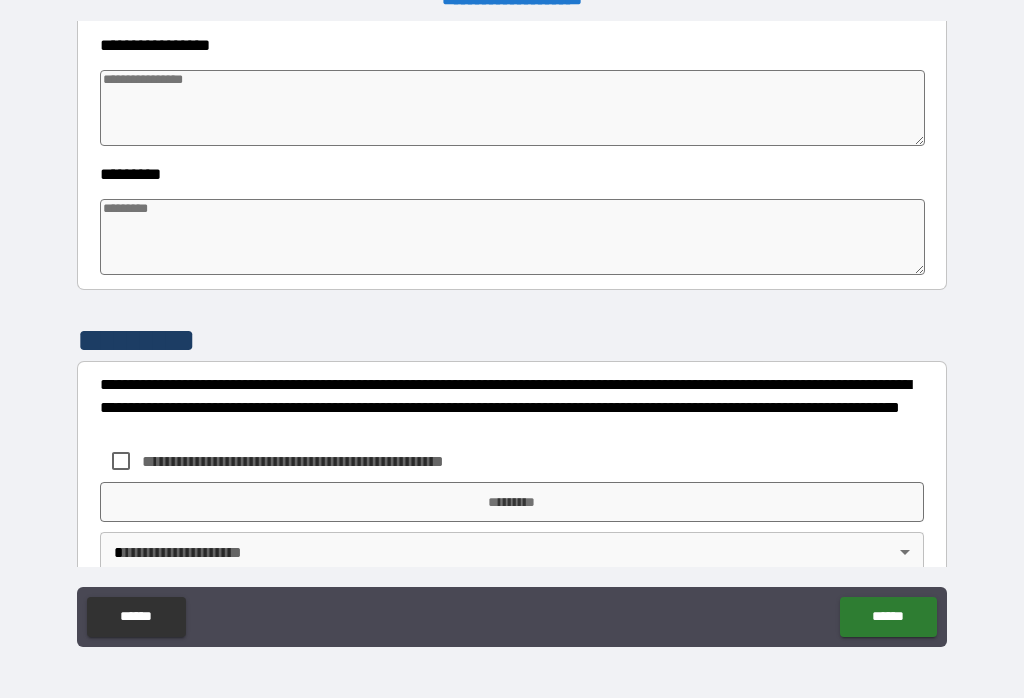click at bounding box center (513, 237) 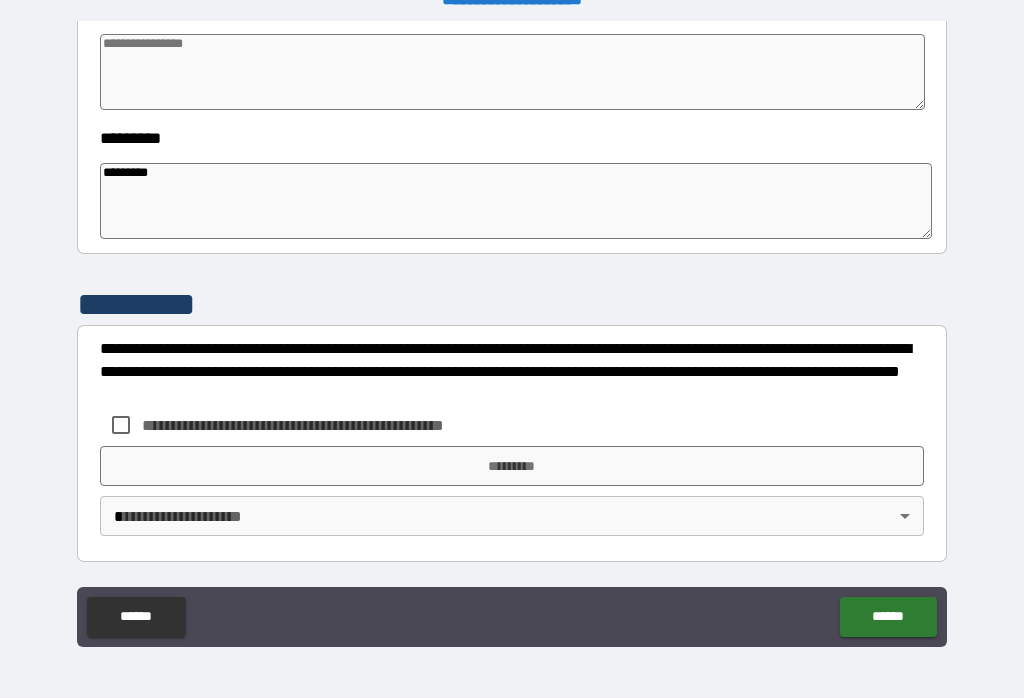 scroll, scrollTop: 610, scrollLeft: 0, axis: vertical 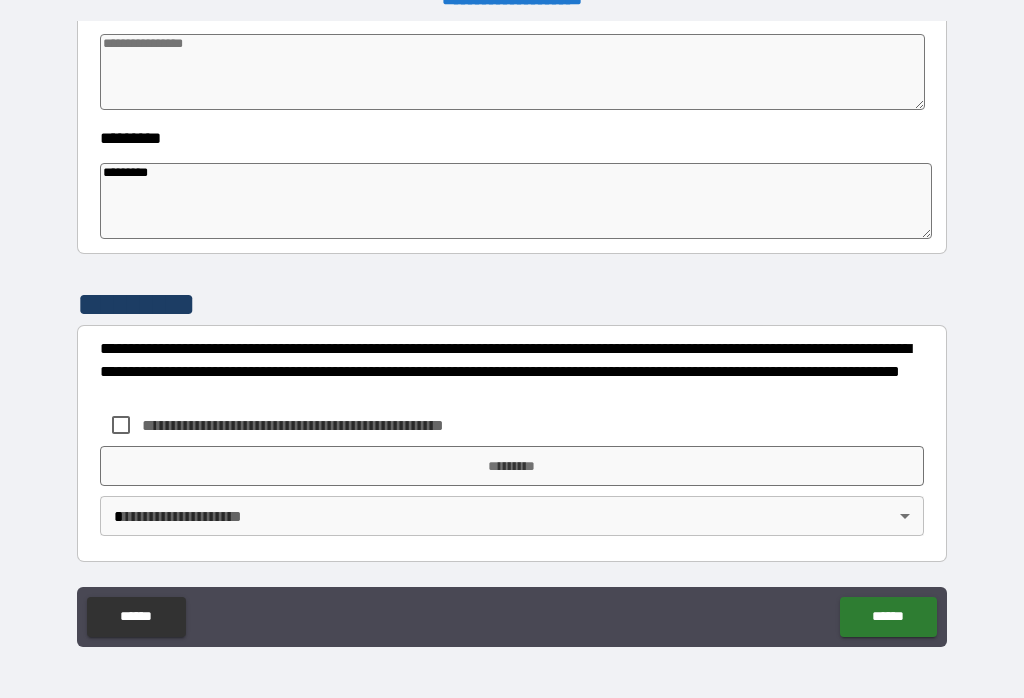 click at bounding box center [513, 72] 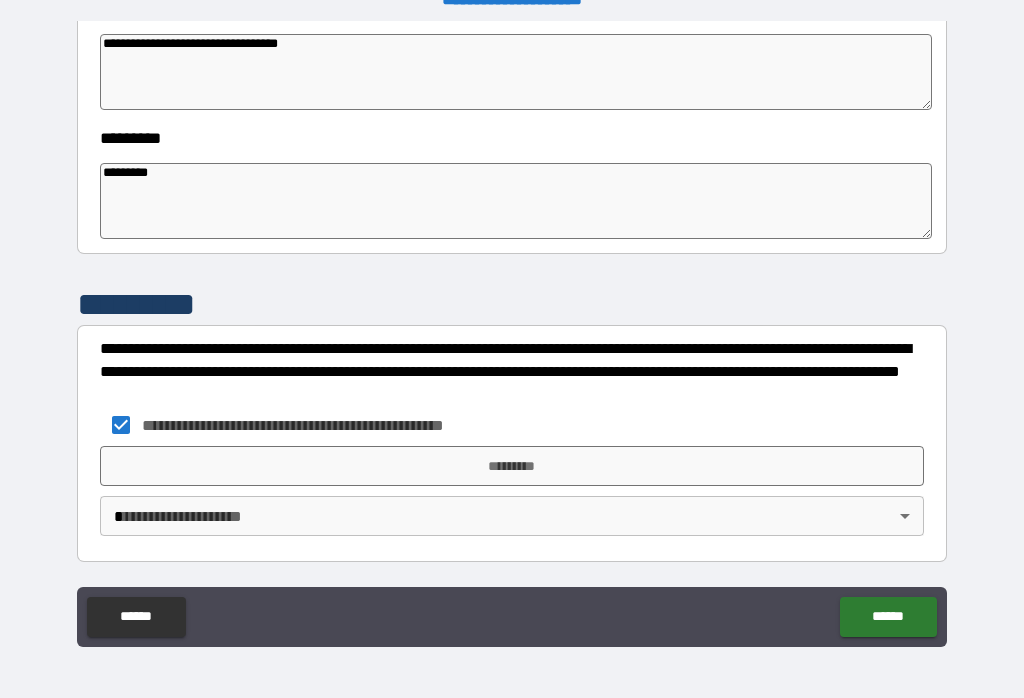 click on "*********" at bounding box center (512, 466) 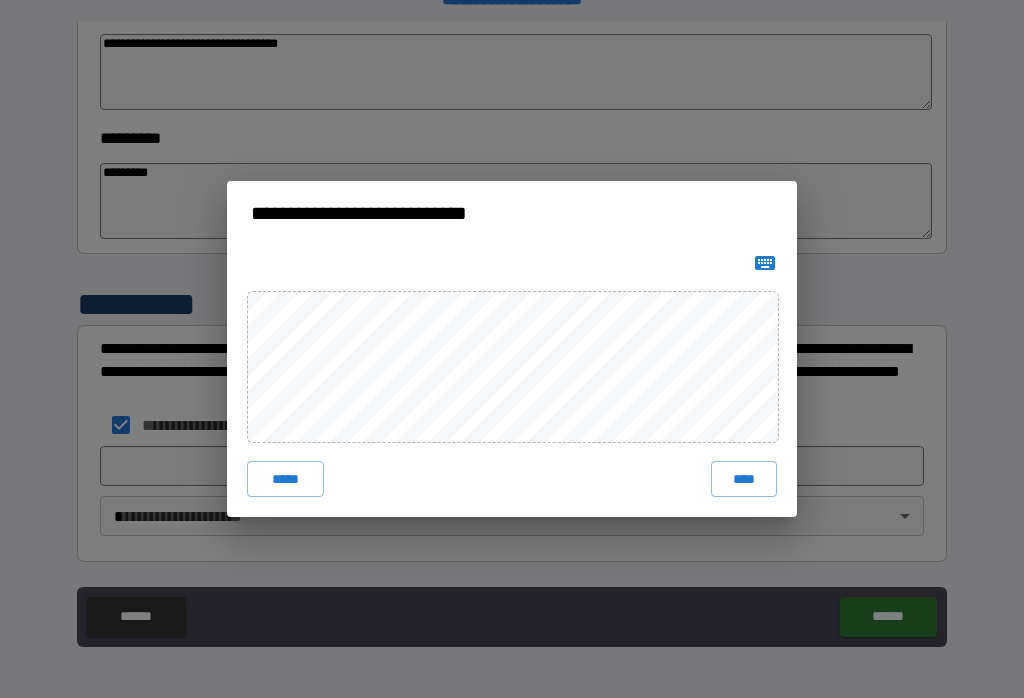 click on "****" at bounding box center [744, 479] 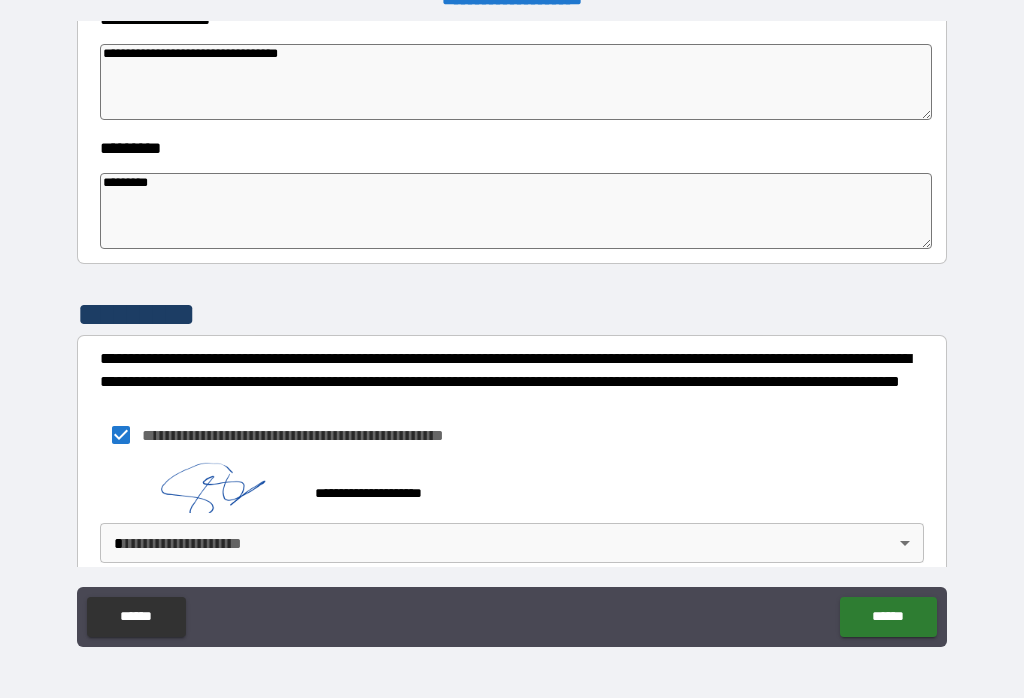 click on "**********" at bounding box center (512, 333) 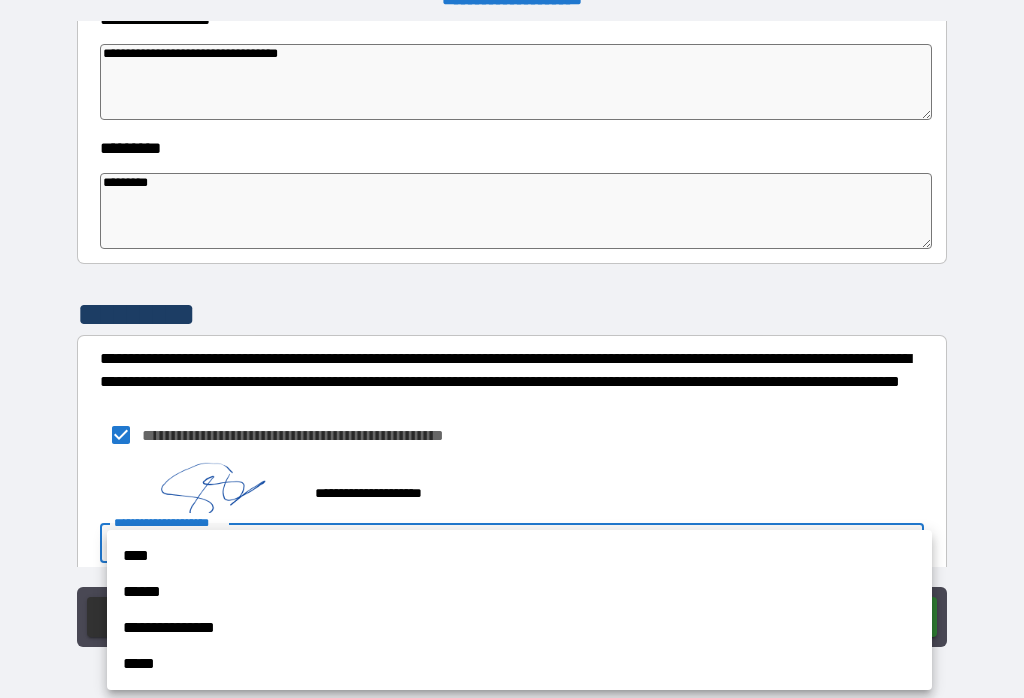 click on "****" at bounding box center [519, 556] 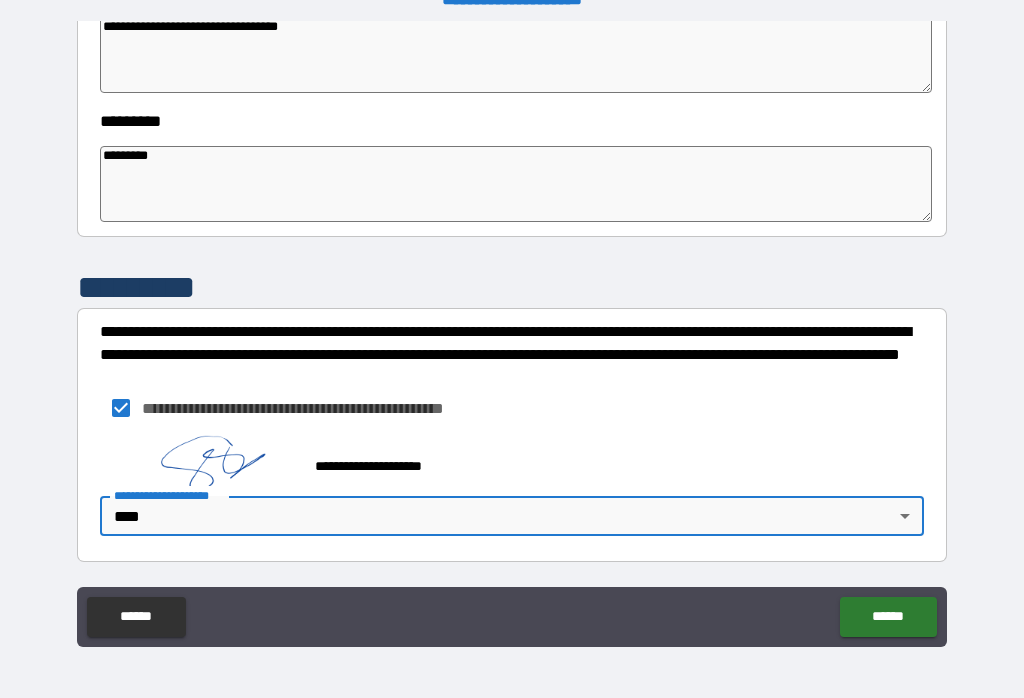 scroll, scrollTop: 627, scrollLeft: 0, axis: vertical 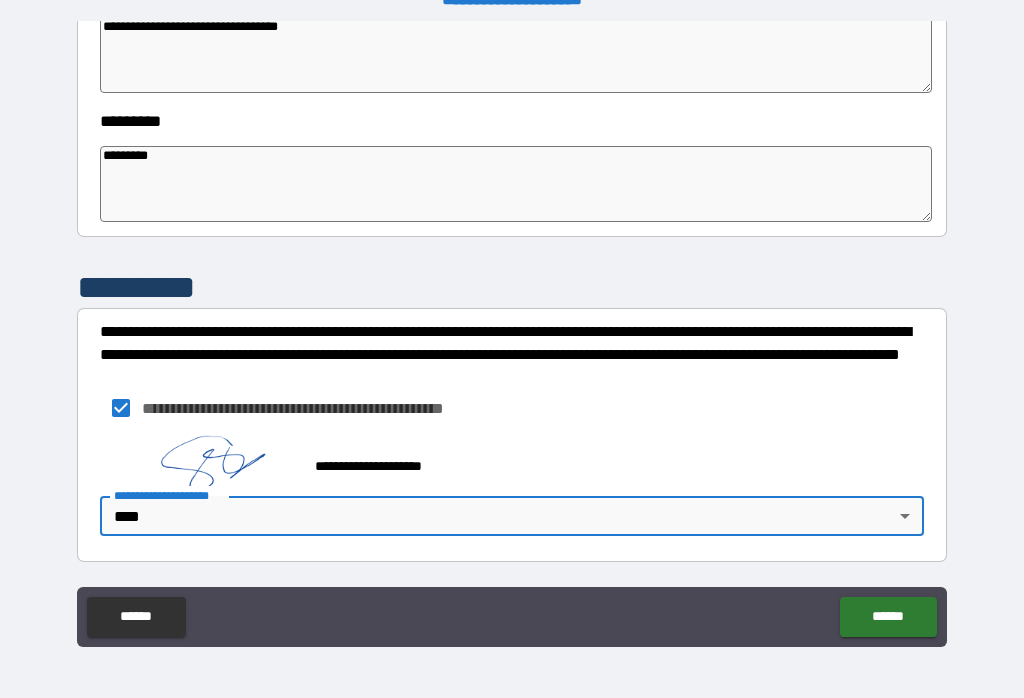 click on "******" at bounding box center (888, 617) 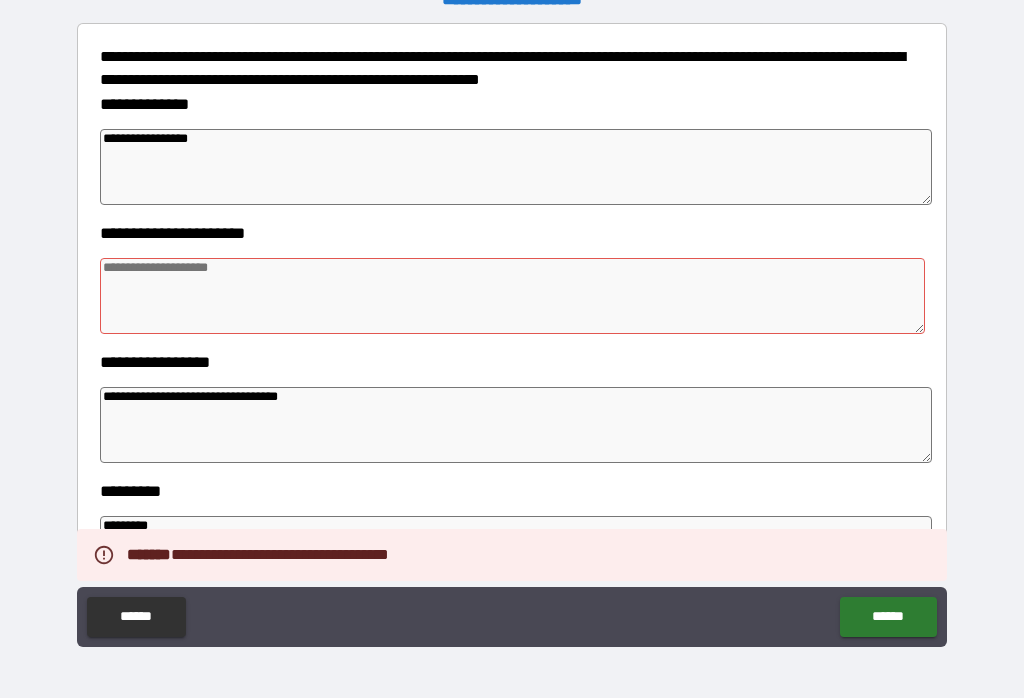 scroll, scrollTop: 256, scrollLeft: 0, axis: vertical 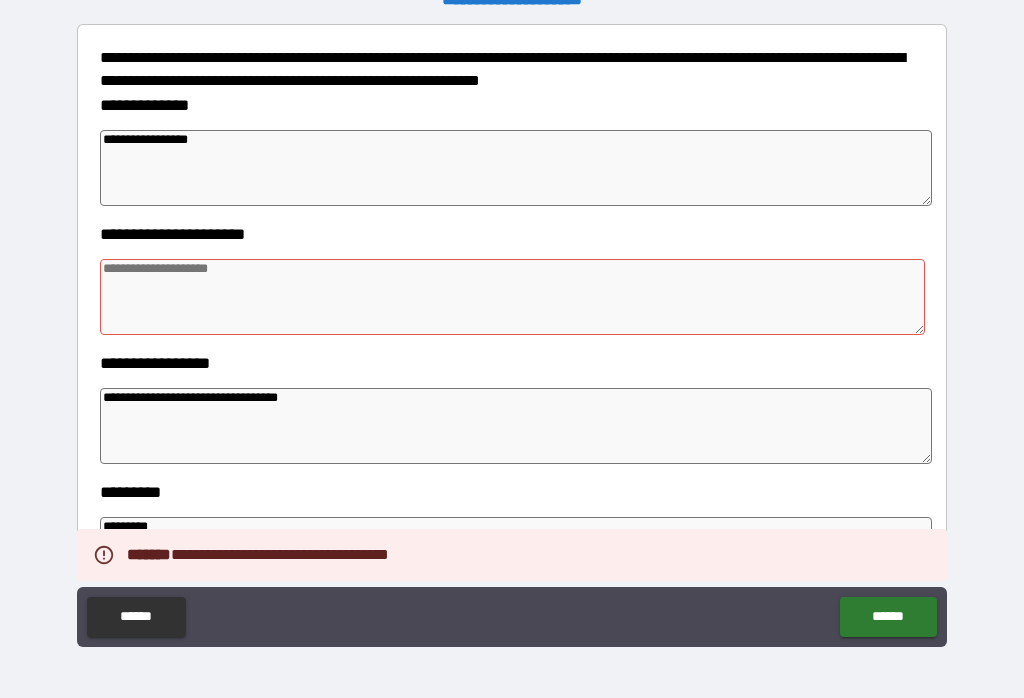 click at bounding box center (513, 297) 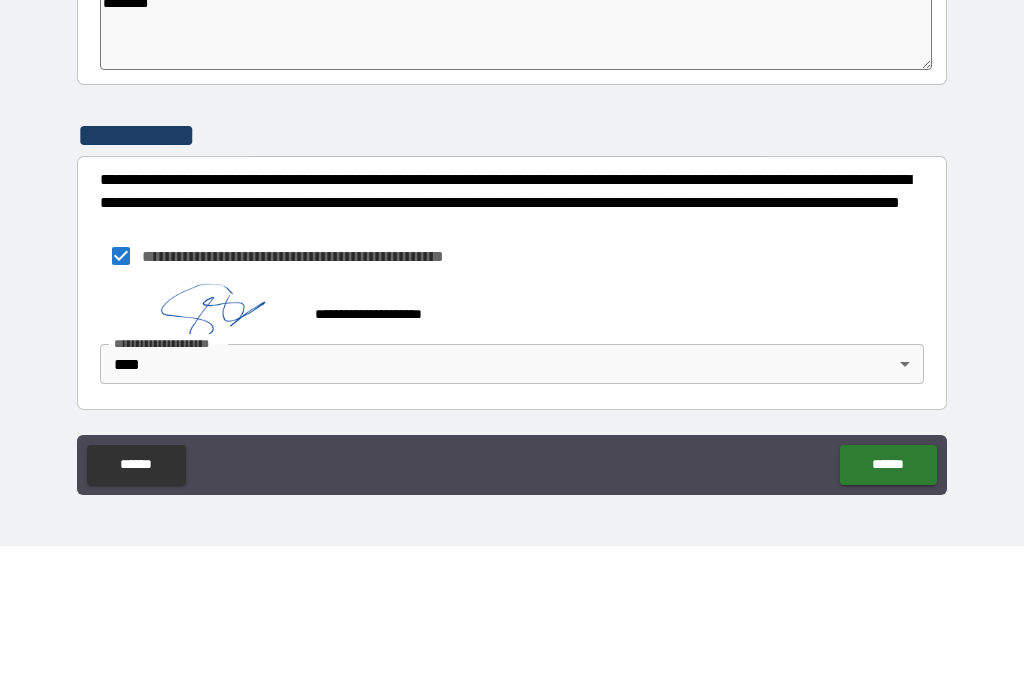 scroll, scrollTop: 627, scrollLeft: 0, axis: vertical 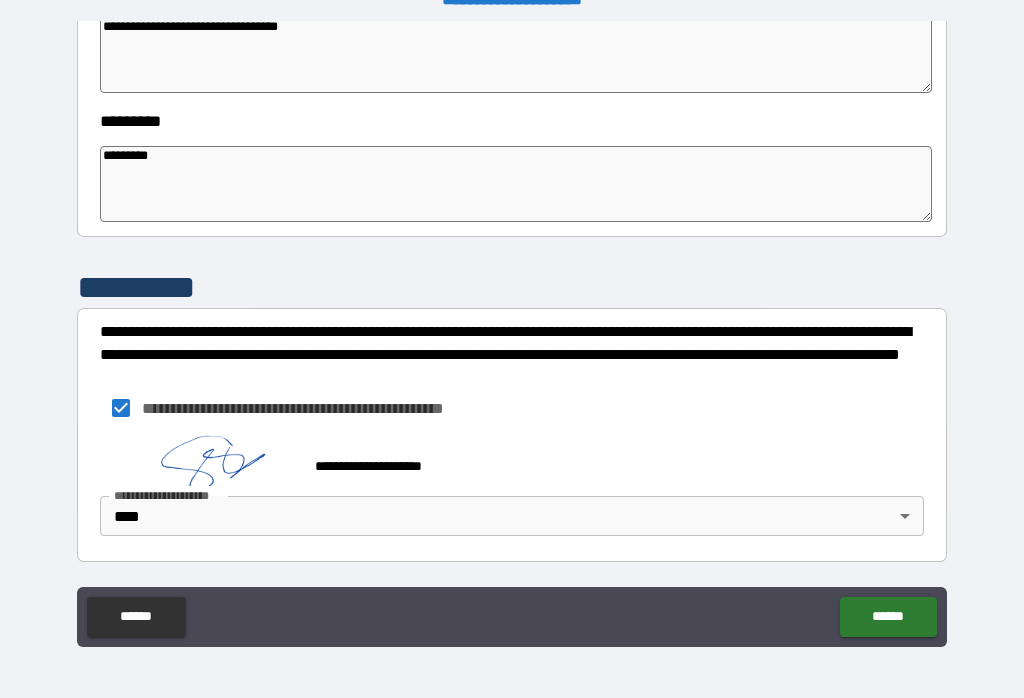 click on "******" at bounding box center [888, 617] 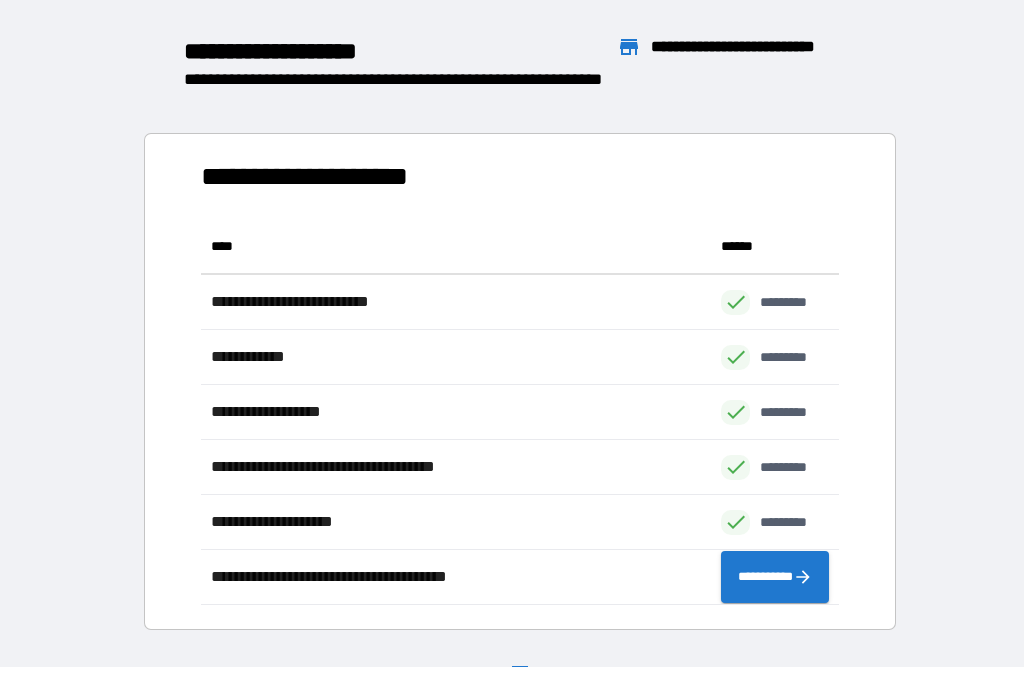 scroll, scrollTop: 1, scrollLeft: 1, axis: both 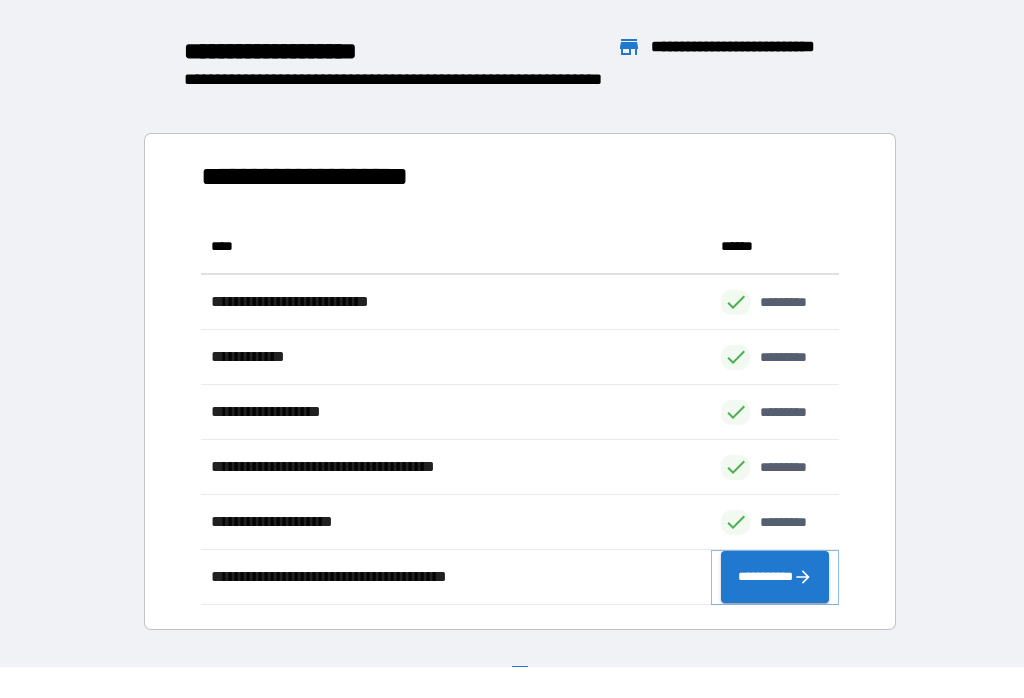 click on "**********" at bounding box center (775, 577) 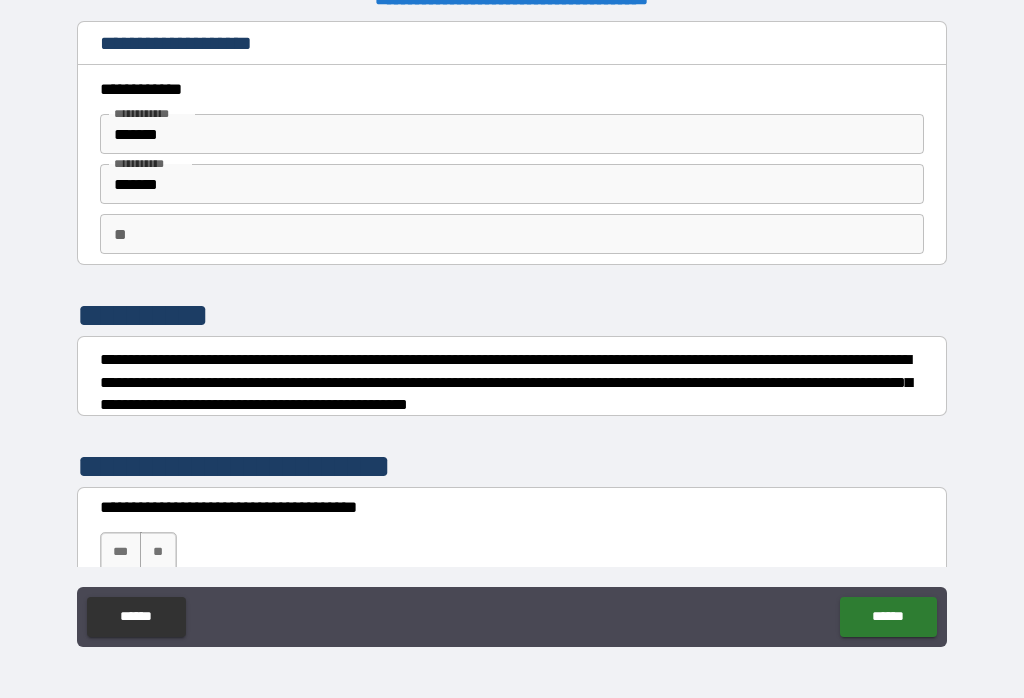 click on "*******" at bounding box center (512, 184) 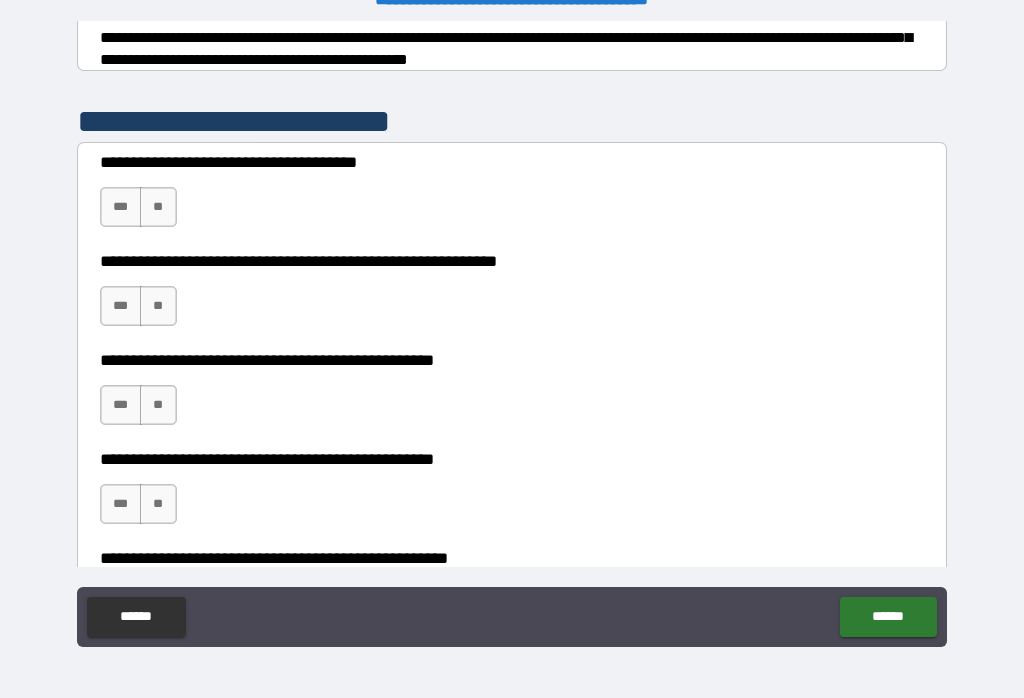 scroll, scrollTop: 351, scrollLeft: 0, axis: vertical 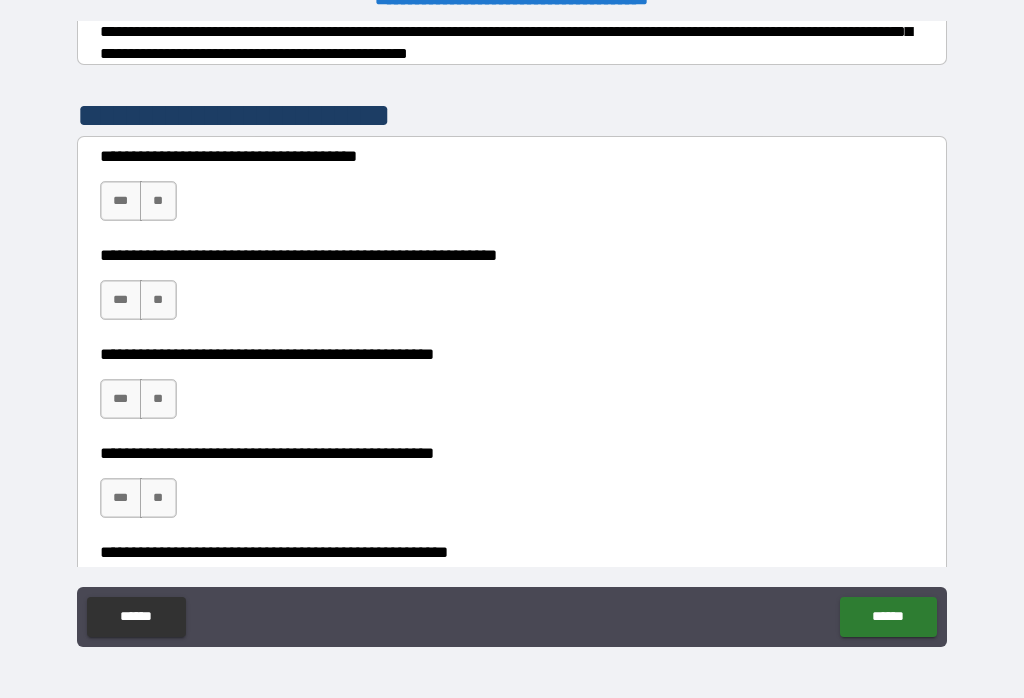 click on "**" at bounding box center (158, 201) 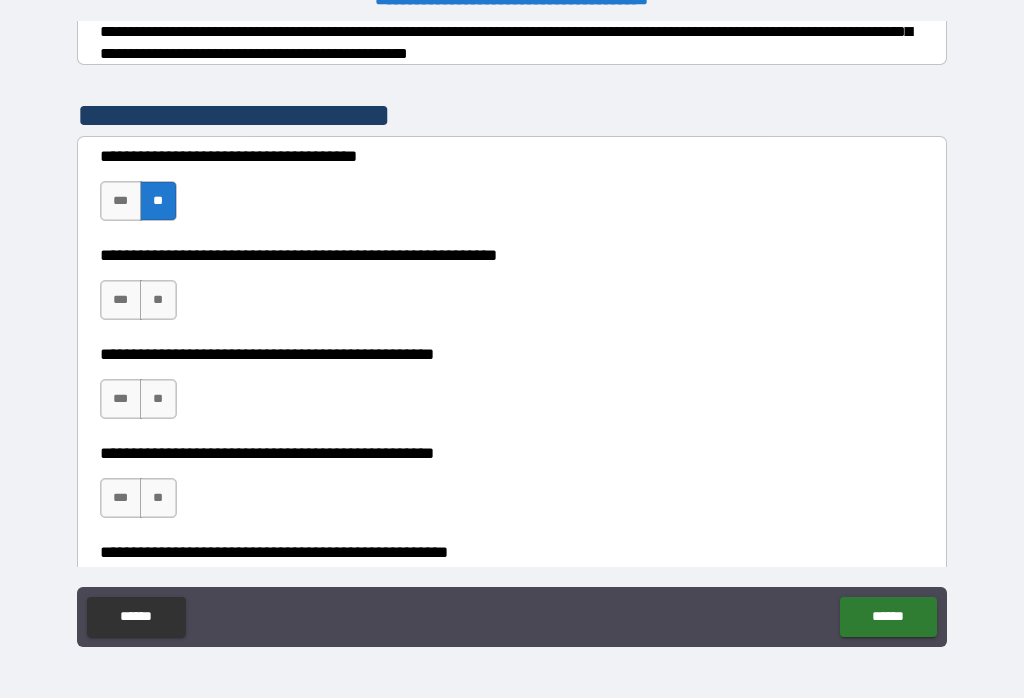 click on "**" at bounding box center [158, 300] 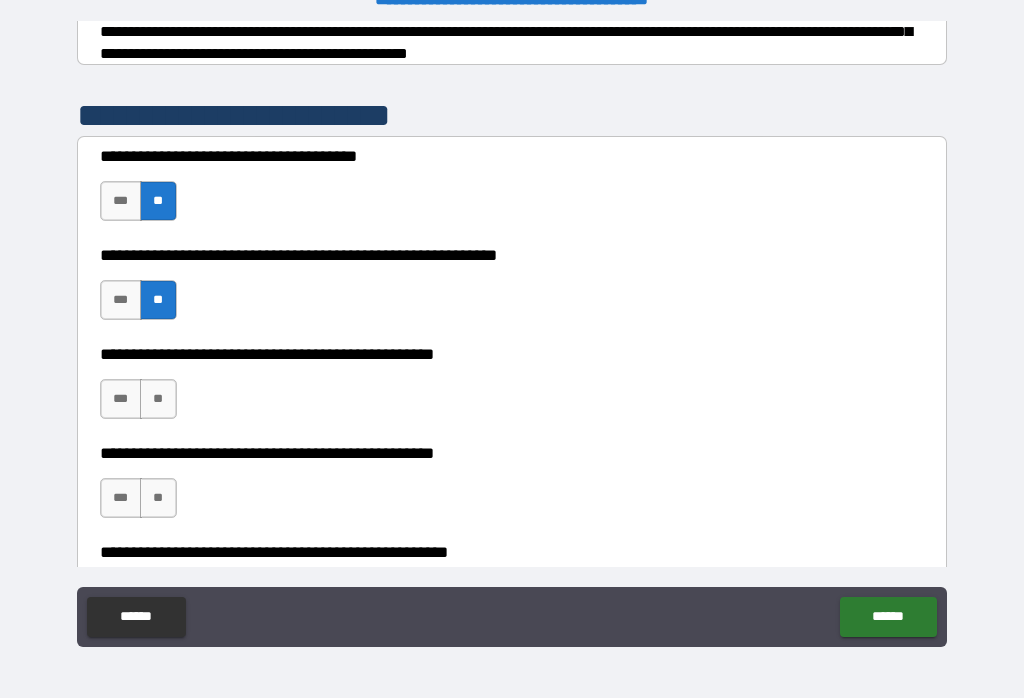 click on "**" at bounding box center (158, 399) 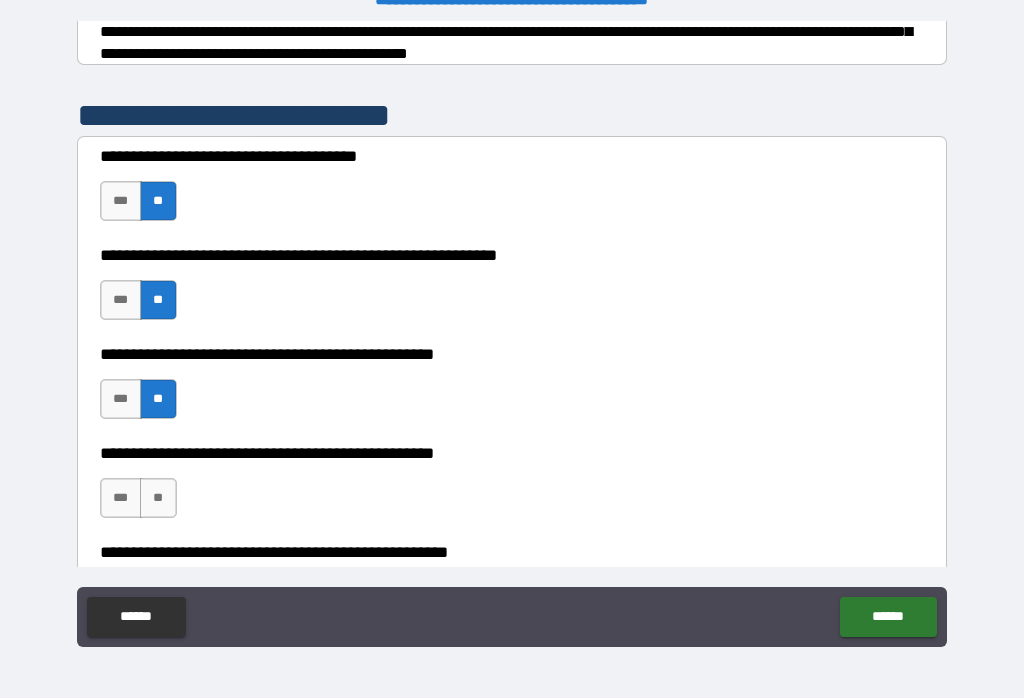 click on "**" at bounding box center [158, 498] 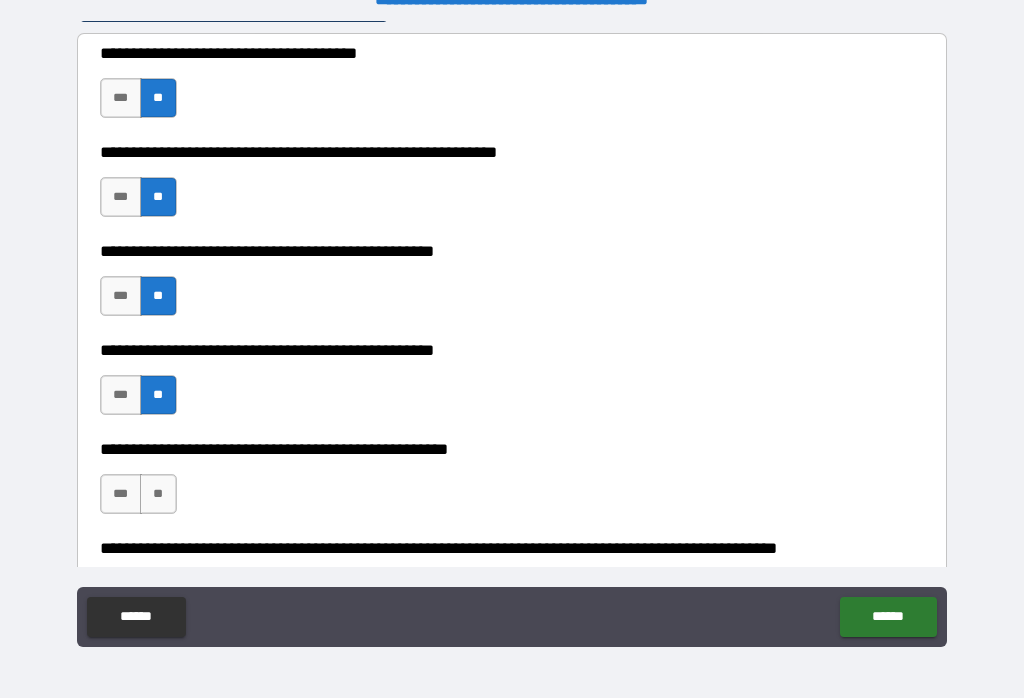 scroll, scrollTop: 457, scrollLeft: 0, axis: vertical 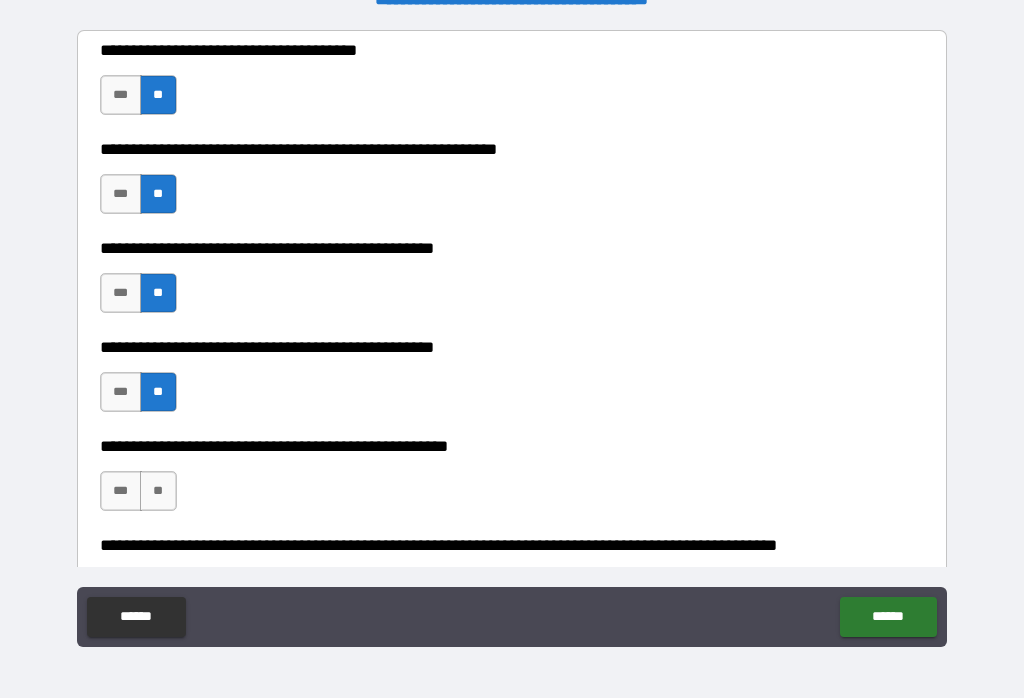 click on "**" at bounding box center (158, 491) 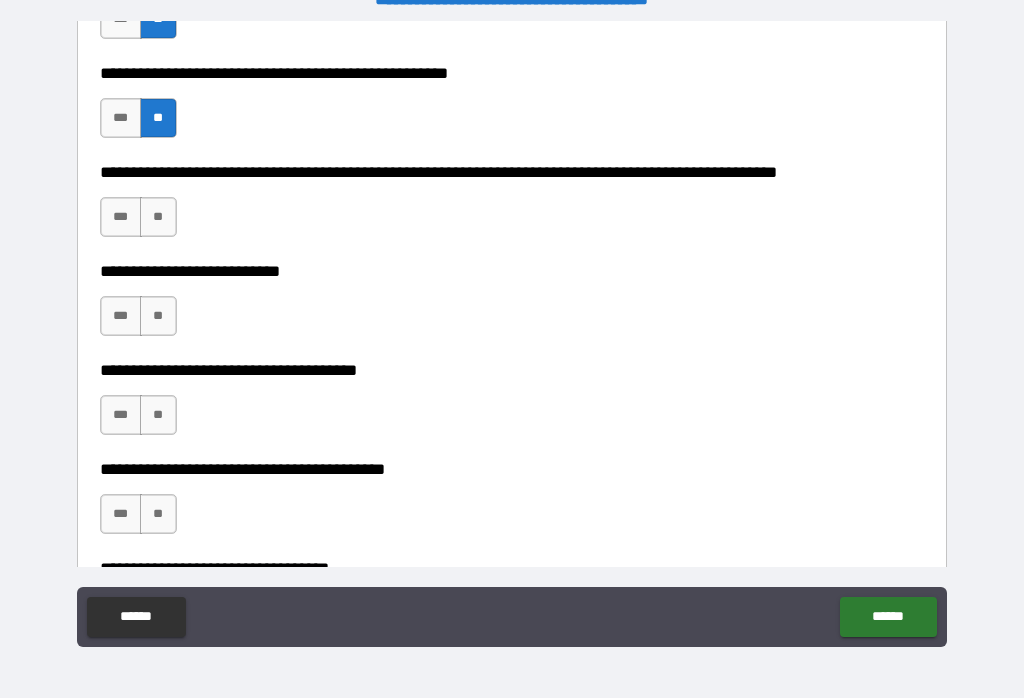 scroll, scrollTop: 831, scrollLeft: 0, axis: vertical 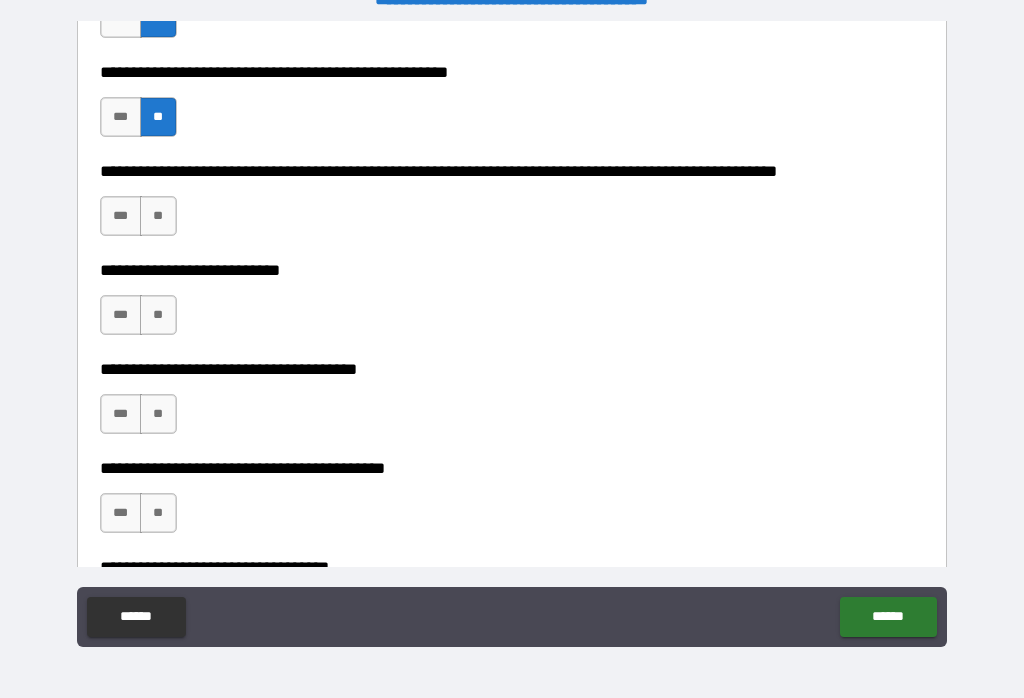click on "**" at bounding box center (158, 315) 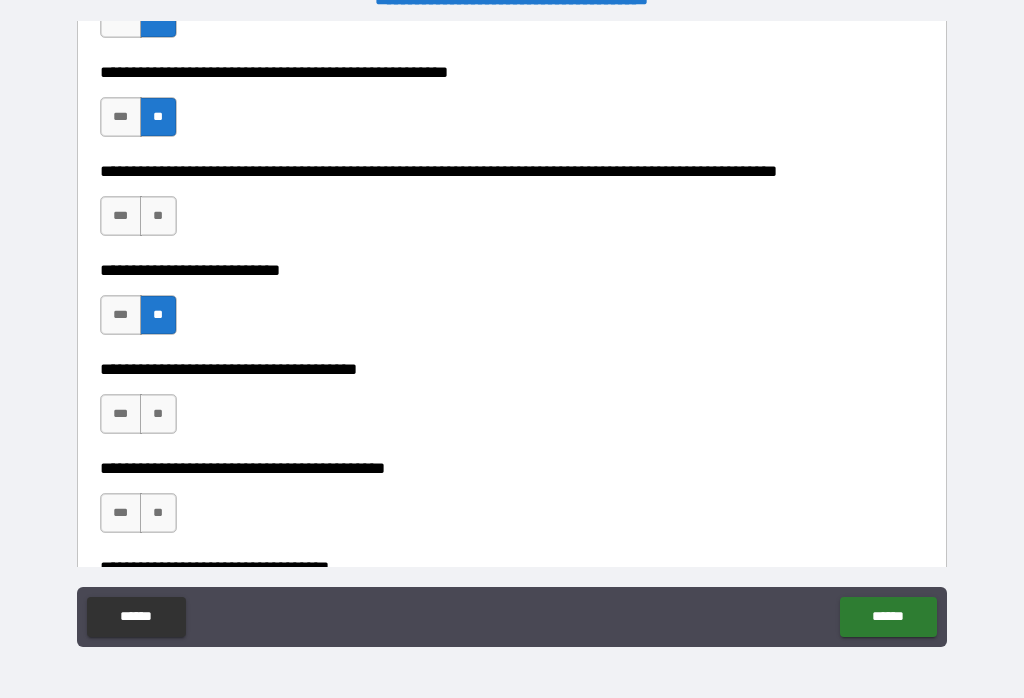 click on "**" at bounding box center (158, 216) 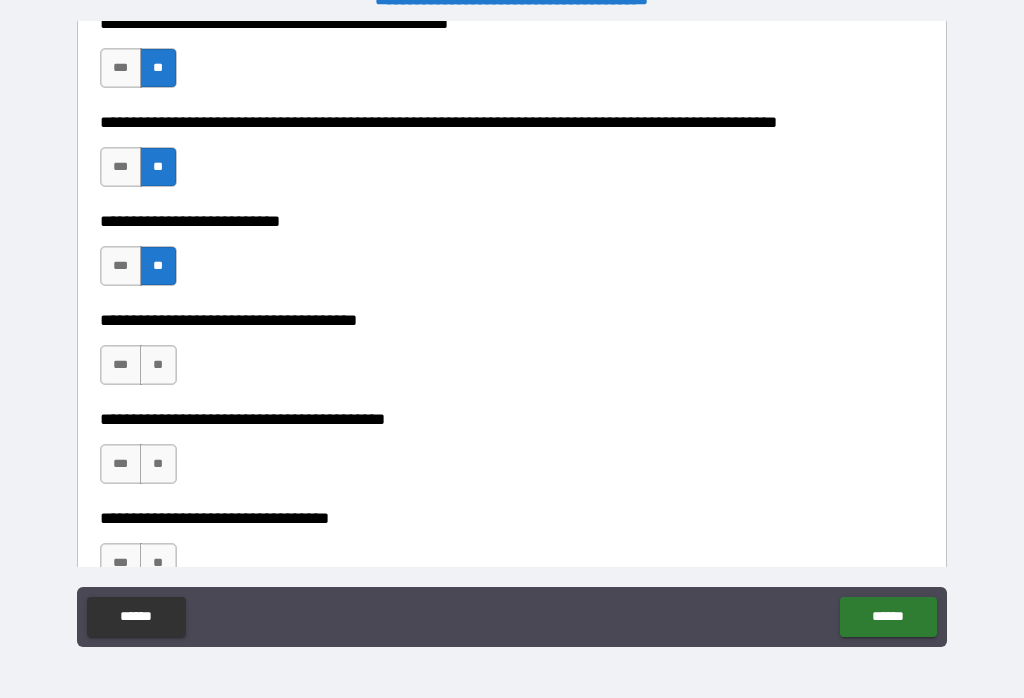 scroll, scrollTop: 883, scrollLeft: 0, axis: vertical 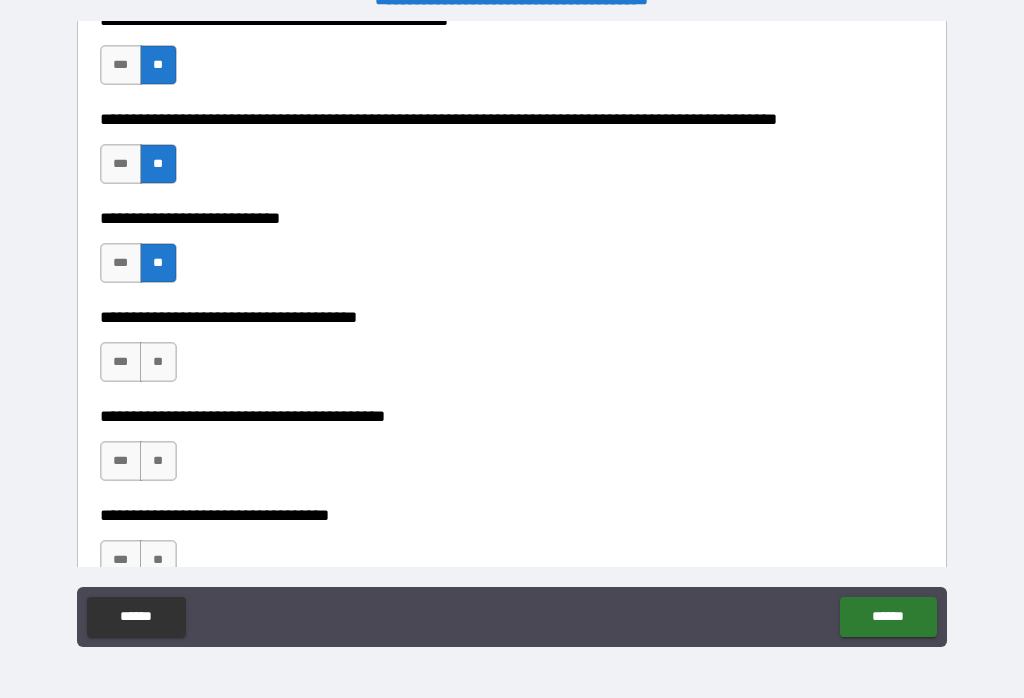 click on "**" at bounding box center (158, 362) 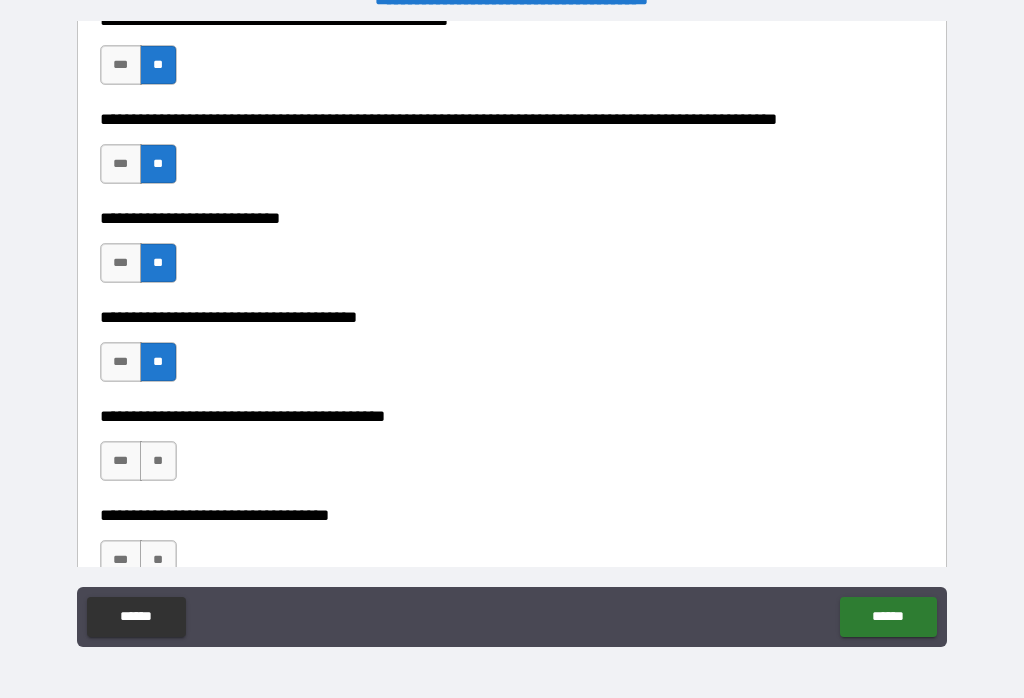 click on "**" at bounding box center [158, 461] 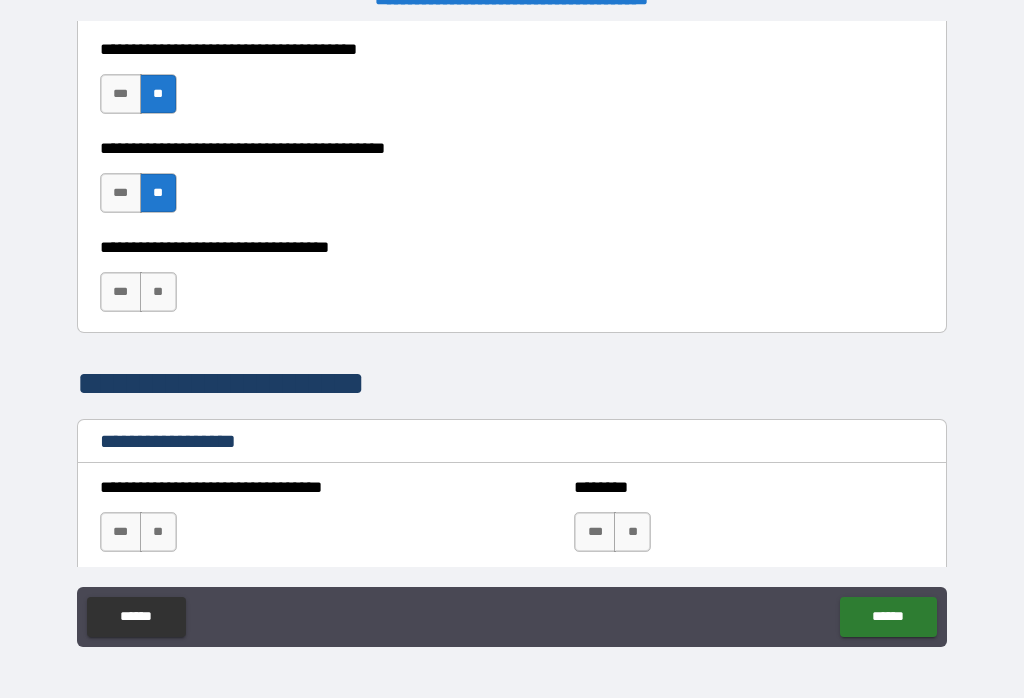 click on "**" at bounding box center (158, 292) 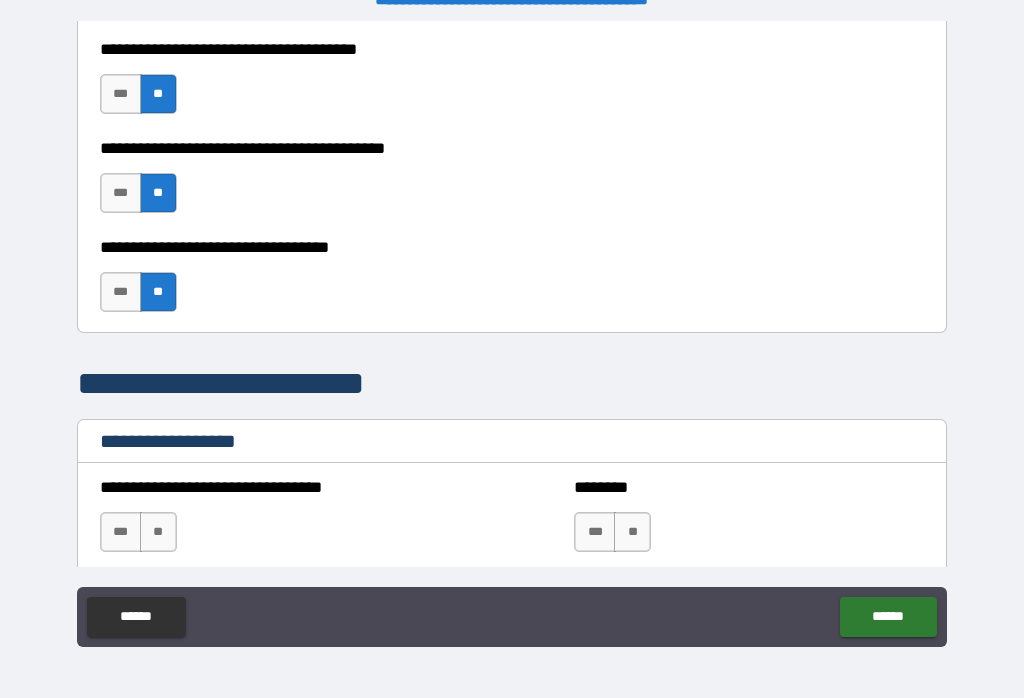 click on "**" at bounding box center (158, 532) 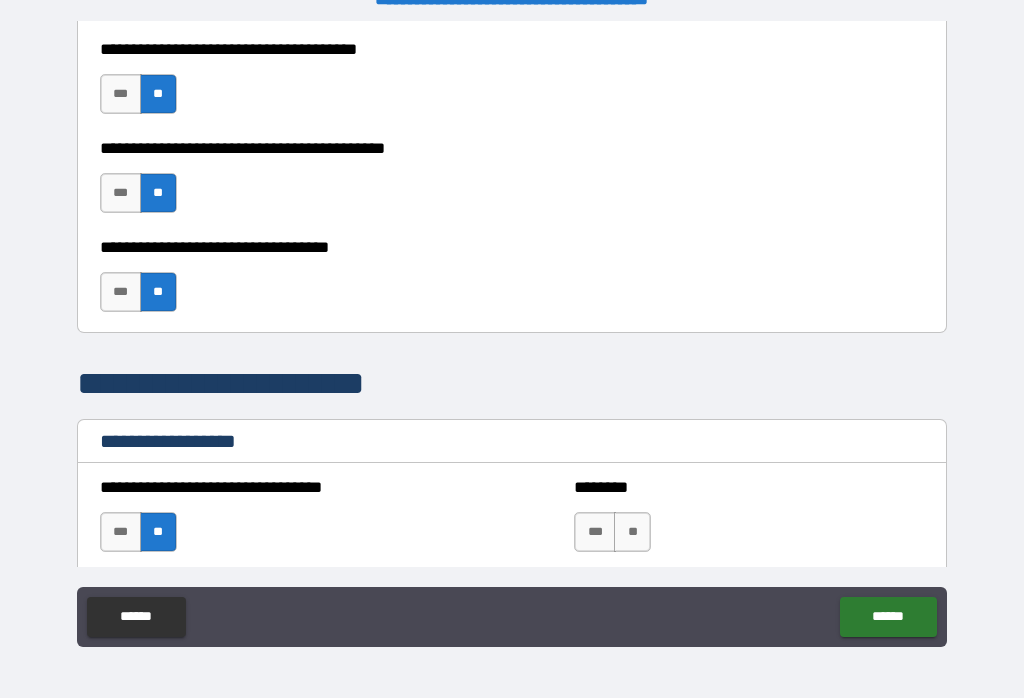 click on "**" at bounding box center (632, 532) 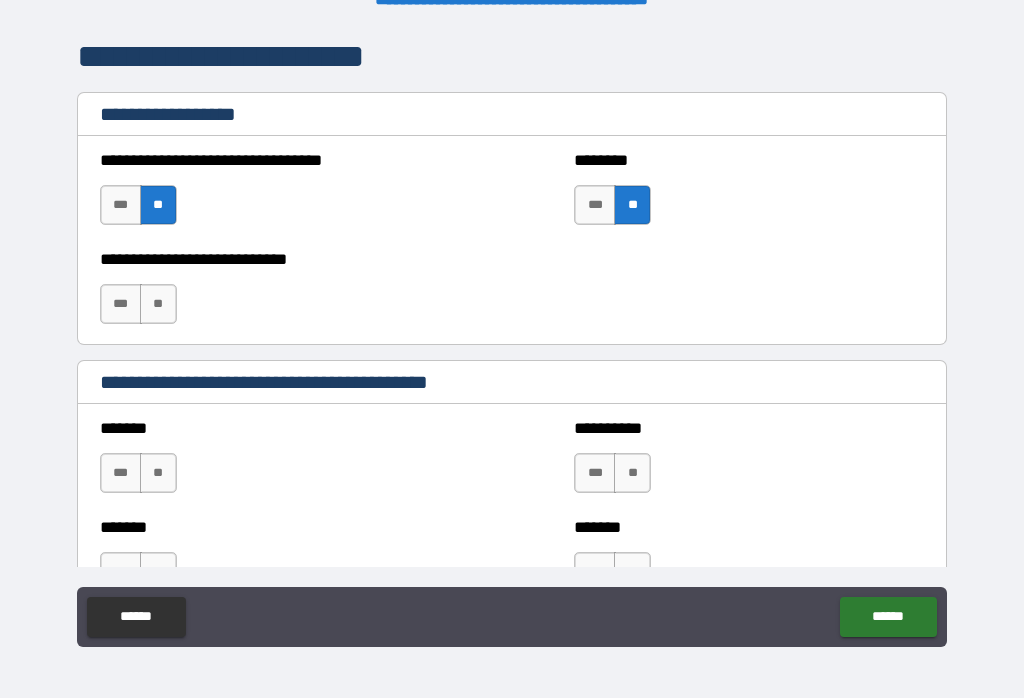 scroll, scrollTop: 1479, scrollLeft: 0, axis: vertical 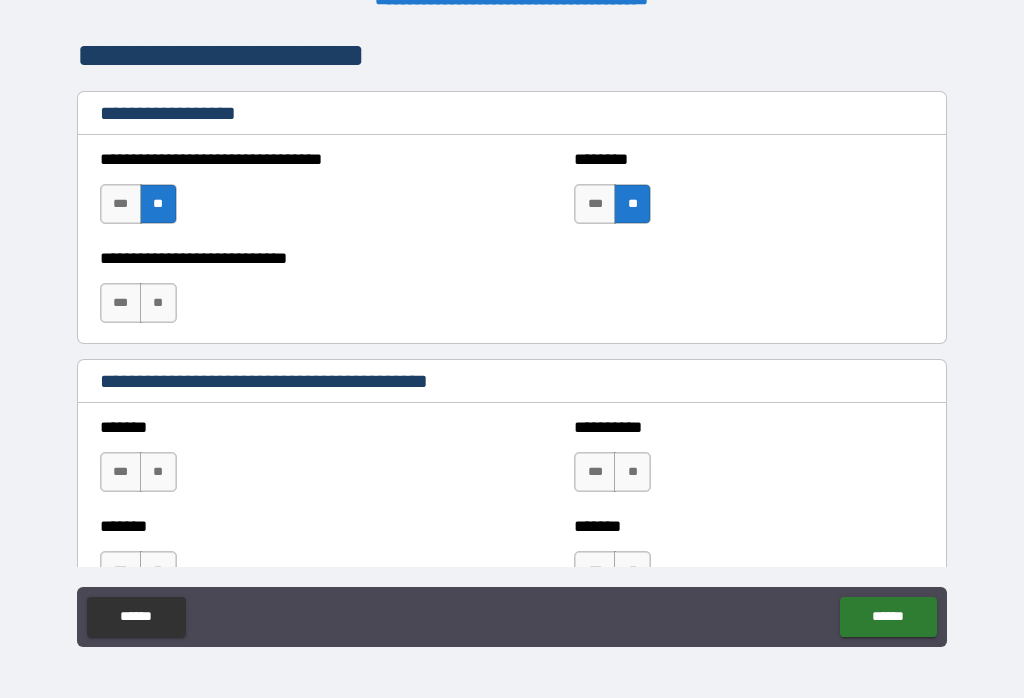click on "**" at bounding box center (158, 303) 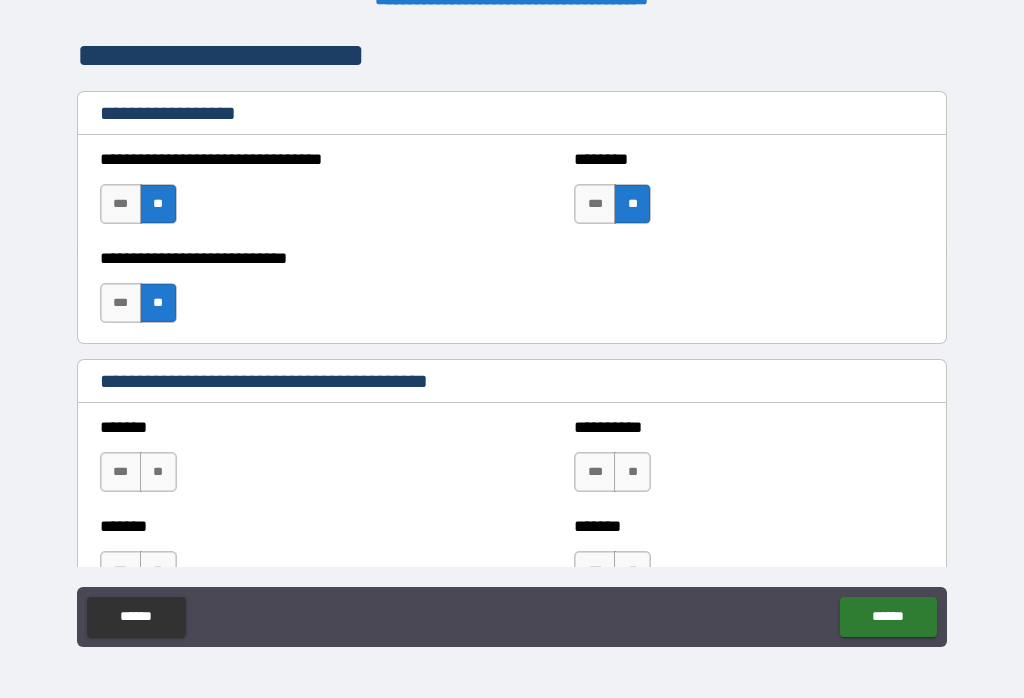 click on "**" at bounding box center (158, 472) 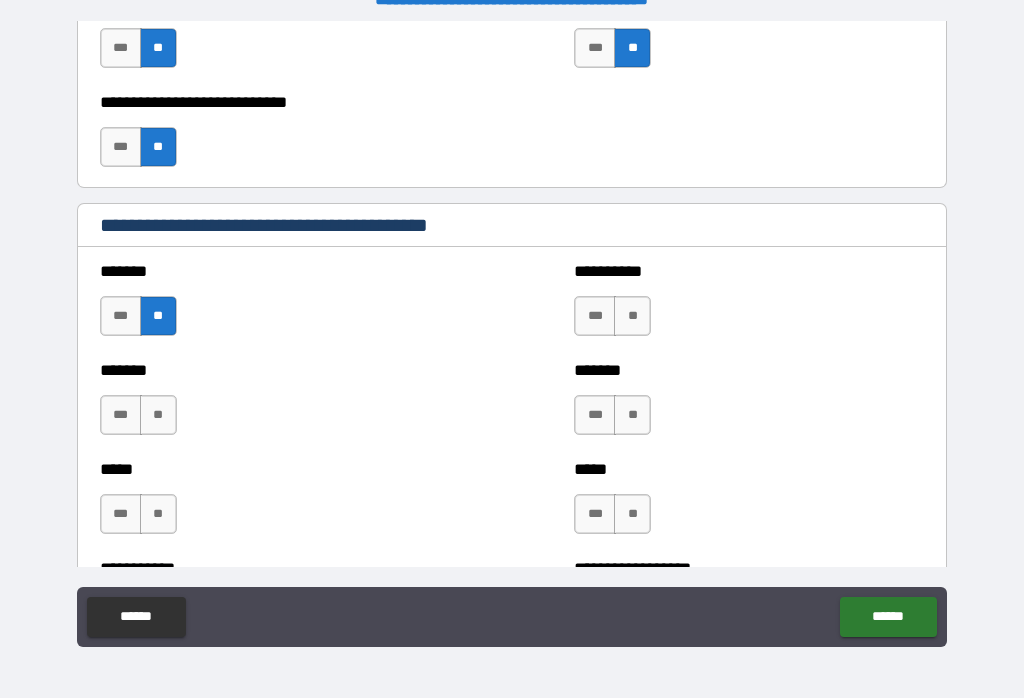 scroll, scrollTop: 1660, scrollLeft: 0, axis: vertical 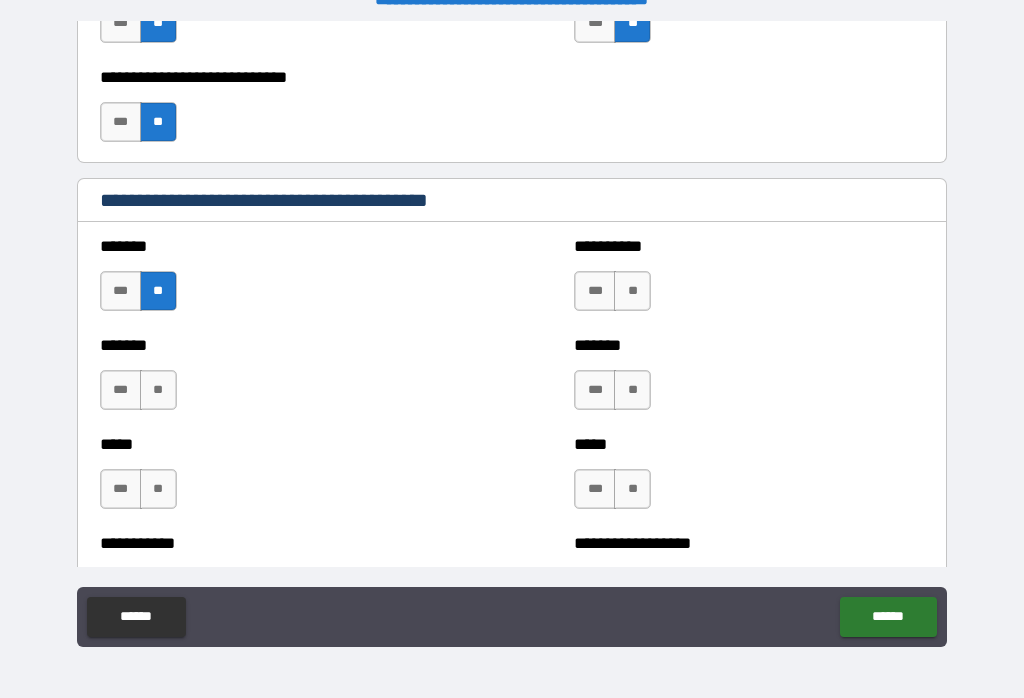 click on "**" at bounding box center [158, 390] 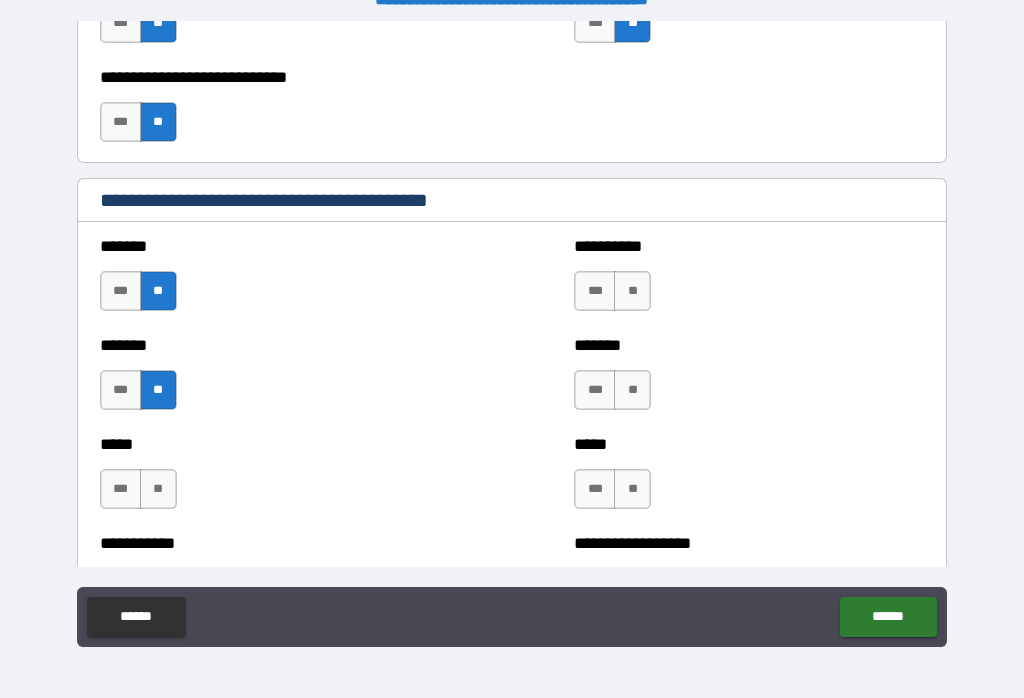 click on "**" at bounding box center [158, 489] 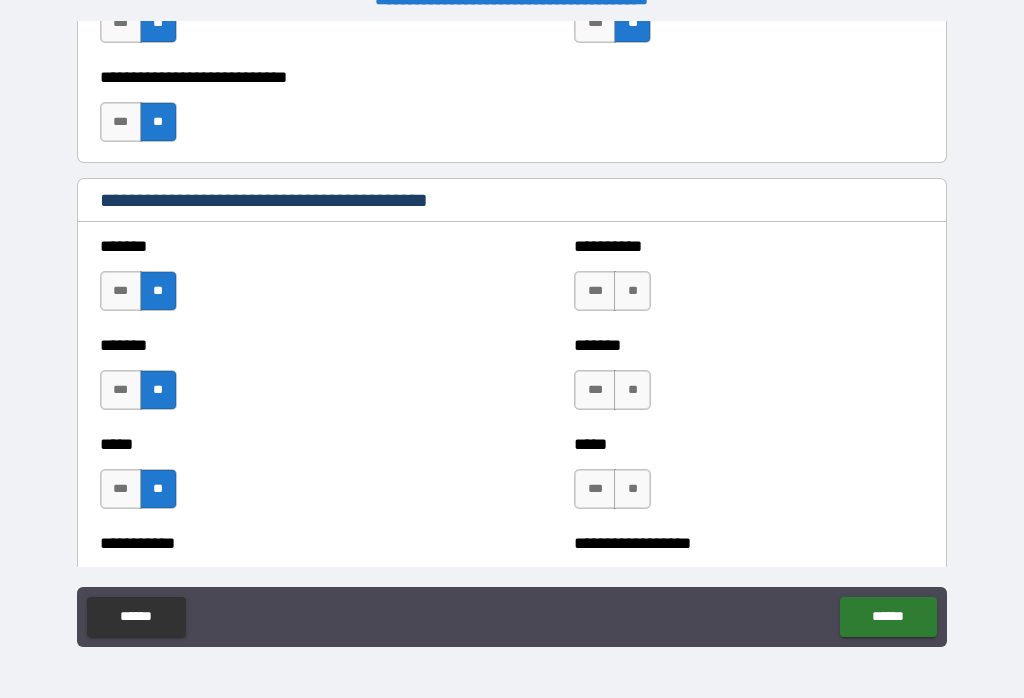 click on "**" at bounding box center [632, 291] 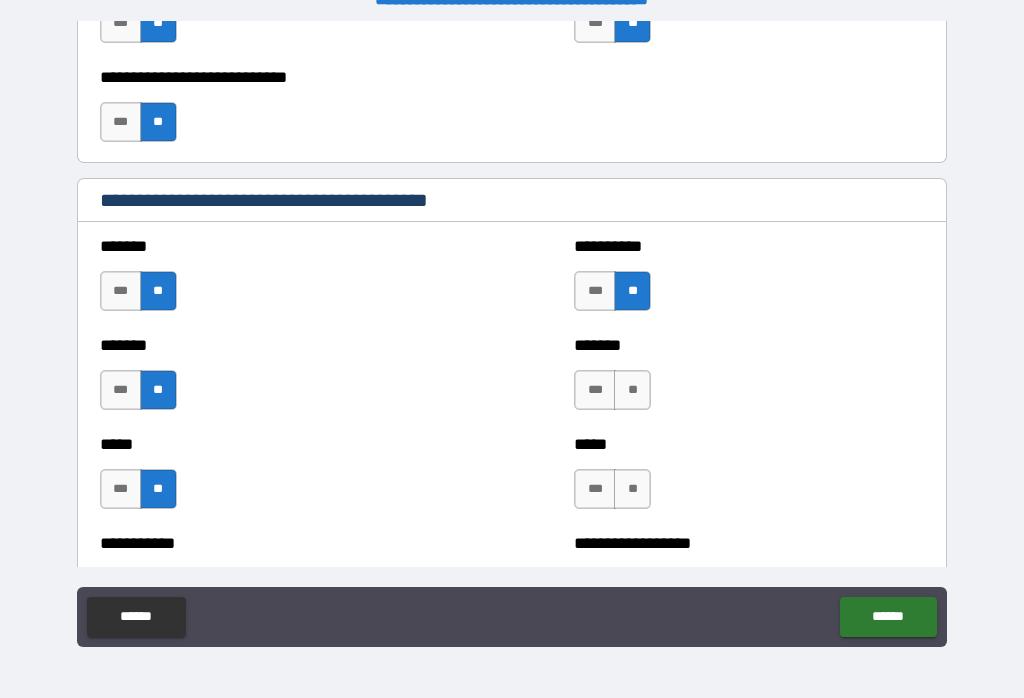 click on "**" at bounding box center (632, 390) 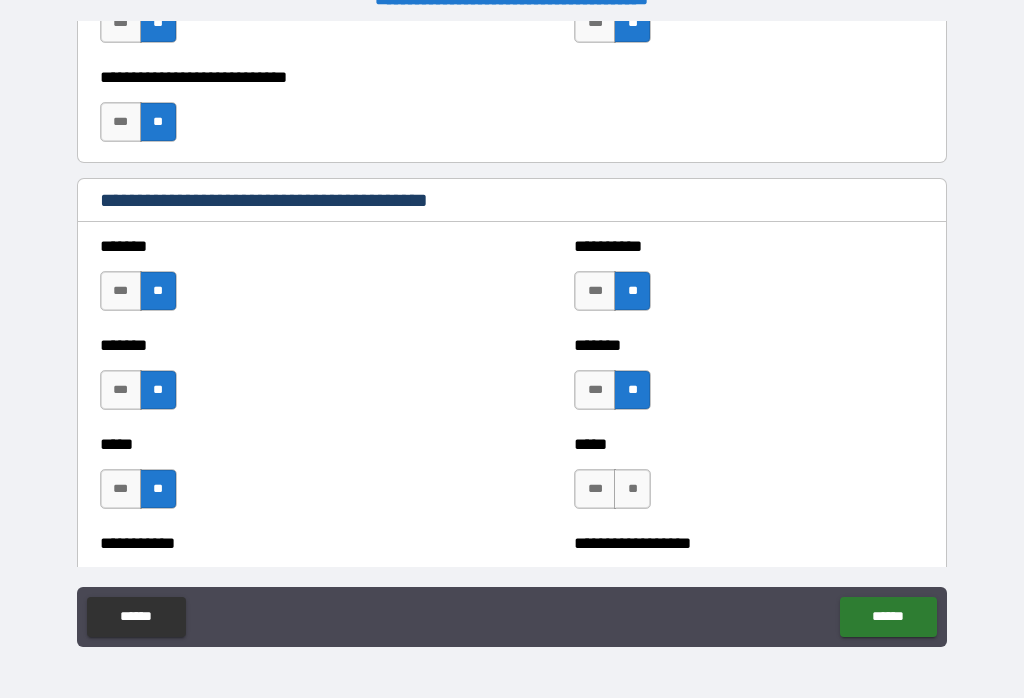 click on "**" at bounding box center [632, 489] 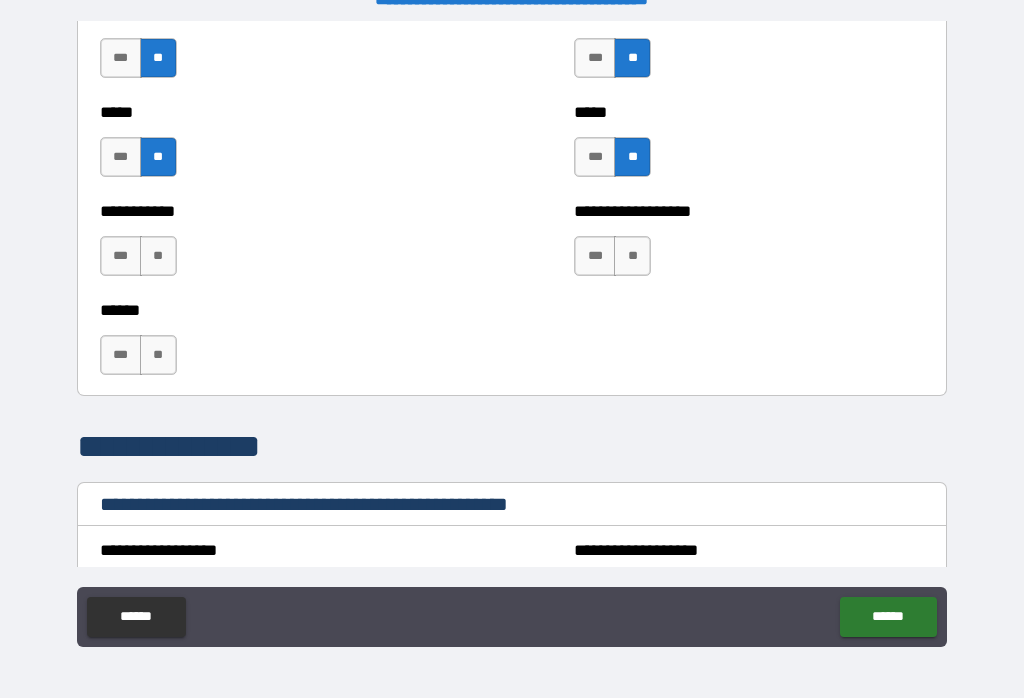 scroll, scrollTop: 1994, scrollLeft: 0, axis: vertical 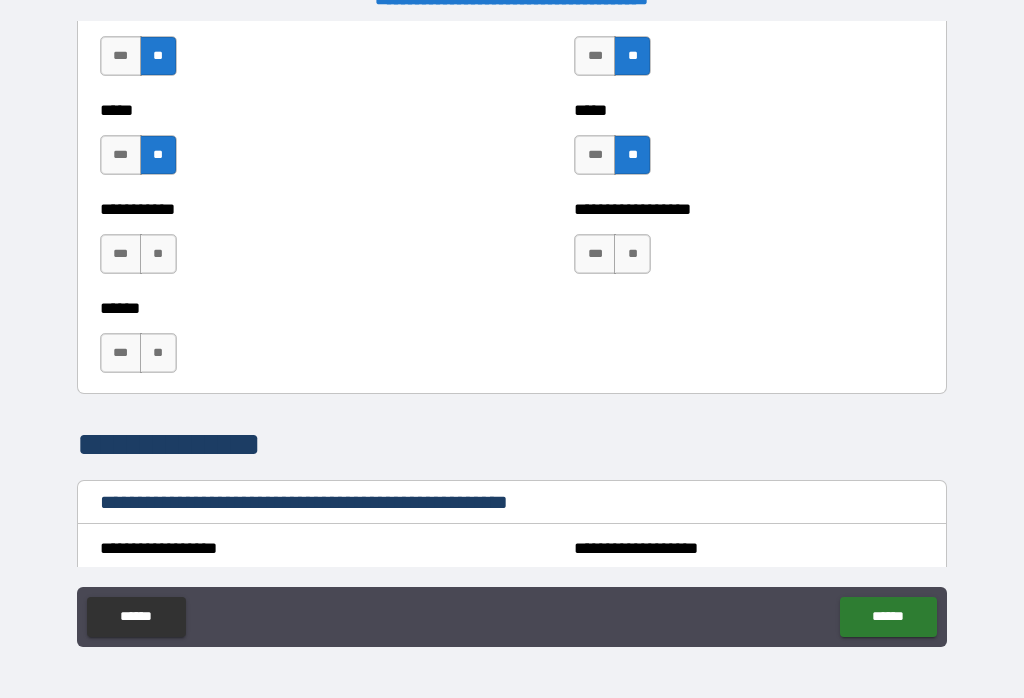 click on "**" at bounding box center (632, 254) 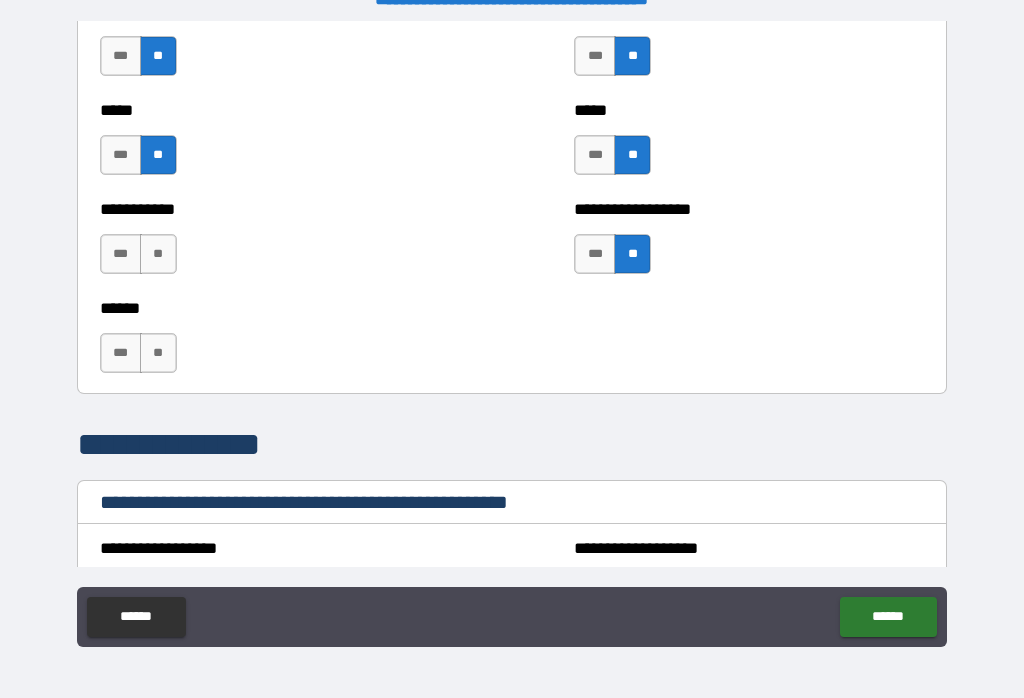 click on "**" at bounding box center (158, 254) 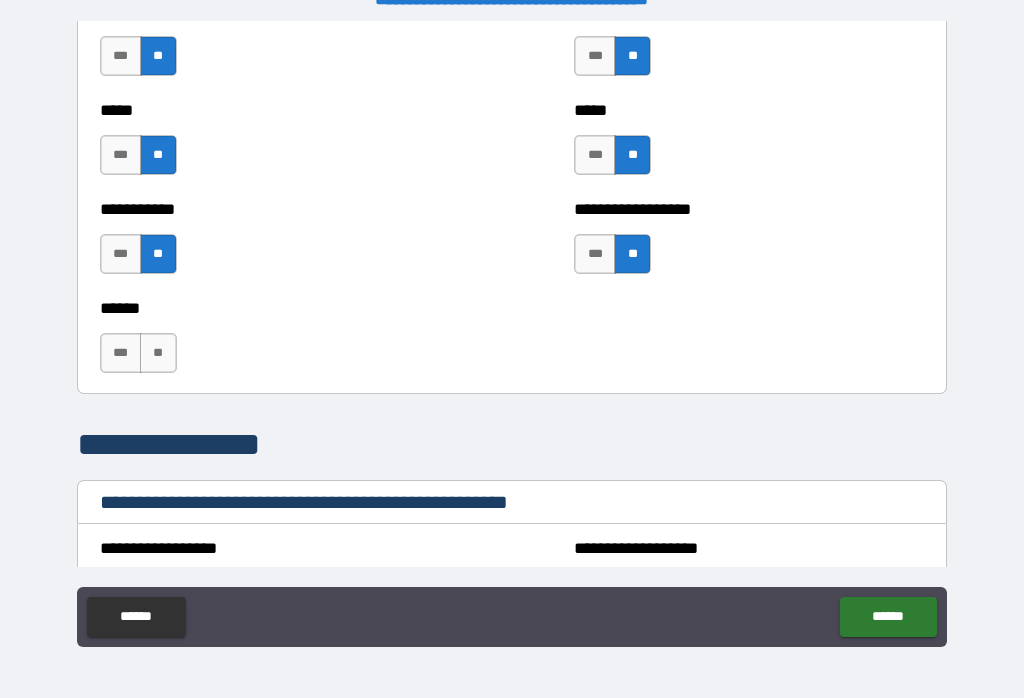 click on "**" at bounding box center [158, 353] 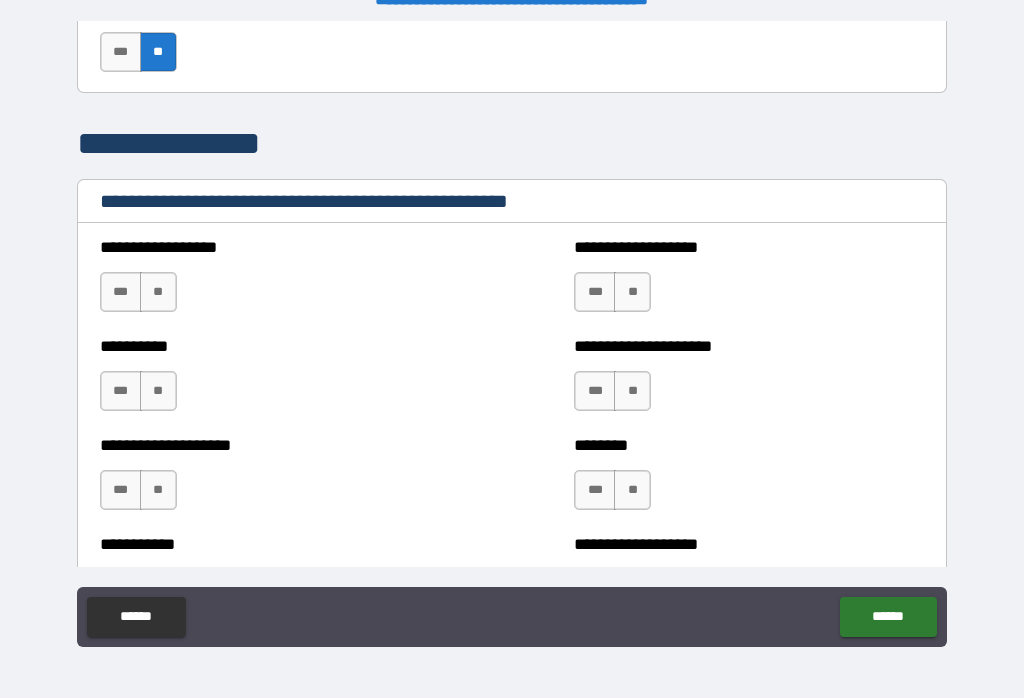 scroll, scrollTop: 2302, scrollLeft: 0, axis: vertical 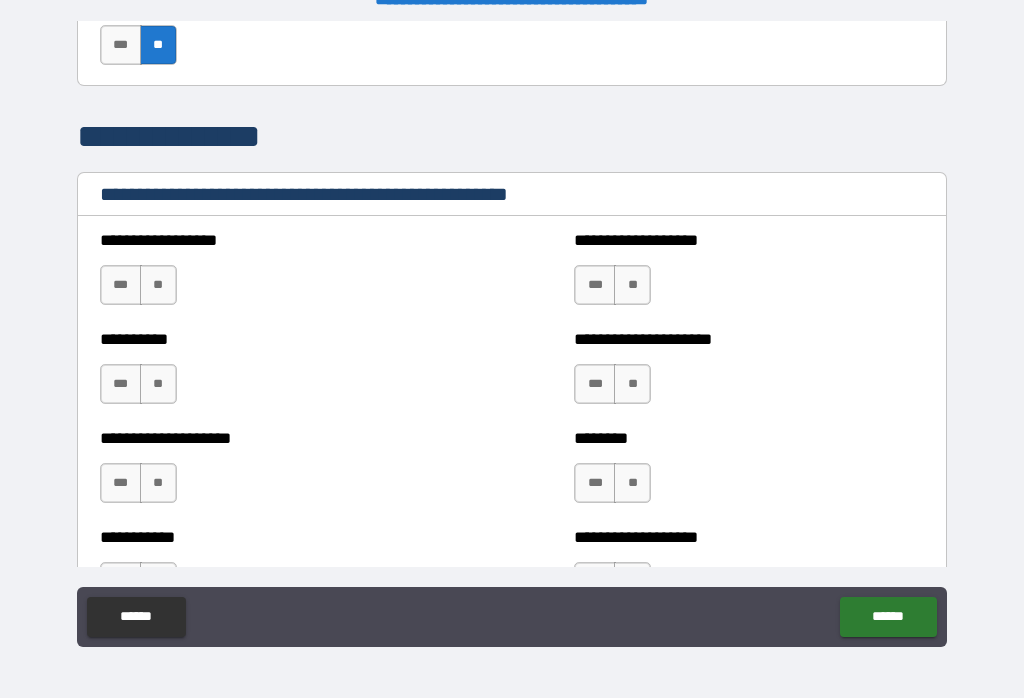 click on "**" at bounding box center [158, 285] 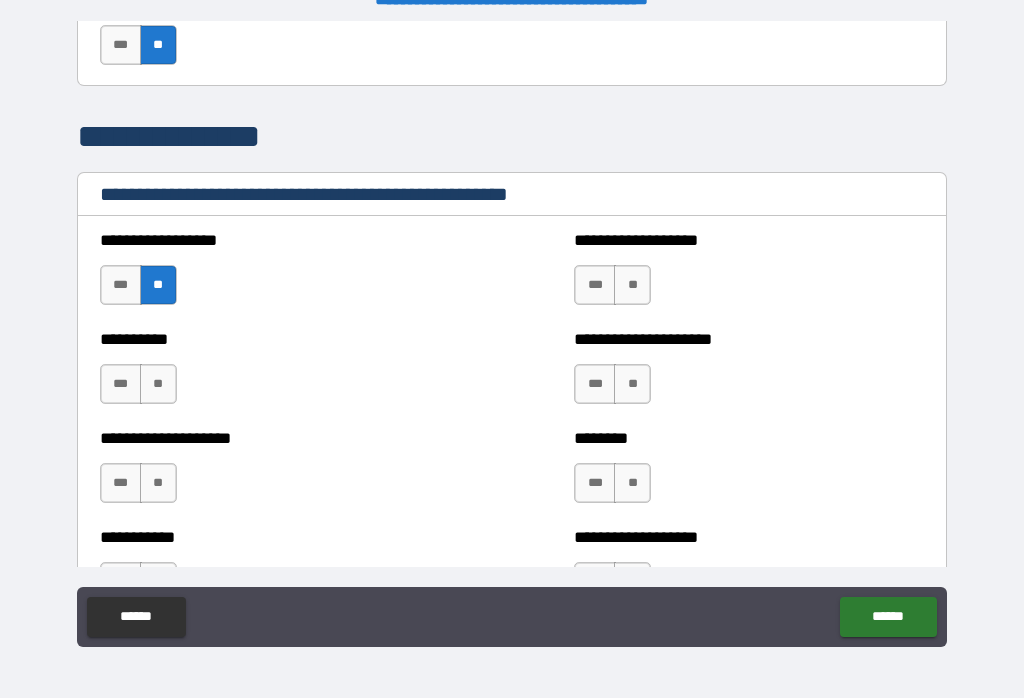click on "**" at bounding box center (158, 384) 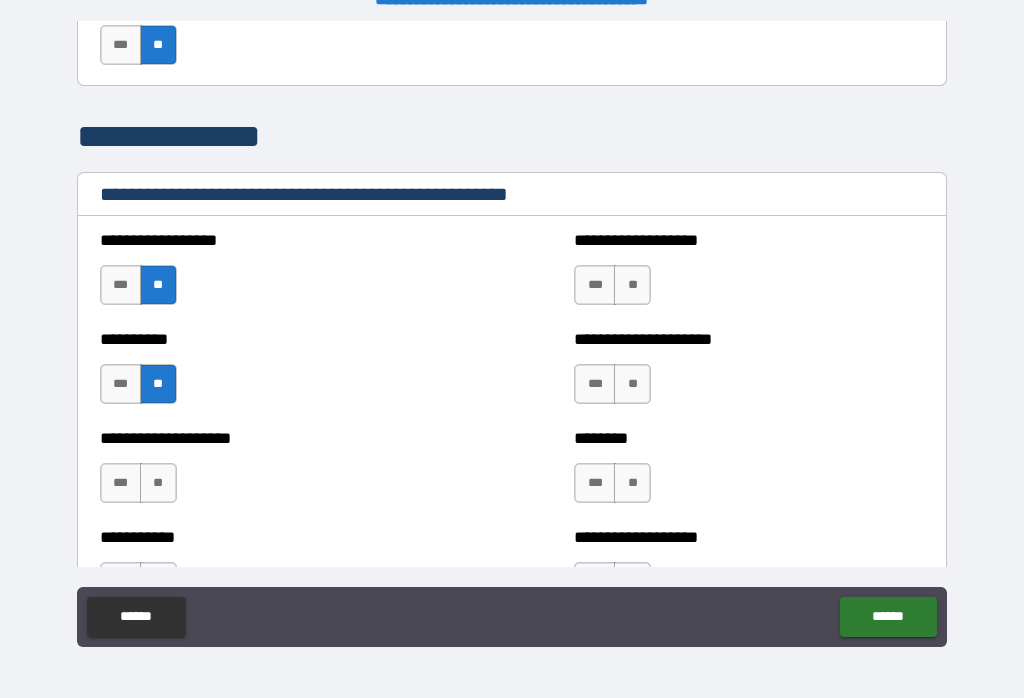 click on "**" at bounding box center (158, 483) 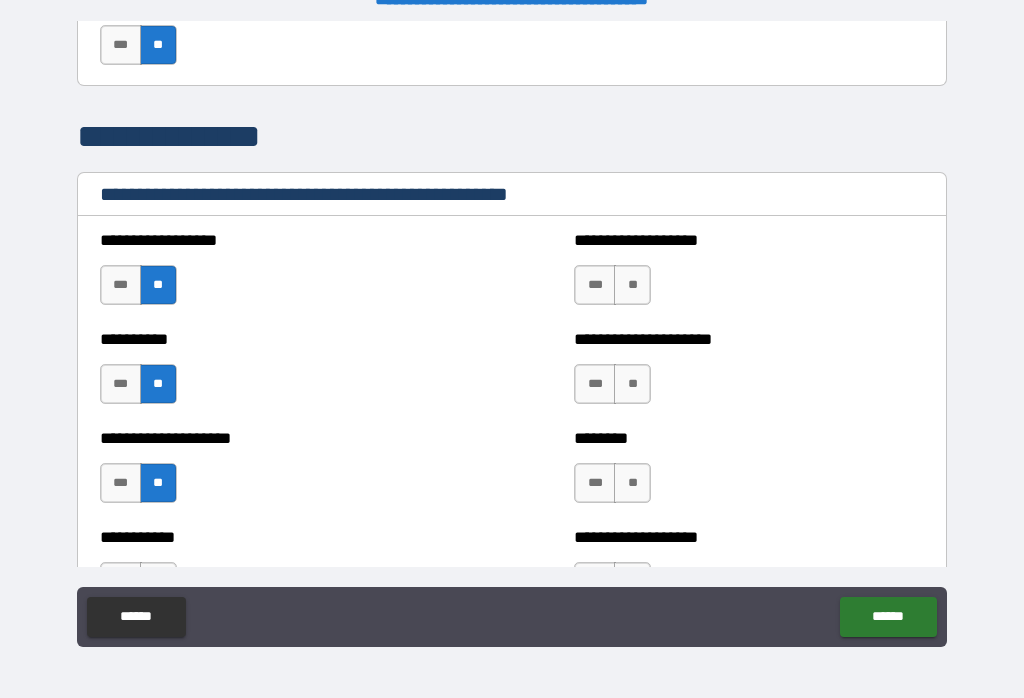 click on "**" at bounding box center [632, 285] 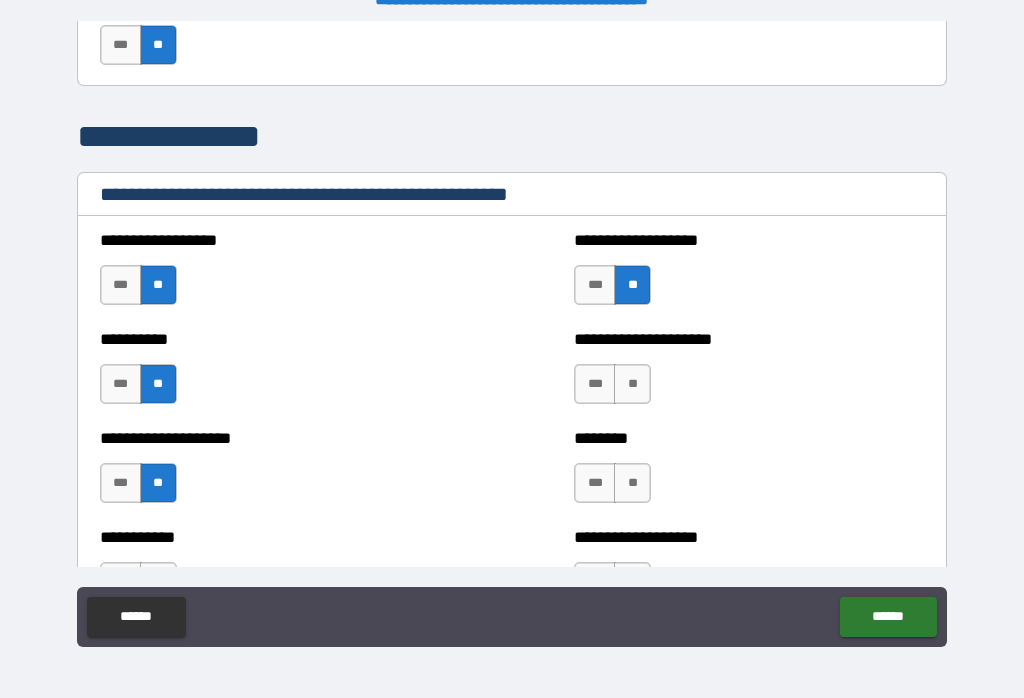click on "**" at bounding box center [632, 384] 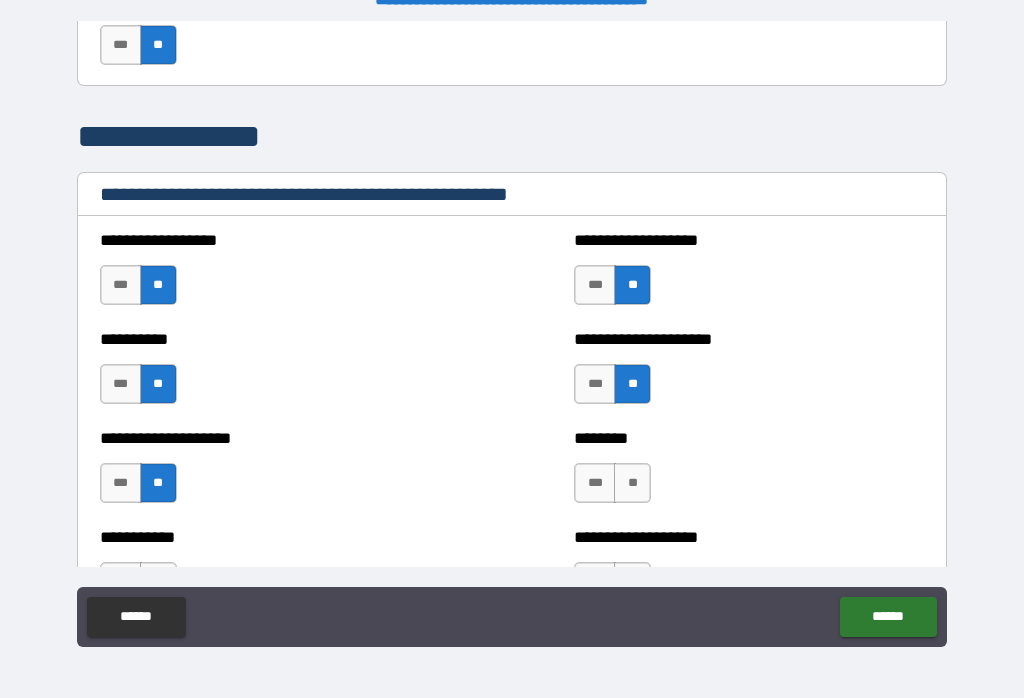 click on "**" at bounding box center (632, 483) 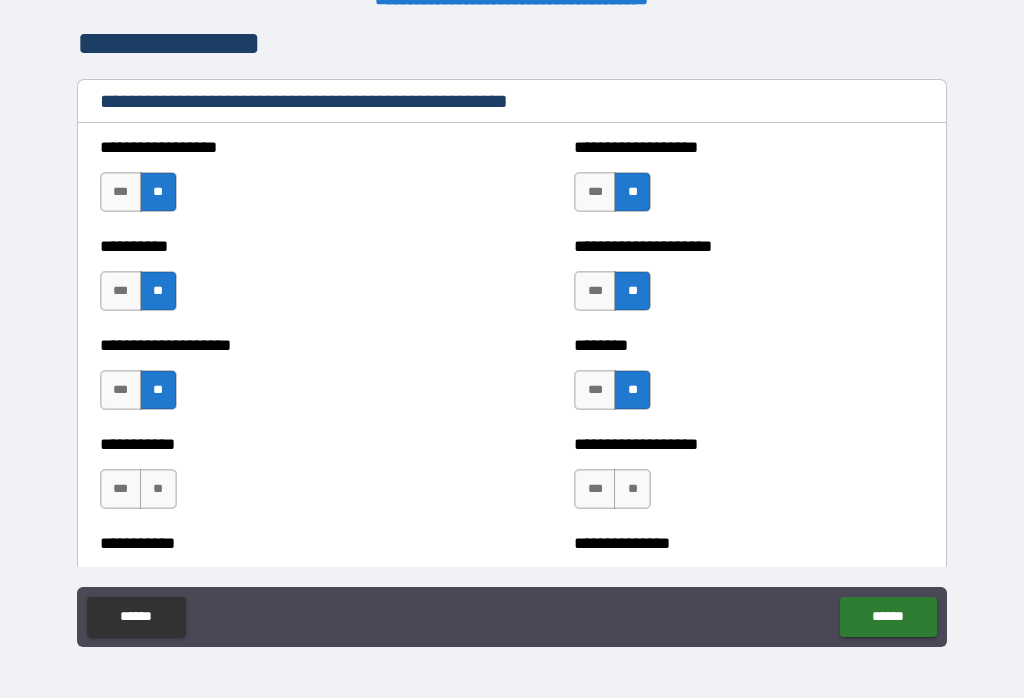 scroll, scrollTop: 2413, scrollLeft: 0, axis: vertical 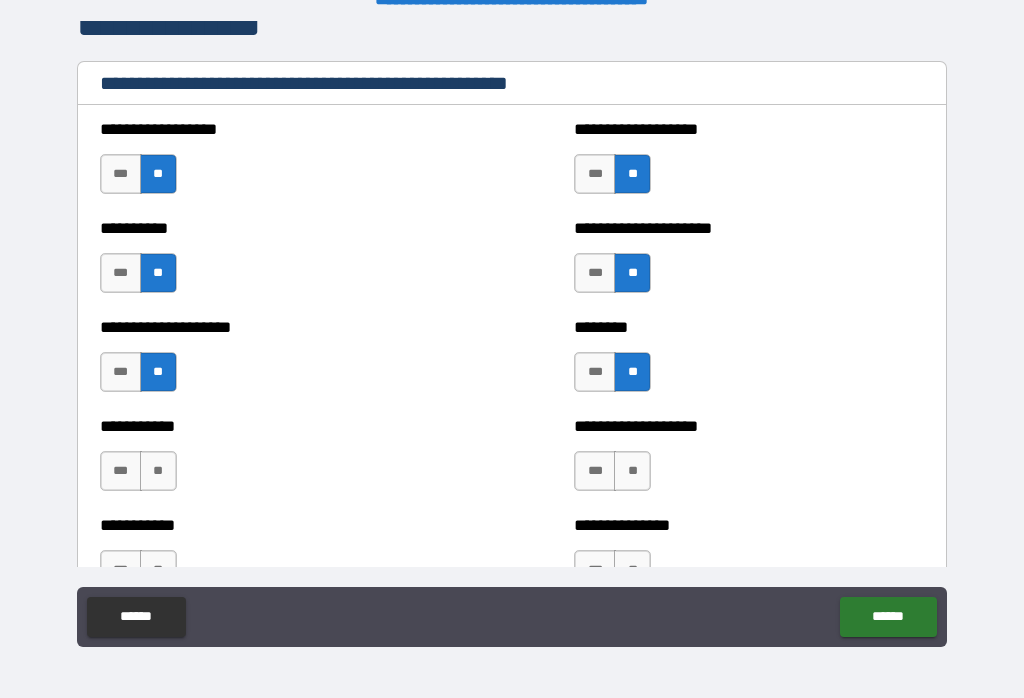 click on "**" at bounding box center (632, 471) 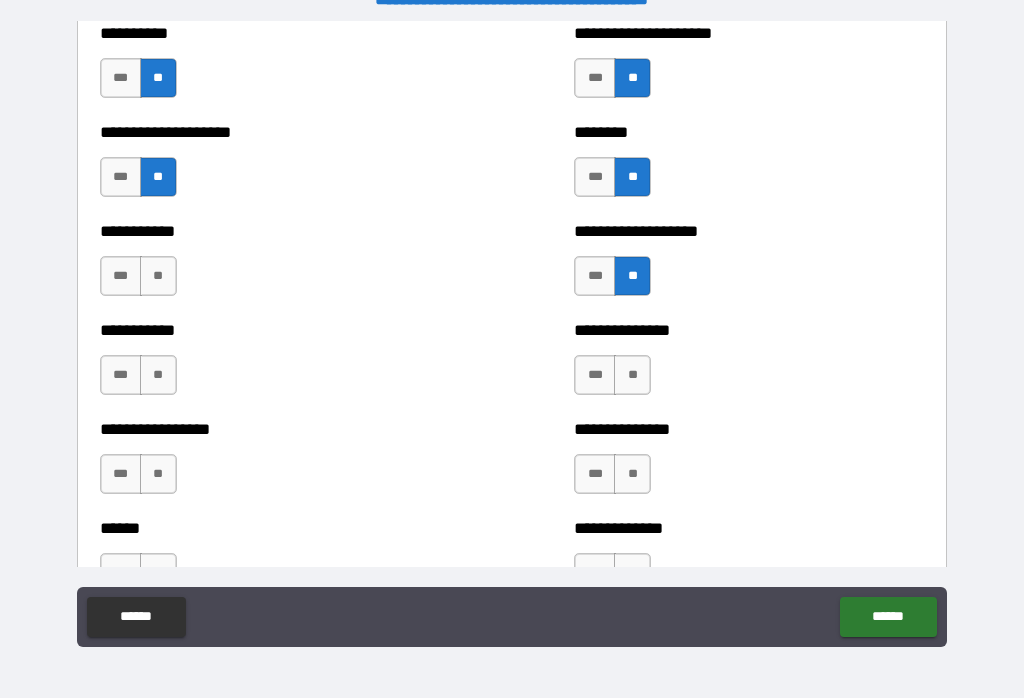 scroll, scrollTop: 2611, scrollLeft: 0, axis: vertical 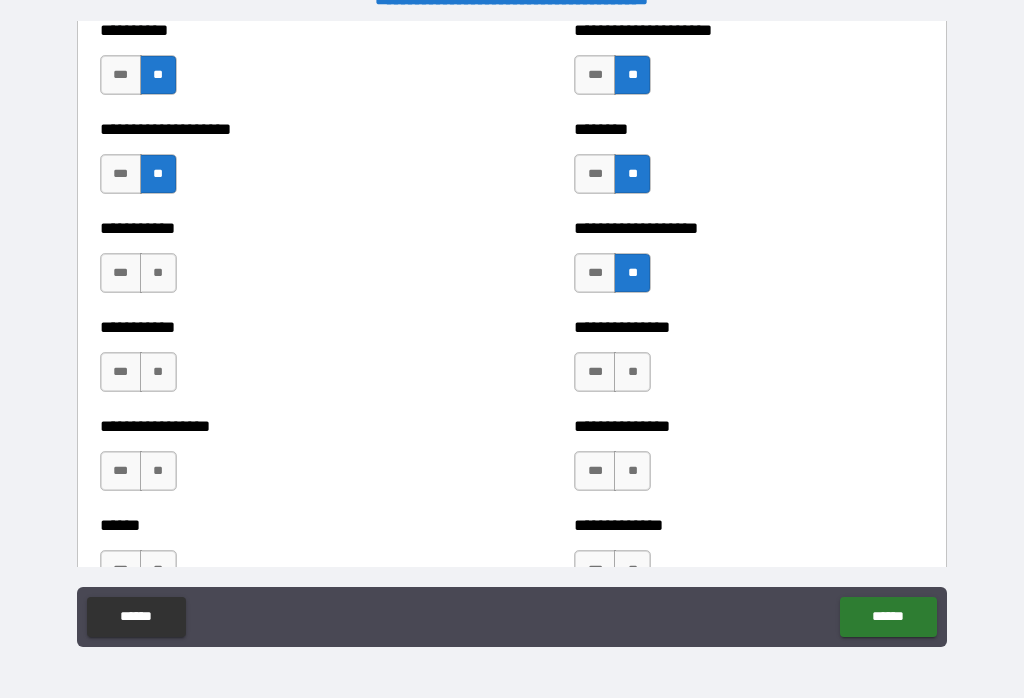 click on "**" at bounding box center (632, 372) 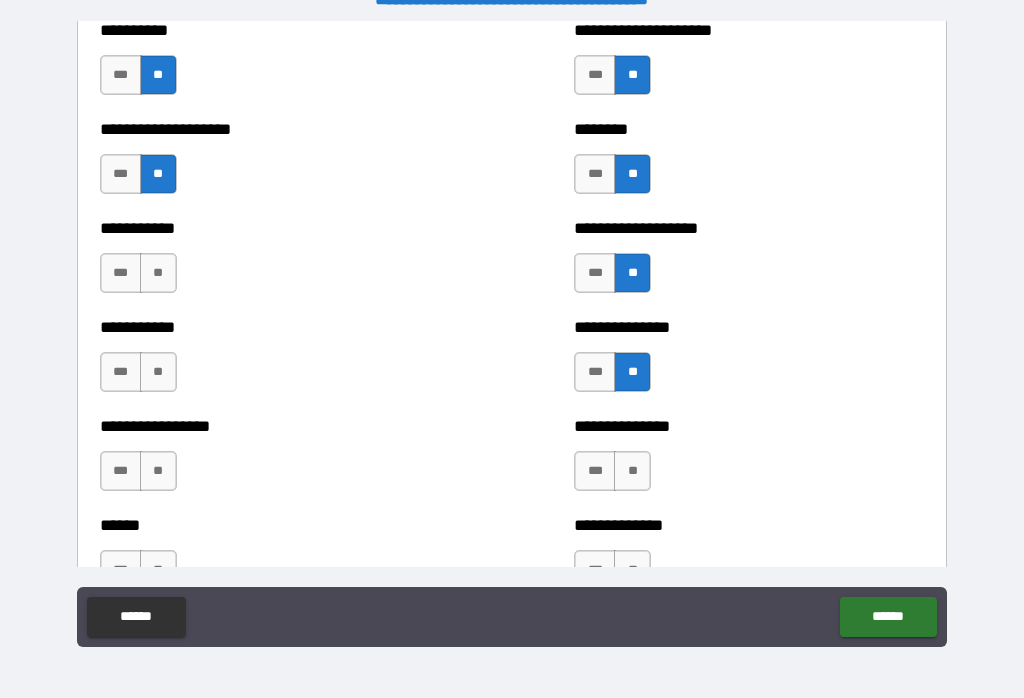 click on "**" at bounding box center (632, 471) 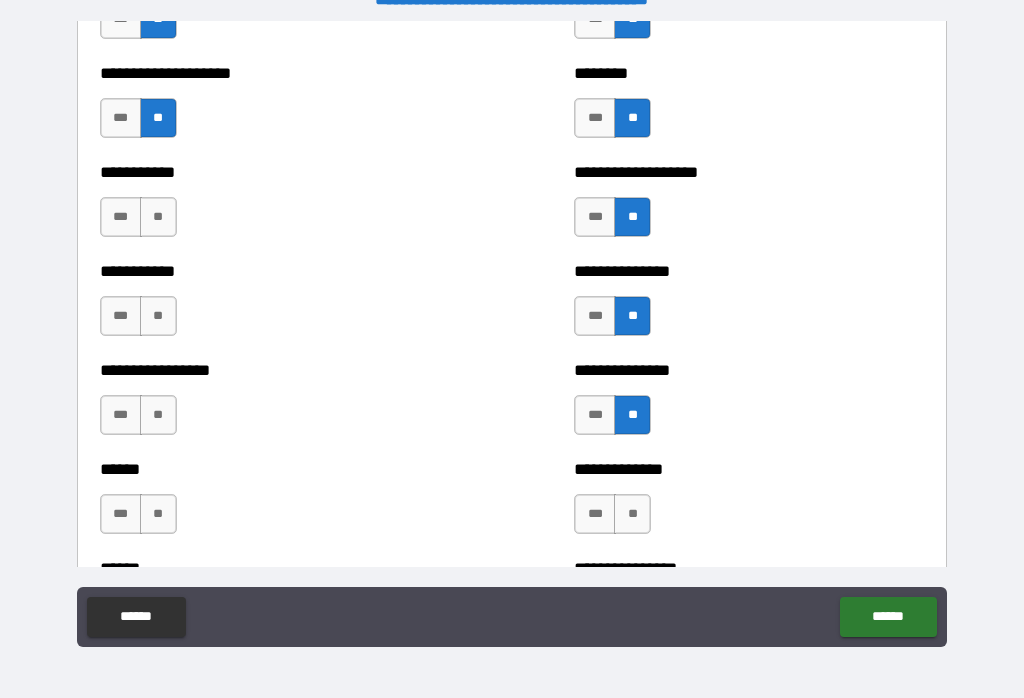 scroll, scrollTop: 2674, scrollLeft: 0, axis: vertical 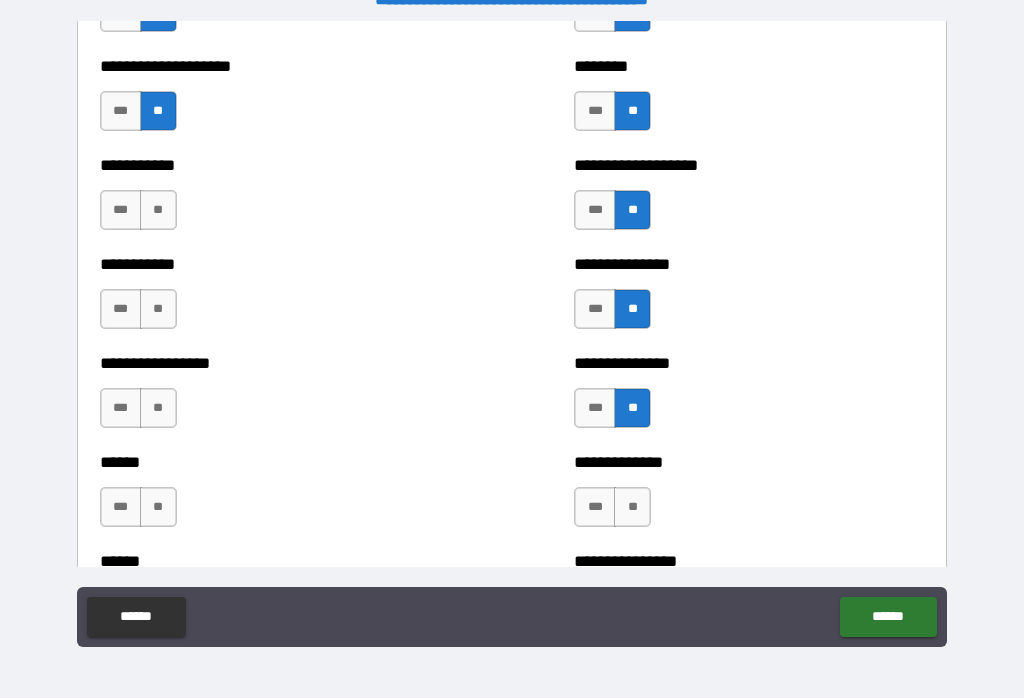 click on "**" at bounding box center (632, 507) 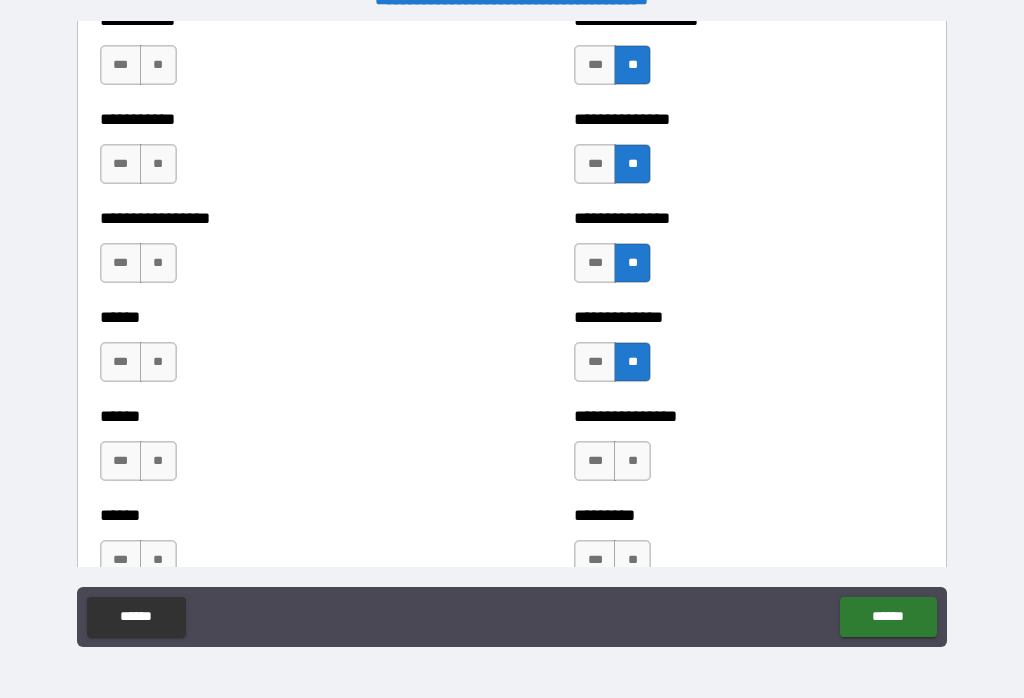 scroll, scrollTop: 2839, scrollLeft: 0, axis: vertical 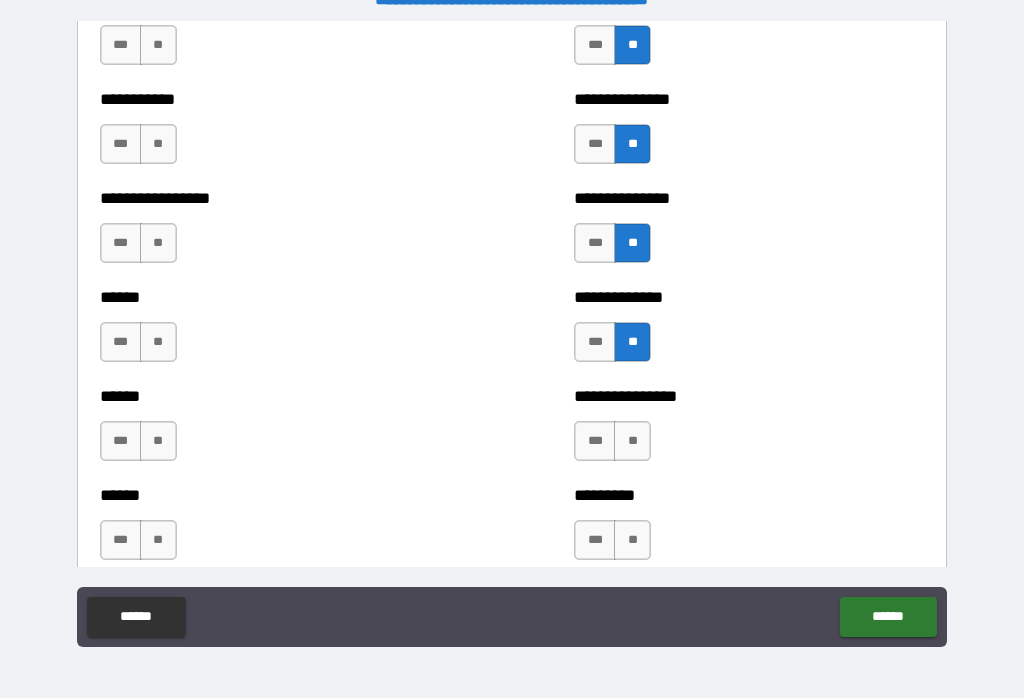 click on "**" at bounding box center [632, 441] 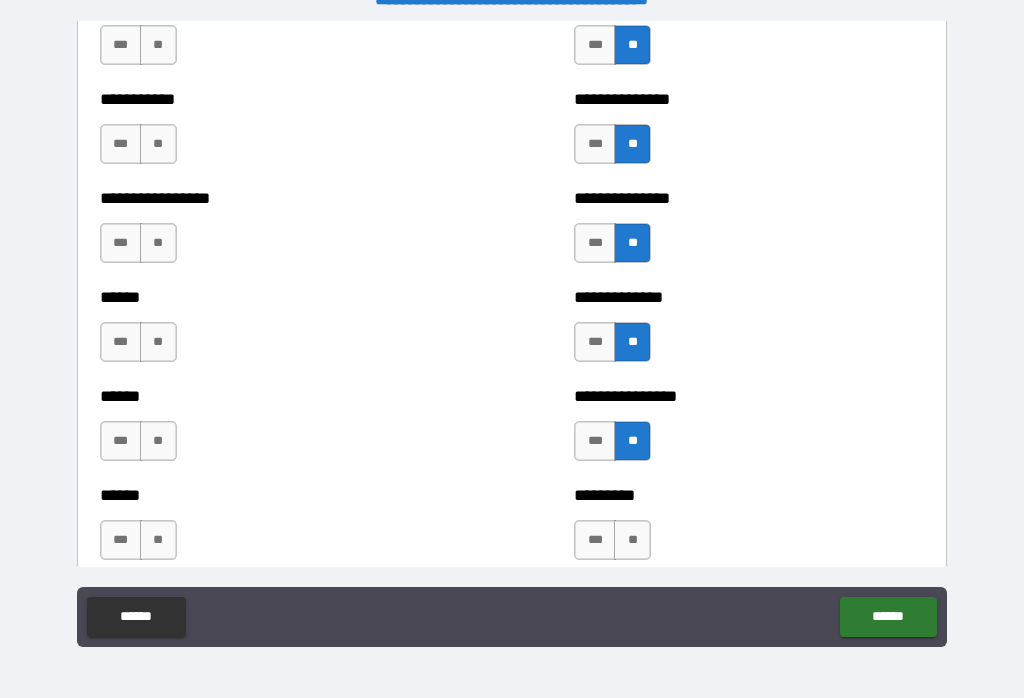 click on "**" at bounding box center (632, 540) 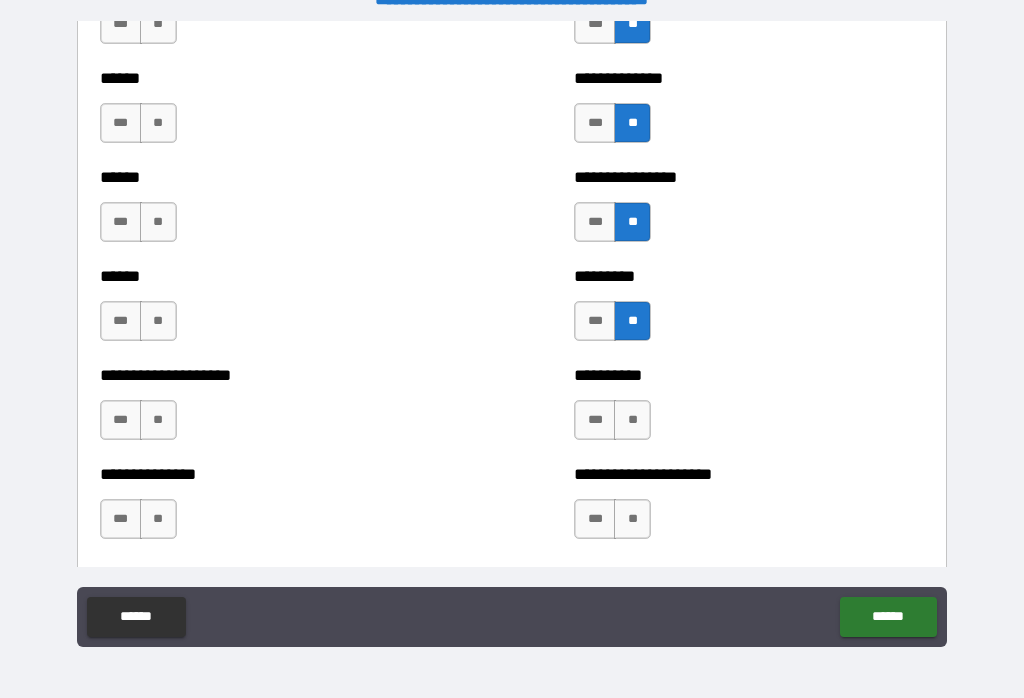 scroll, scrollTop: 3073, scrollLeft: 0, axis: vertical 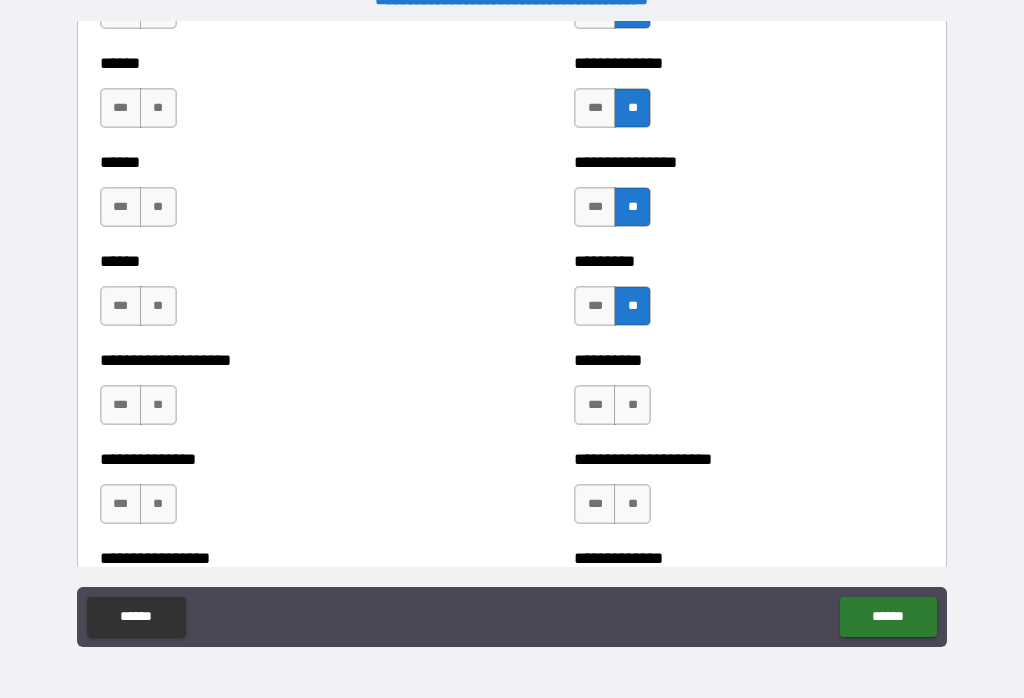 click on "**" at bounding box center (632, 405) 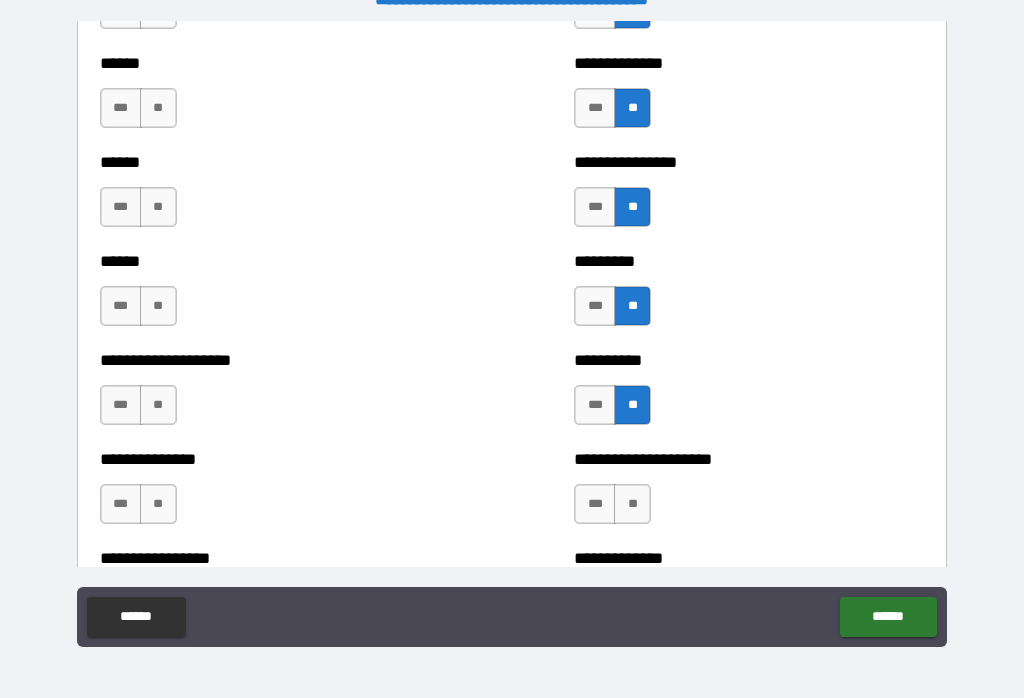 click on "**" at bounding box center [632, 504] 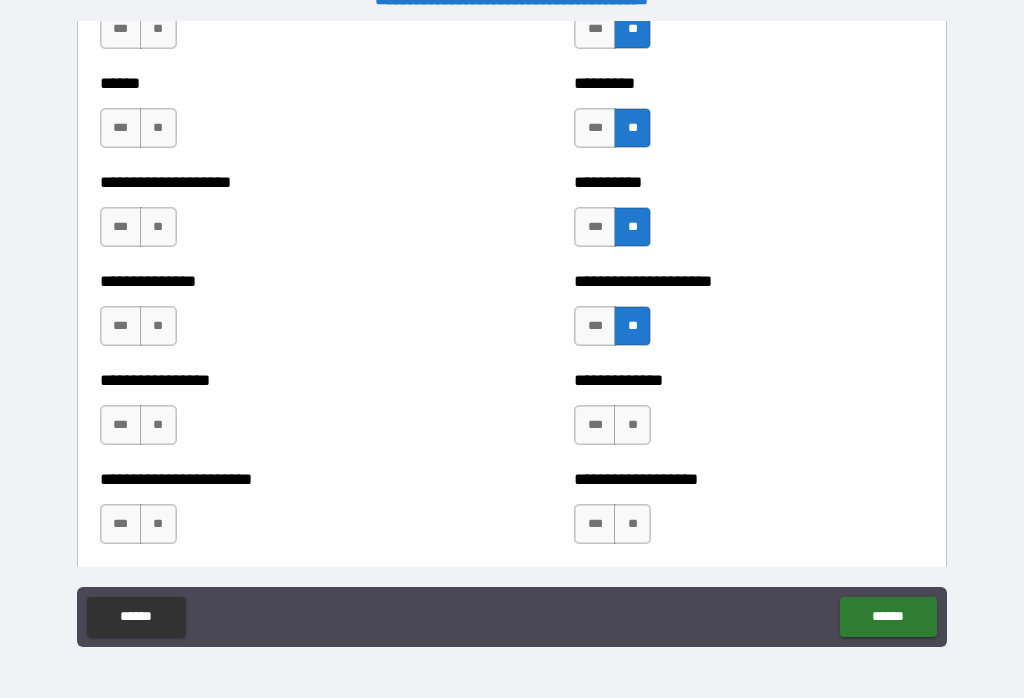 scroll, scrollTop: 3270, scrollLeft: 0, axis: vertical 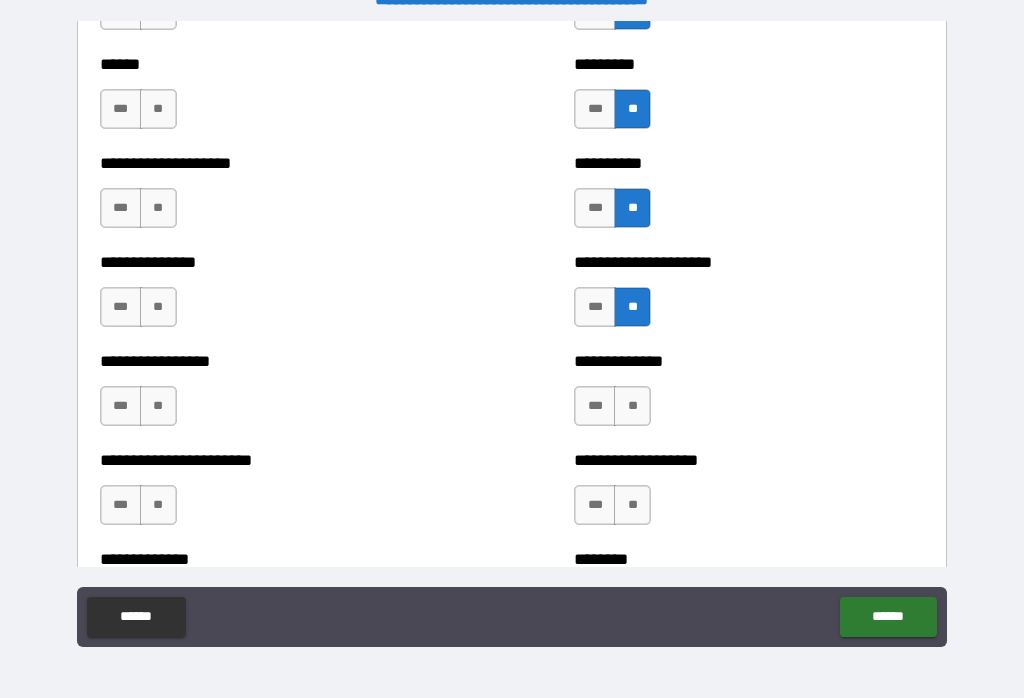 click on "**" at bounding box center (632, 406) 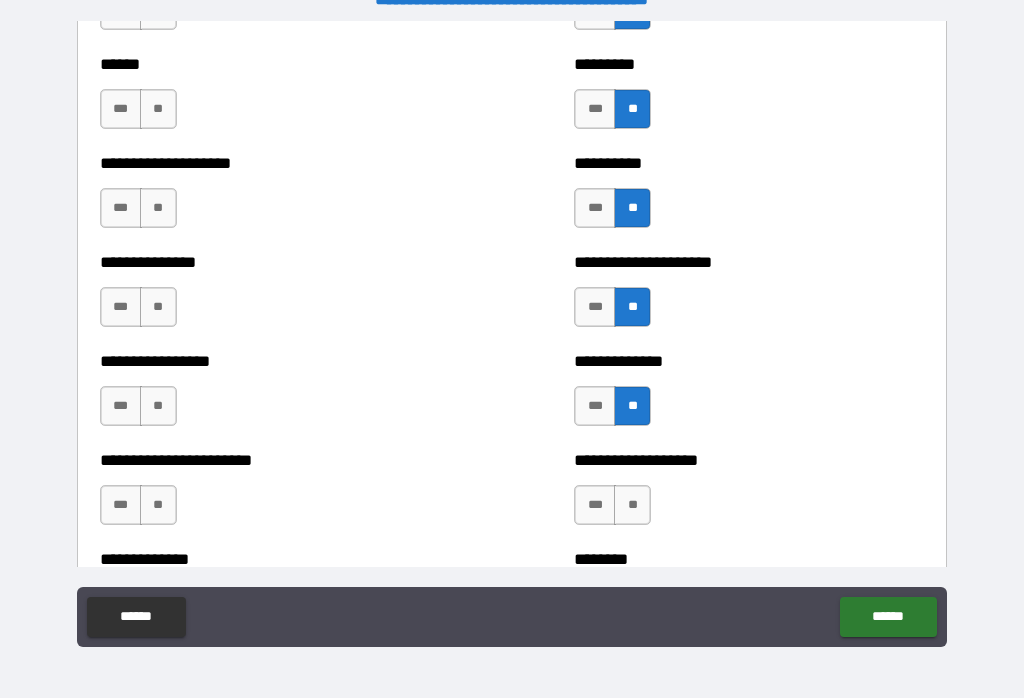 click on "**" at bounding box center (632, 505) 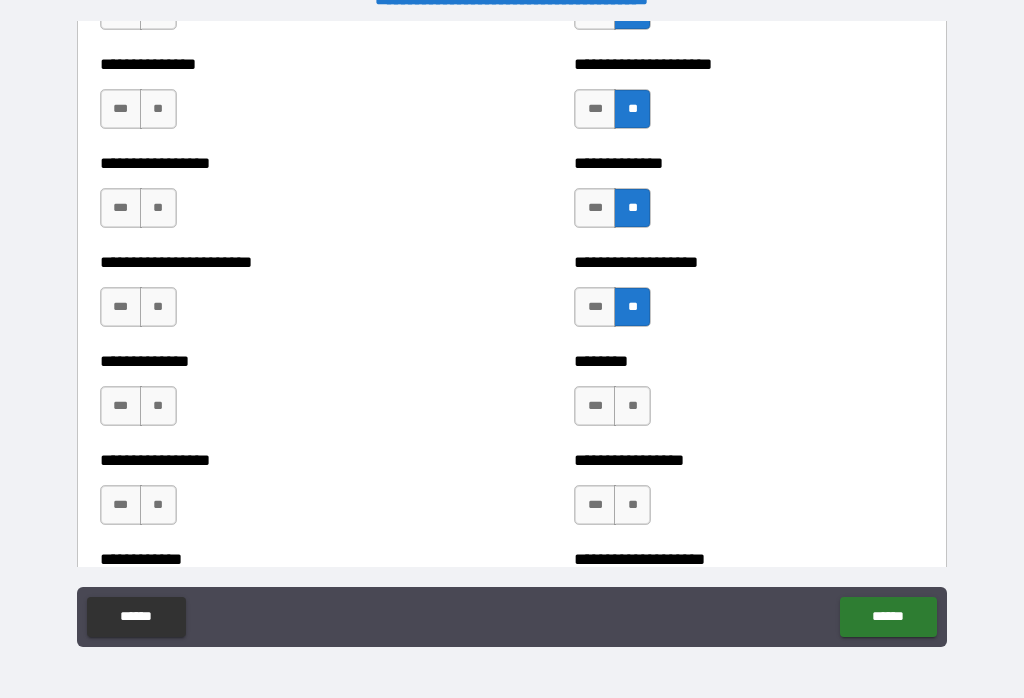 scroll, scrollTop: 3468, scrollLeft: 0, axis: vertical 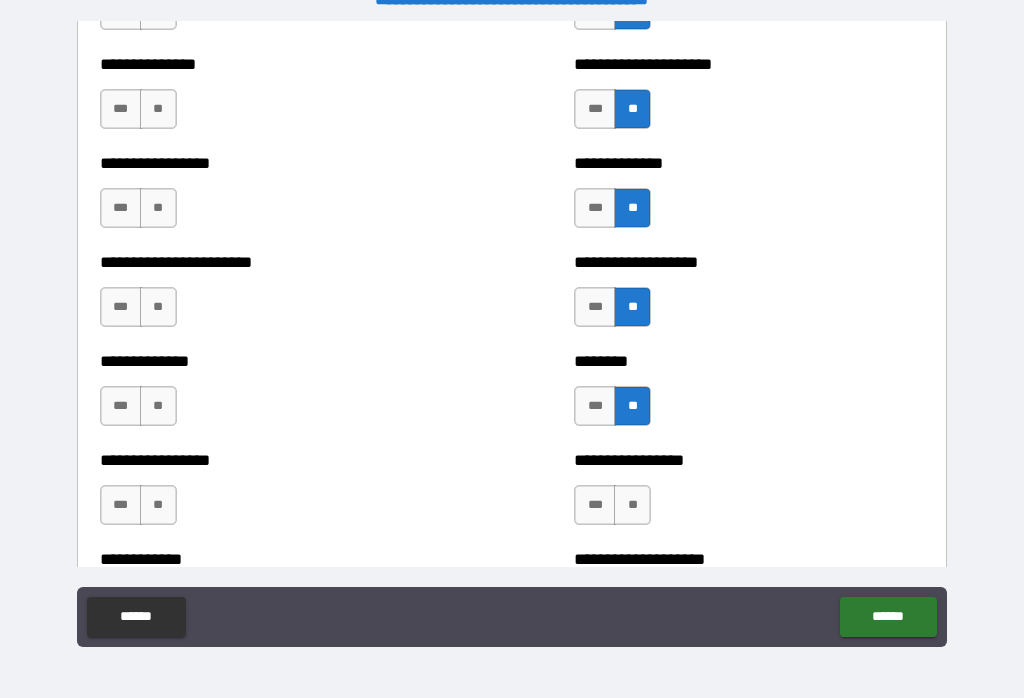 click on "**" at bounding box center (632, 505) 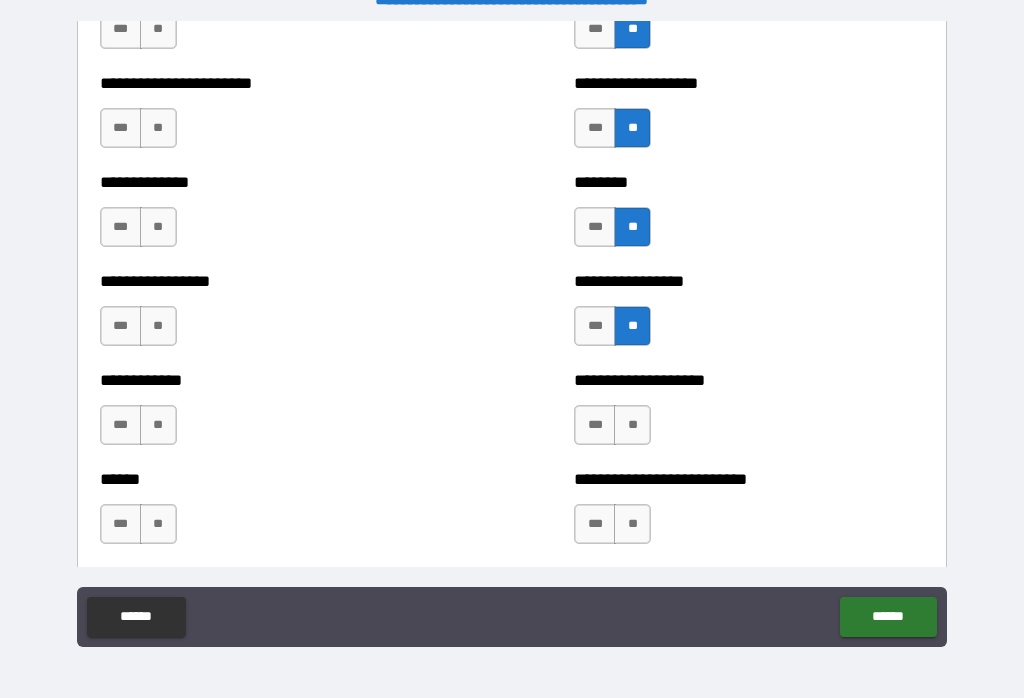 scroll, scrollTop: 3644, scrollLeft: 0, axis: vertical 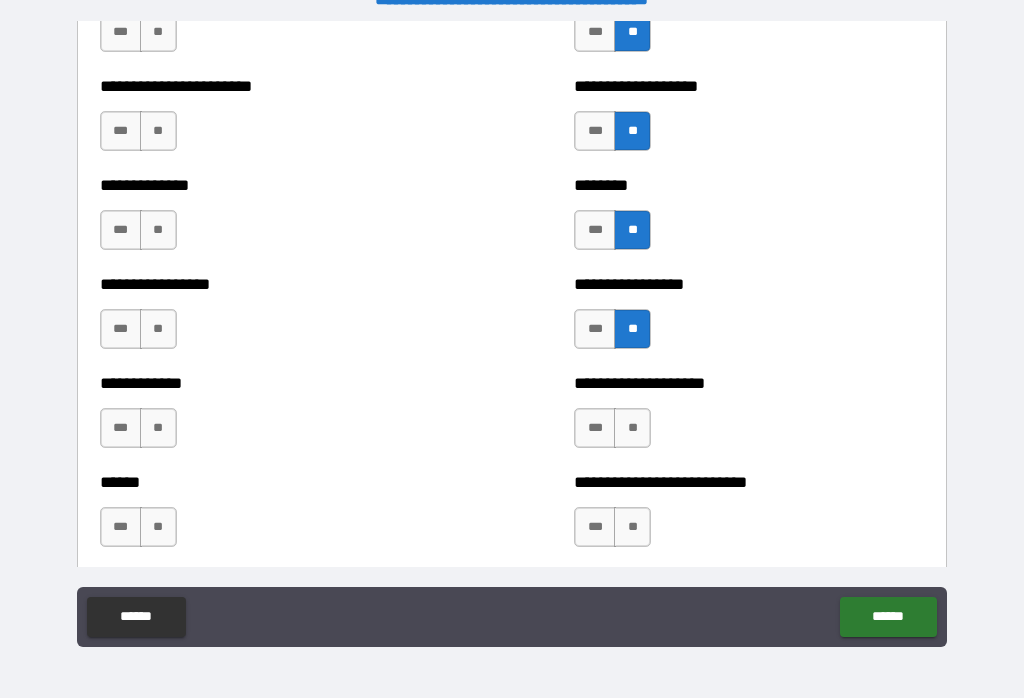 click on "**" at bounding box center [632, 428] 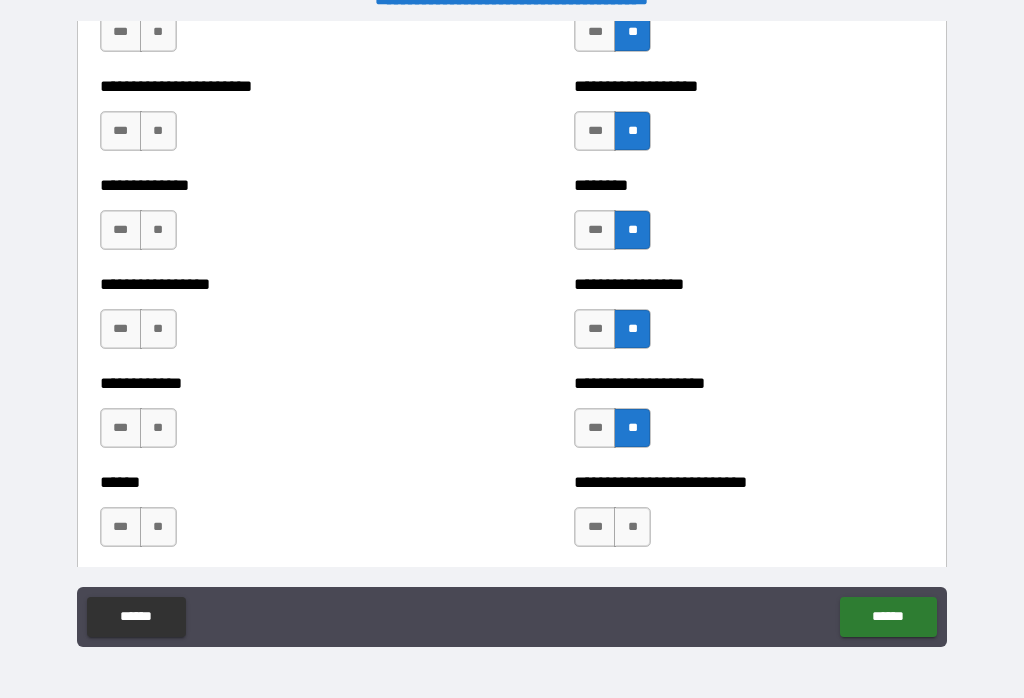 click on "**" at bounding box center (632, 527) 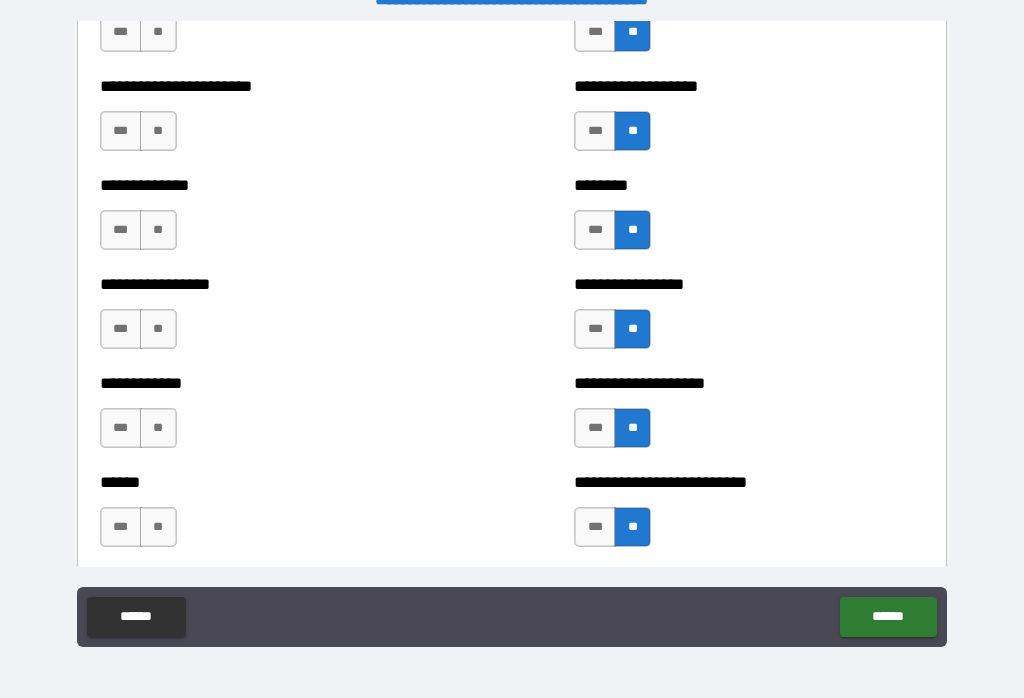 click on "**" at bounding box center [158, 527] 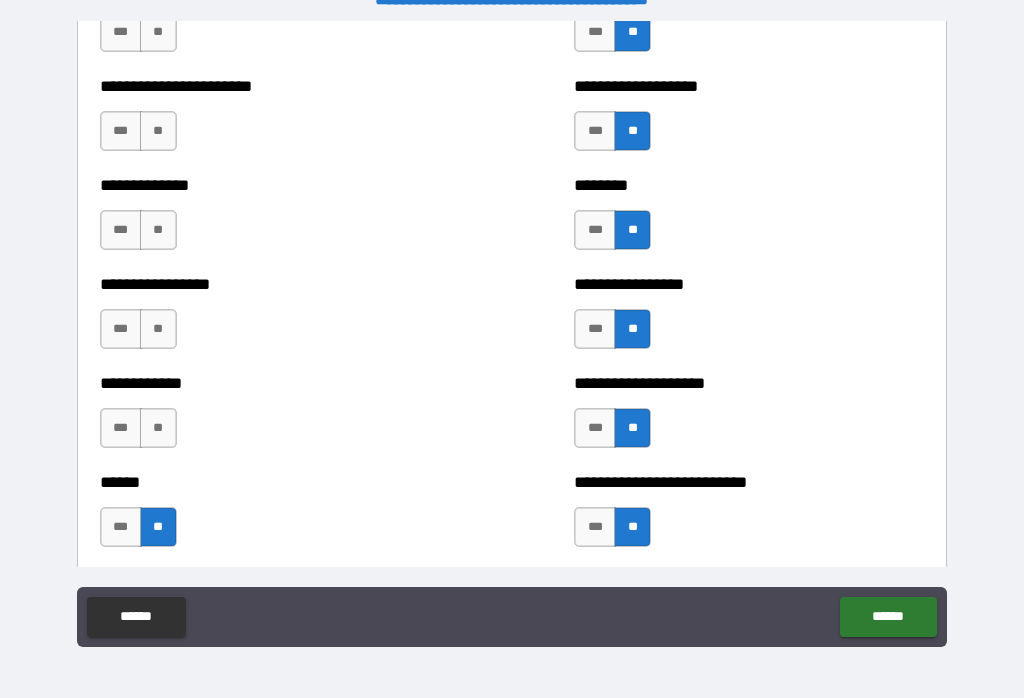 click on "**" at bounding box center (158, 428) 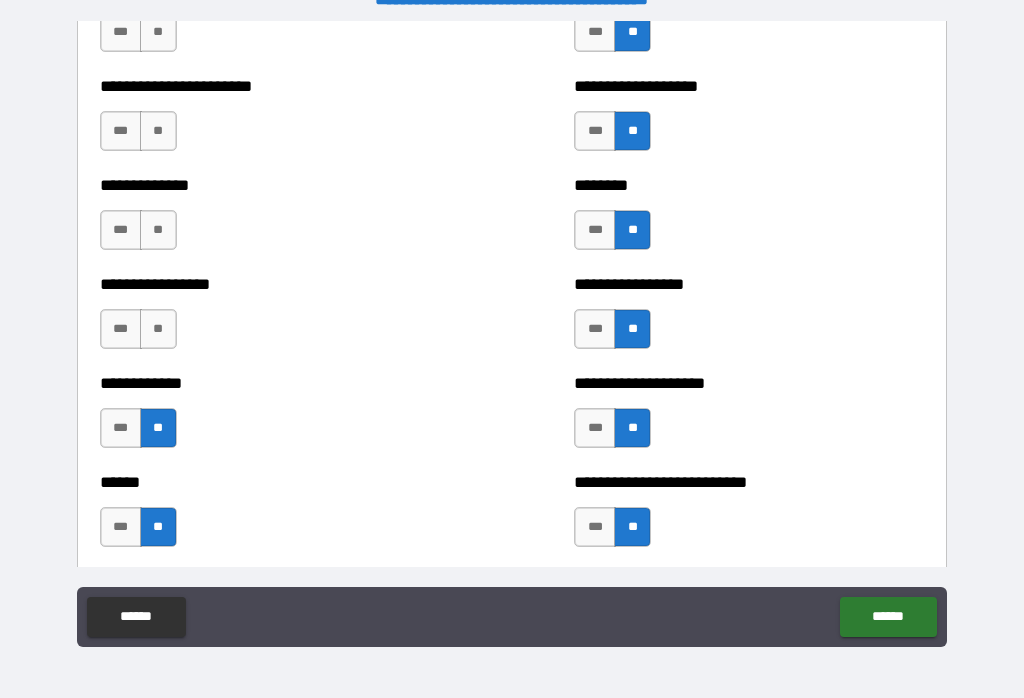 click on "**" at bounding box center [158, 329] 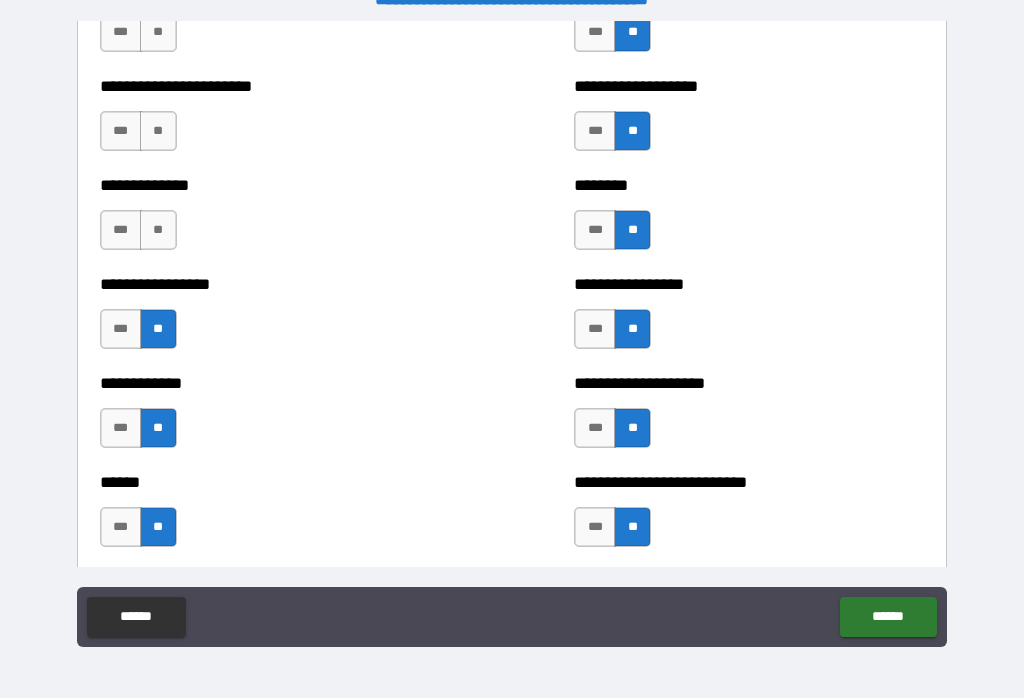 click on "**" at bounding box center (158, 230) 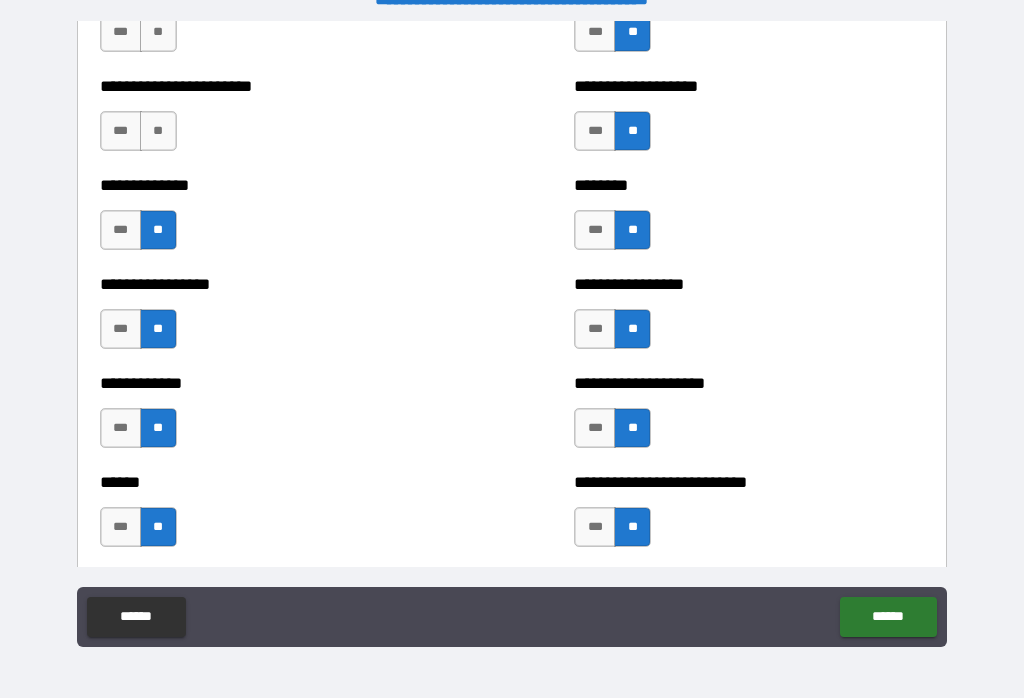 click on "**" at bounding box center [158, 131] 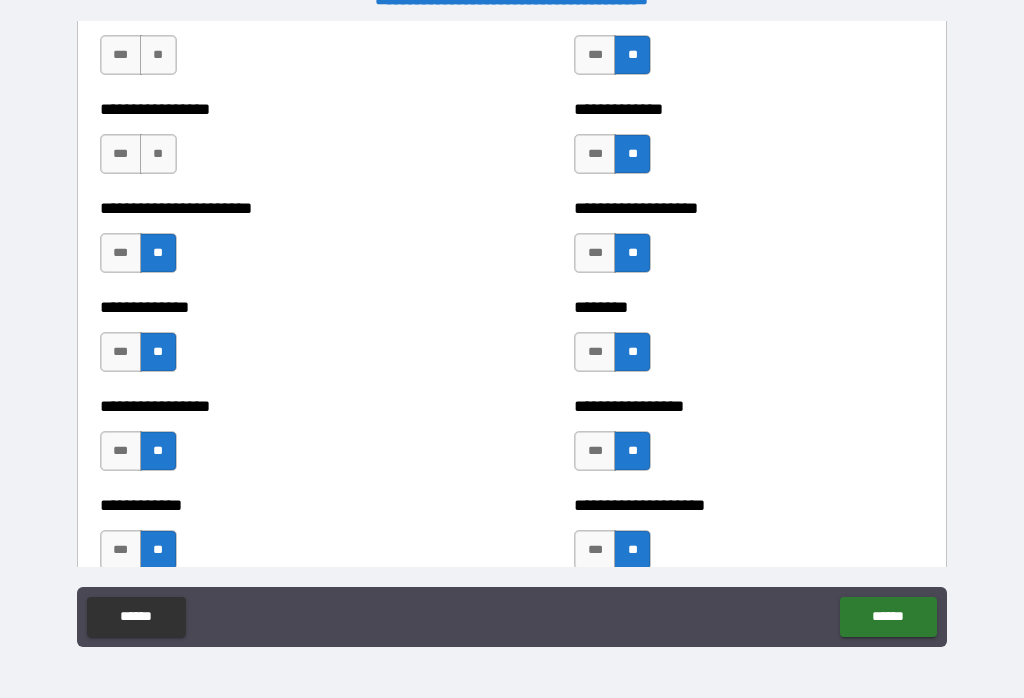 scroll, scrollTop: 3524, scrollLeft: 0, axis: vertical 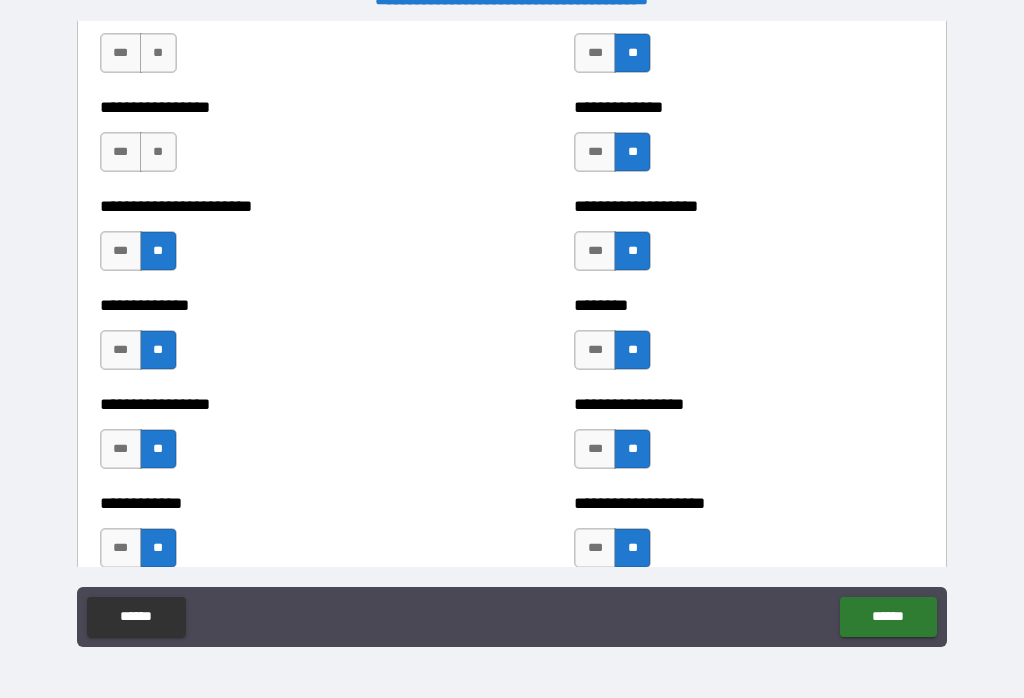 click on "**" at bounding box center [158, 152] 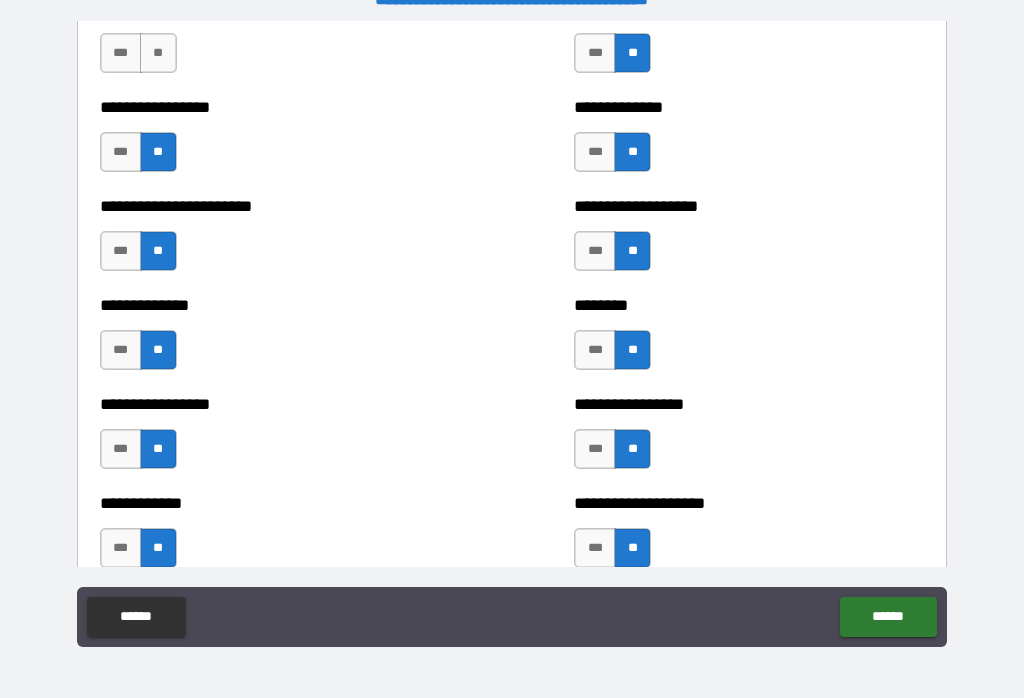 click on "**" at bounding box center [158, 53] 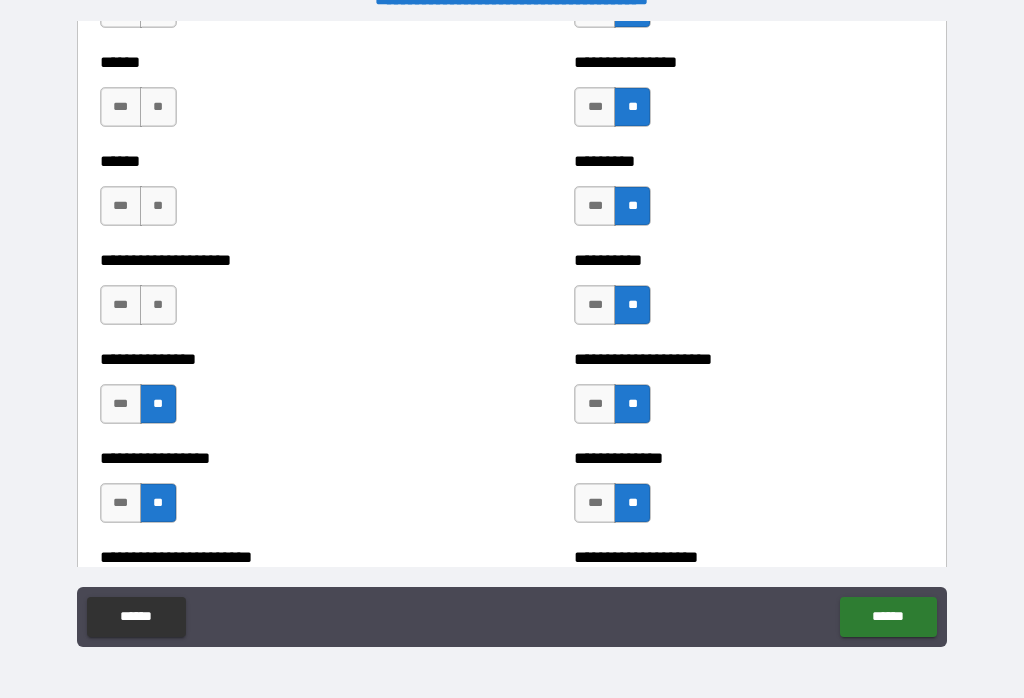 scroll, scrollTop: 3171, scrollLeft: 0, axis: vertical 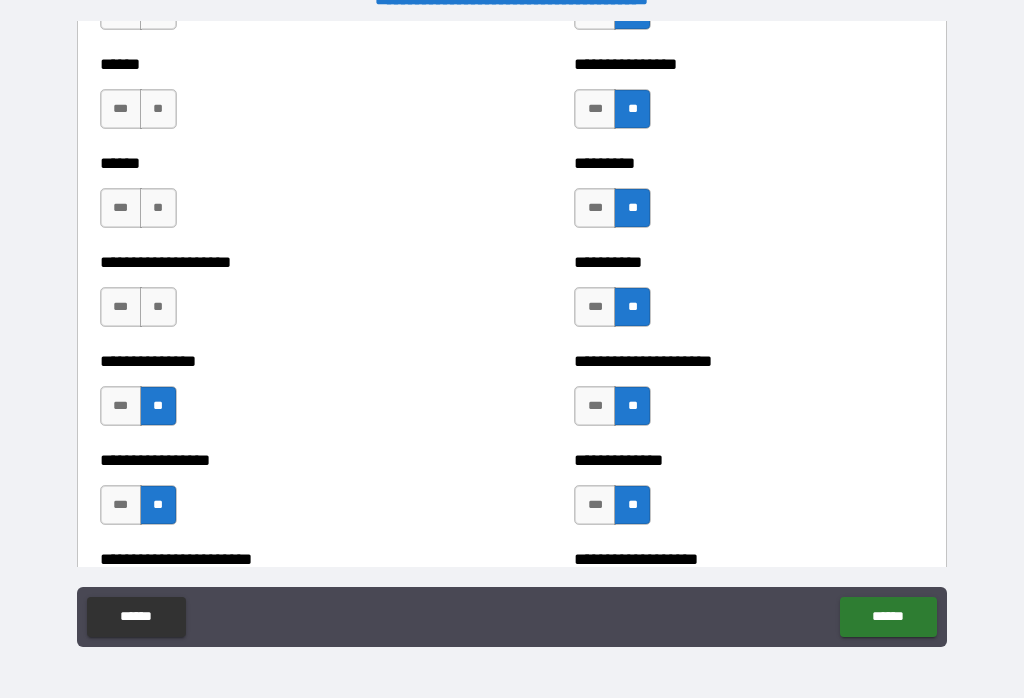 click on "****** *** **" at bounding box center (275, 198) 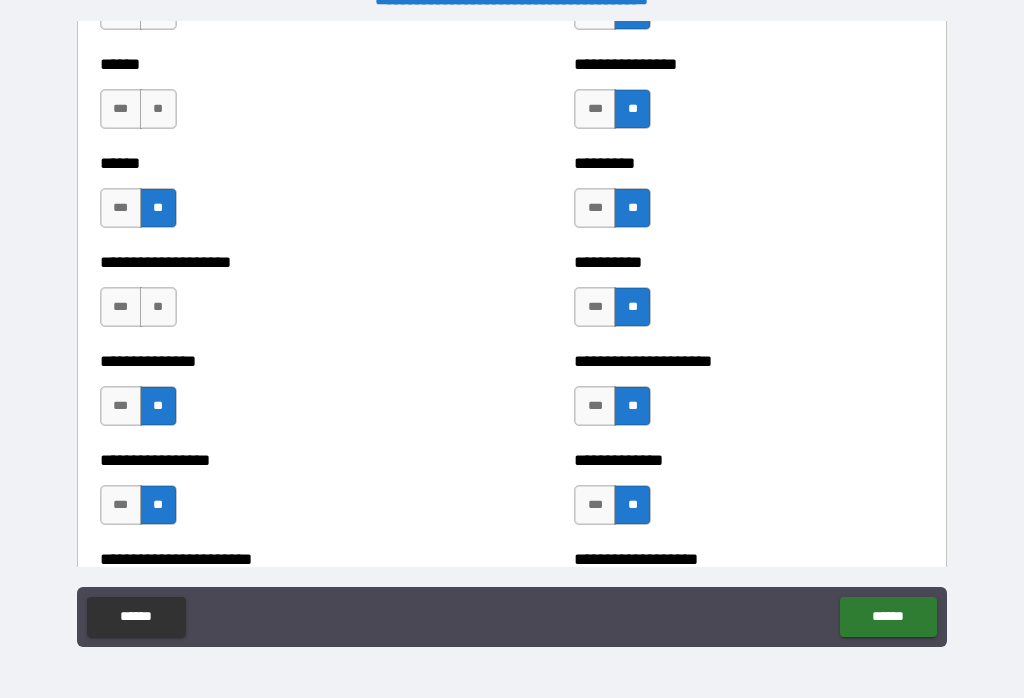 click on "**" at bounding box center (158, 307) 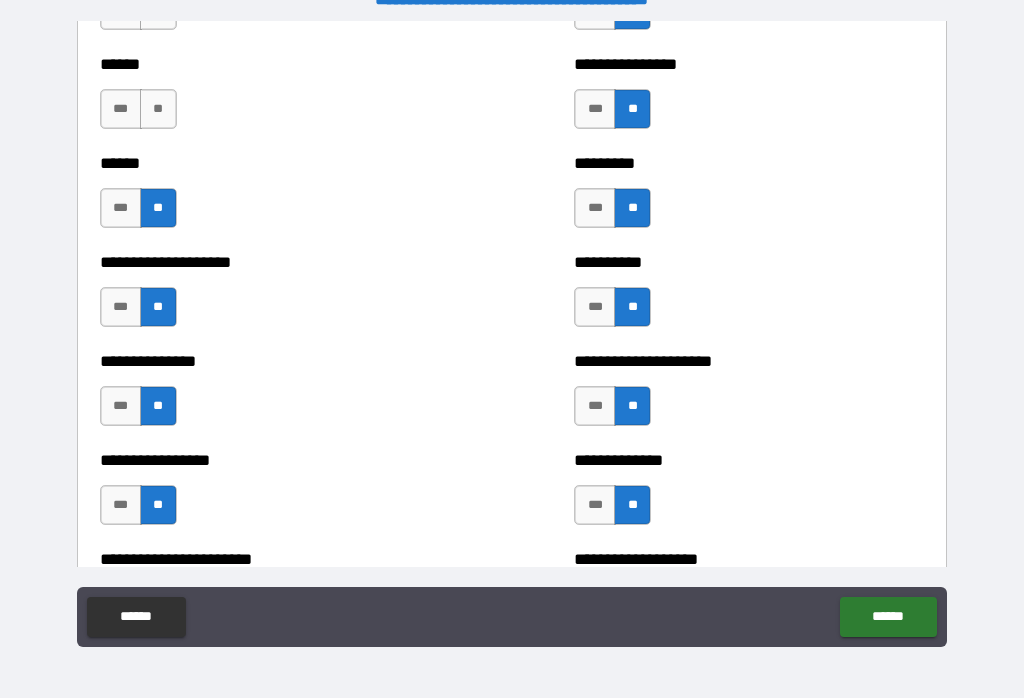 click on "**" at bounding box center [158, 109] 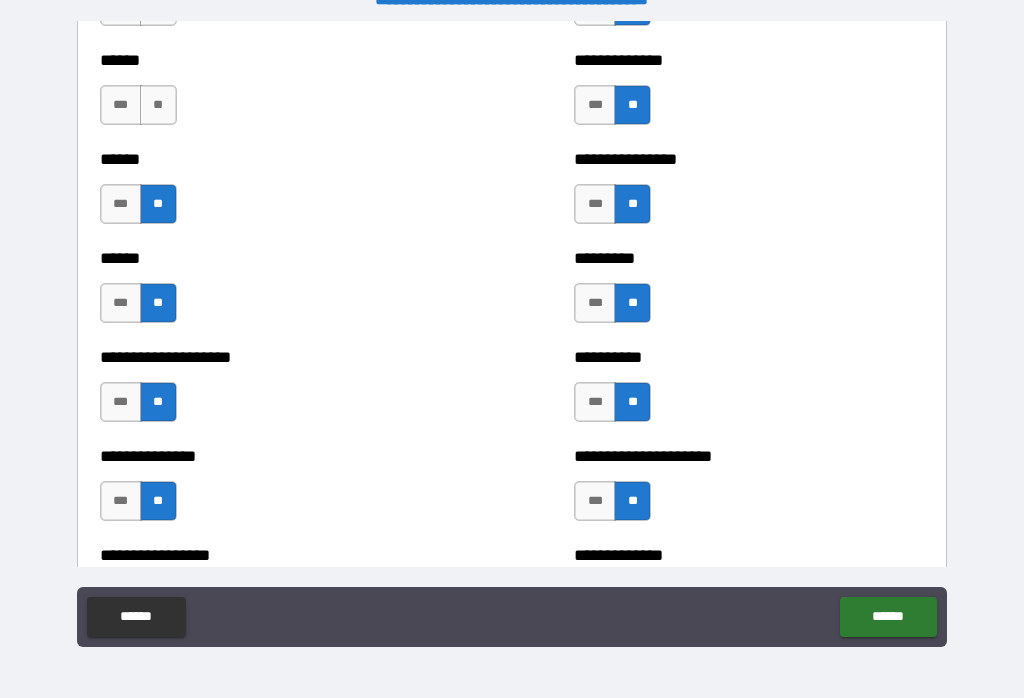 scroll, scrollTop: 3075, scrollLeft: 0, axis: vertical 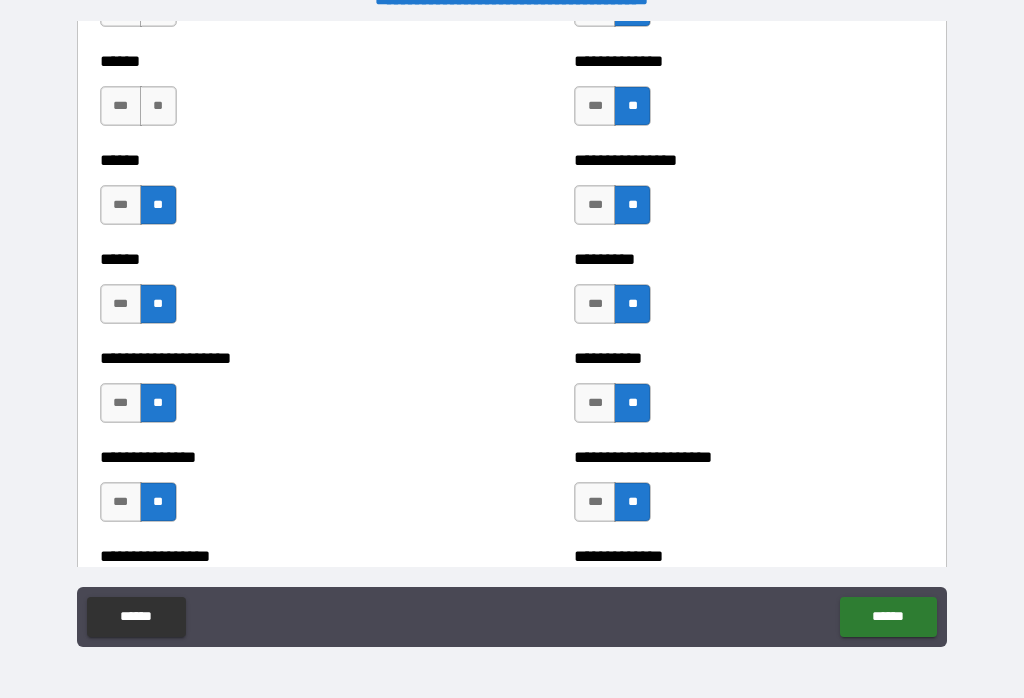 click on "**" at bounding box center [158, 106] 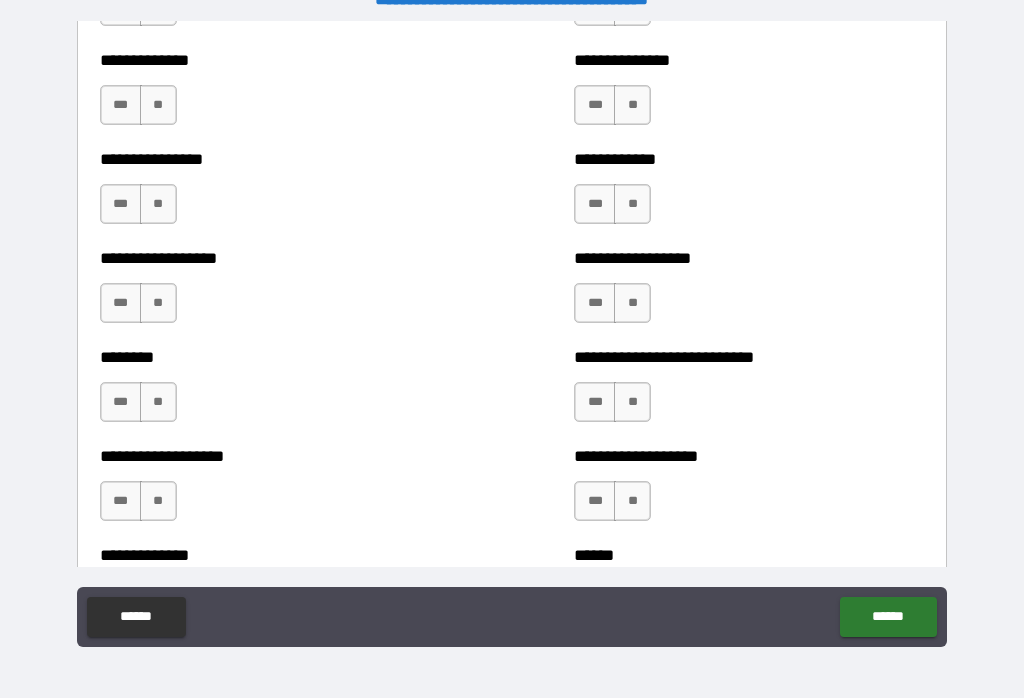 scroll, scrollTop: 4266, scrollLeft: 0, axis: vertical 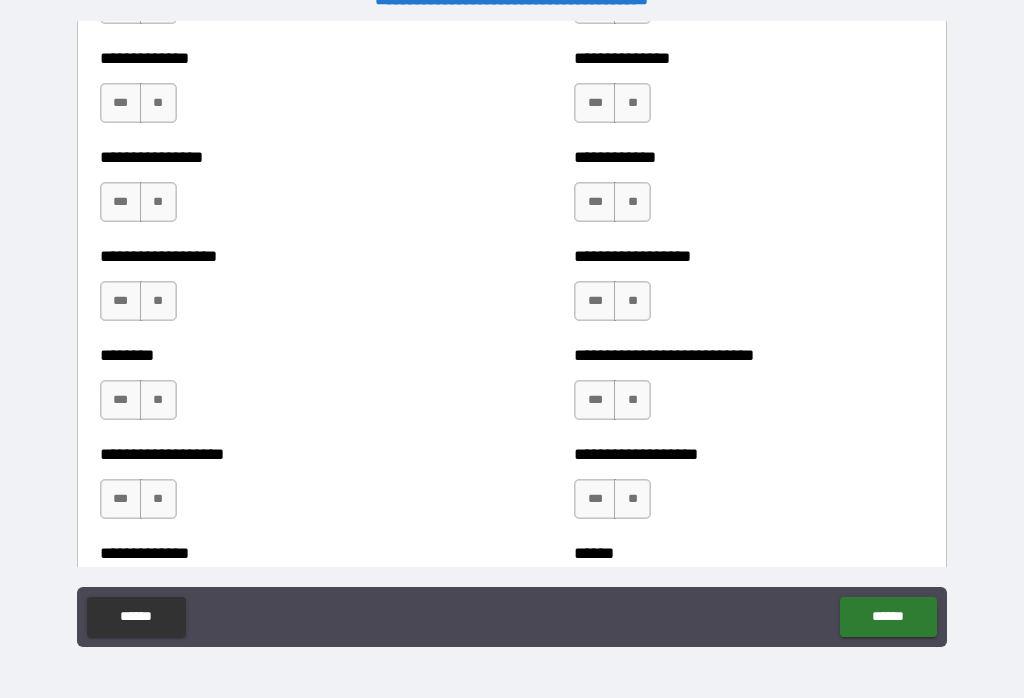 click on "**" at bounding box center [632, 301] 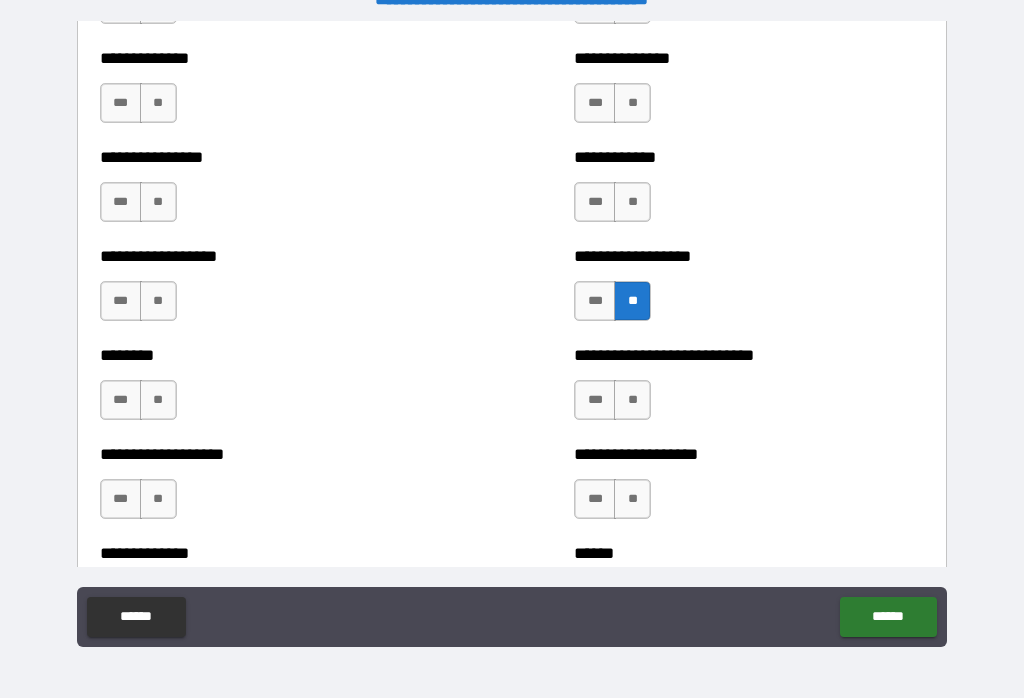 click on "**" at bounding box center (632, 202) 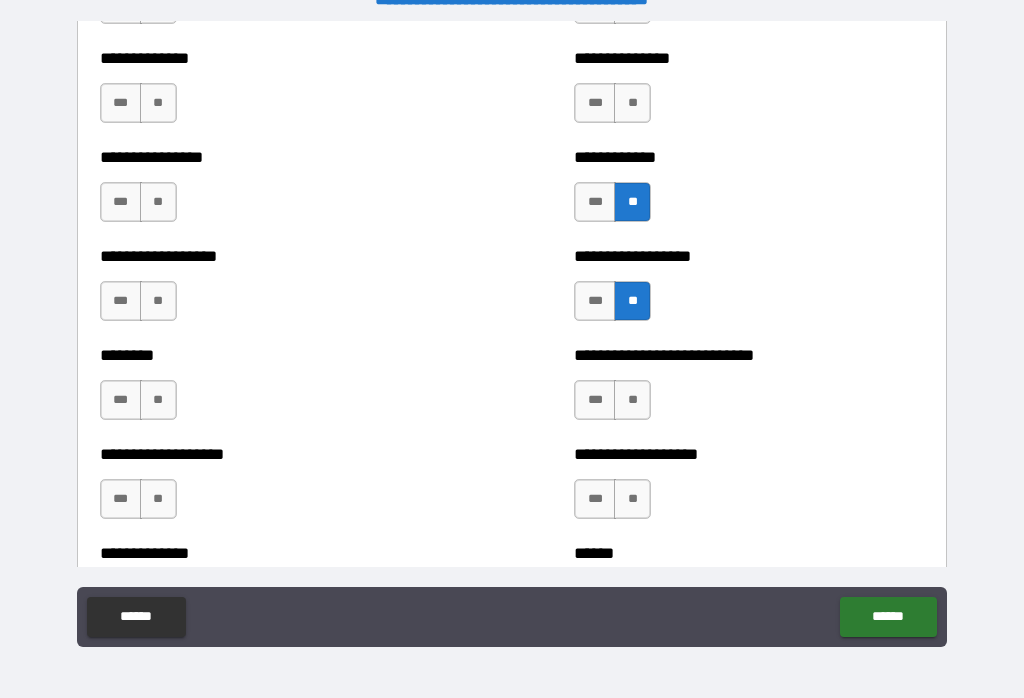 click on "**" at bounding box center (632, 400) 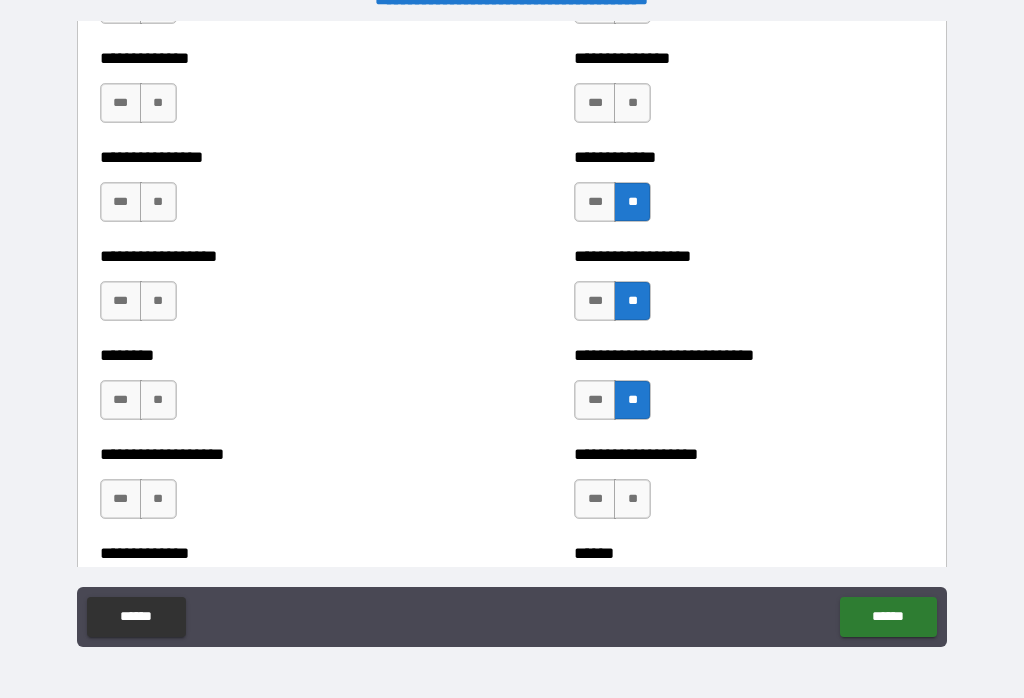 click on "**" at bounding box center [632, 499] 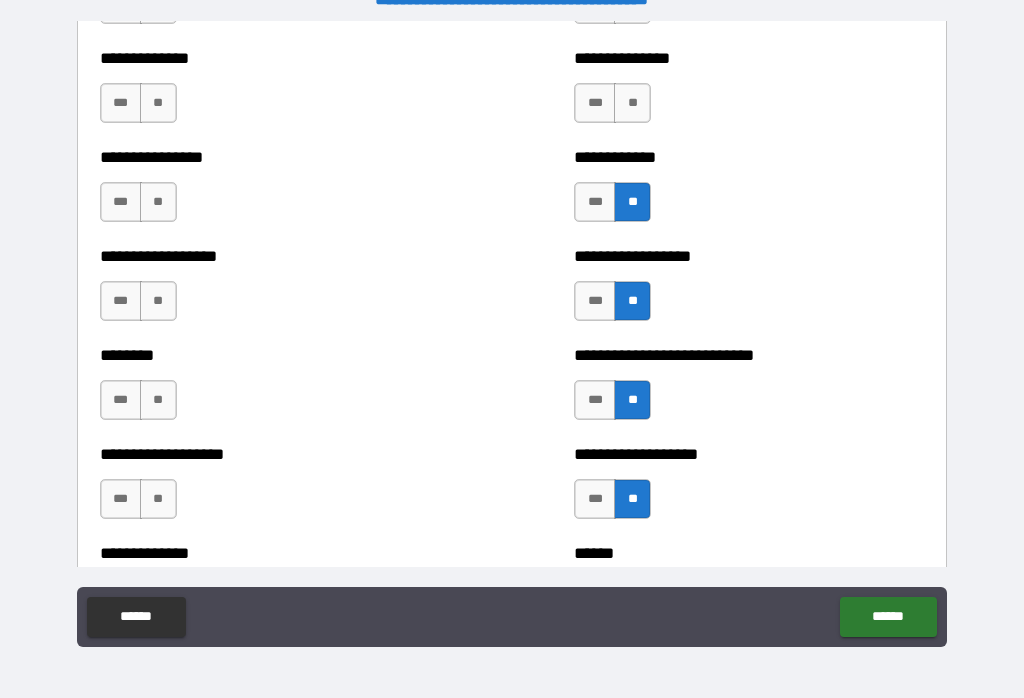 click on "**" at bounding box center [632, 103] 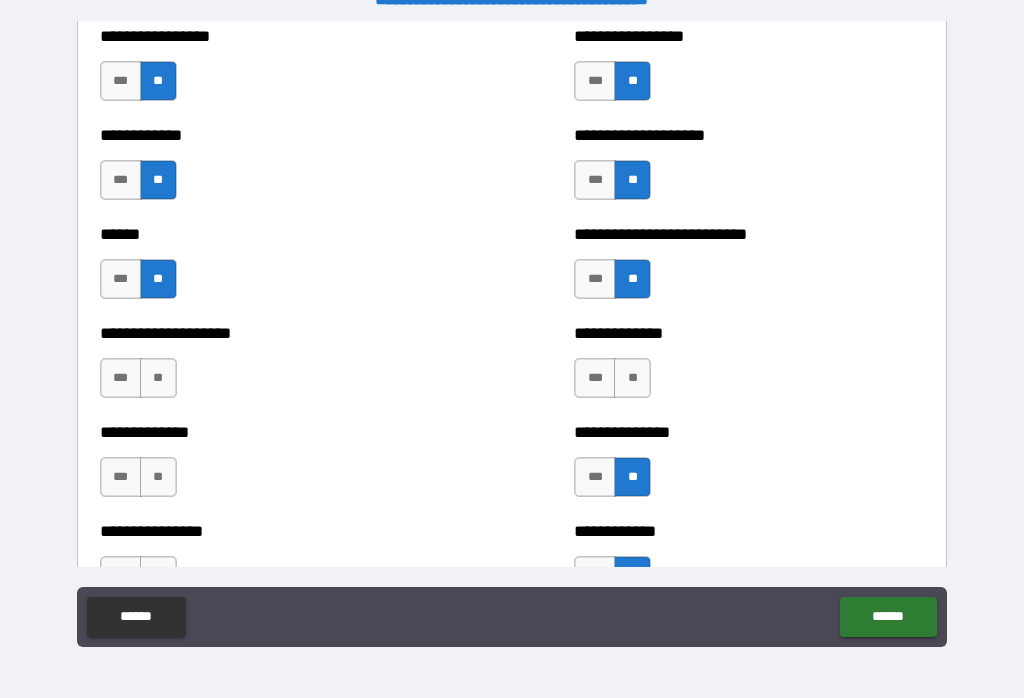 scroll, scrollTop: 3888, scrollLeft: 0, axis: vertical 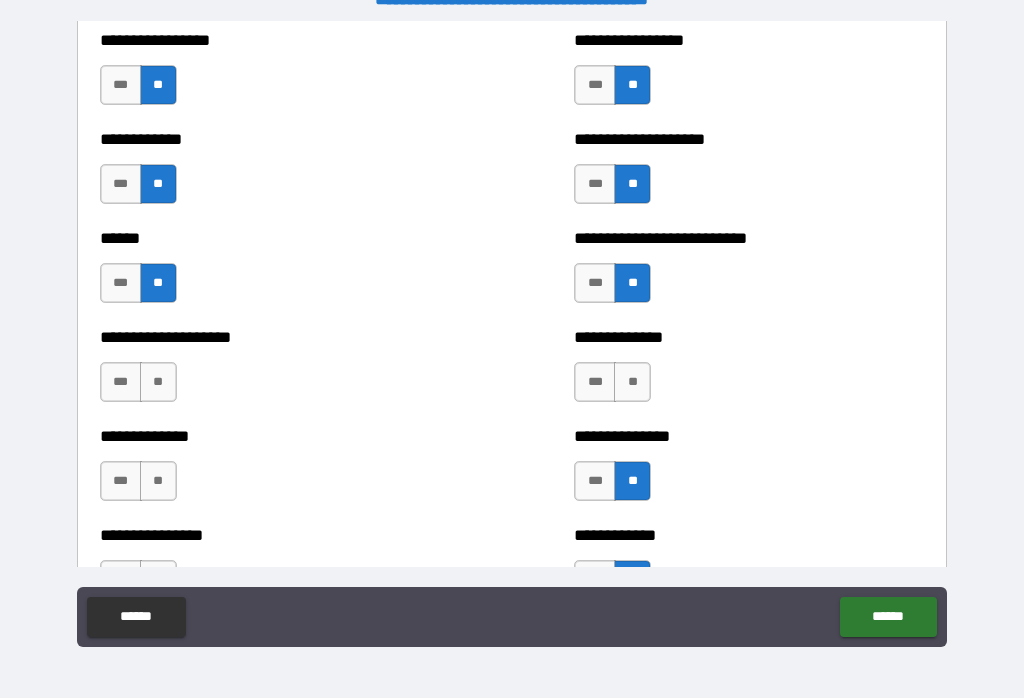 click on "**" at bounding box center (632, 382) 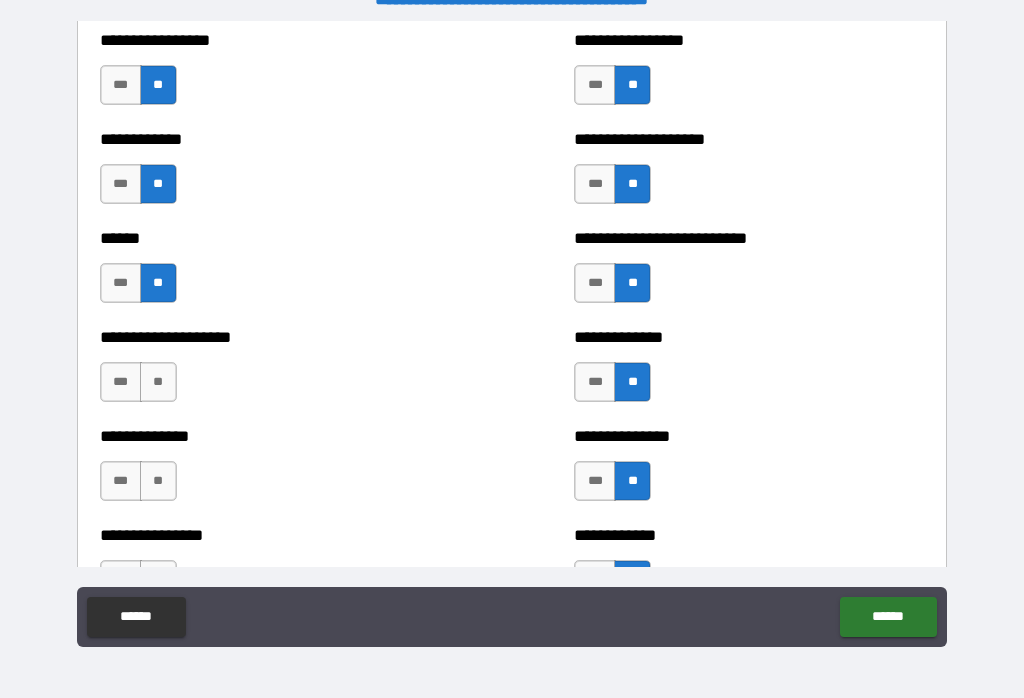 click on "**" at bounding box center [158, 382] 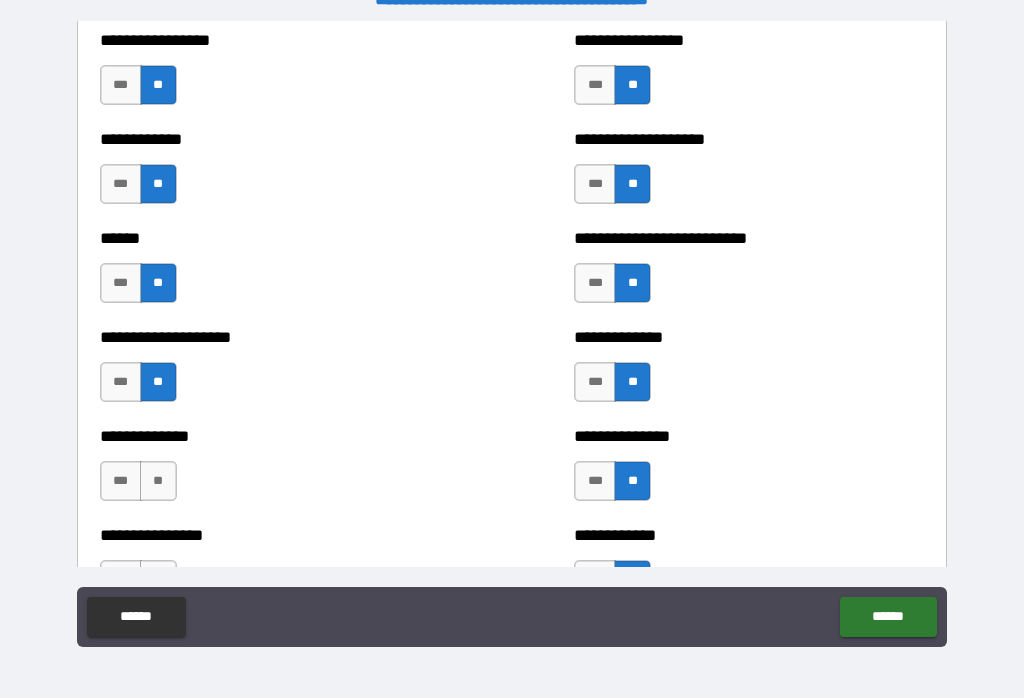 click on "**" at bounding box center [158, 481] 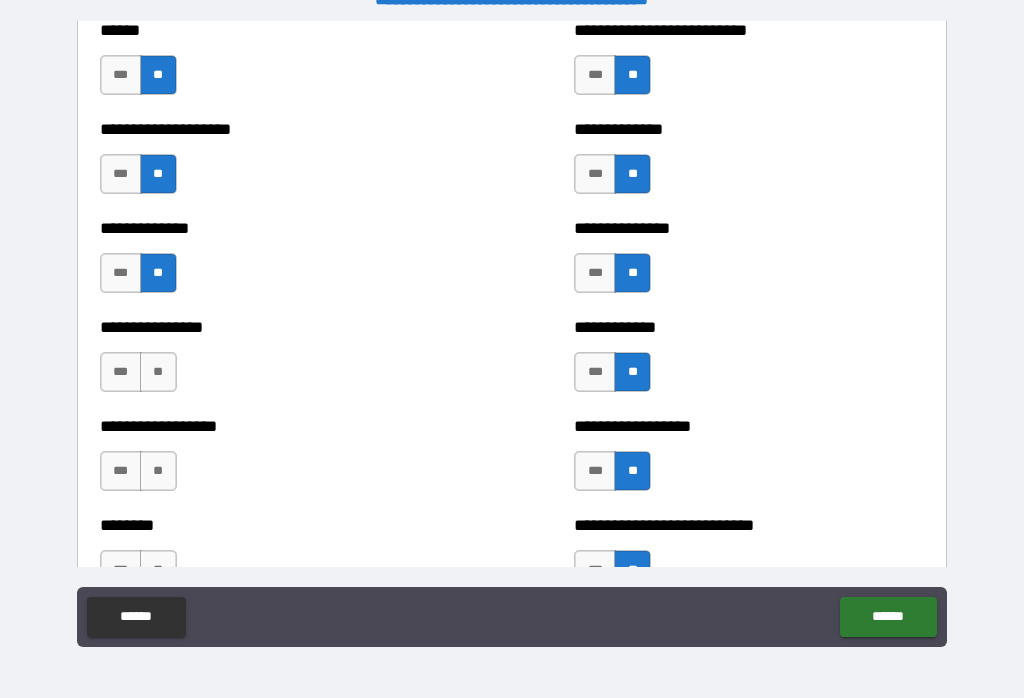 scroll, scrollTop: 4101, scrollLeft: 0, axis: vertical 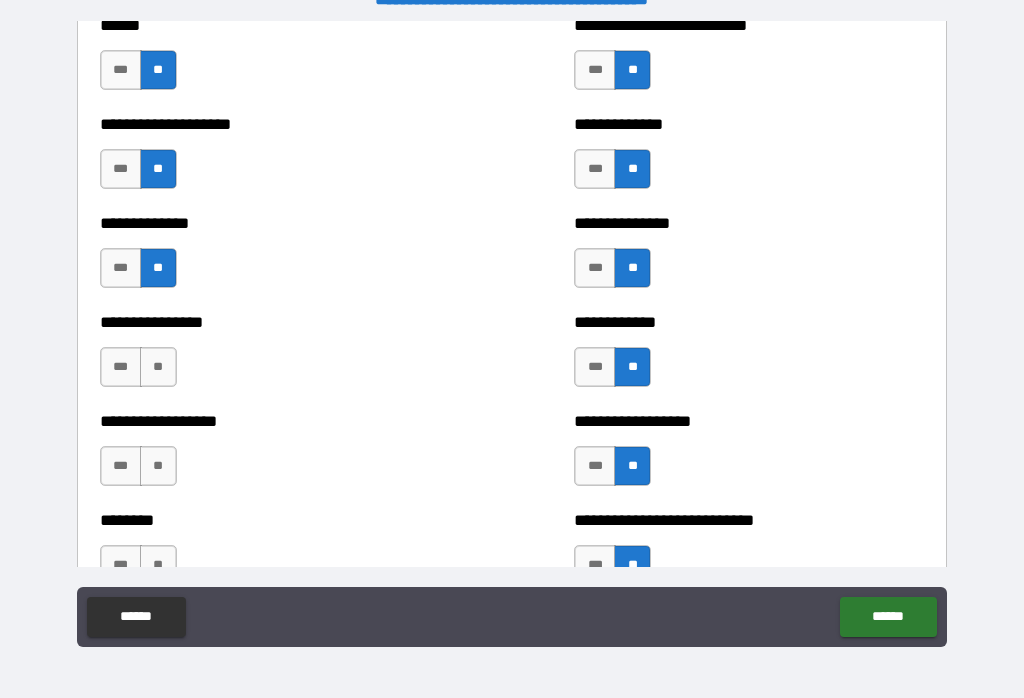 click on "**" at bounding box center [158, 367] 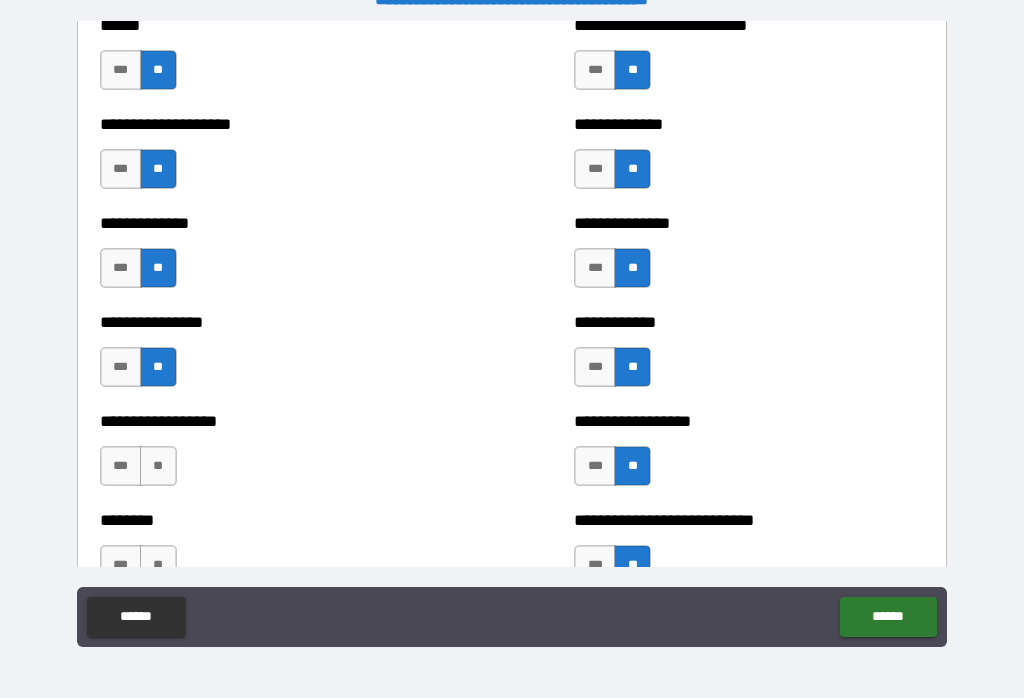 click on "**" at bounding box center [158, 466] 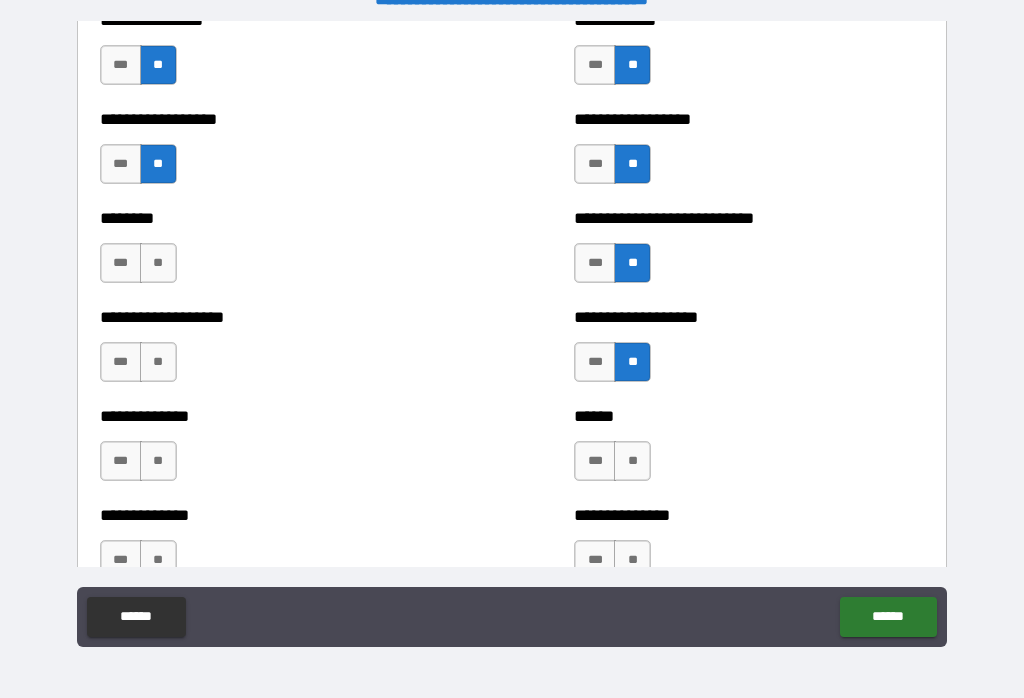 scroll, scrollTop: 4405, scrollLeft: 0, axis: vertical 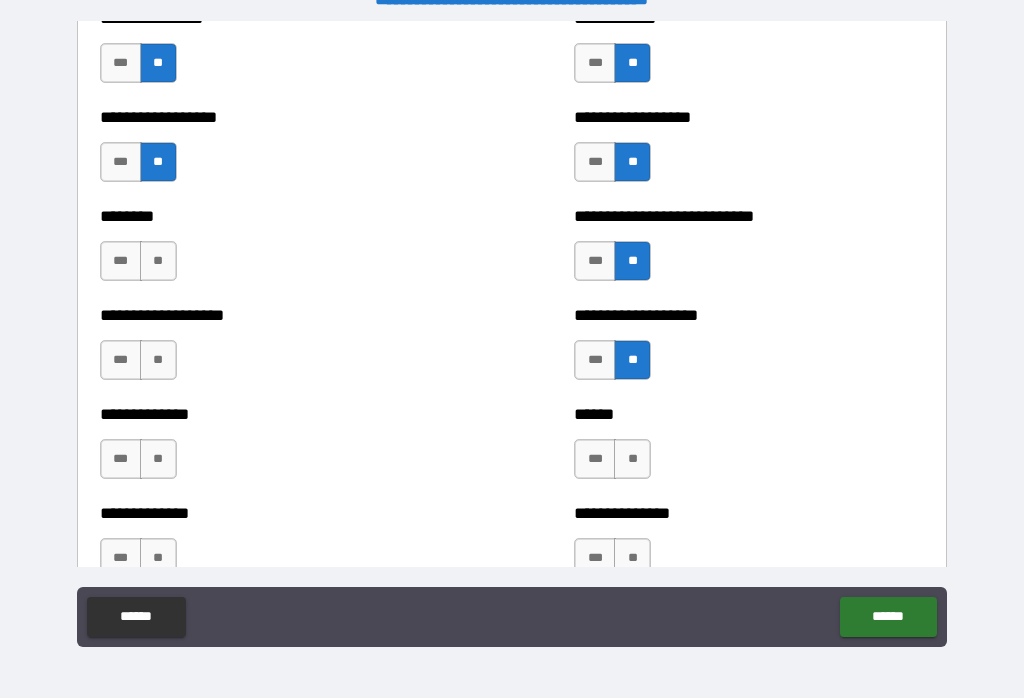 click on "**" at bounding box center (158, 360) 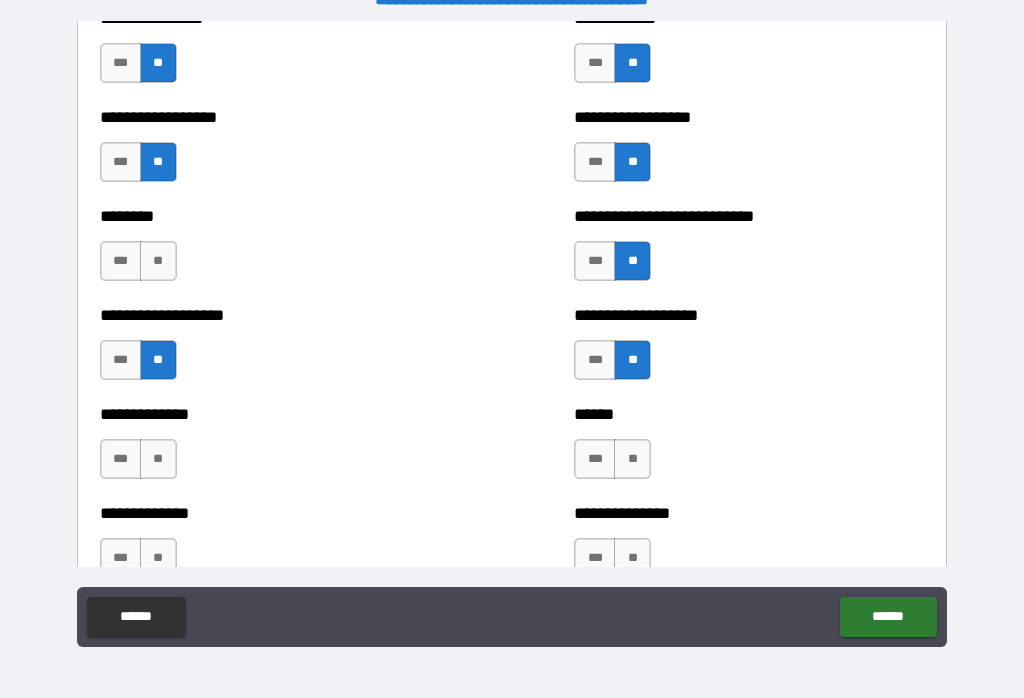 click on "**" at bounding box center [158, 261] 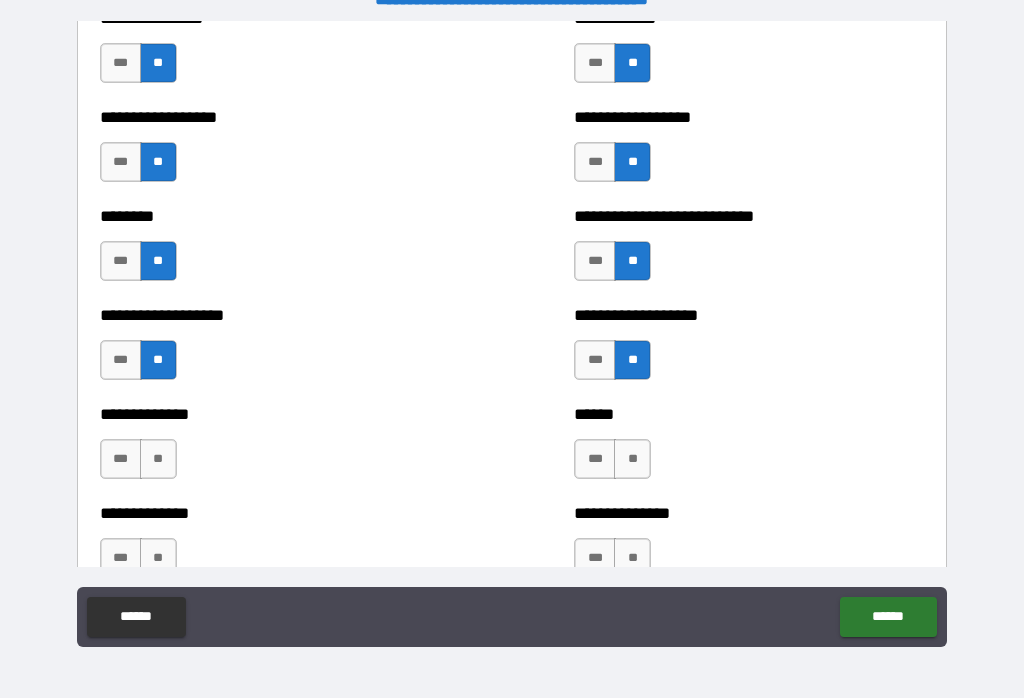 click on "**" at bounding box center [632, 459] 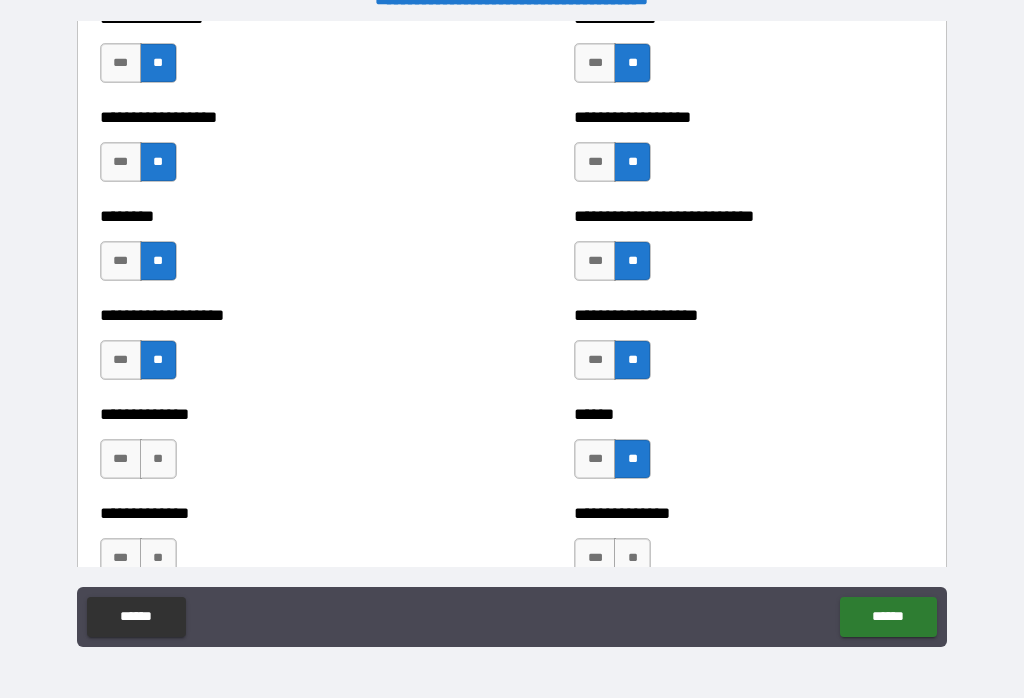 click on "**" at bounding box center (632, 558) 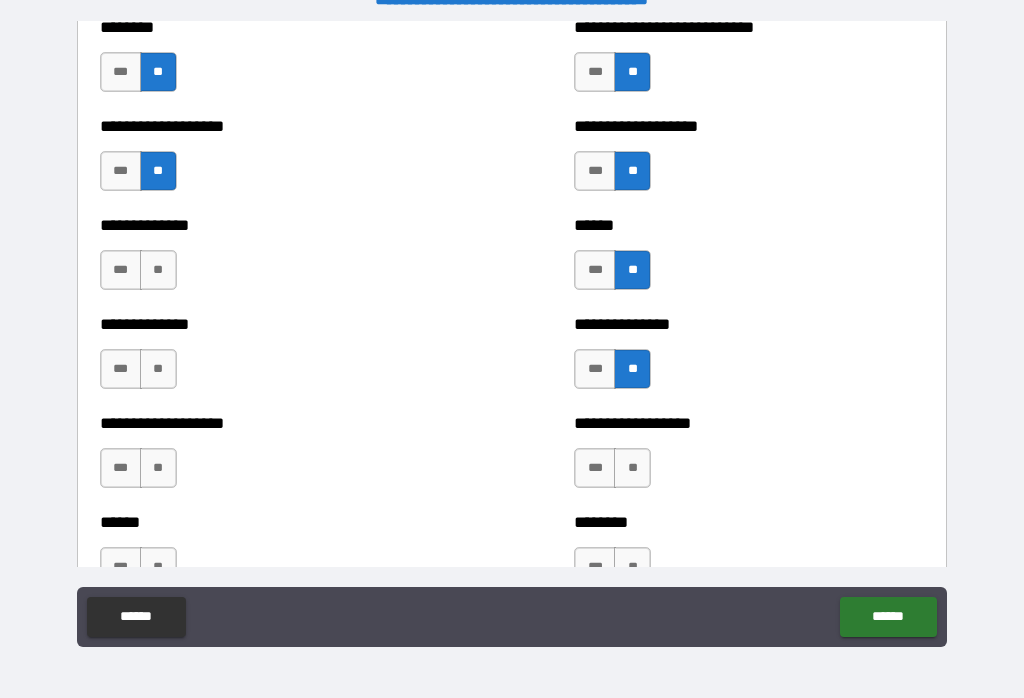 click on "**" at bounding box center (632, 468) 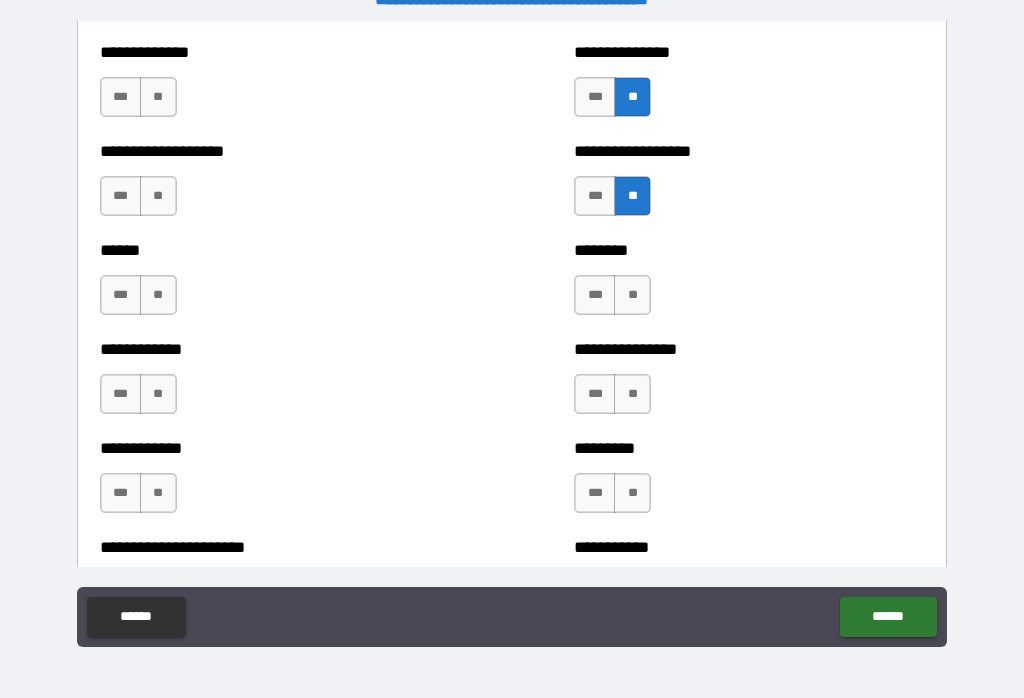 scroll, scrollTop: 4872, scrollLeft: 0, axis: vertical 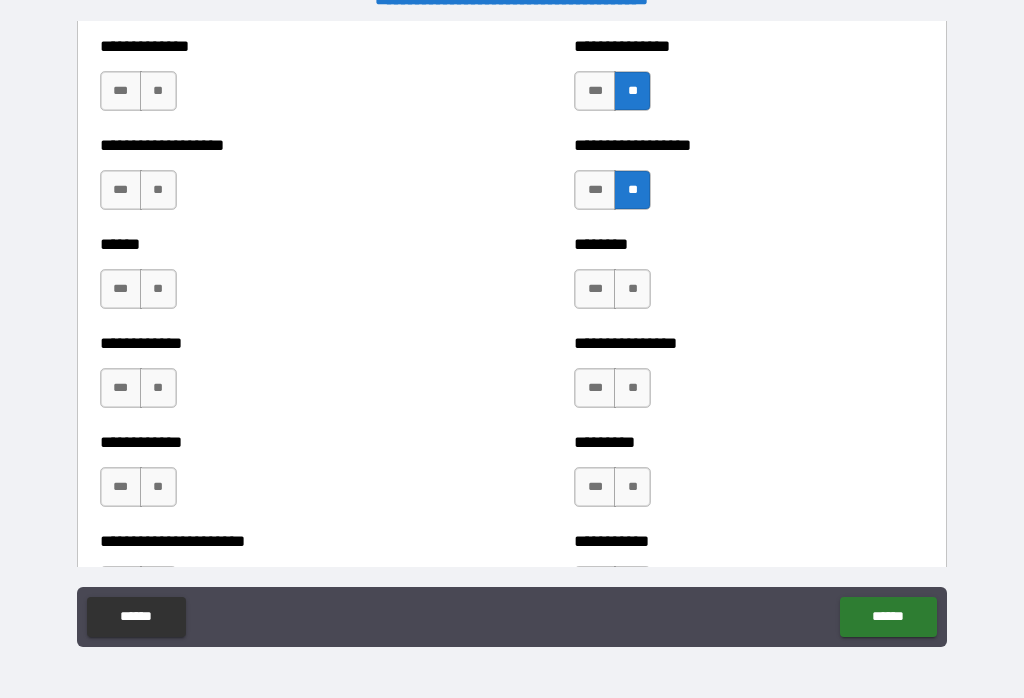 click on "**" at bounding box center (632, 289) 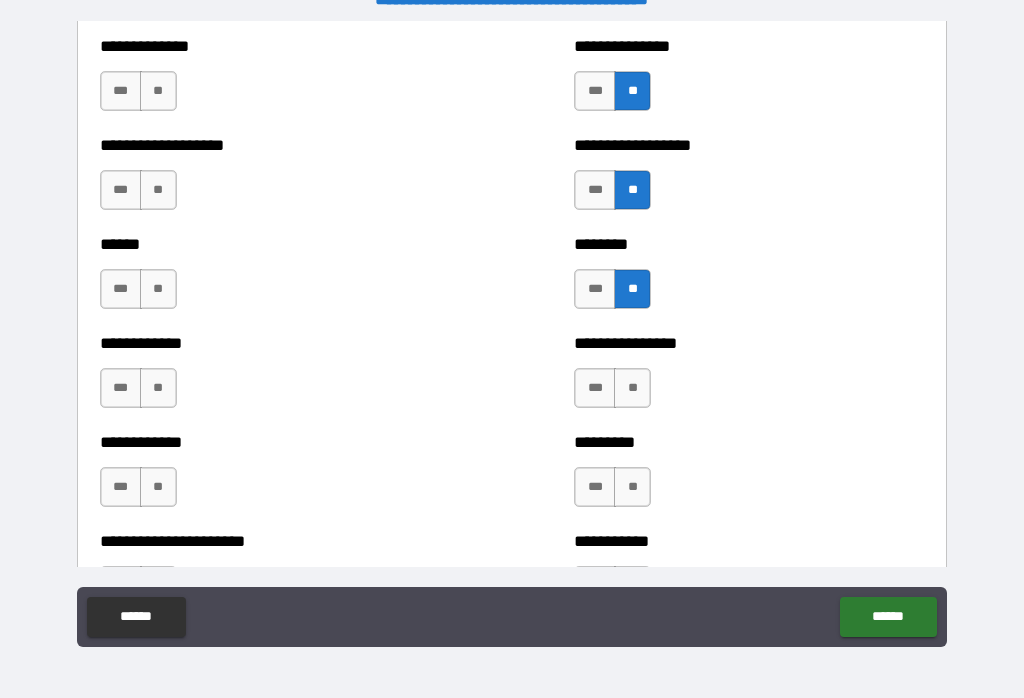 click on "**" at bounding box center [632, 388] 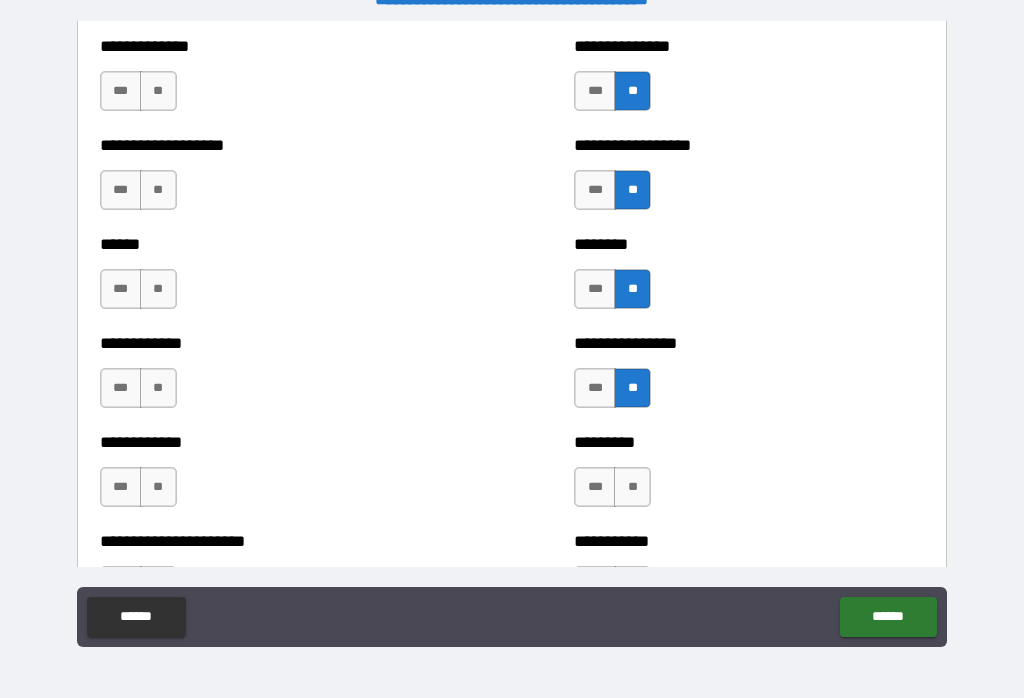 click on "**" at bounding box center [632, 487] 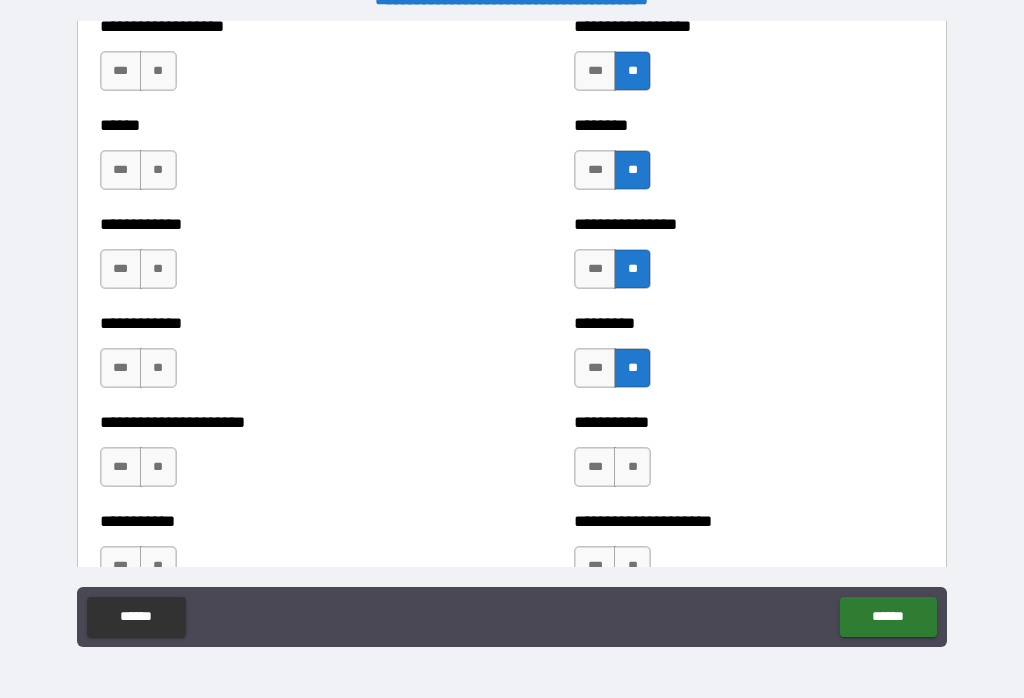 scroll, scrollTop: 5030, scrollLeft: 0, axis: vertical 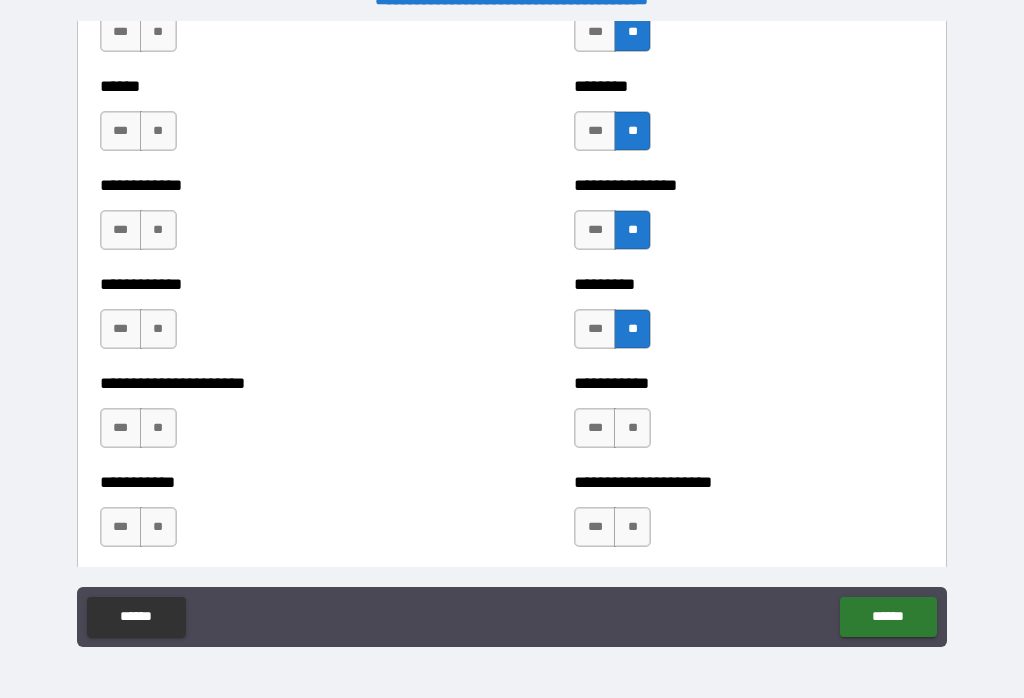 click on "**" at bounding box center (632, 428) 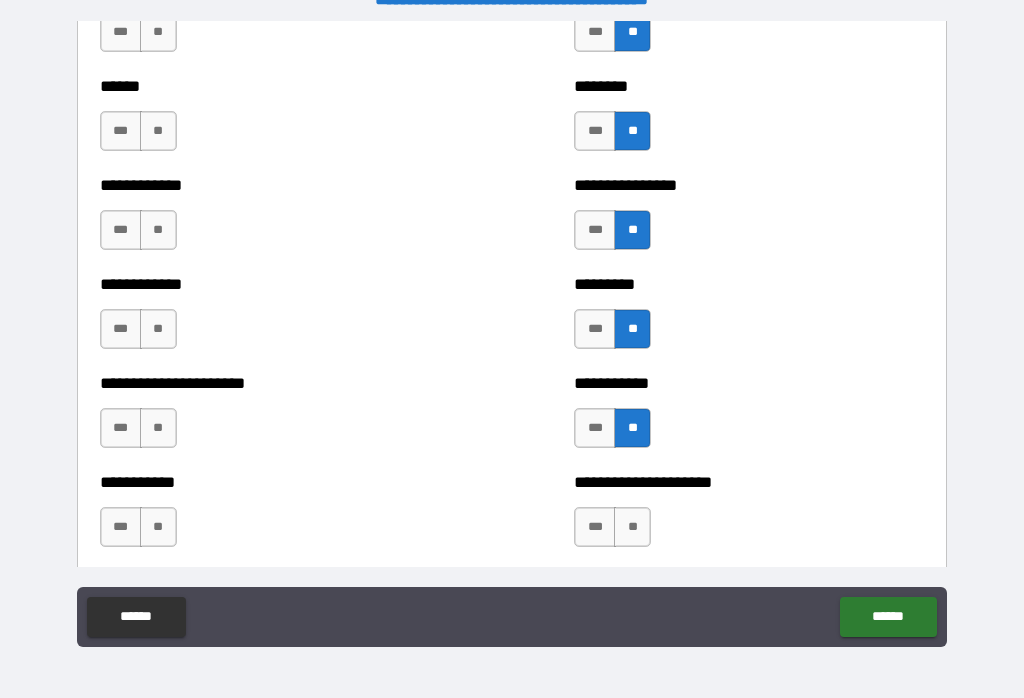 click on "**" at bounding box center (632, 527) 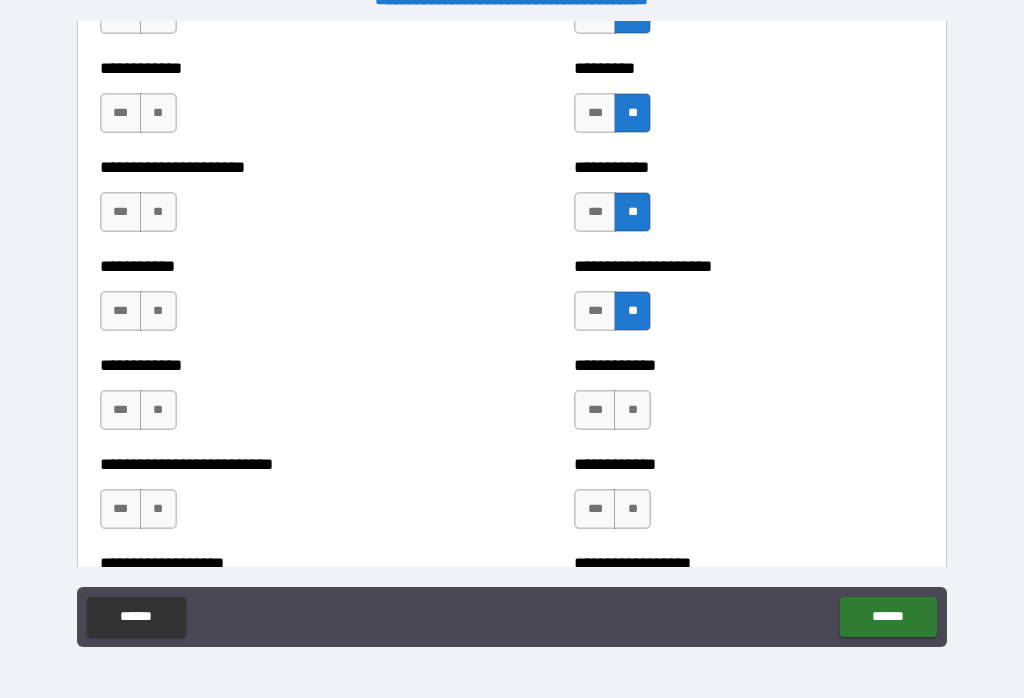 scroll, scrollTop: 5246, scrollLeft: 0, axis: vertical 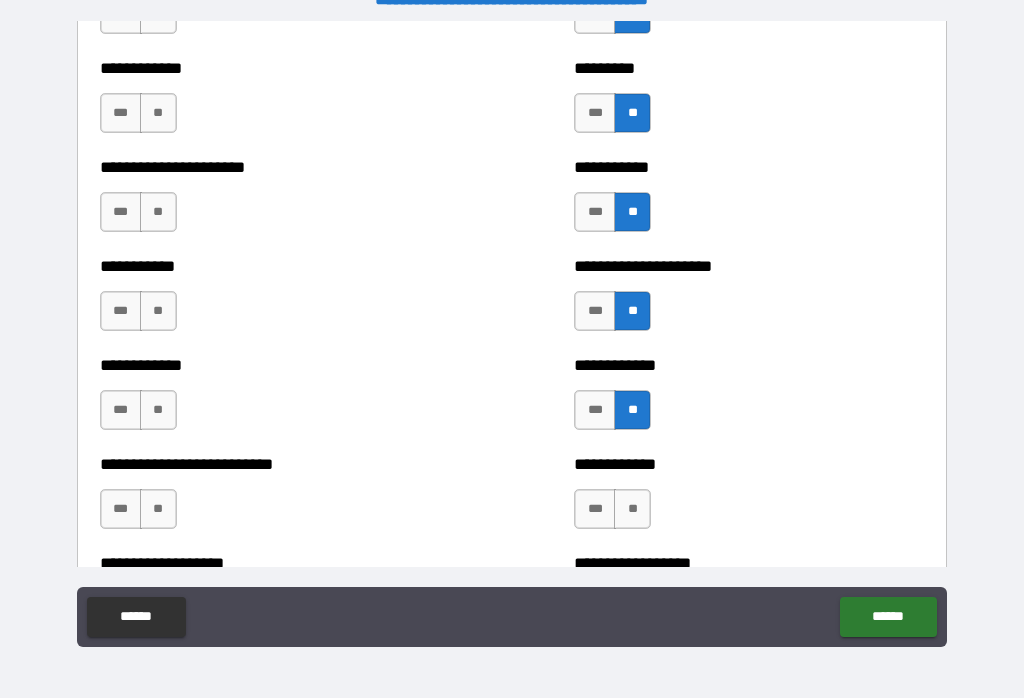 click on "**" at bounding box center [632, 509] 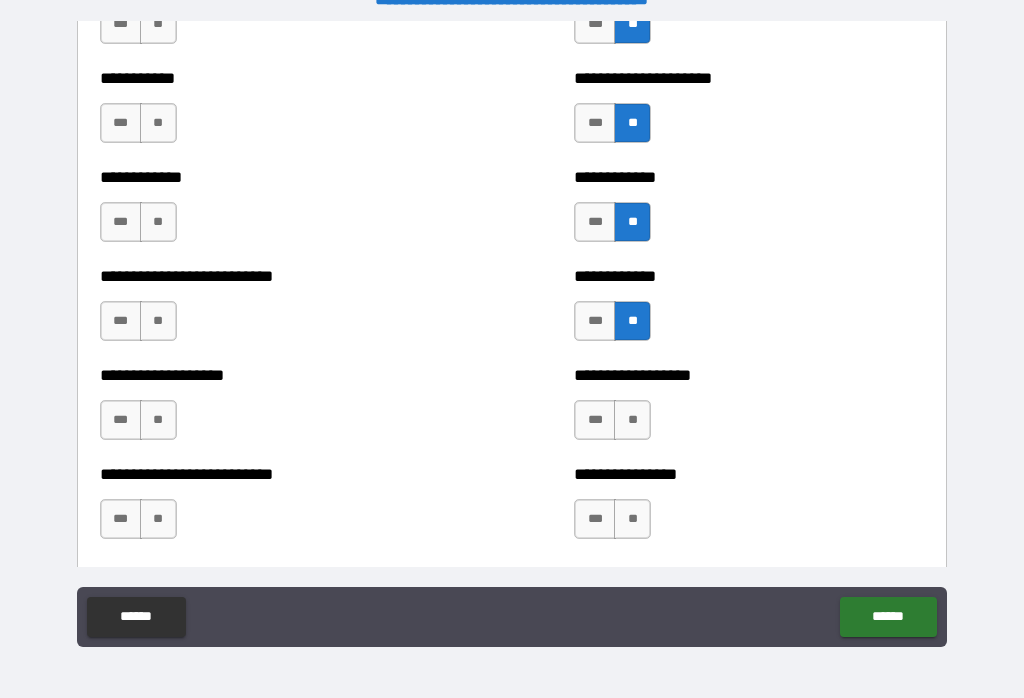 scroll, scrollTop: 5434, scrollLeft: 0, axis: vertical 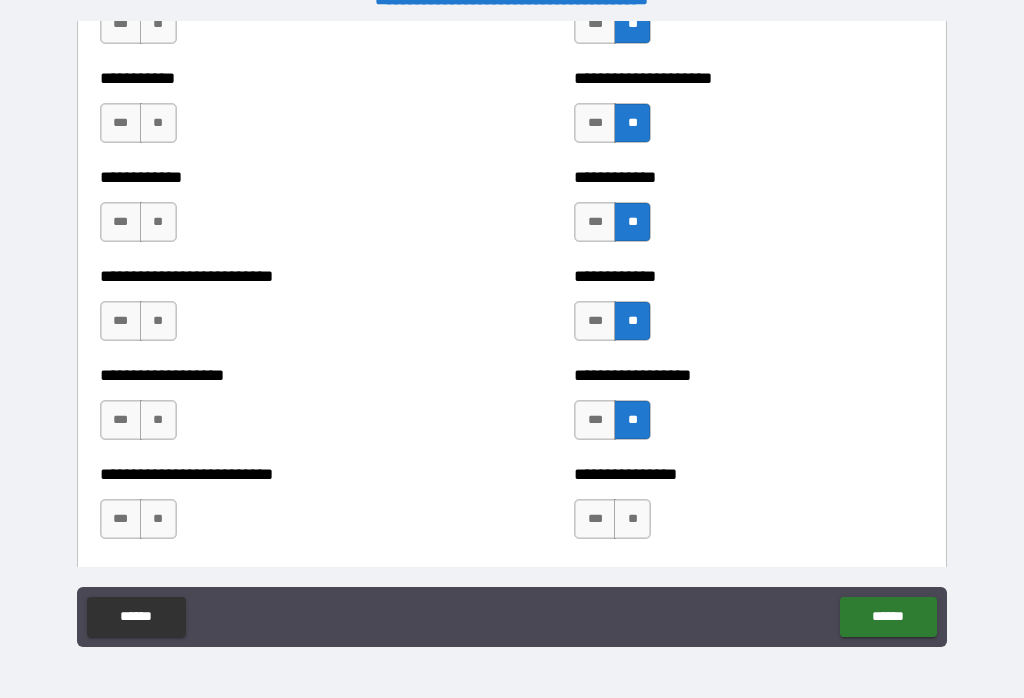 click on "**" at bounding box center (632, 519) 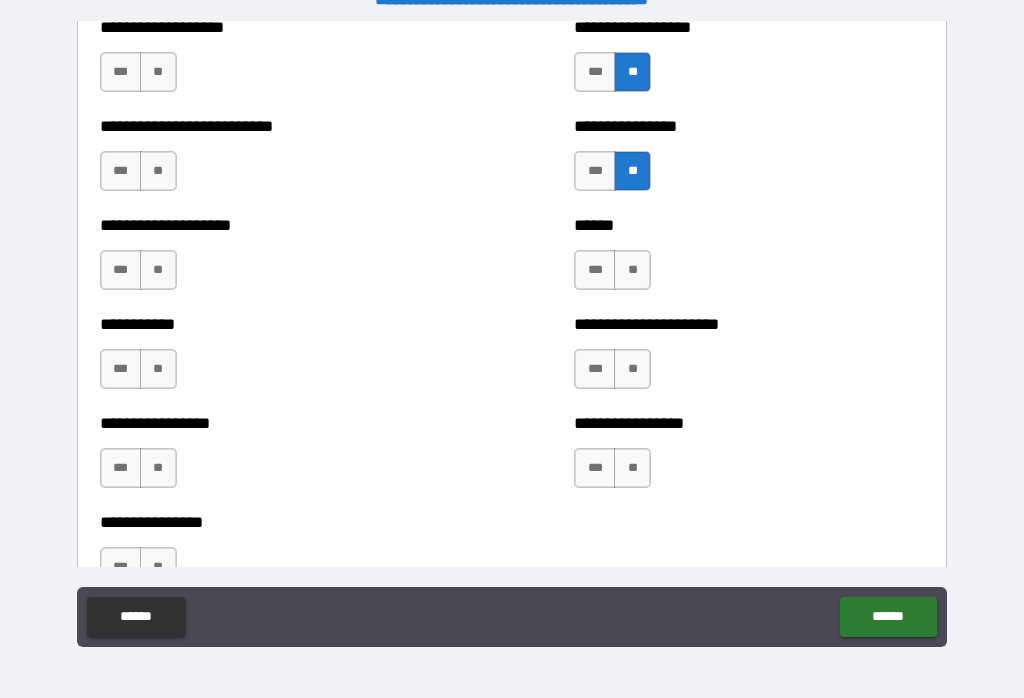 scroll, scrollTop: 5800, scrollLeft: 0, axis: vertical 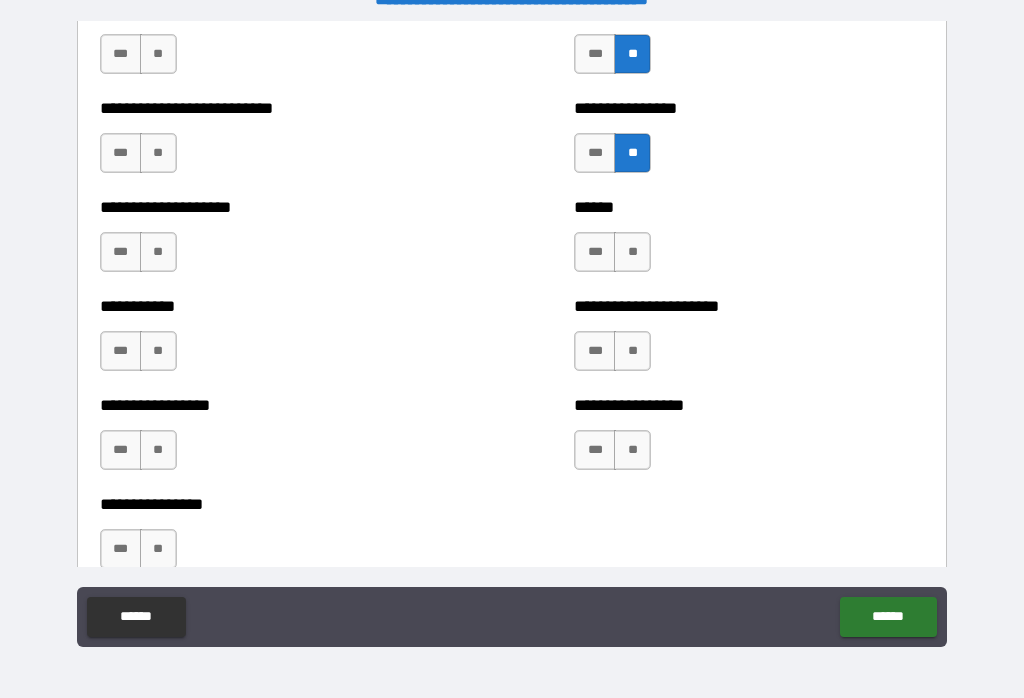 click on "**" at bounding box center (632, 450) 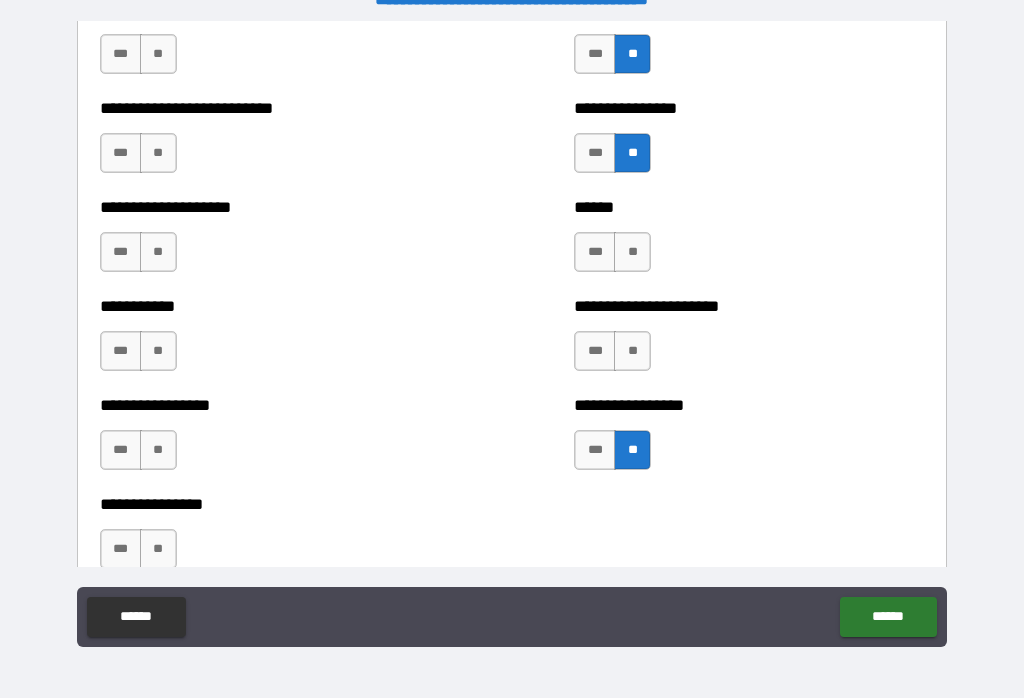 click on "**" at bounding box center (632, 351) 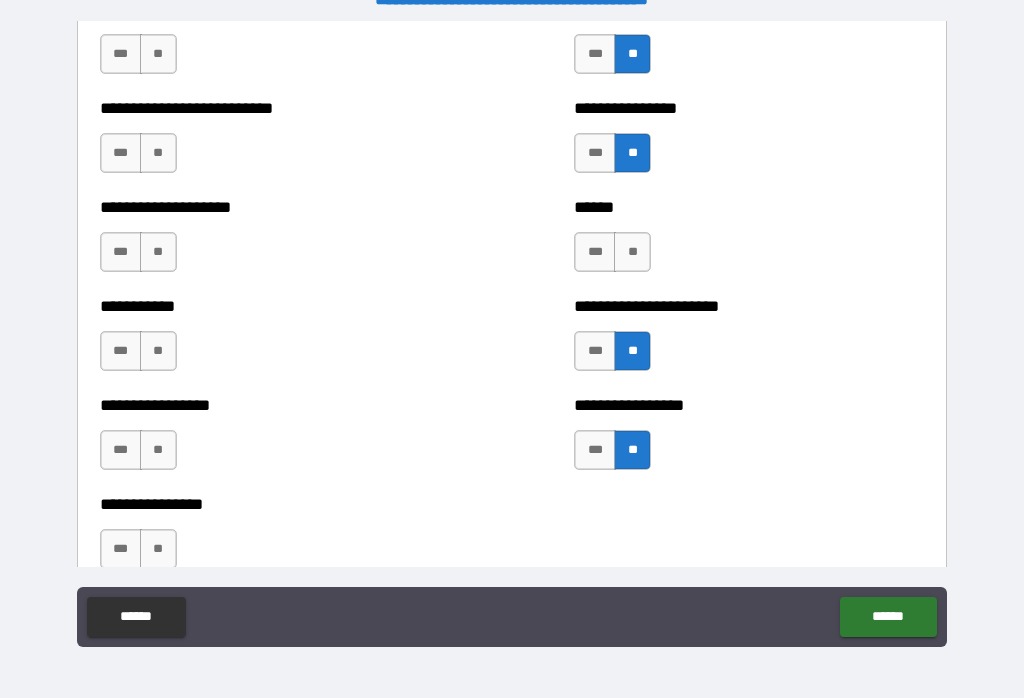 click on "**" at bounding box center [632, 252] 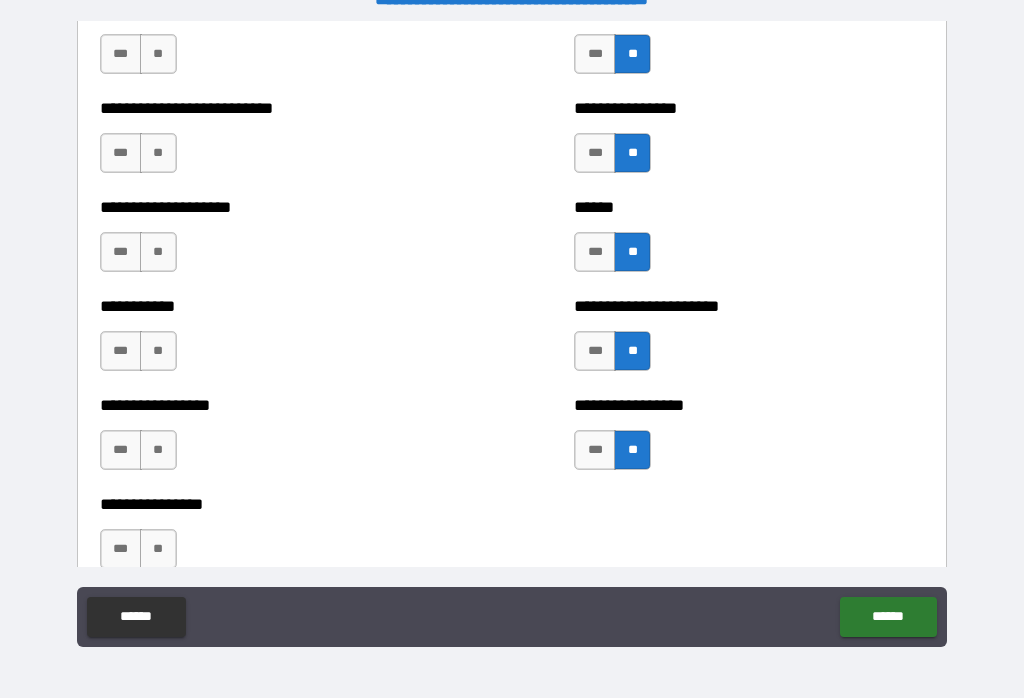 click on "**" at bounding box center [158, 549] 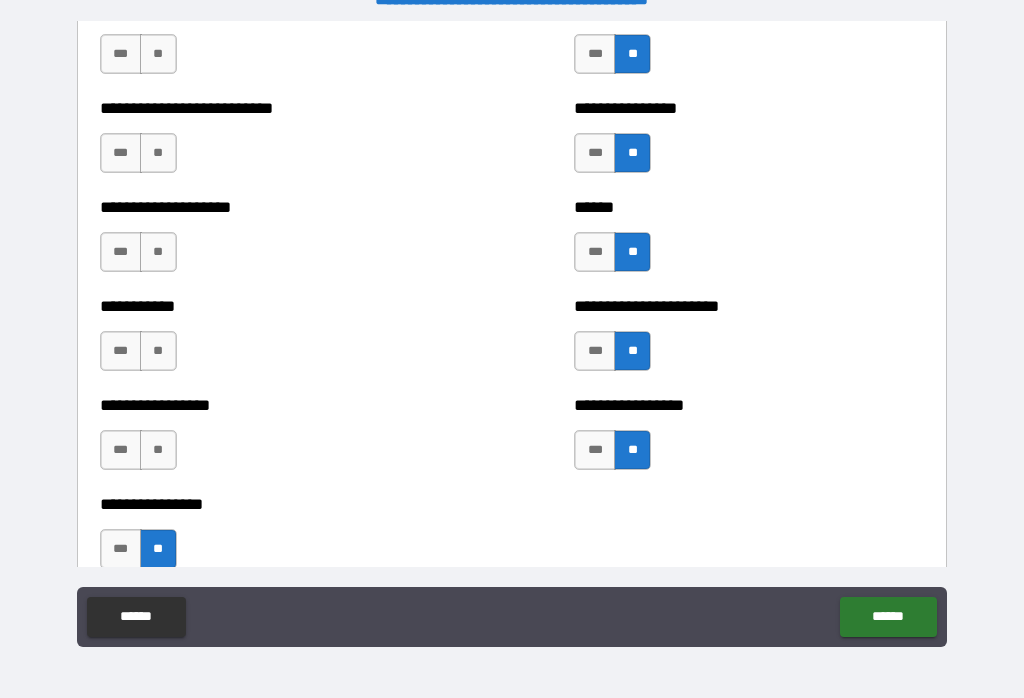 click on "**" at bounding box center [158, 450] 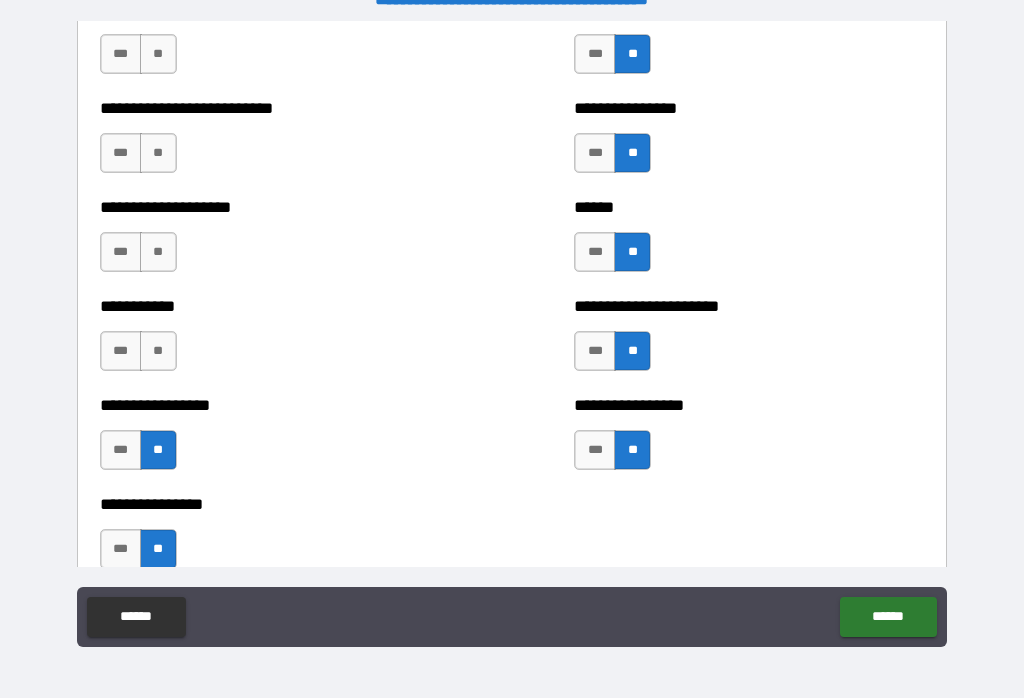 click on "**" at bounding box center [158, 351] 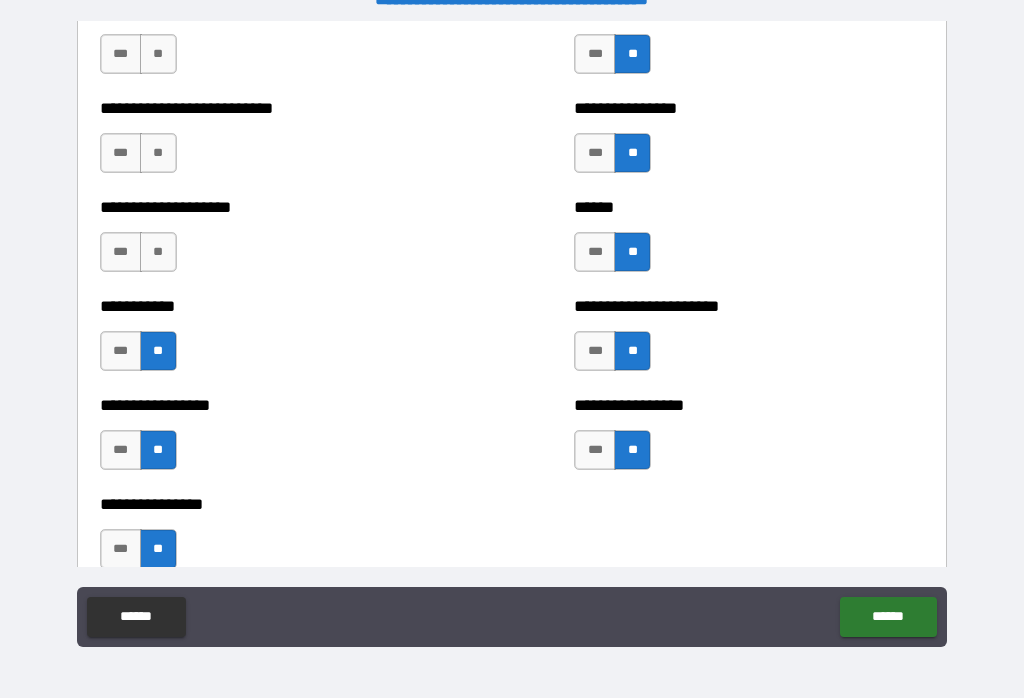 click on "**" at bounding box center (158, 252) 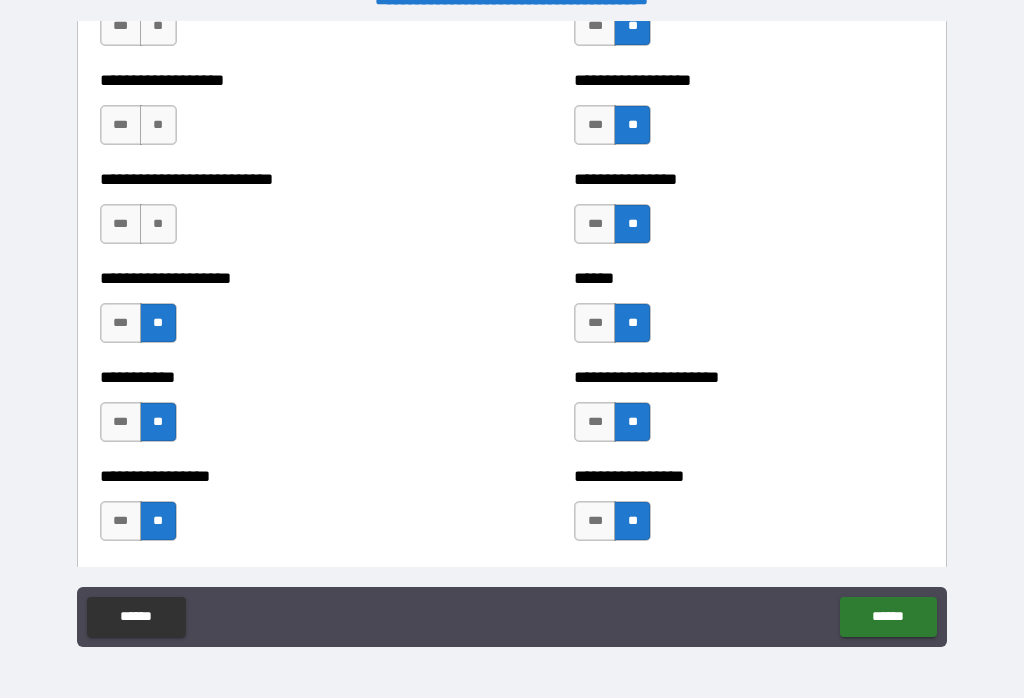 scroll, scrollTop: 5719, scrollLeft: 0, axis: vertical 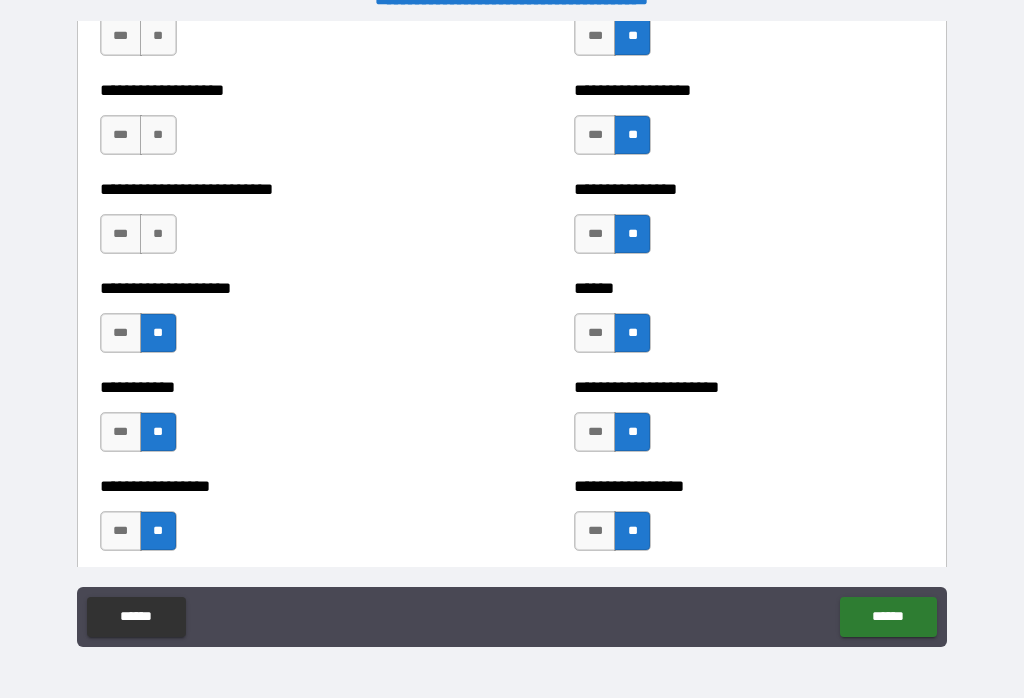 click on "**" at bounding box center (158, 234) 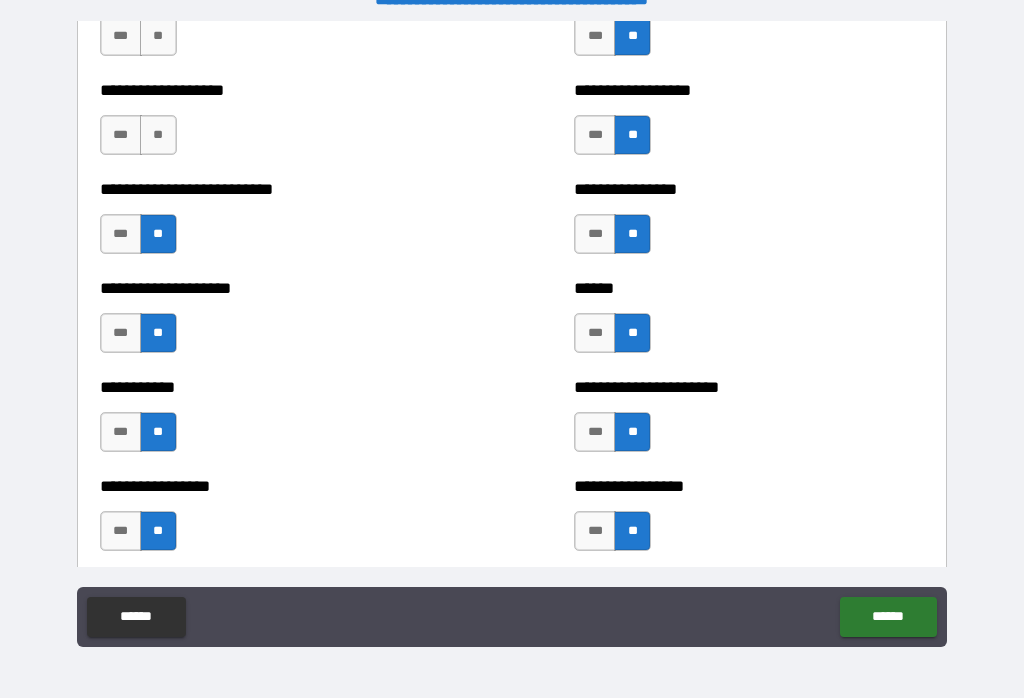 click on "**" at bounding box center (158, 135) 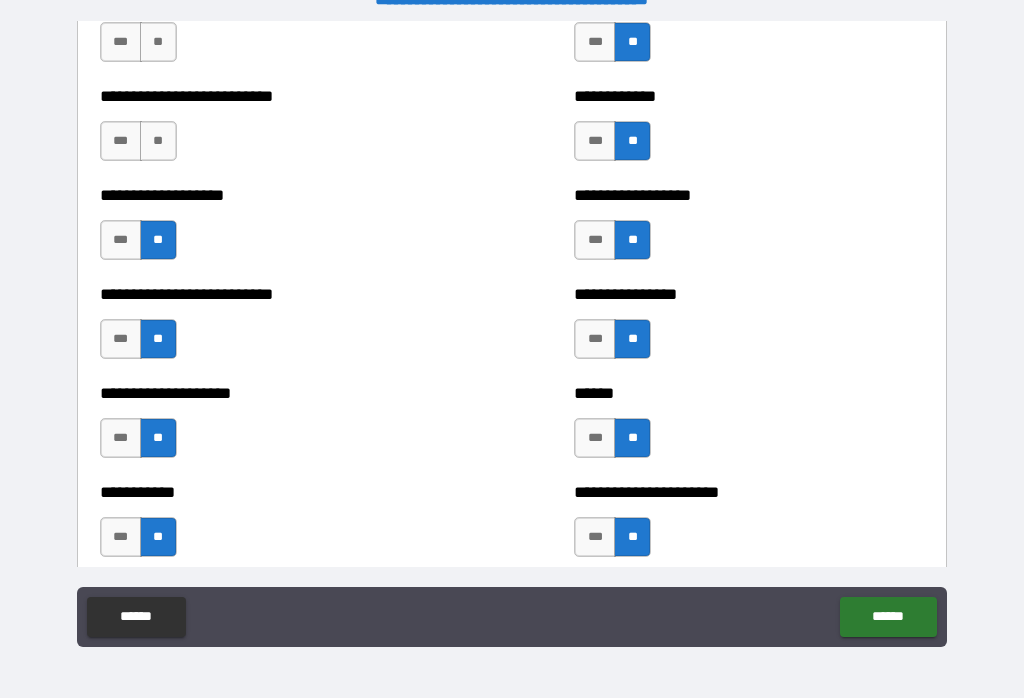 scroll, scrollTop: 5590, scrollLeft: 0, axis: vertical 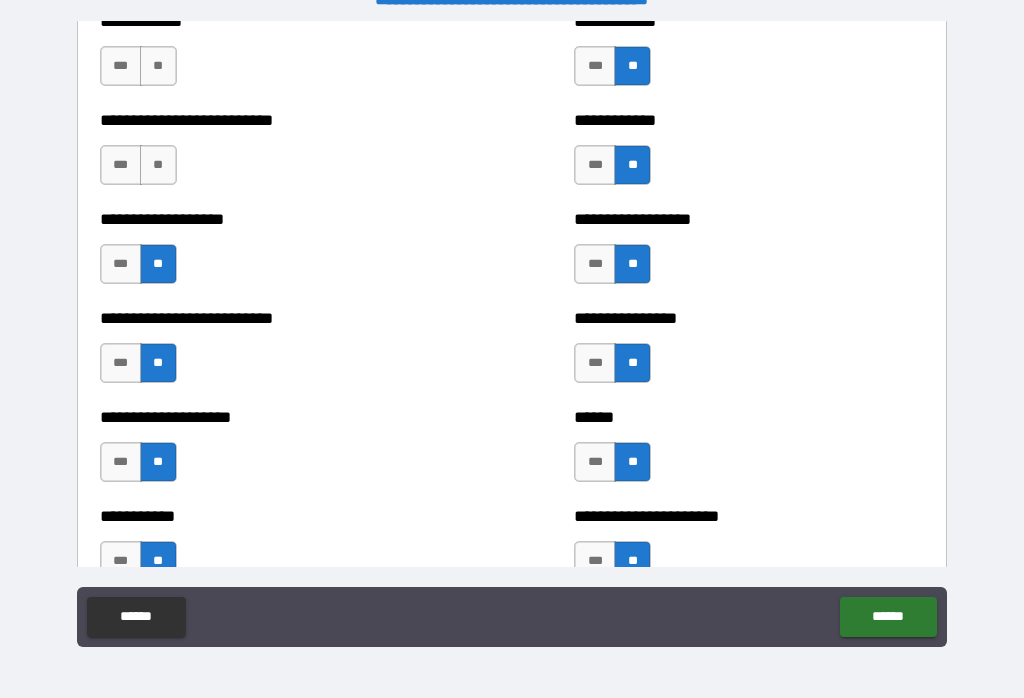 click on "**" at bounding box center [158, 165] 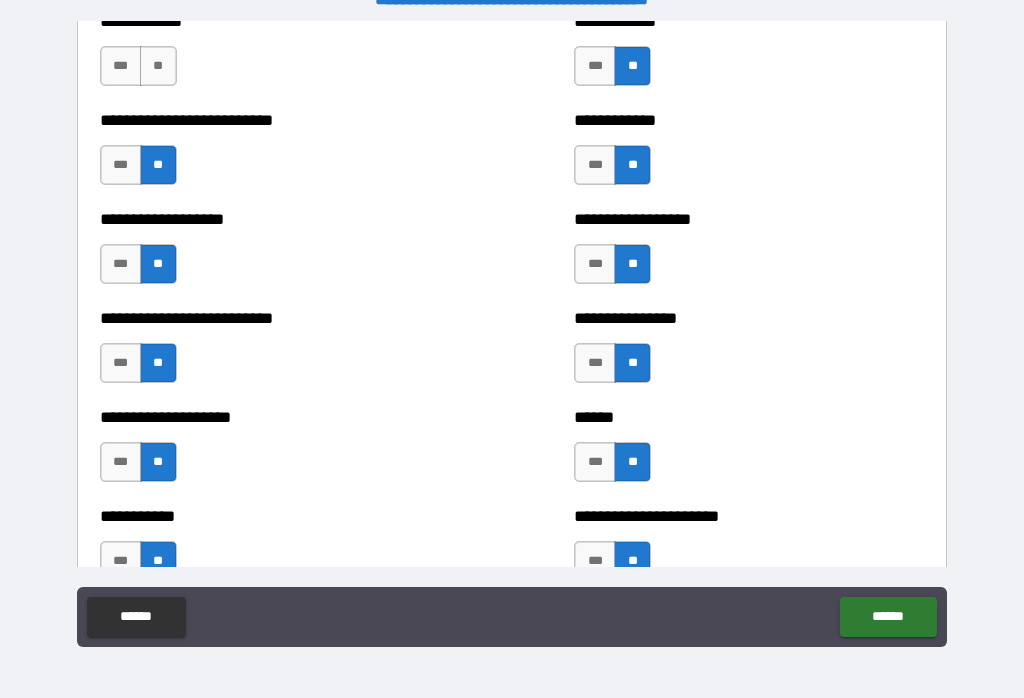 click on "**" at bounding box center [158, 66] 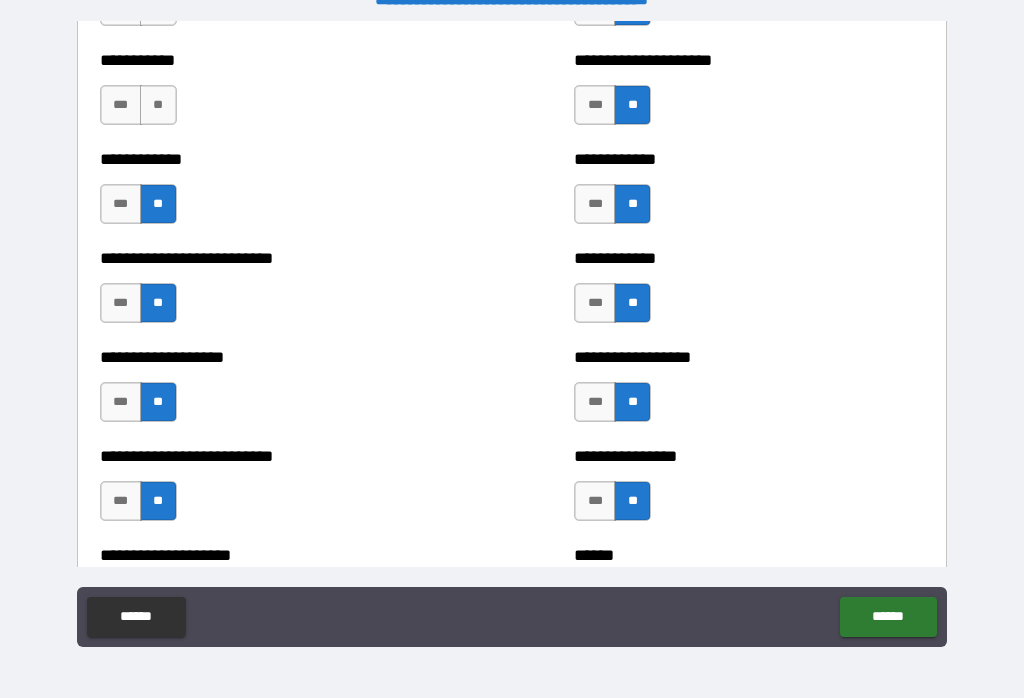 scroll, scrollTop: 5436, scrollLeft: 0, axis: vertical 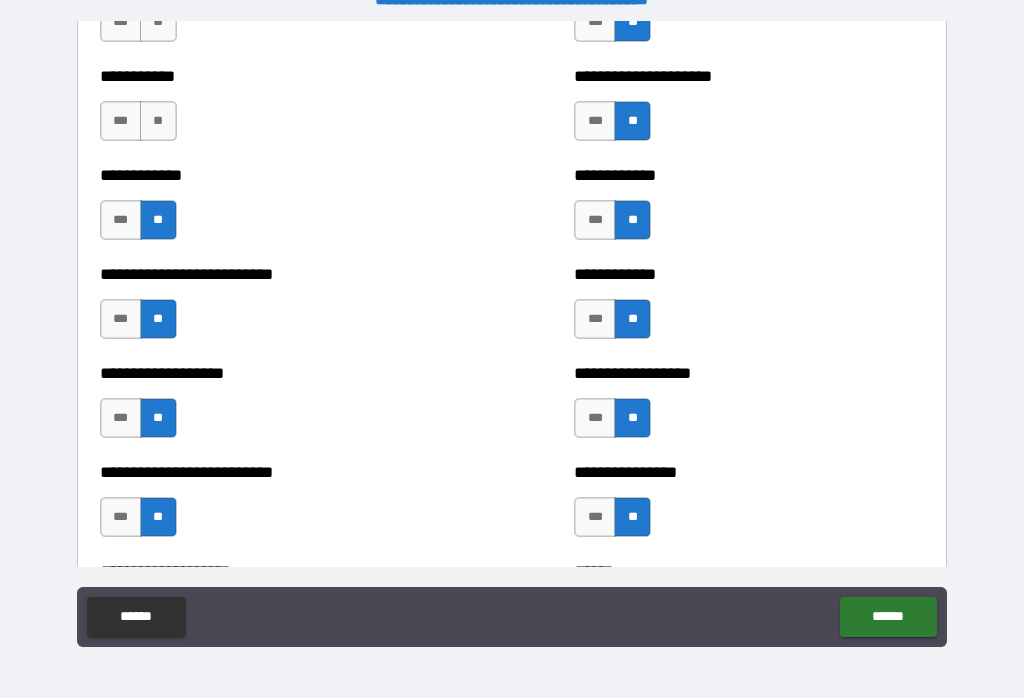 click on "**" at bounding box center [158, 121] 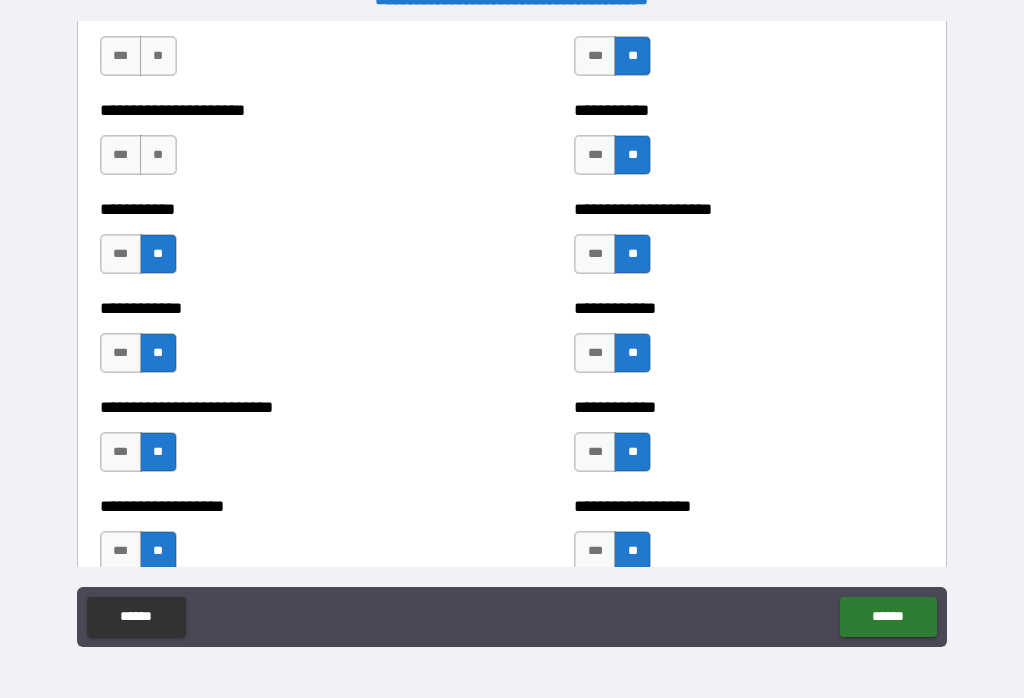 scroll, scrollTop: 5300, scrollLeft: 0, axis: vertical 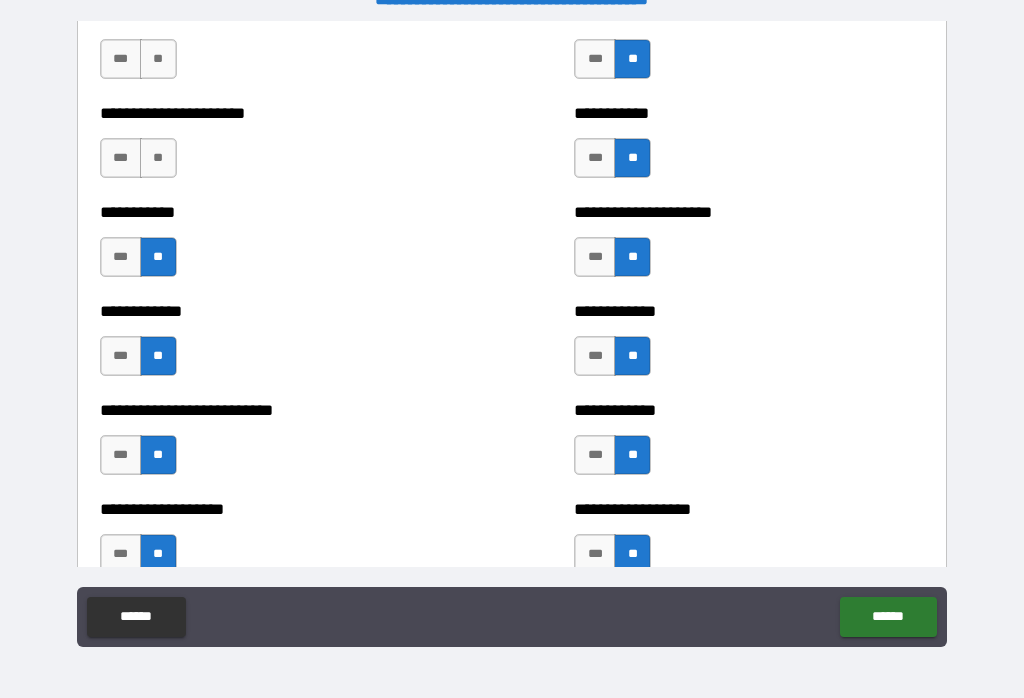 click on "**" at bounding box center (158, 158) 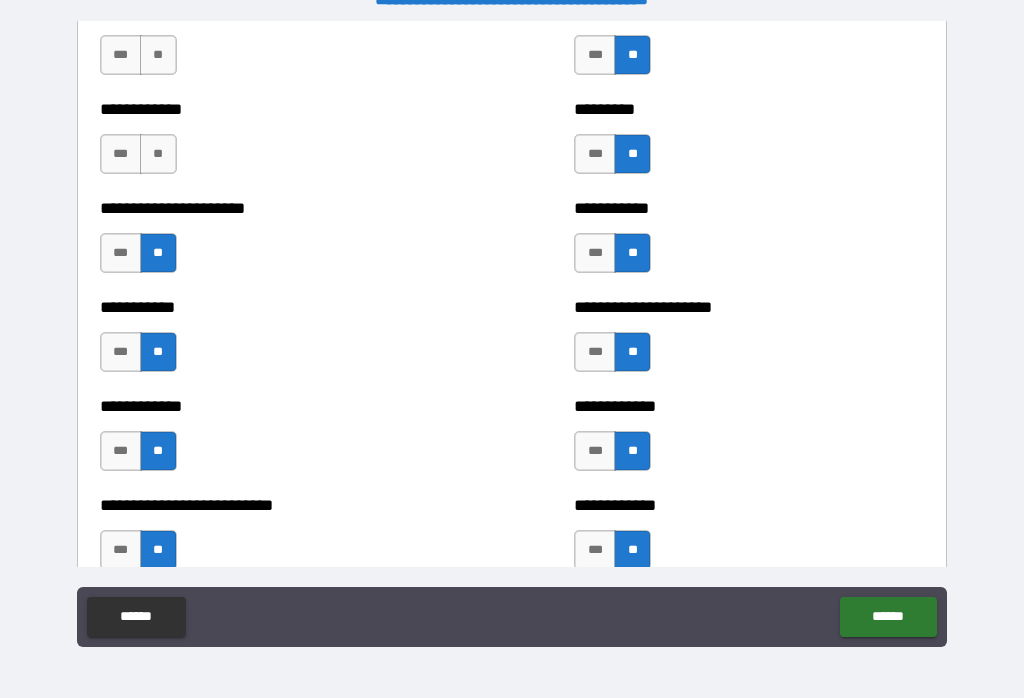 scroll, scrollTop: 5201, scrollLeft: 0, axis: vertical 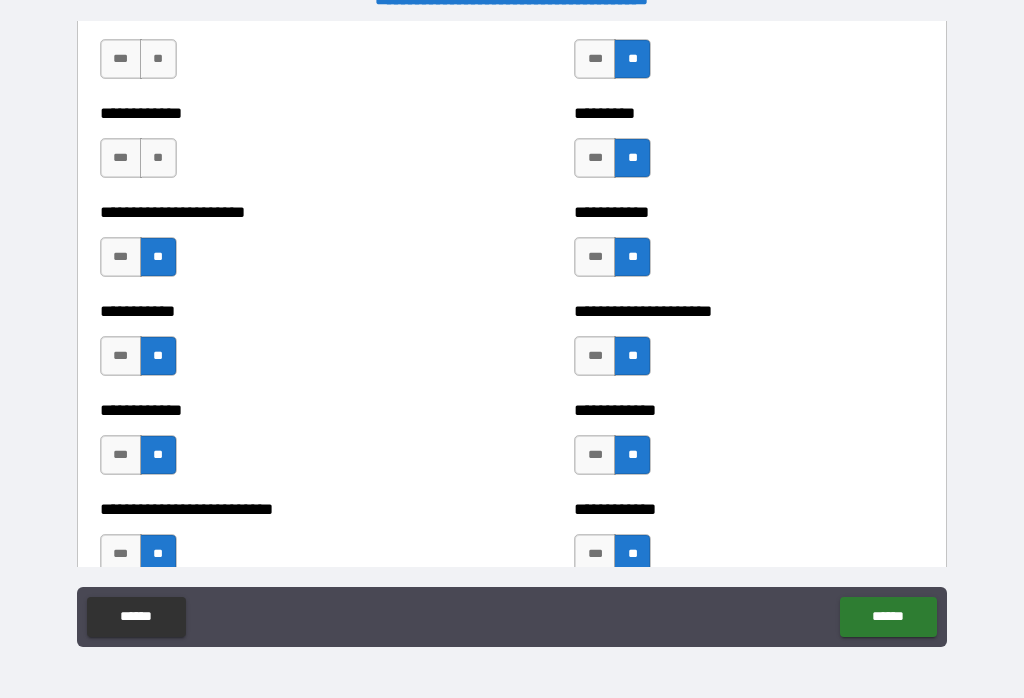 click on "**" at bounding box center (158, 158) 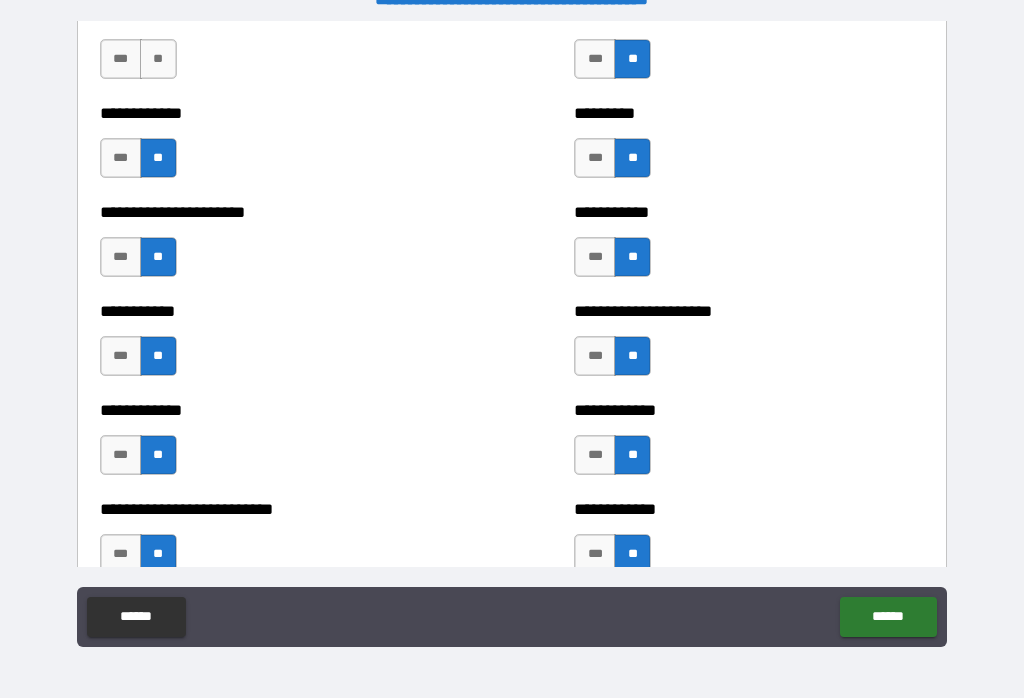 click on "**" at bounding box center (158, 59) 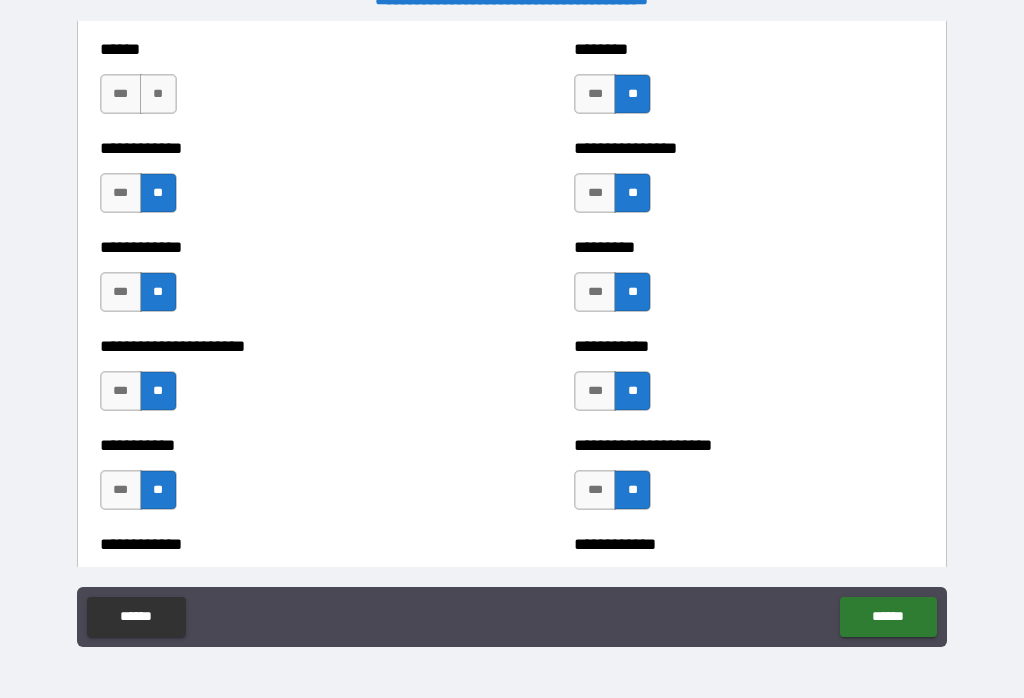 scroll, scrollTop: 5049, scrollLeft: 0, axis: vertical 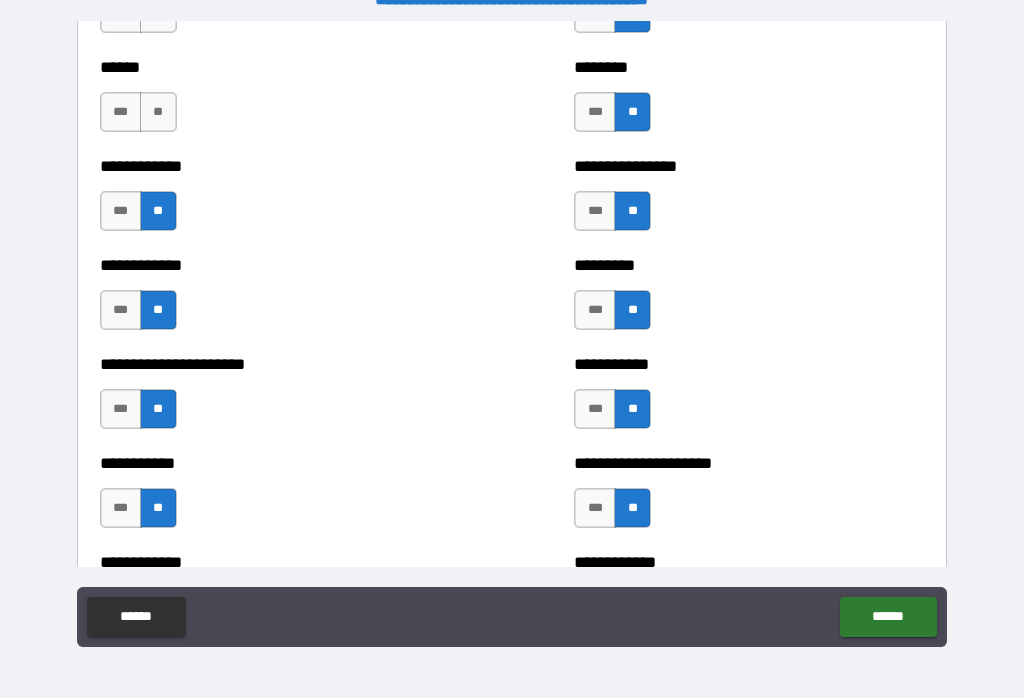 click on "**" at bounding box center (158, 112) 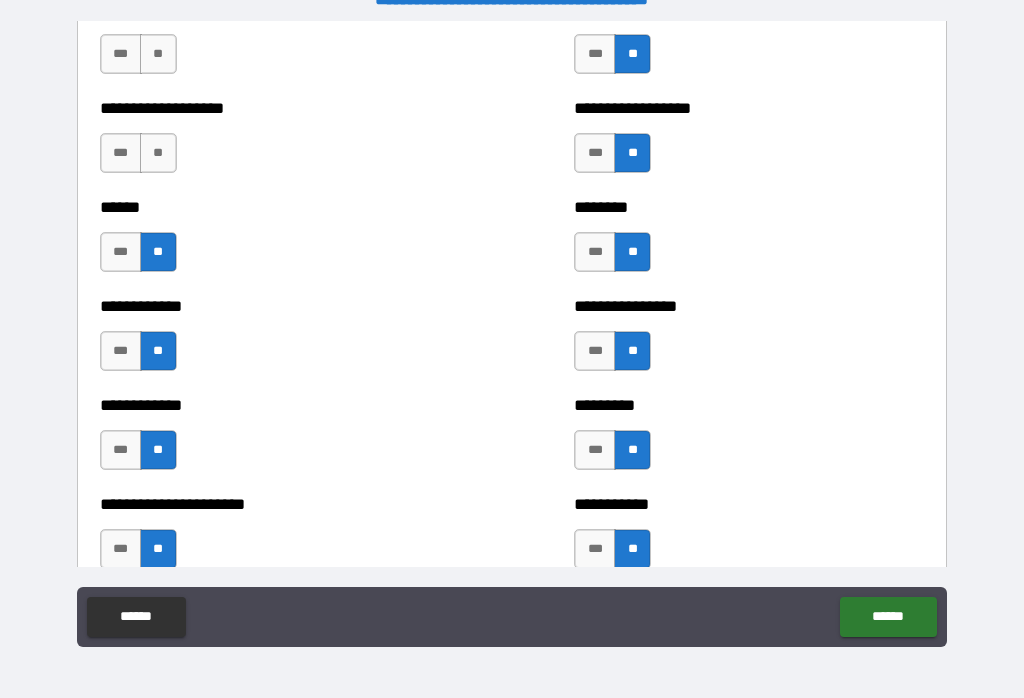 scroll, scrollTop: 4907, scrollLeft: 0, axis: vertical 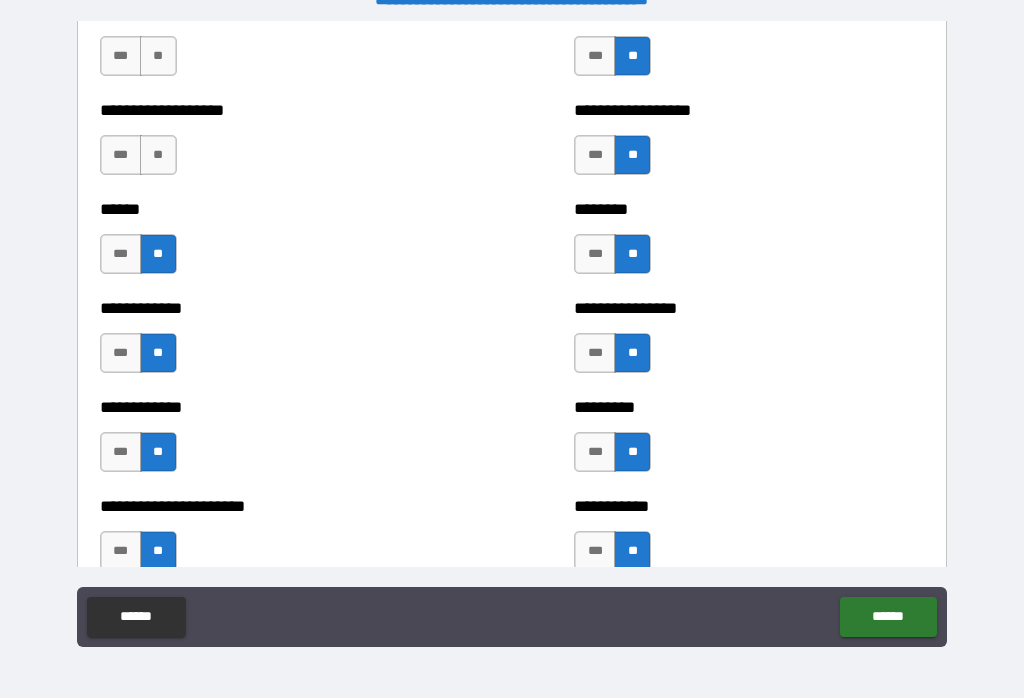click on "**" at bounding box center [158, 155] 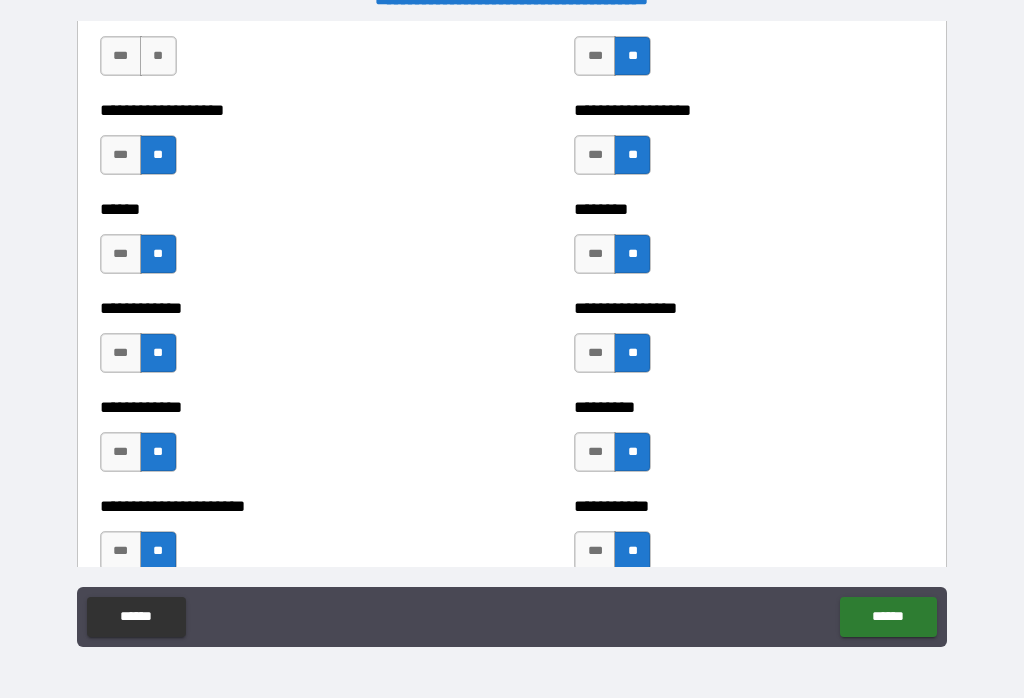 click on "**" at bounding box center (158, 56) 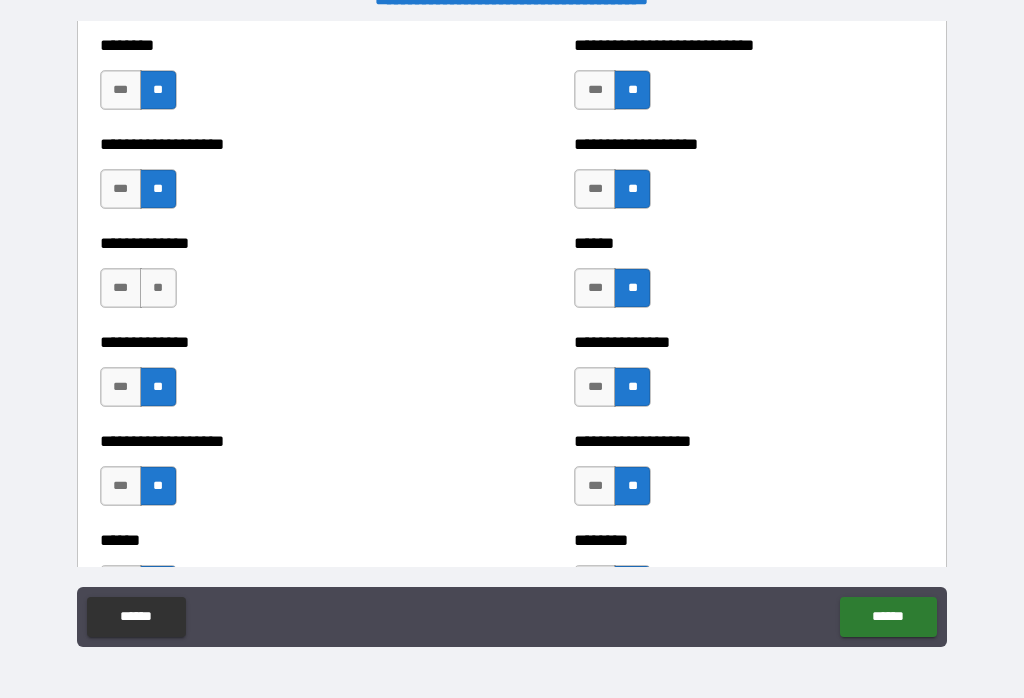 scroll, scrollTop: 4575, scrollLeft: 0, axis: vertical 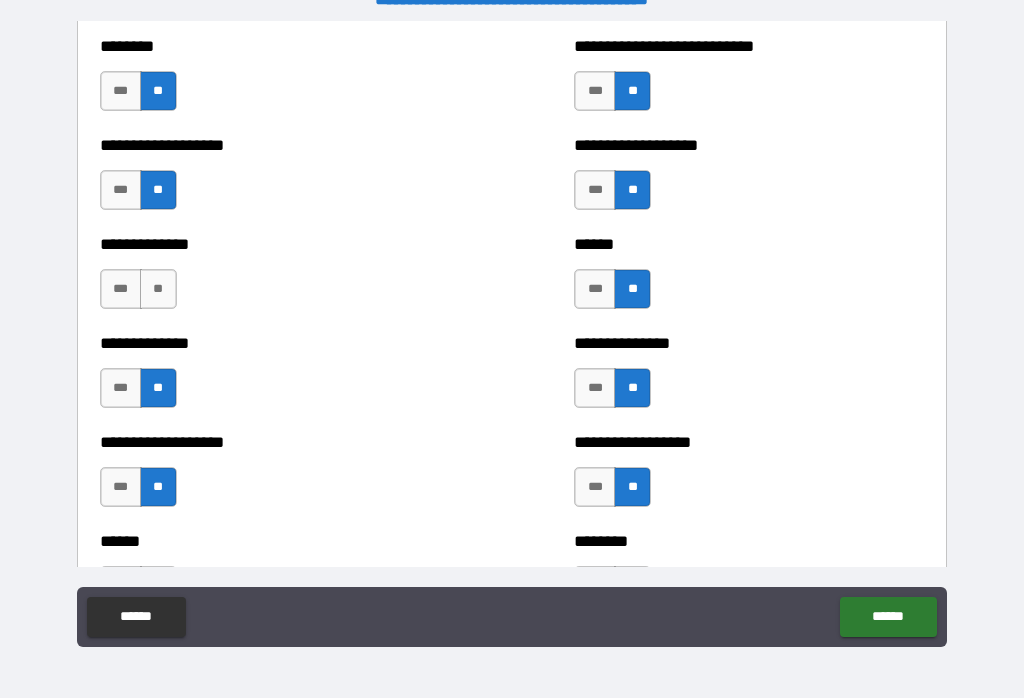 click on "**" at bounding box center (158, 289) 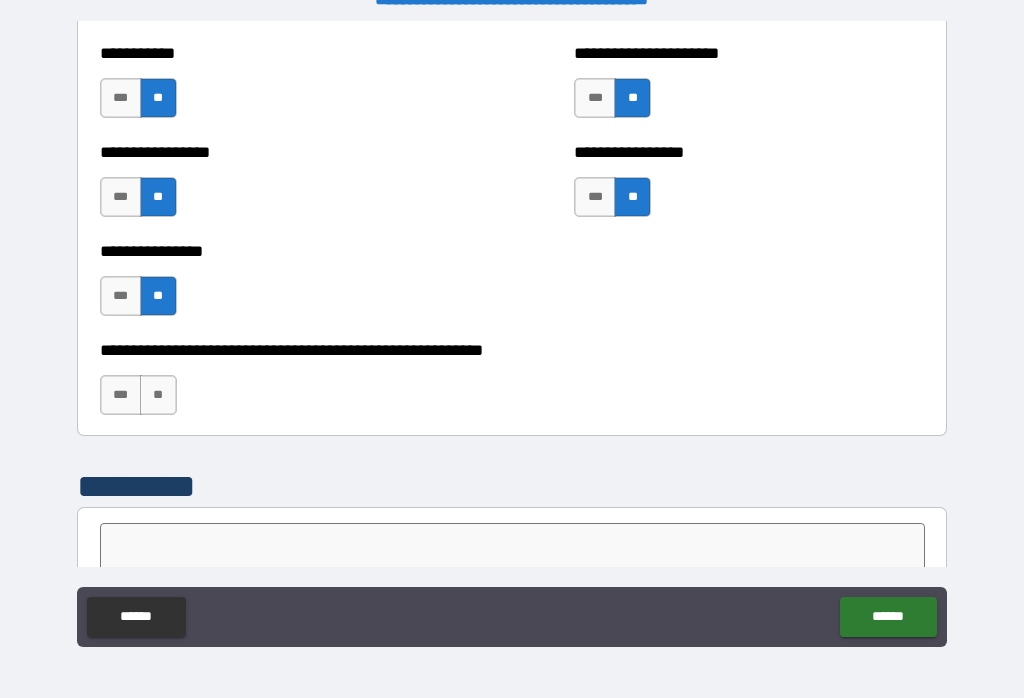 scroll, scrollTop: 6072, scrollLeft: 0, axis: vertical 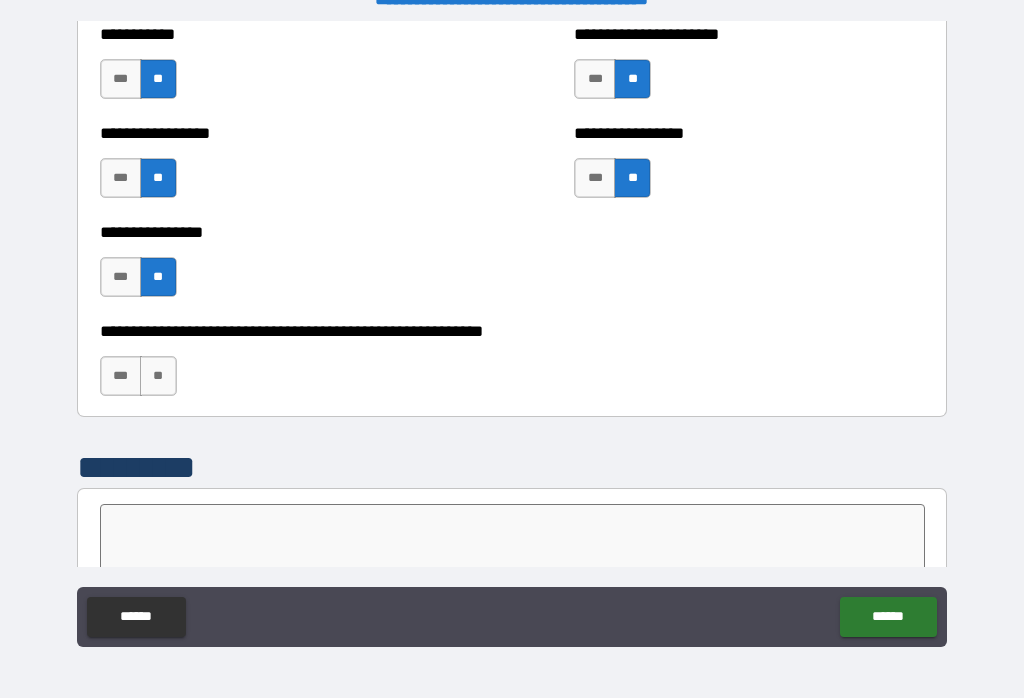 click on "**" at bounding box center [158, 376] 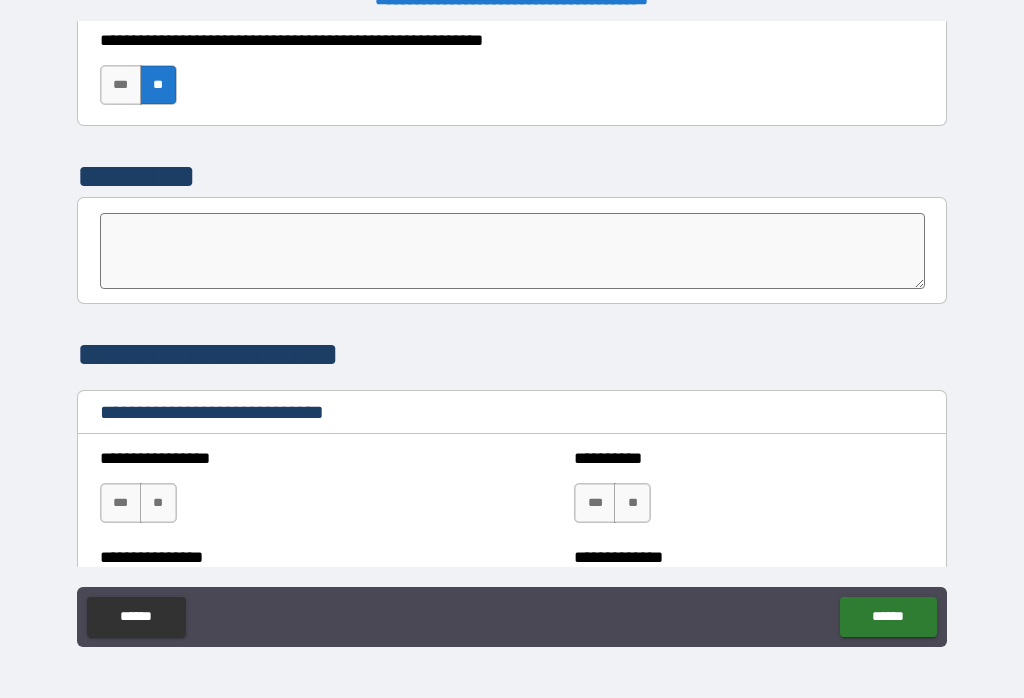 scroll, scrollTop: 6366, scrollLeft: 0, axis: vertical 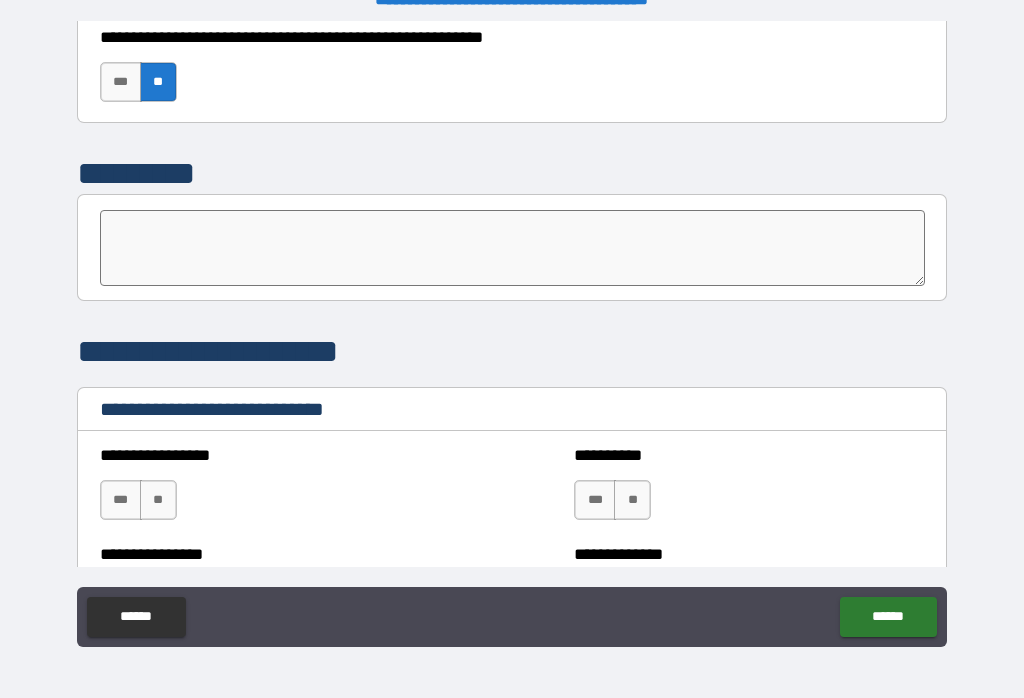 click at bounding box center [513, 248] 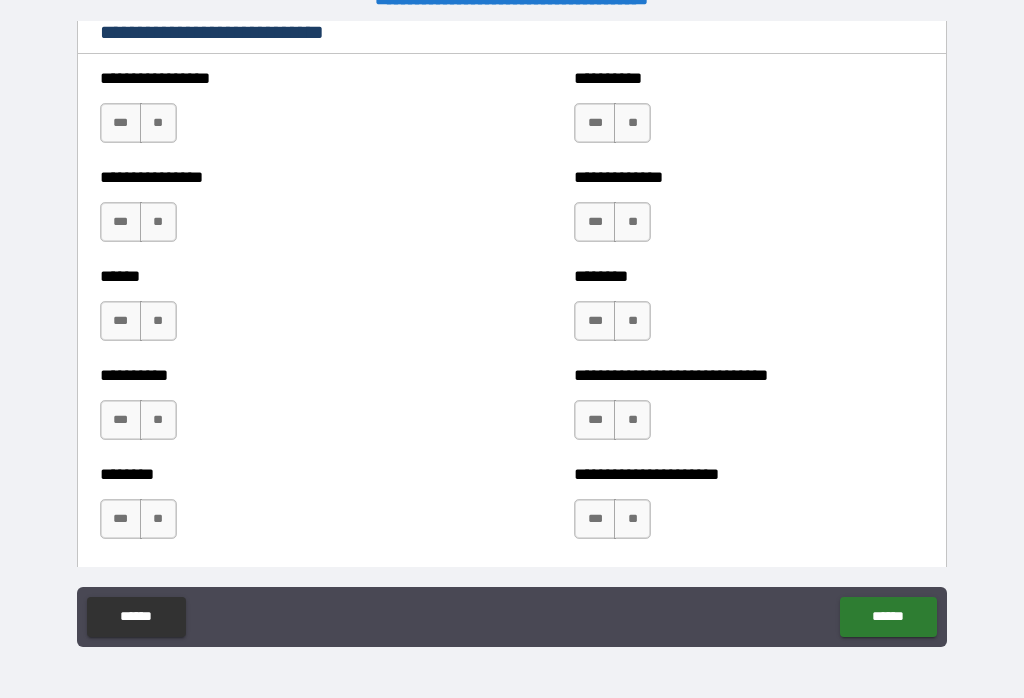 scroll, scrollTop: 6747, scrollLeft: 0, axis: vertical 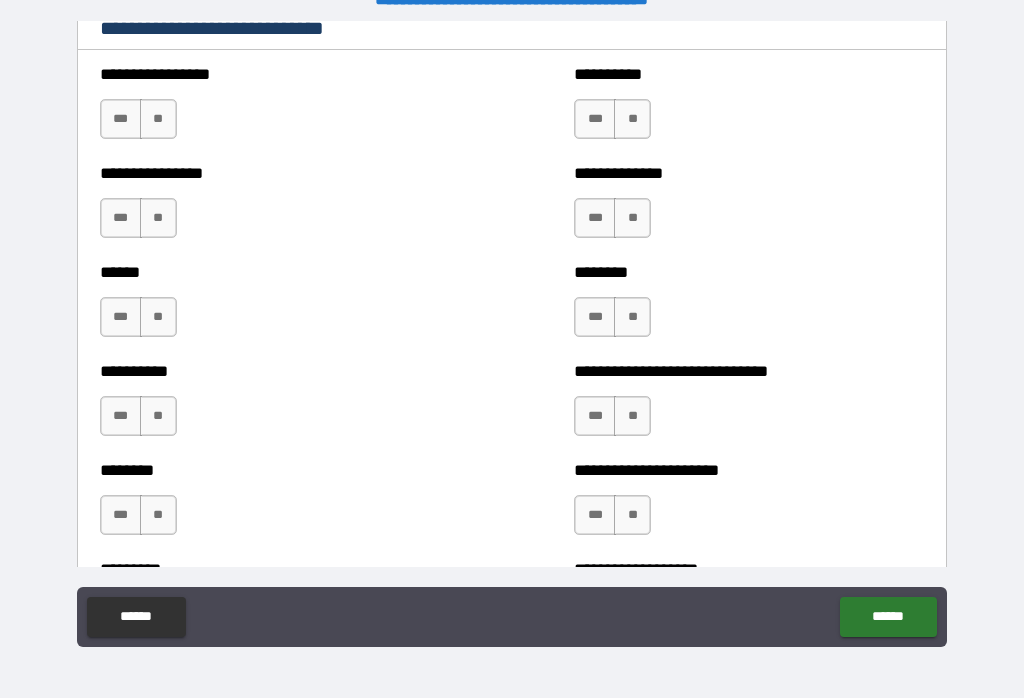 click on "**" at bounding box center [158, 119] 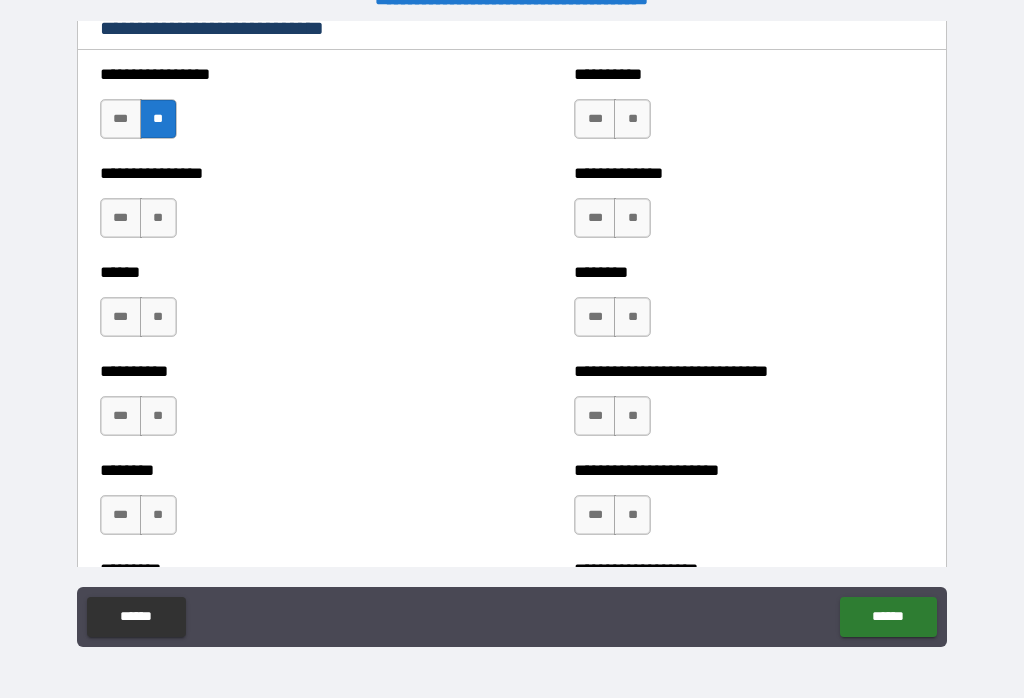 click on "**" at bounding box center (158, 218) 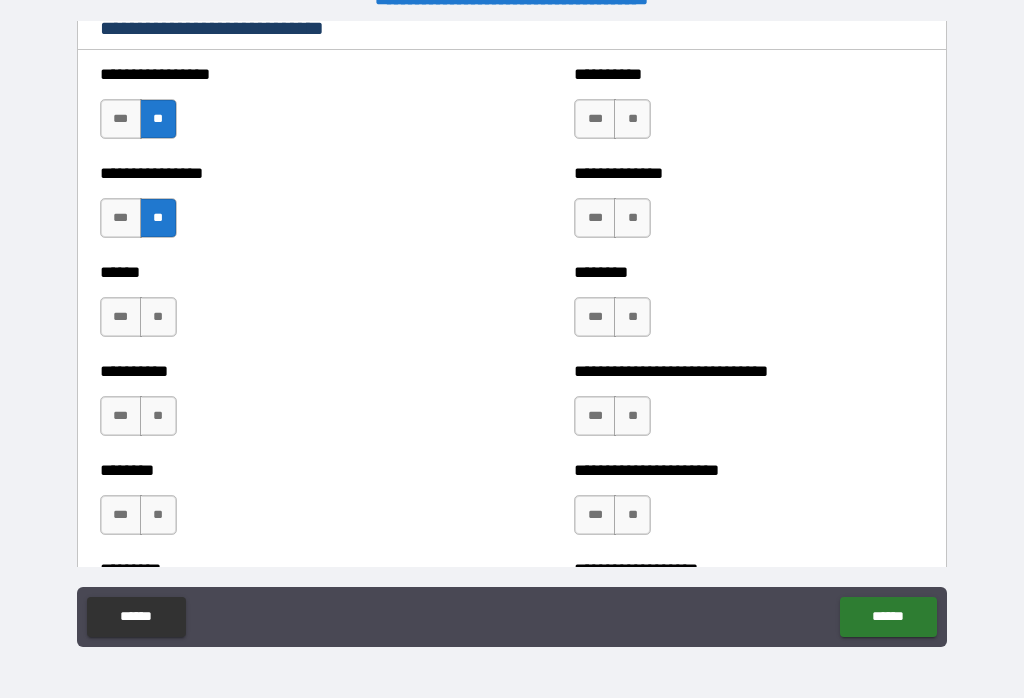 click on "**" at bounding box center (158, 119) 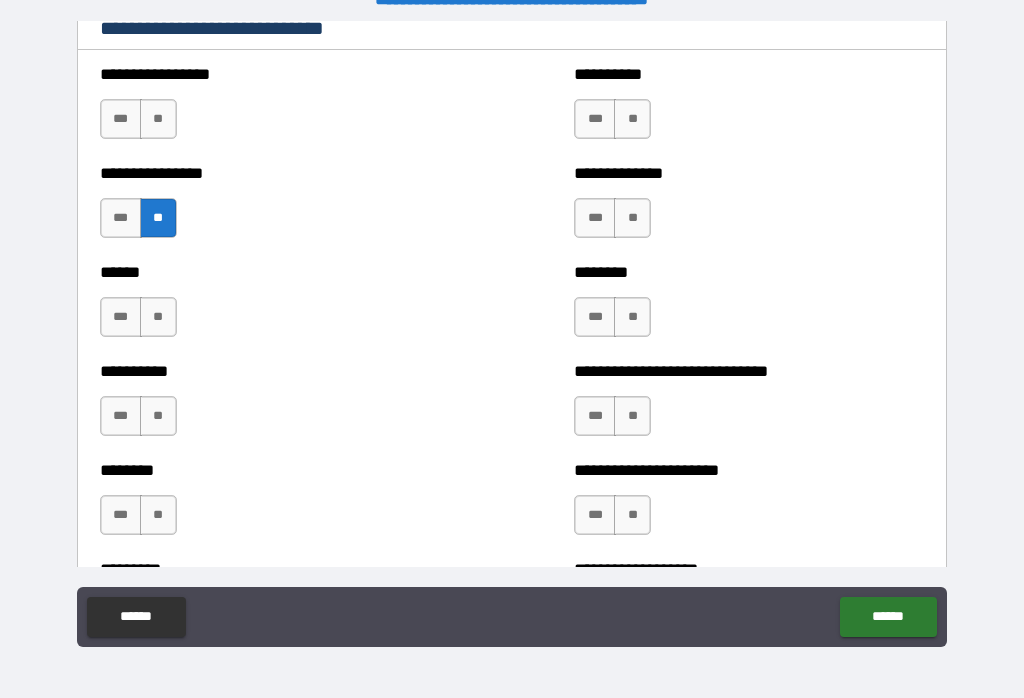 click on "***" at bounding box center [121, 119] 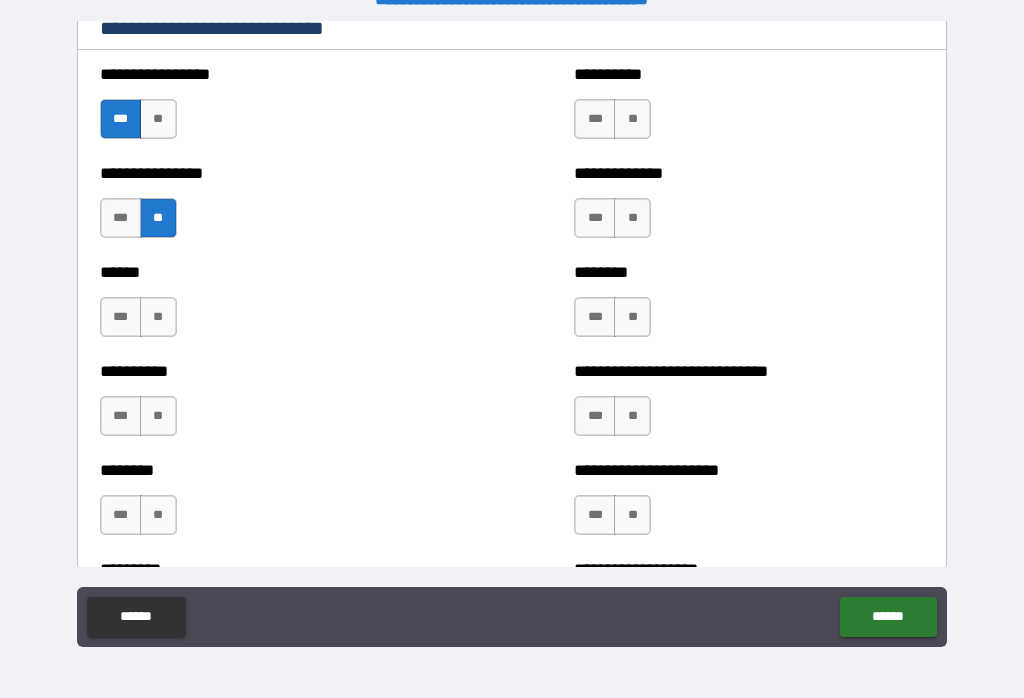 click on "***" at bounding box center (121, 218) 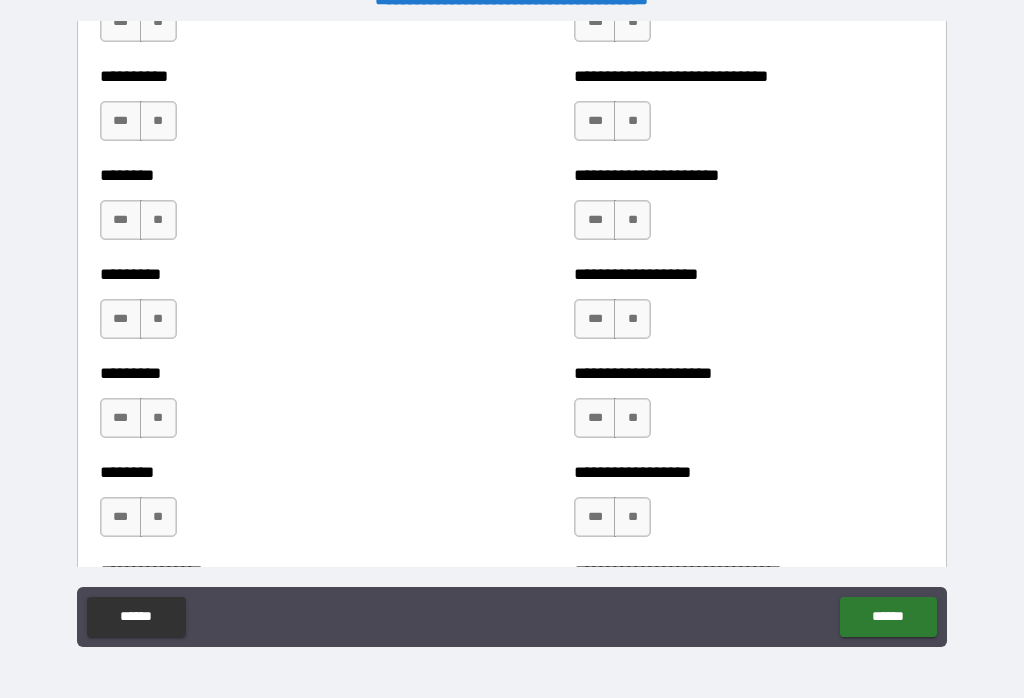 scroll, scrollTop: 7044, scrollLeft: 0, axis: vertical 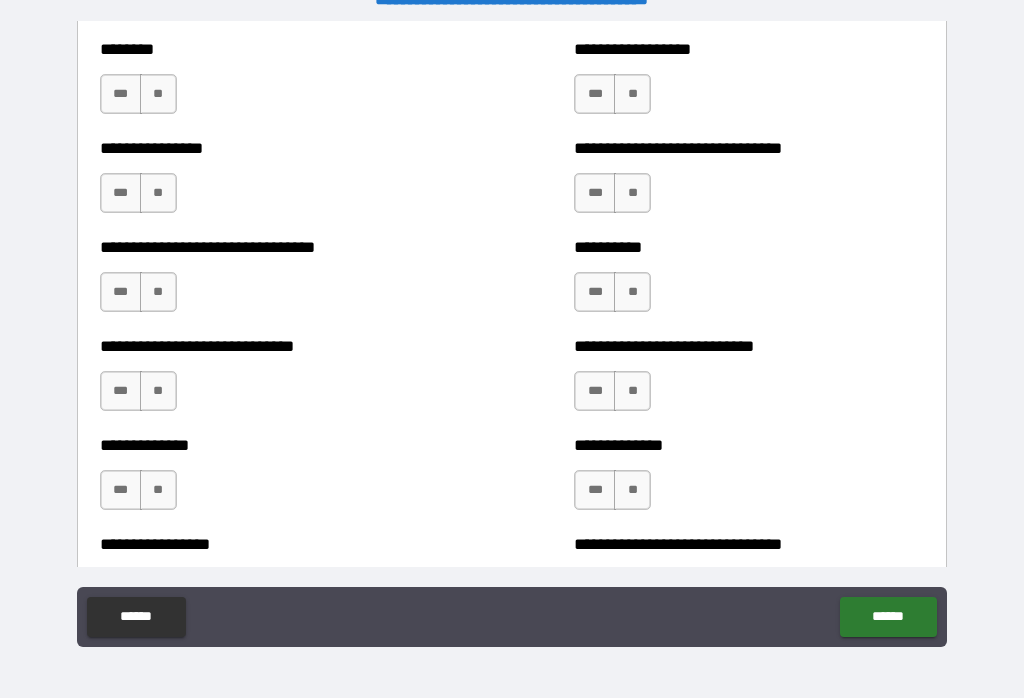 click on "**" at bounding box center (158, 193) 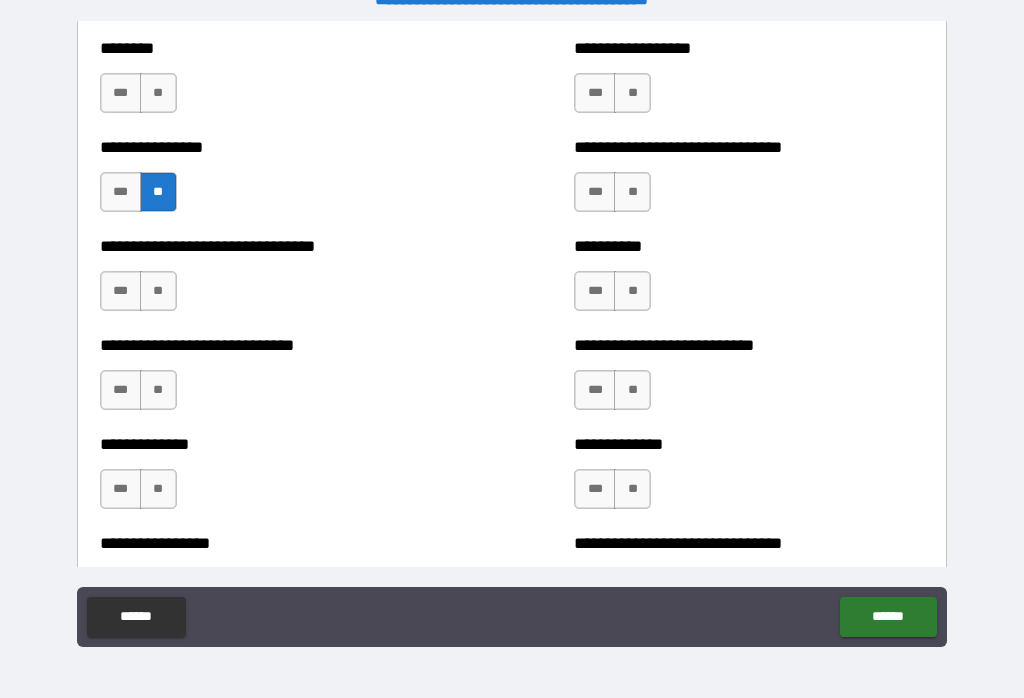 click on "**" at bounding box center [632, 93] 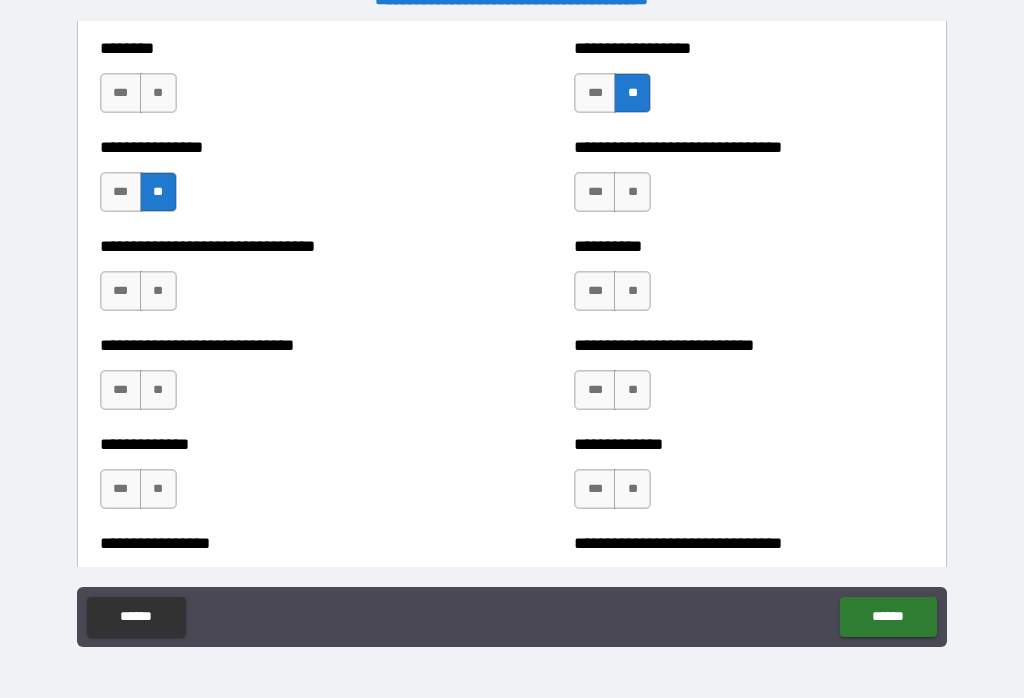 click on "**" at bounding box center (632, 192) 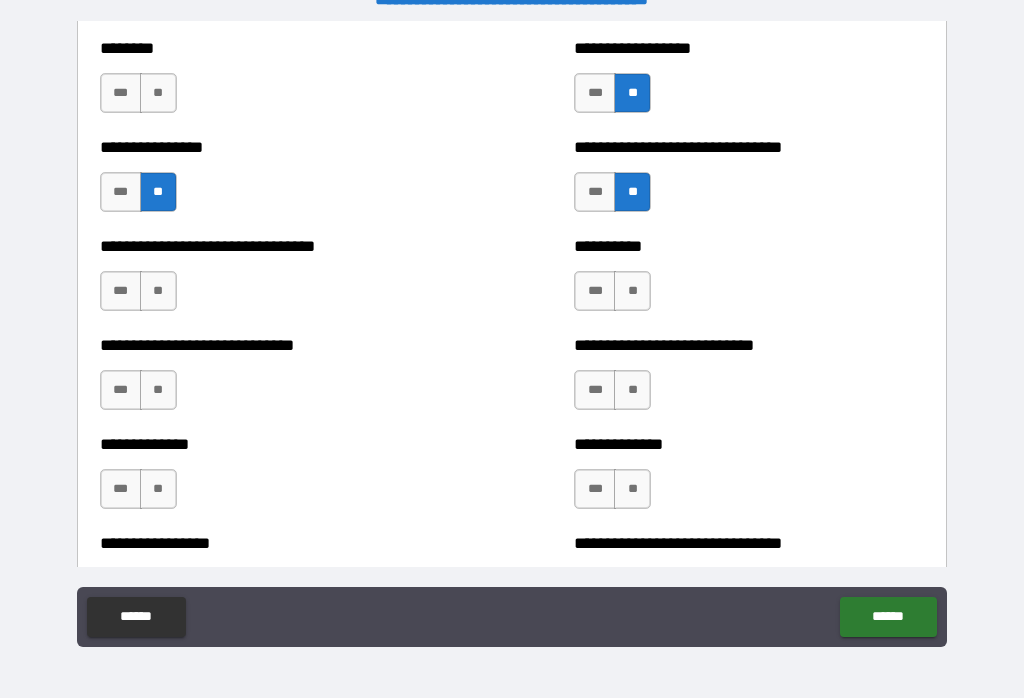 click on "**" at bounding box center [632, 291] 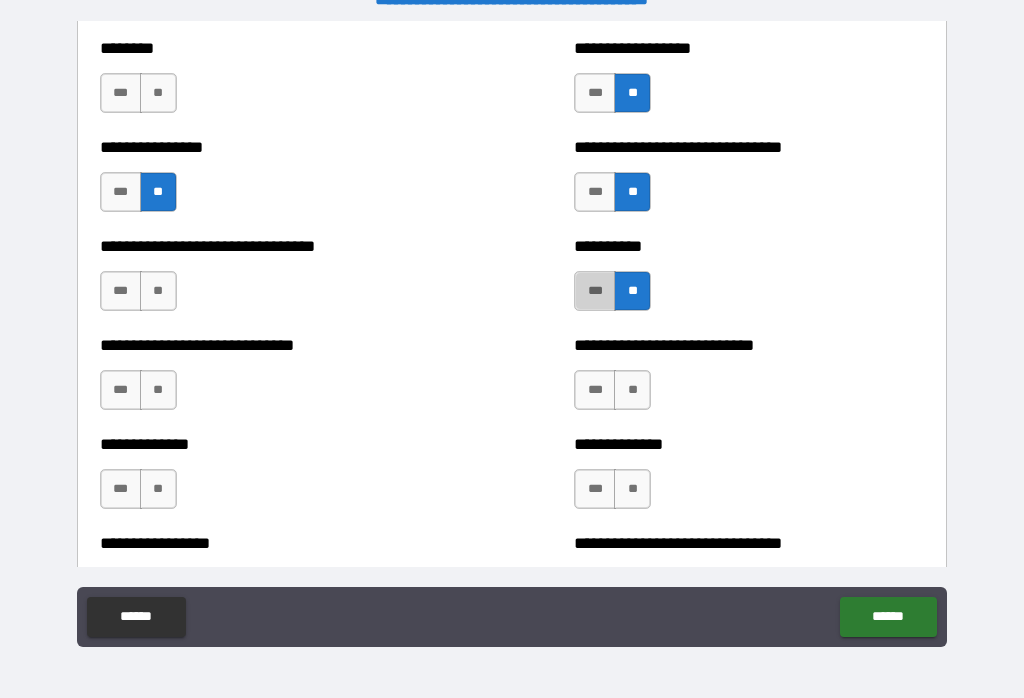 click on "***" at bounding box center (595, 291) 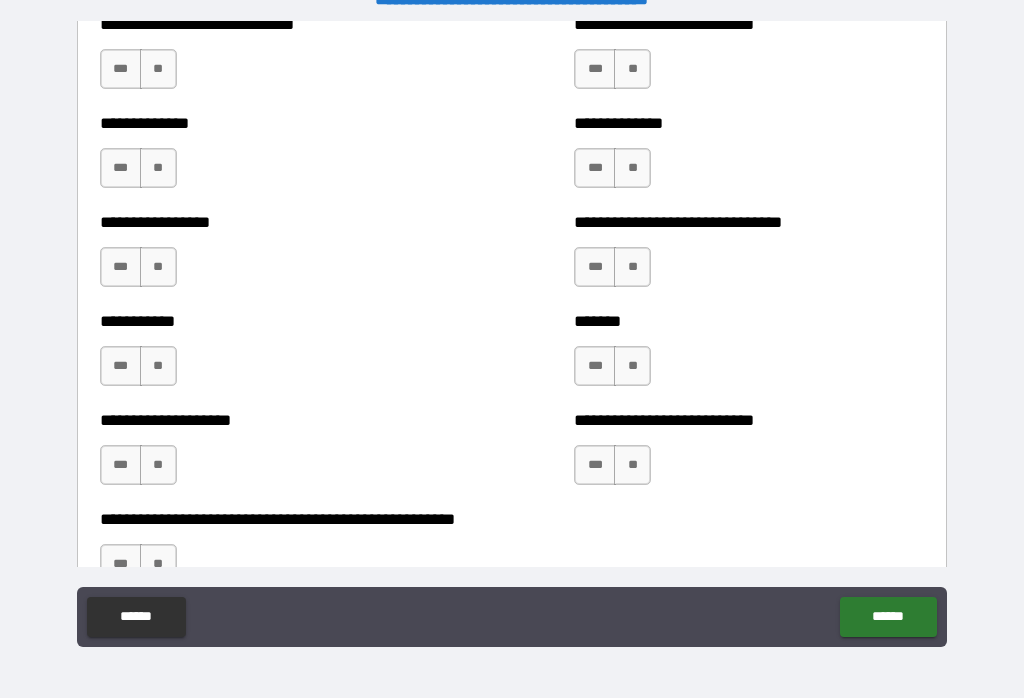 scroll, scrollTop: 7788, scrollLeft: 0, axis: vertical 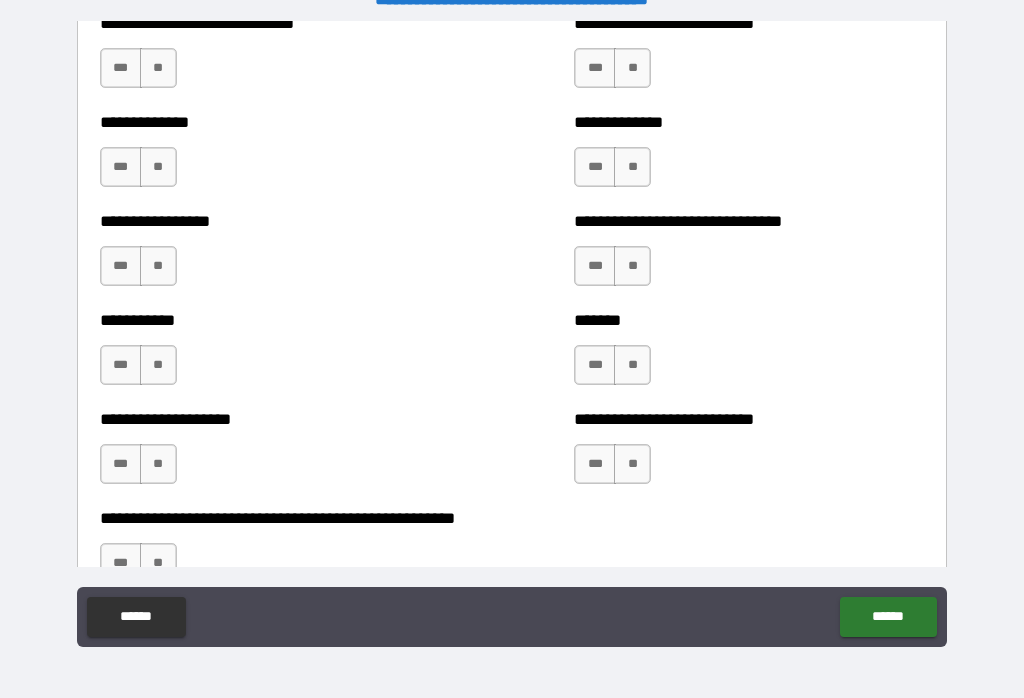 click on "**" at bounding box center [632, 266] 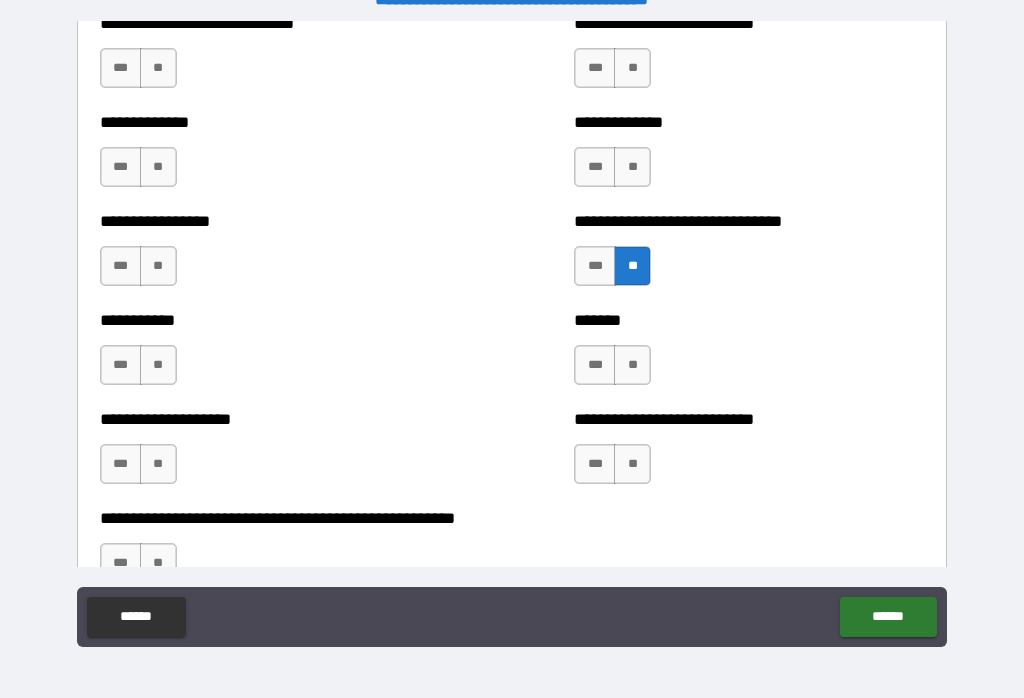 click on "**" at bounding box center (632, 365) 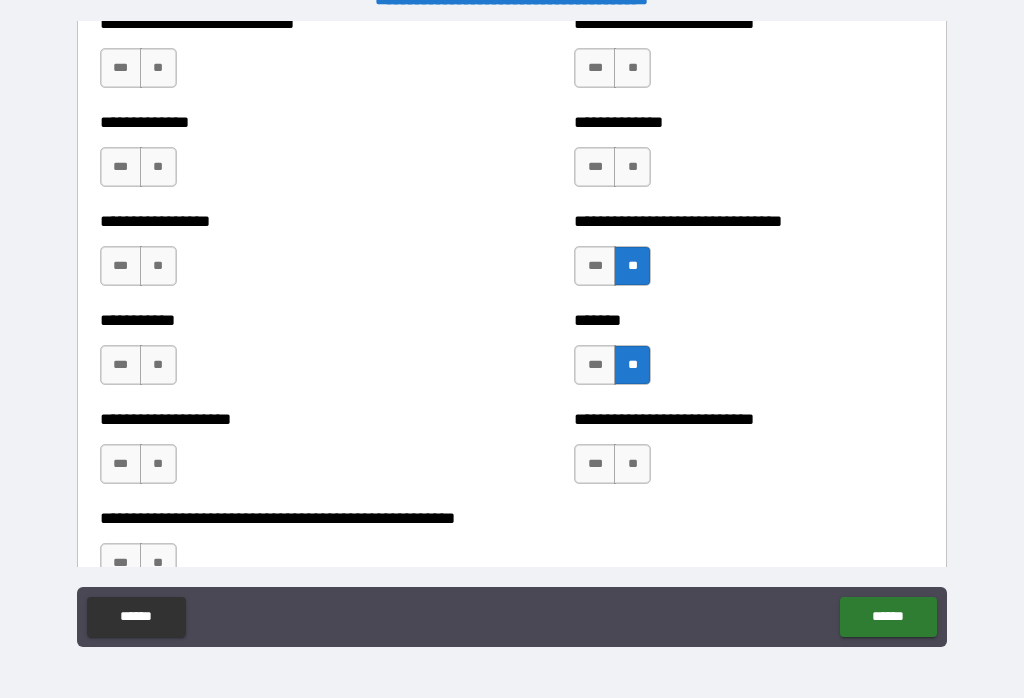 click on "**" at bounding box center (632, 464) 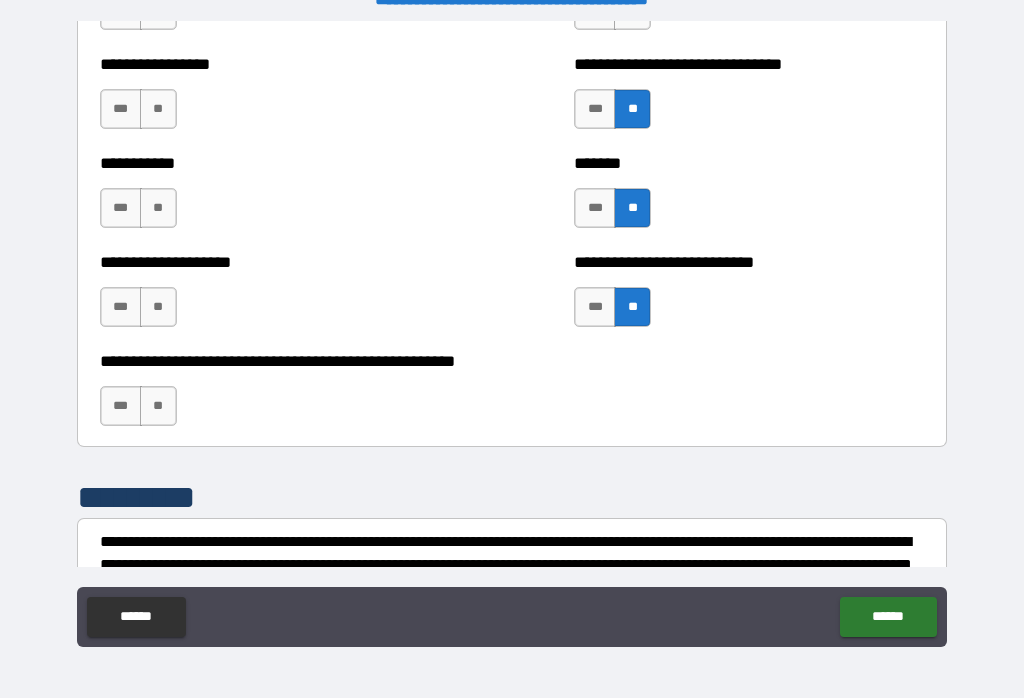 scroll, scrollTop: 7950, scrollLeft: 0, axis: vertical 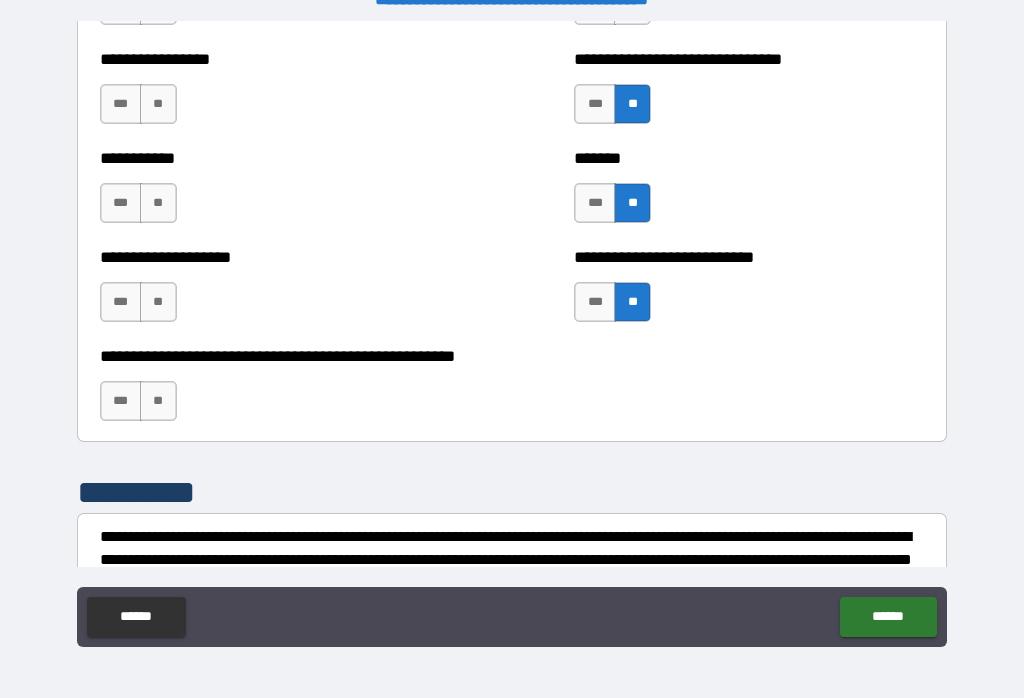 click on "**" at bounding box center (158, 401) 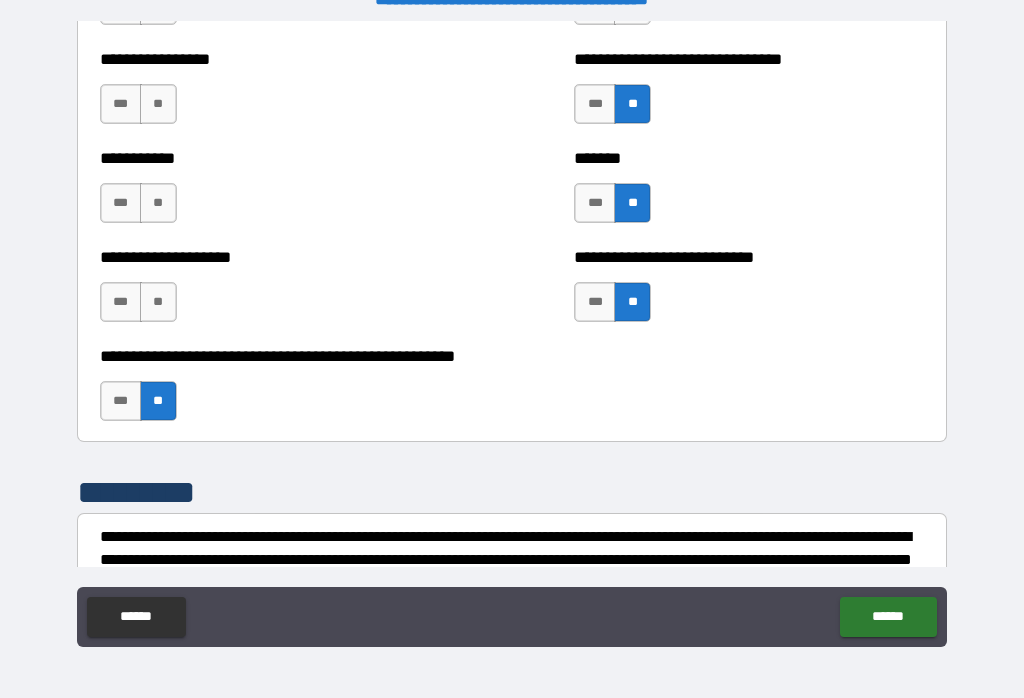 click on "**" at bounding box center (158, 302) 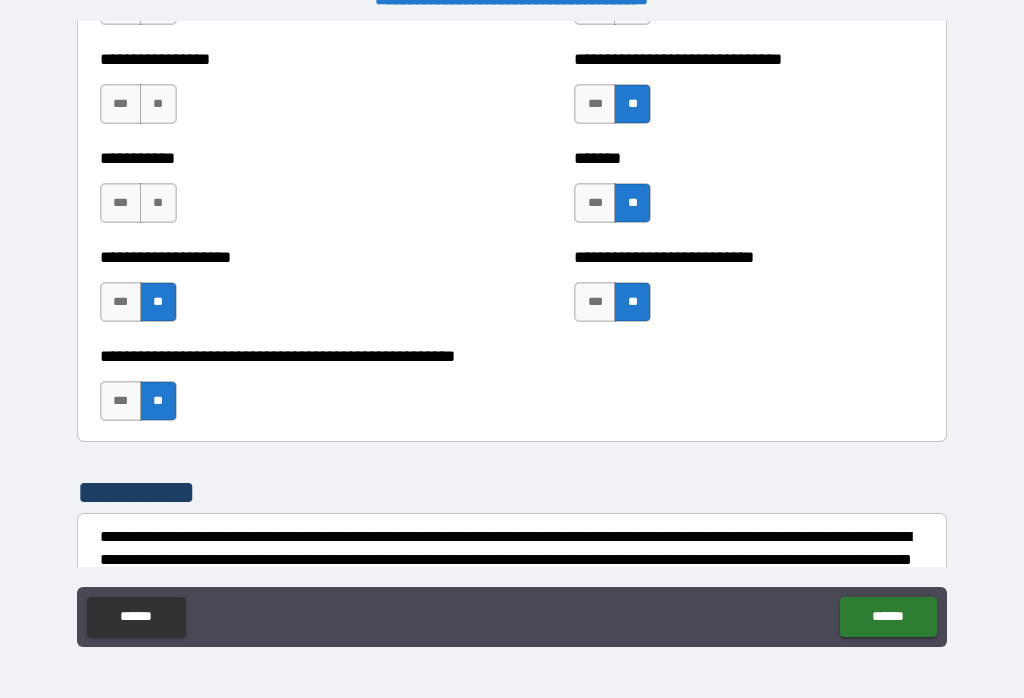 click on "**" at bounding box center [158, 203] 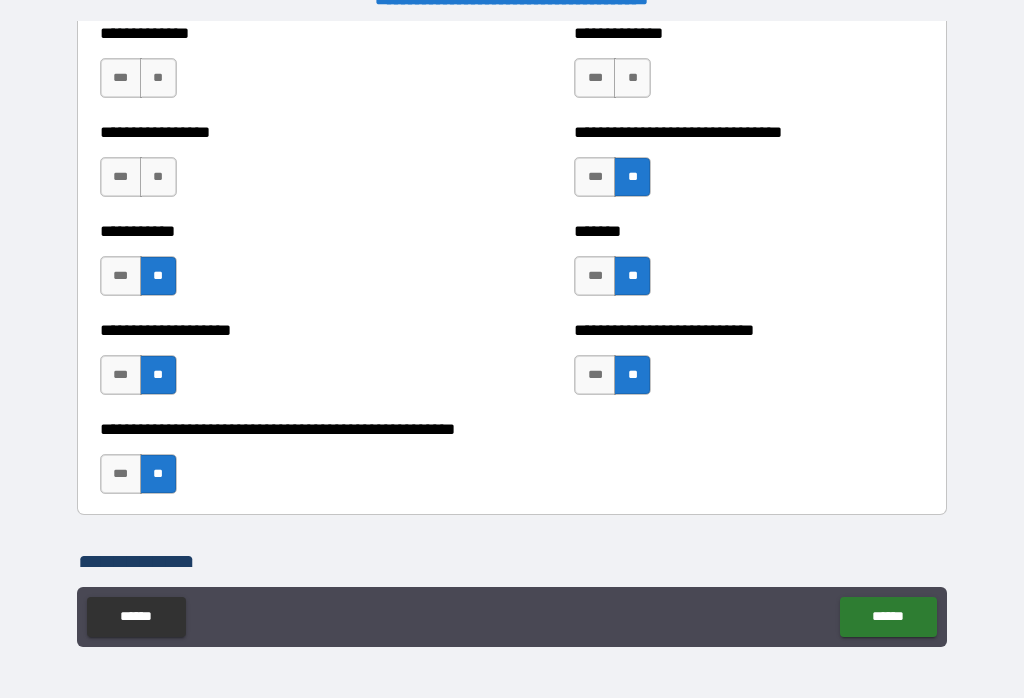 scroll, scrollTop: 7878, scrollLeft: 0, axis: vertical 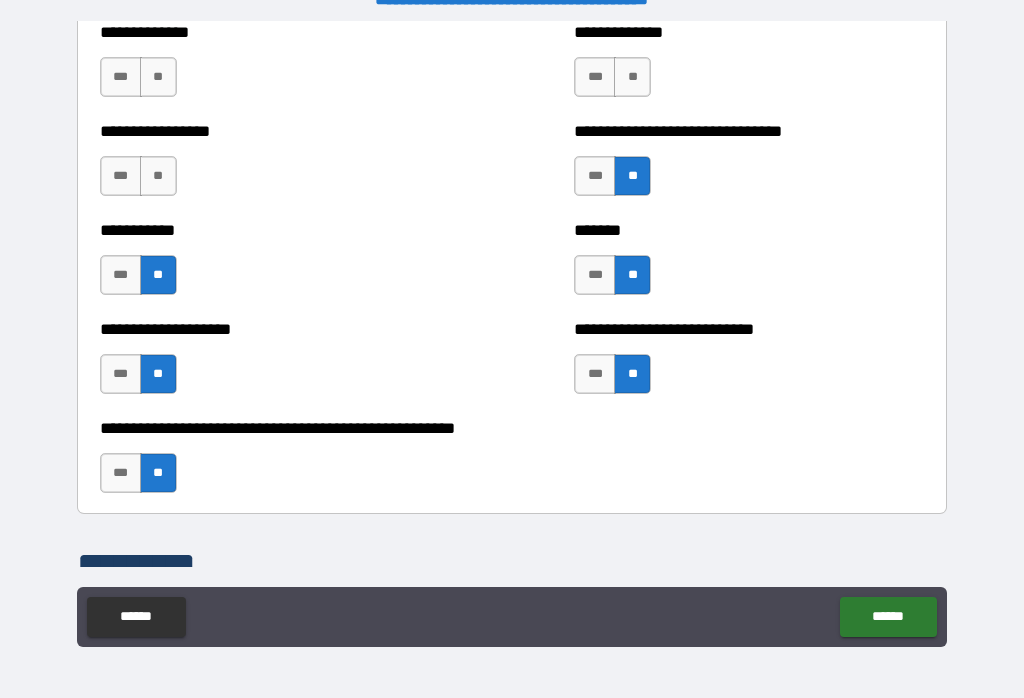 click on "**" at bounding box center [158, 176] 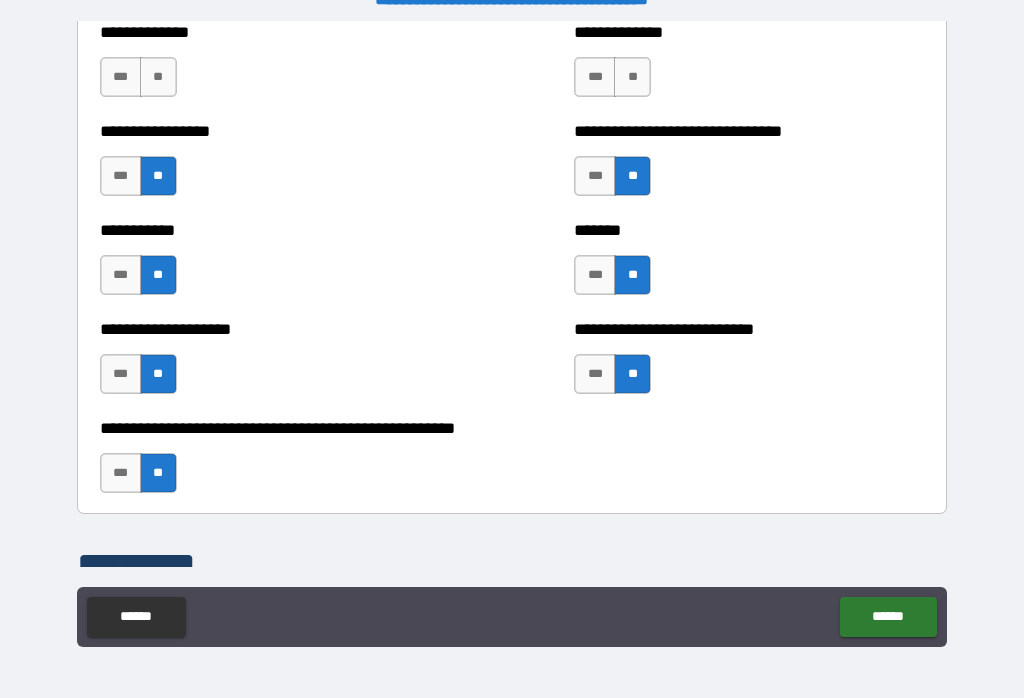 click on "**" at bounding box center (158, 77) 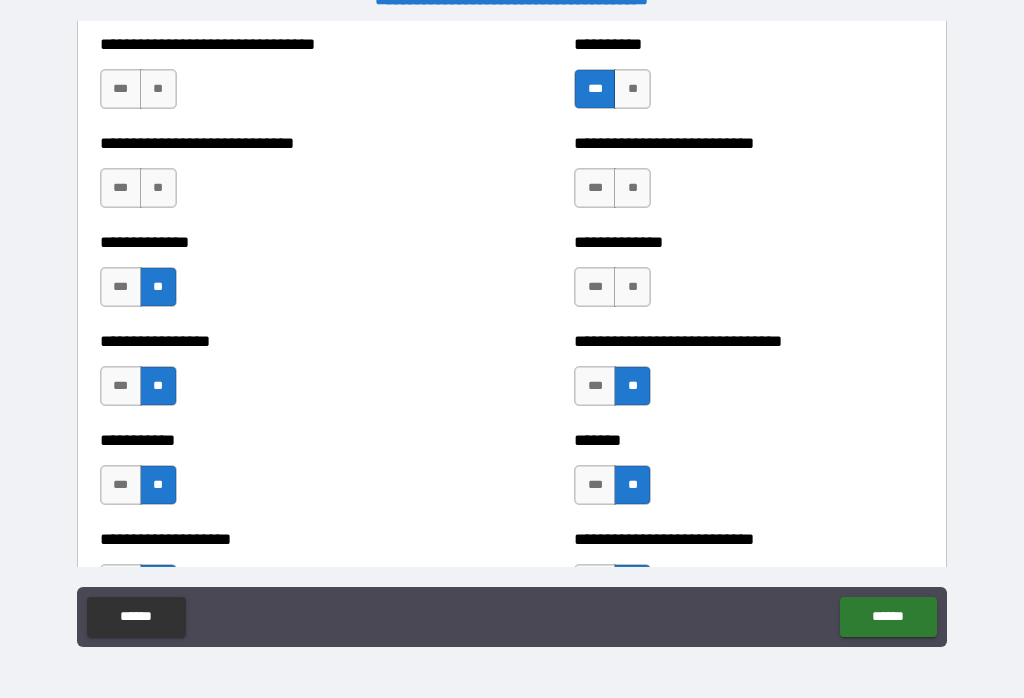 scroll, scrollTop: 7666, scrollLeft: 0, axis: vertical 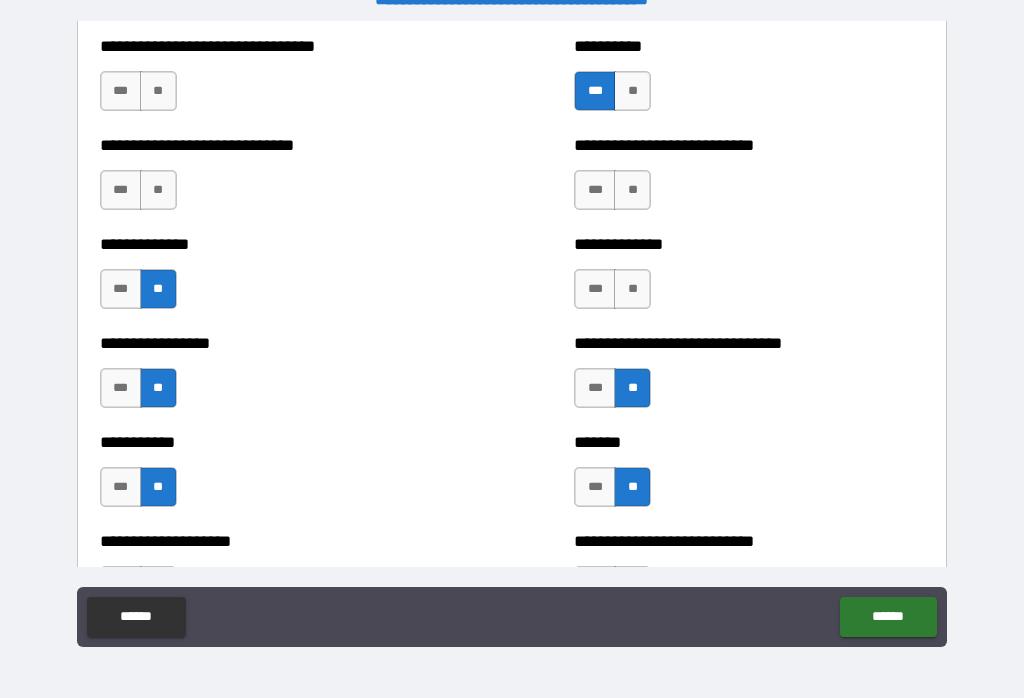 click on "**" at bounding box center (158, 190) 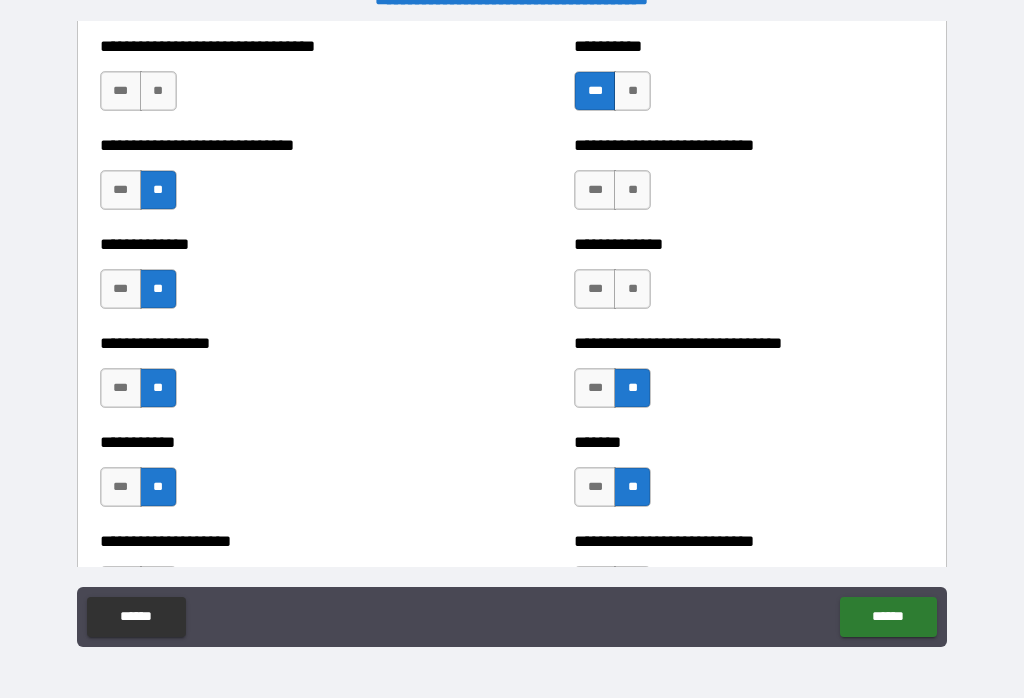 click on "**" at bounding box center (158, 91) 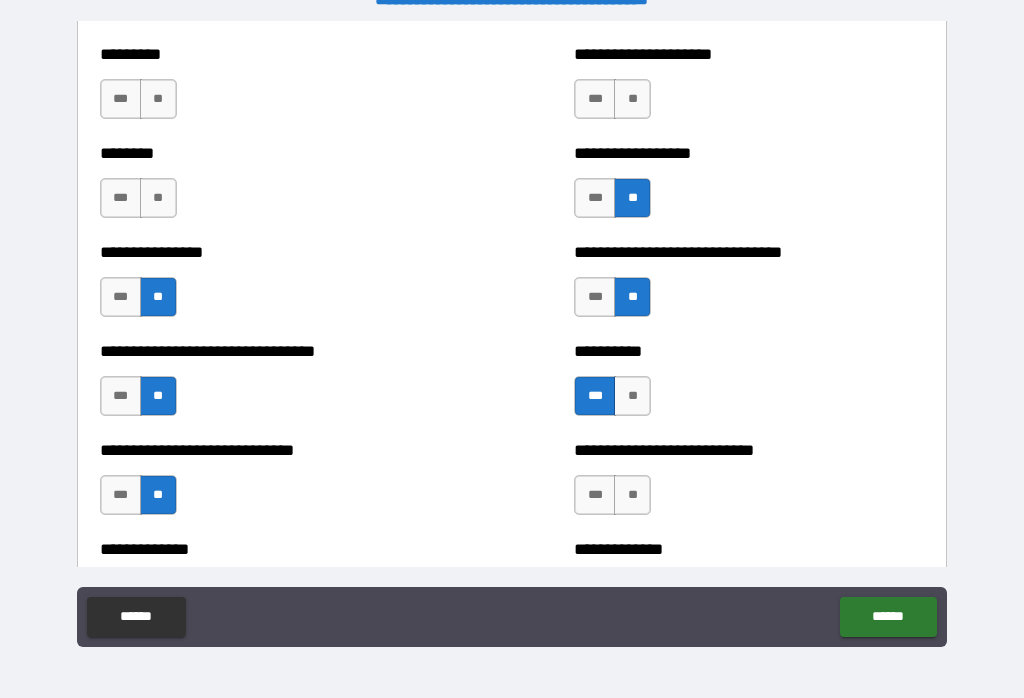 scroll, scrollTop: 7342, scrollLeft: 0, axis: vertical 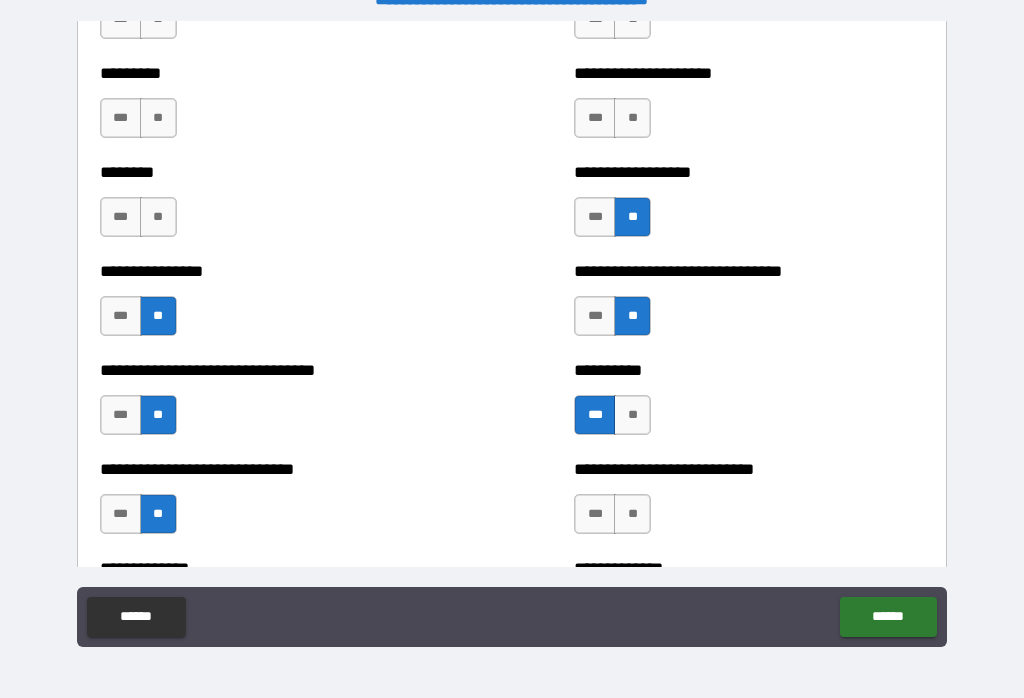 click on "**" at bounding box center [158, 217] 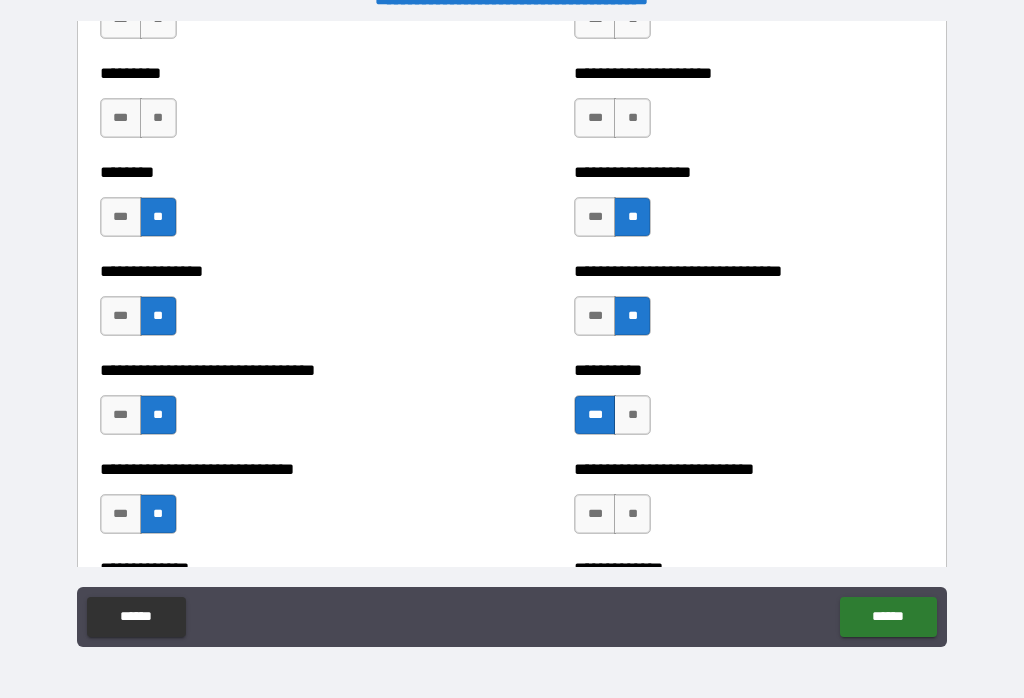 click on "**" at bounding box center [158, 118] 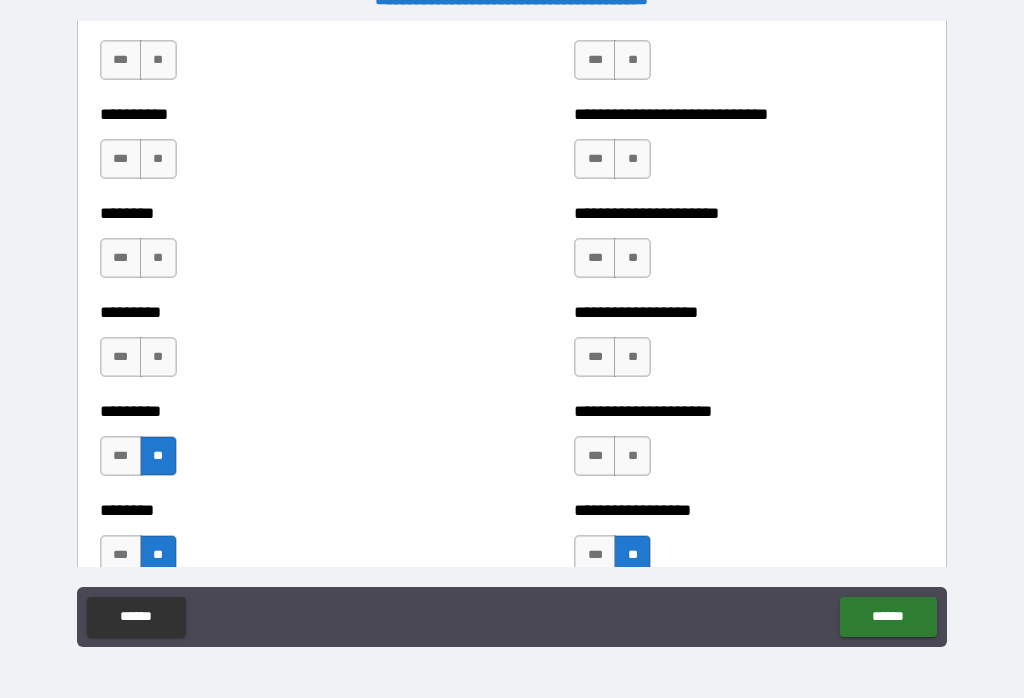 scroll, scrollTop: 7005, scrollLeft: 0, axis: vertical 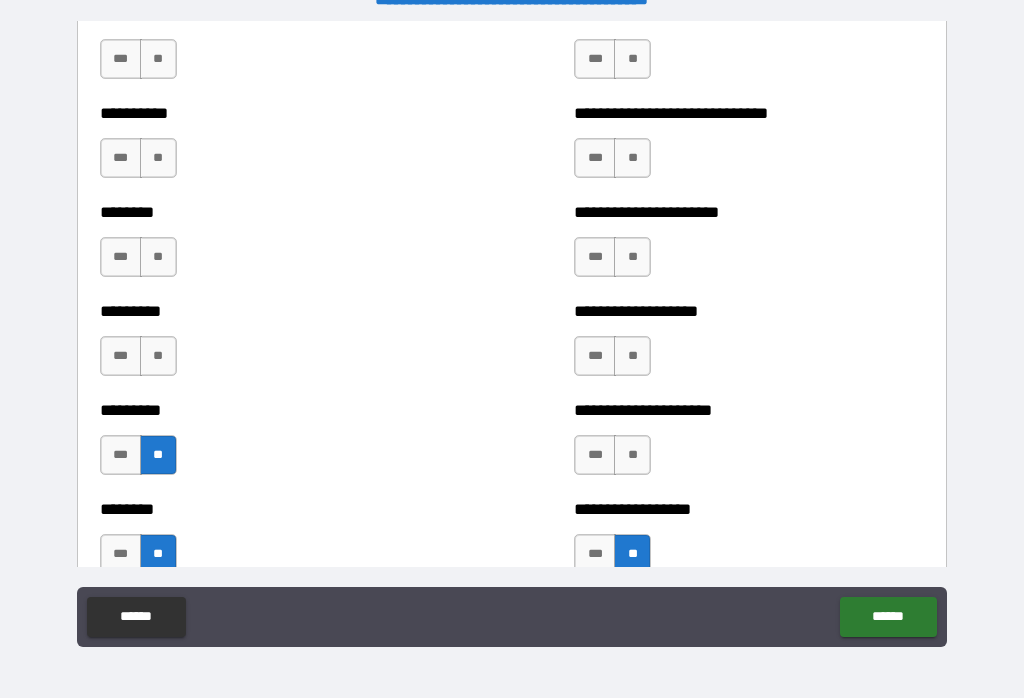 click on "**" at bounding box center (158, 257) 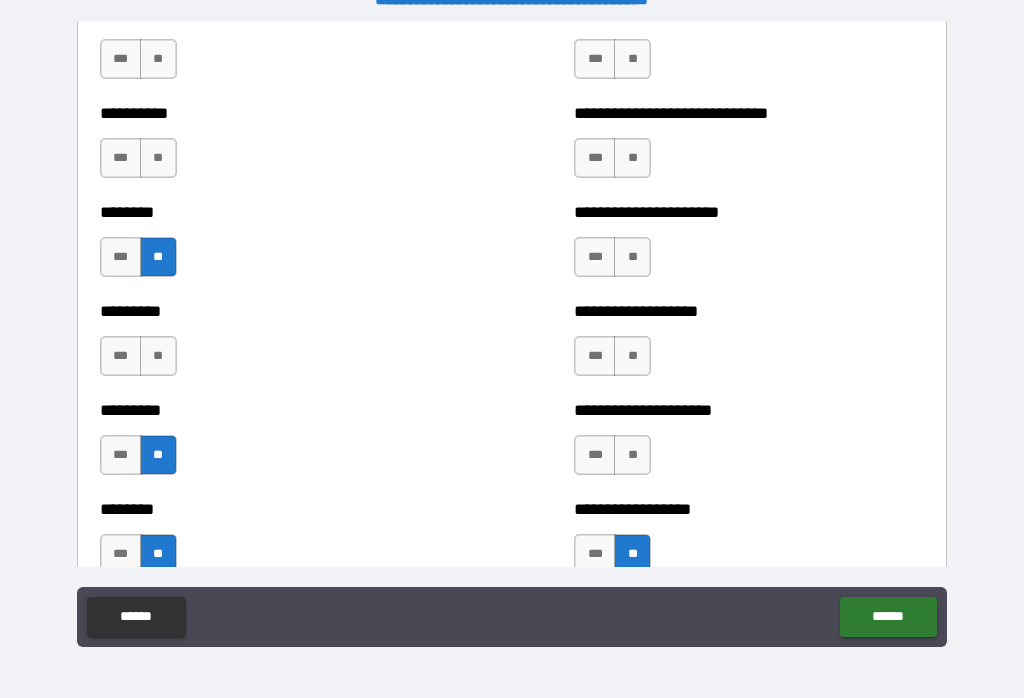 click on "**" at bounding box center [158, 356] 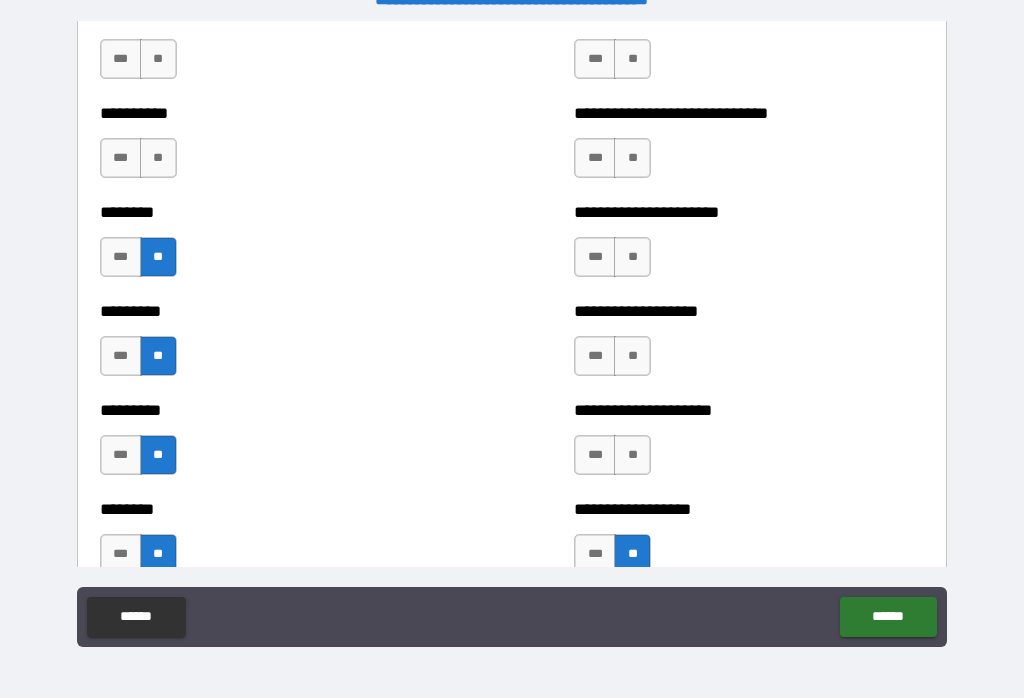 click on "**" at bounding box center [158, 158] 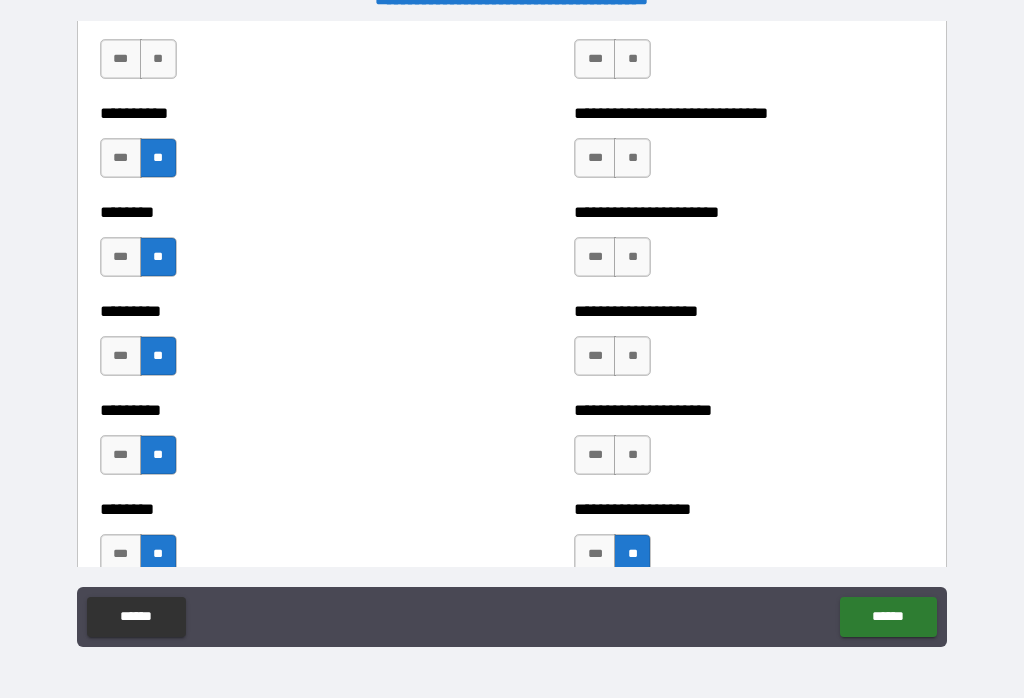 click on "**" at bounding box center [158, 59] 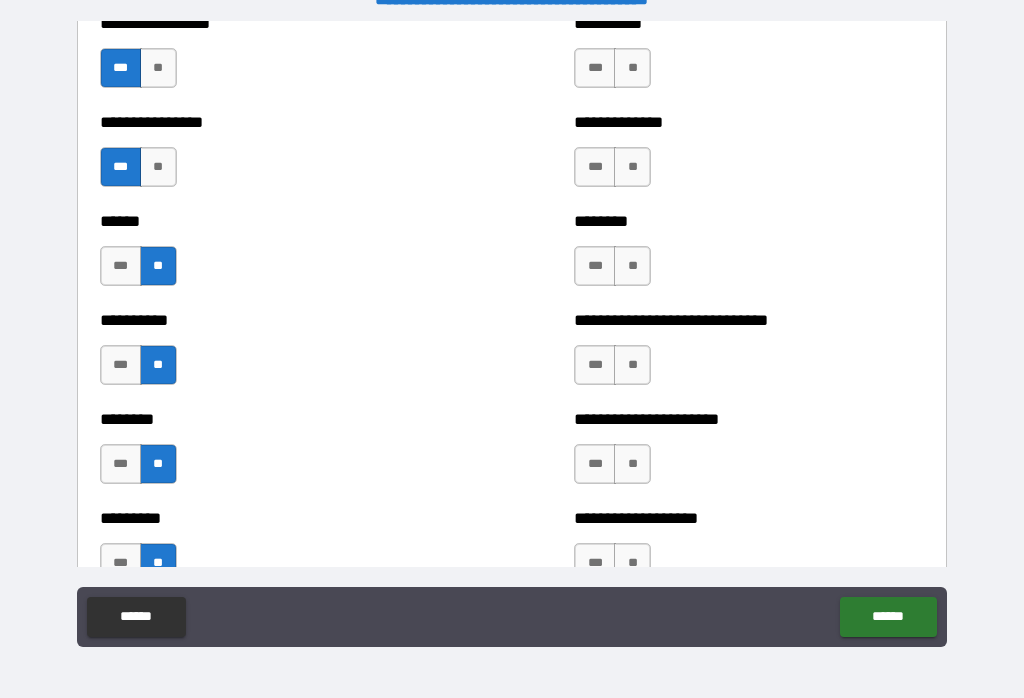 scroll, scrollTop: 6802, scrollLeft: 0, axis: vertical 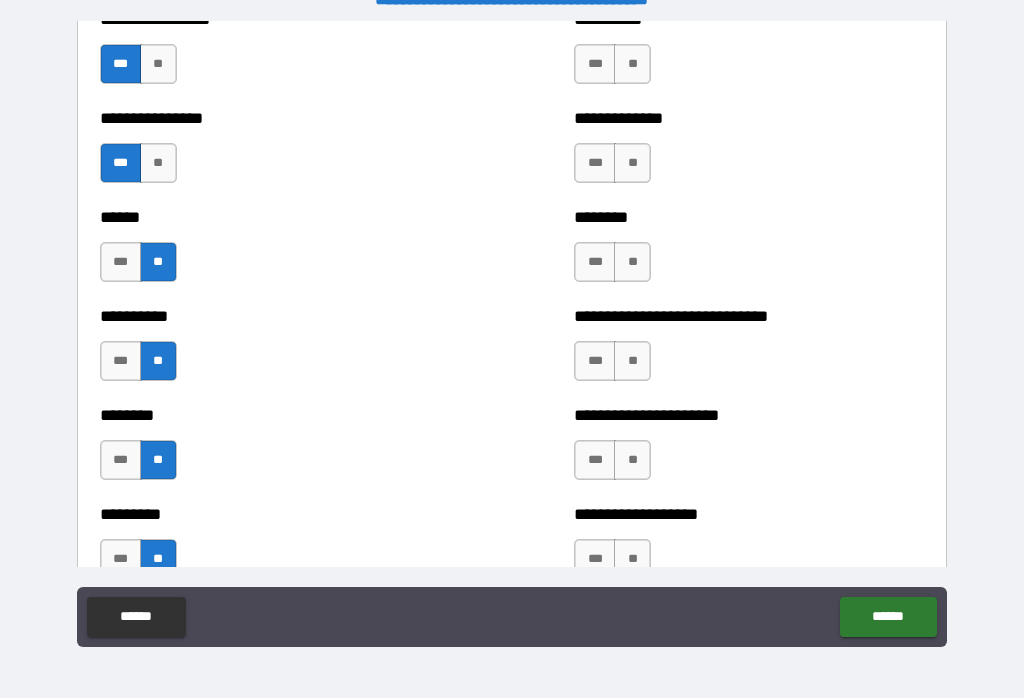click on "***" at bounding box center [595, 361] 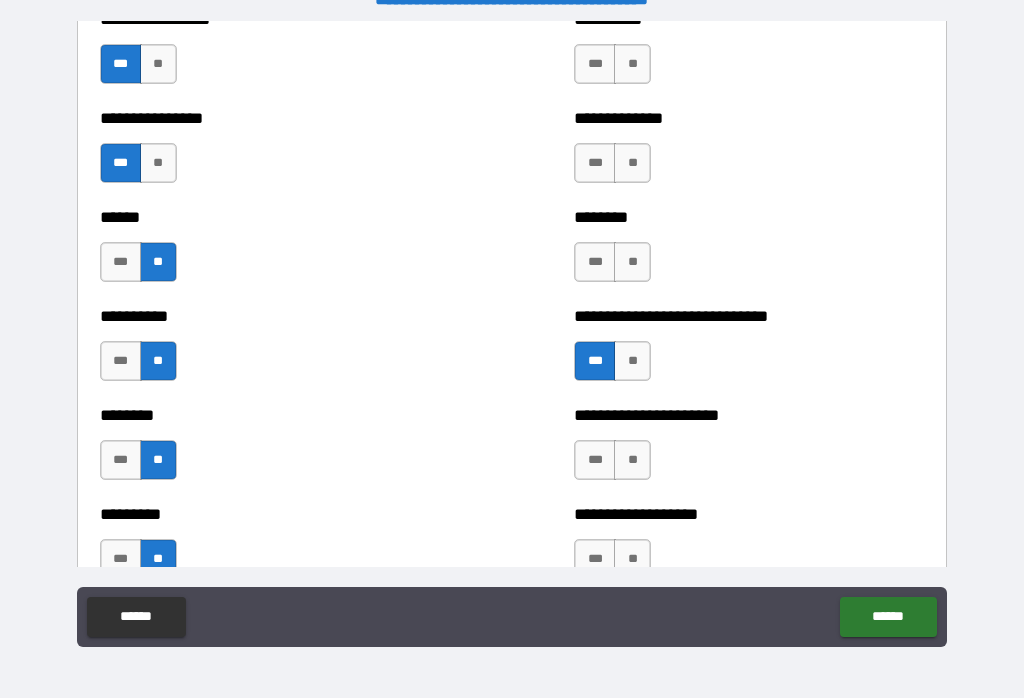 click on "***" at bounding box center (595, 460) 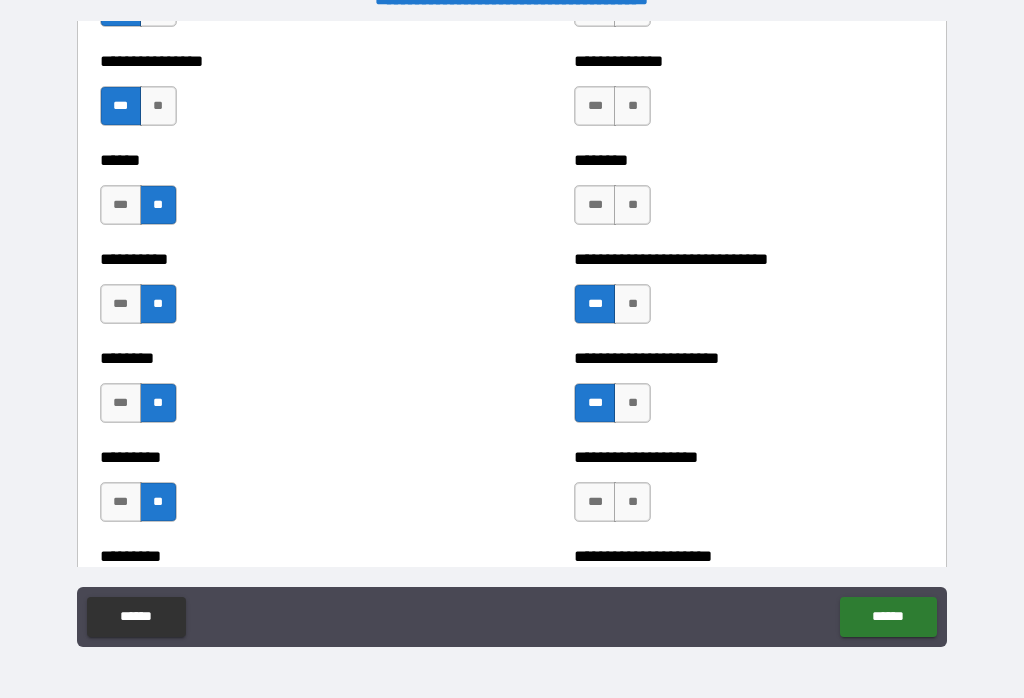 scroll, scrollTop: 6859, scrollLeft: 0, axis: vertical 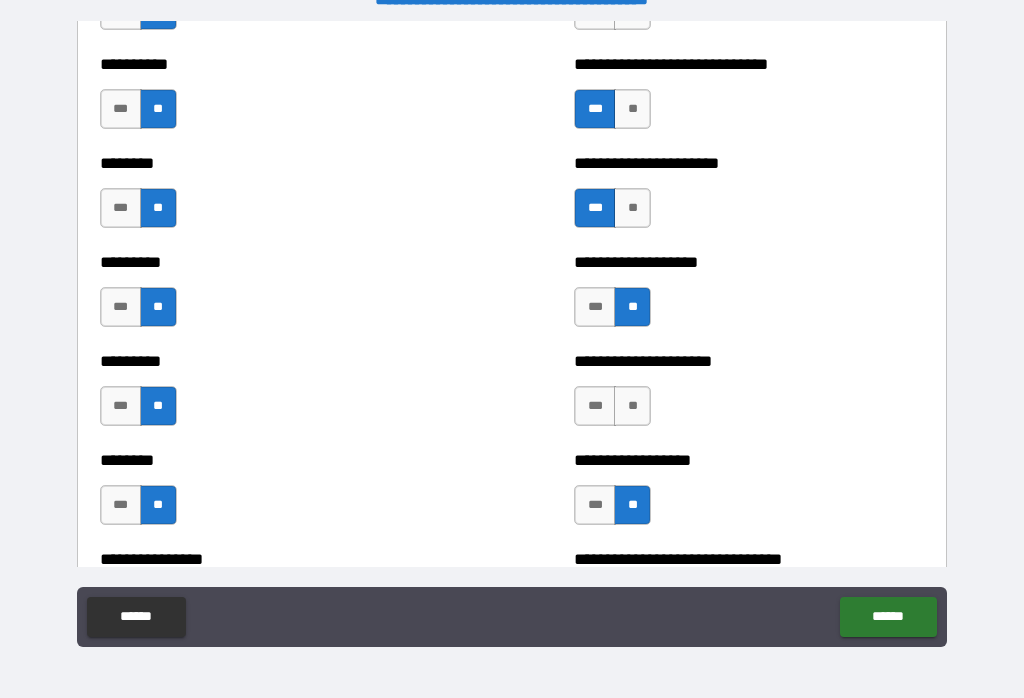 click on "**" at bounding box center (632, 406) 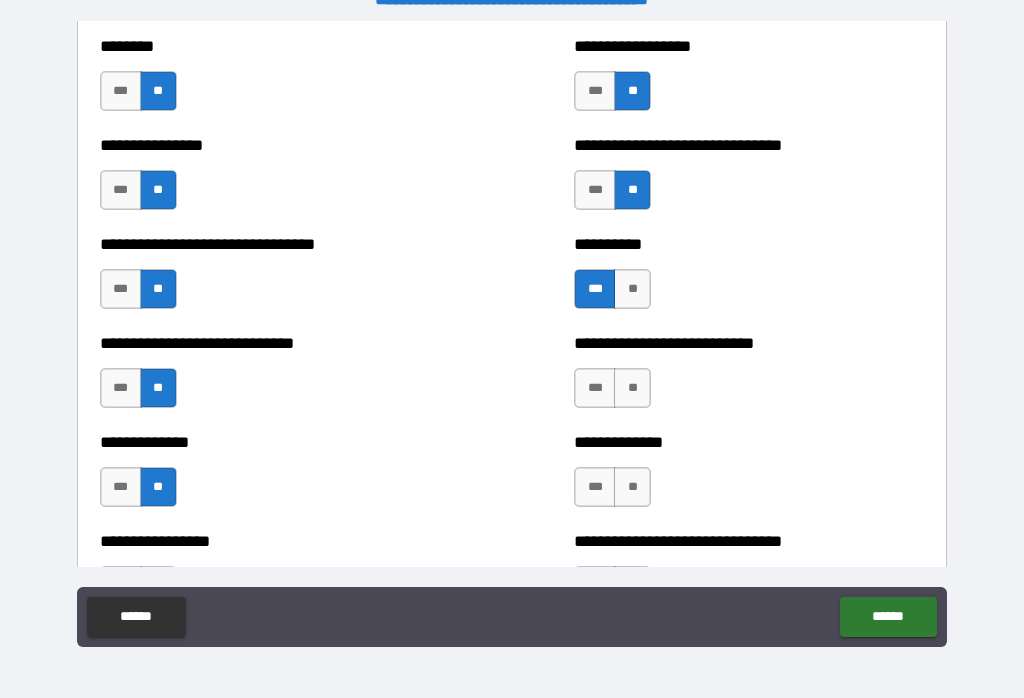 scroll, scrollTop: 7469, scrollLeft: 0, axis: vertical 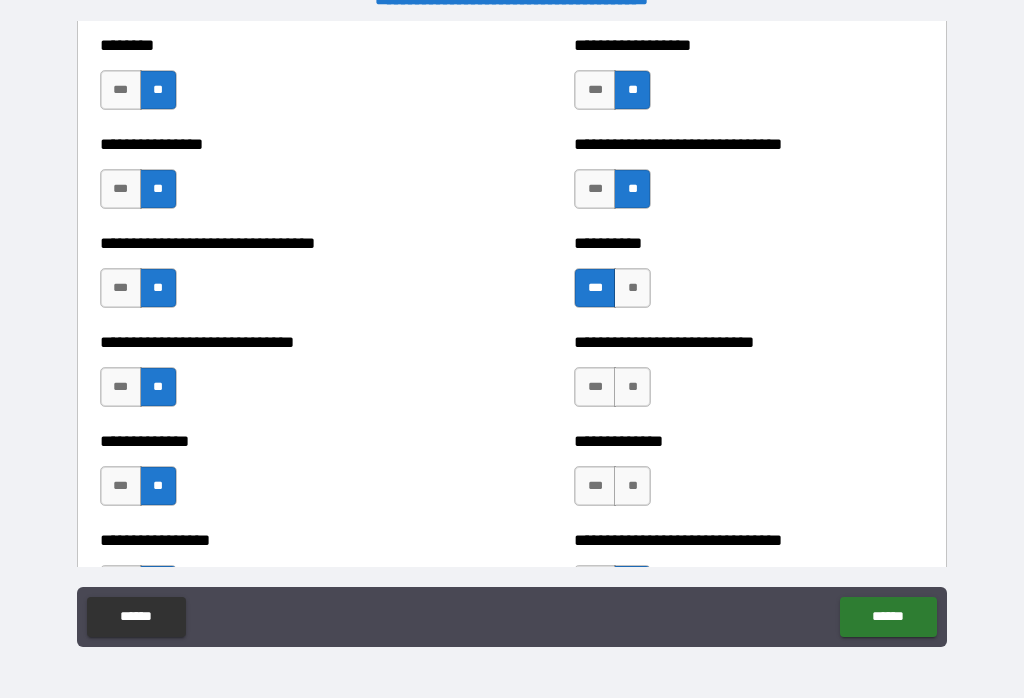 click on "**" at bounding box center (632, 288) 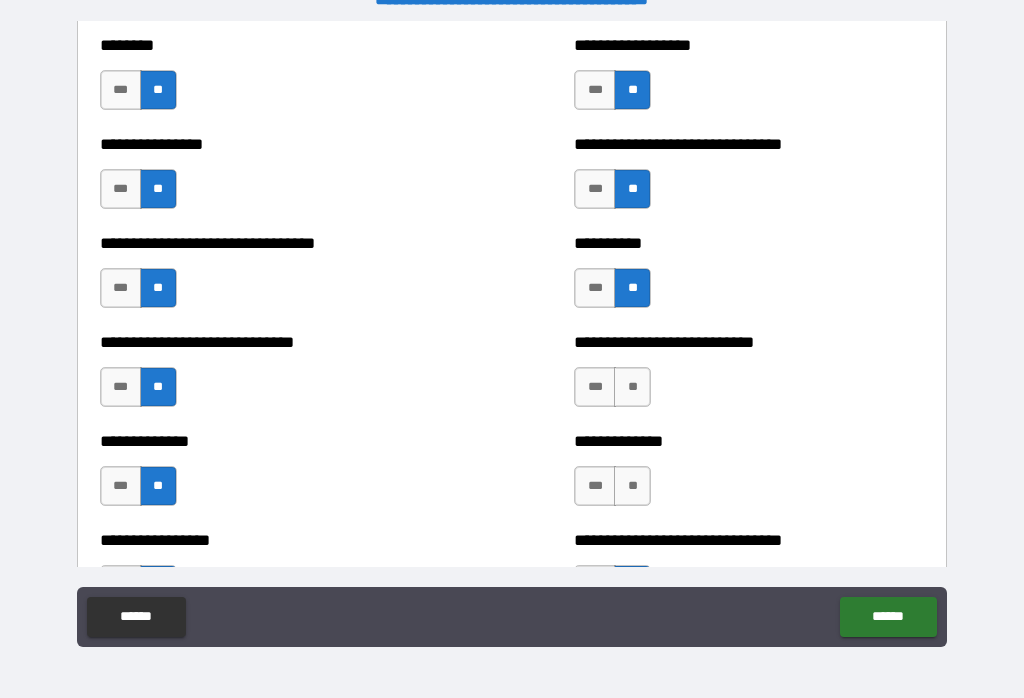 click on "**" at bounding box center [632, 387] 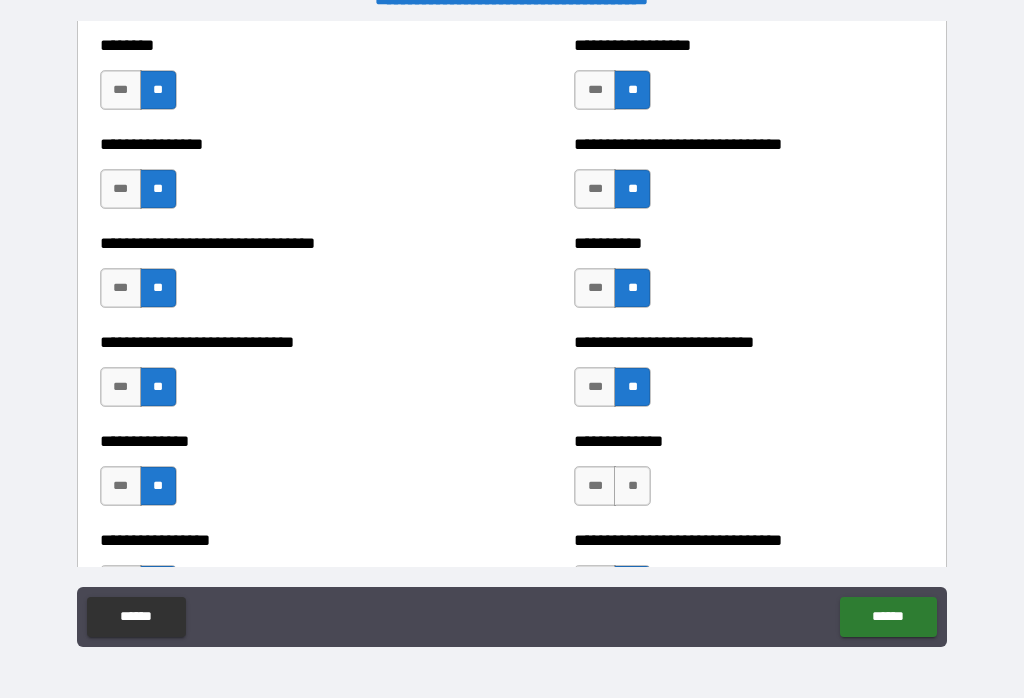 click on "**" at bounding box center [632, 486] 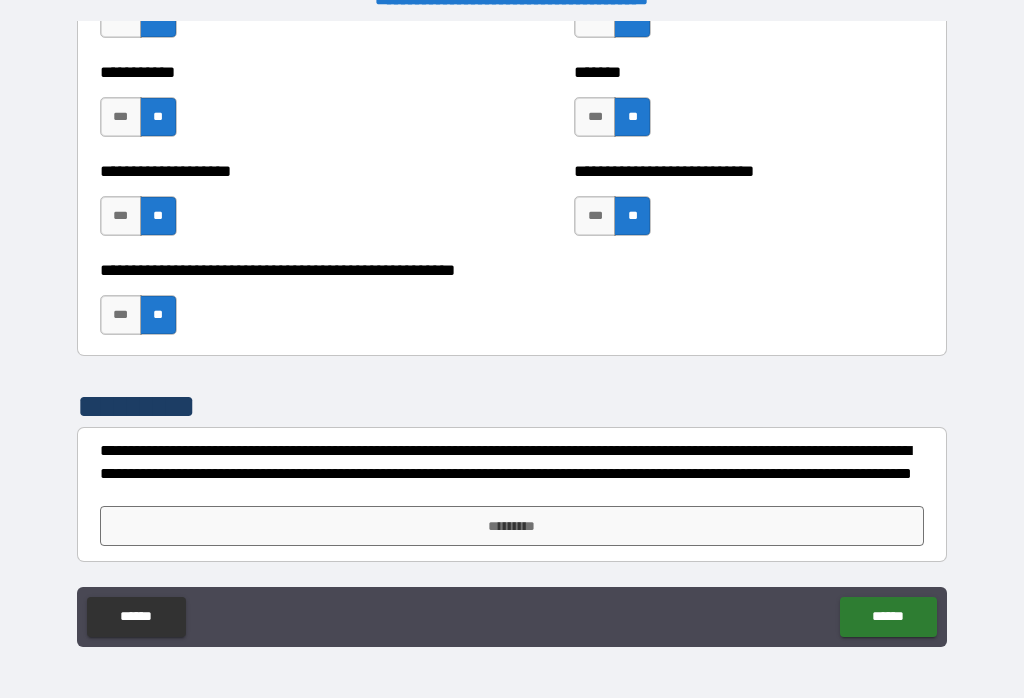 scroll, scrollTop: 8036, scrollLeft: 0, axis: vertical 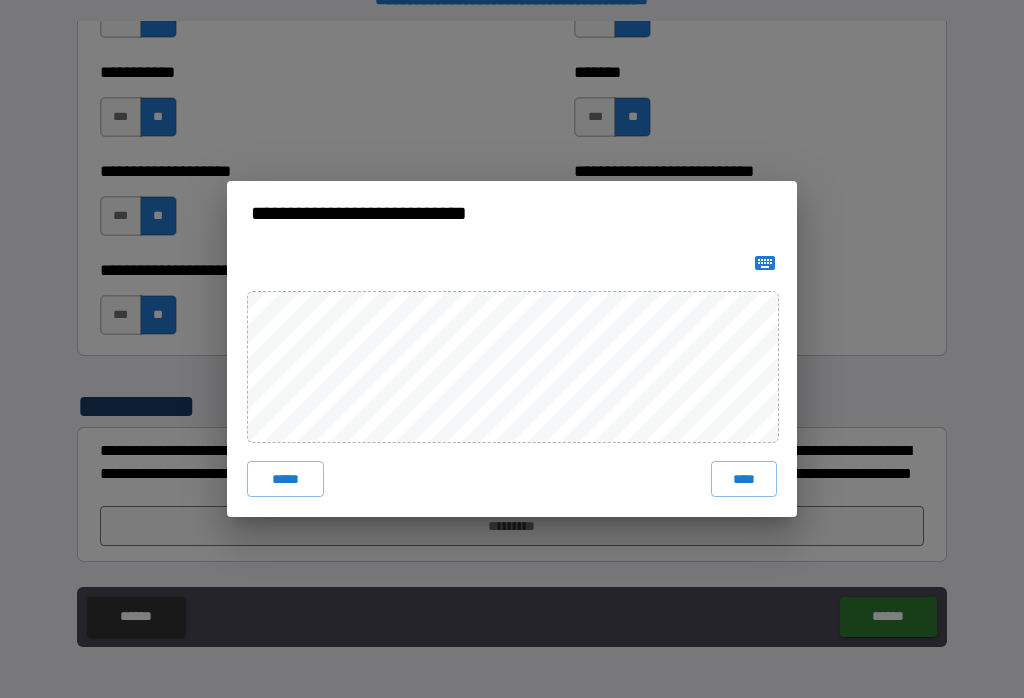click on "****" at bounding box center [744, 479] 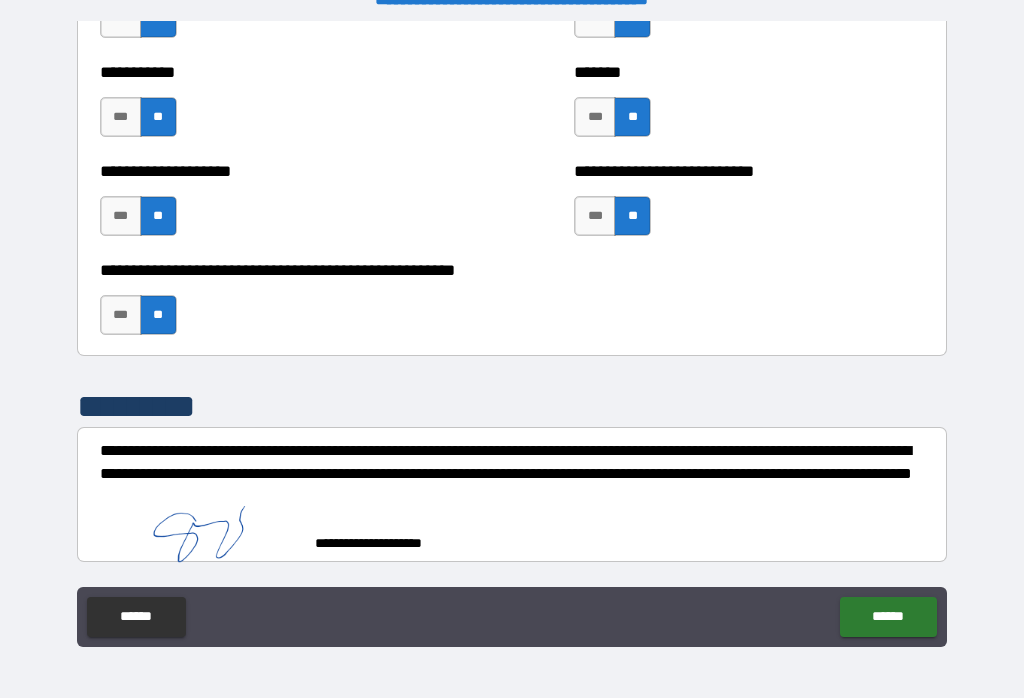 scroll, scrollTop: 8026, scrollLeft: 0, axis: vertical 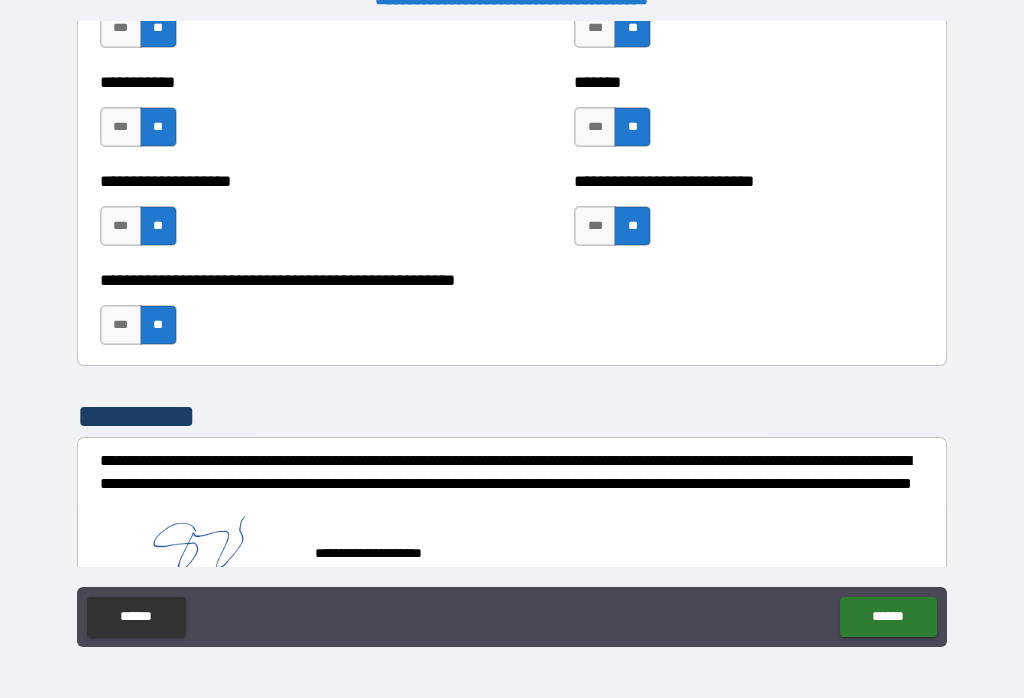 click on "******" at bounding box center (888, 617) 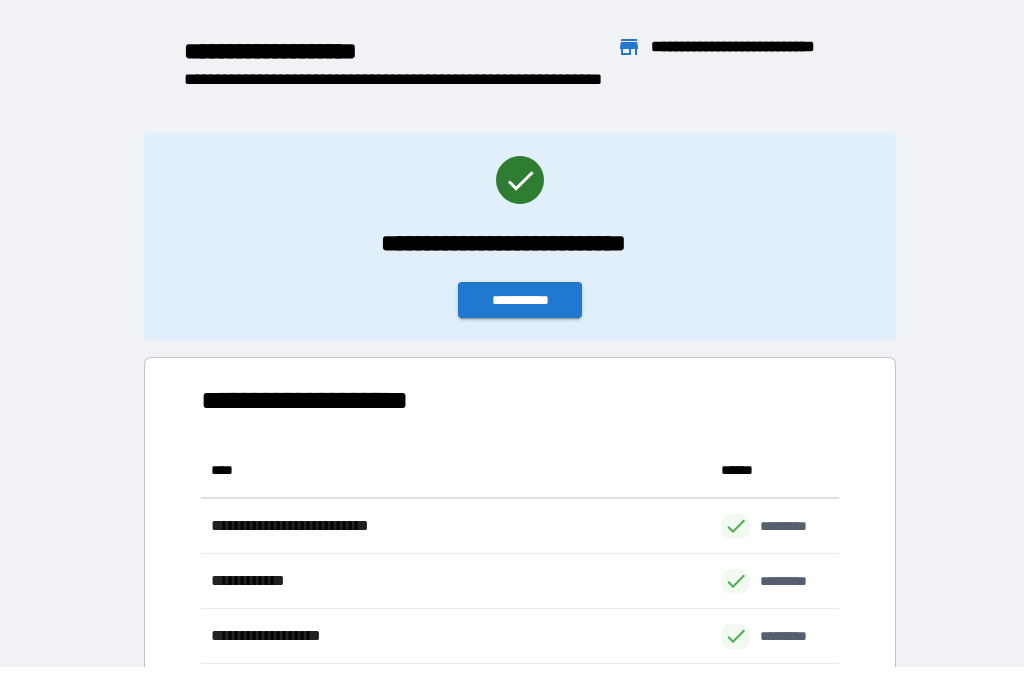 scroll, scrollTop: 386, scrollLeft: 638, axis: both 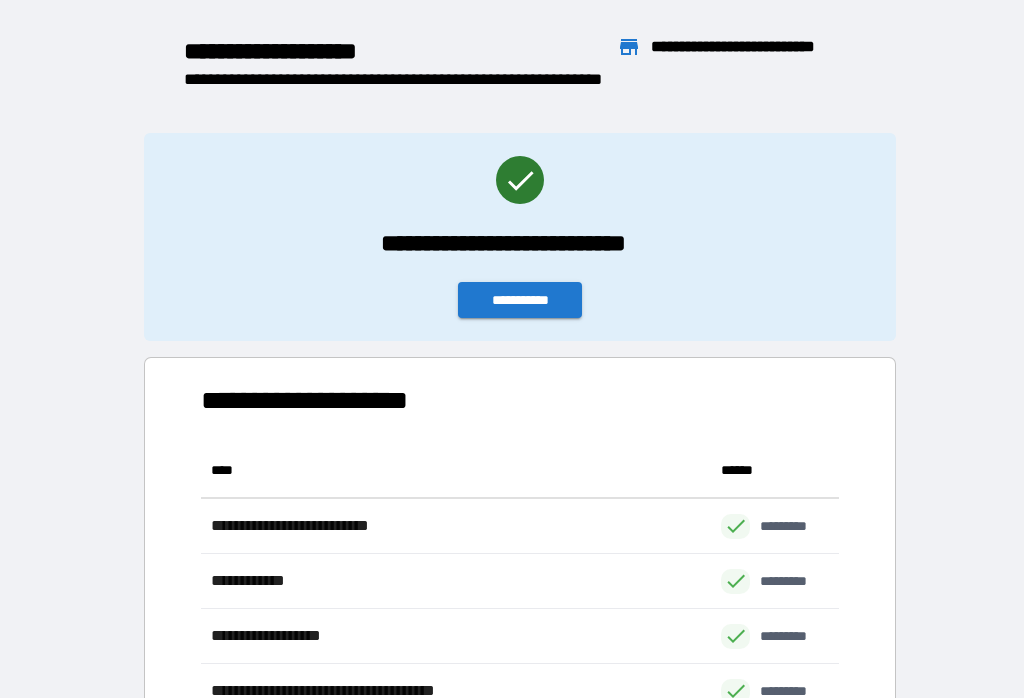 click on "**********" at bounding box center (520, 300) 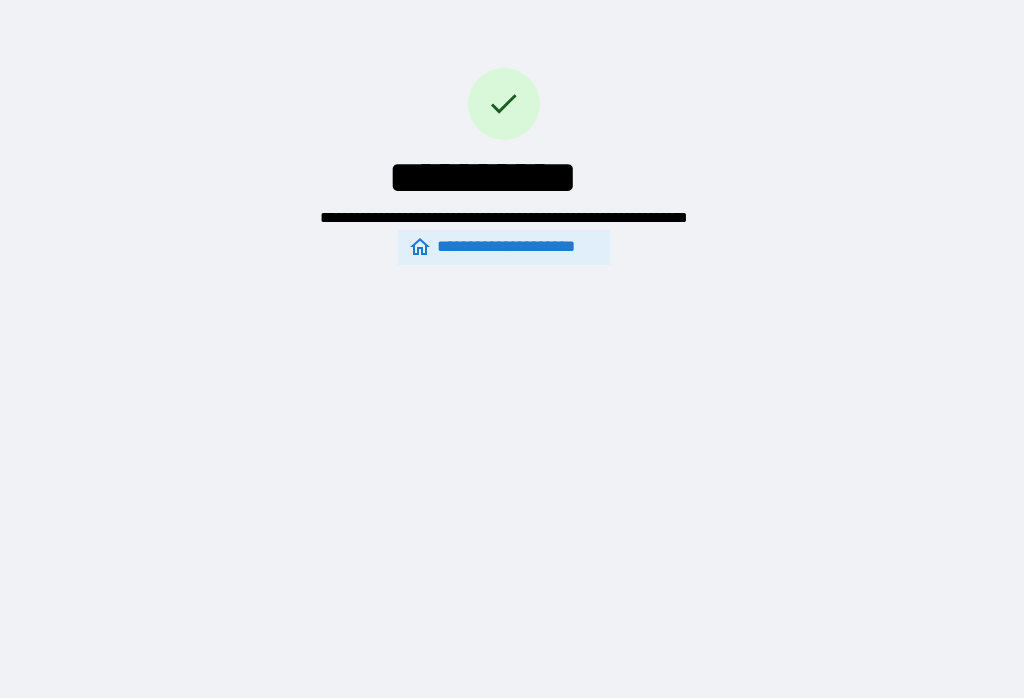 click on "**********" at bounding box center [504, 247] 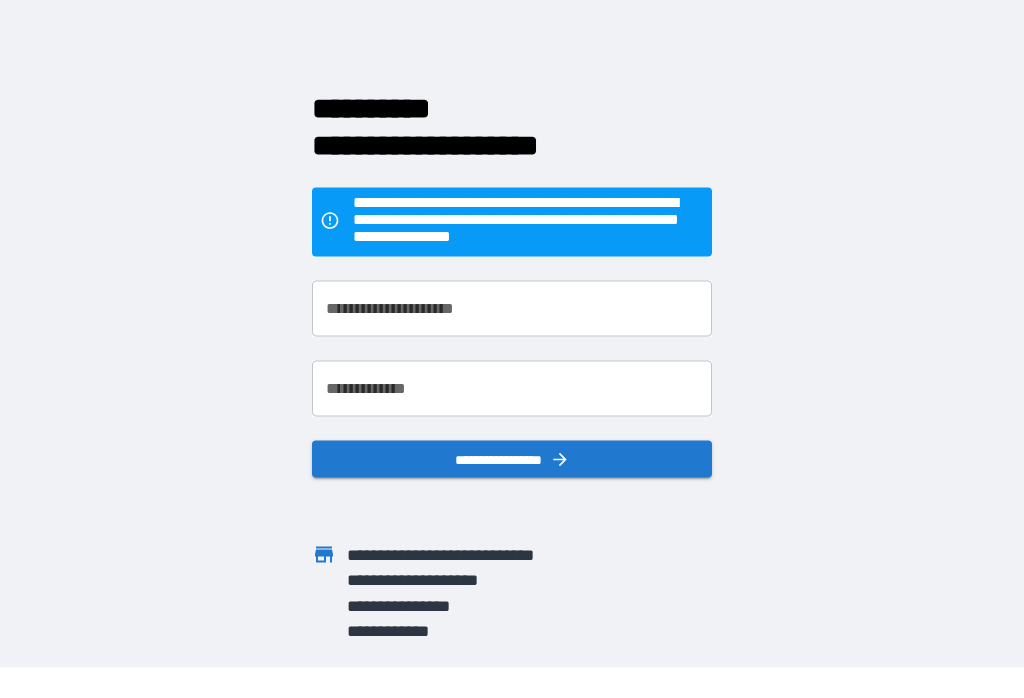 click on "**********" at bounding box center (512, 309) 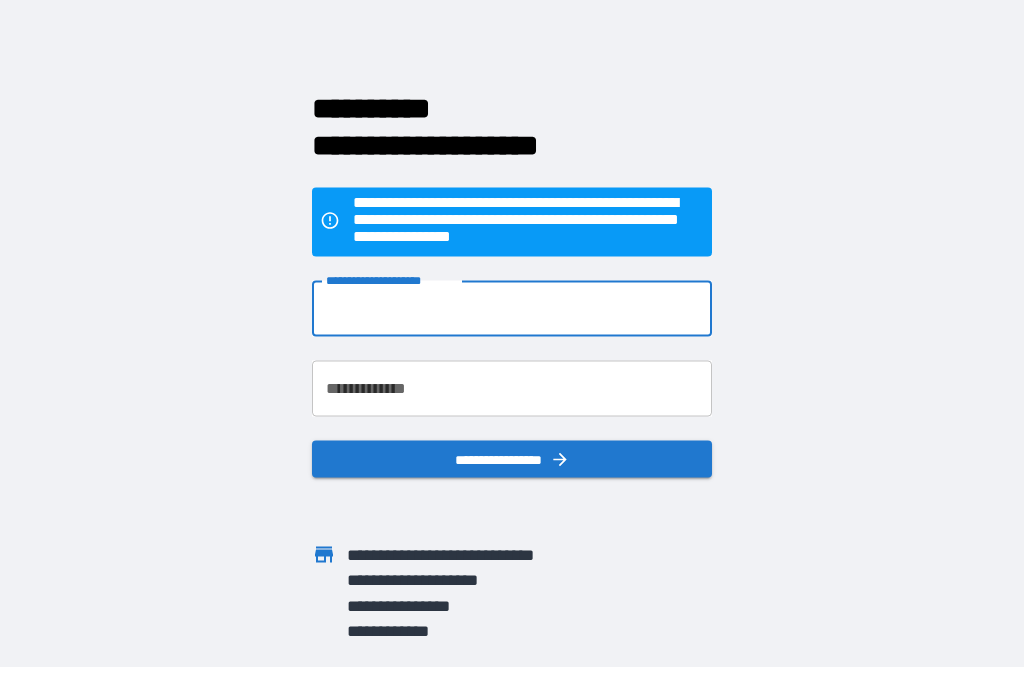 click on "**********" at bounding box center [512, 309] 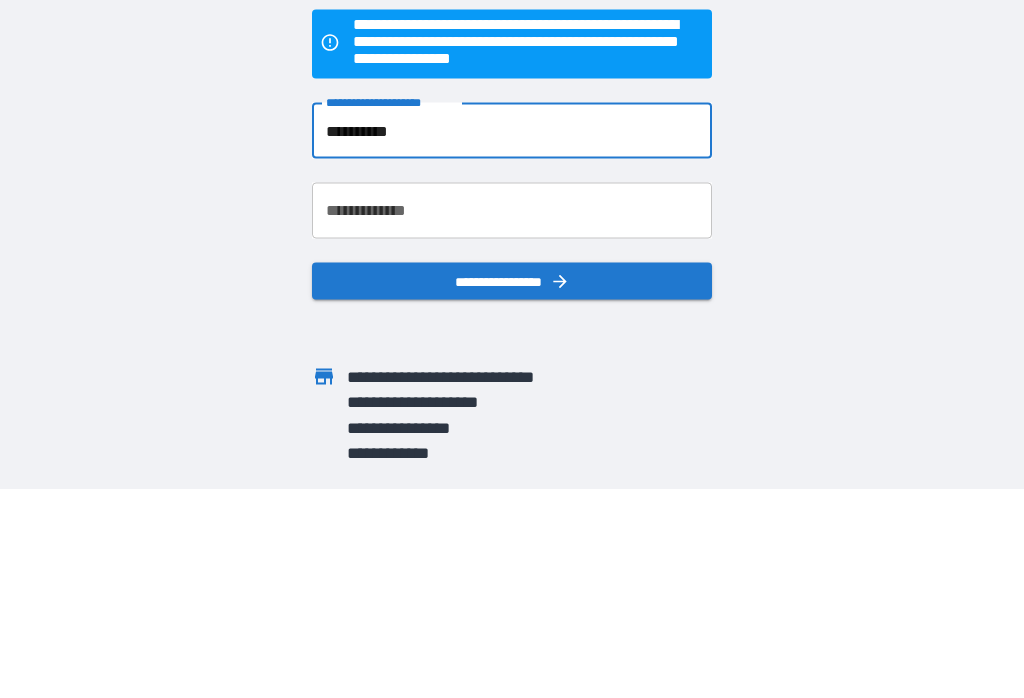 click on "**********" at bounding box center (512, 389) 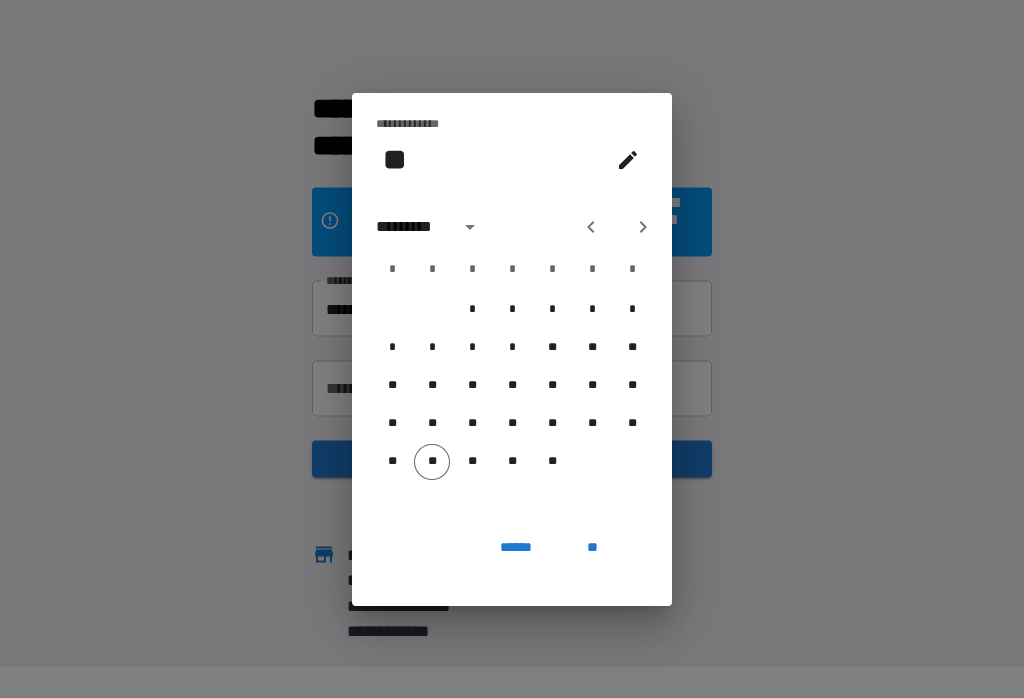 click on "******" at bounding box center [516, 548] 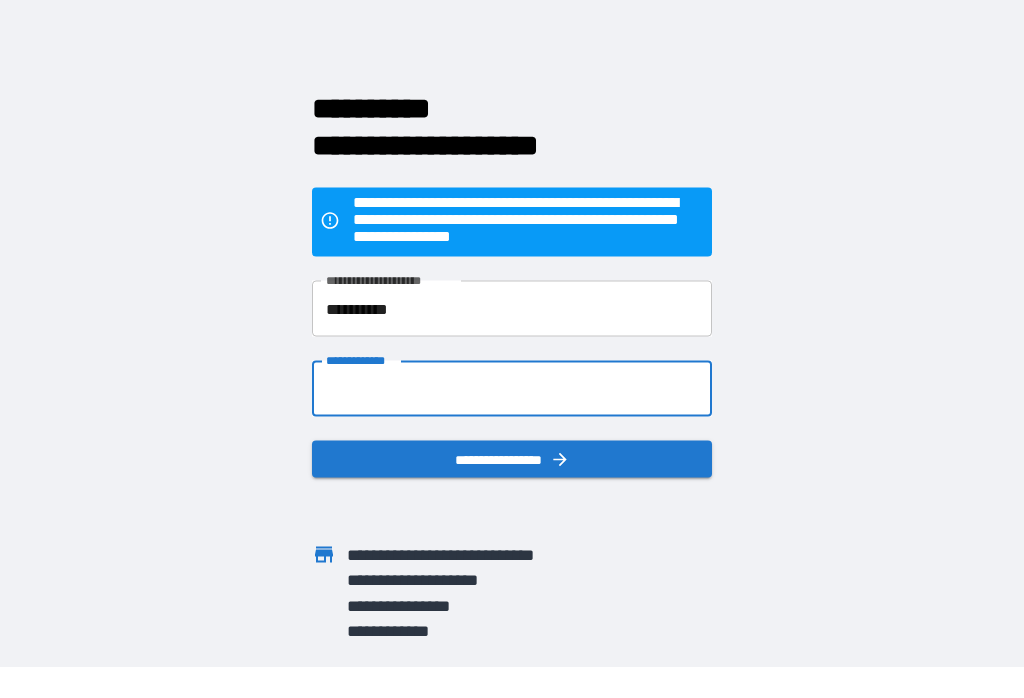 click on "**********" at bounding box center [512, 389] 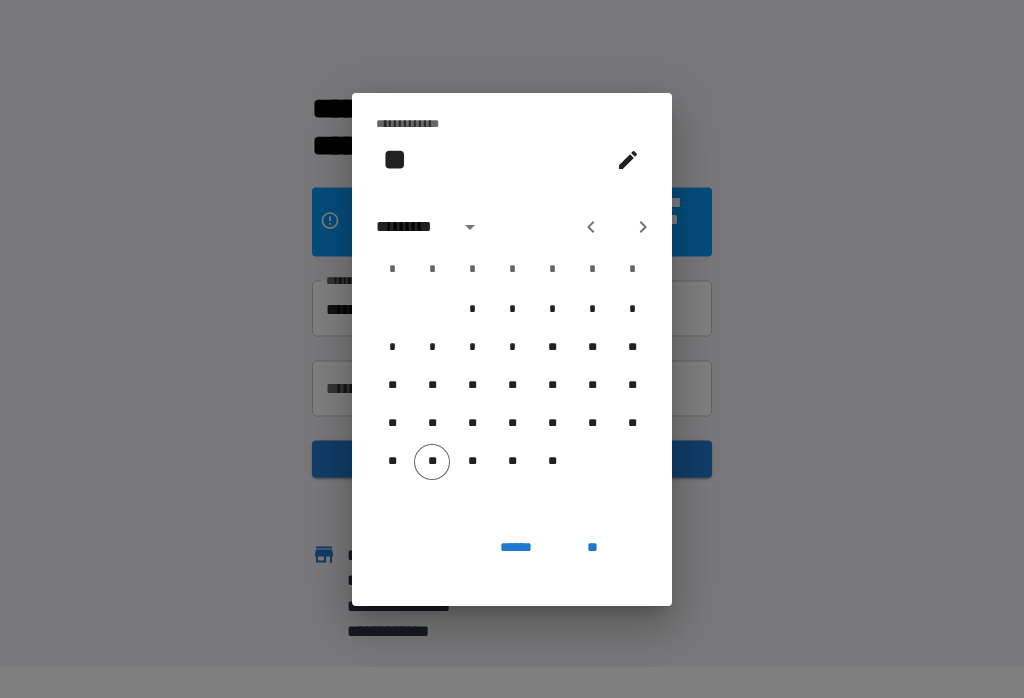click on "******" at bounding box center (516, 548) 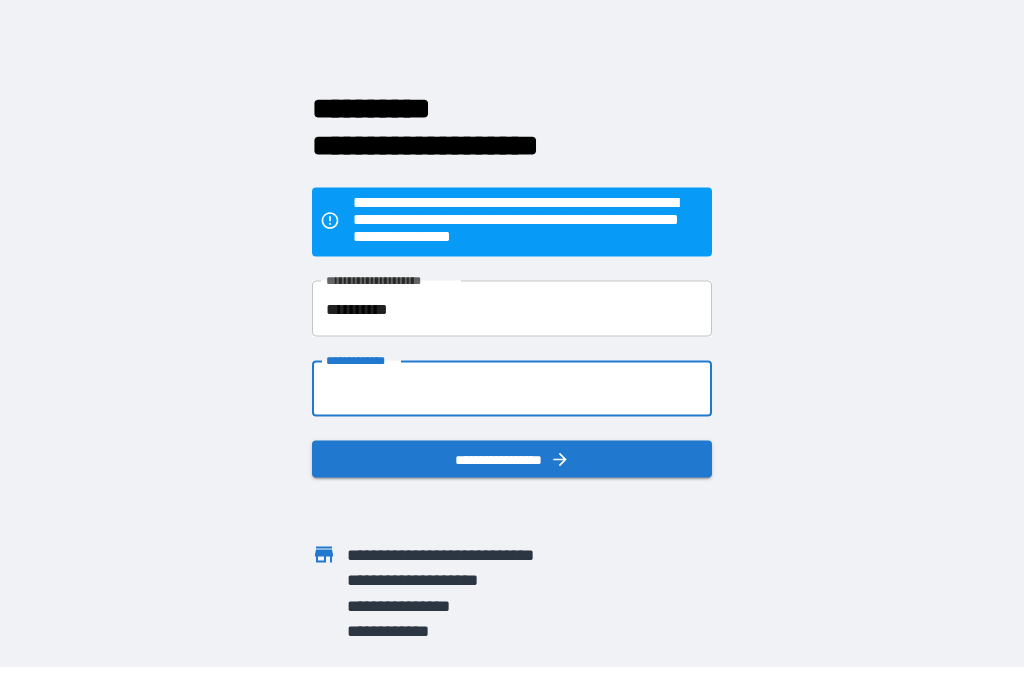 click on "**********" at bounding box center [512, 389] 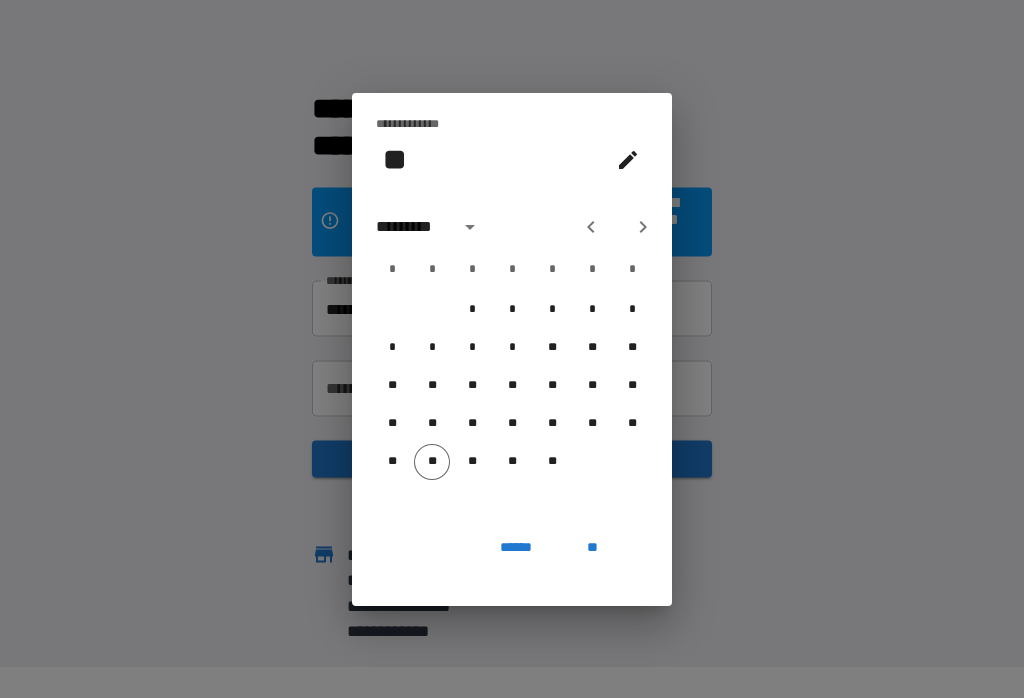 click on "**" at bounding box center [512, 160] 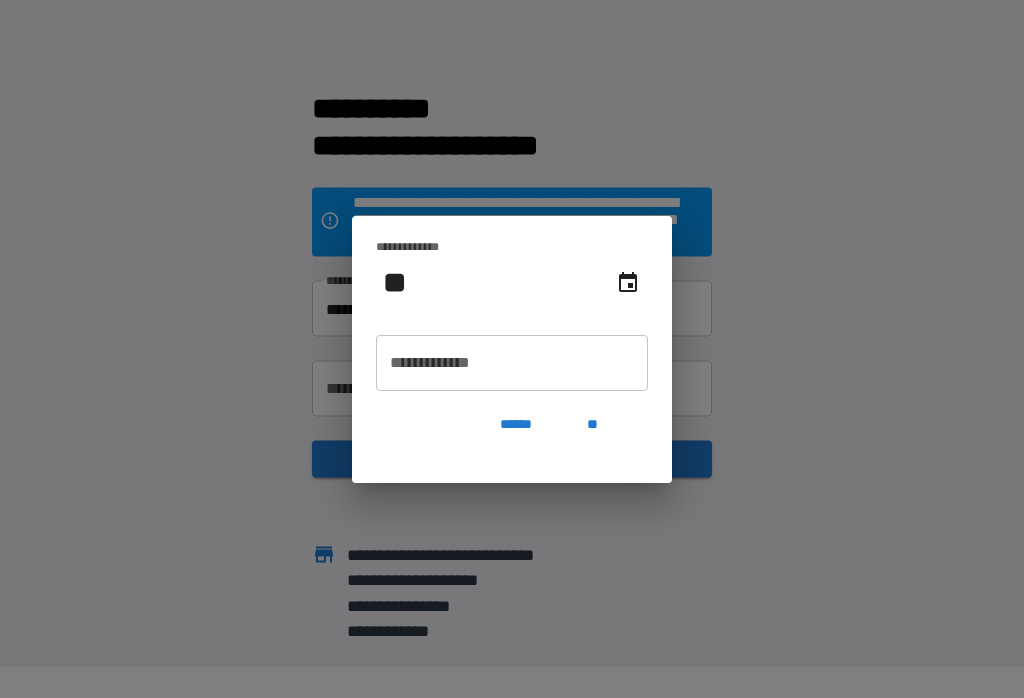 click on "**********" at bounding box center (512, 363) 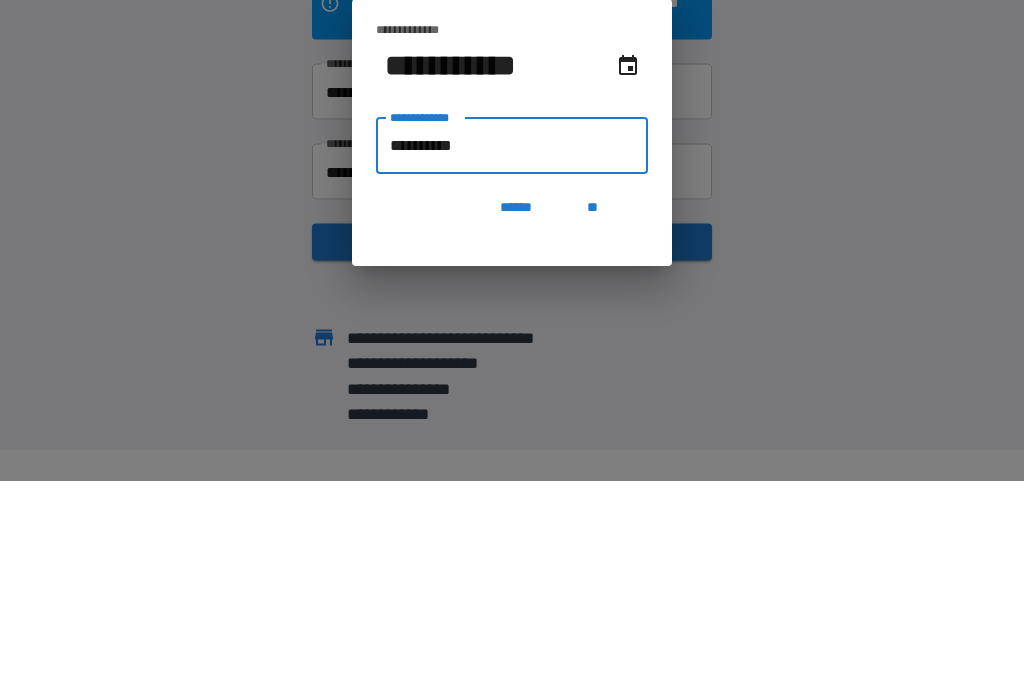 click on "**" at bounding box center (592, 425) 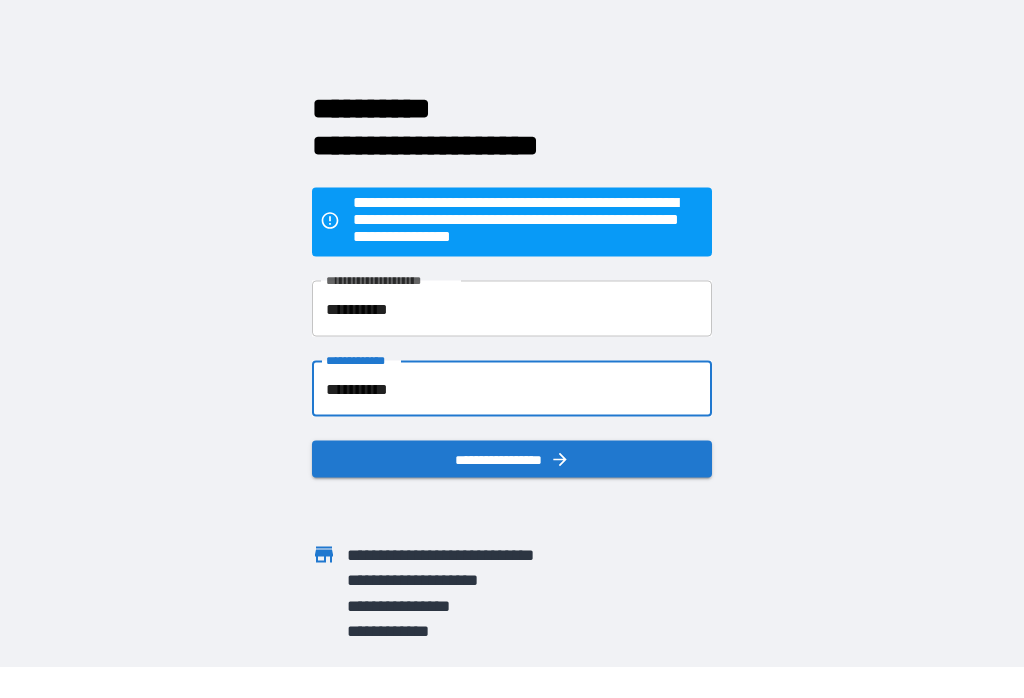 click 